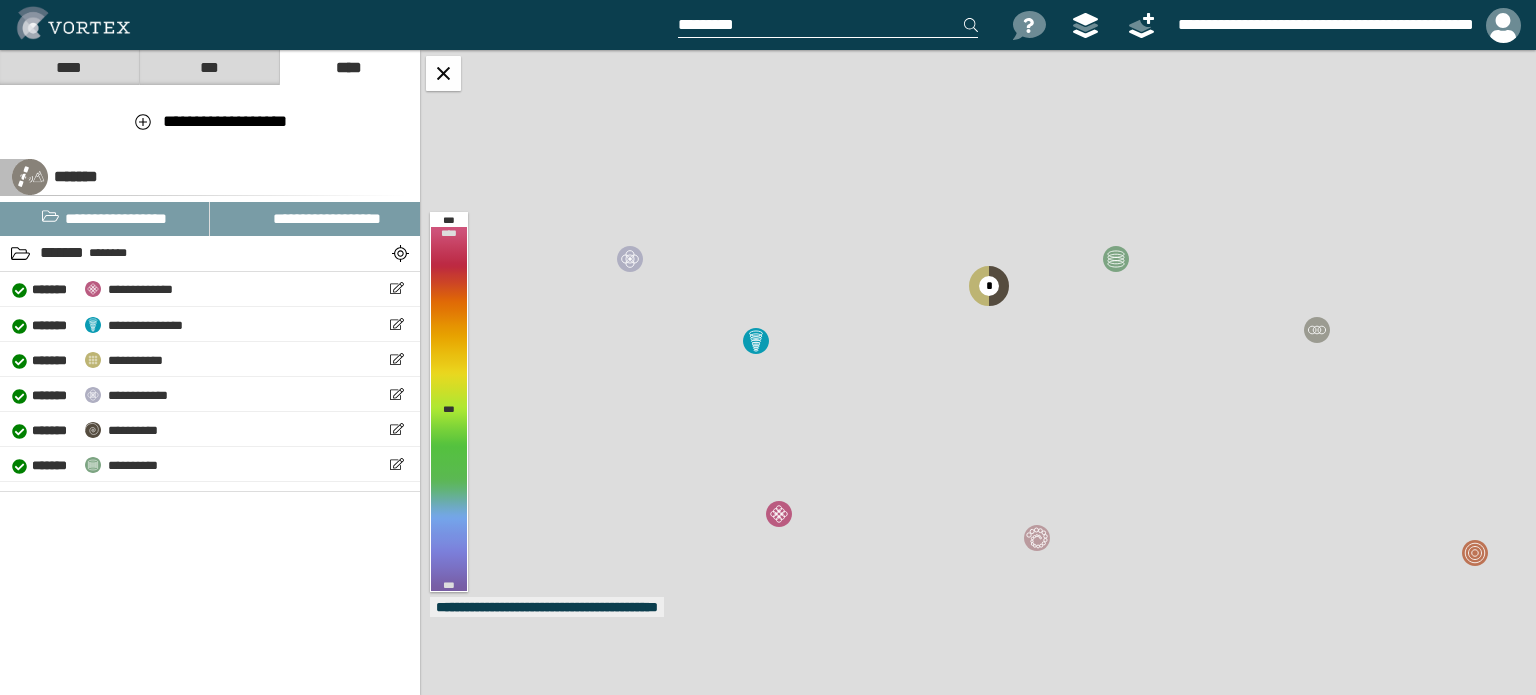 scroll, scrollTop: 0, scrollLeft: 0, axis: both 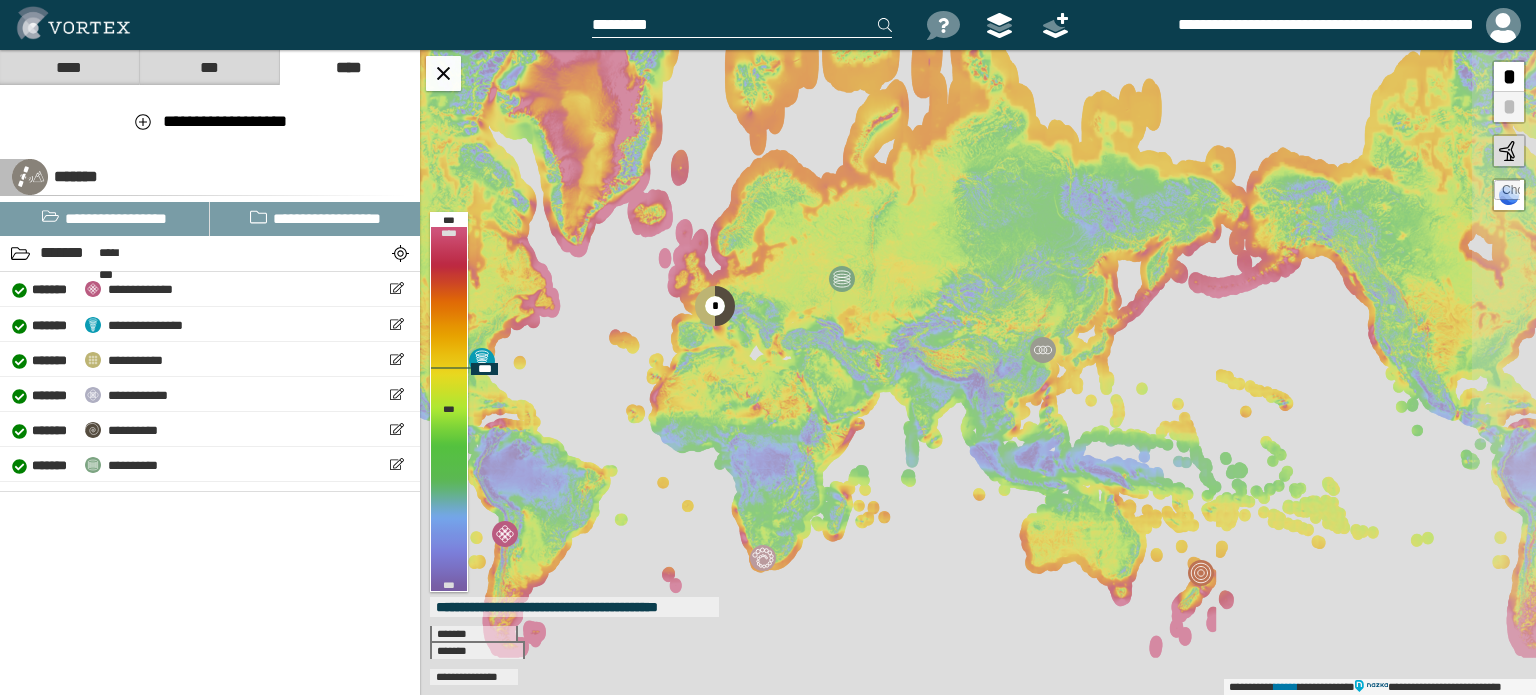 drag, startPoint x: 1078, startPoint y: 389, endPoint x: 797, endPoint y: 392, distance: 281.01602 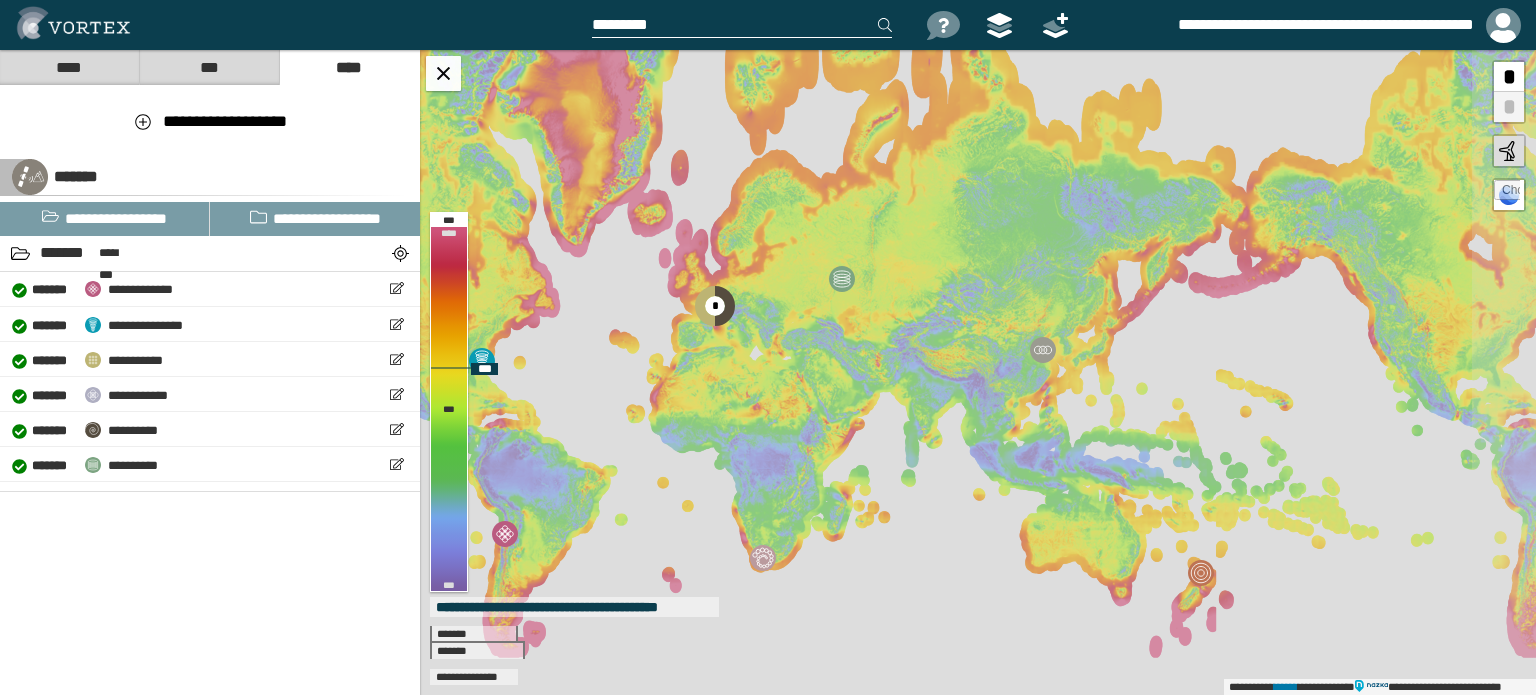 click on "**********" at bounding box center [978, 372] 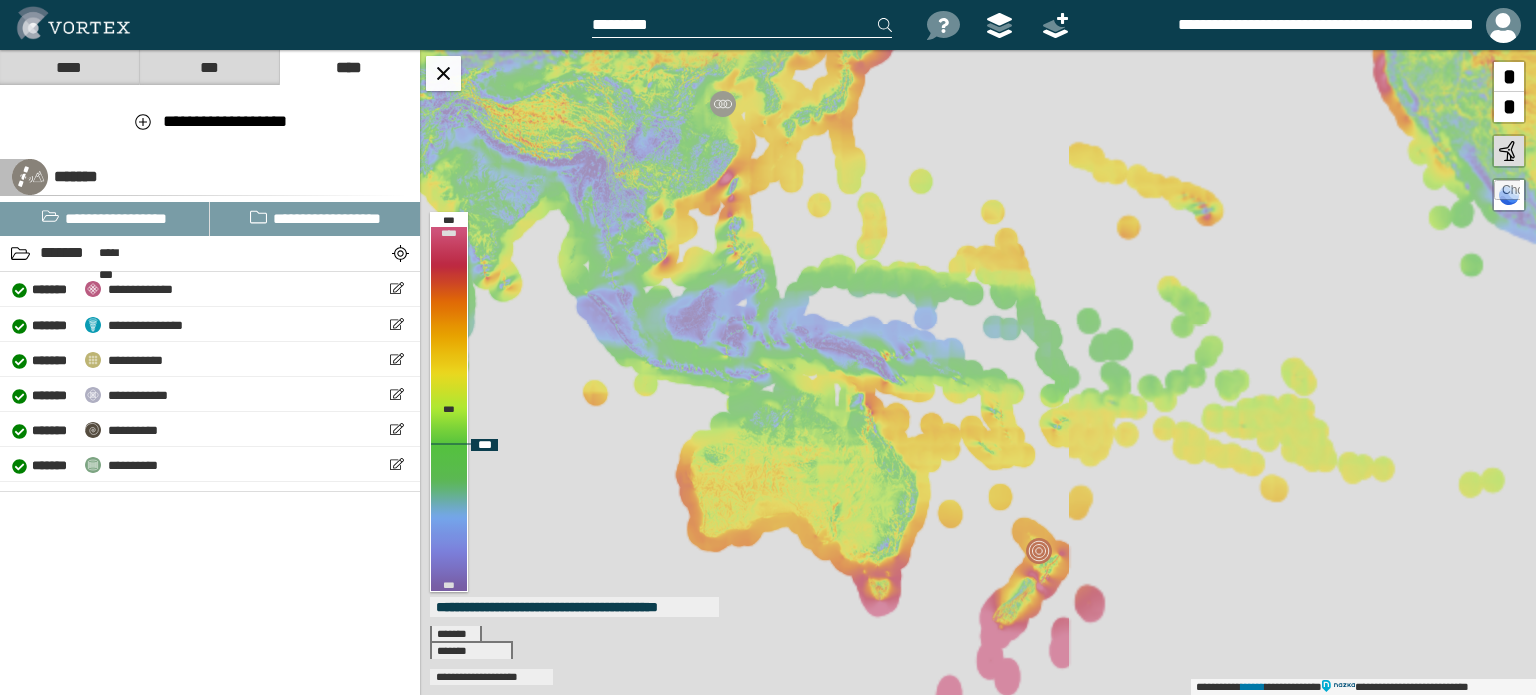 drag, startPoint x: 1083, startPoint y: 499, endPoint x: 863, endPoint y: 439, distance: 228.03508 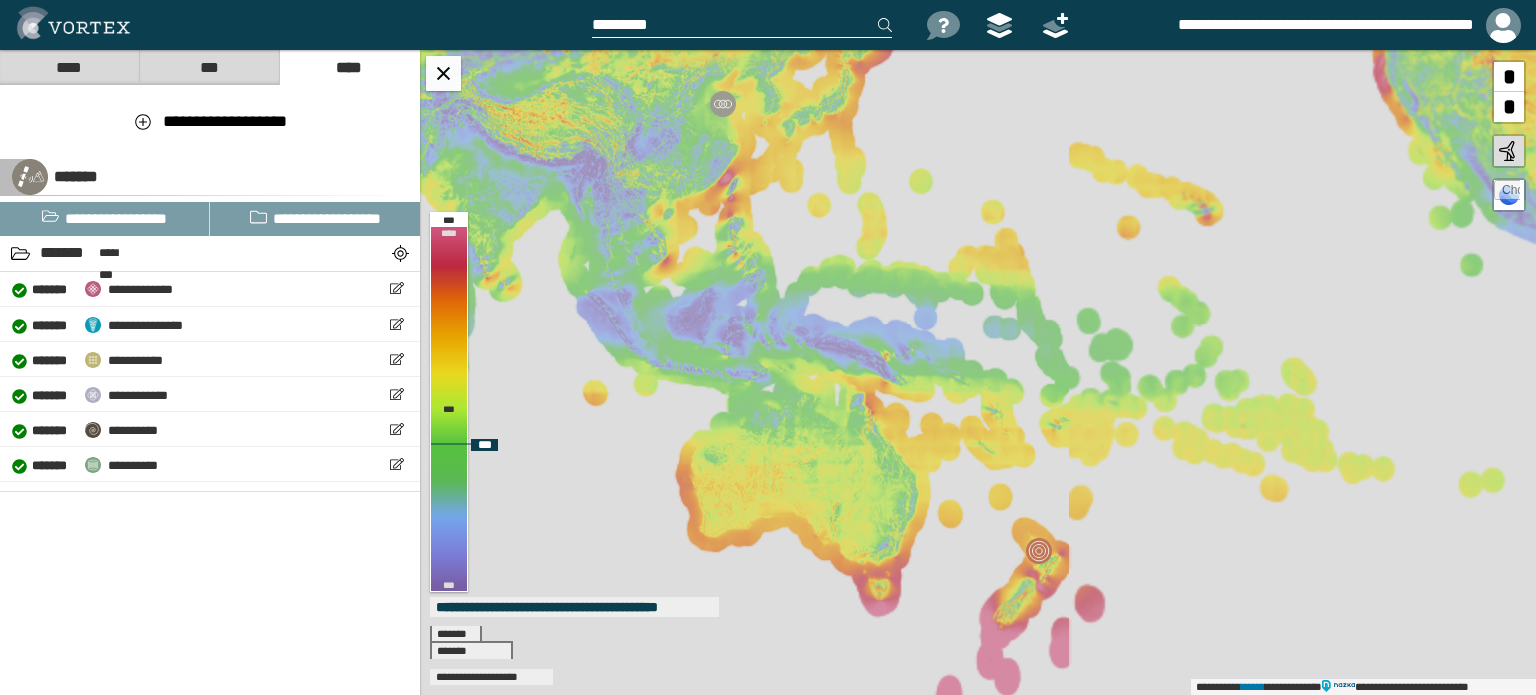click on "**********" at bounding box center (978, 372) 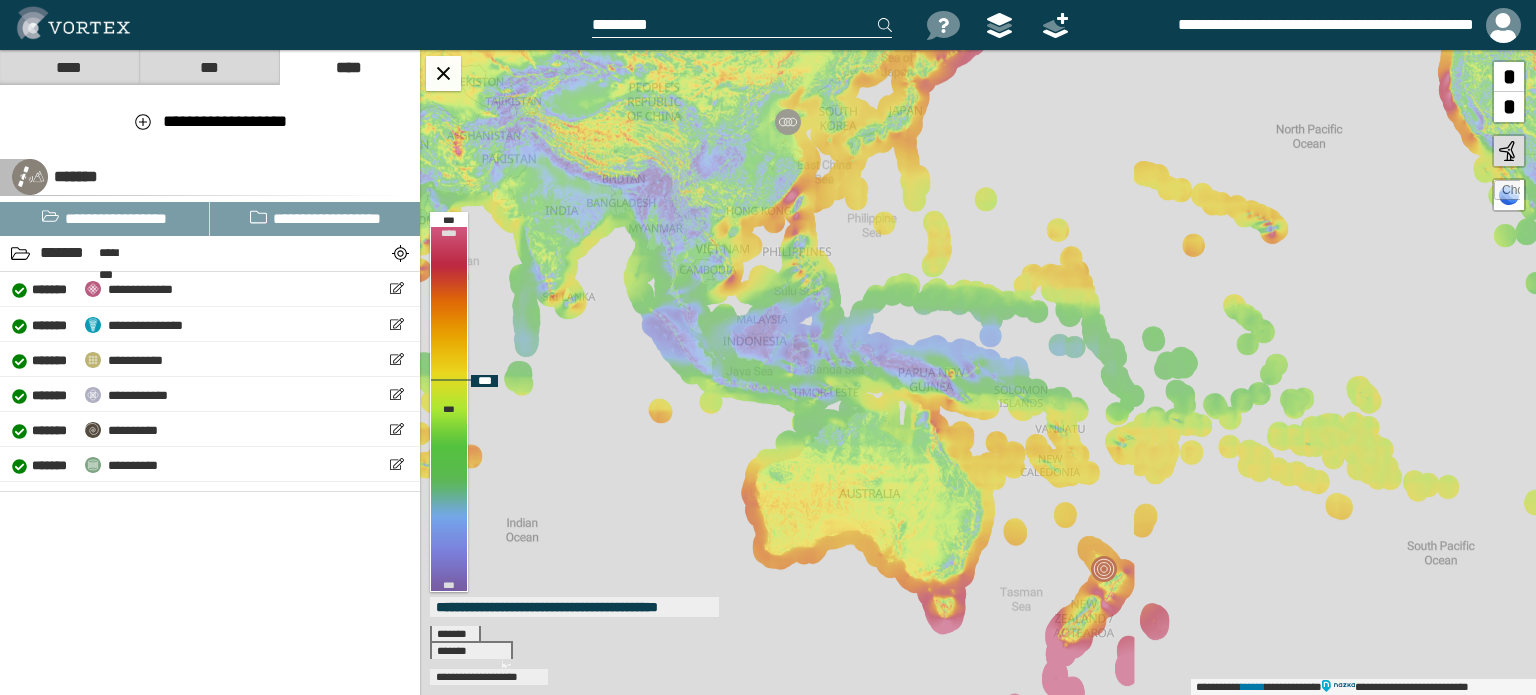 click at bounding box center (742, 25) 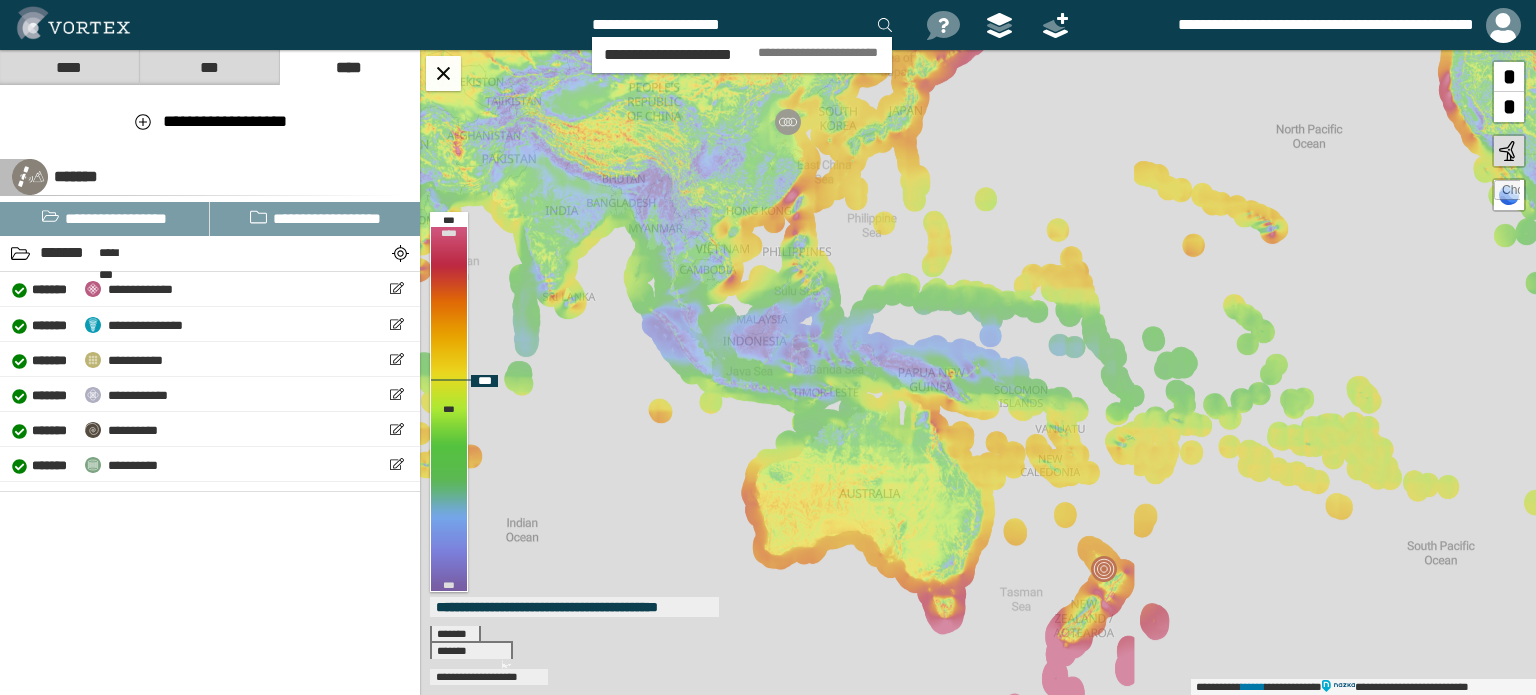 type on "**********" 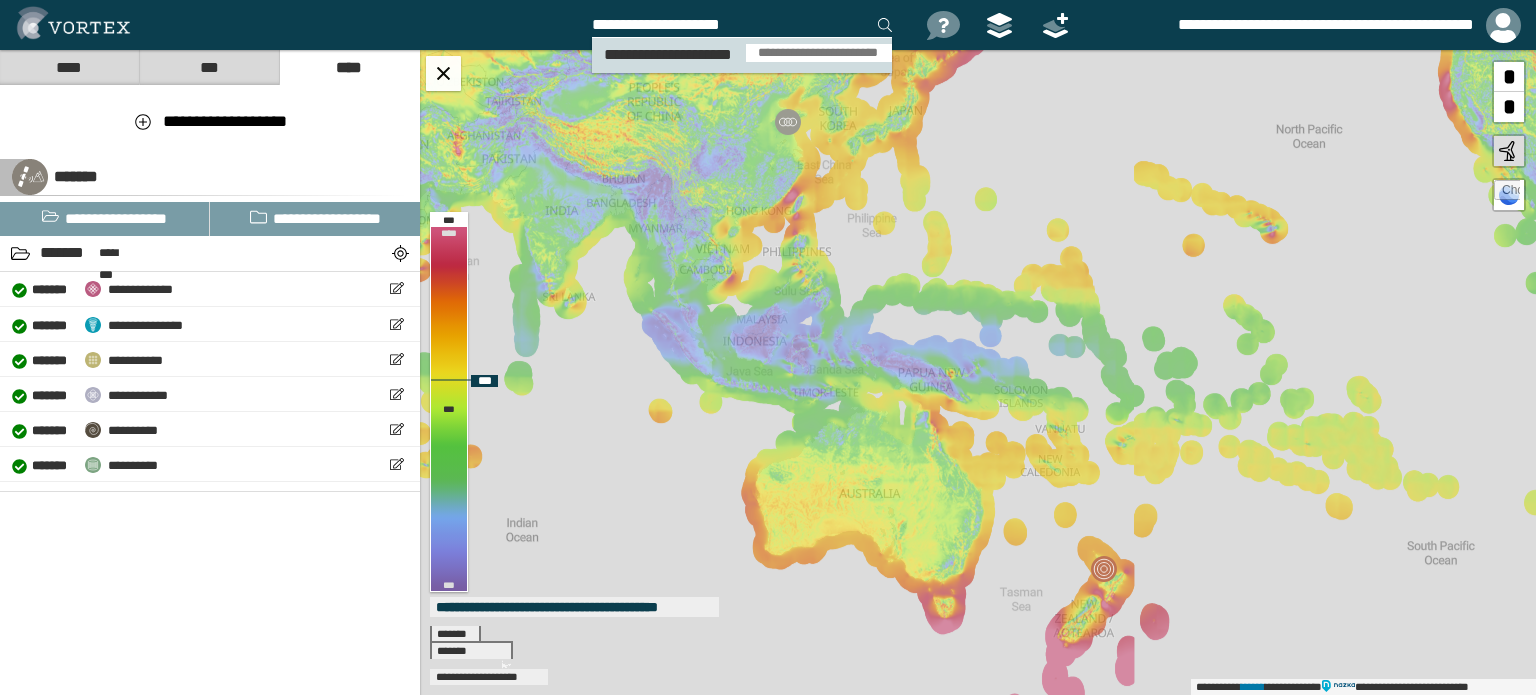 click on "**********" at bounding box center [819, 53] 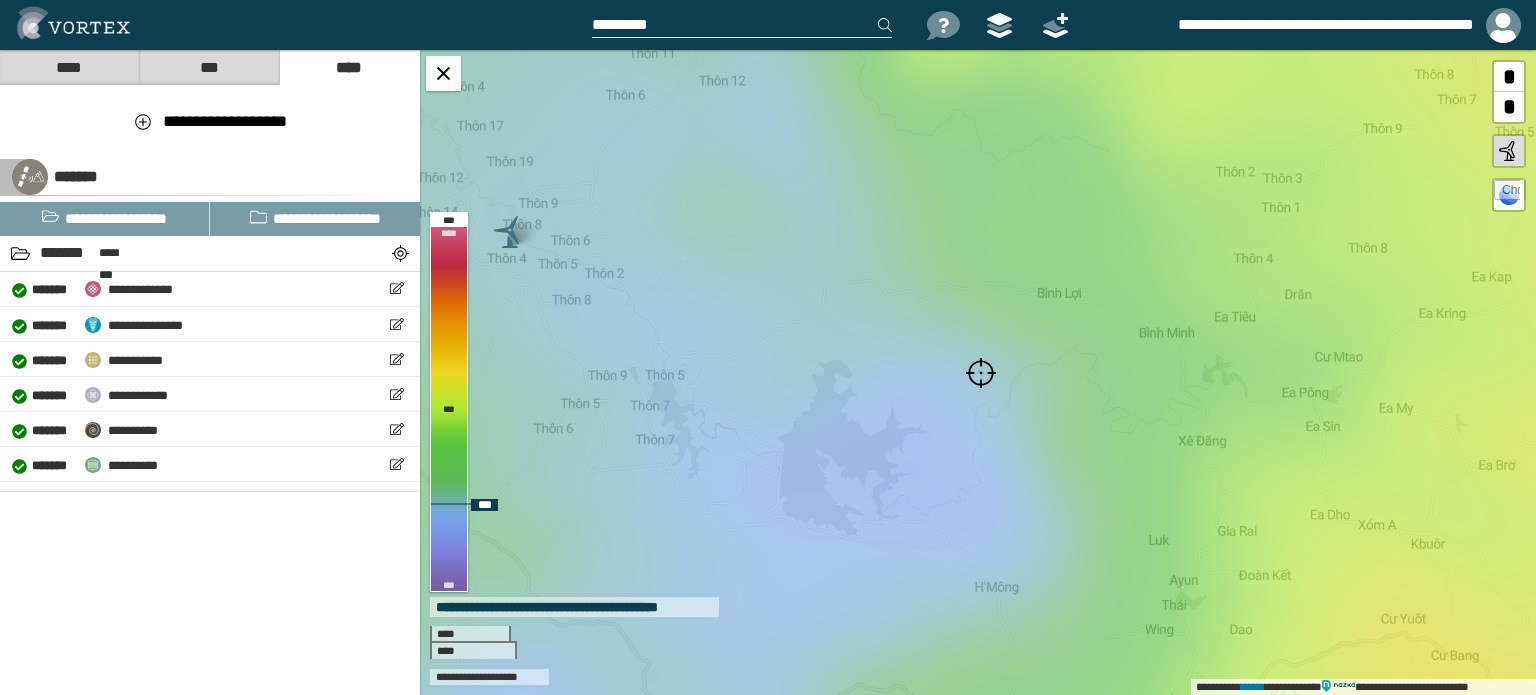 click at bounding box center (981, 373) 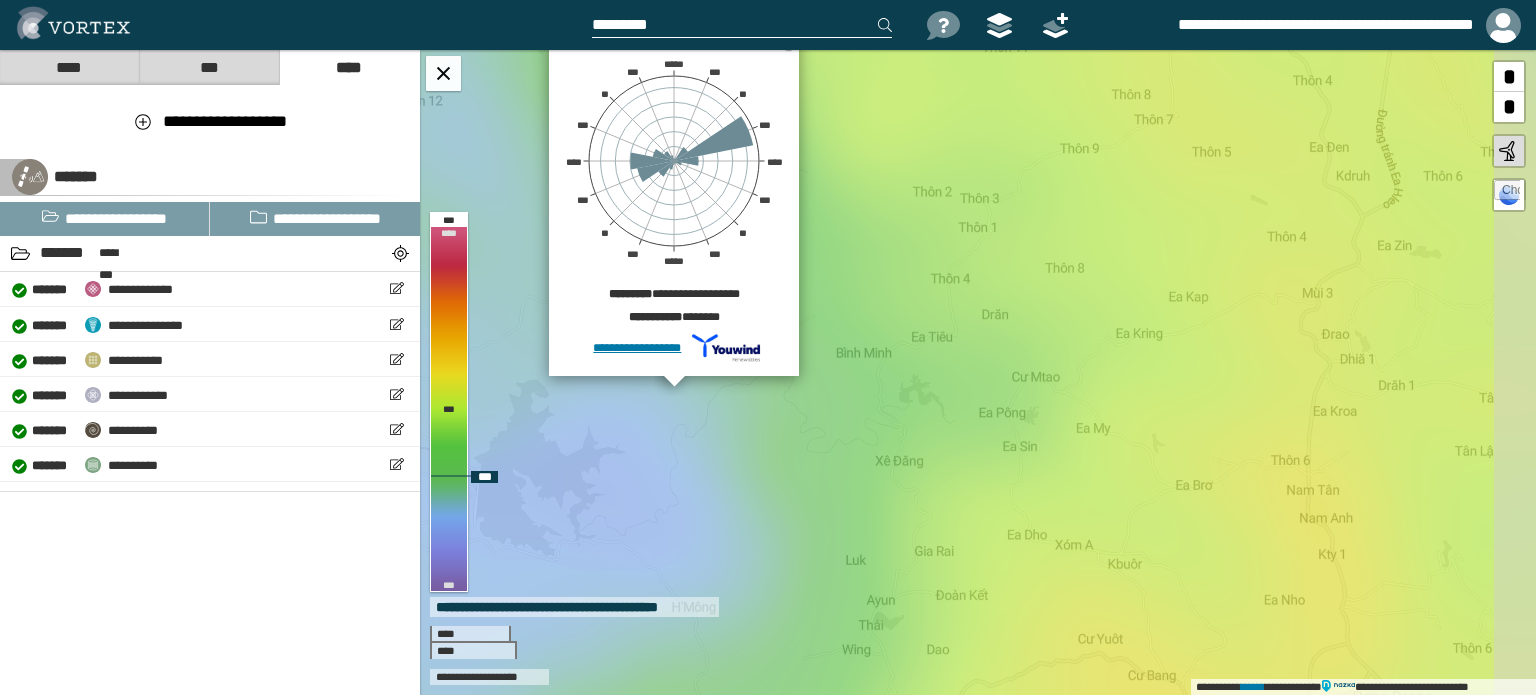 drag, startPoint x: 1084, startPoint y: 461, endPoint x: 781, endPoint y: 442, distance: 303.59512 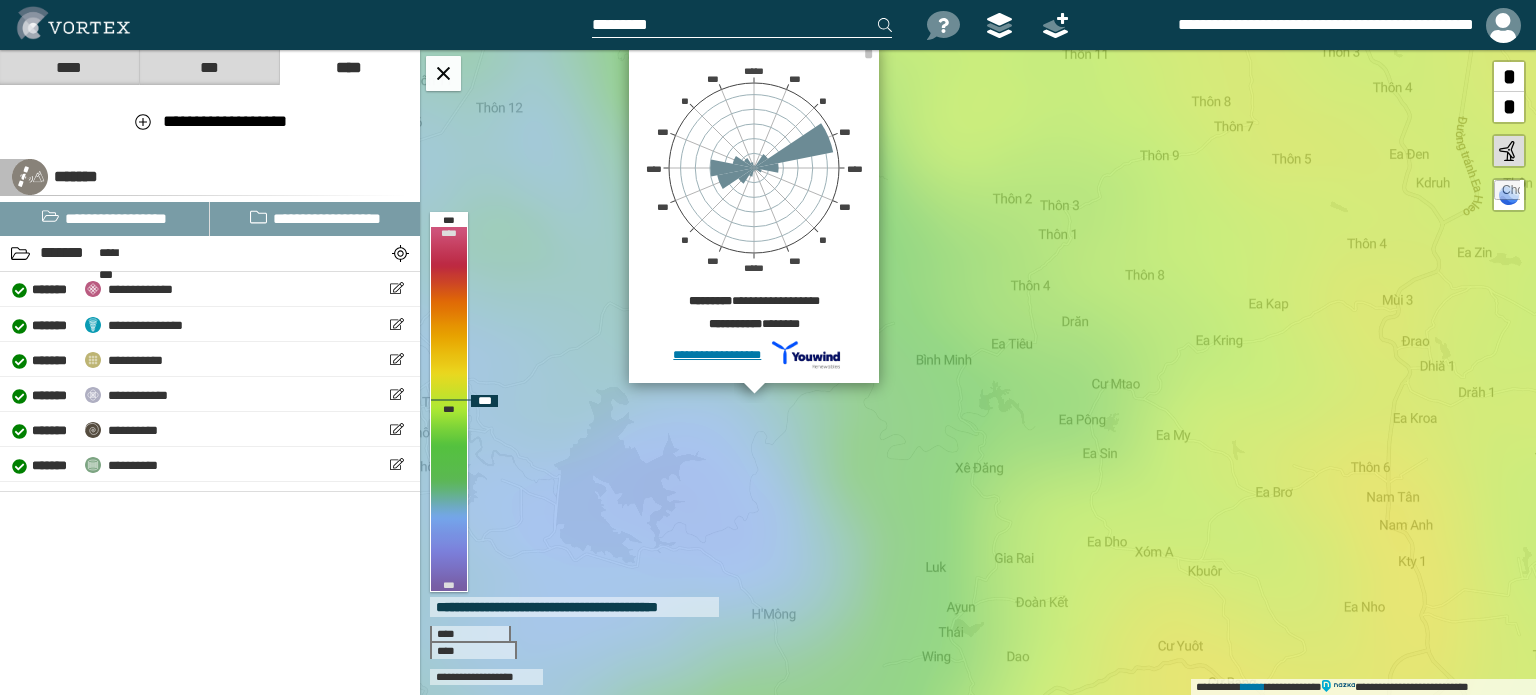 click at bounding box center (1509, 151) 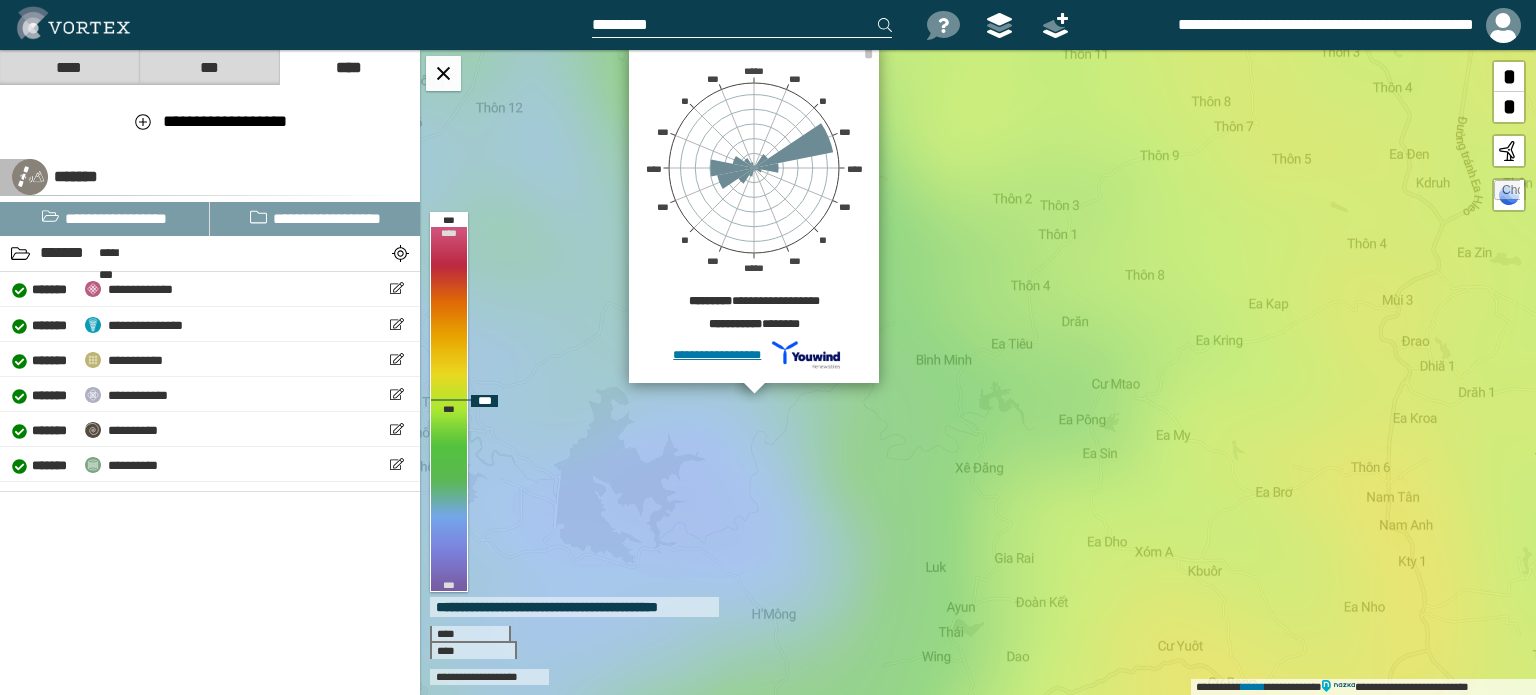click at bounding box center [1509, 151] 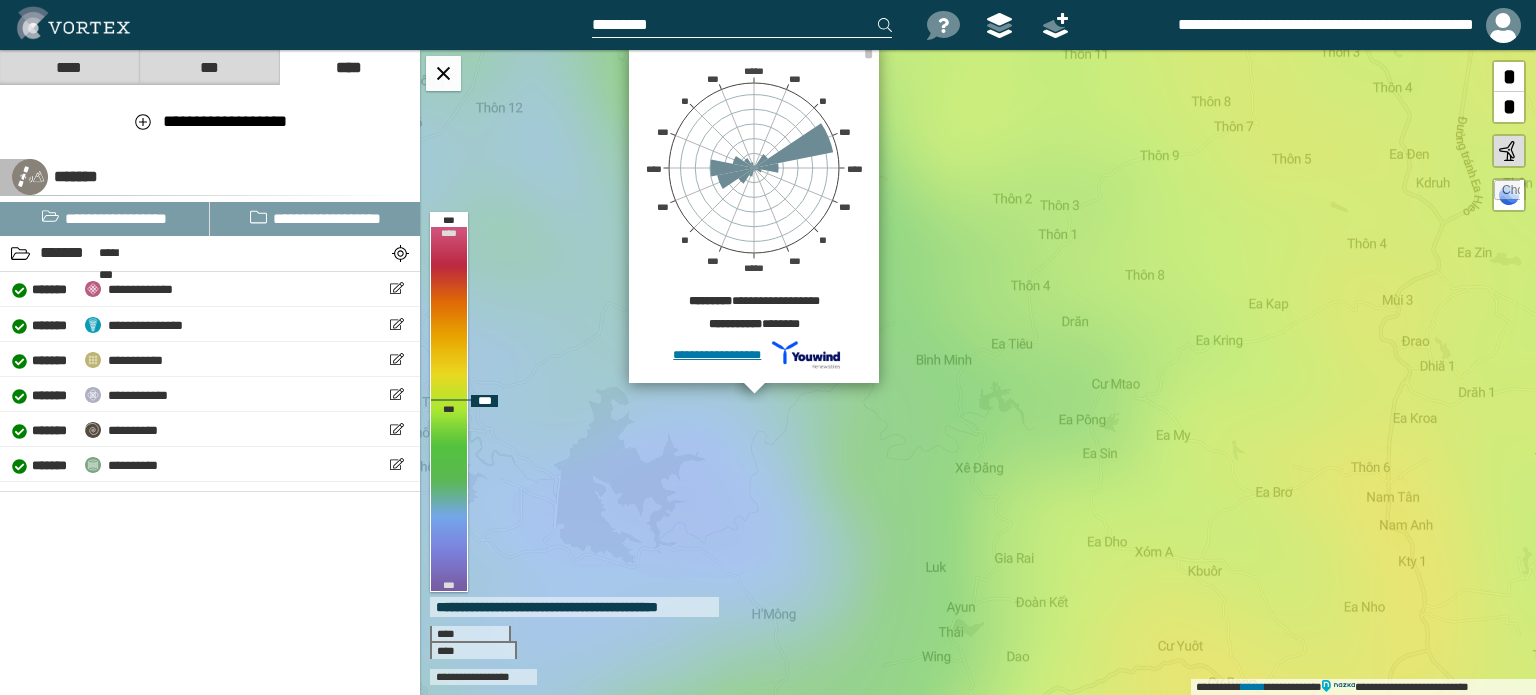 click at bounding box center (1507, 193) 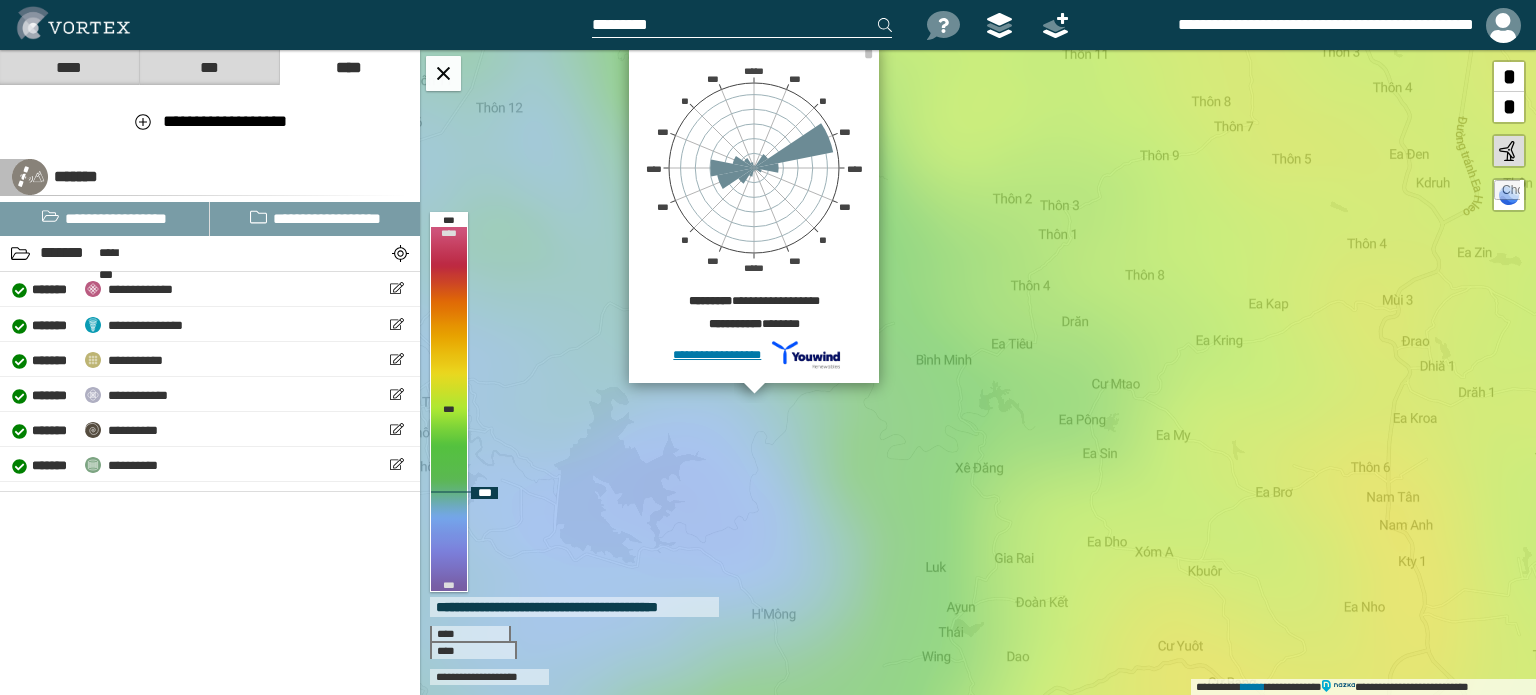 click on "**********" at bounding box center [753, 355] 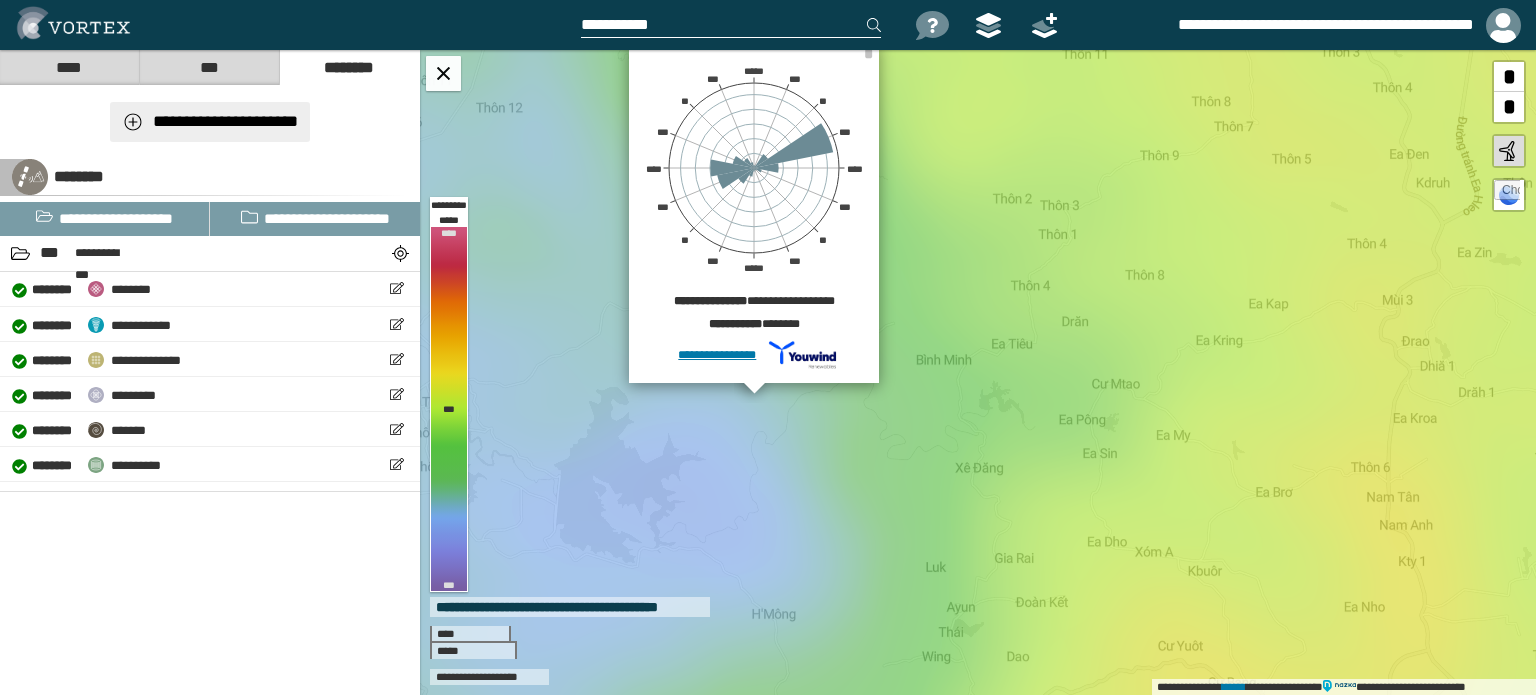 click on "**********" at bounding box center [210, 122] 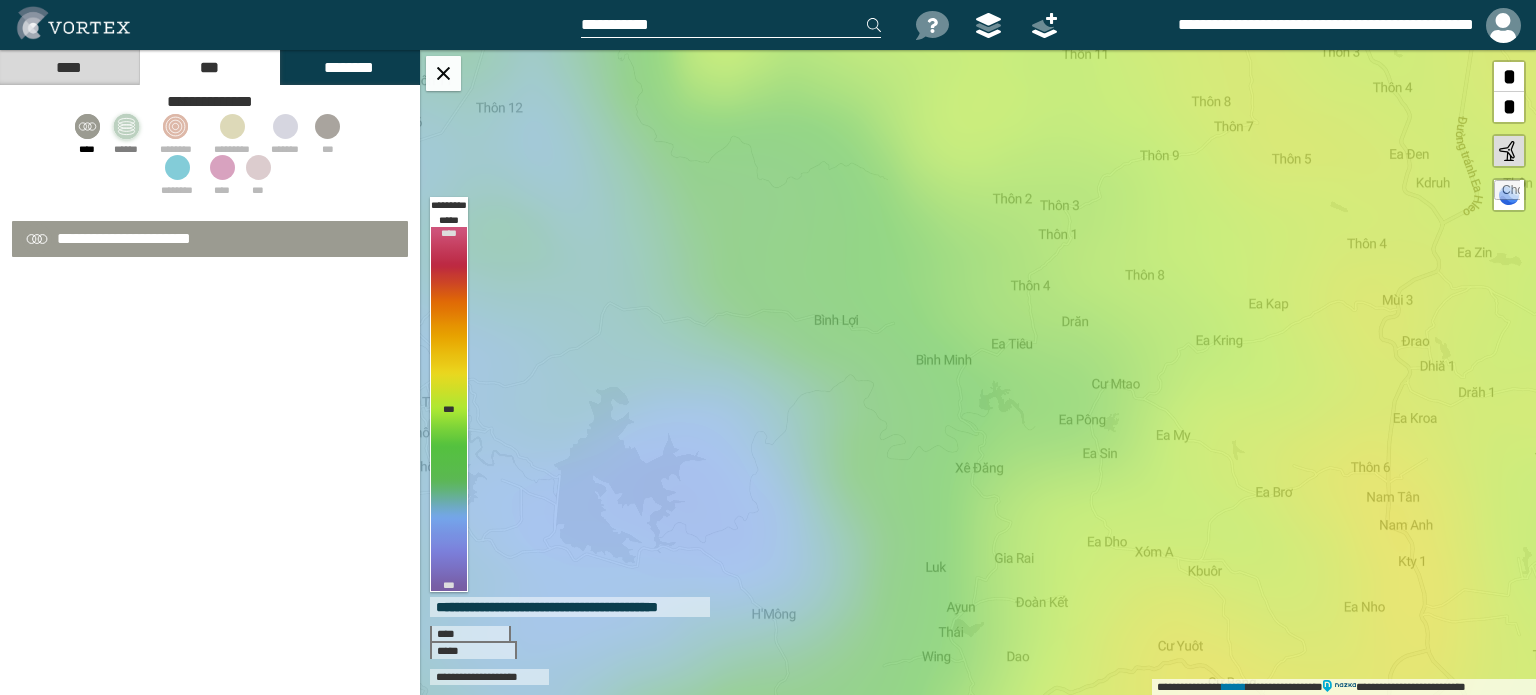 select on "**" 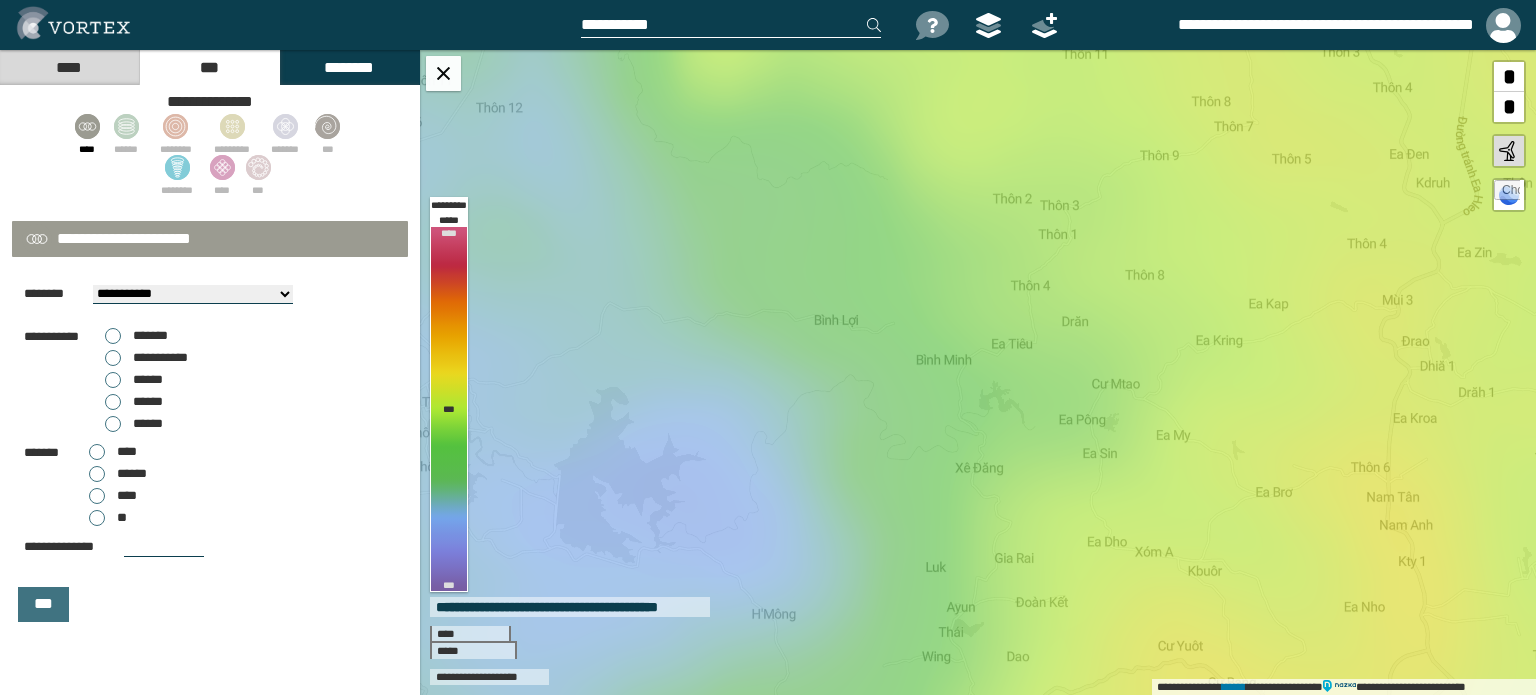 scroll, scrollTop: 117, scrollLeft: 0, axis: vertical 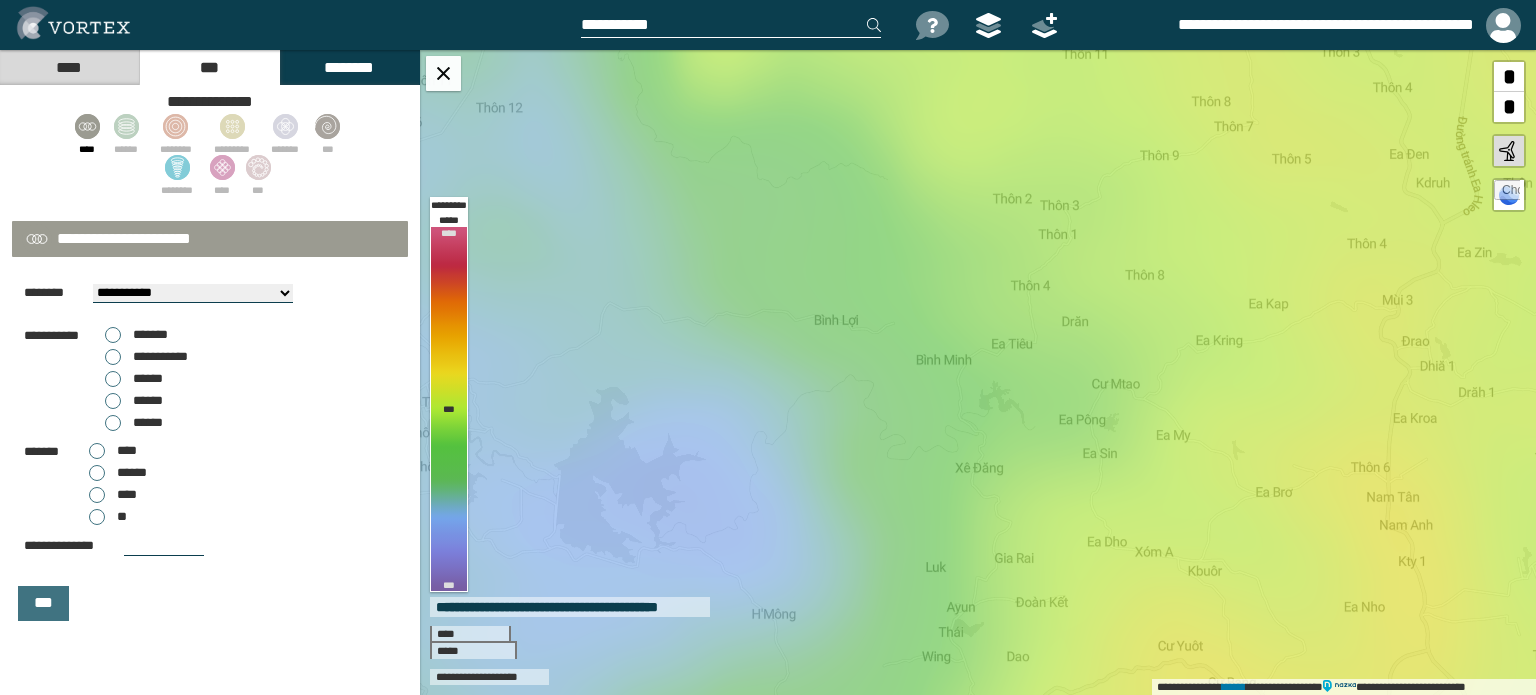 click on "******" at bounding box center [134, 401] 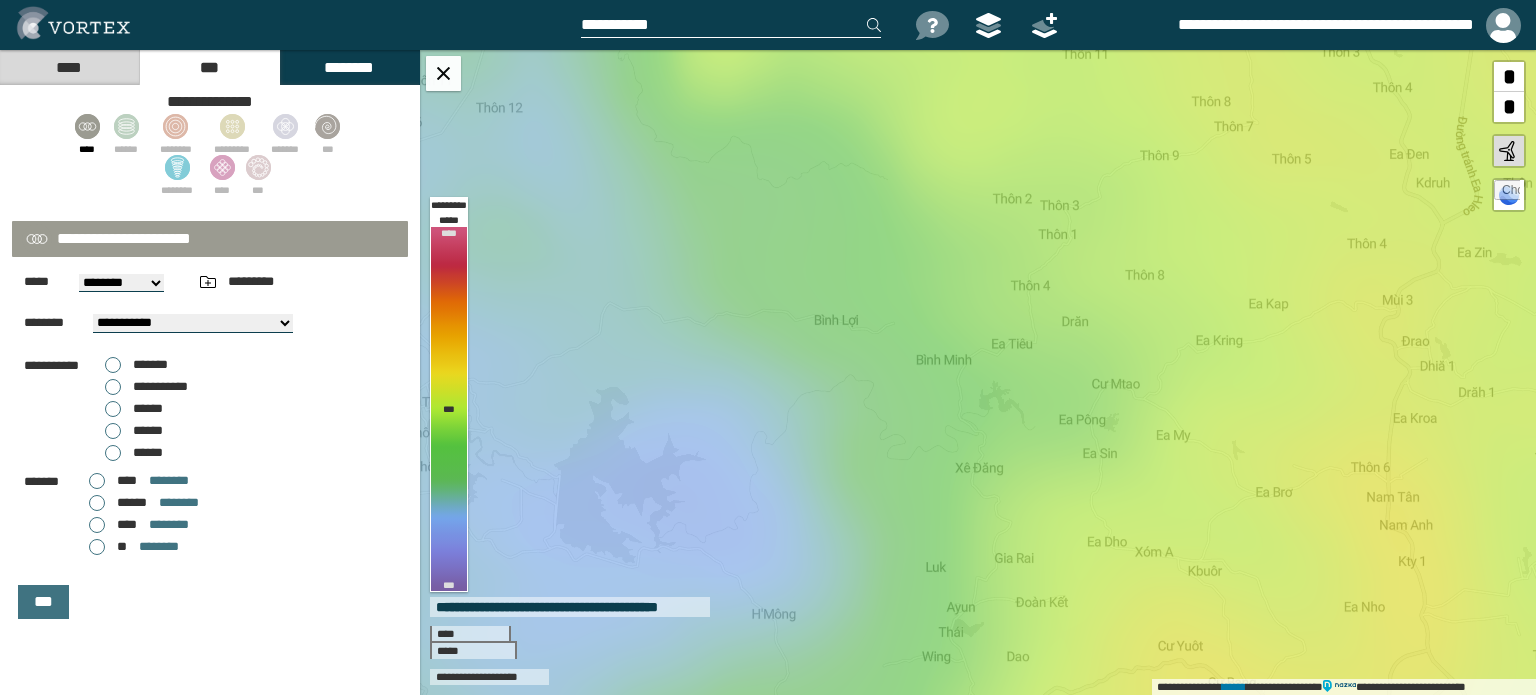 scroll, scrollTop: 86, scrollLeft: 0, axis: vertical 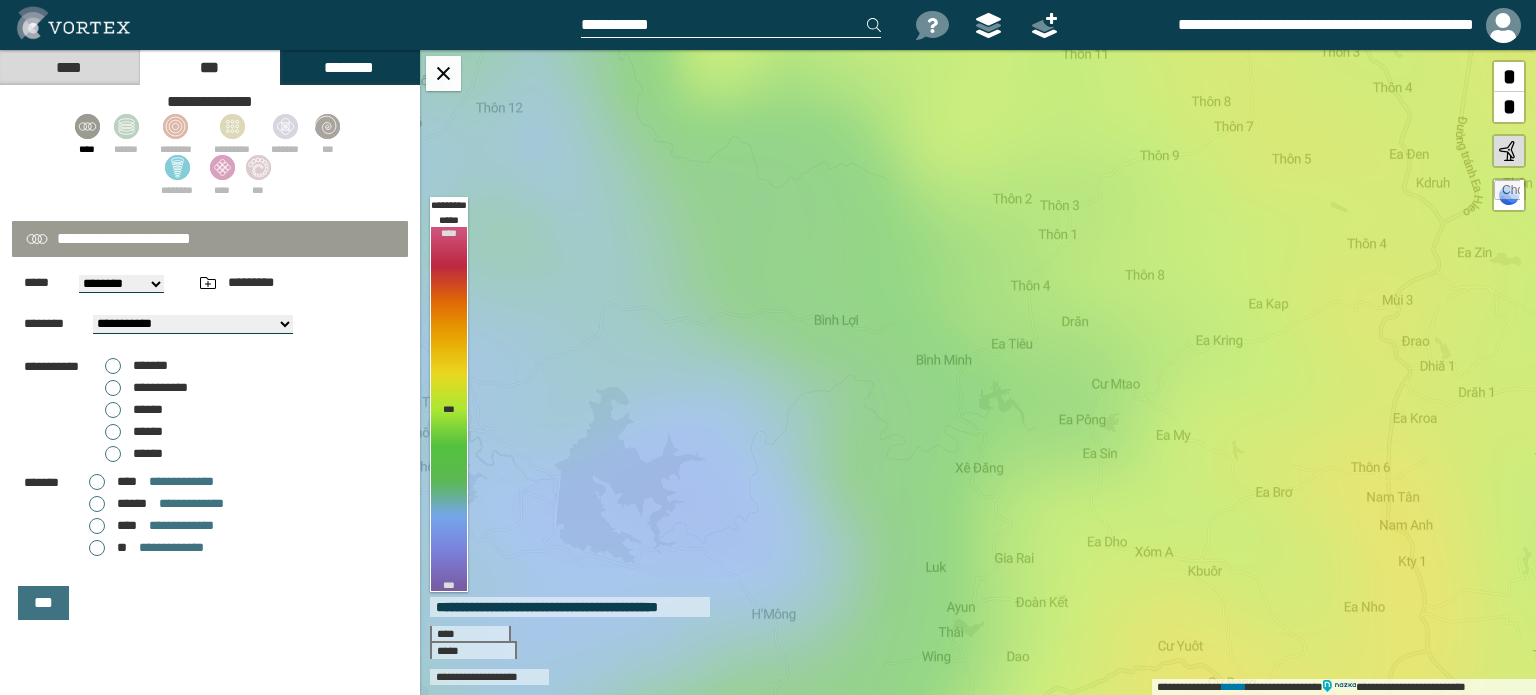 click on "******" at bounding box center (134, 454) 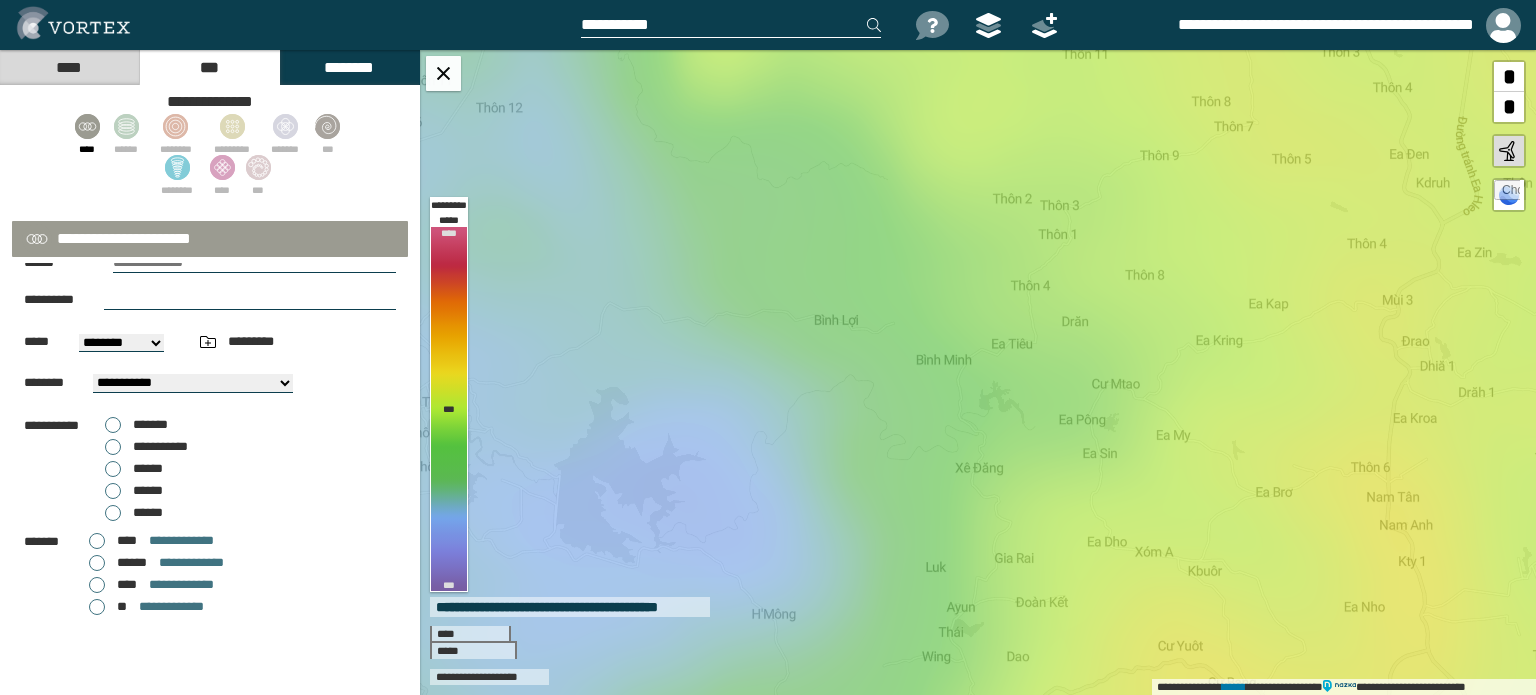 scroll, scrollTop: 0, scrollLeft: 0, axis: both 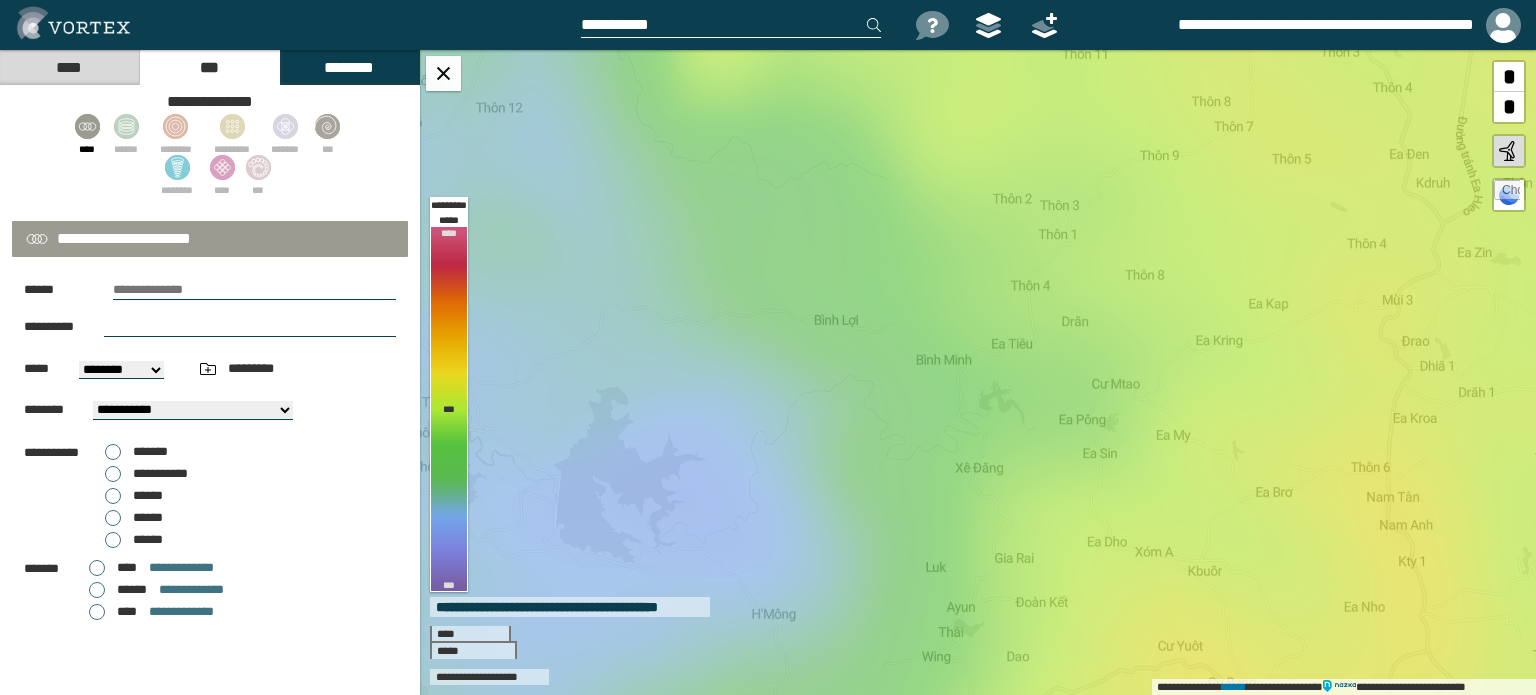 click on "********" at bounding box center [349, 67] 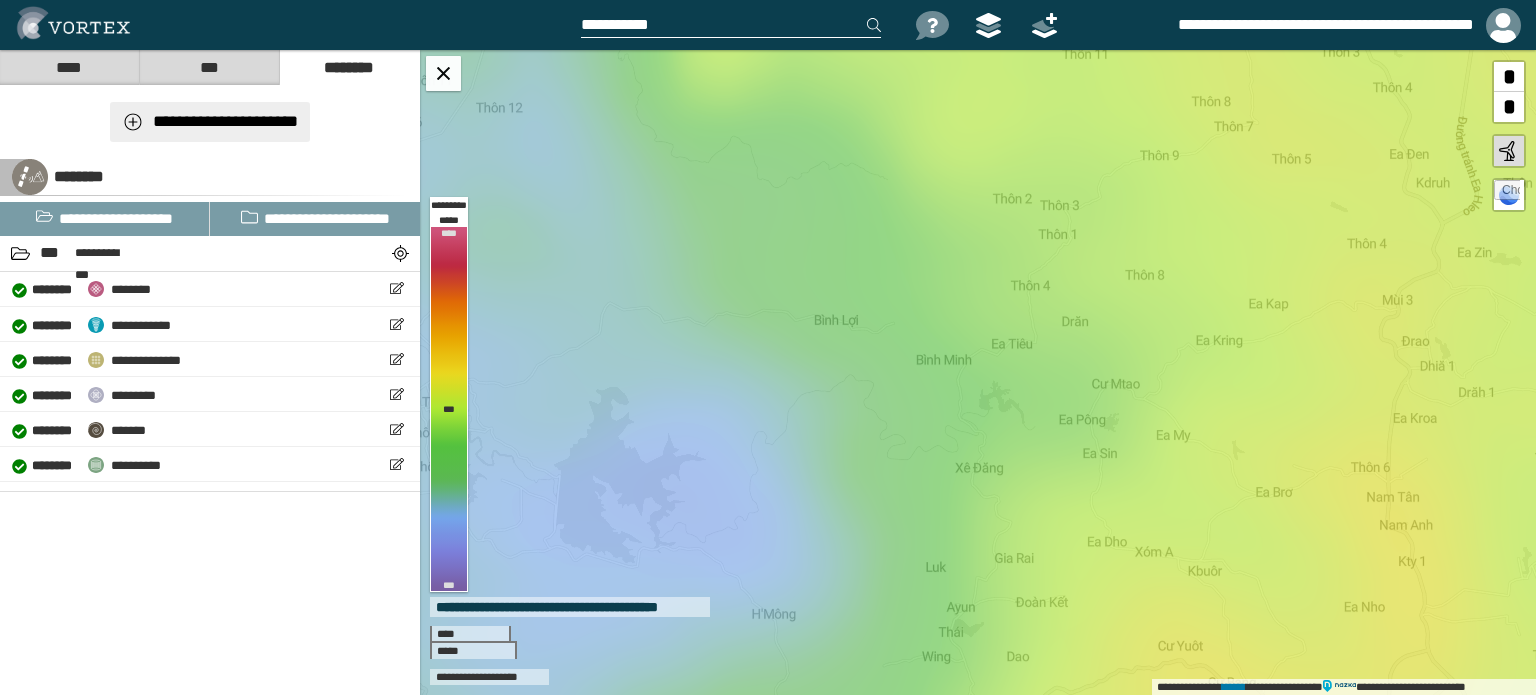 click on "**********" at bounding box center (210, 122) 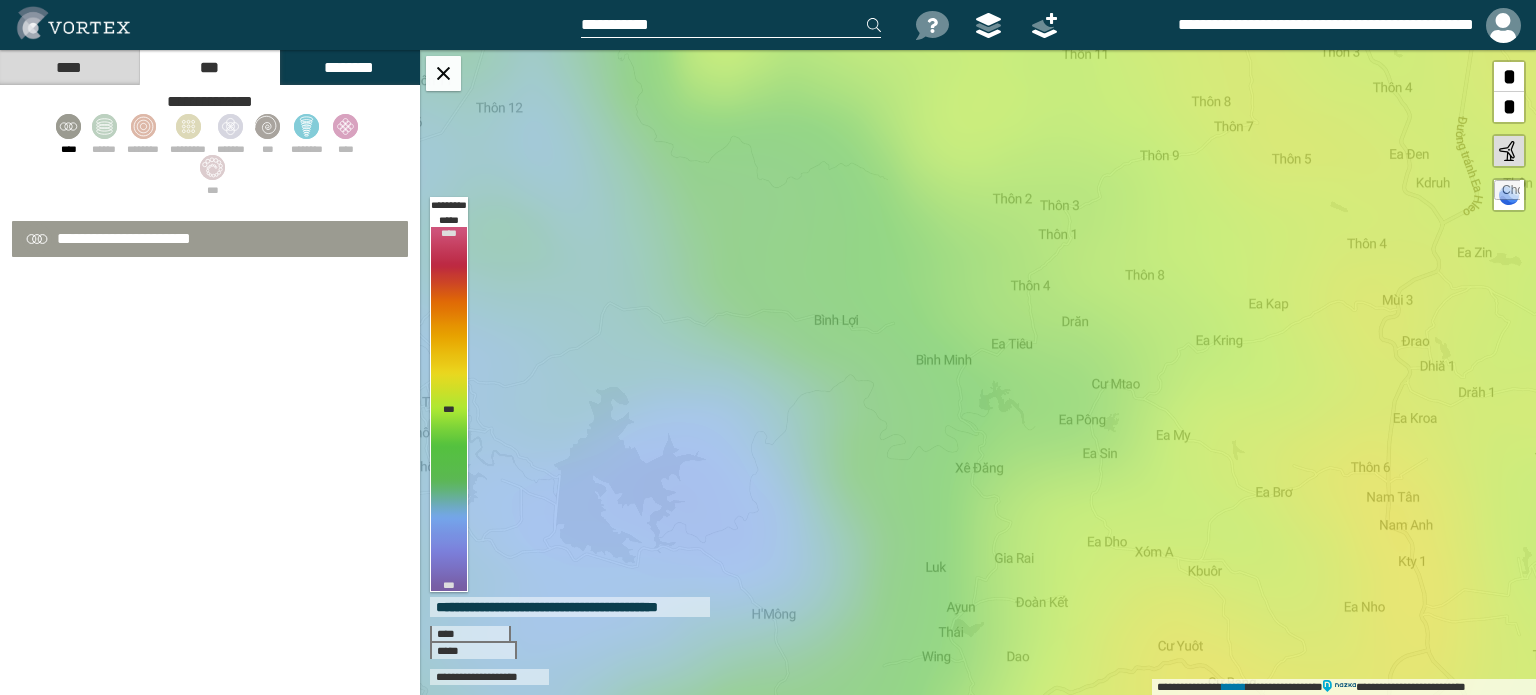 select on "**" 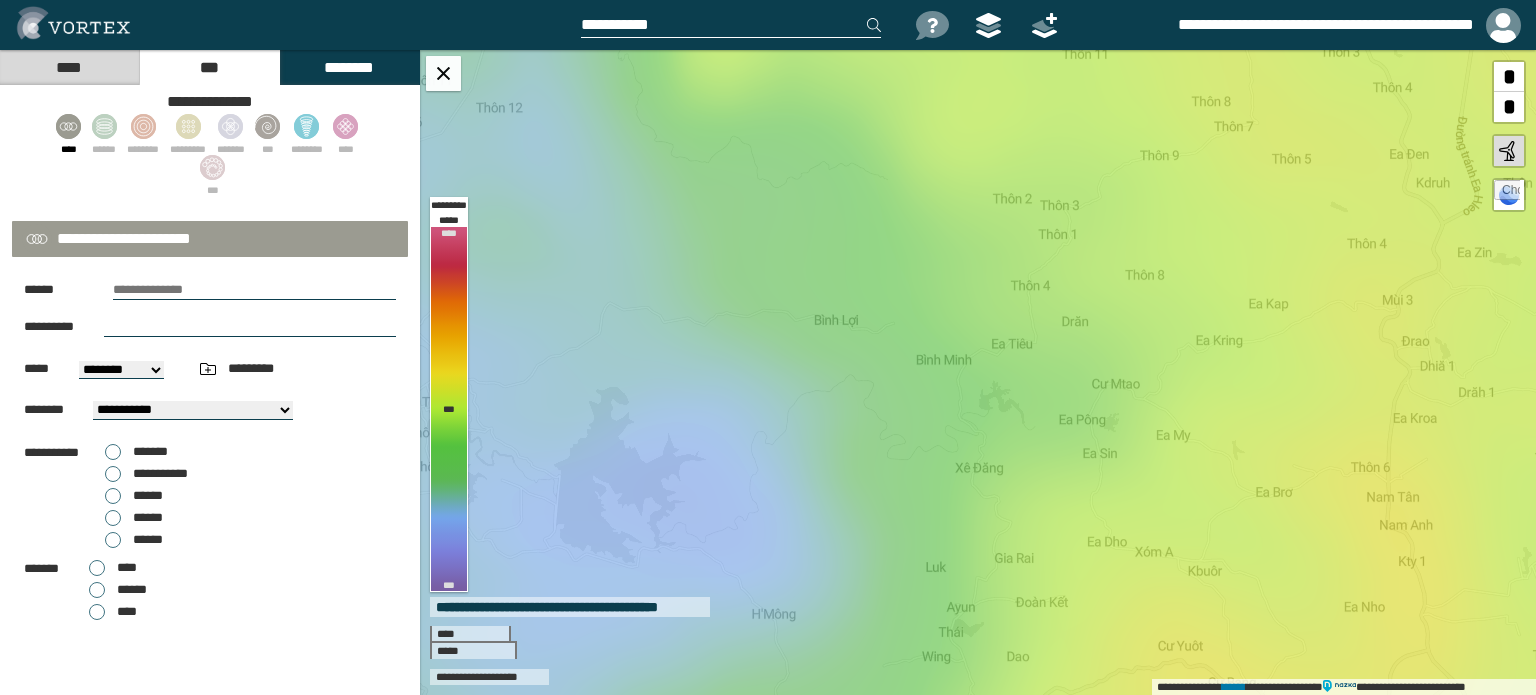 click on "**********" at bounding box center [146, 474] 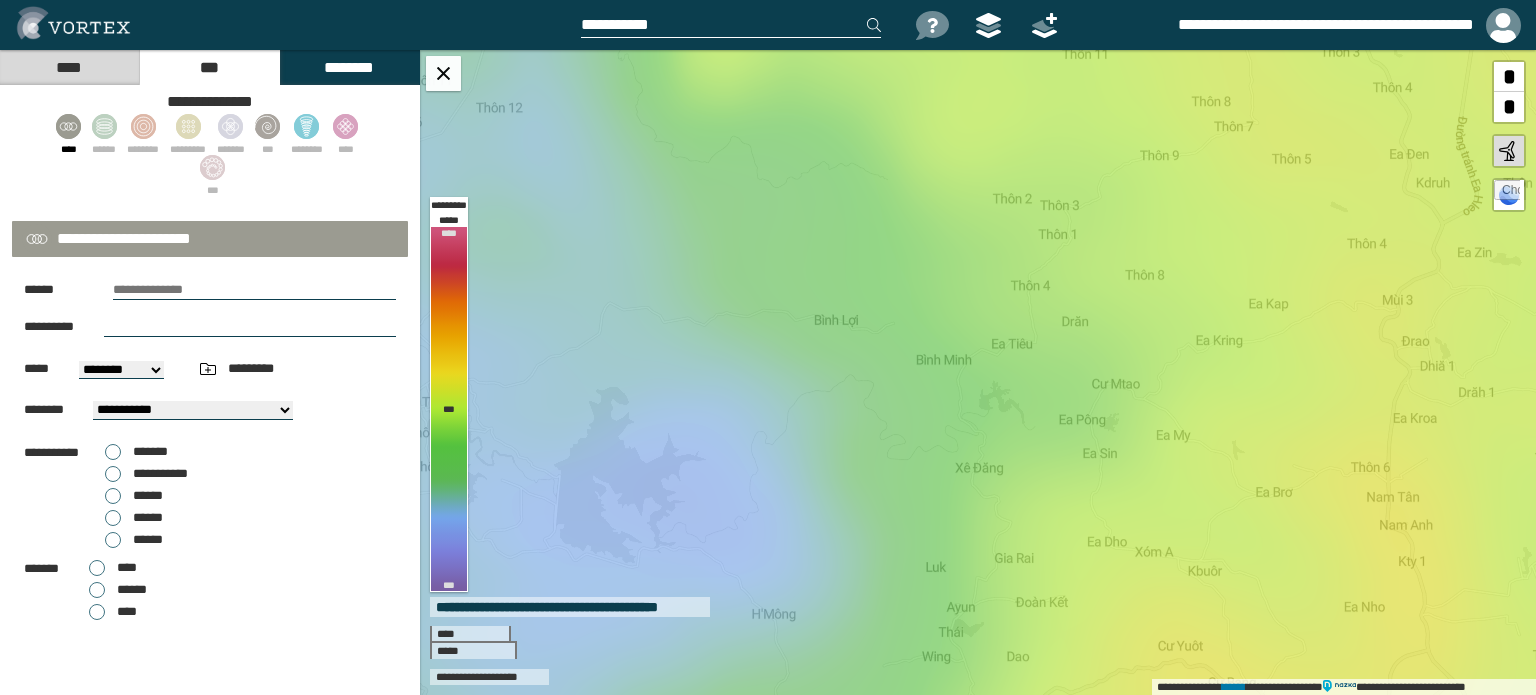scroll, scrollTop: 86, scrollLeft: 0, axis: vertical 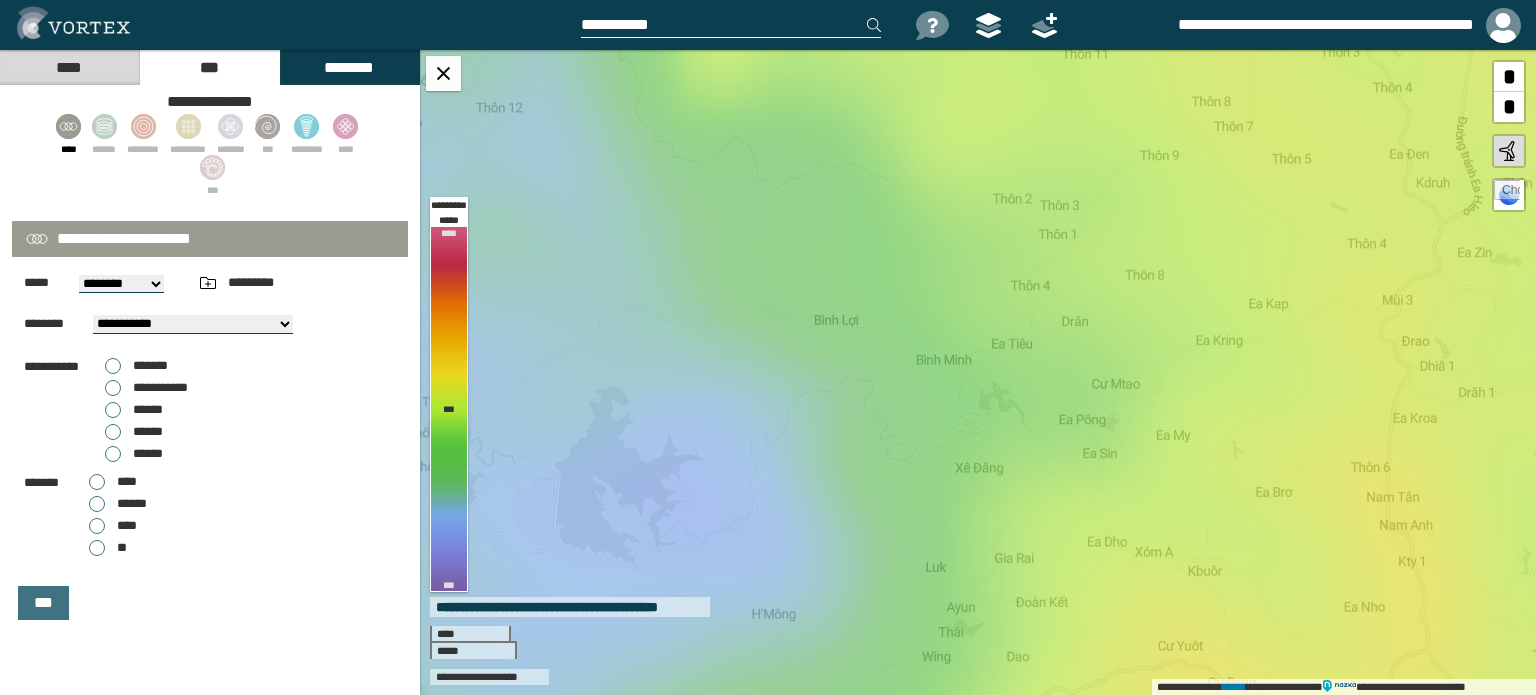 click on "**" at bounding box center [108, 548] 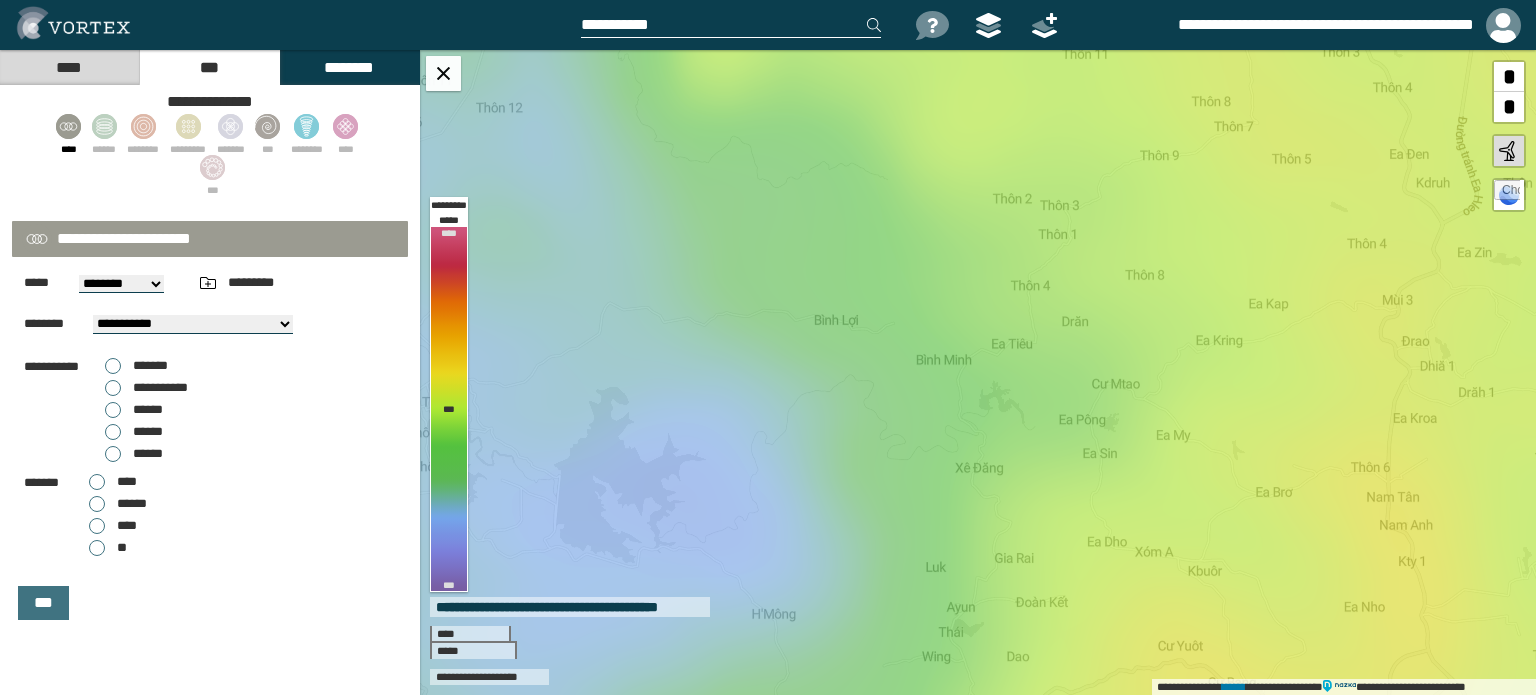 scroll, scrollTop: 0, scrollLeft: 0, axis: both 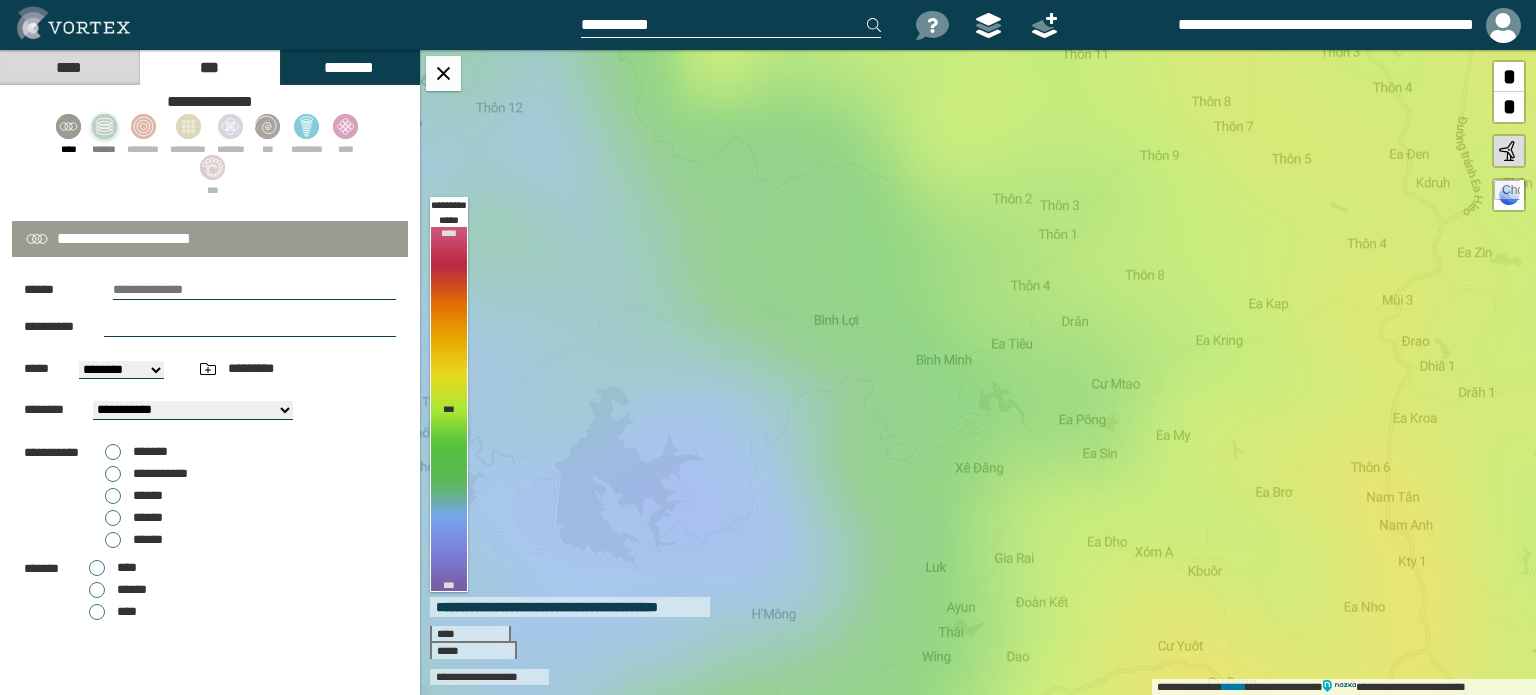 click 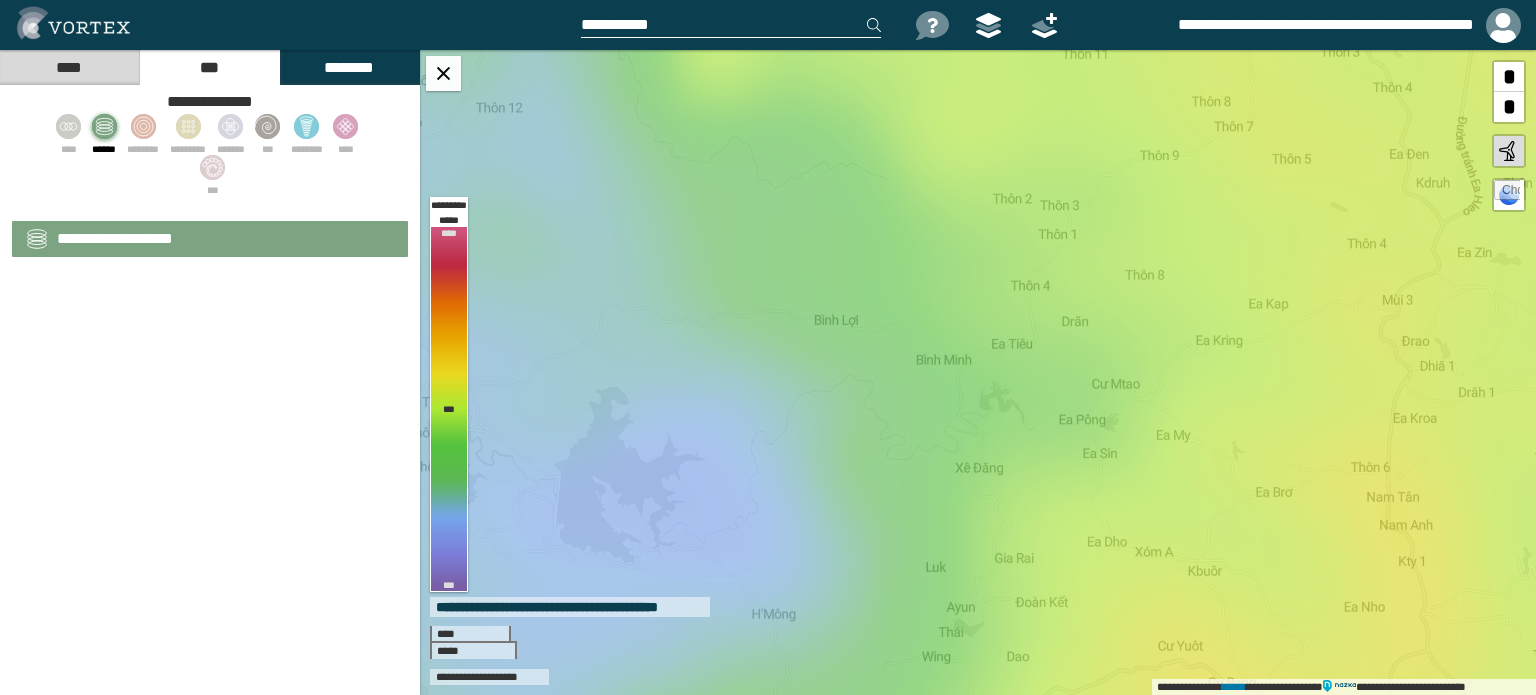 select on "**" 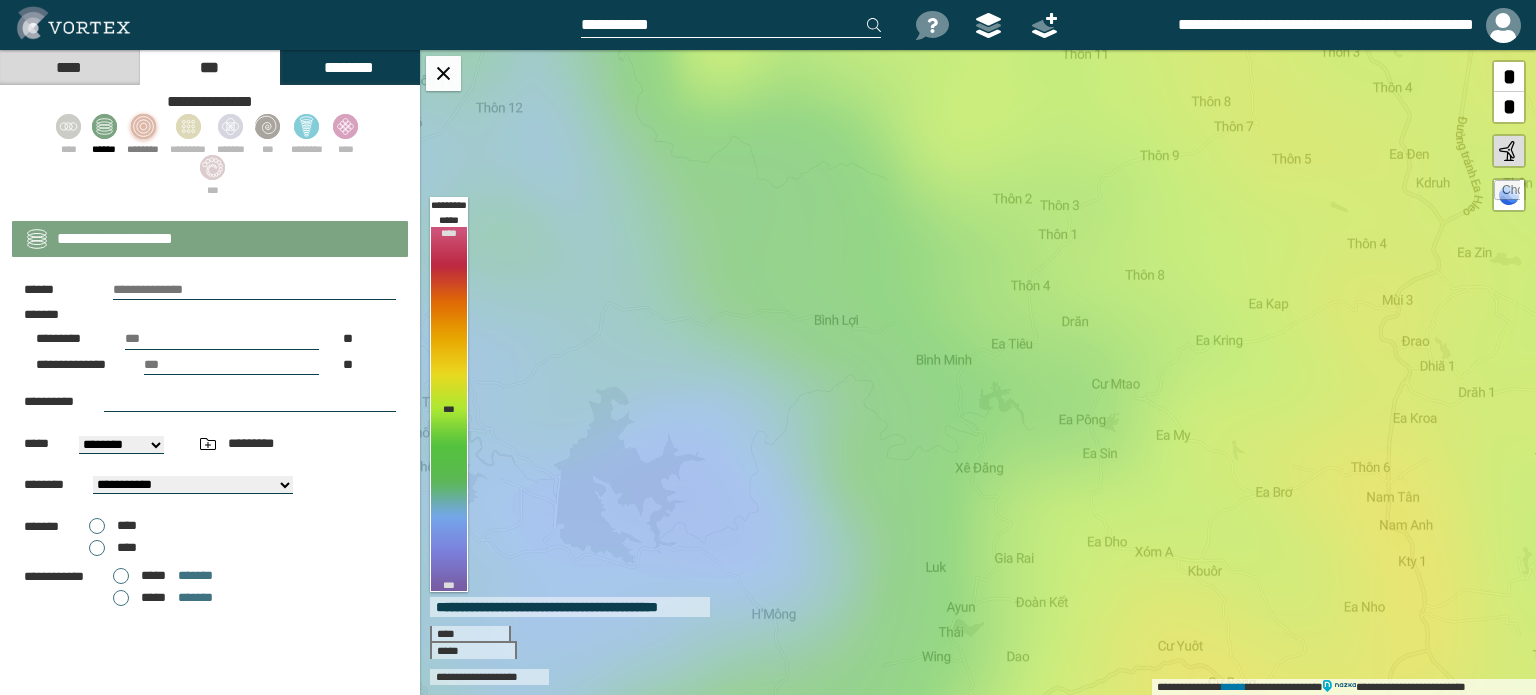 click 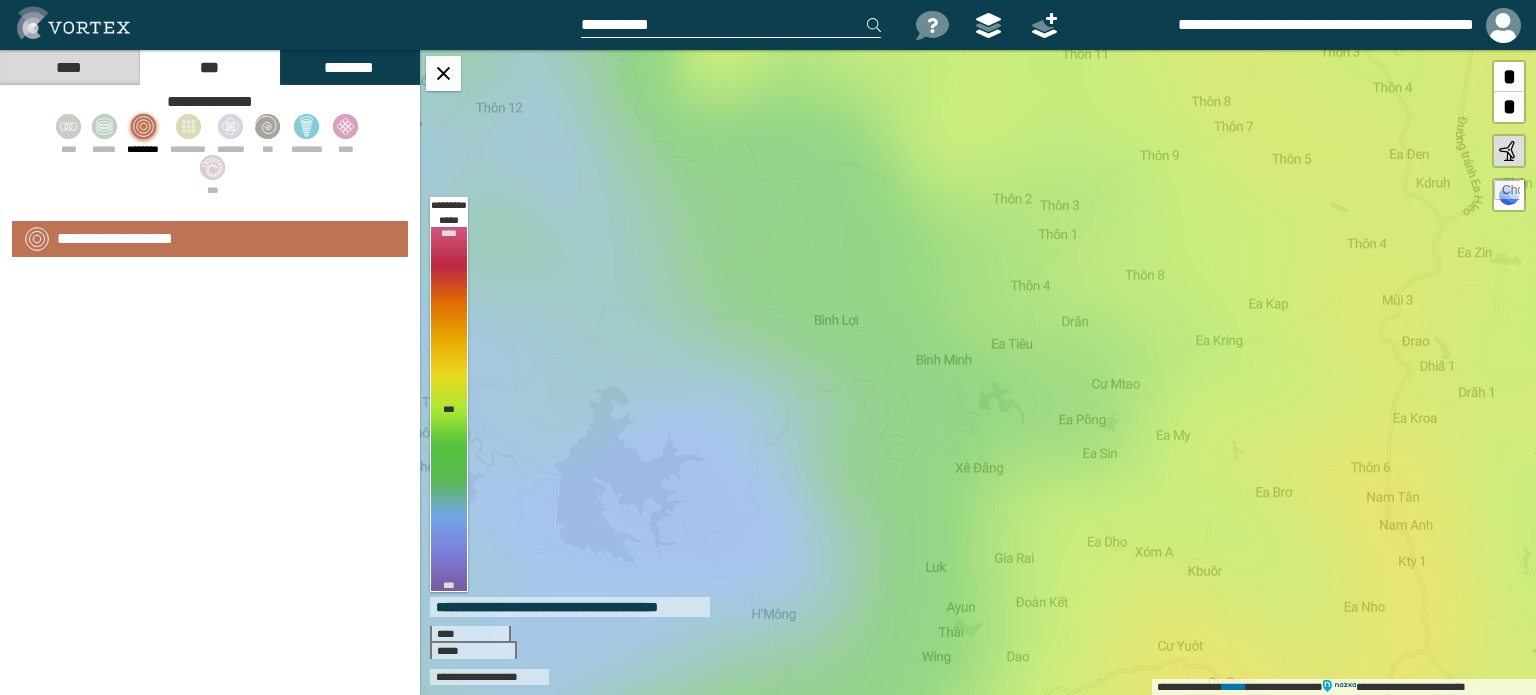 select on "**" 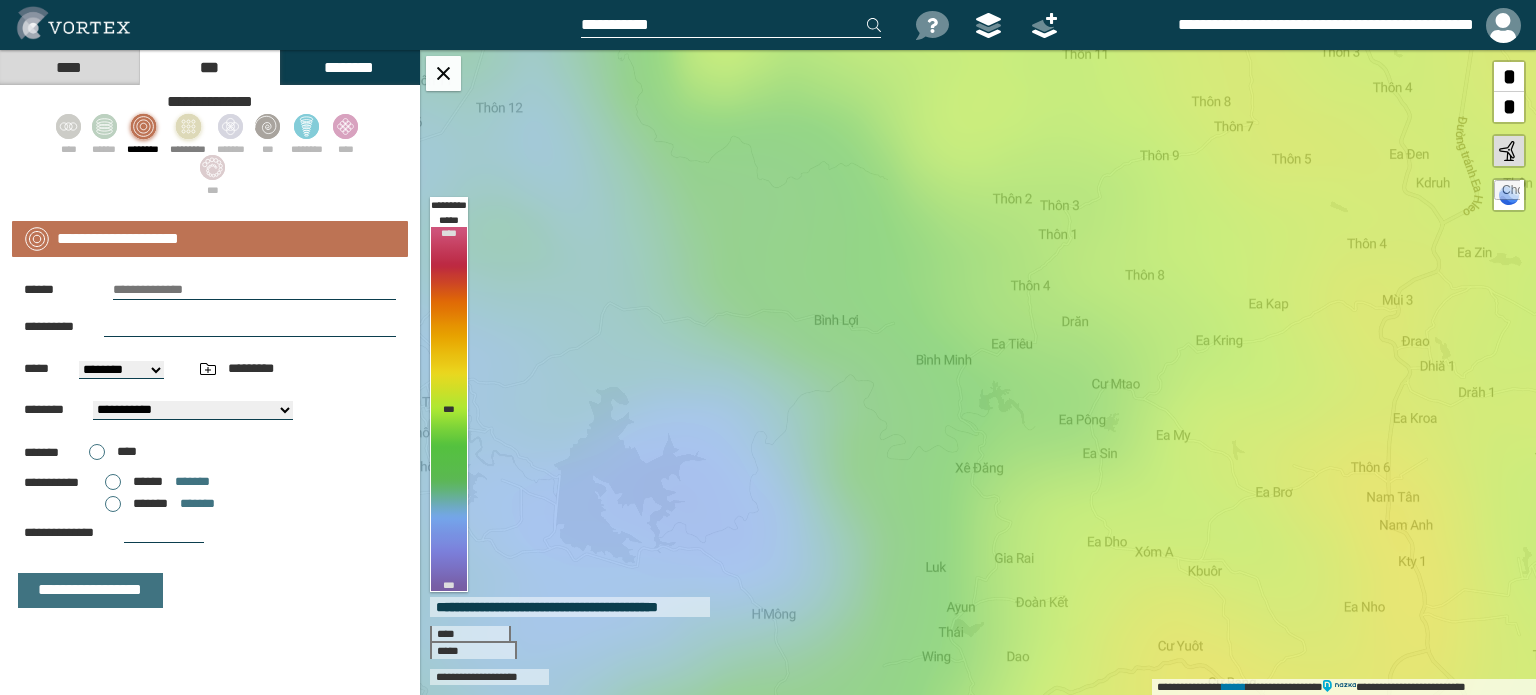 click 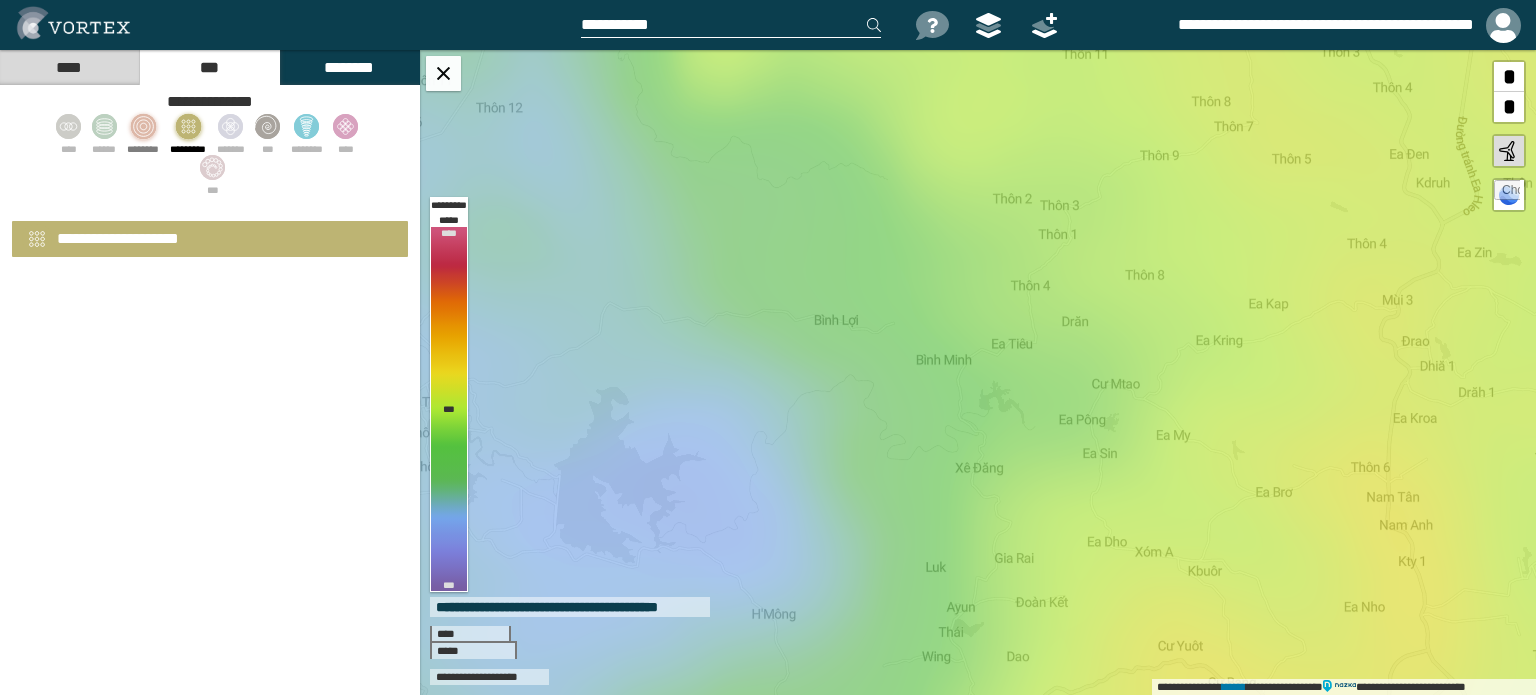 select on "**" 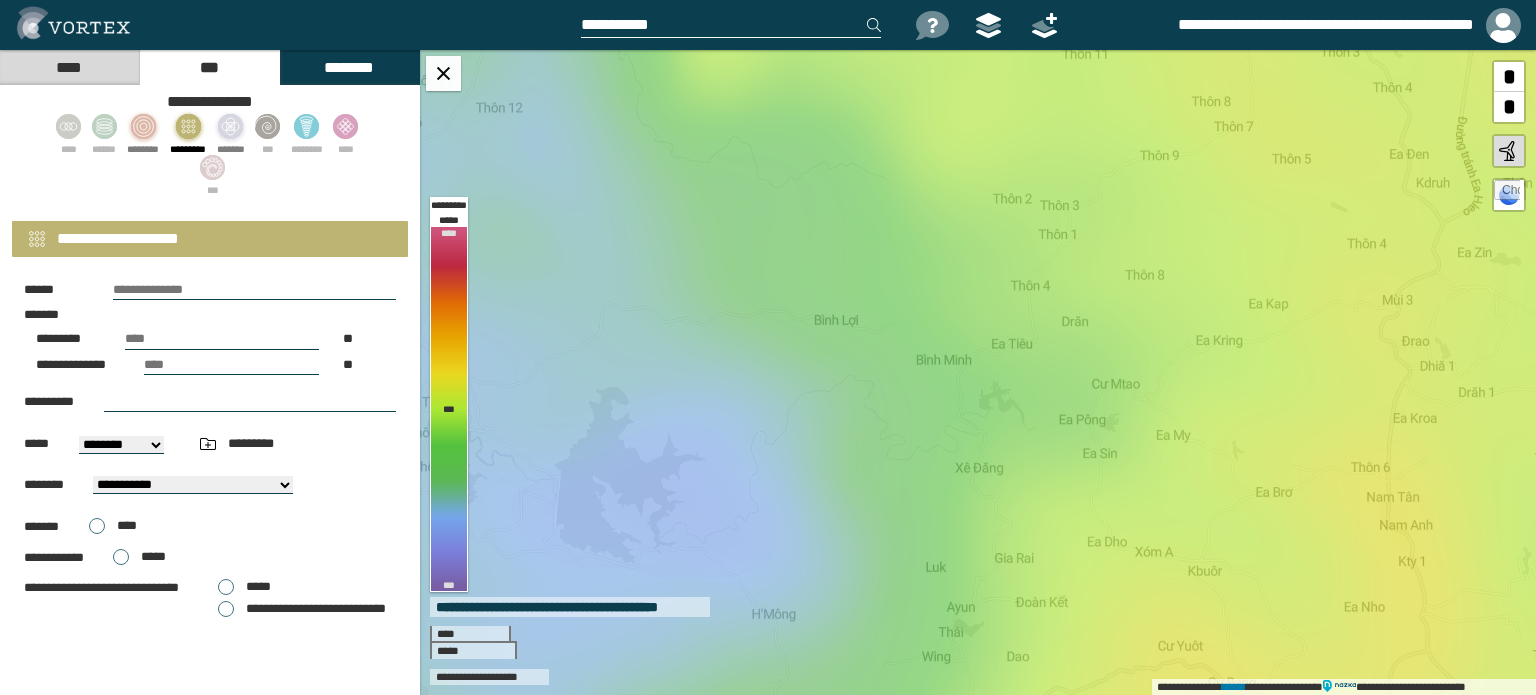 click 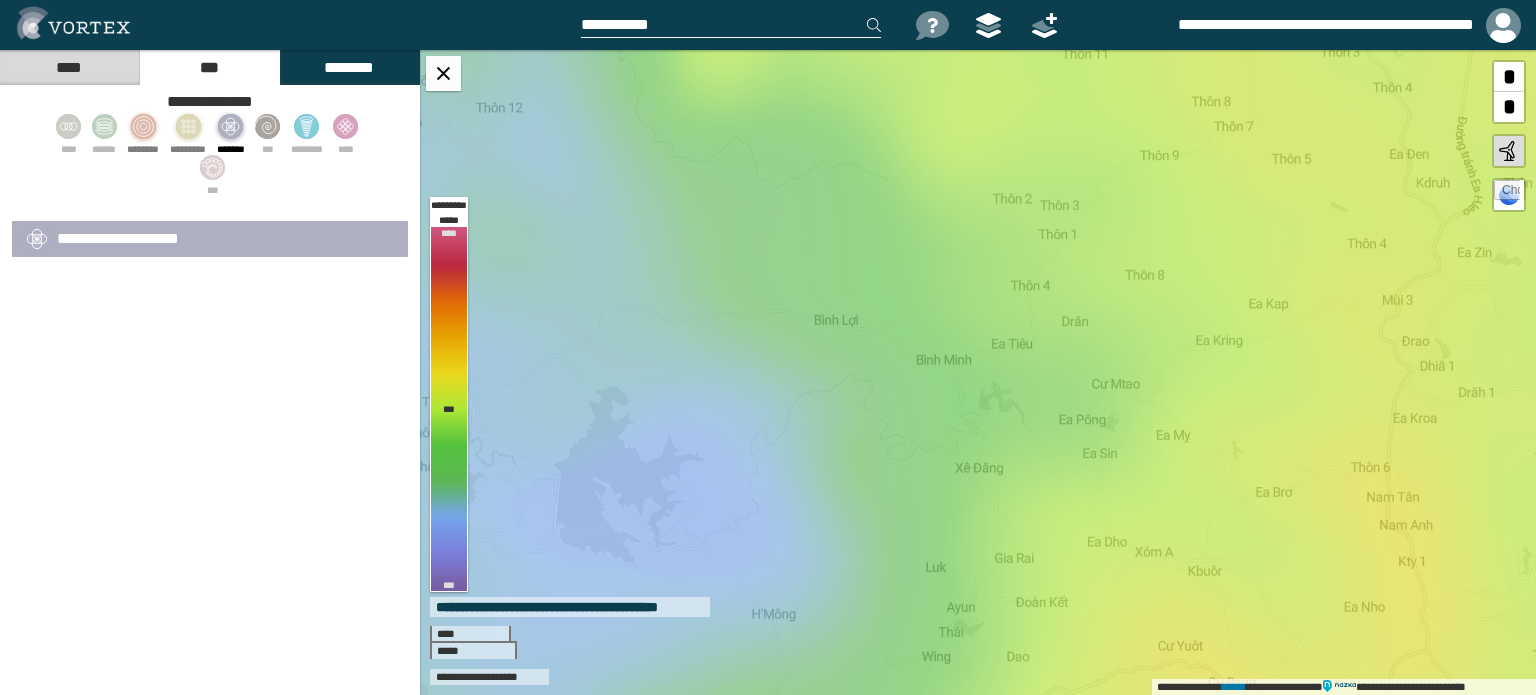 select on "**" 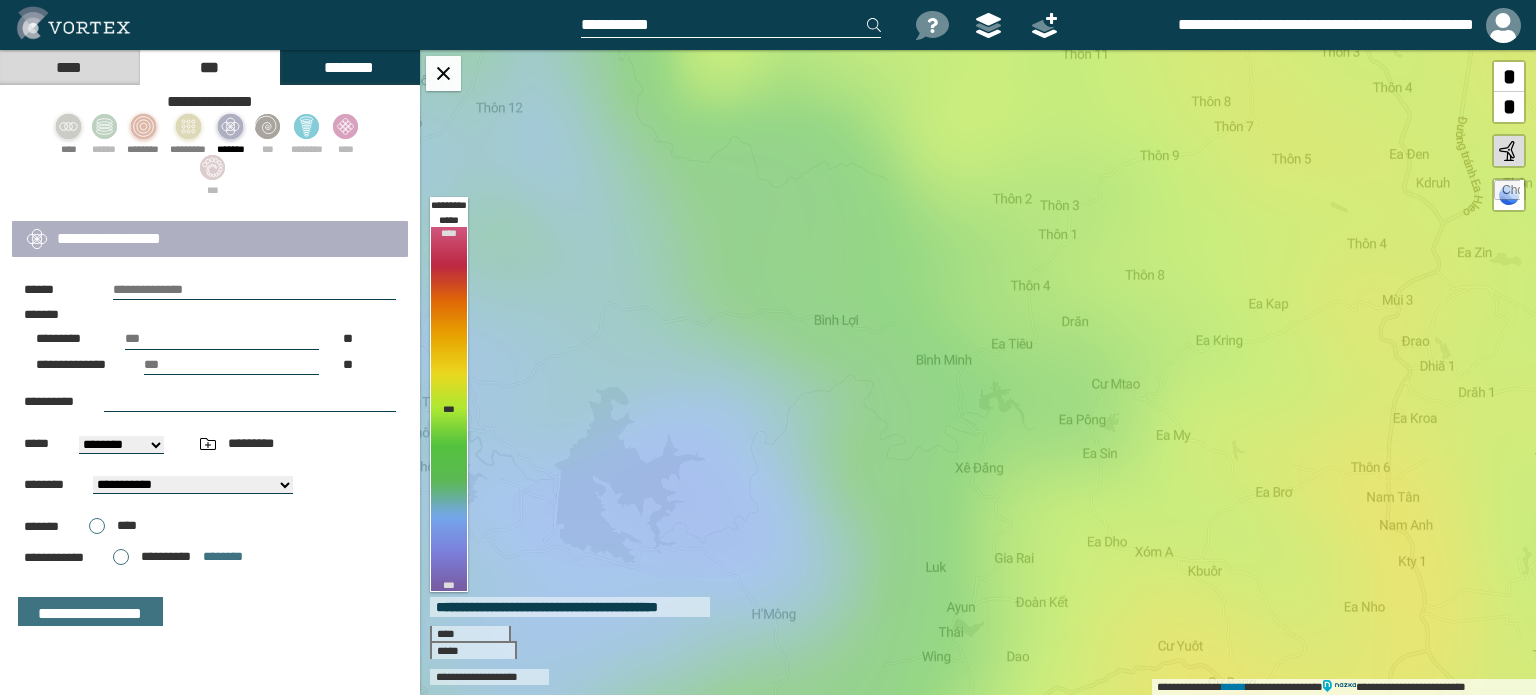 click 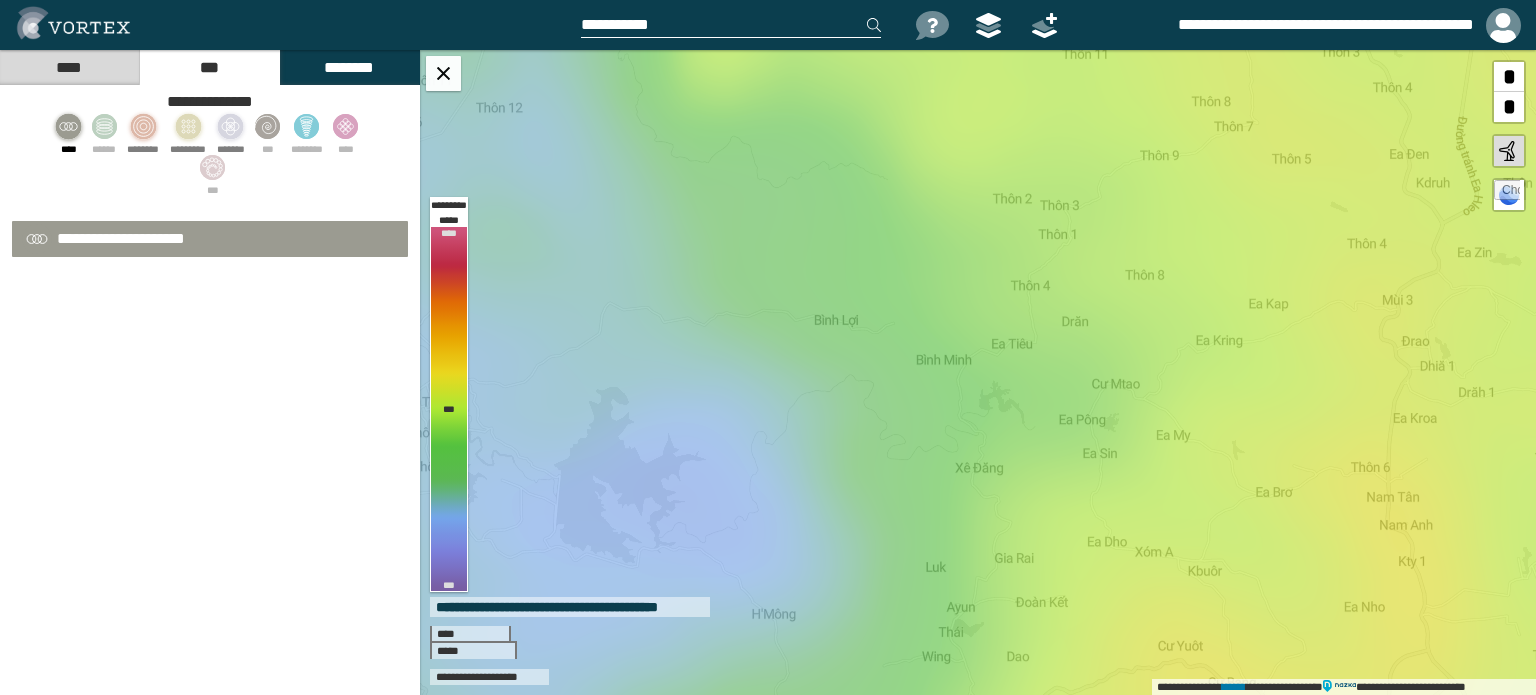 select on "**" 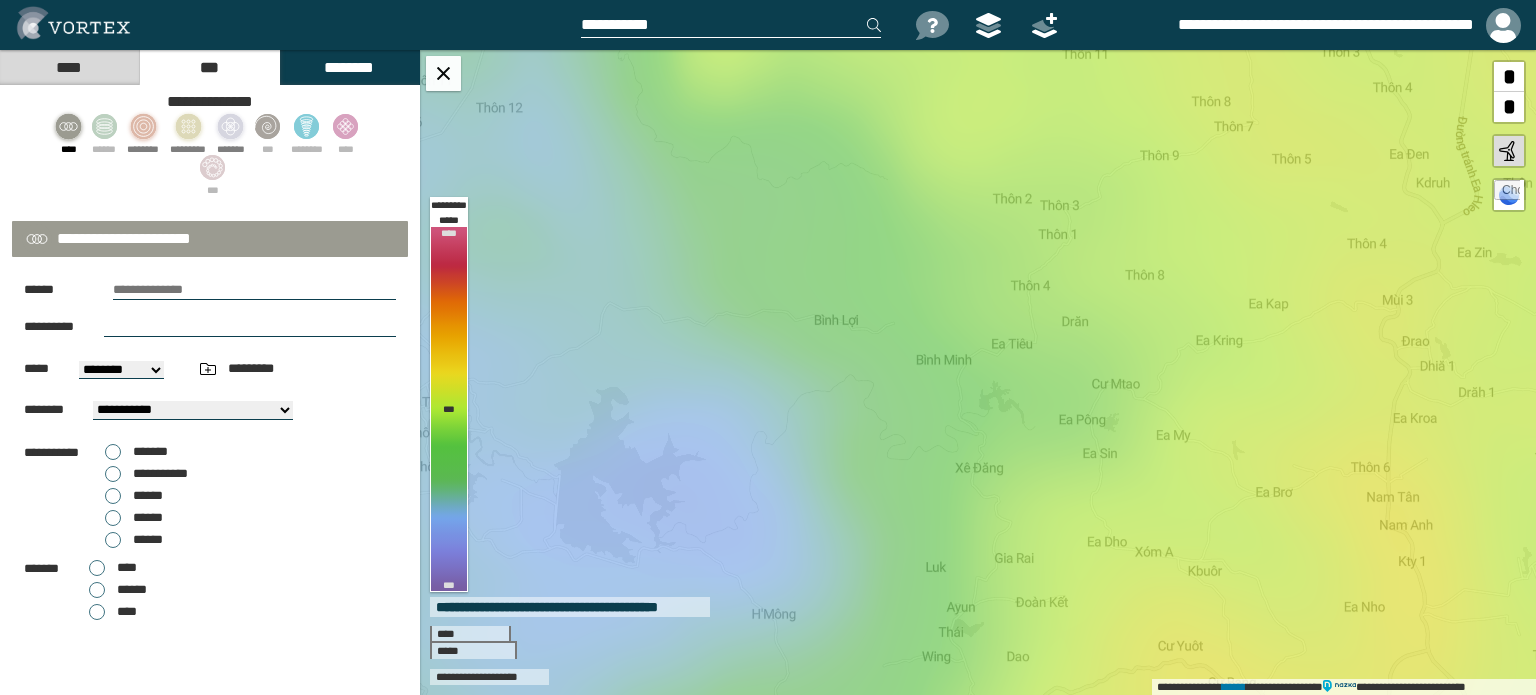 click on "**********" at bounding box center [146, 474] 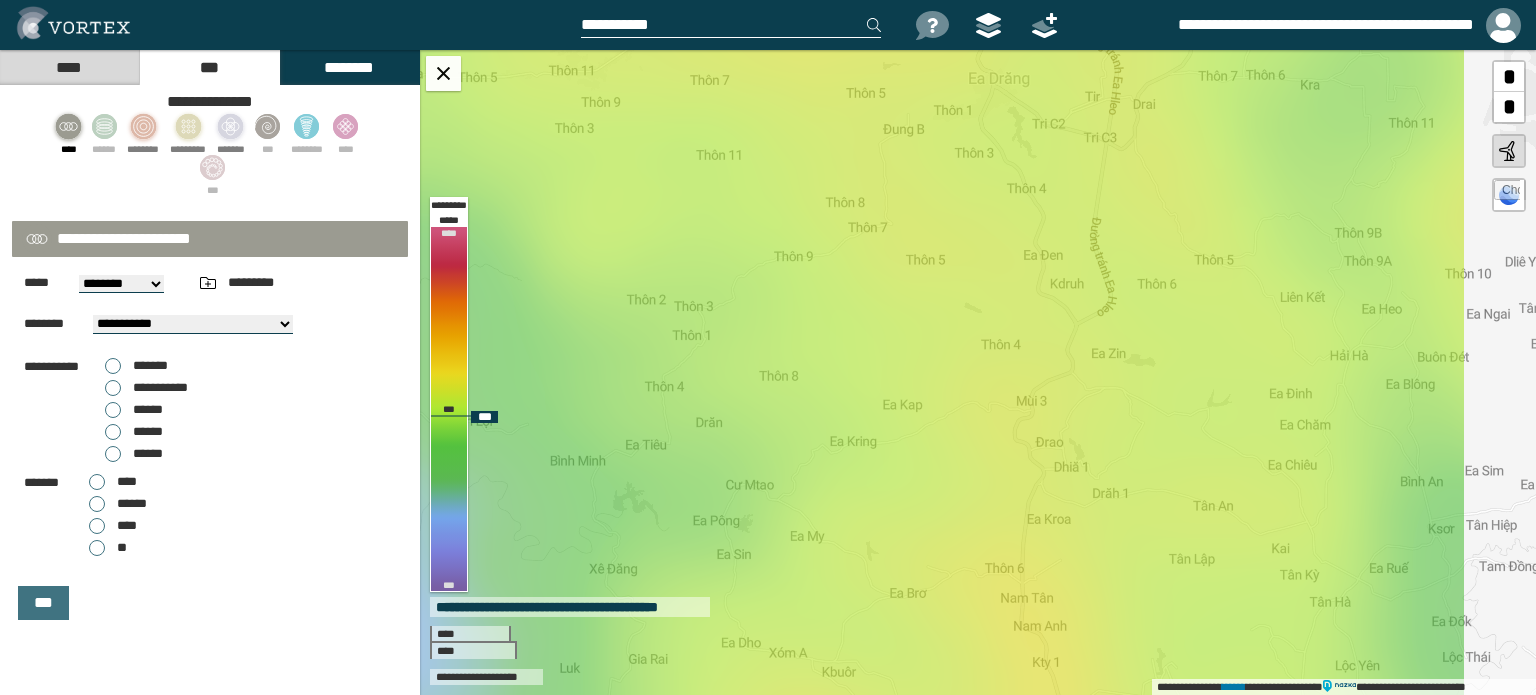 drag, startPoint x: 1124, startPoint y: 285, endPoint x: 758, endPoint y: 386, distance: 379.6801 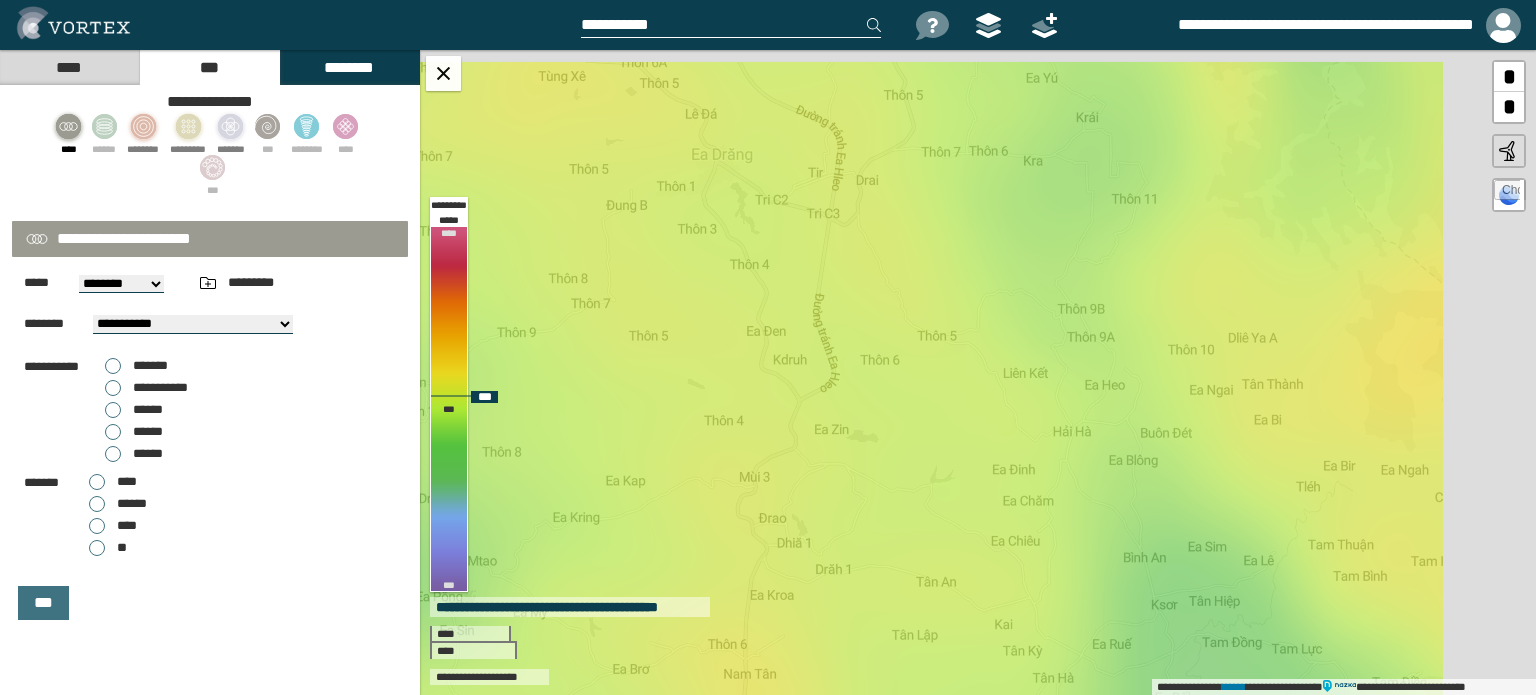 drag, startPoint x: 950, startPoint y: 330, endPoint x: 673, endPoint y: 406, distance: 287.23685 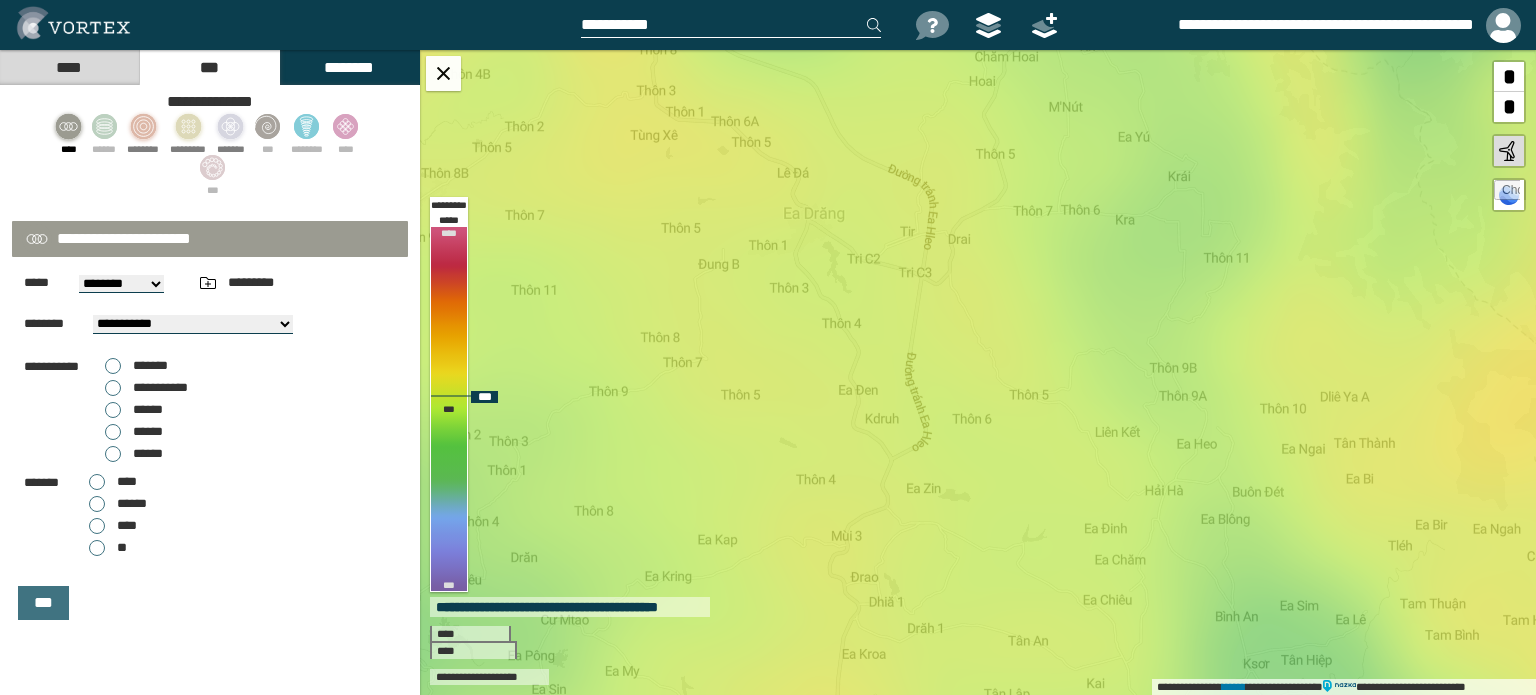 drag, startPoint x: 724, startPoint y: 289, endPoint x: 816, endPoint y: 348, distance: 109.29318 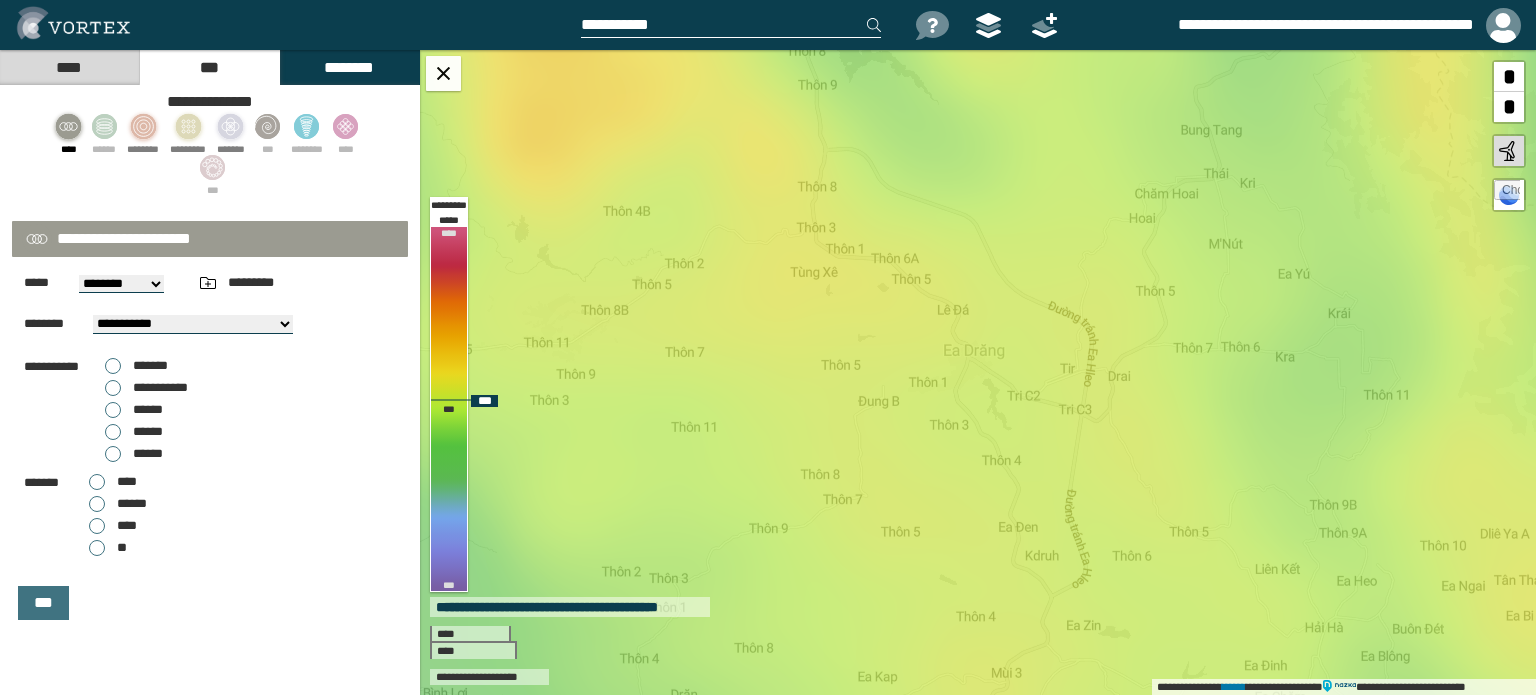 drag, startPoint x: 616, startPoint y: 320, endPoint x: 770, endPoint y: 447, distance: 199.61212 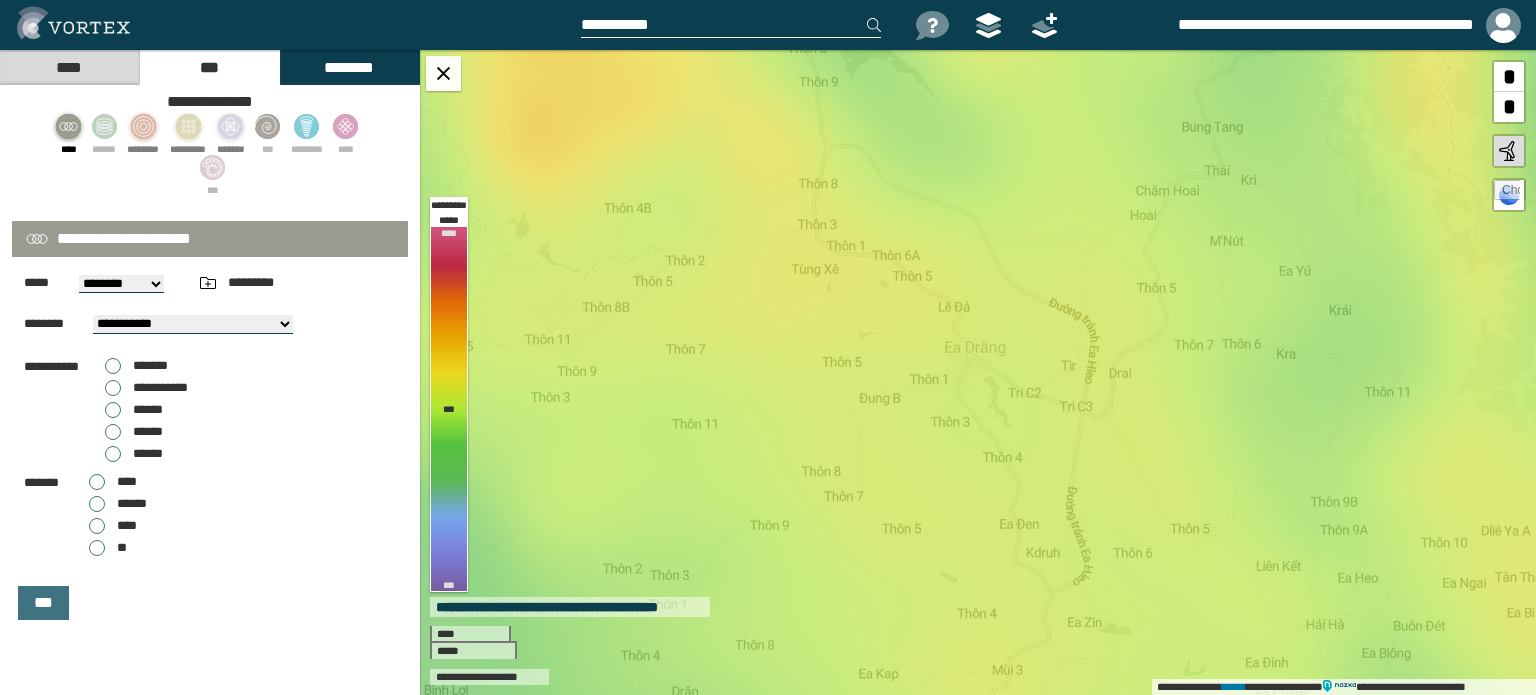 click at bounding box center (731, 25) 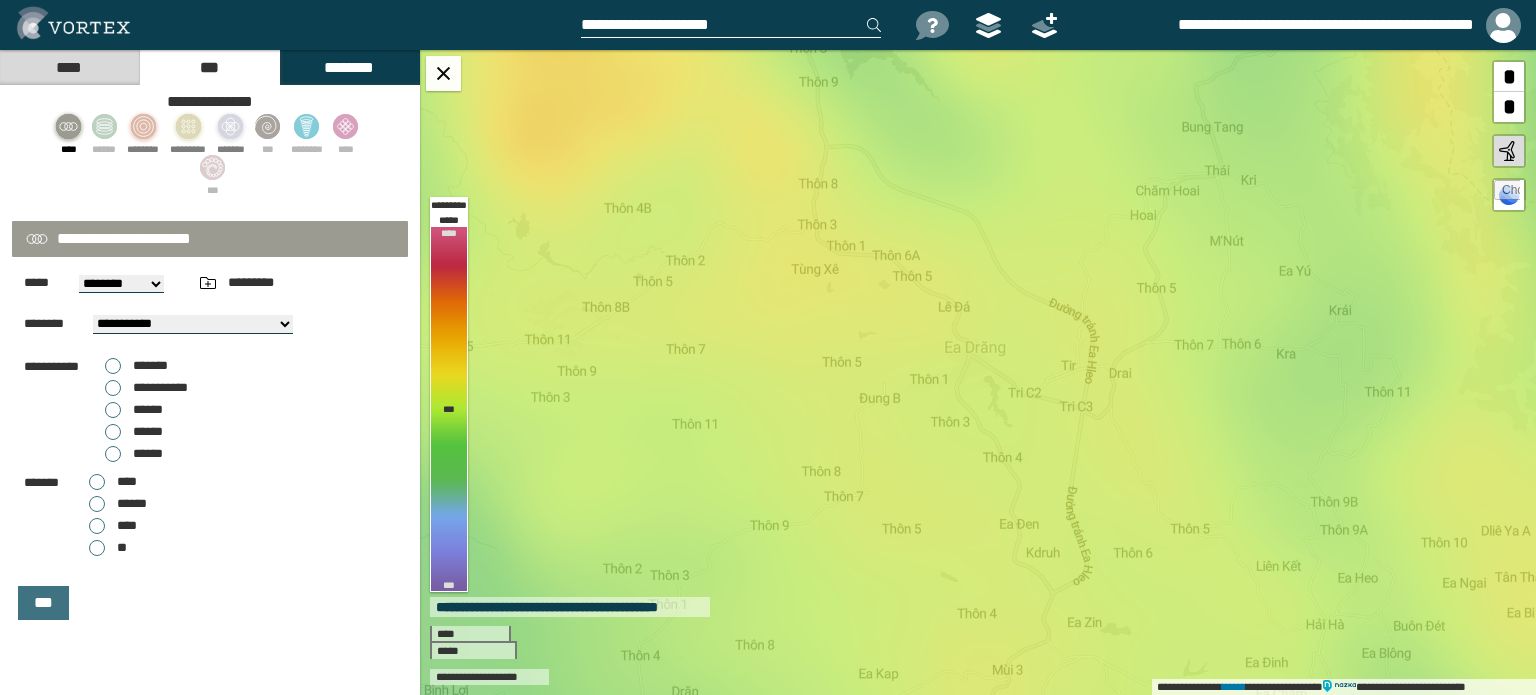 type on "**********" 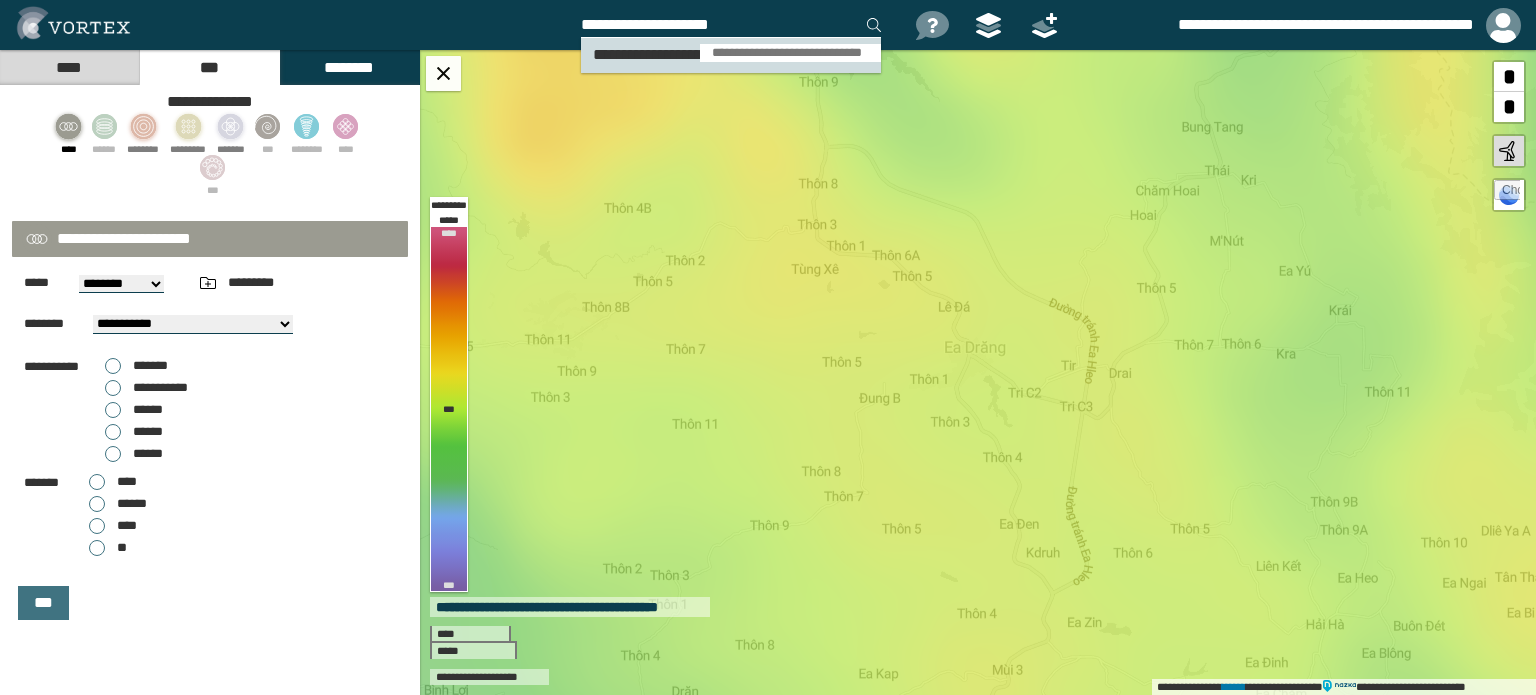 click on "**********" at bounding box center [787, 52] 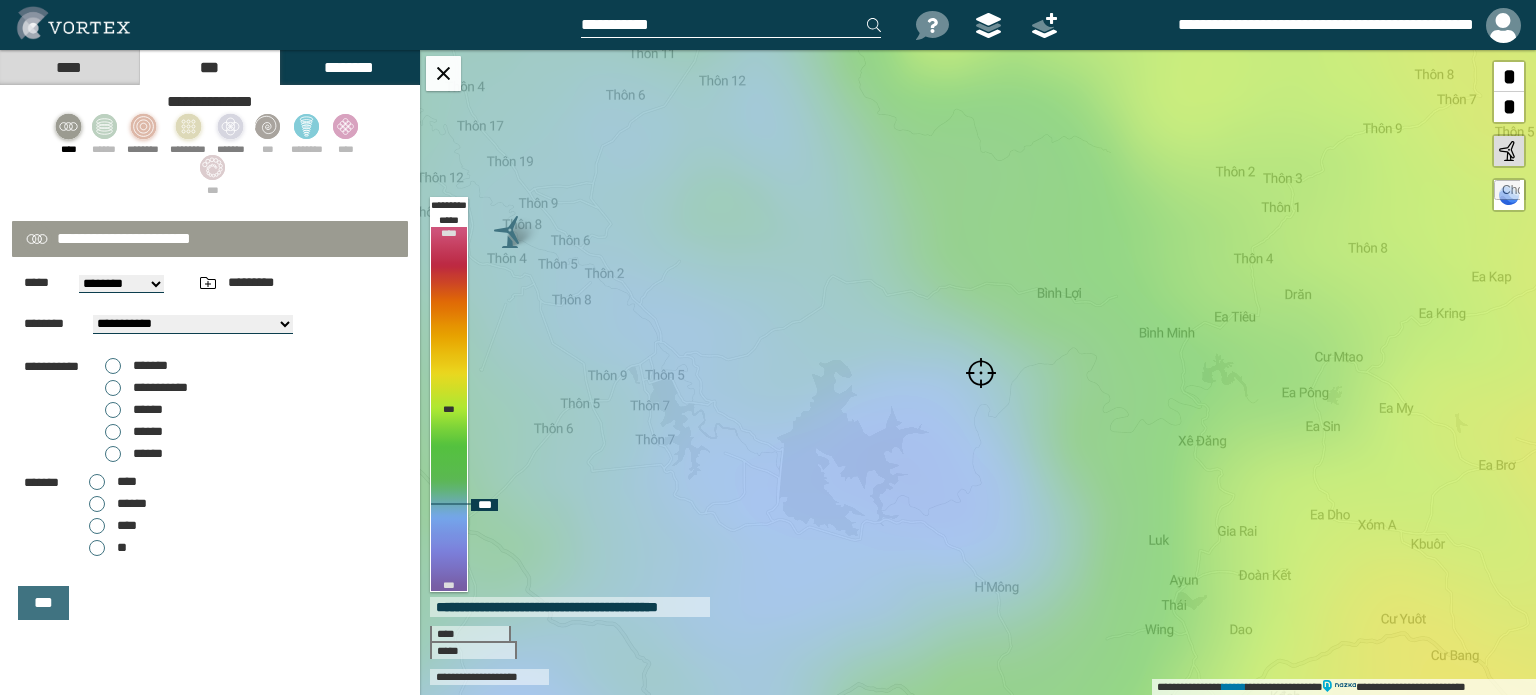 click at bounding box center (981, 373) 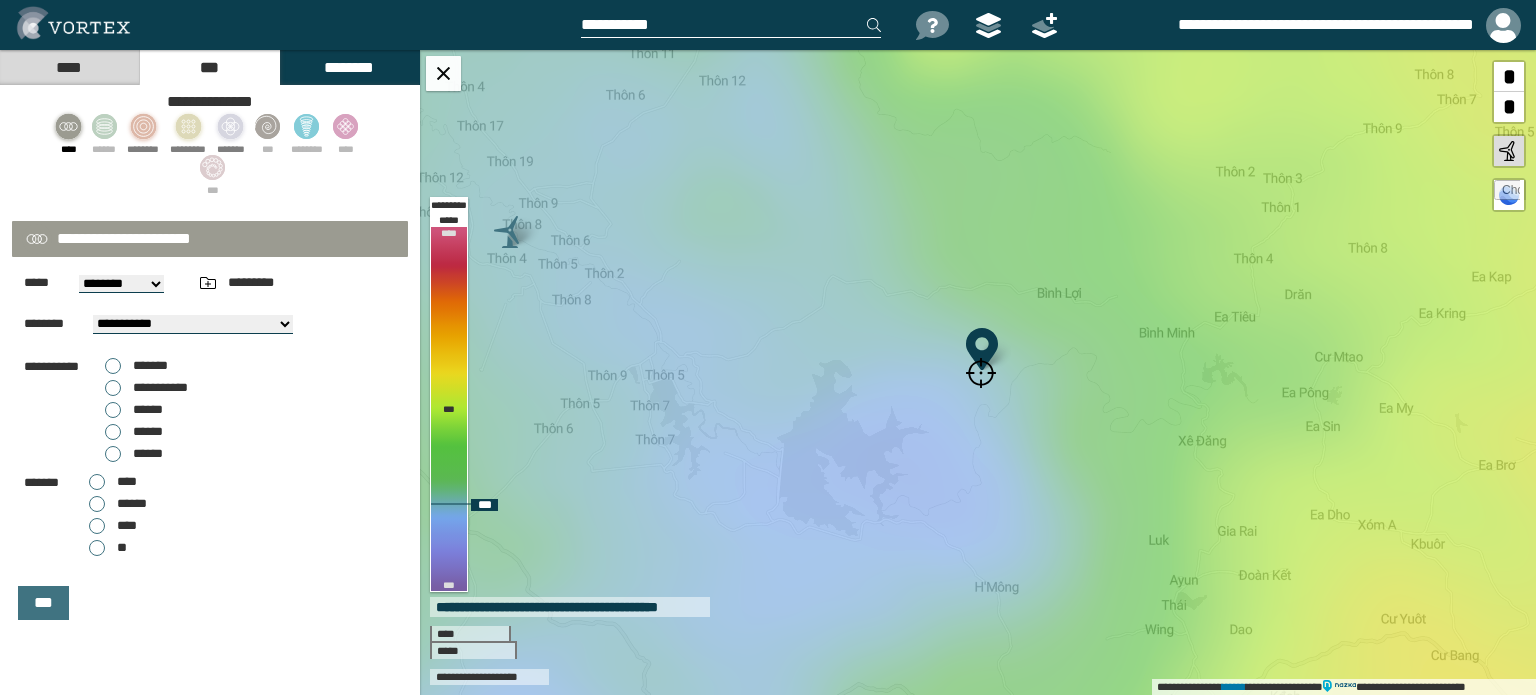 select on "**" 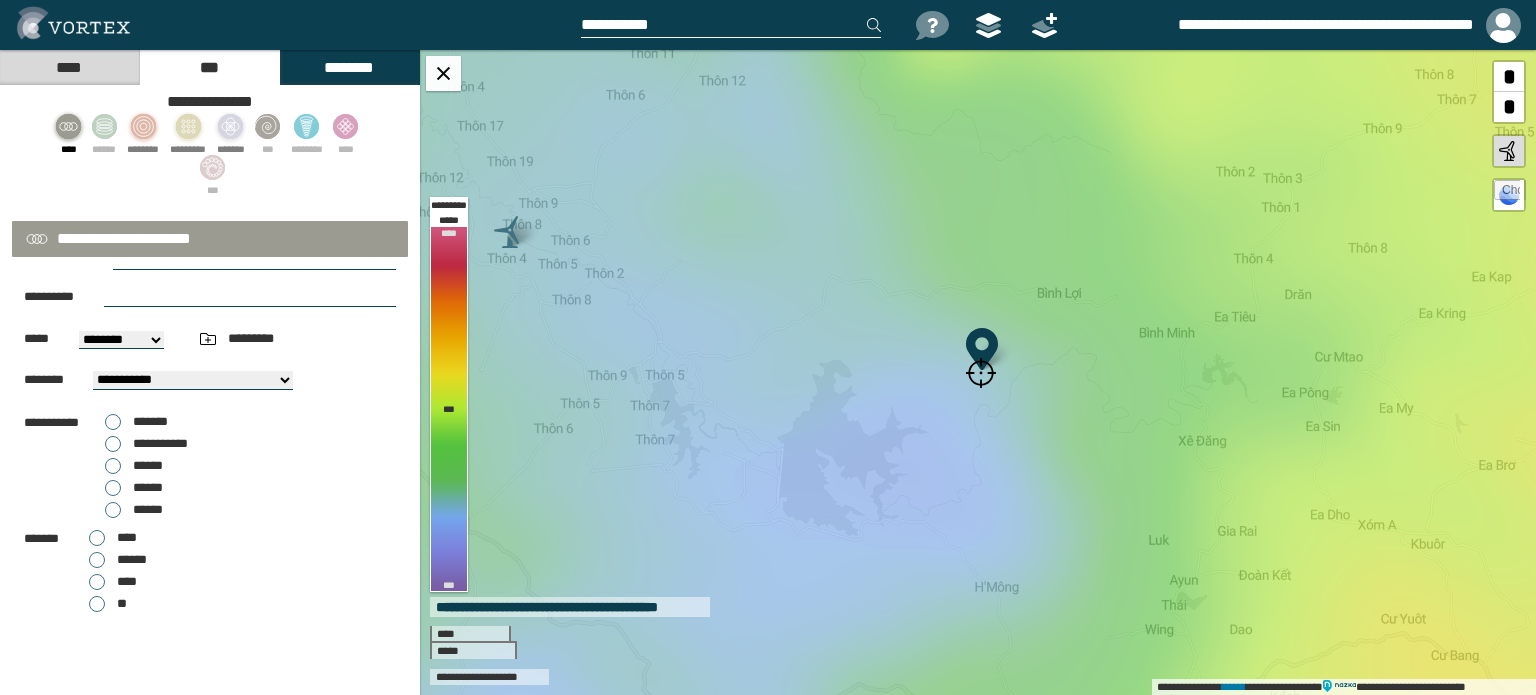 scroll, scrollTop: 0, scrollLeft: 0, axis: both 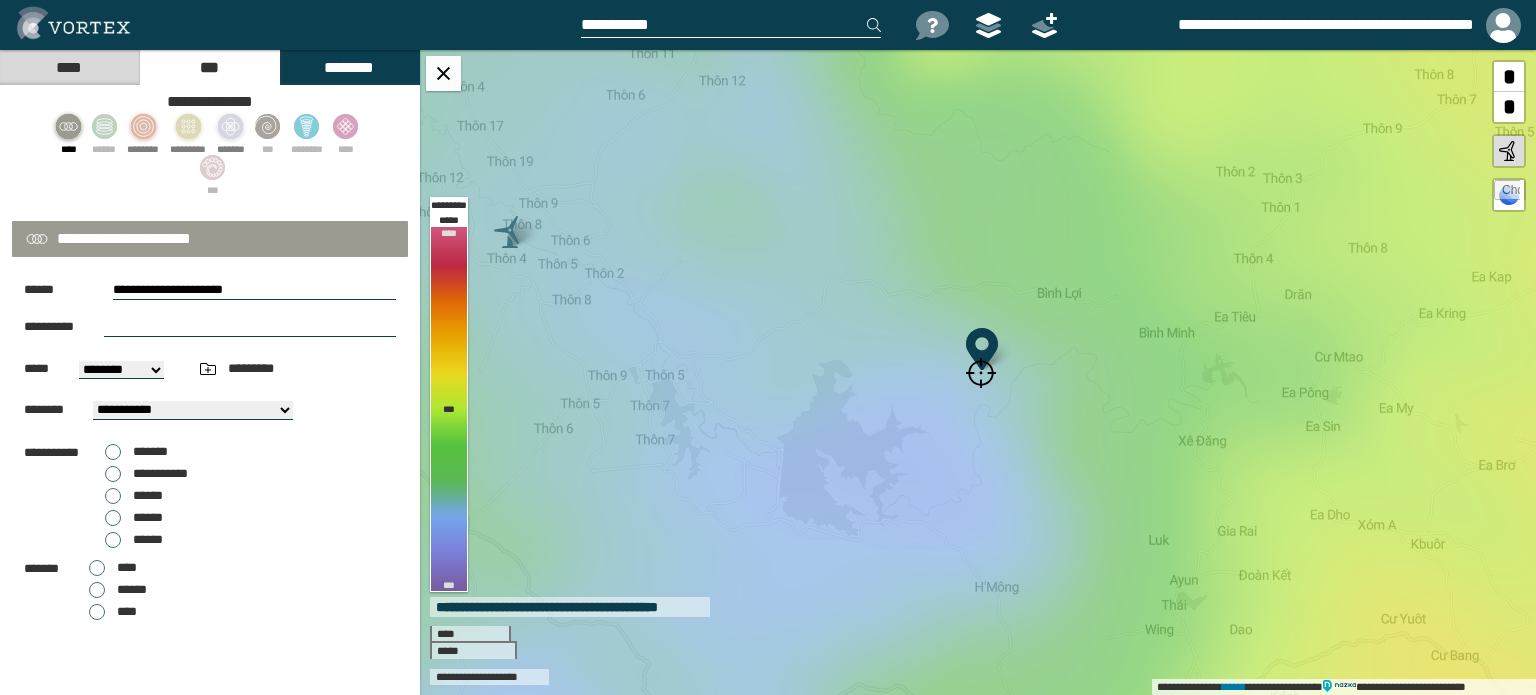 click at bounding box center (250, 327) 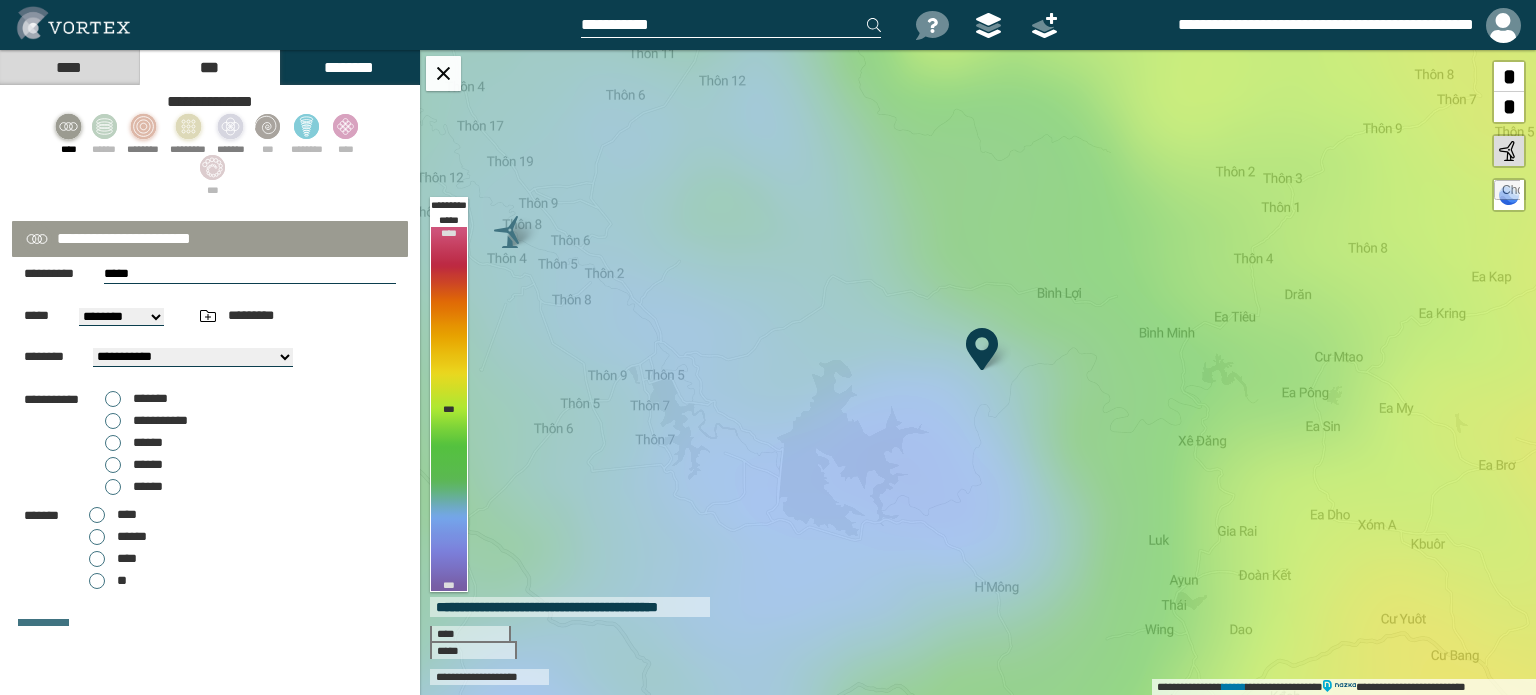 scroll, scrollTop: 86, scrollLeft: 0, axis: vertical 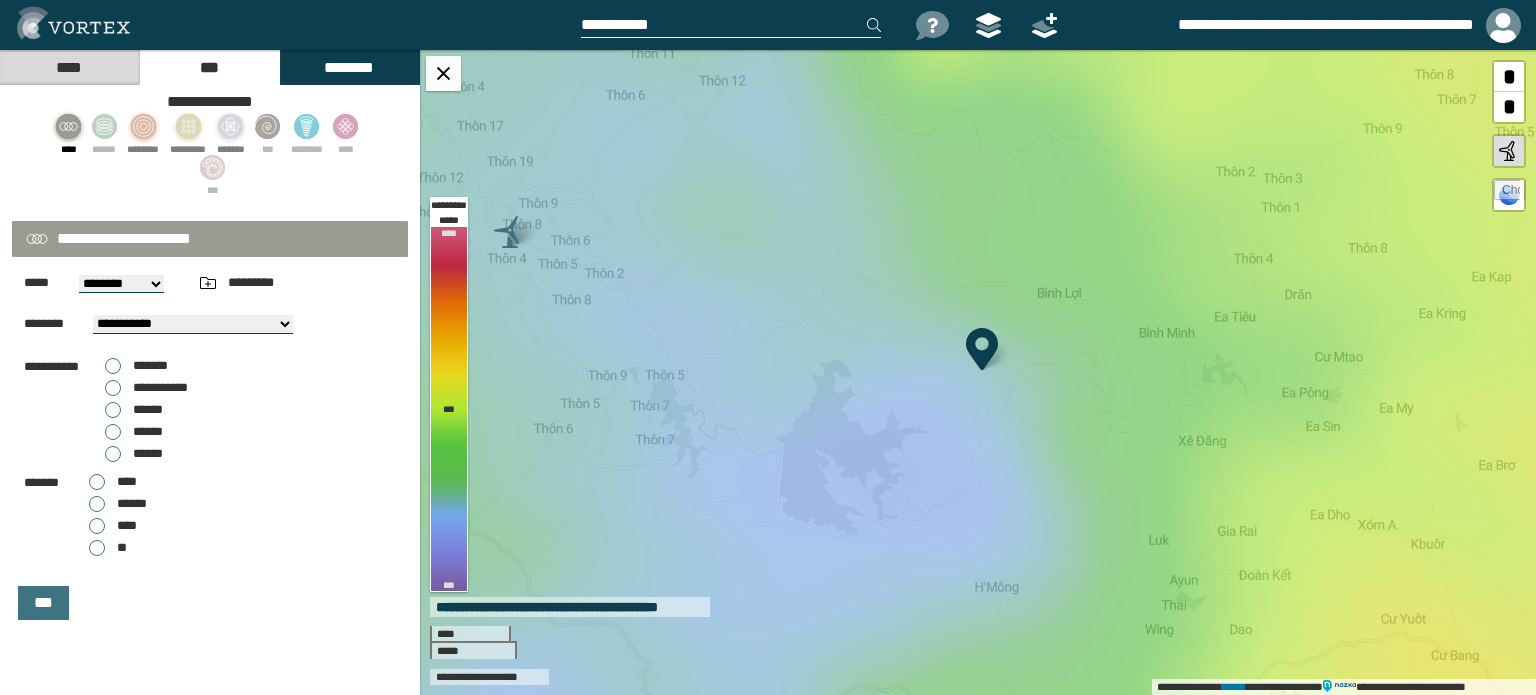 type on "*****" 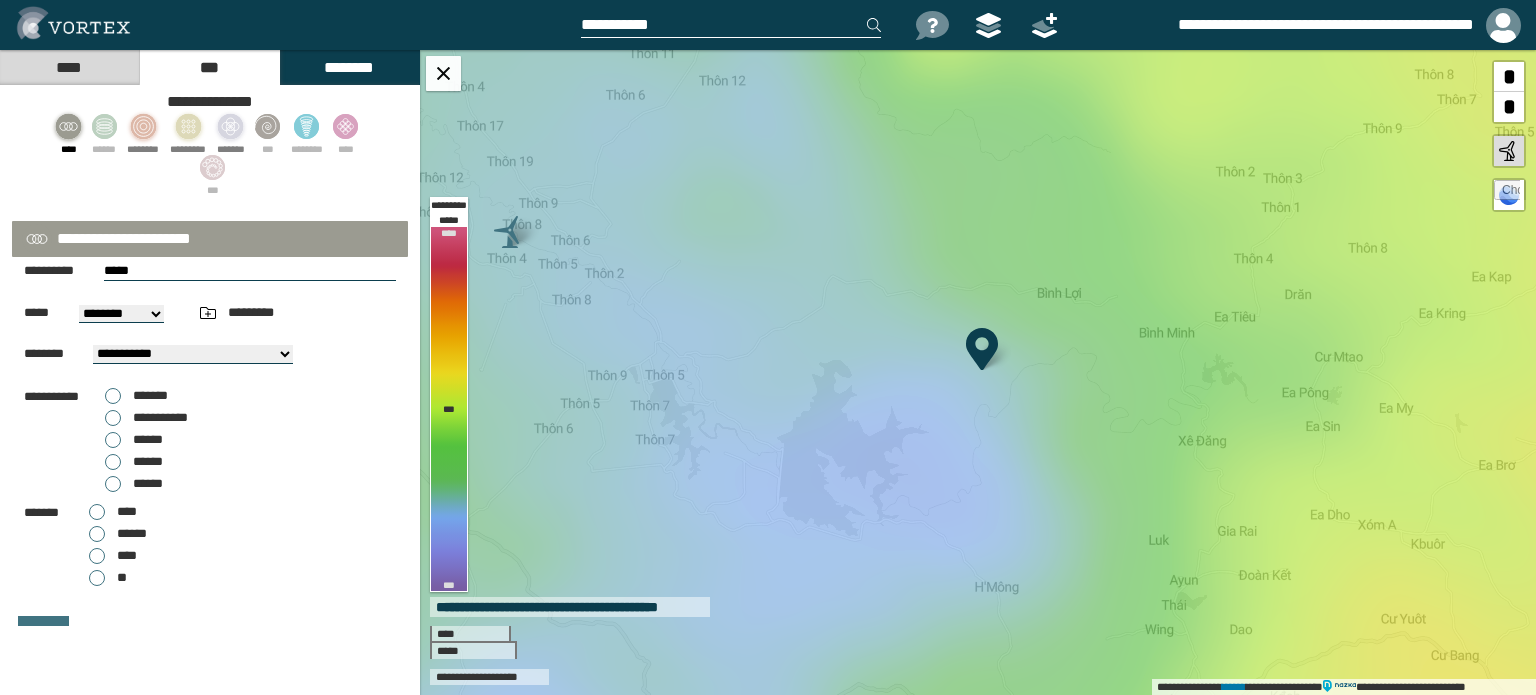 click on "**********" at bounding box center [146, 418] 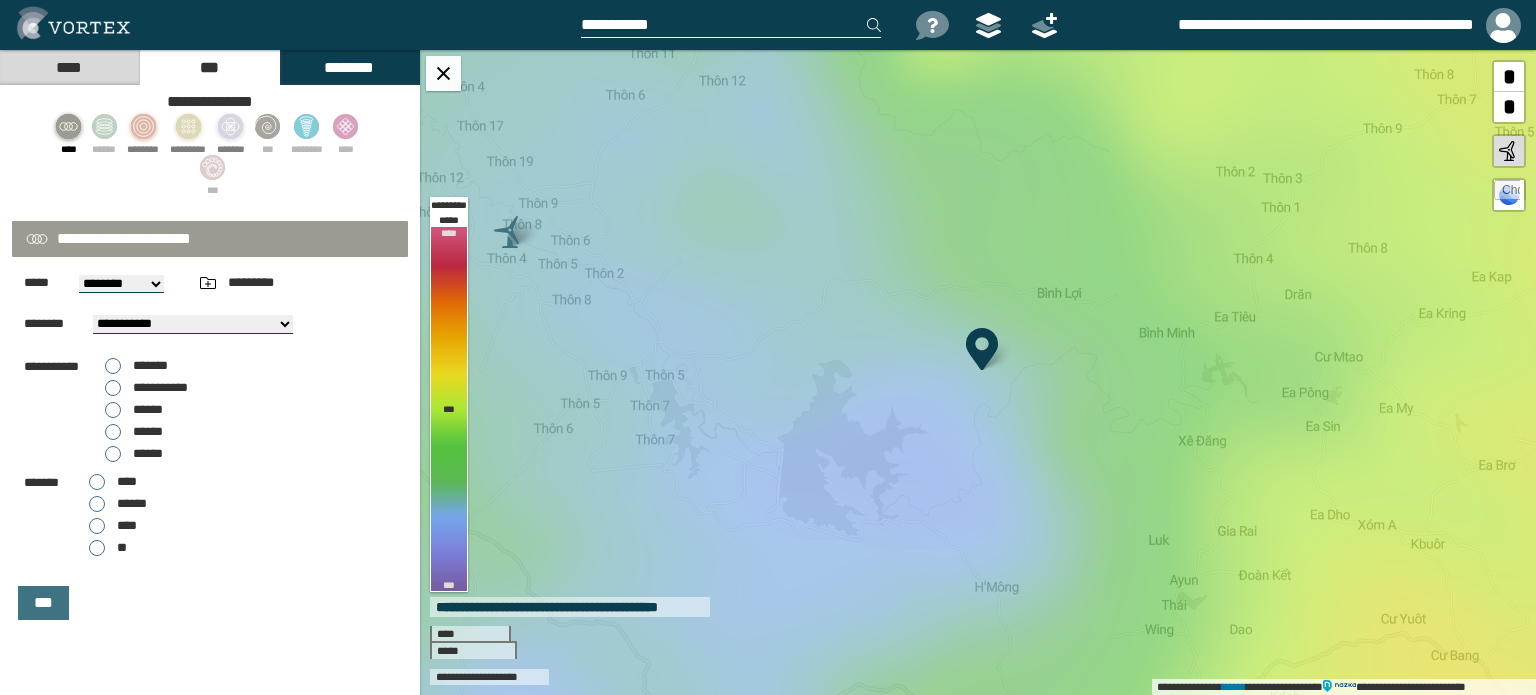 click on "******" at bounding box center (134, 410) 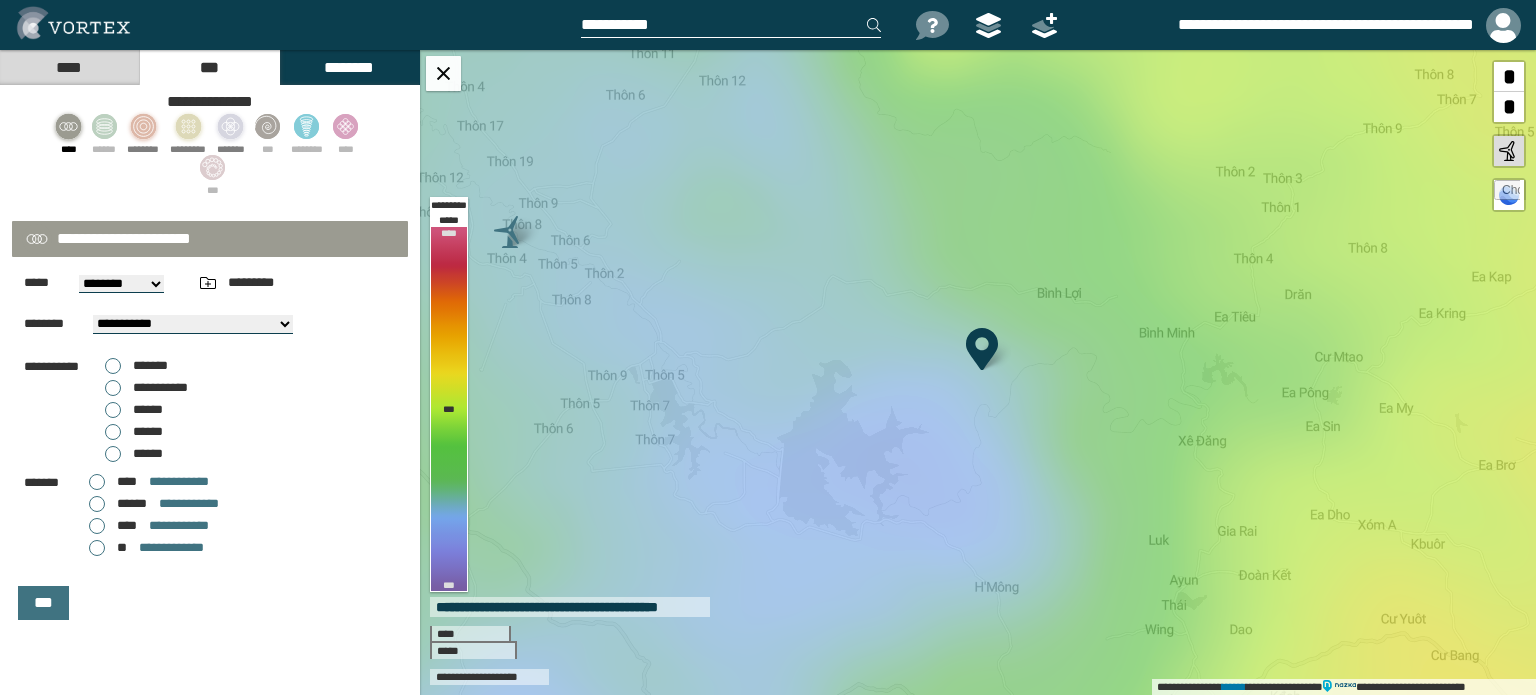 click on "**********" at bounding box center (146, 388) 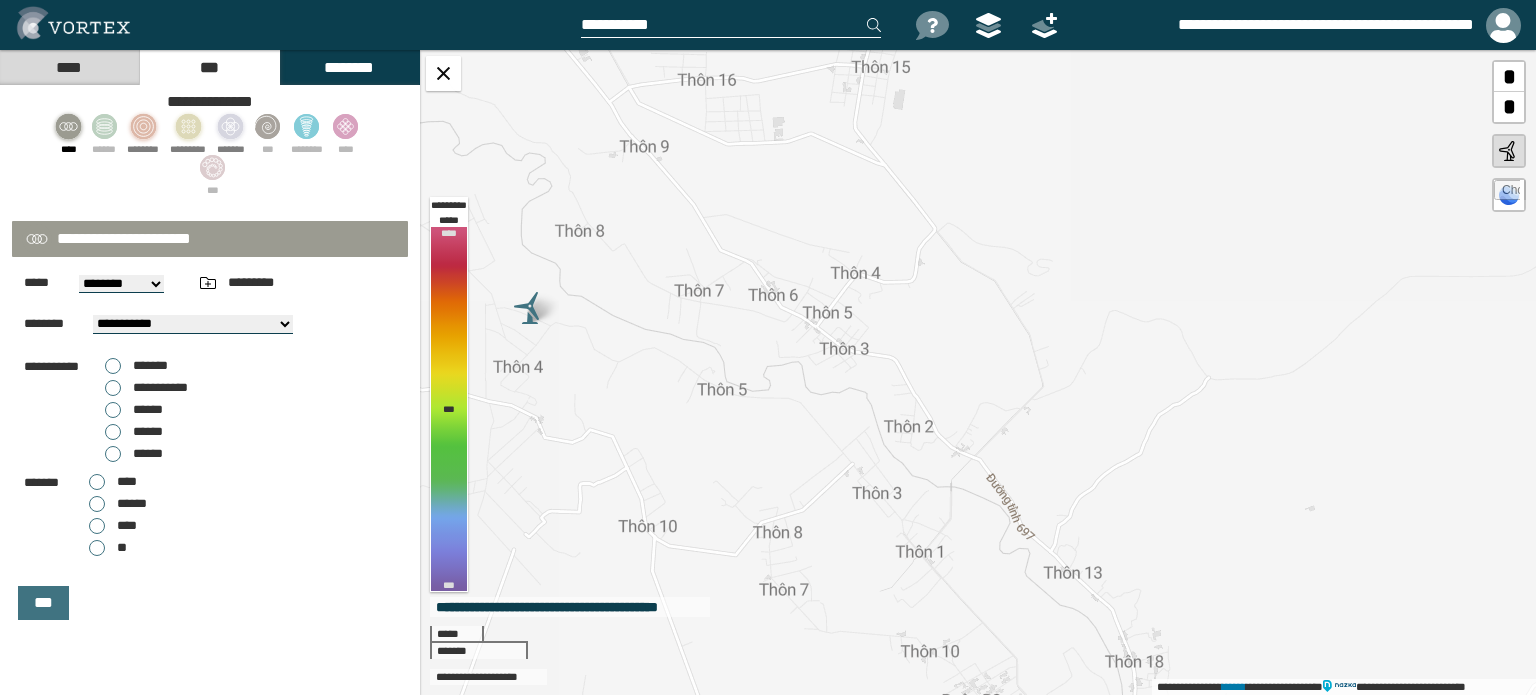 click at bounding box center [530, 308] 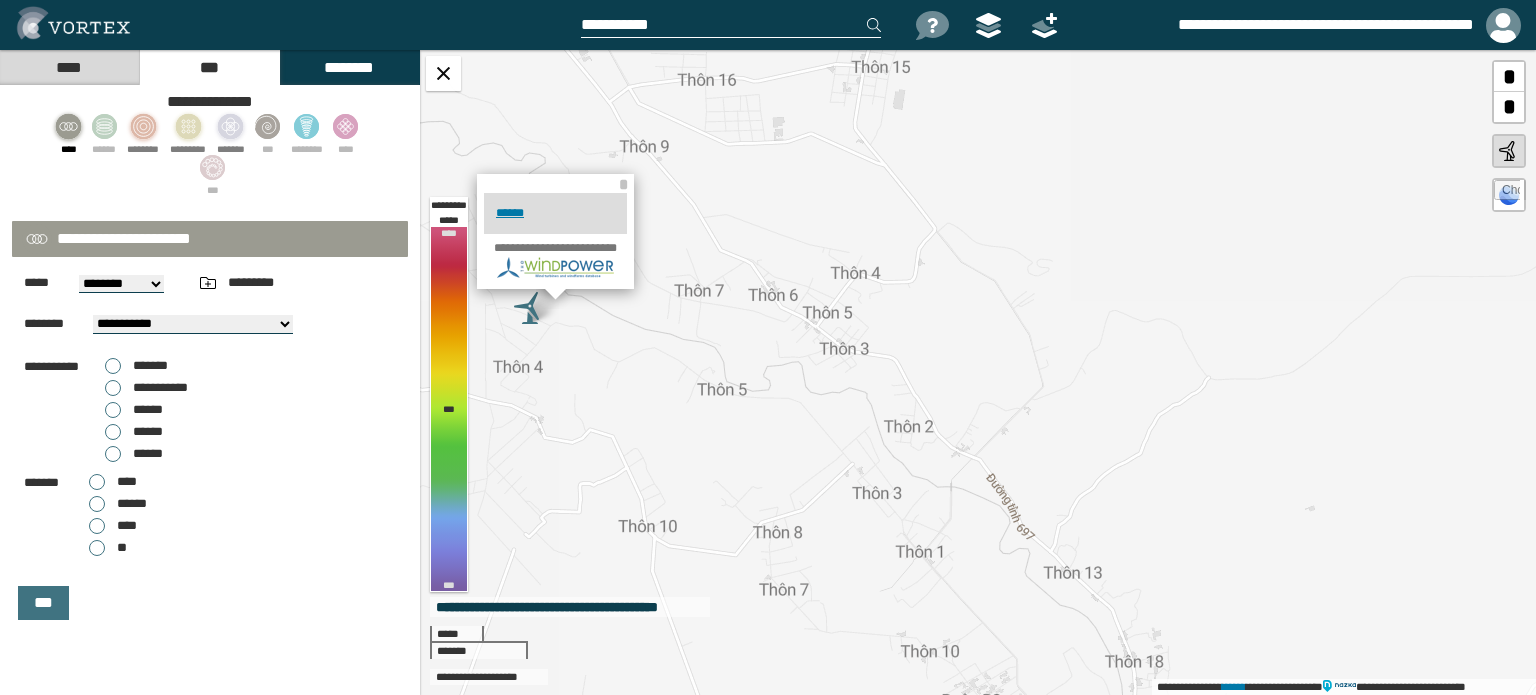 click at bounding box center [555, 267] 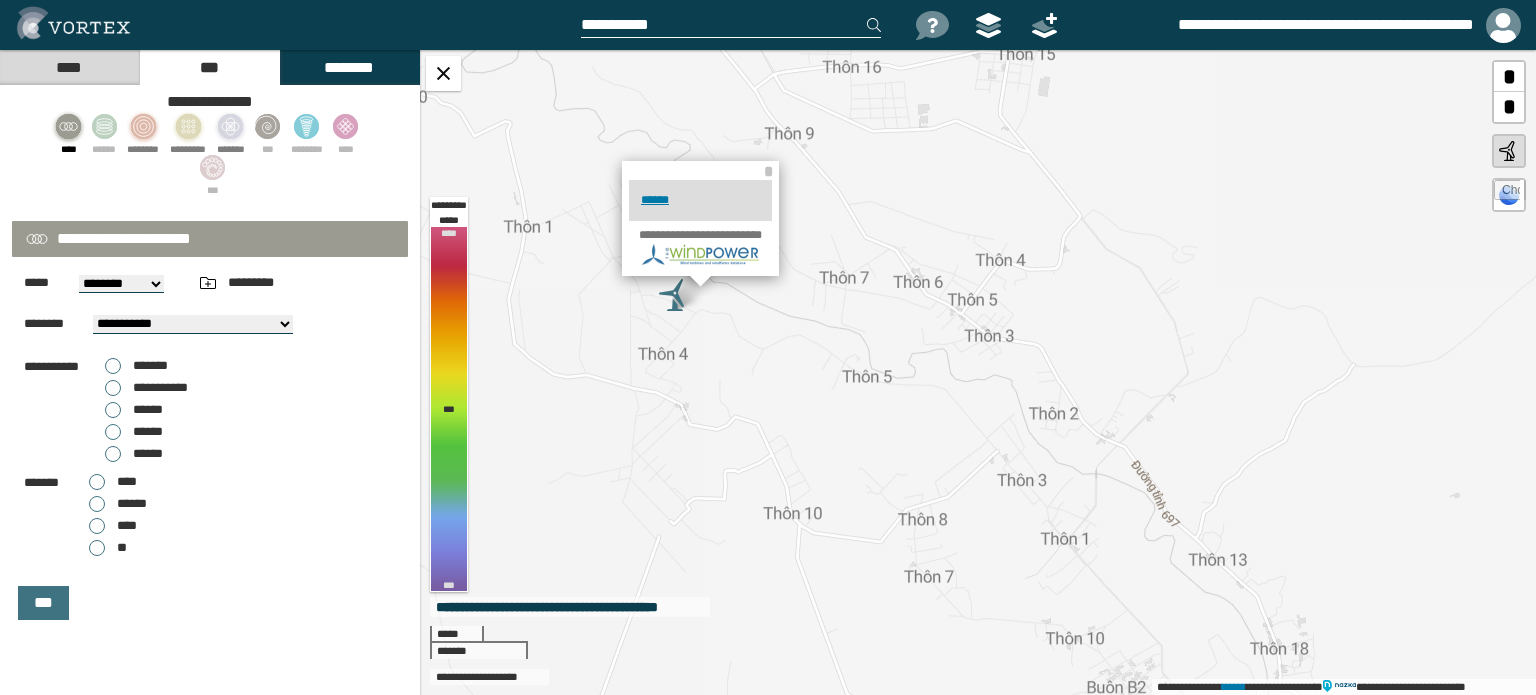 drag, startPoint x: 637, startPoint y: 337, endPoint x: 782, endPoint y: 324, distance: 145.58159 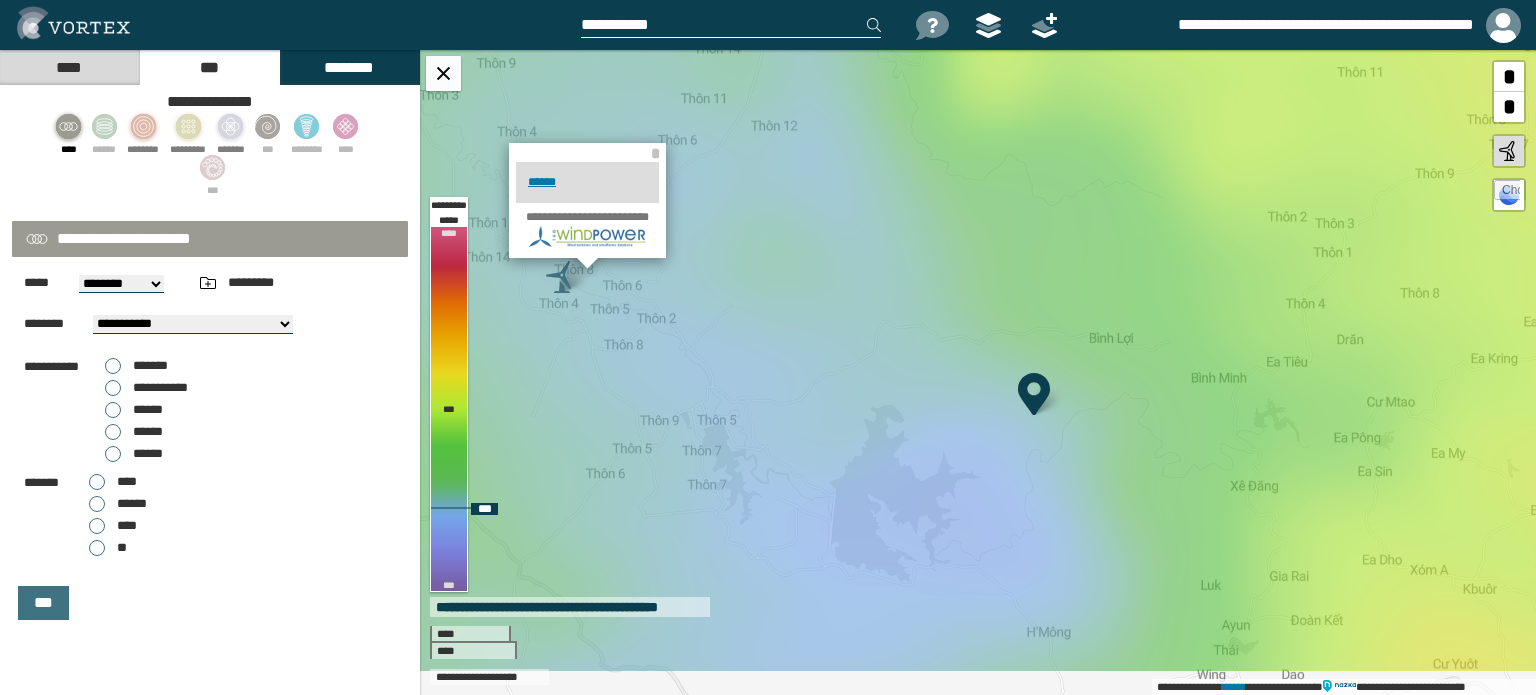 drag, startPoint x: 859, startPoint y: 358, endPoint x: 683, endPoint y: 320, distance: 180.05554 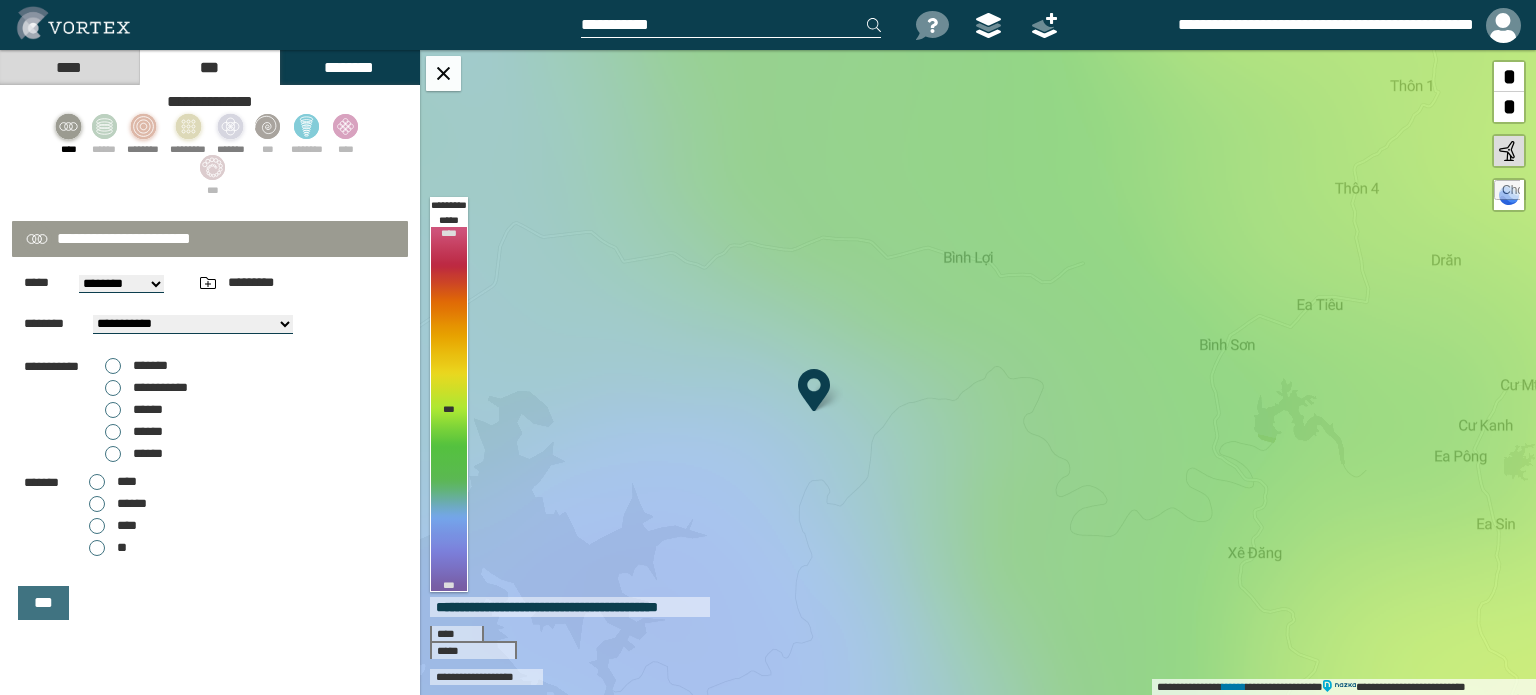 click on "*******" at bounding box center (136, 366) 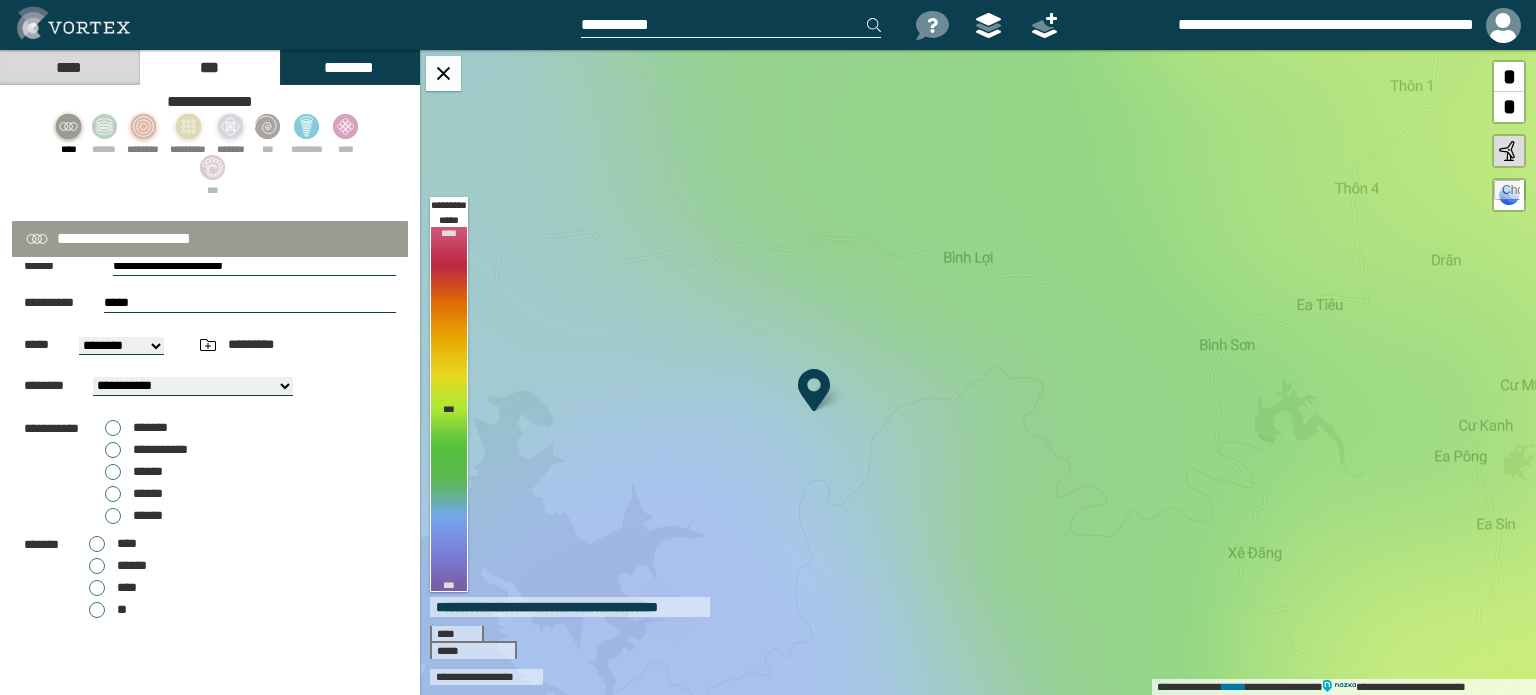 scroll, scrollTop: 0, scrollLeft: 0, axis: both 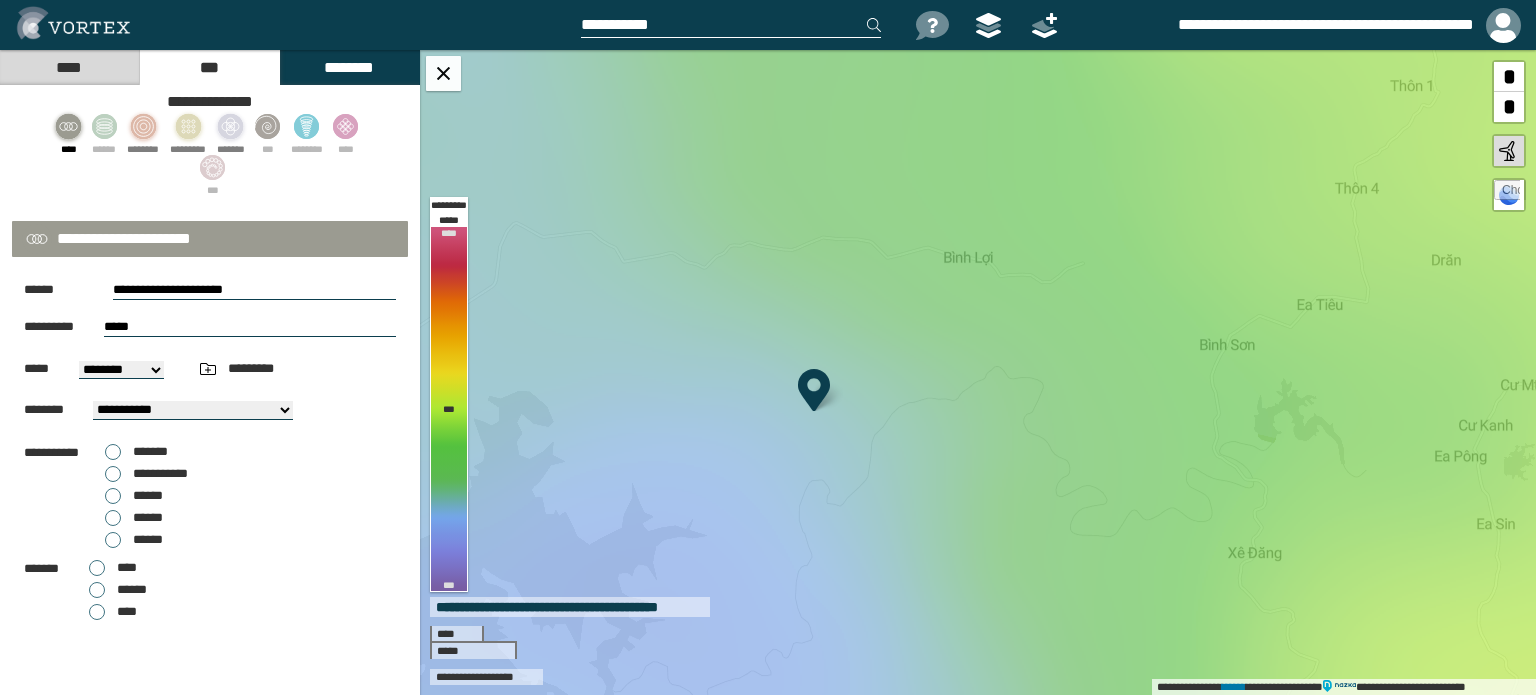 click on "*****" at bounding box center [250, 327] 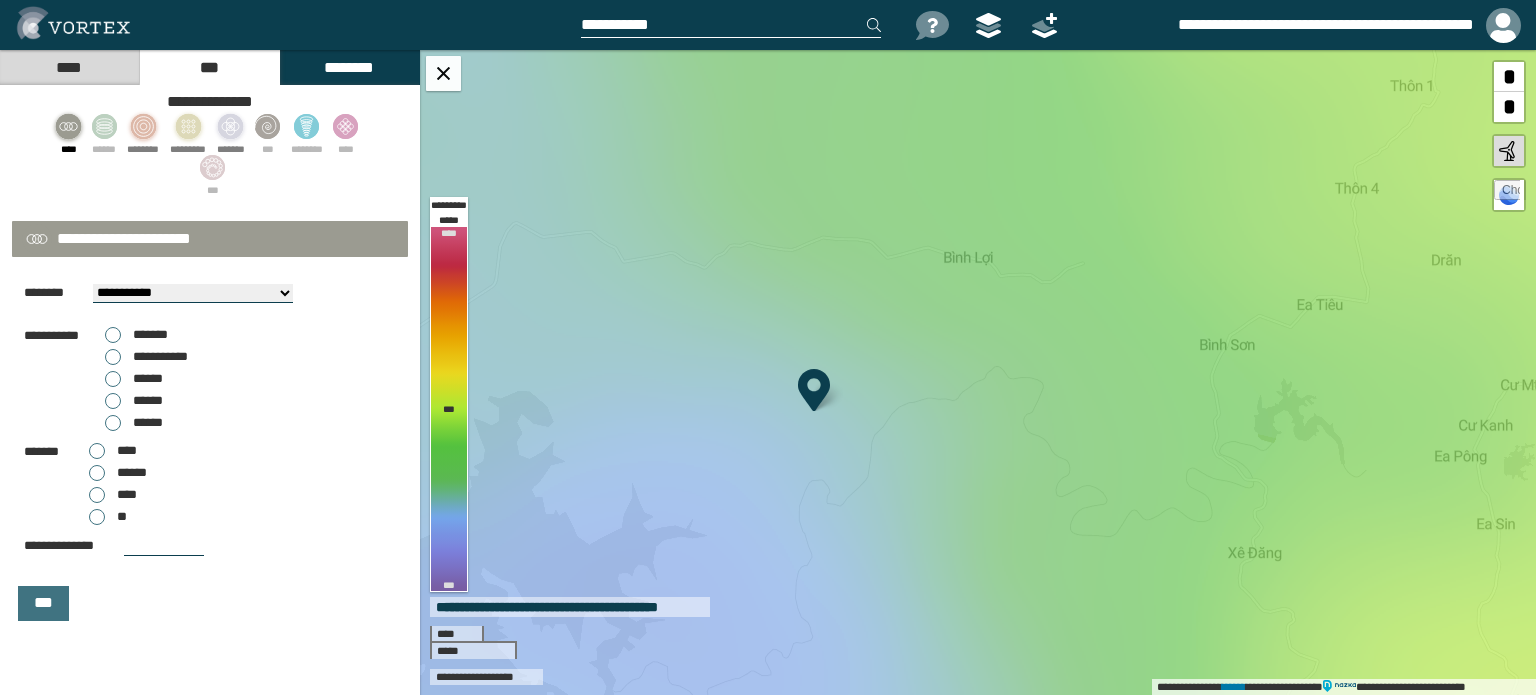 click at bounding box center [164, 546] 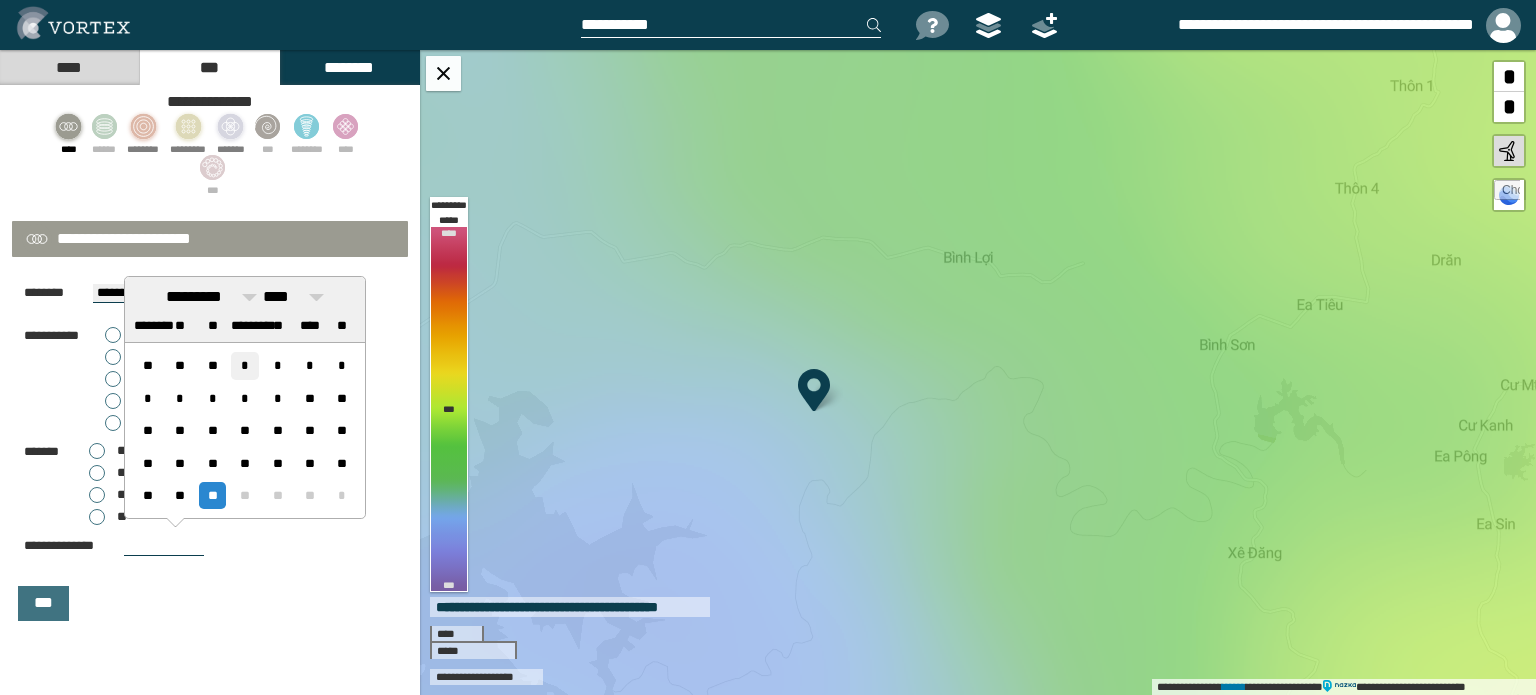 click on "*" at bounding box center [244, 365] 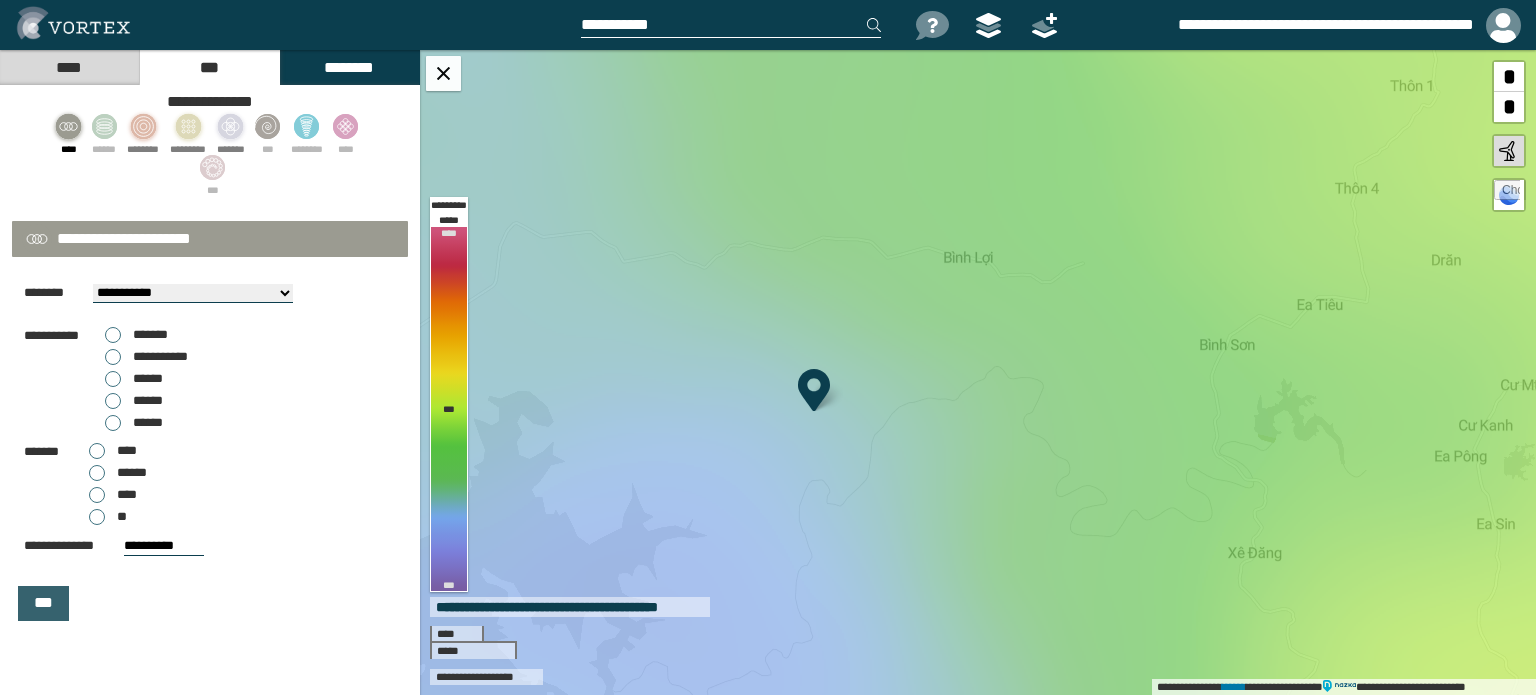 click on "***" at bounding box center [43, 602] 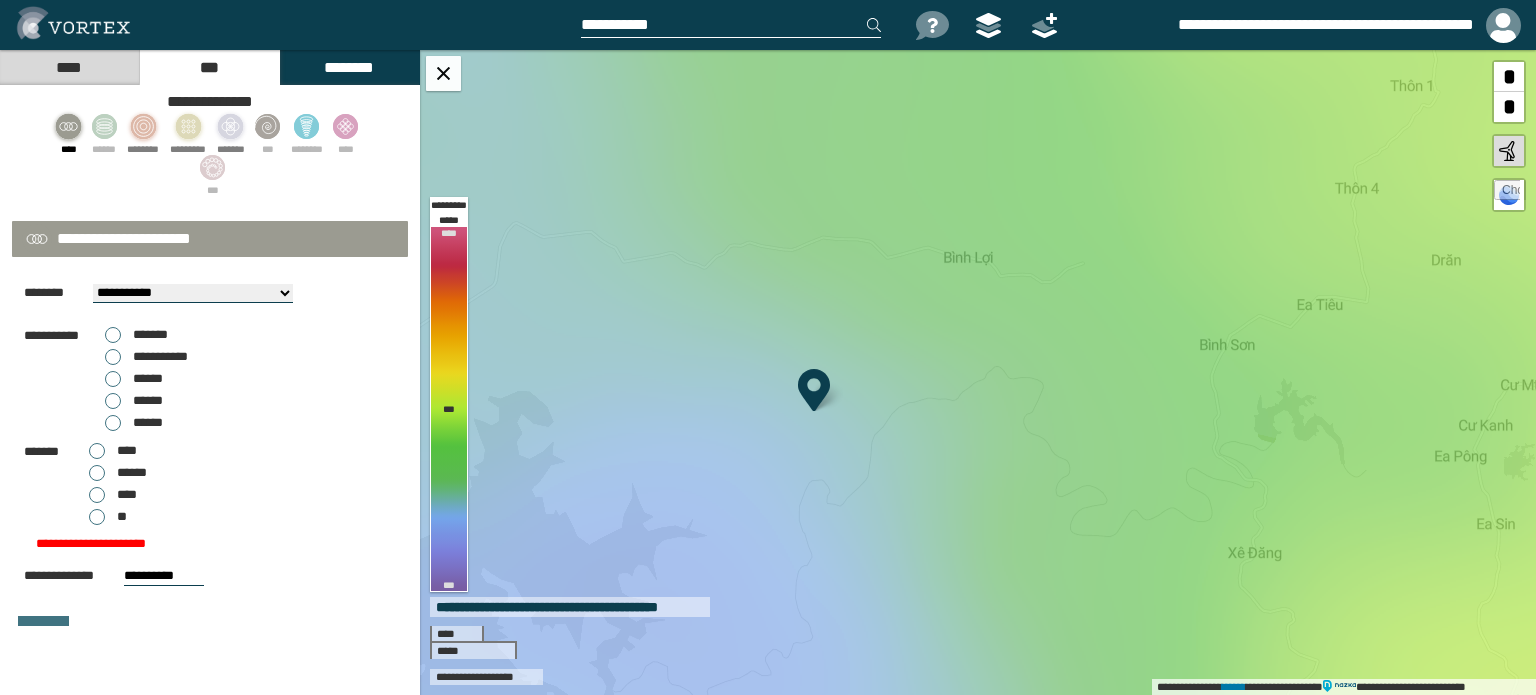 scroll, scrollTop: 147, scrollLeft: 0, axis: vertical 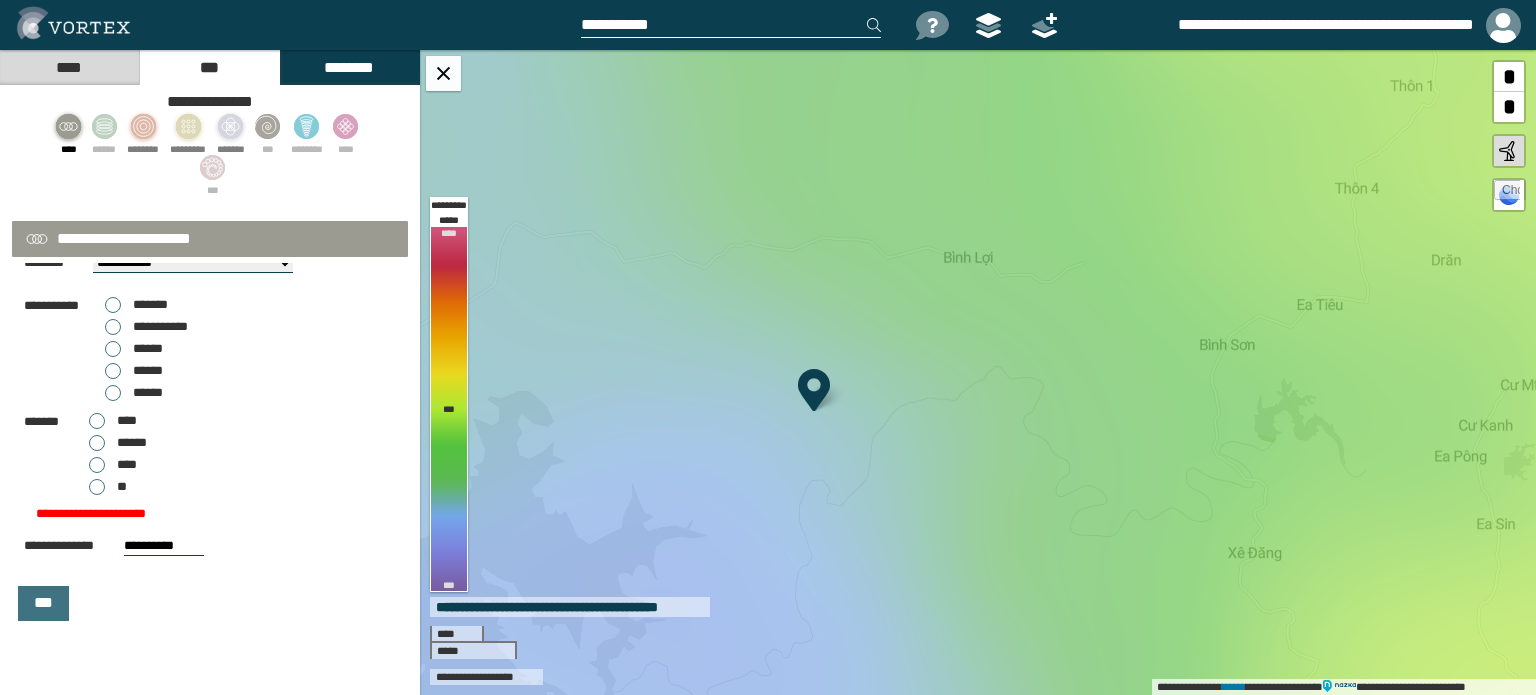 click on "**" at bounding box center [108, 487] 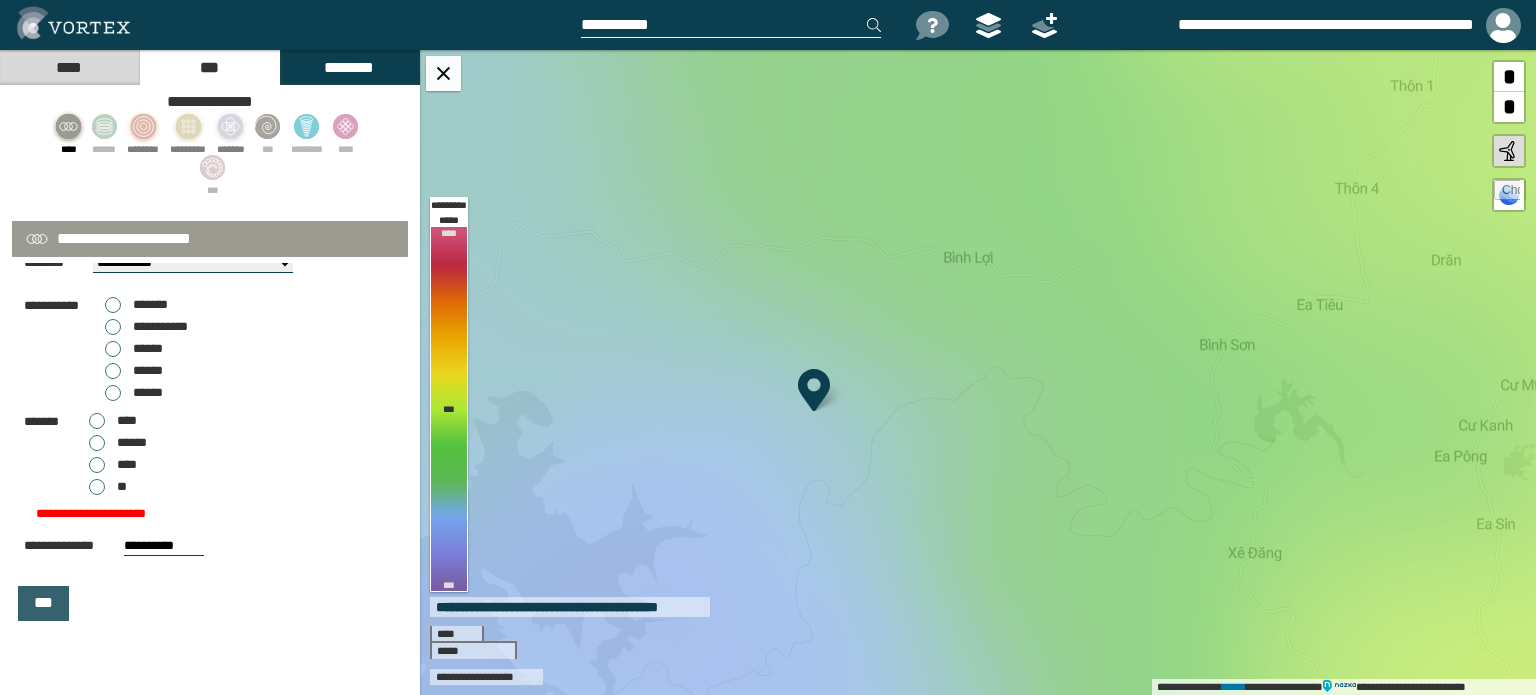 click on "***" at bounding box center (43, 602) 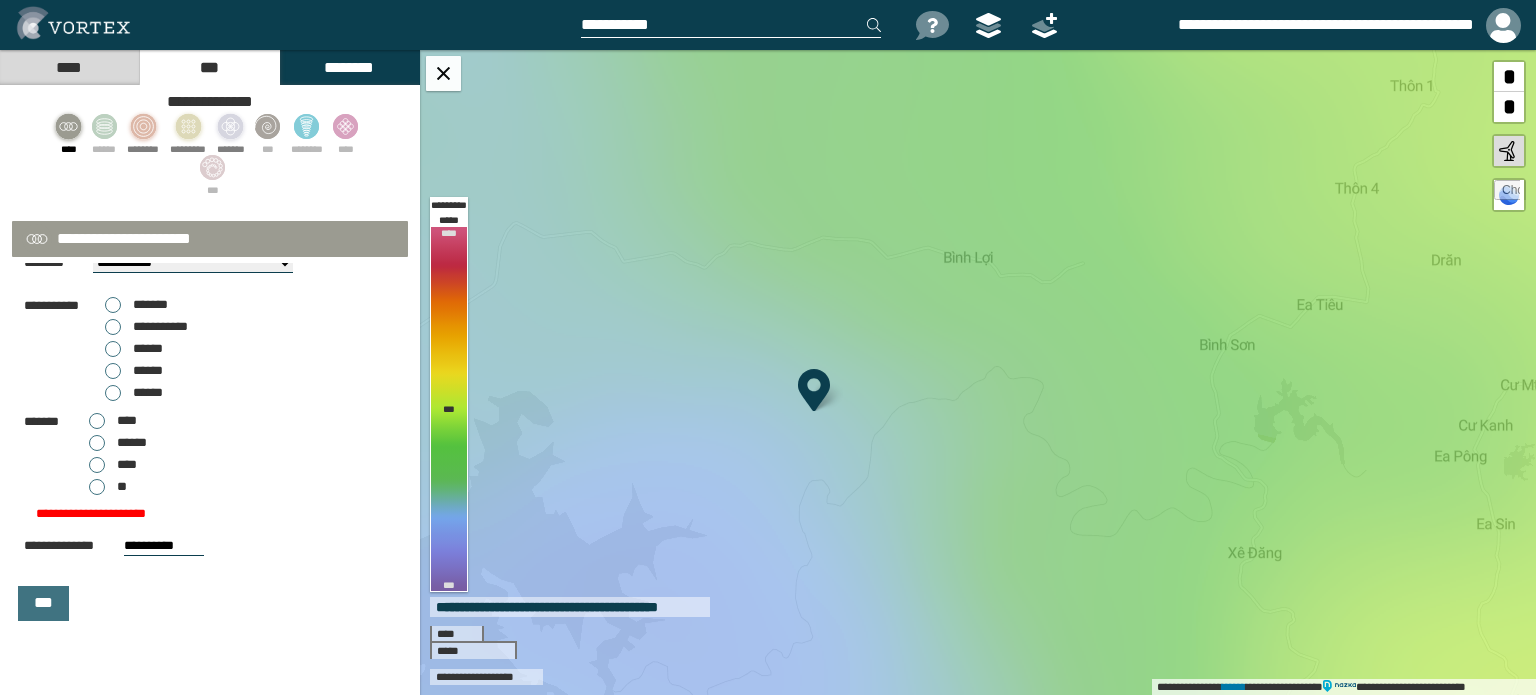 scroll, scrollTop: 0, scrollLeft: 0, axis: both 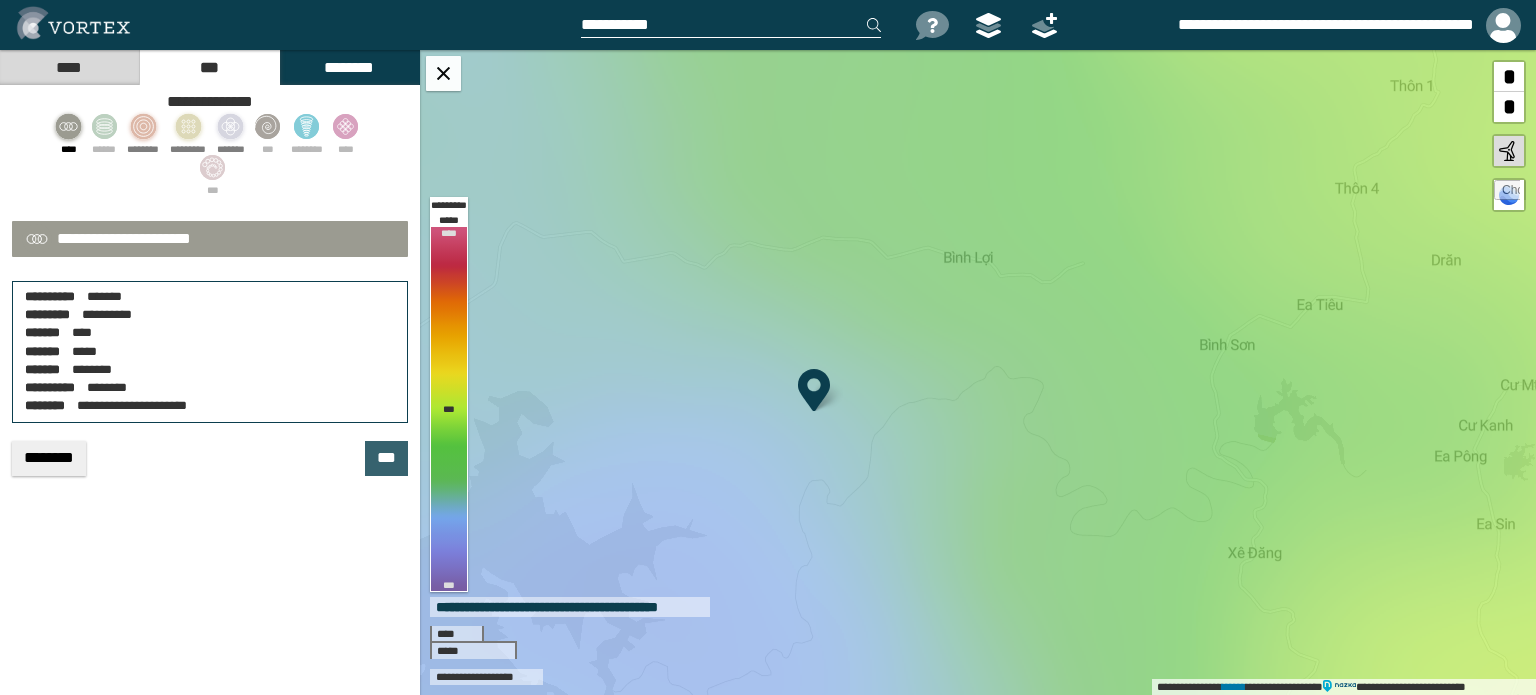 click on "***" at bounding box center (386, 457) 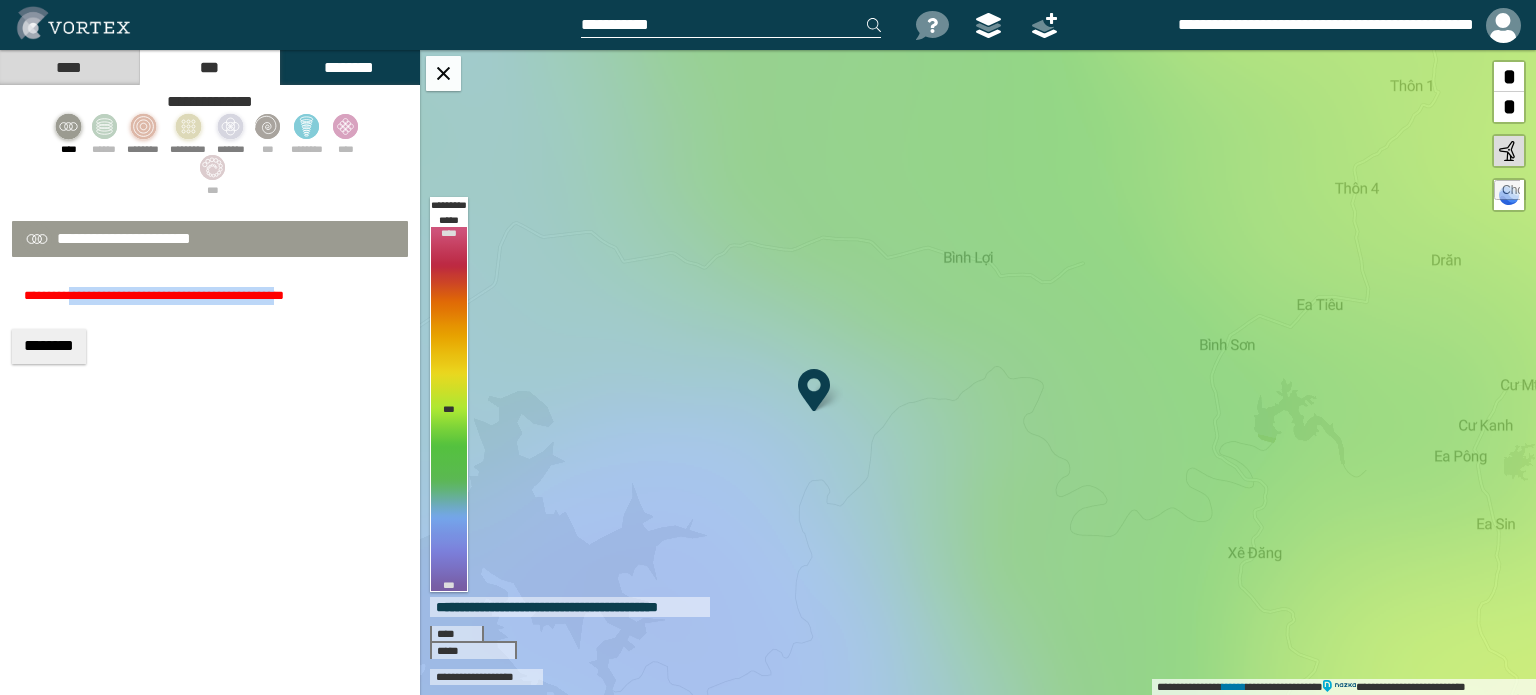 drag, startPoint x: 74, startPoint y: 294, endPoint x: 297, endPoint y: 302, distance: 223.14345 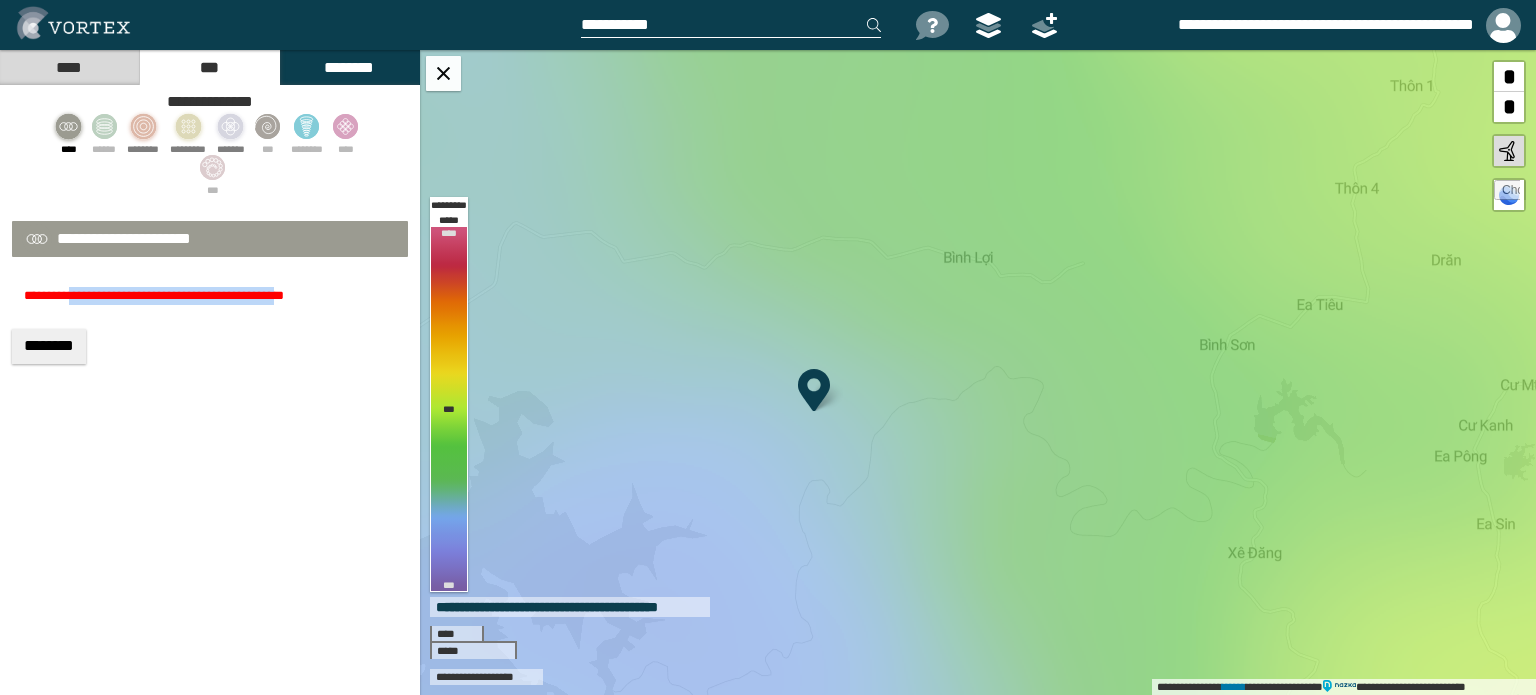 click on "**********" at bounding box center [210, 296] 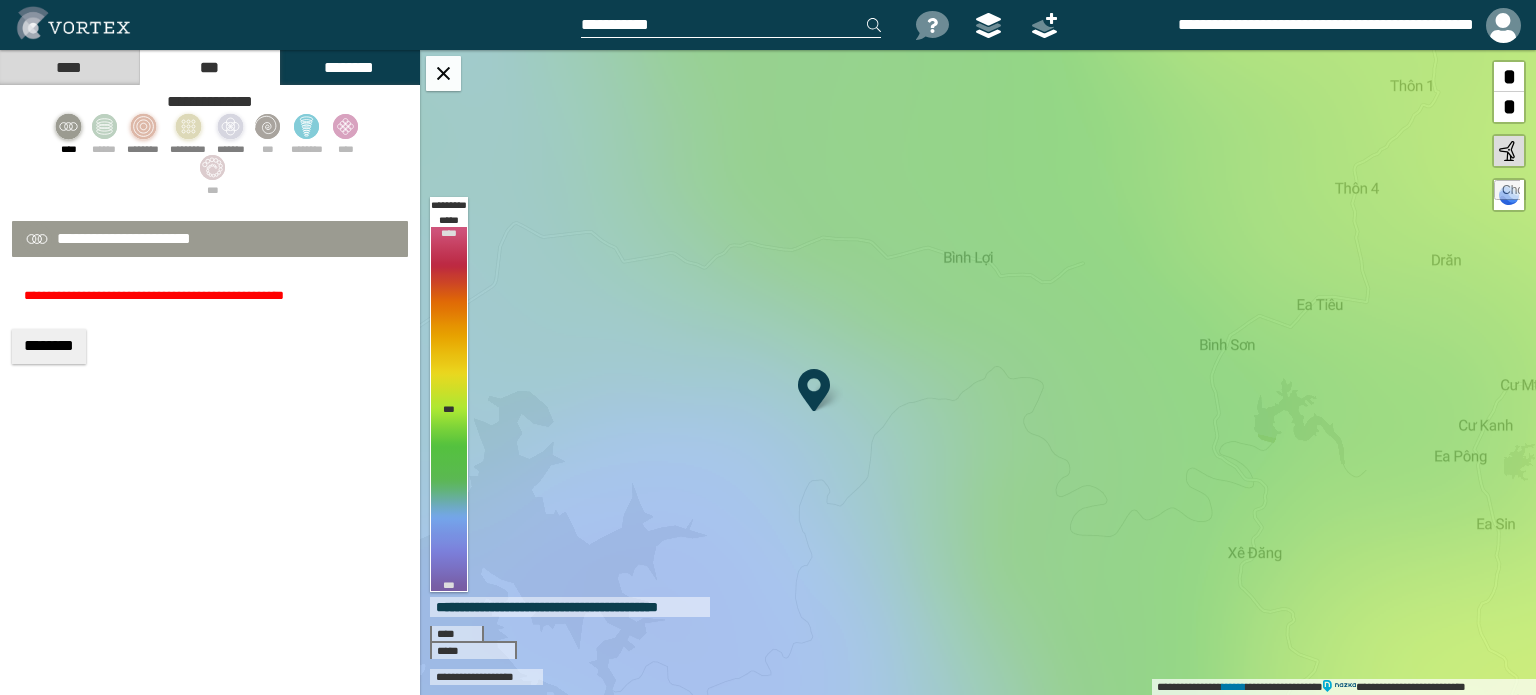 click on "**********" at bounding box center (154, 295) 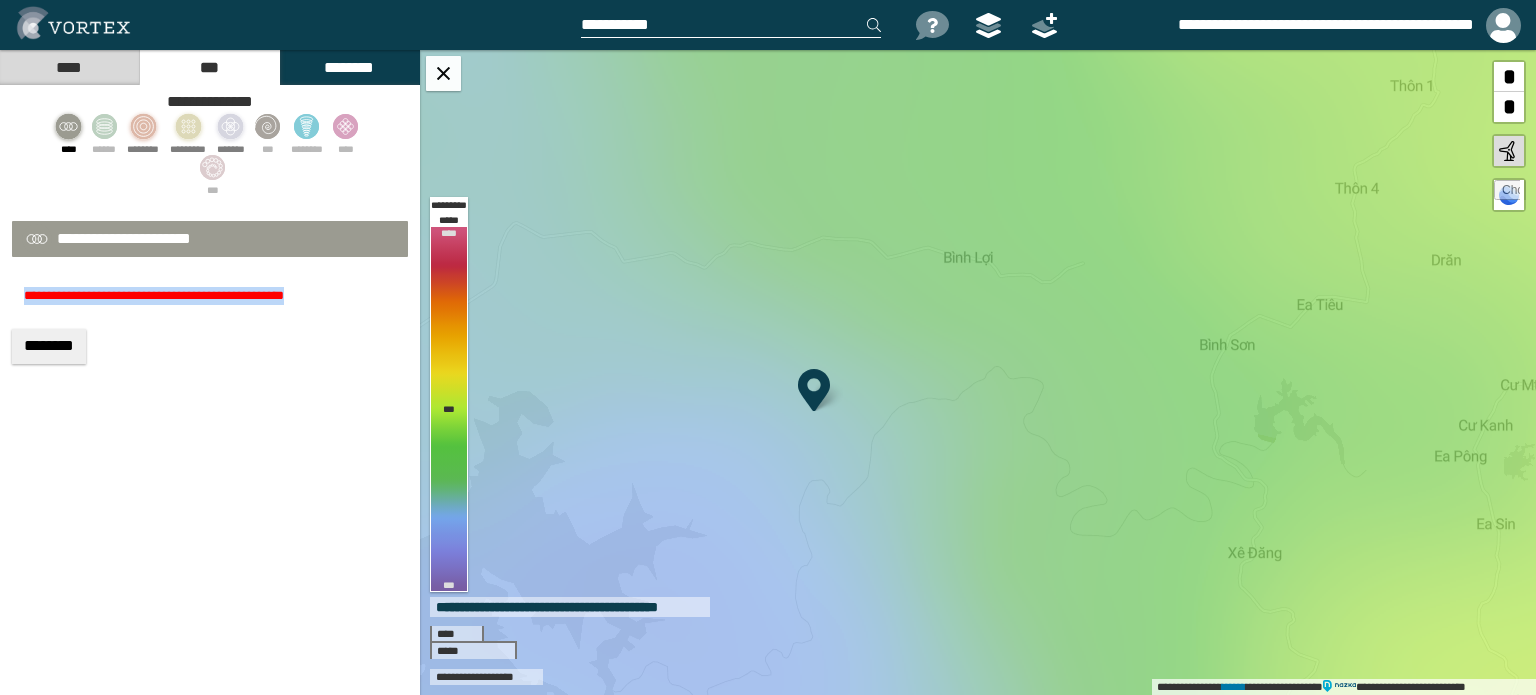 drag, startPoint x: 312, startPoint y: 295, endPoint x: 11, endPoint y: 279, distance: 301.42496 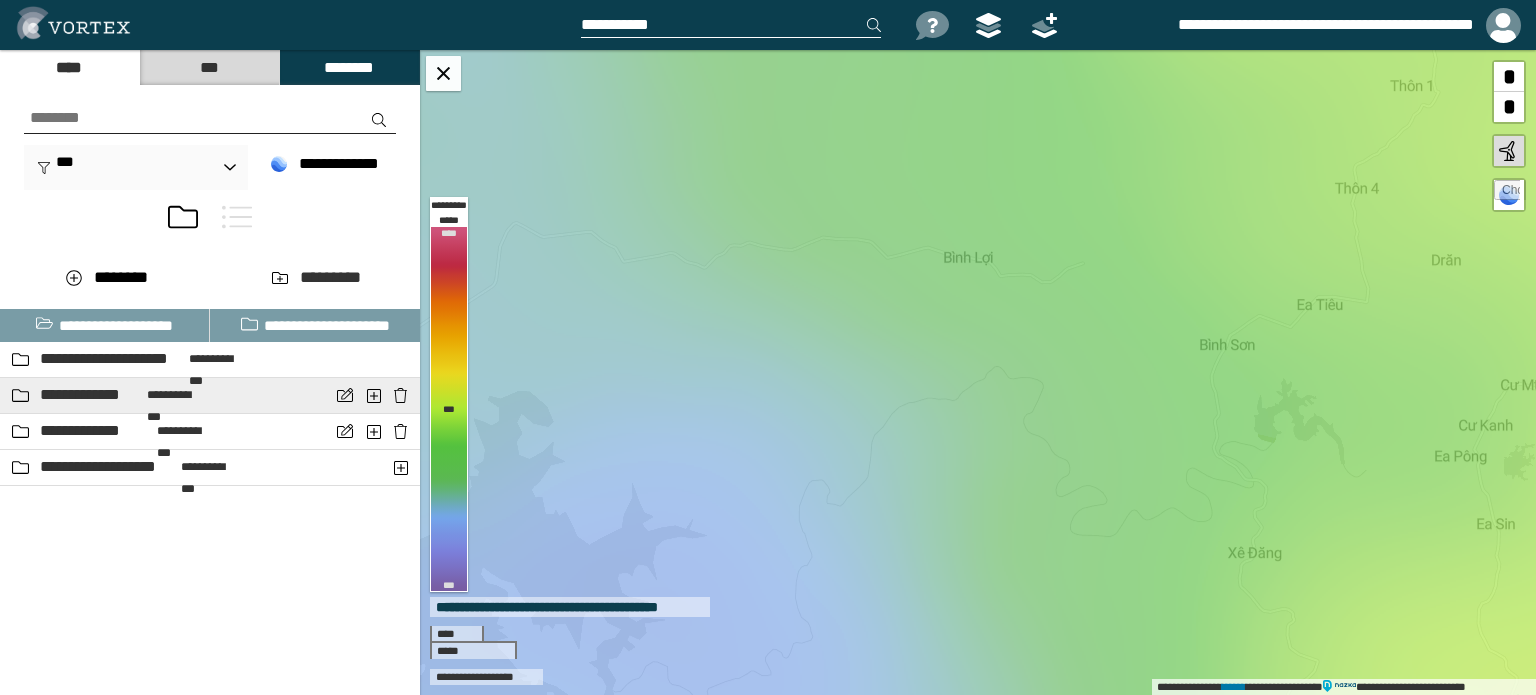 click on "**********" at bounding box center [169, 406] 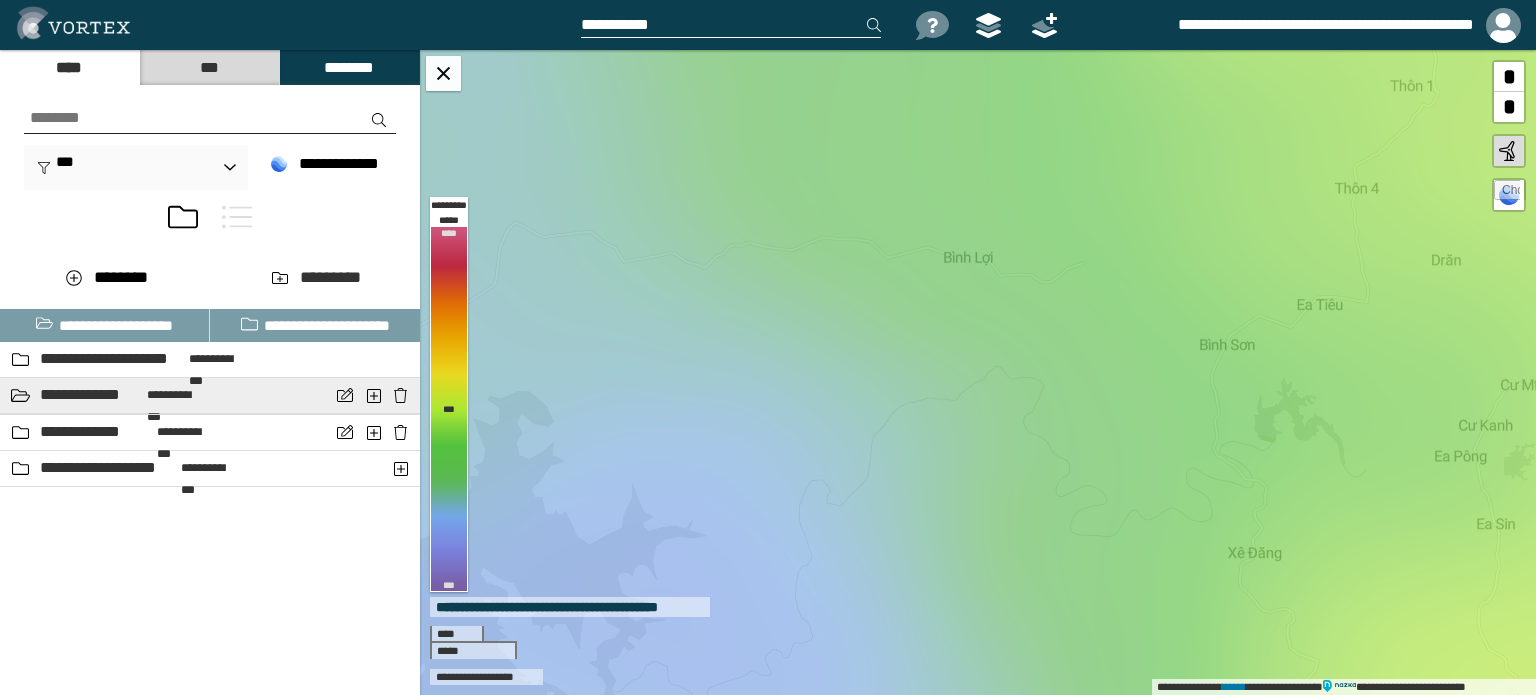 click on "**********" at bounding box center [80, 394] 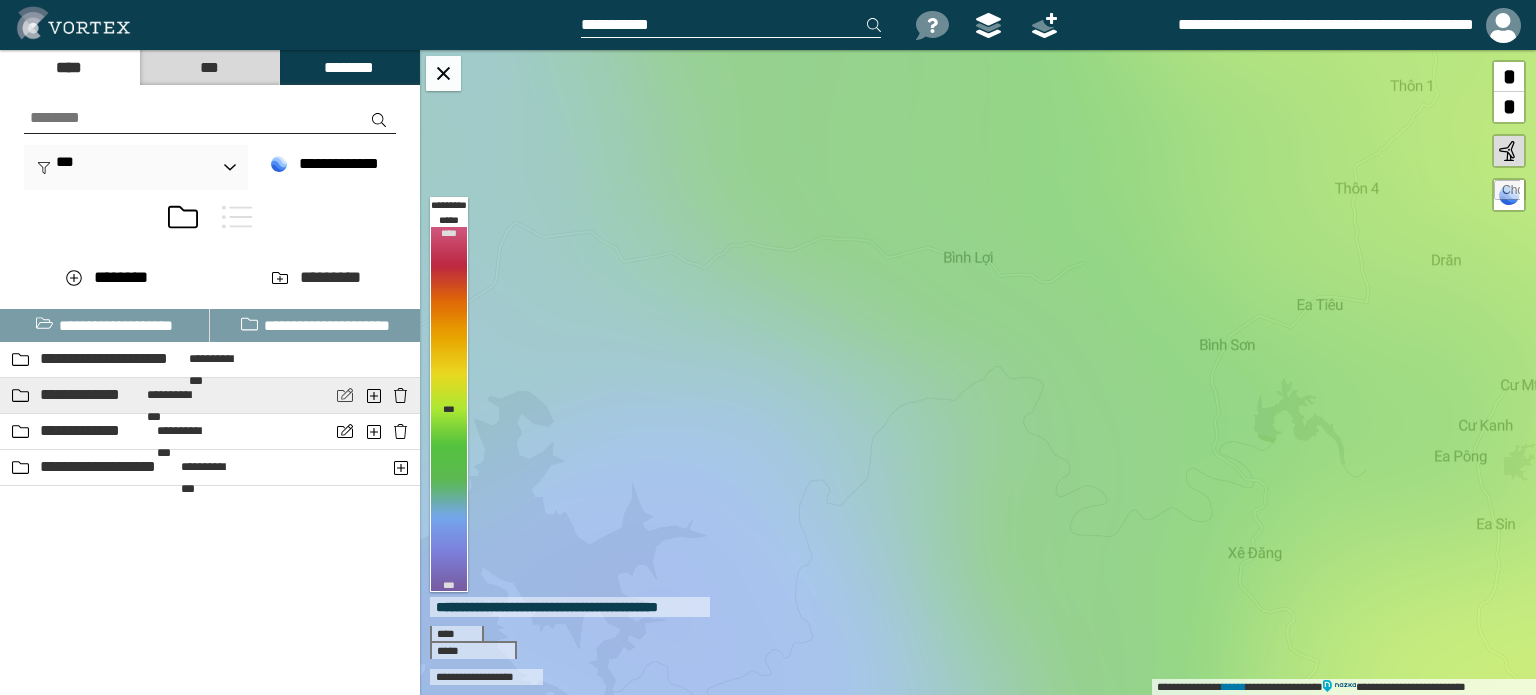 click at bounding box center (345, 395) 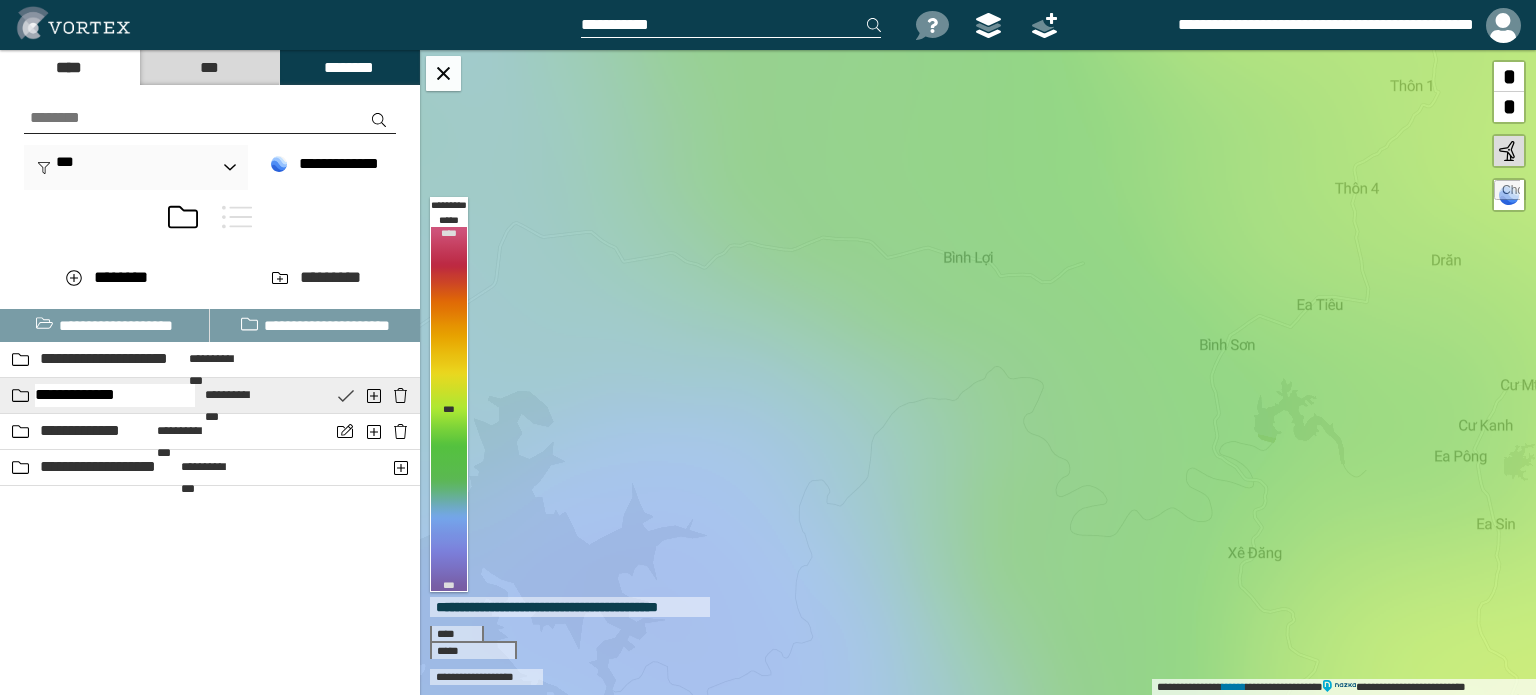 click at bounding box center (345, 395) 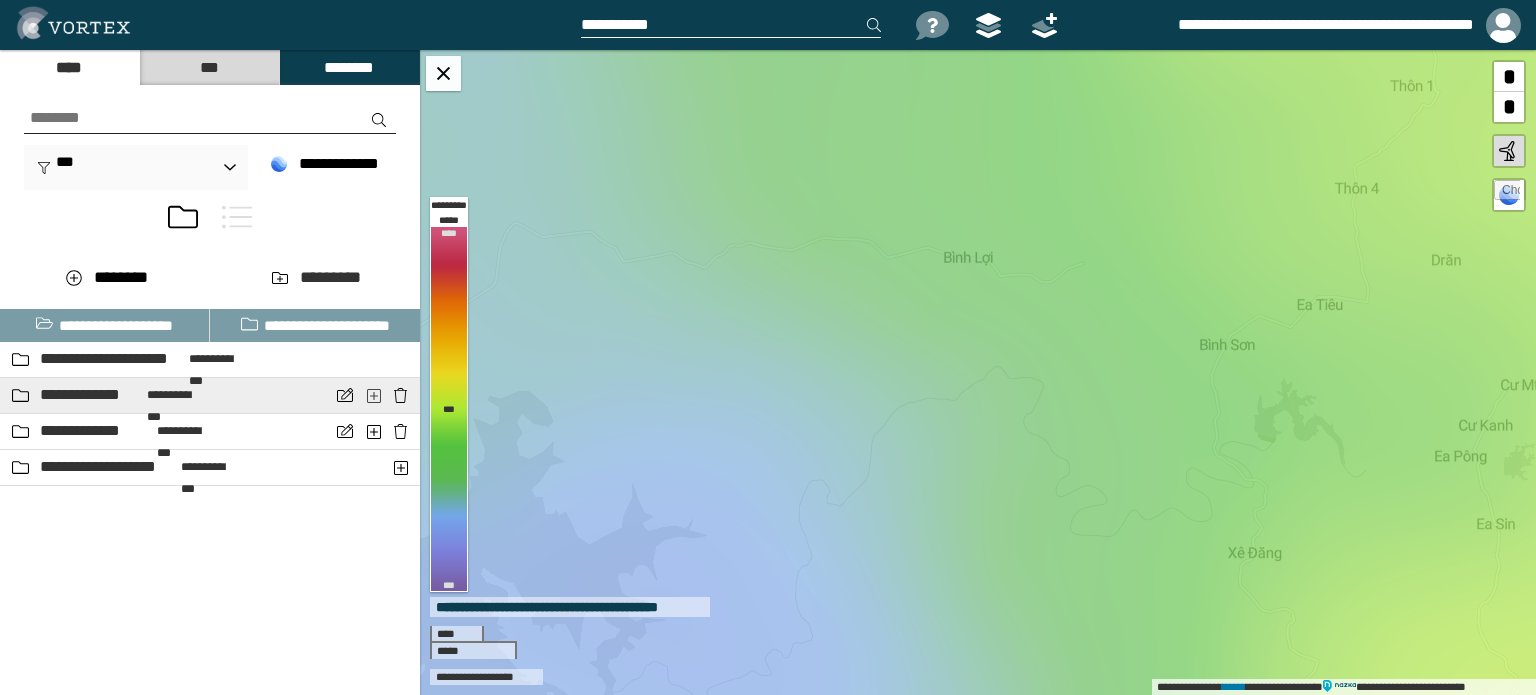 click at bounding box center [375, 395] 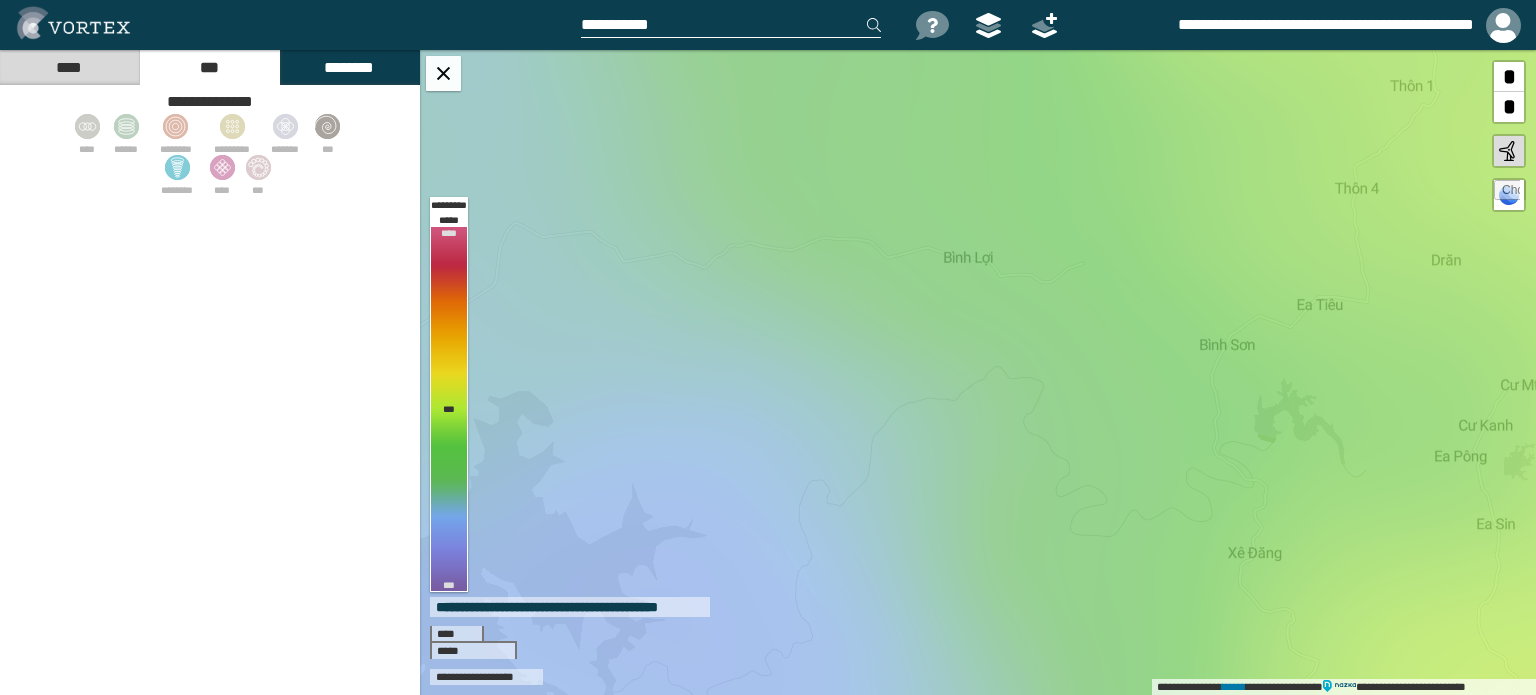drag, startPoint x: 348, startPoint y: 50, endPoint x: 339, endPoint y: 66, distance: 18.35756 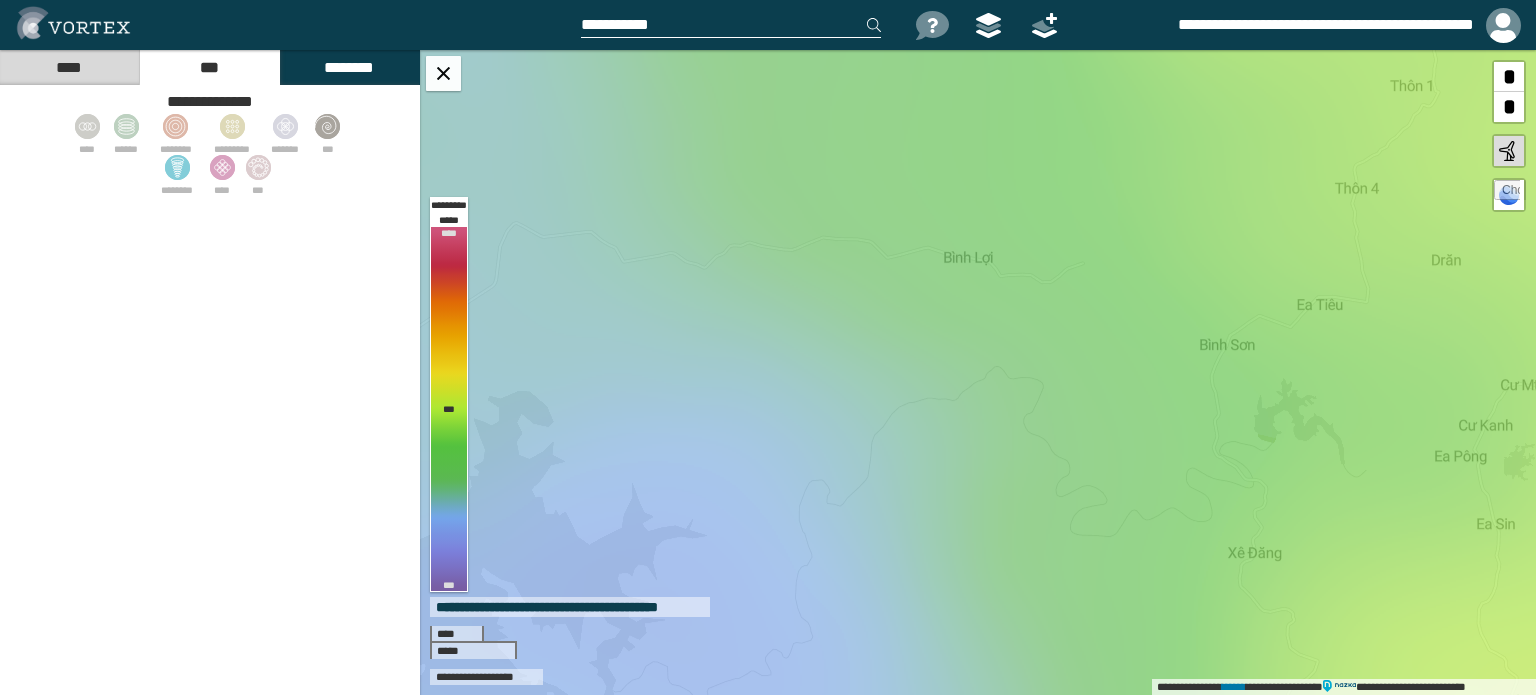 click on "********" at bounding box center [349, 67] 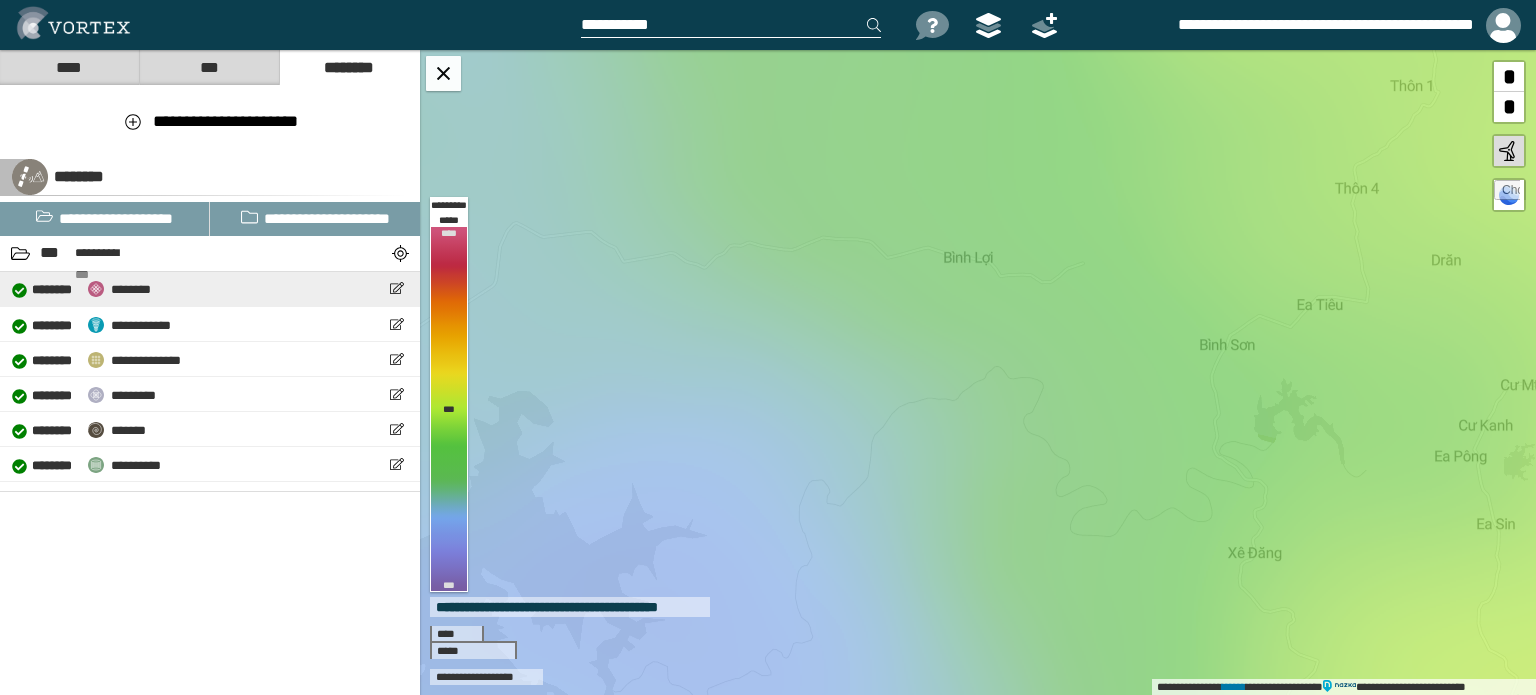 click on "********" at bounding box center [131, 289] 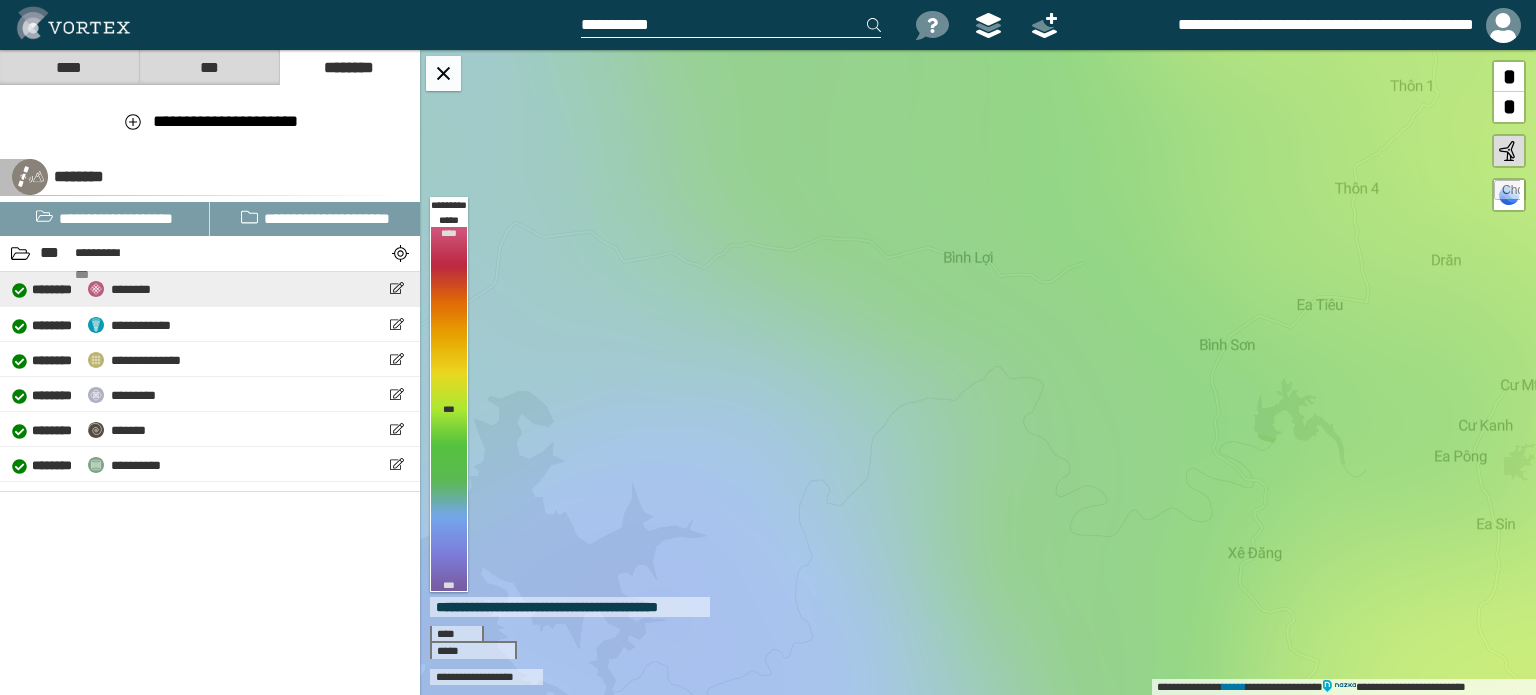 select on "**" 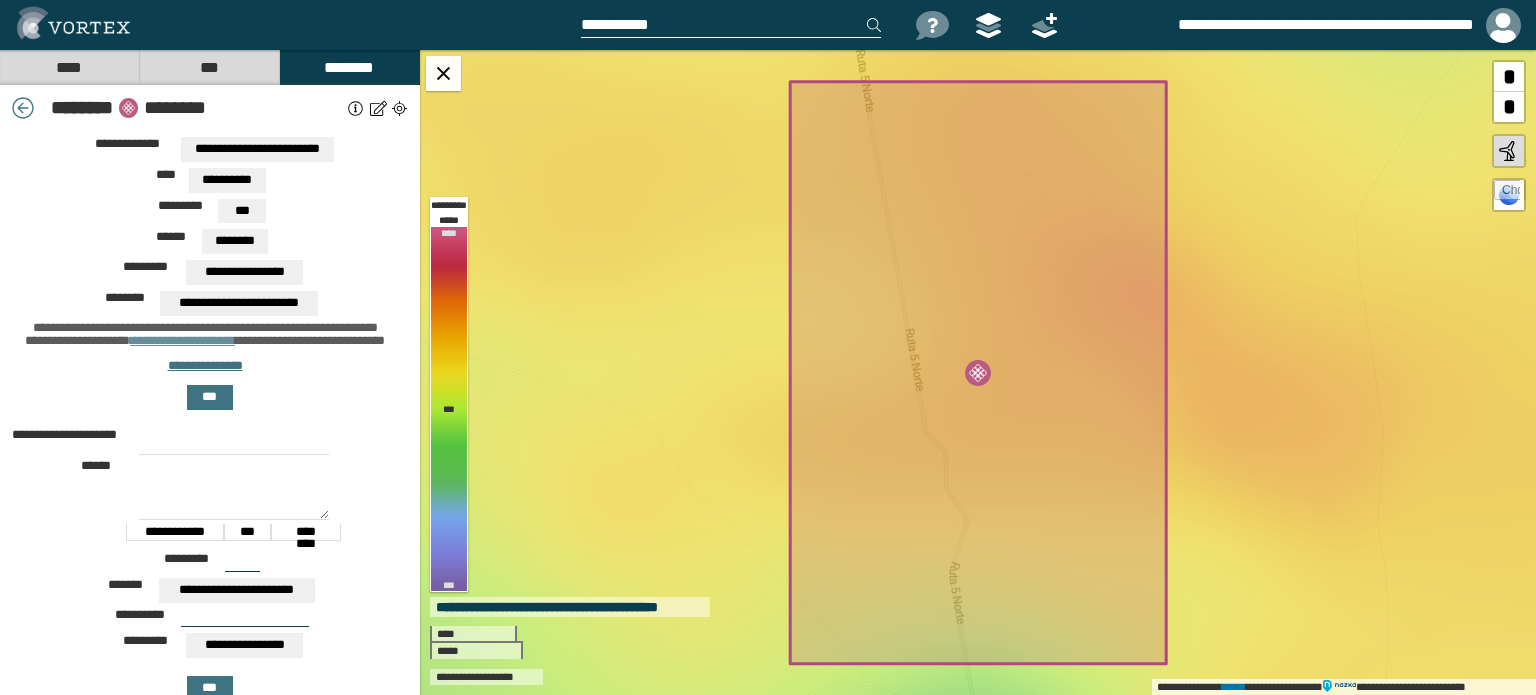 scroll, scrollTop: 0, scrollLeft: 0, axis: both 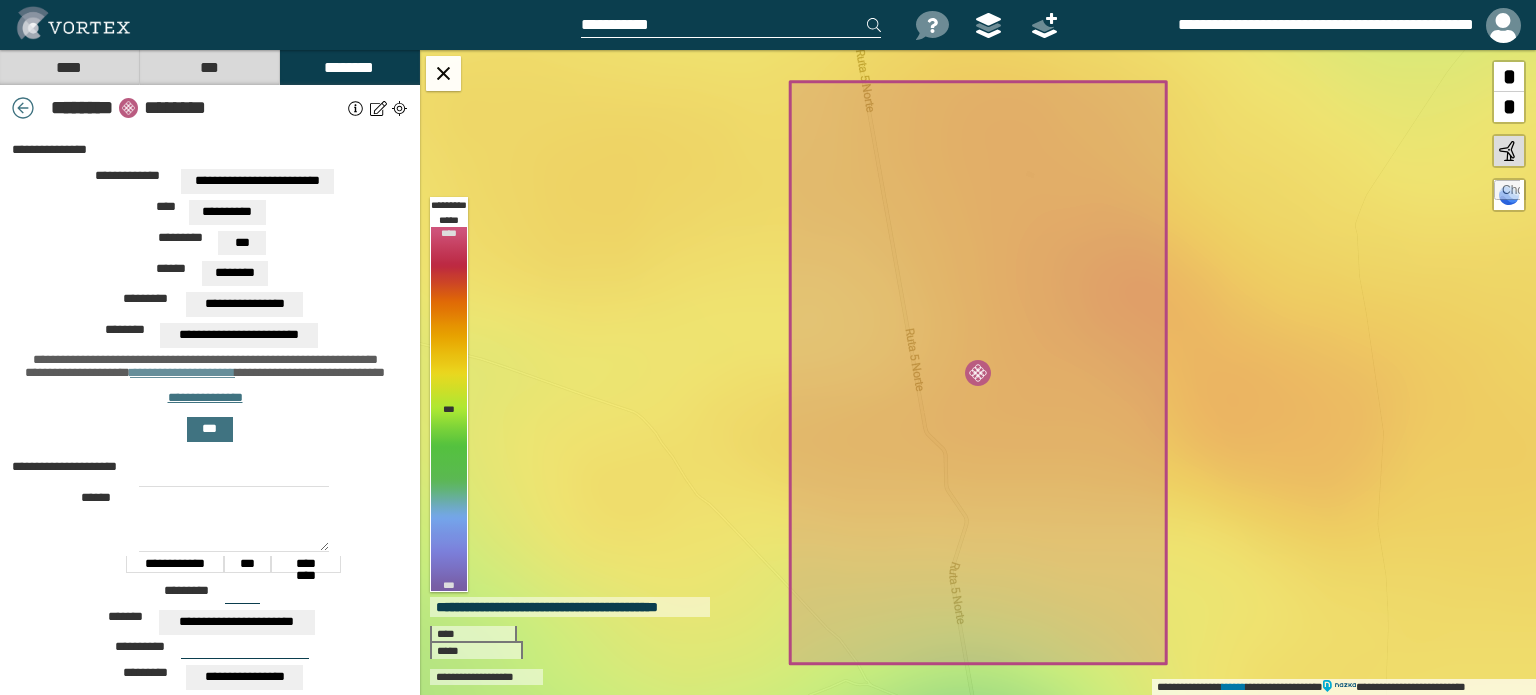 click on "***" at bounding box center (242, 242) 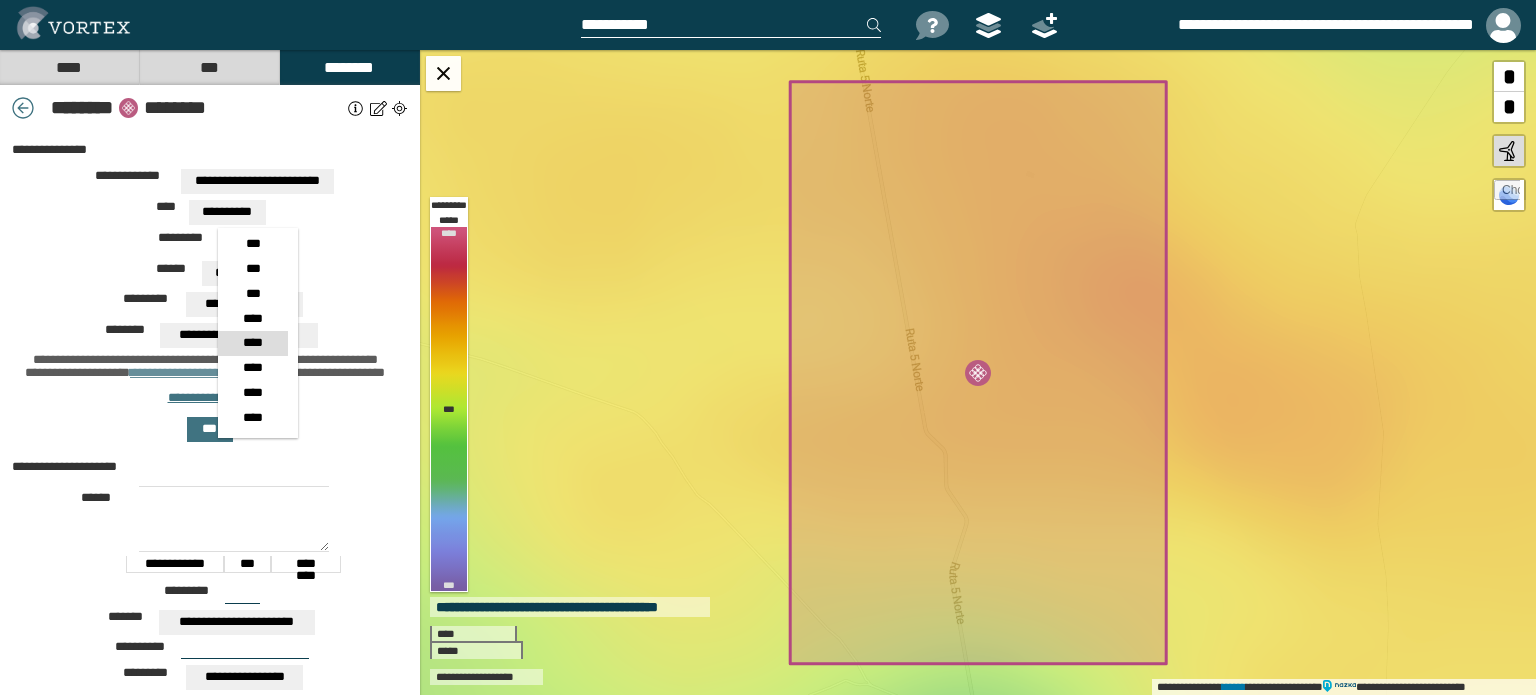 scroll, scrollTop: 50, scrollLeft: 0, axis: vertical 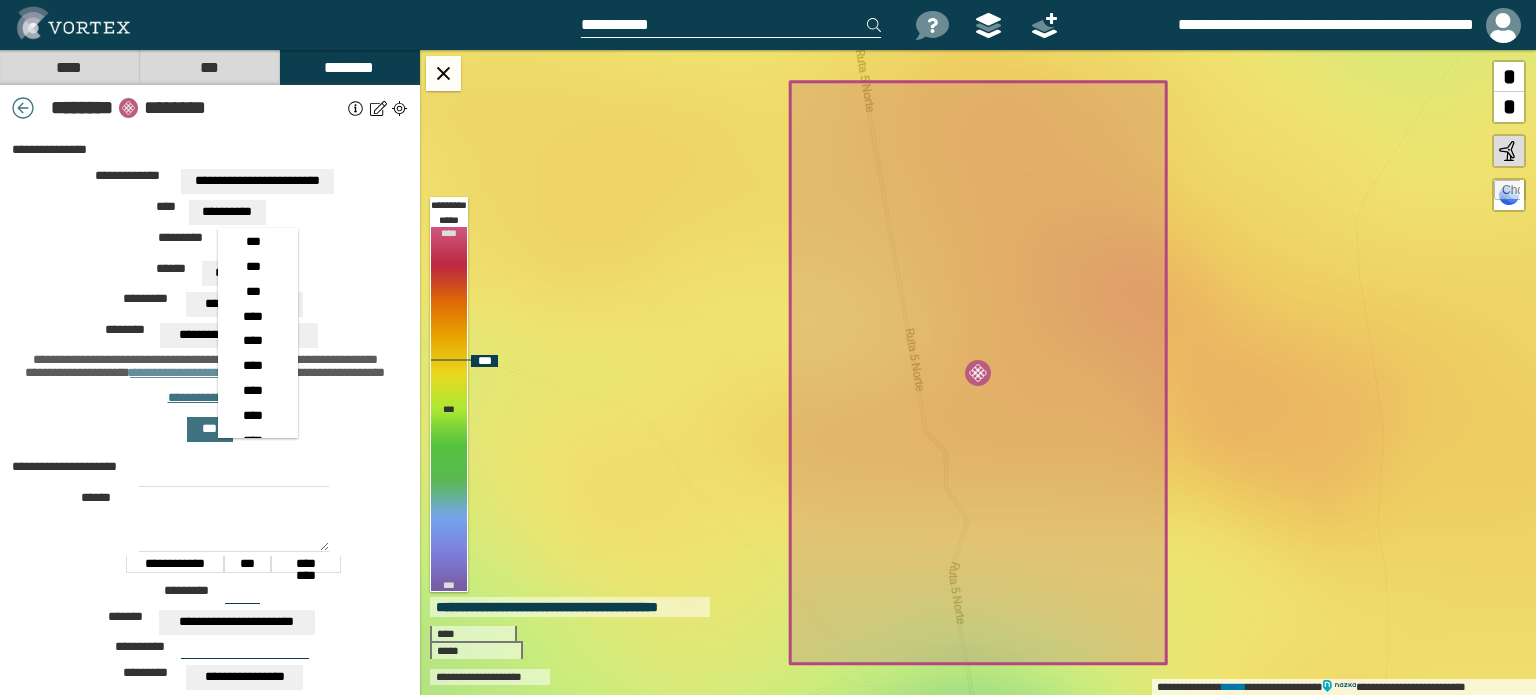 click on "**********" at bounding box center [978, 372] 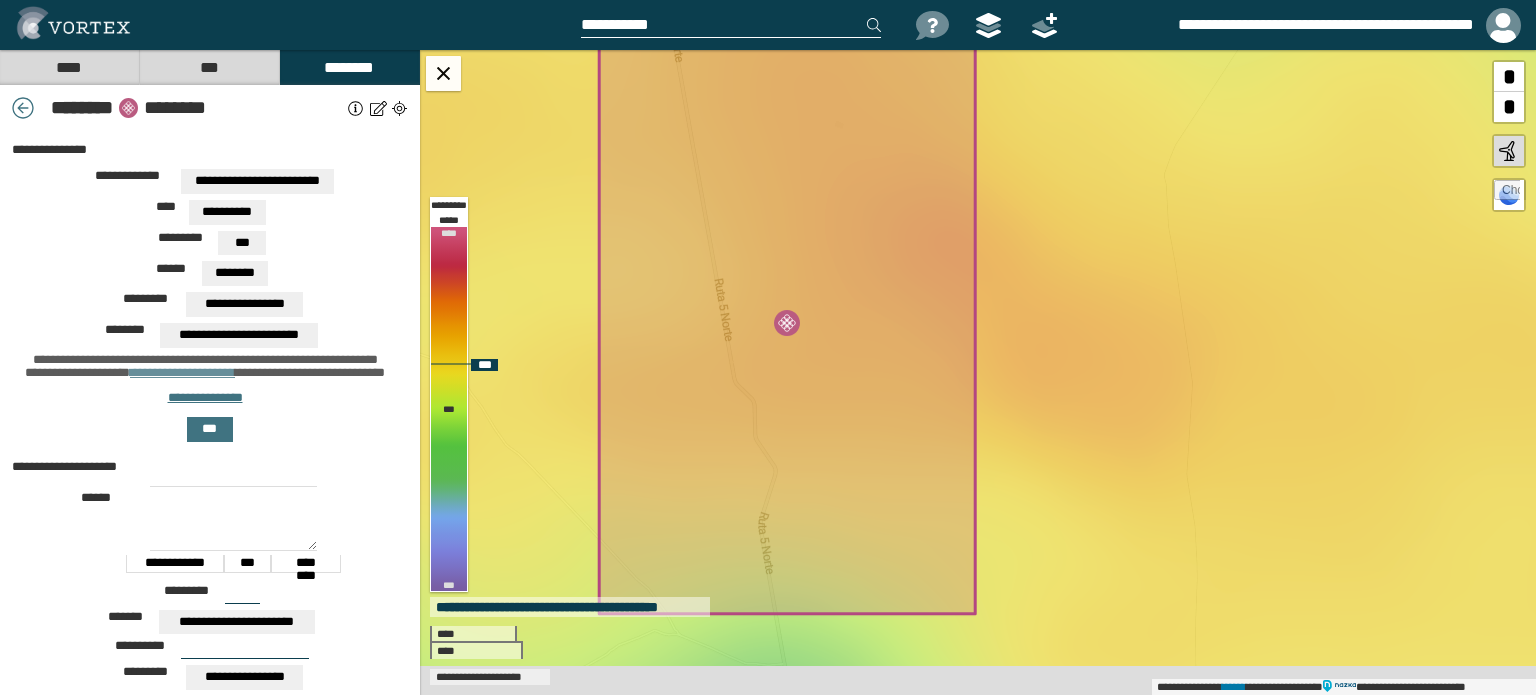 drag, startPoint x: 863, startPoint y: 357, endPoint x: 606, endPoint y: 307, distance: 261.81863 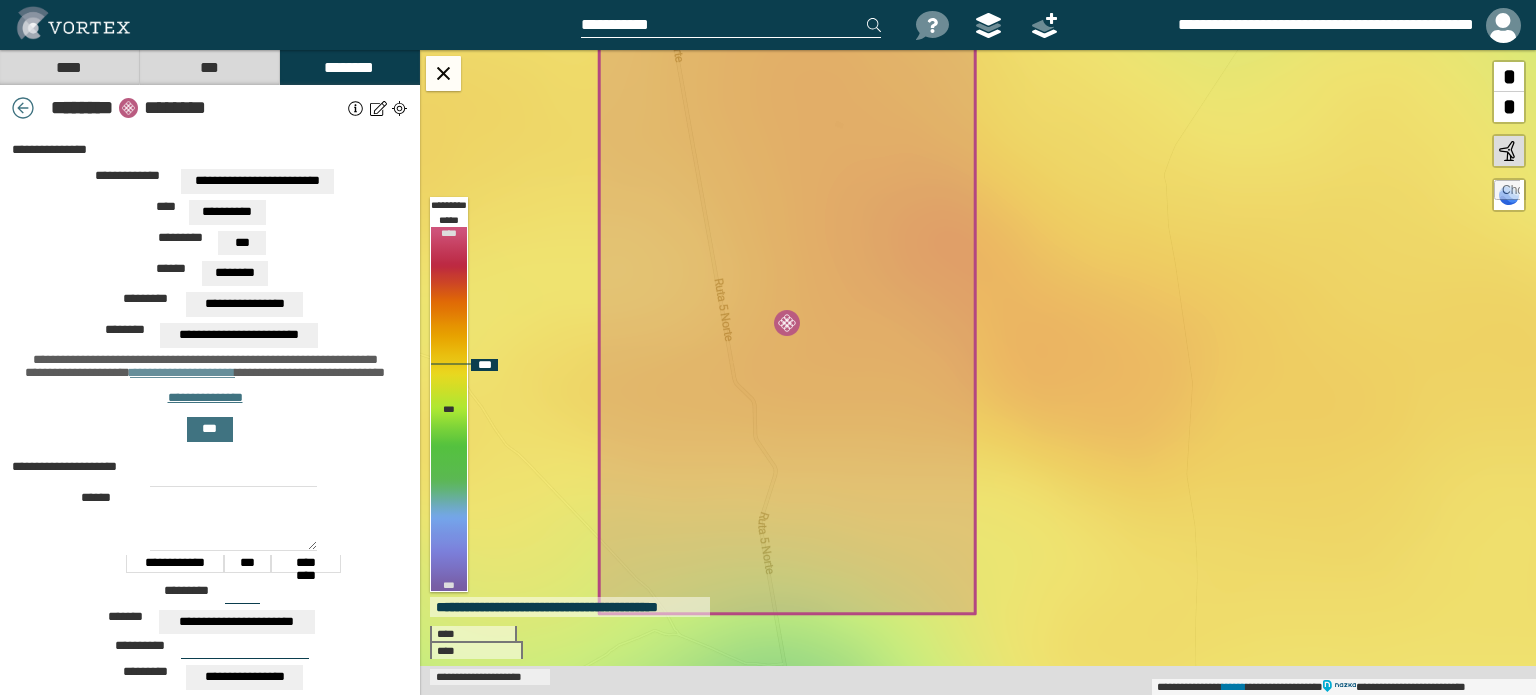click 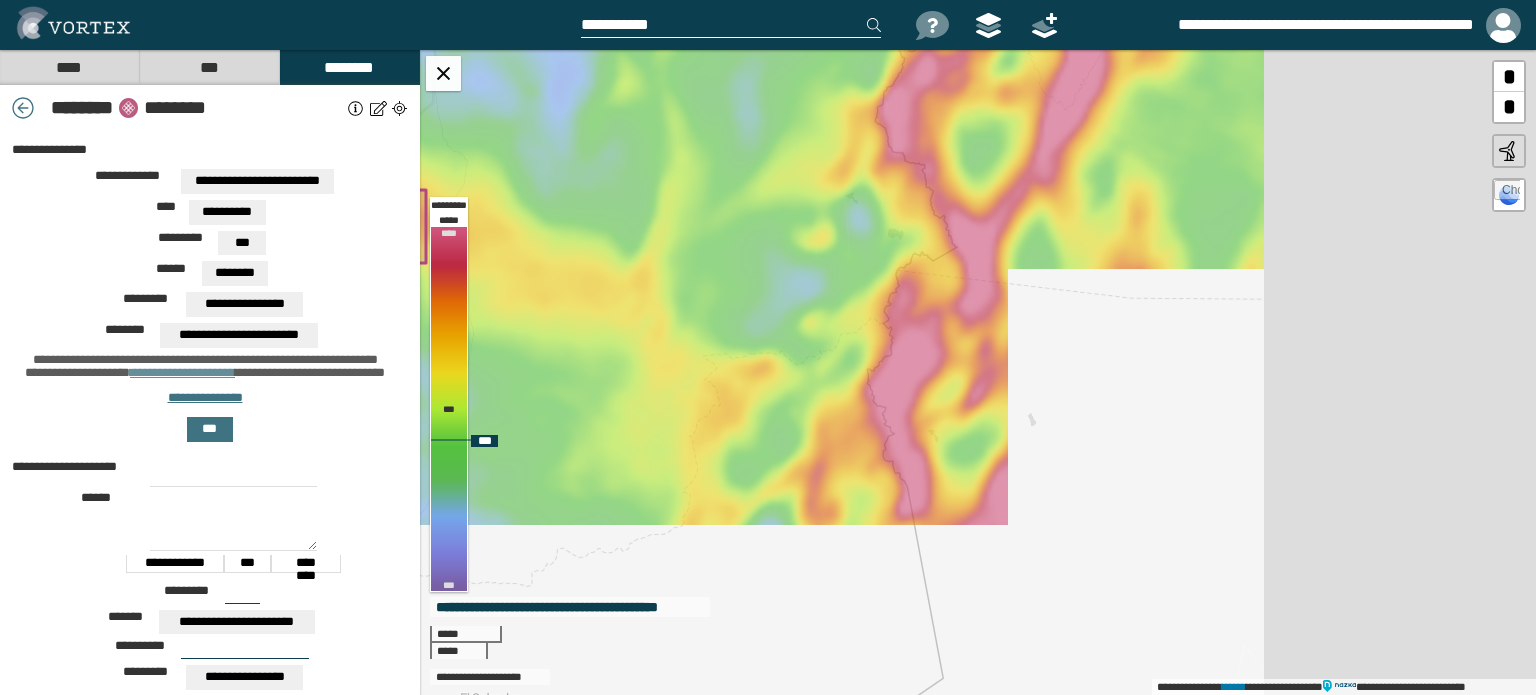 drag, startPoint x: 913, startPoint y: 397, endPoint x: 688, endPoint y: 293, distance: 247.87296 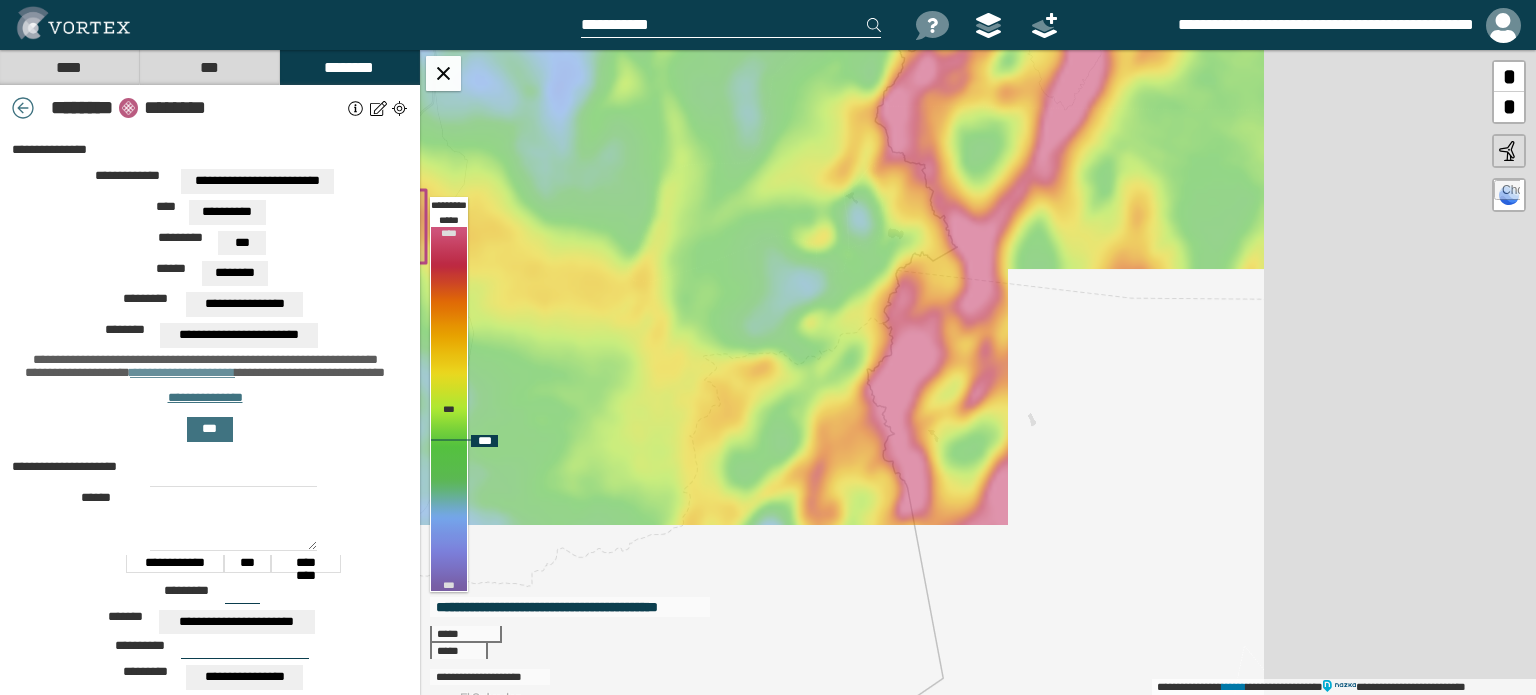 click on "**********" at bounding box center [978, 372] 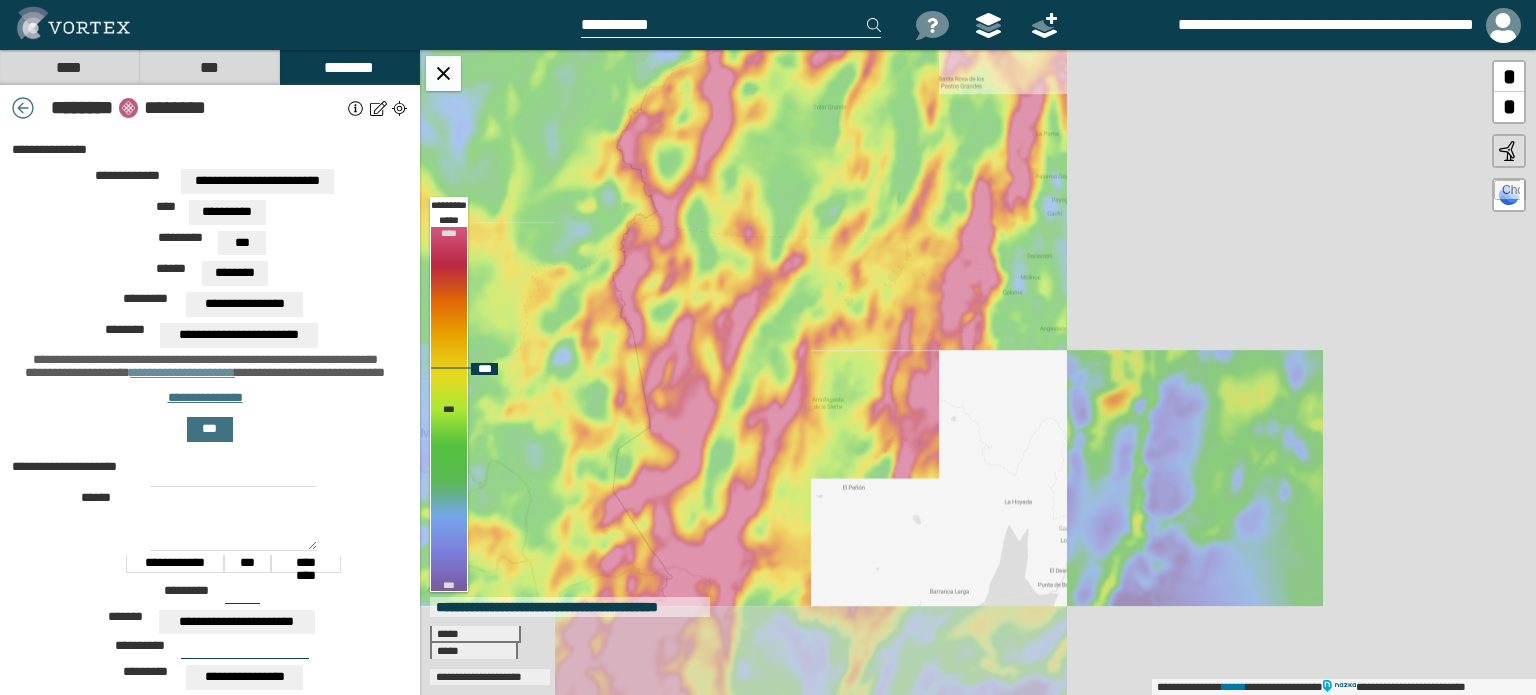 drag, startPoint x: 810, startPoint y: 349, endPoint x: 710, endPoint y: 308, distance: 108.078674 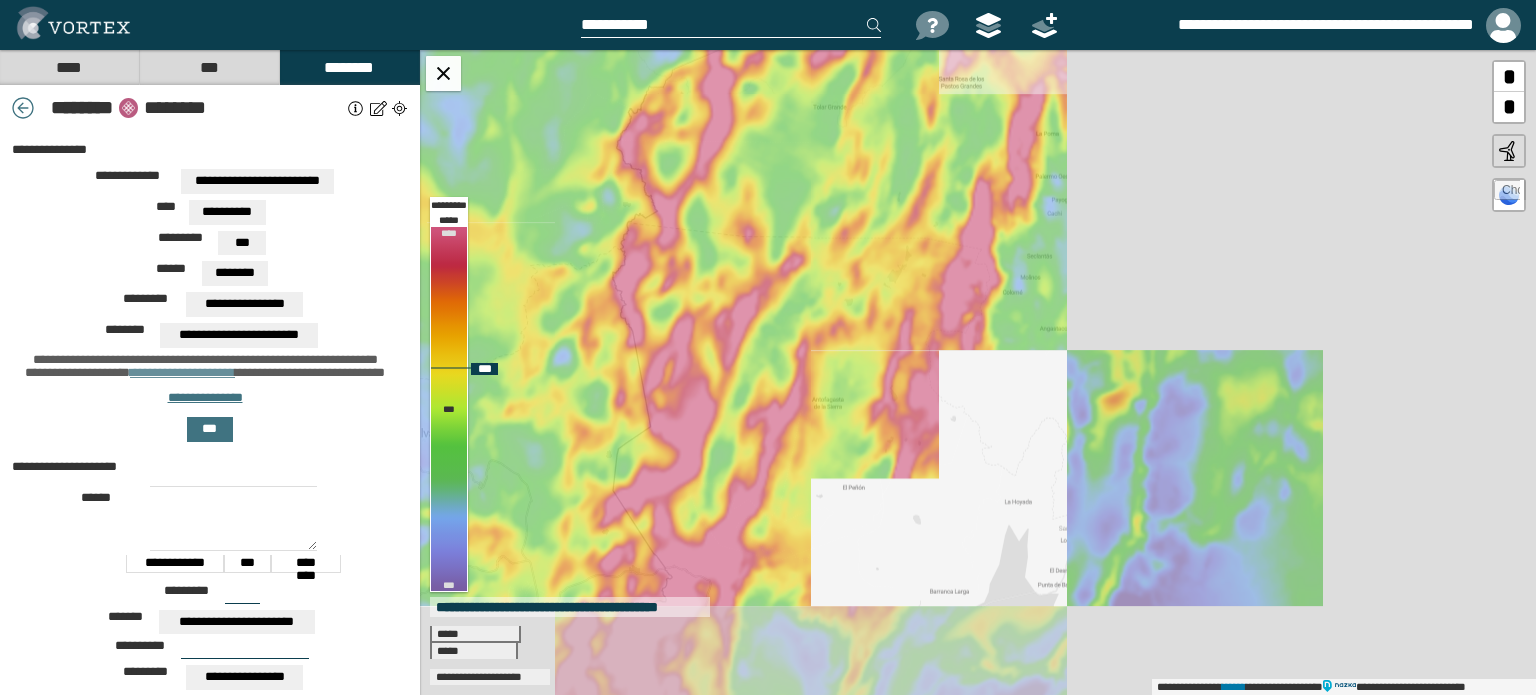 click on "**********" at bounding box center (978, 372) 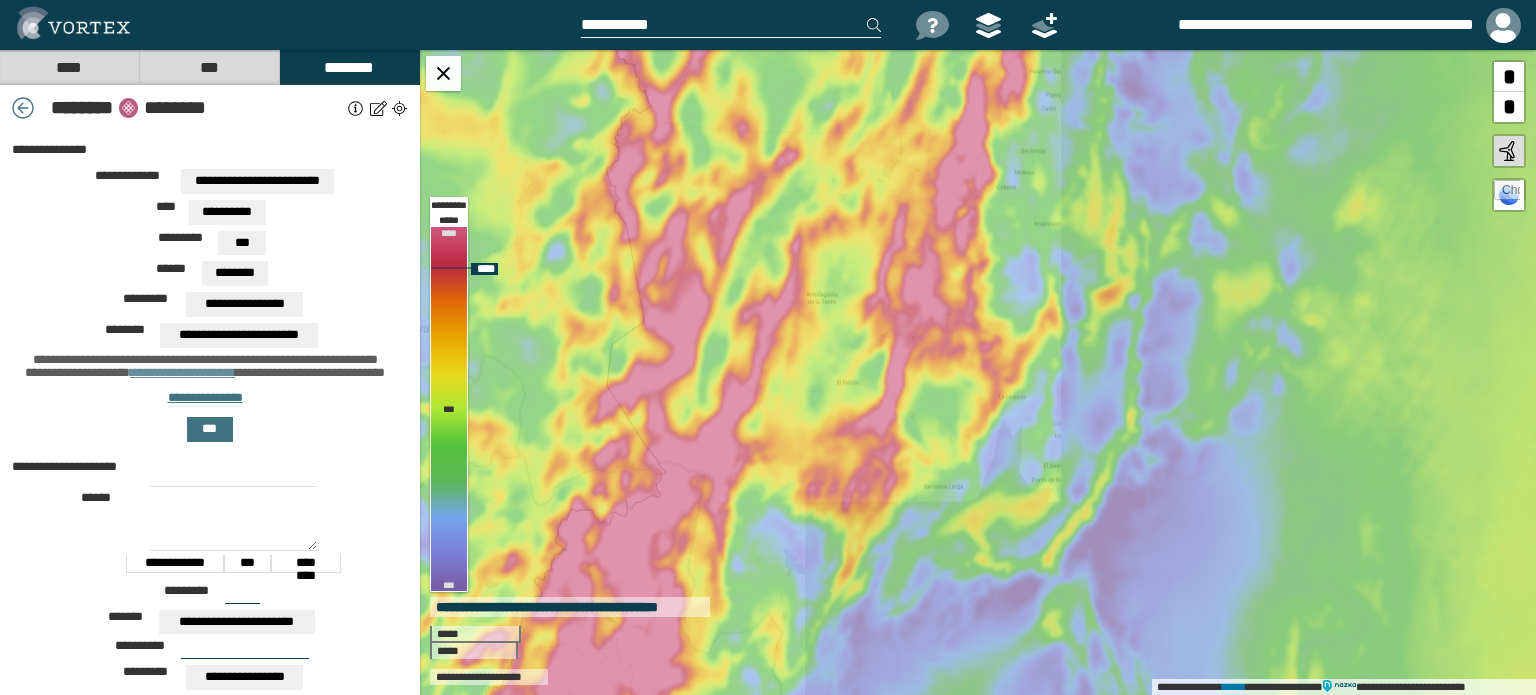 drag, startPoint x: 888, startPoint y: 394, endPoint x: 875, endPoint y: 343, distance: 52.63079 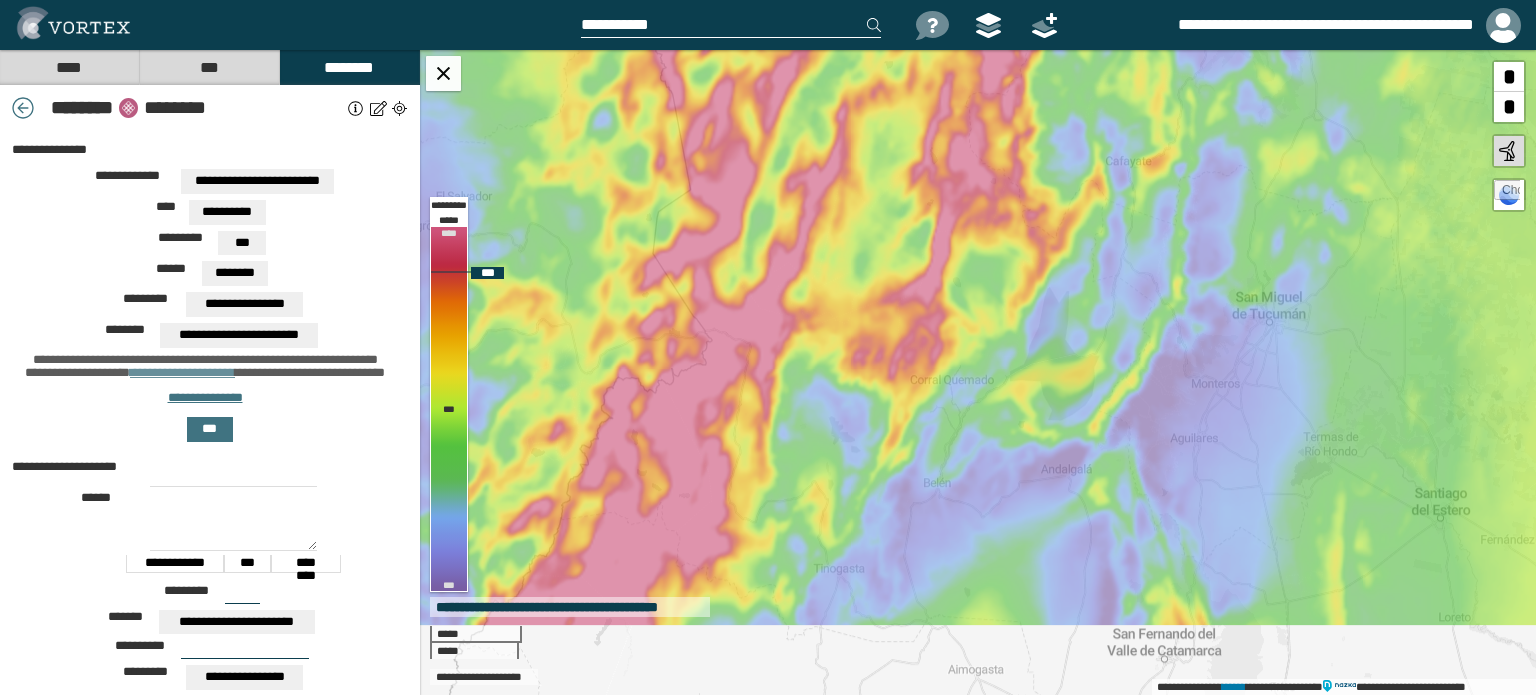drag, startPoint x: 762, startPoint y: 381, endPoint x: 774, endPoint y: 299, distance: 82.8734 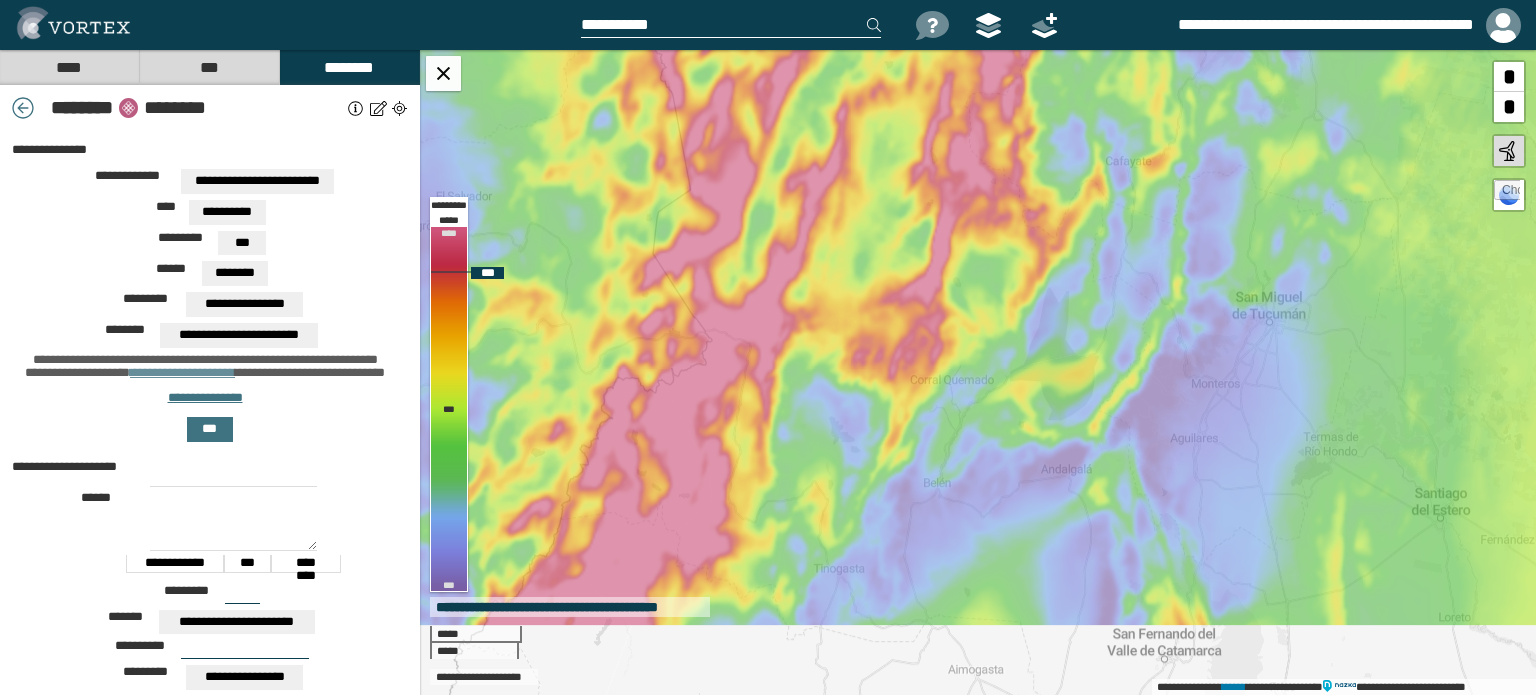 click on "**********" at bounding box center (978, 372) 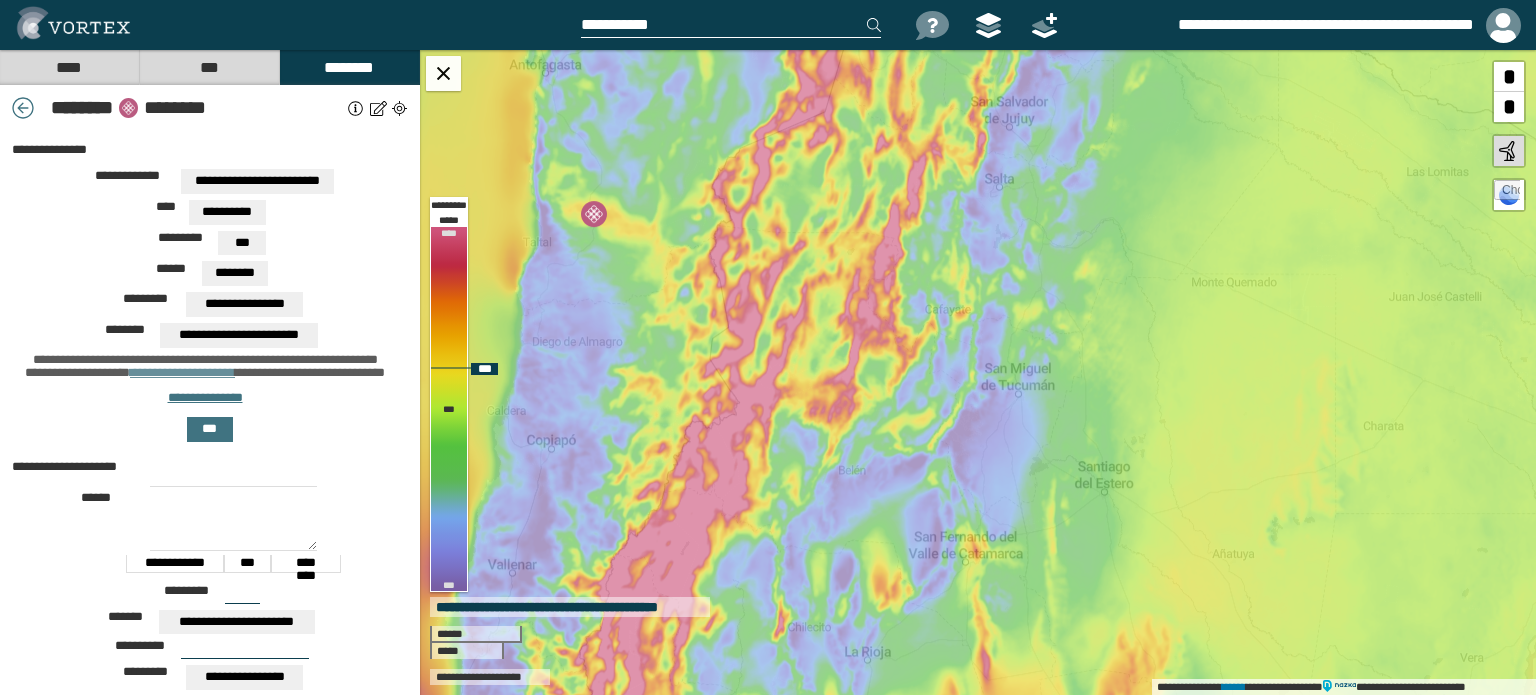 drag, startPoint x: 804, startPoint y: 301, endPoint x: 798, endPoint y: 379, distance: 78.23043 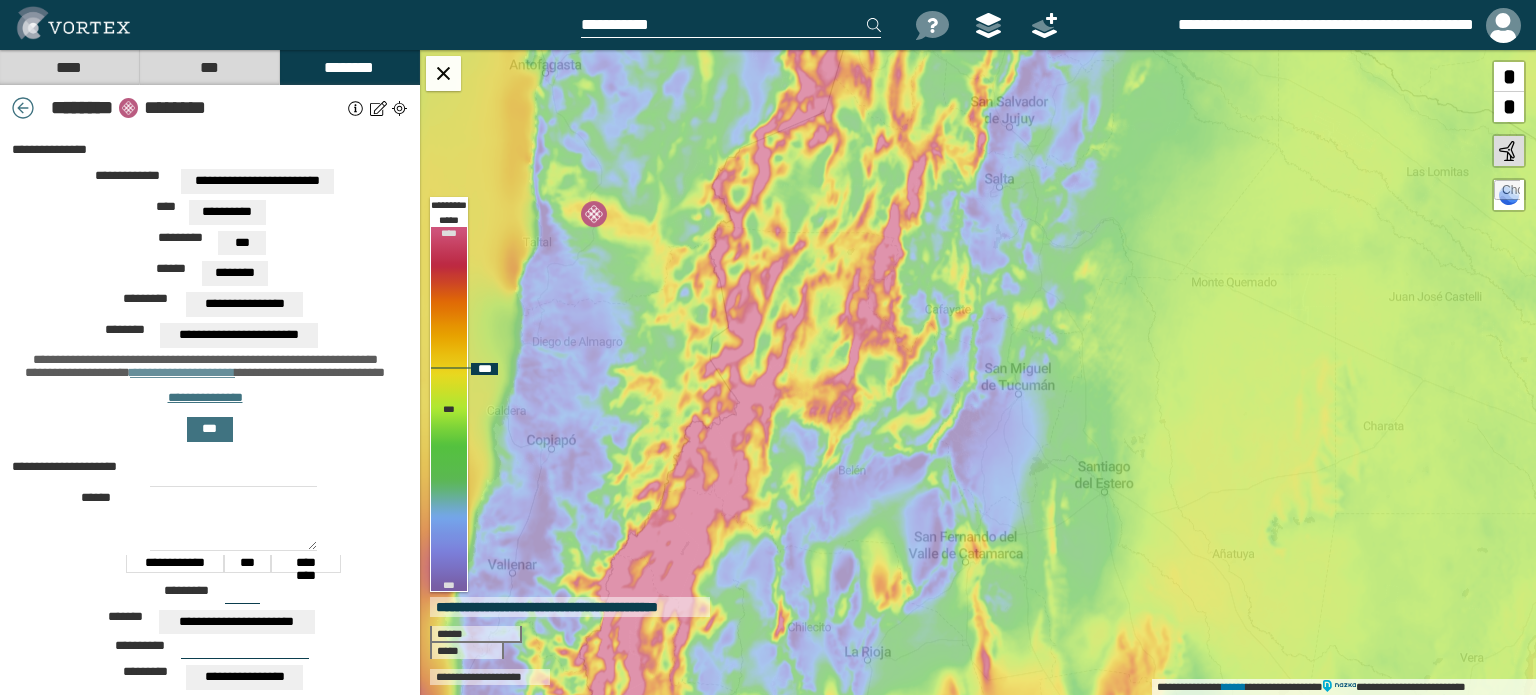 click on "**********" at bounding box center [978, 372] 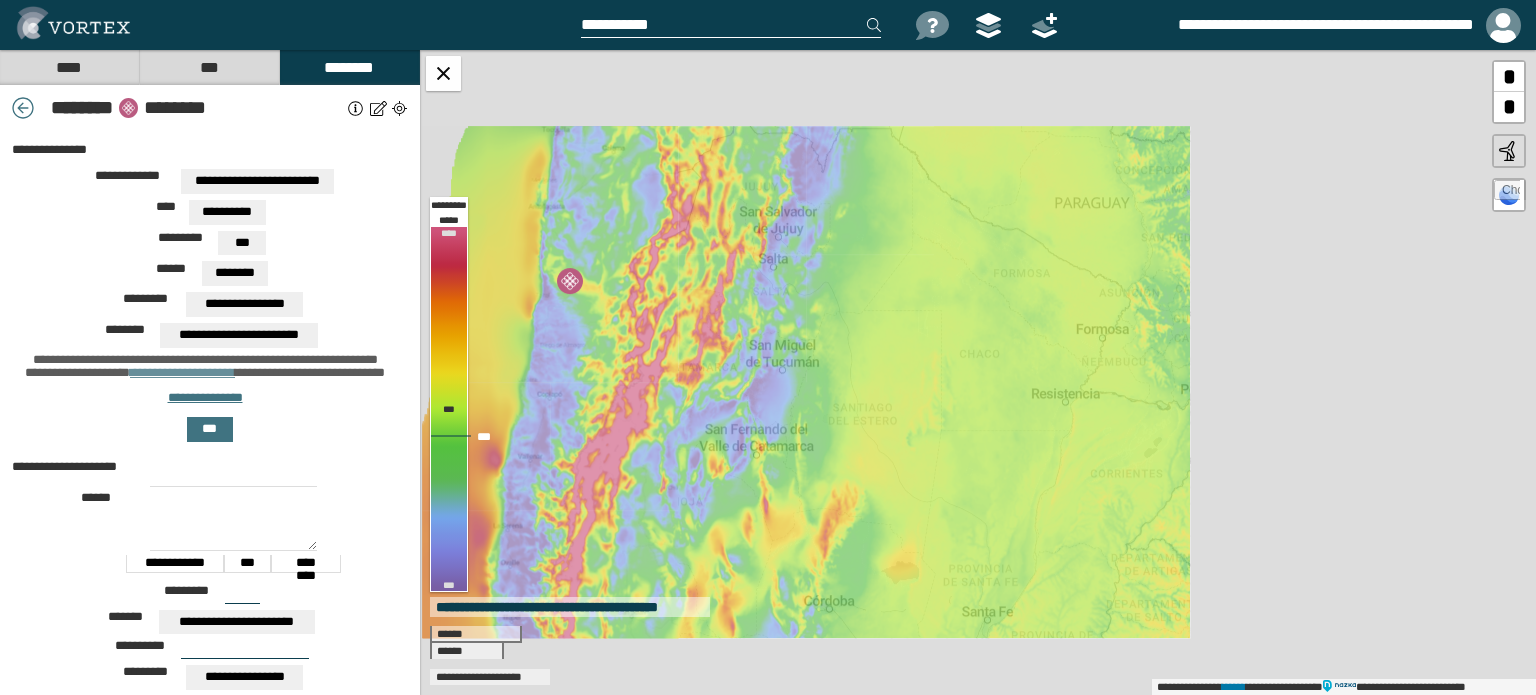 drag, startPoint x: 901, startPoint y: 367, endPoint x: 779, endPoint y: 351, distance: 123.04471 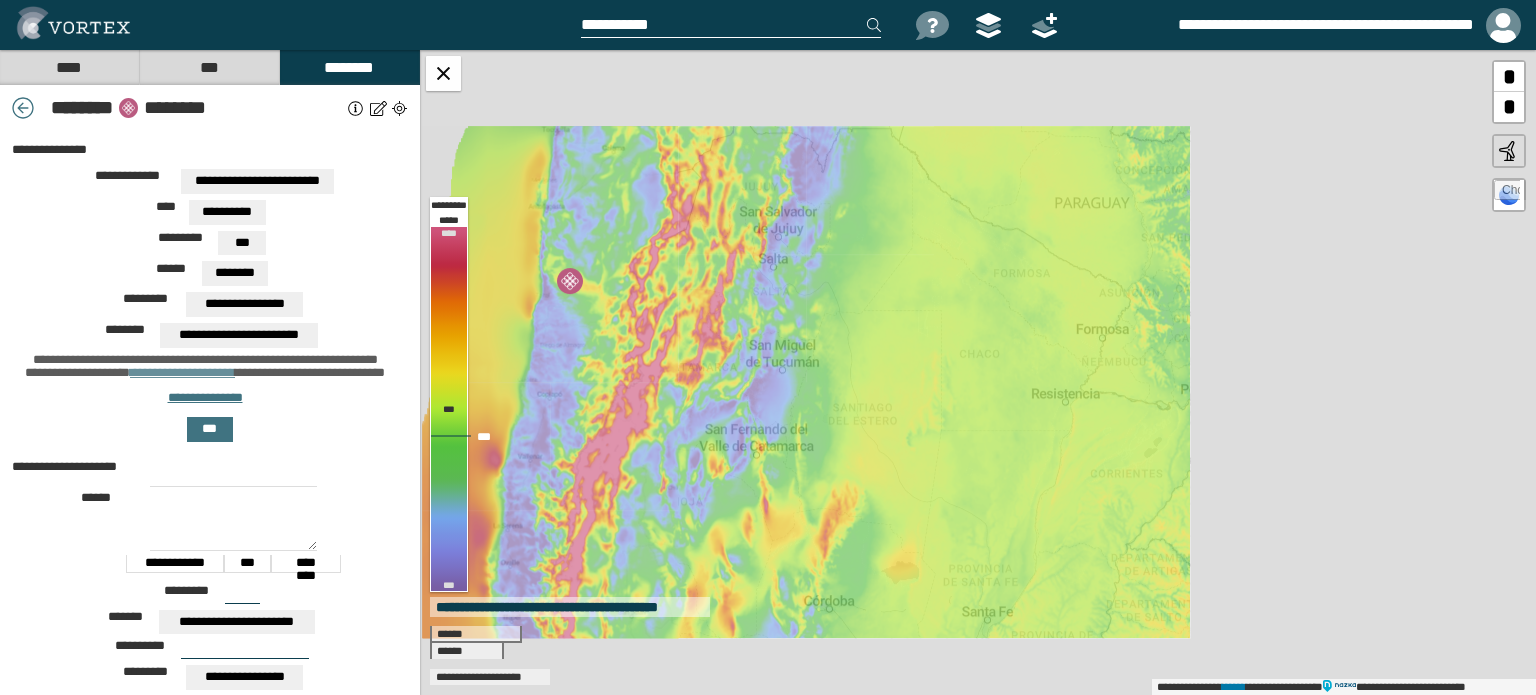 click on "**********" at bounding box center (978, 372) 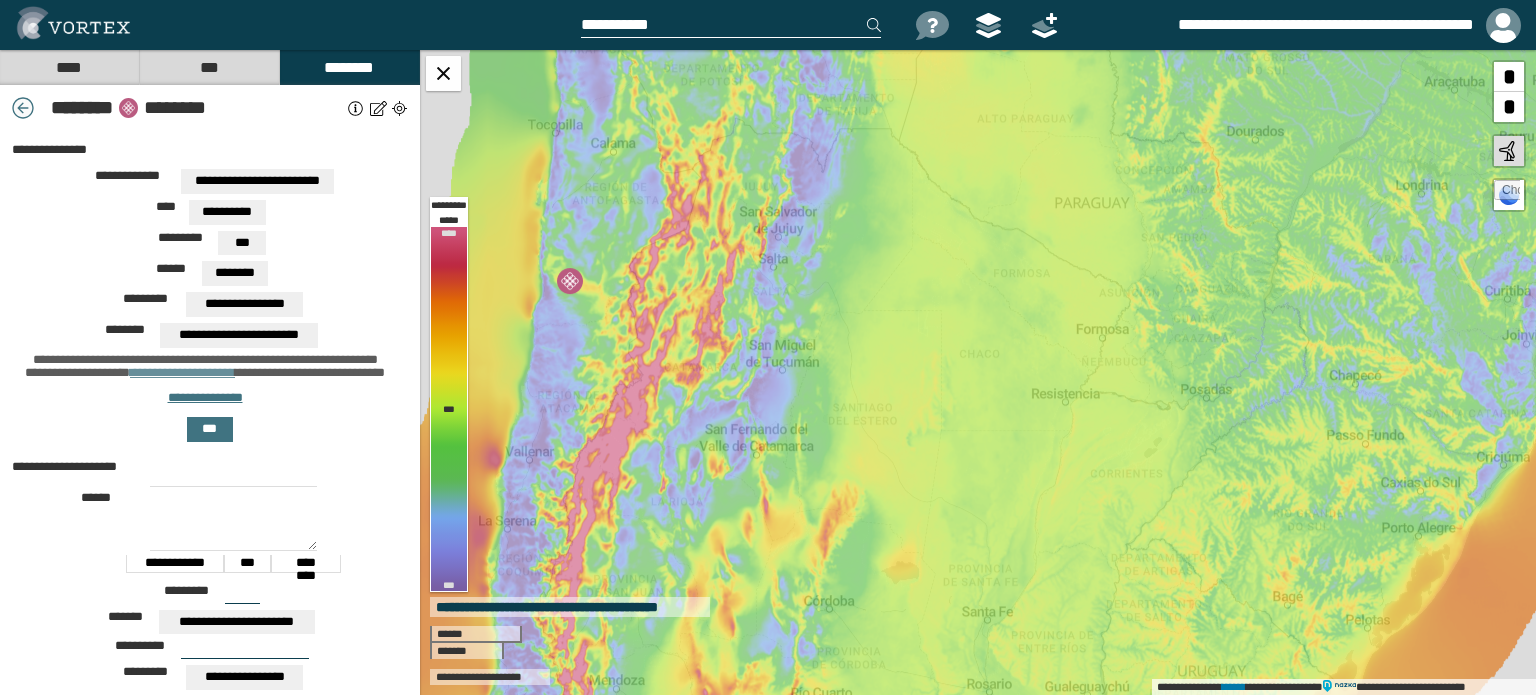 click at bounding box center [23, 108] 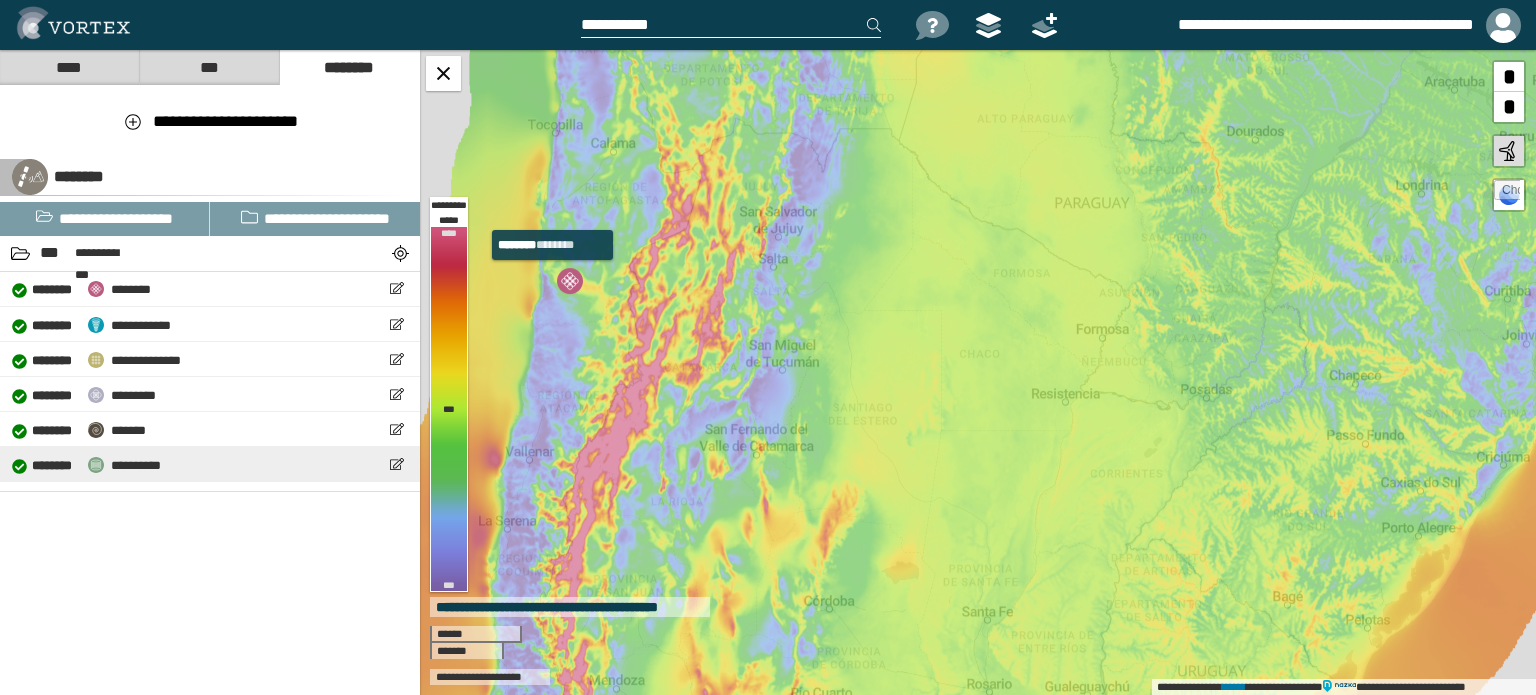 click on "**********" at bounding box center [136, 465] 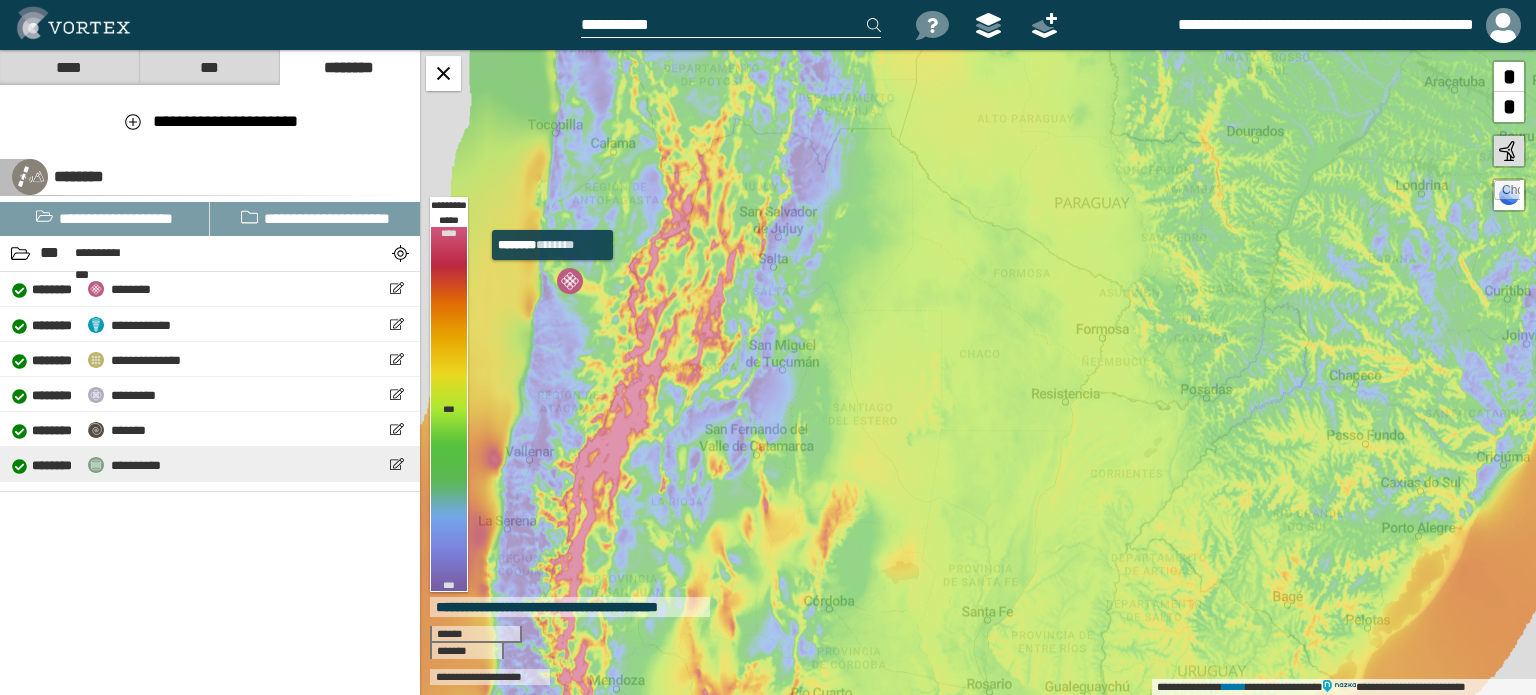 select on "**" 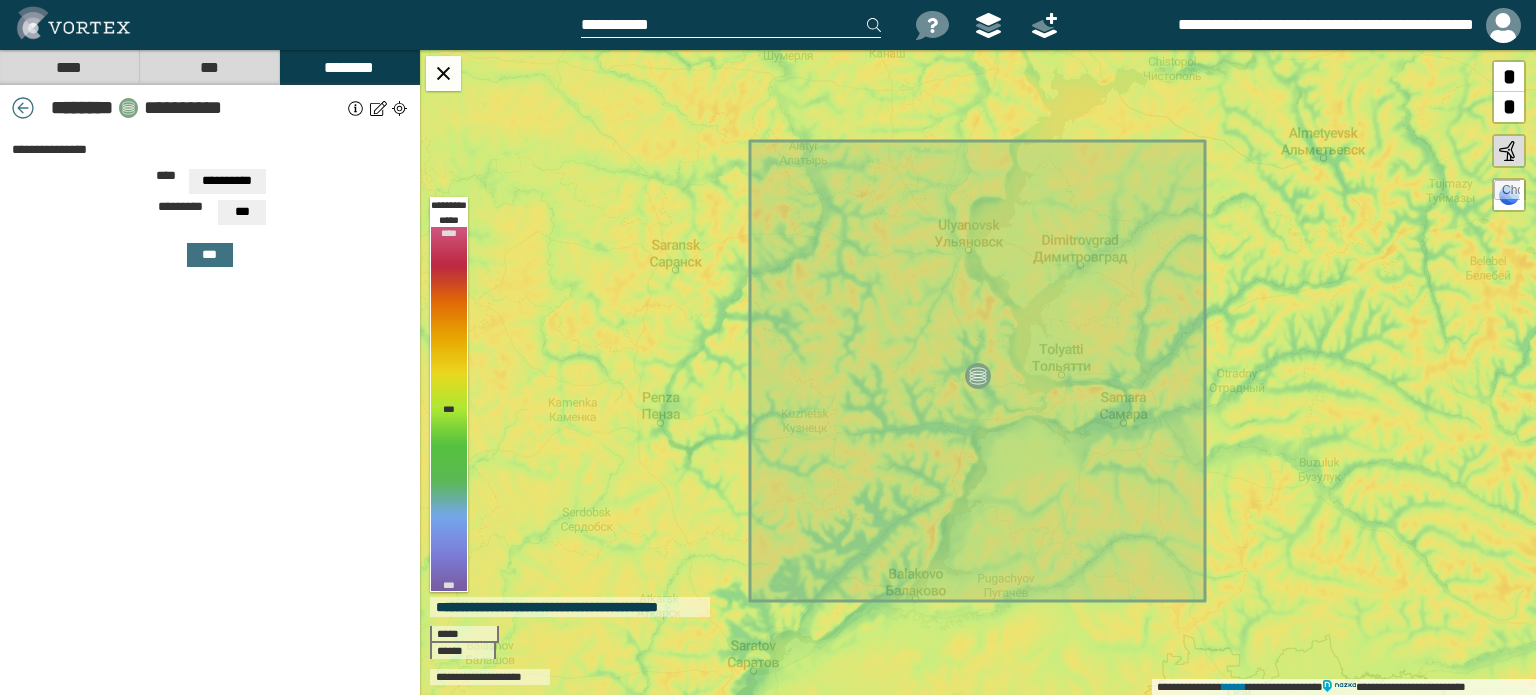 click on "***" at bounding box center [242, 211] 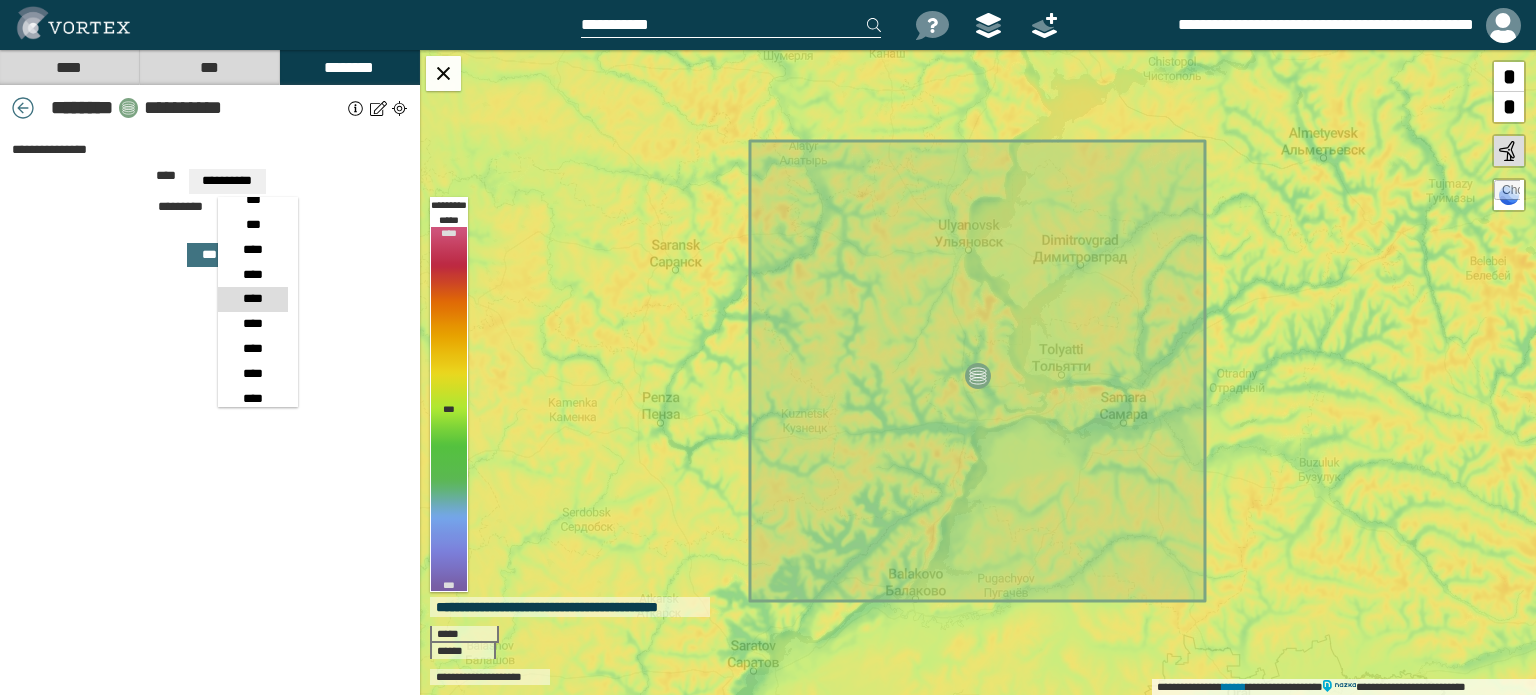 scroll, scrollTop: 143, scrollLeft: 0, axis: vertical 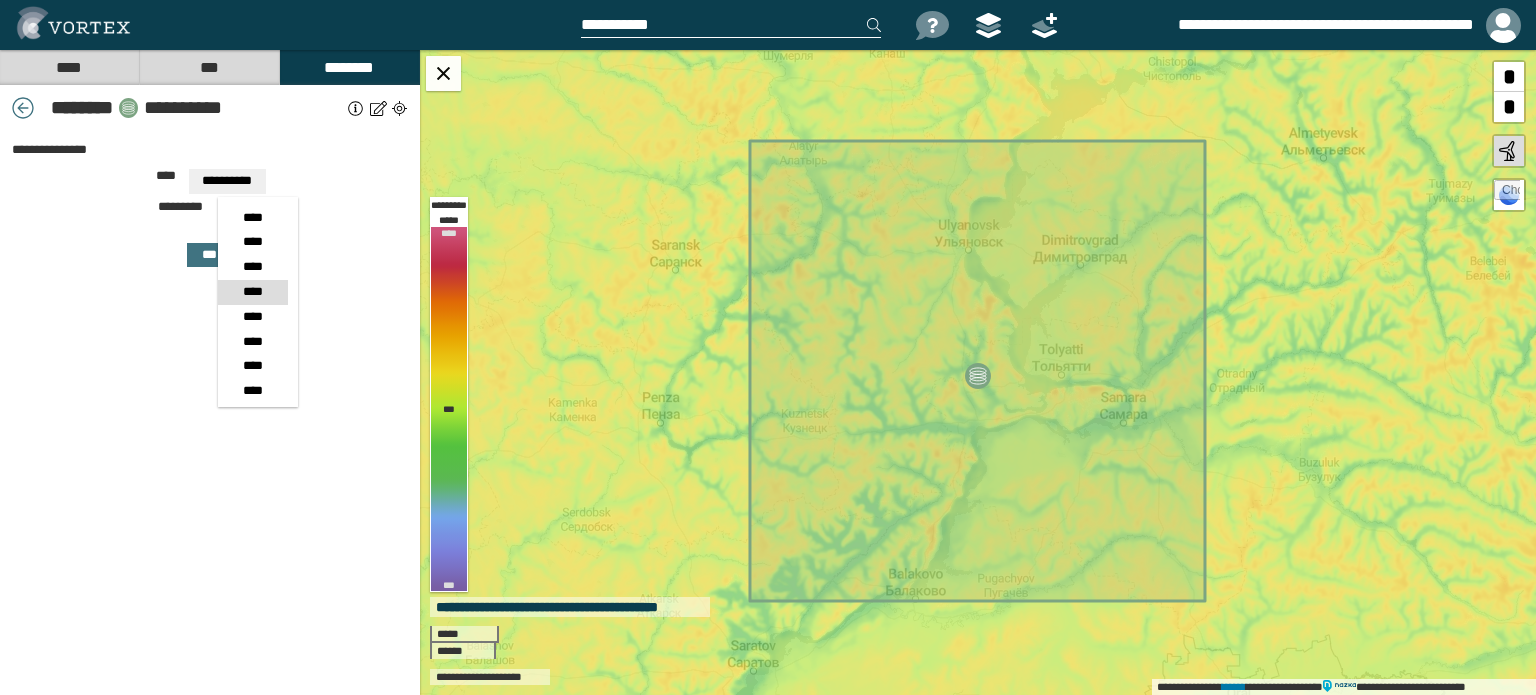 click on "****" at bounding box center [253, 291] 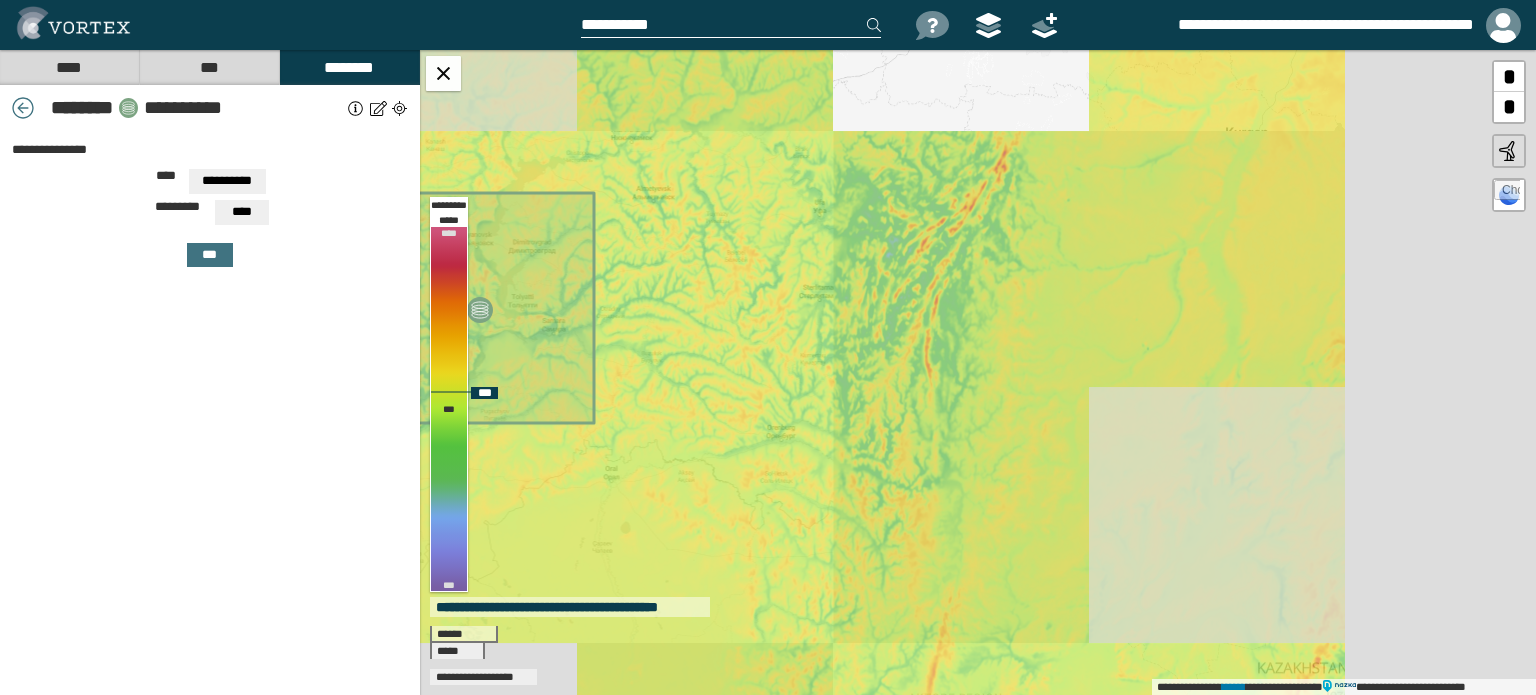drag, startPoint x: 902, startPoint y: 347, endPoint x: 582, endPoint y: 309, distance: 322.24835 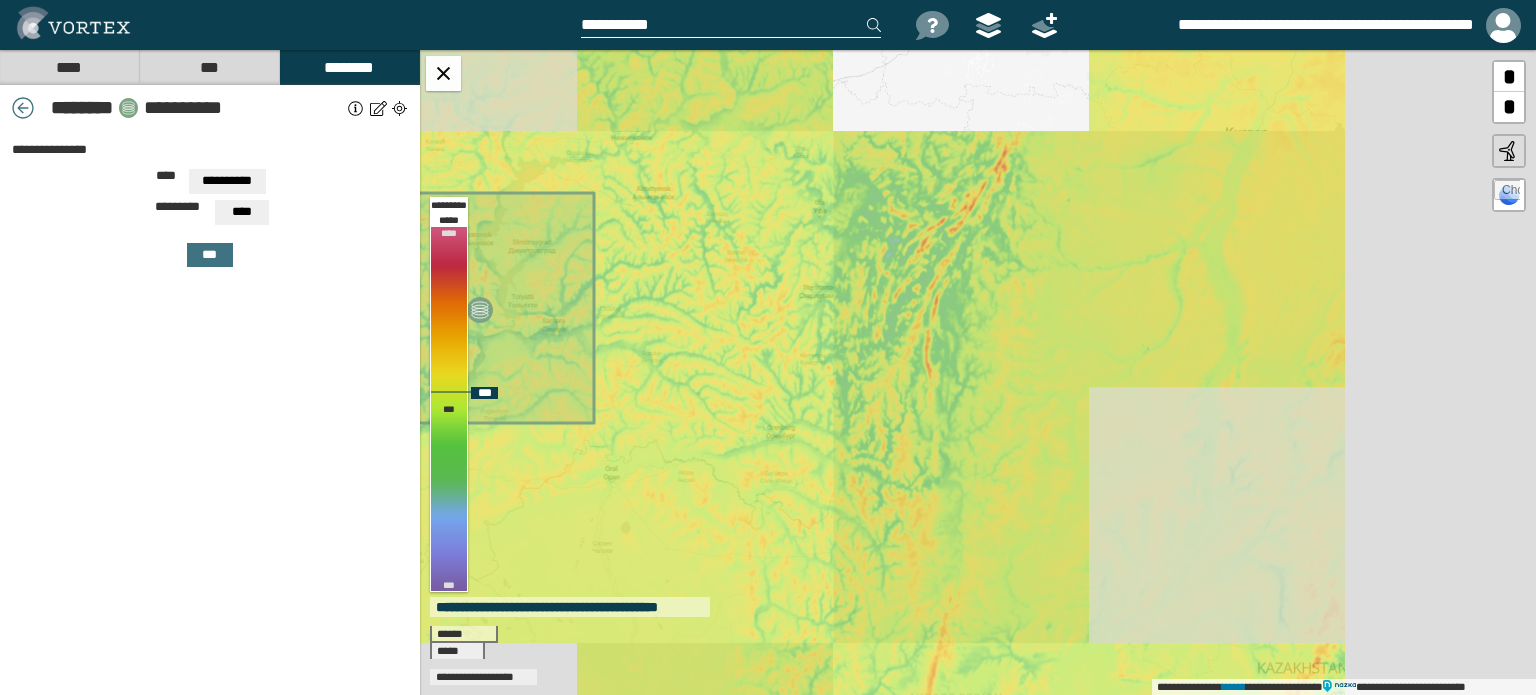 click on "**********" at bounding box center (978, 372) 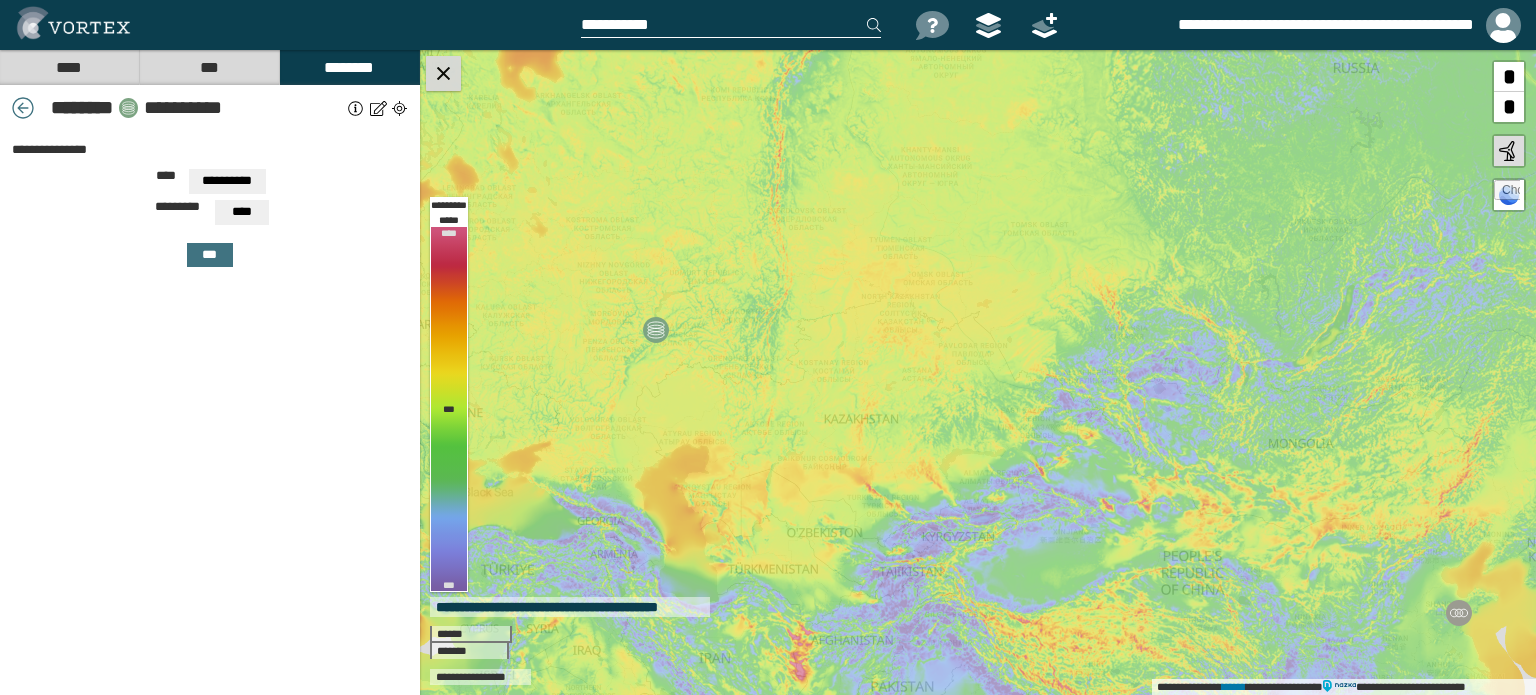 click at bounding box center (443, 73) 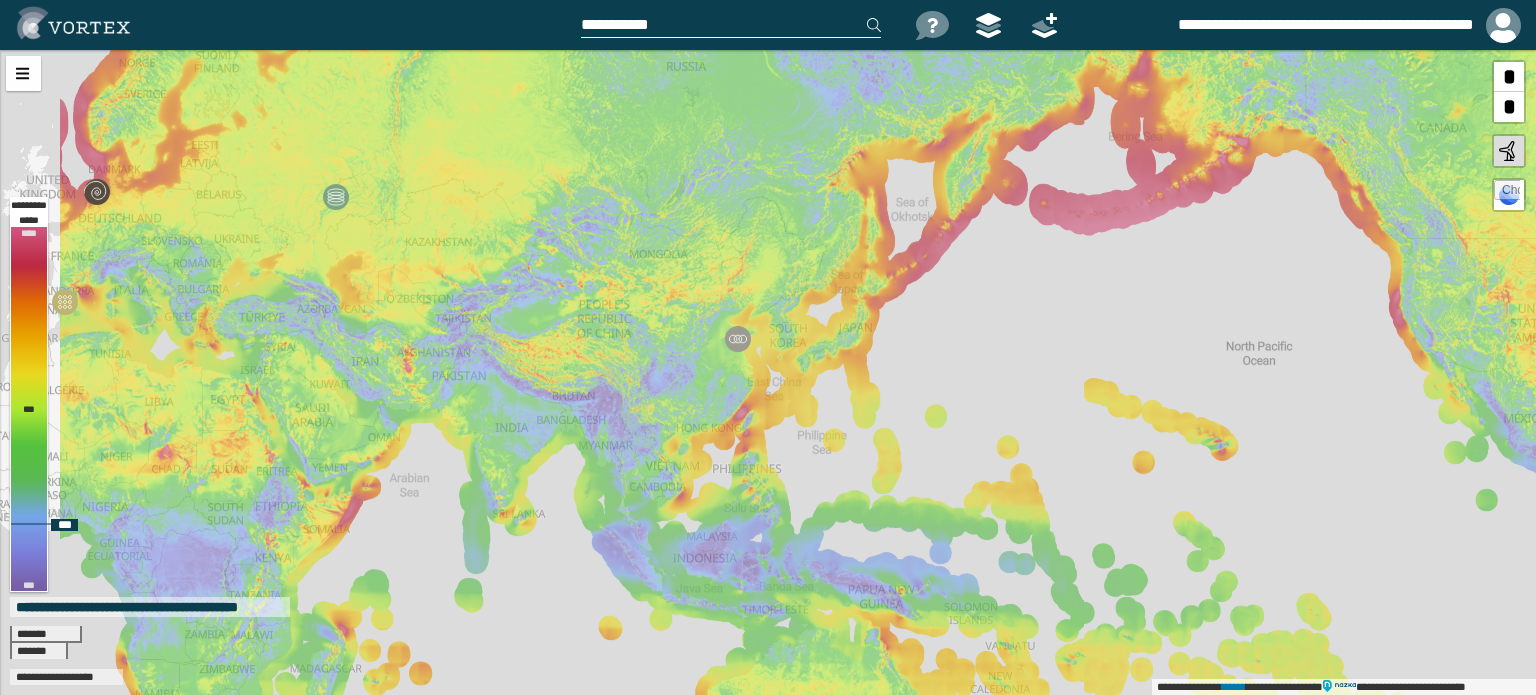 drag, startPoint x: 690, startPoint y: 403, endPoint x: 510, endPoint y: 267, distance: 225.60143 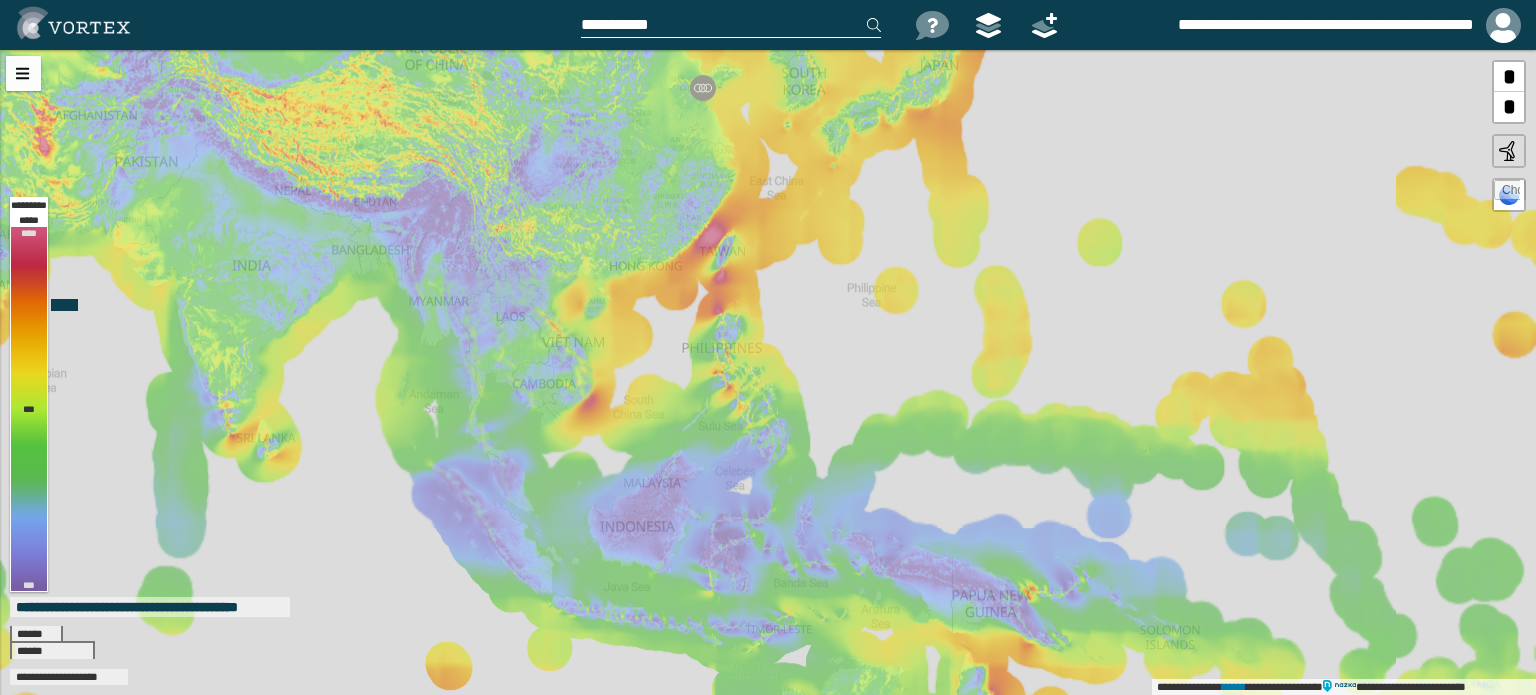 drag, startPoint x: 659, startPoint y: 435, endPoint x: 657, endPoint y: 327, distance: 108.01852 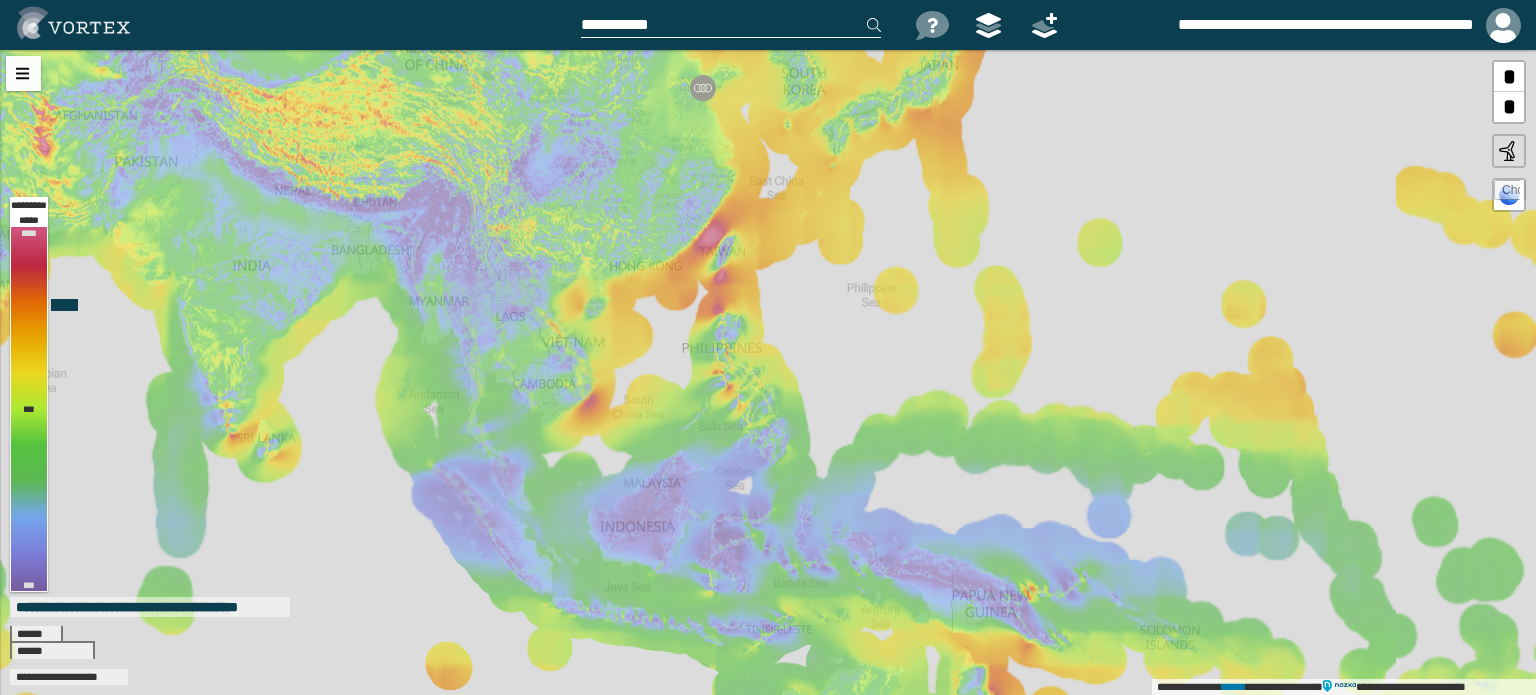 click on "**********" at bounding box center [768, 372] 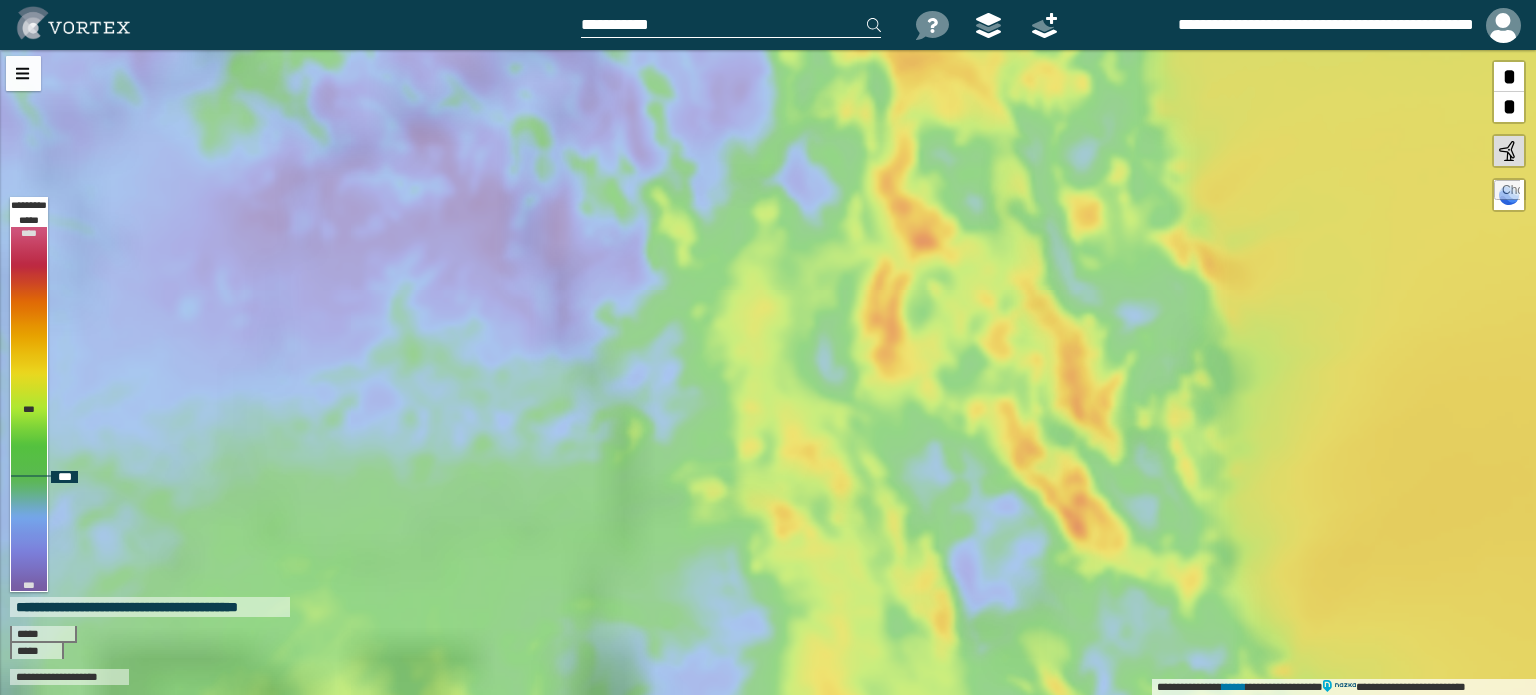 drag, startPoint x: 550, startPoint y: 295, endPoint x: 482, endPoint y: 463, distance: 181.24017 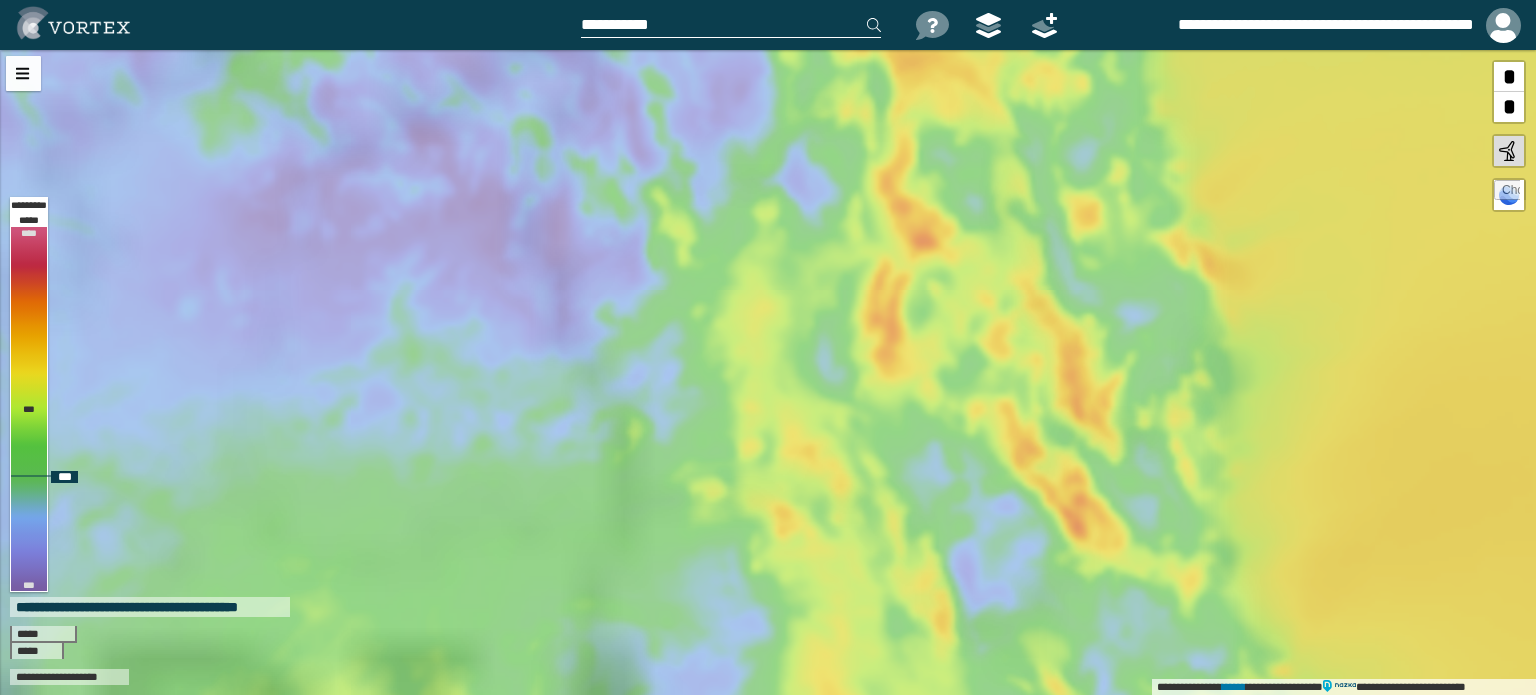 click on "**********" at bounding box center [768, 372] 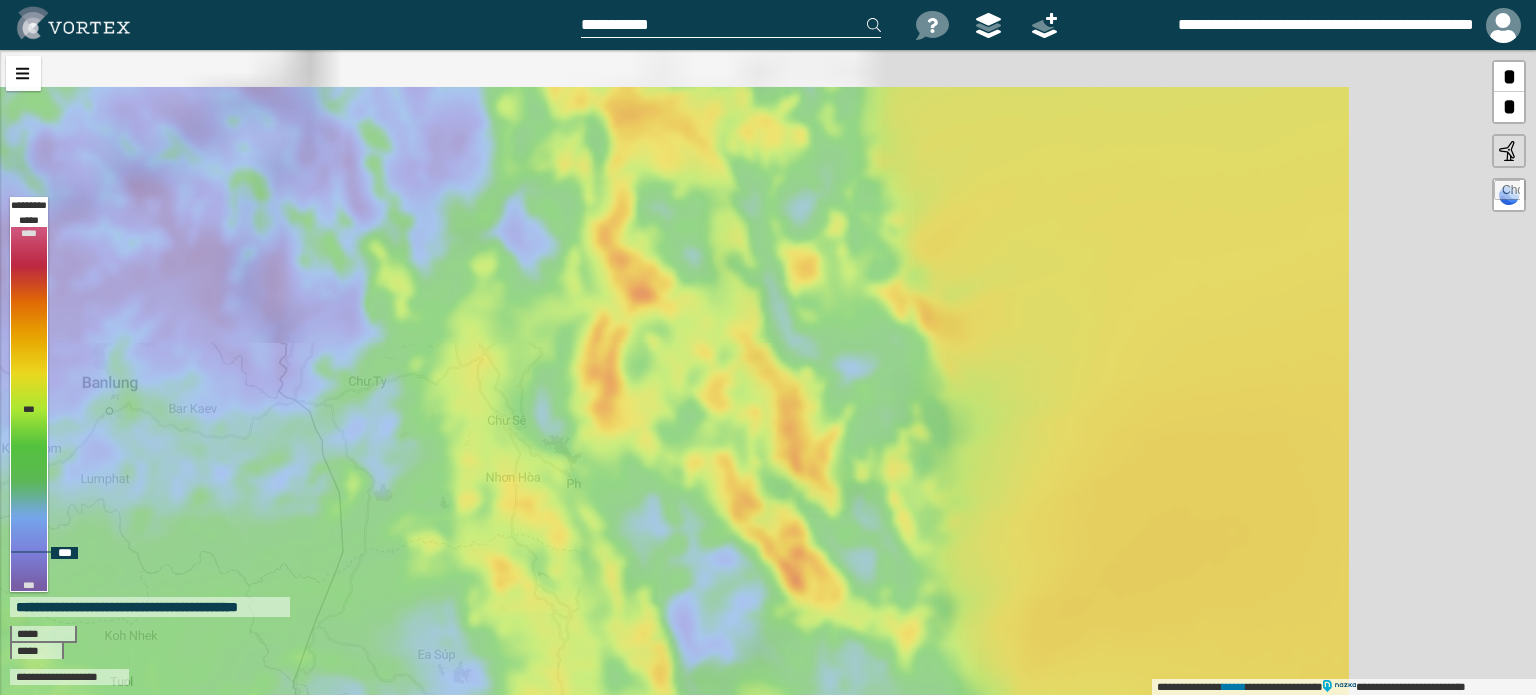 drag, startPoint x: 567, startPoint y: 314, endPoint x: 266, endPoint y: 389, distance: 310.20316 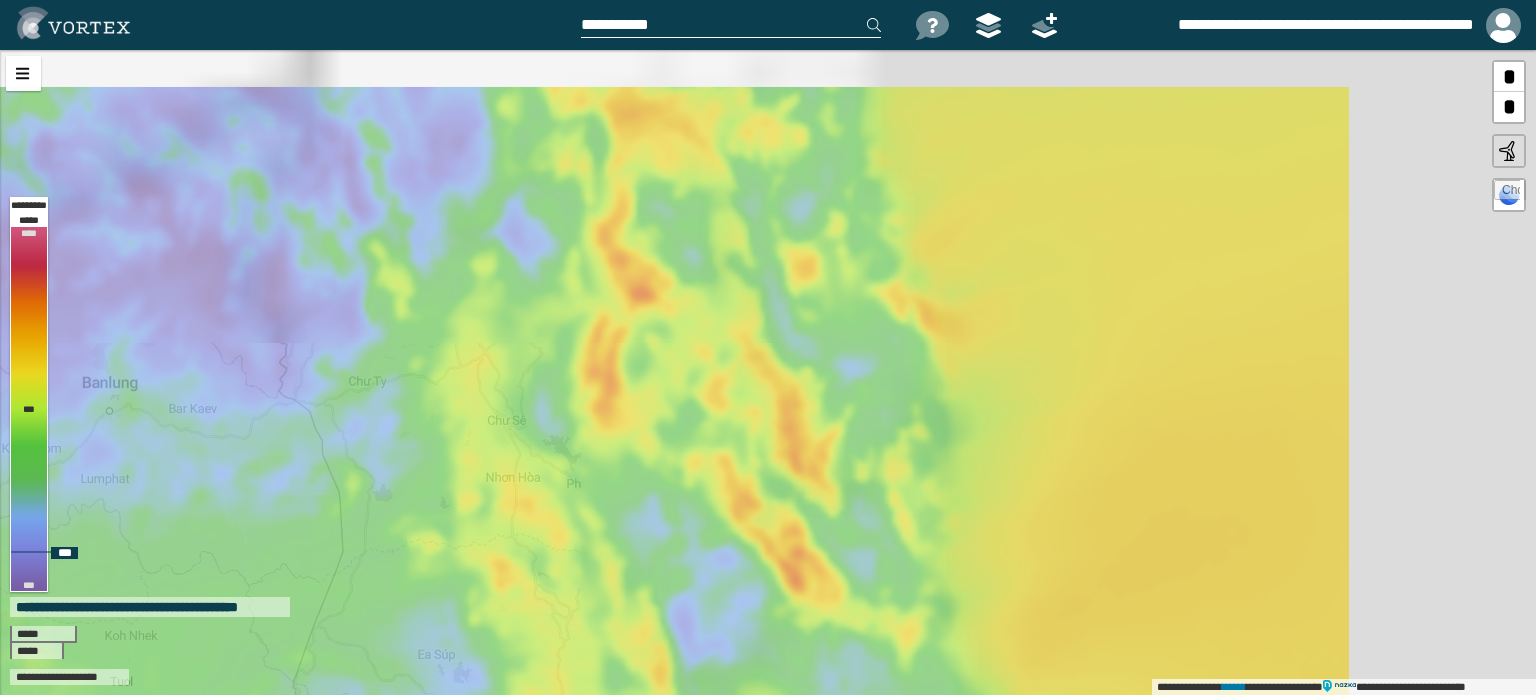 click on "**********" at bounding box center [768, 372] 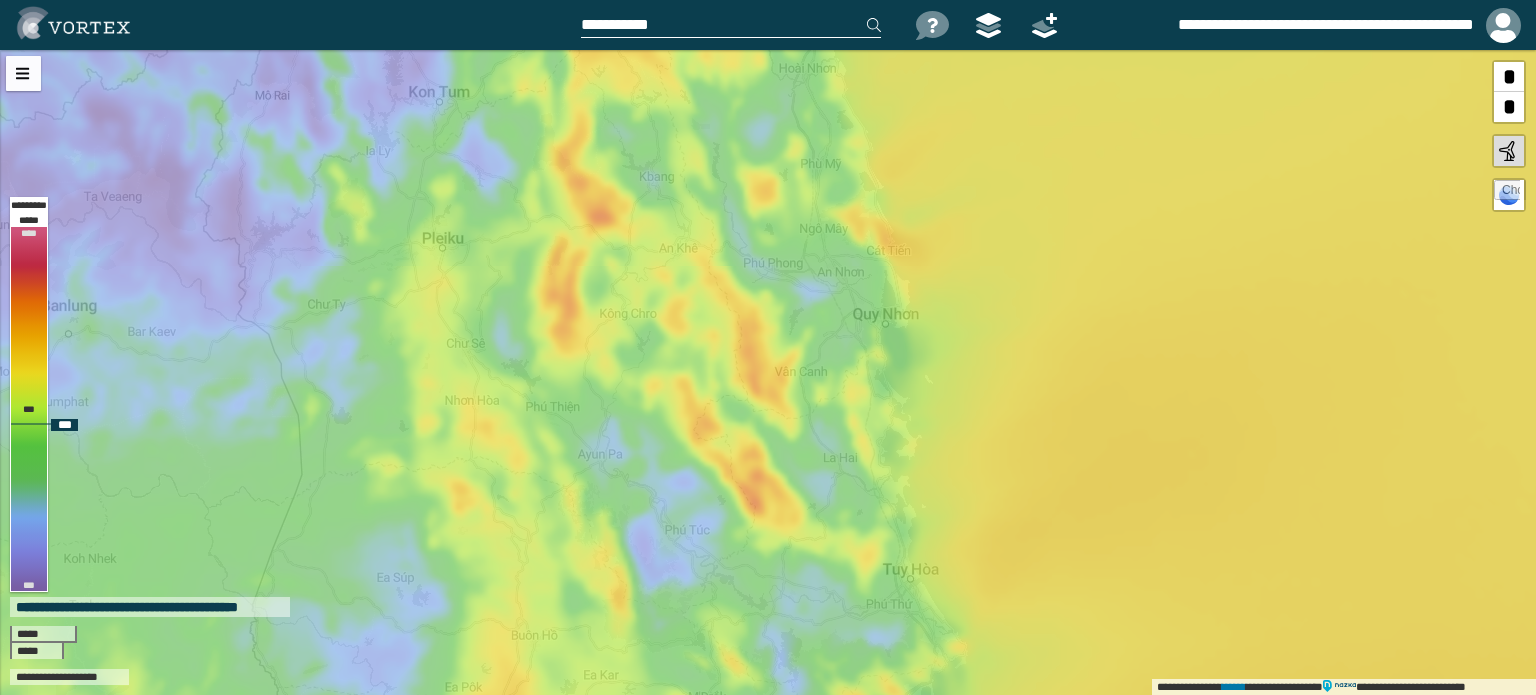 drag, startPoint x: 477, startPoint y: 429, endPoint x: 443, endPoint y: 343, distance: 92.47703 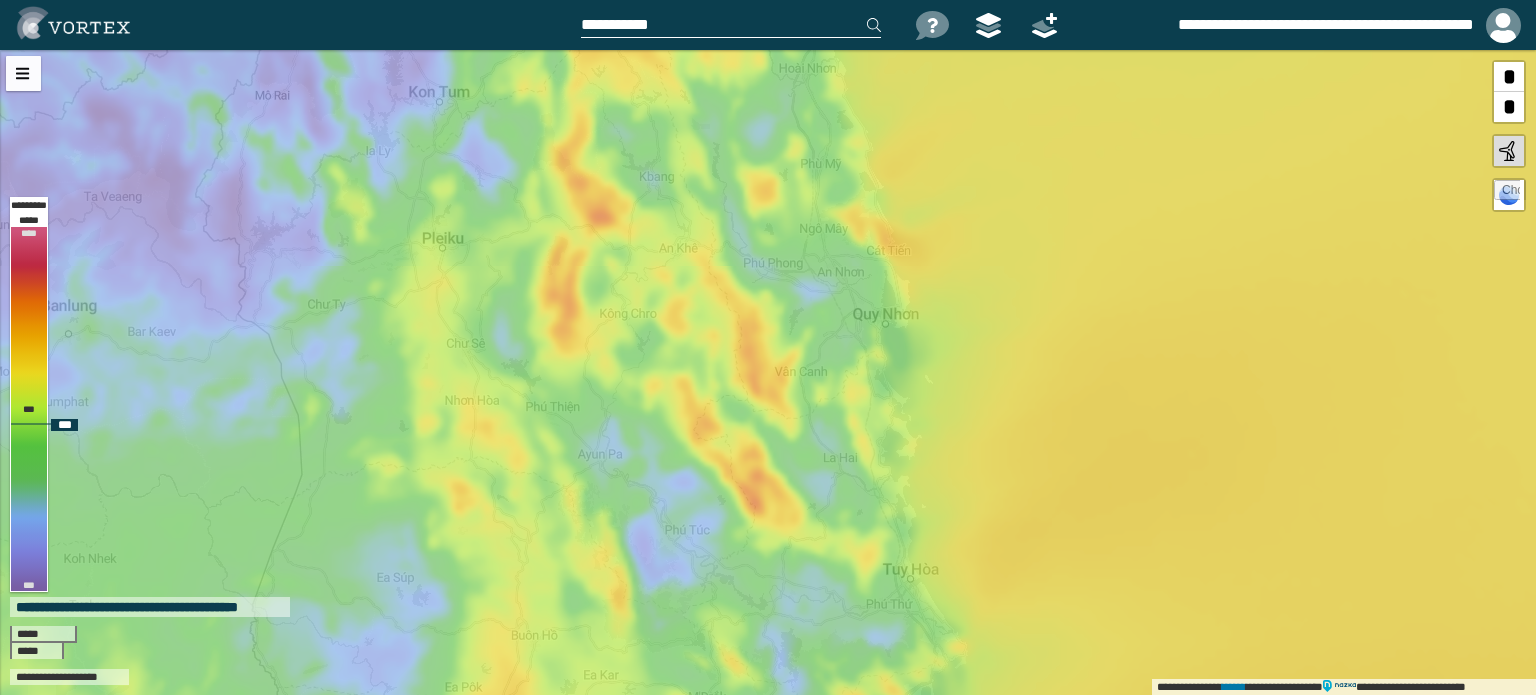 click on "**********" at bounding box center [768, 372] 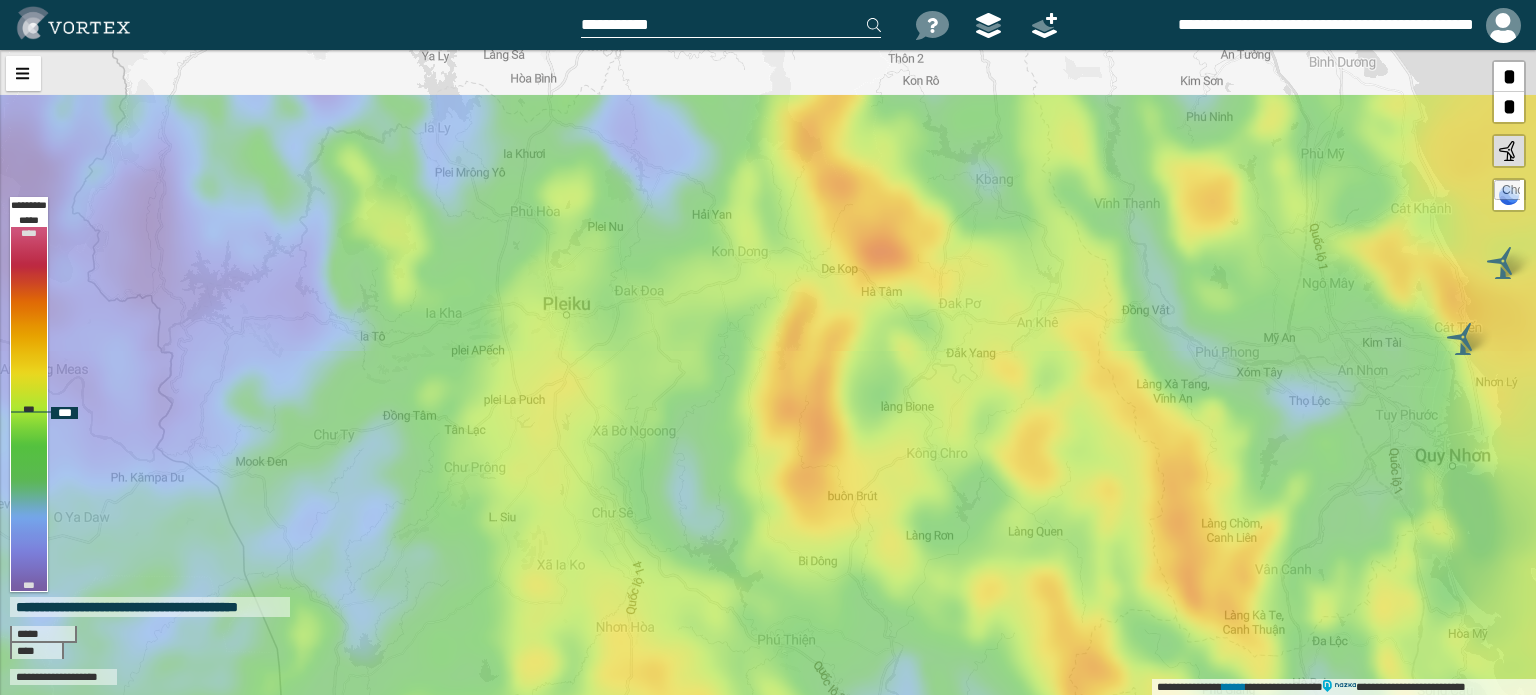 drag, startPoint x: 374, startPoint y: 301, endPoint x: 593, endPoint y: 574, distance: 349.98572 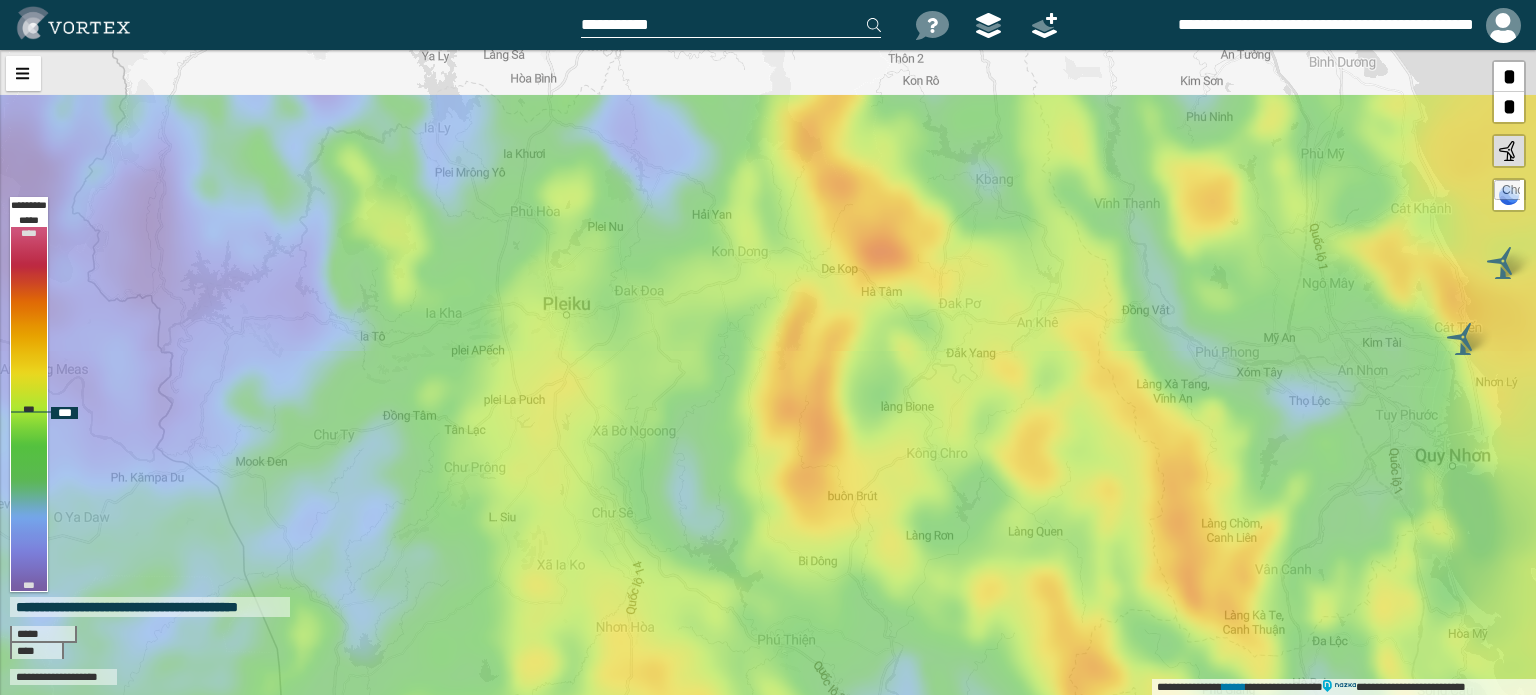 click on "**********" at bounding box center [768, 372] 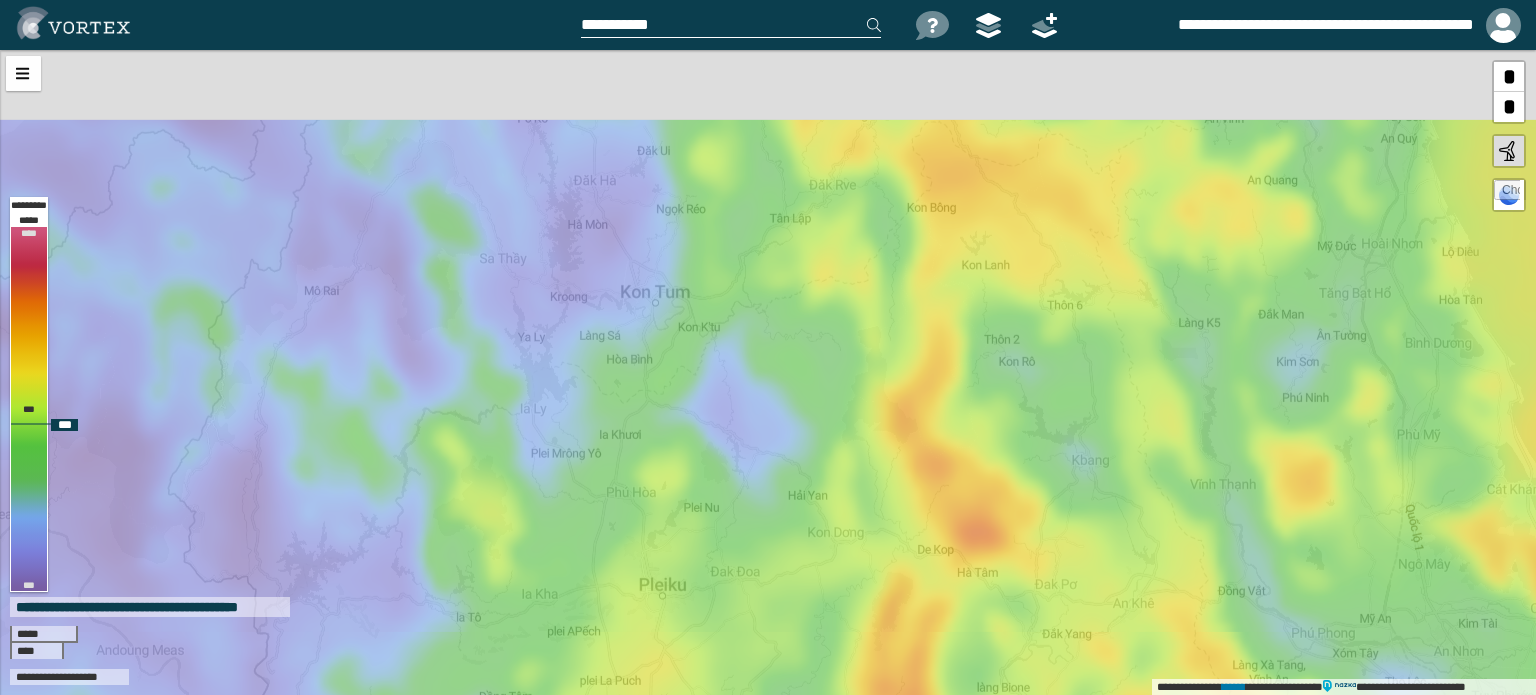 drag, startPoint x: 491, startPoint y: 372, endPoint x: 508, endPoint y: 535, distance: 163.88411 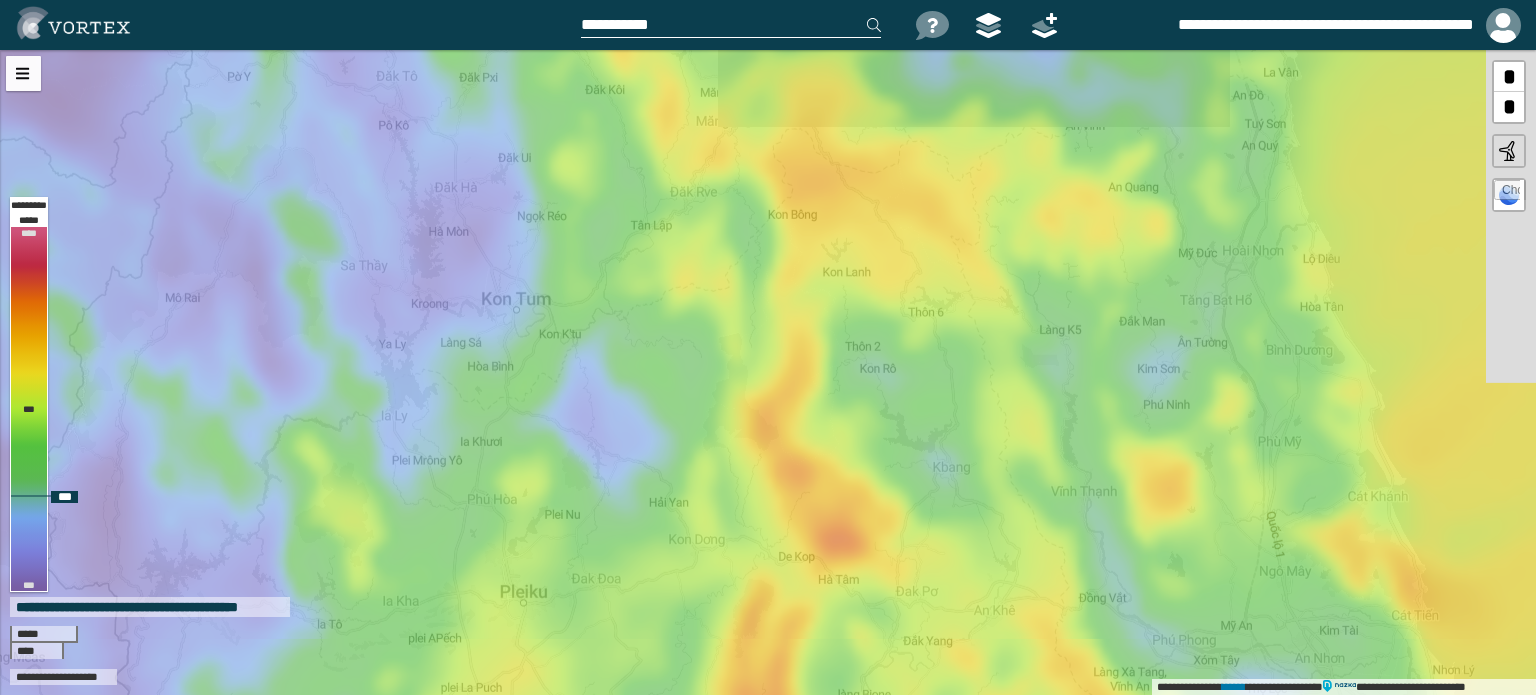 click on "**********" at bounding box center (768, 372) 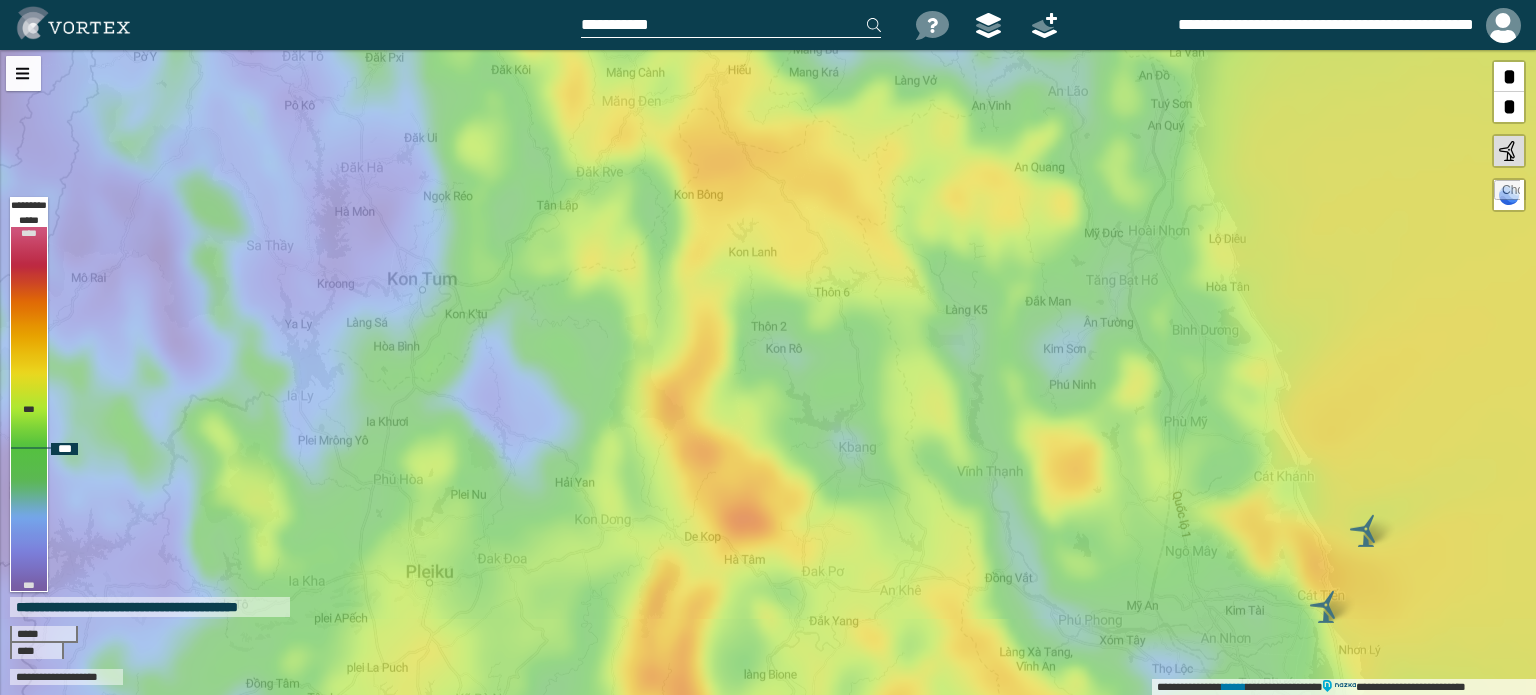 drag, startPoint x: 698, startPoint y: 413, endPoint x: 584, endPoint y: 389, distance: 116.498924 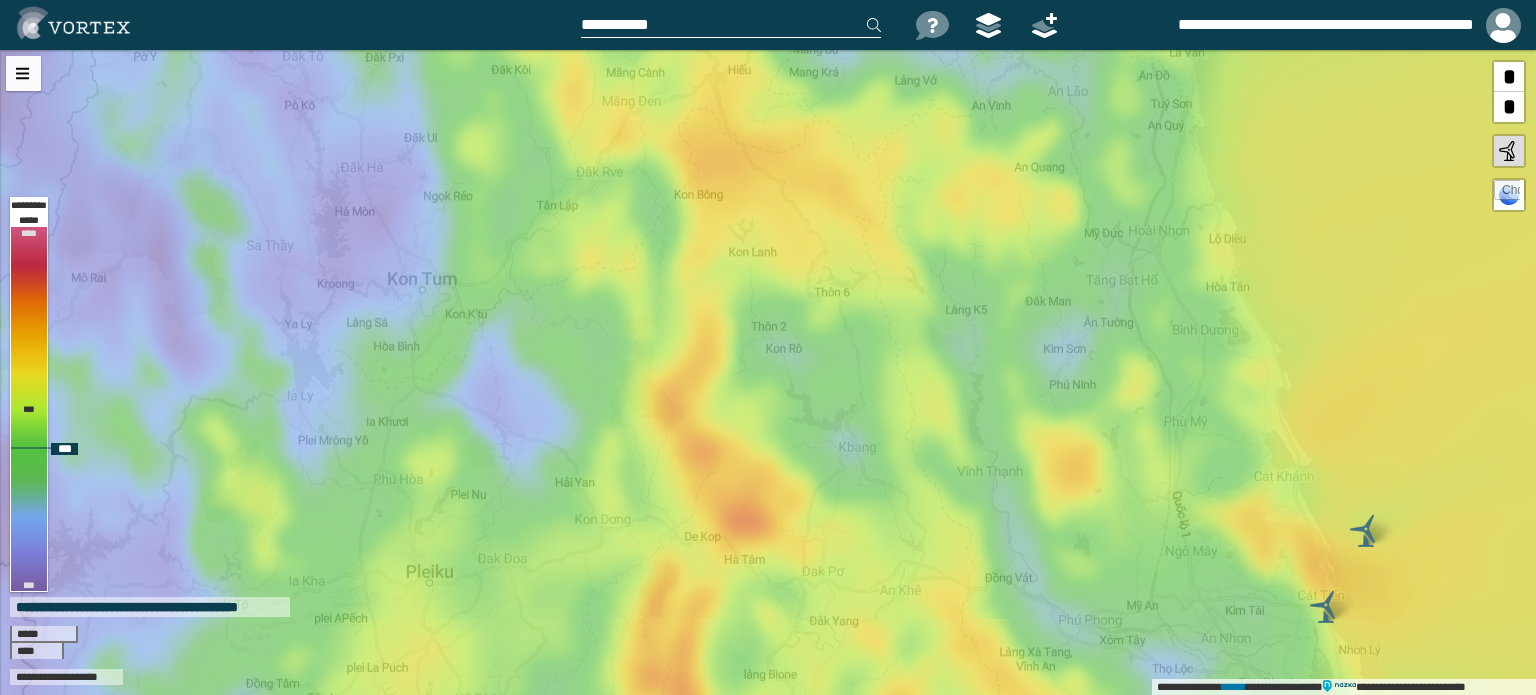 click on "**********" at bounding box center [768, 372] 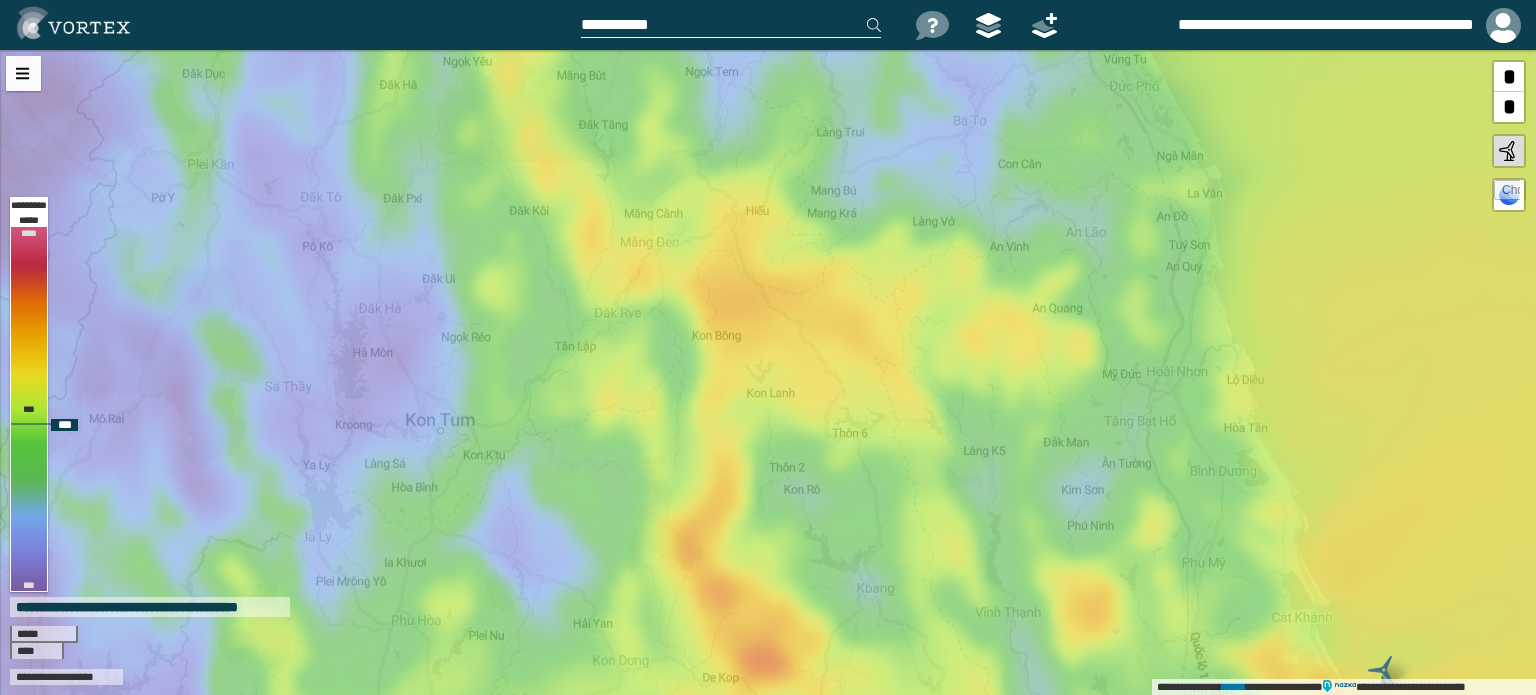 drag, startPoint x: 543, startPoint y: 378, endPoint x: 554, endPoint y: 419, distance: 42.44997 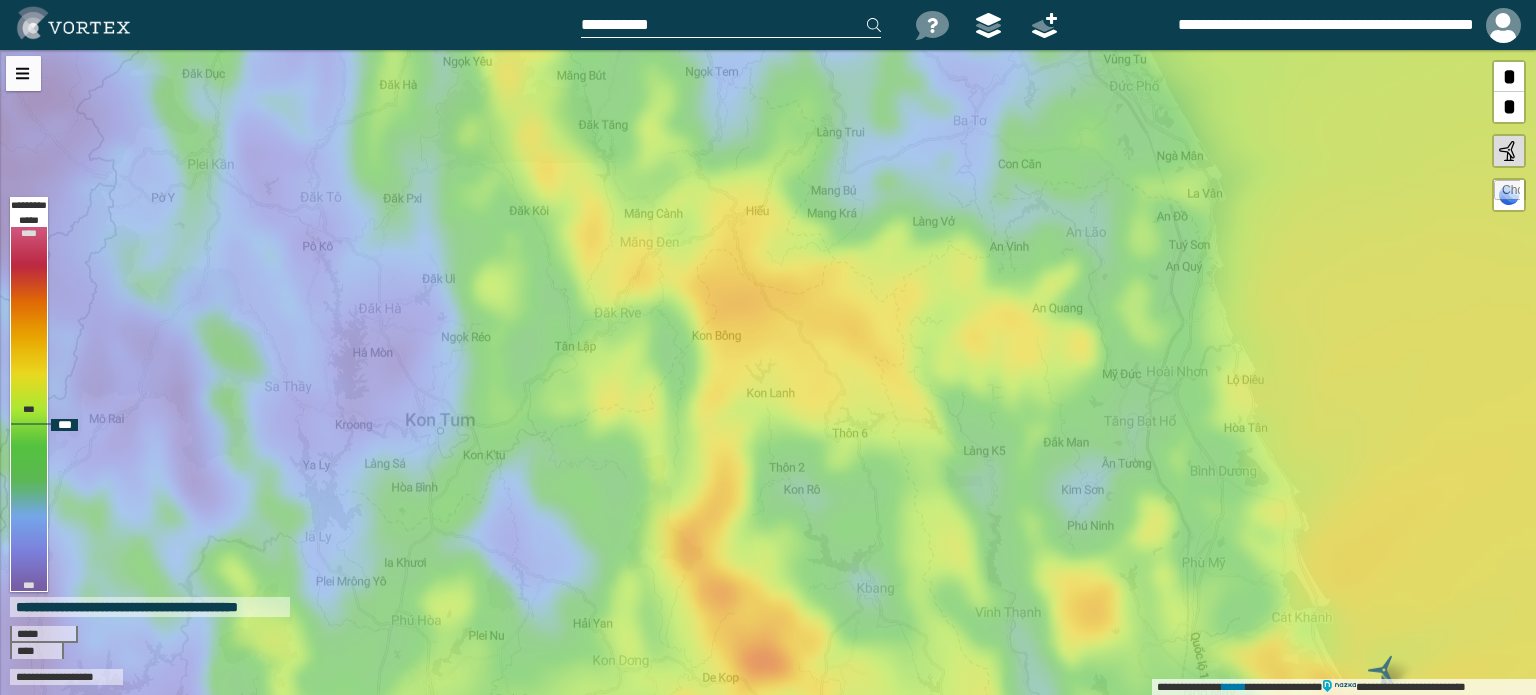 click on "**********" at bounding box center (768, 372) 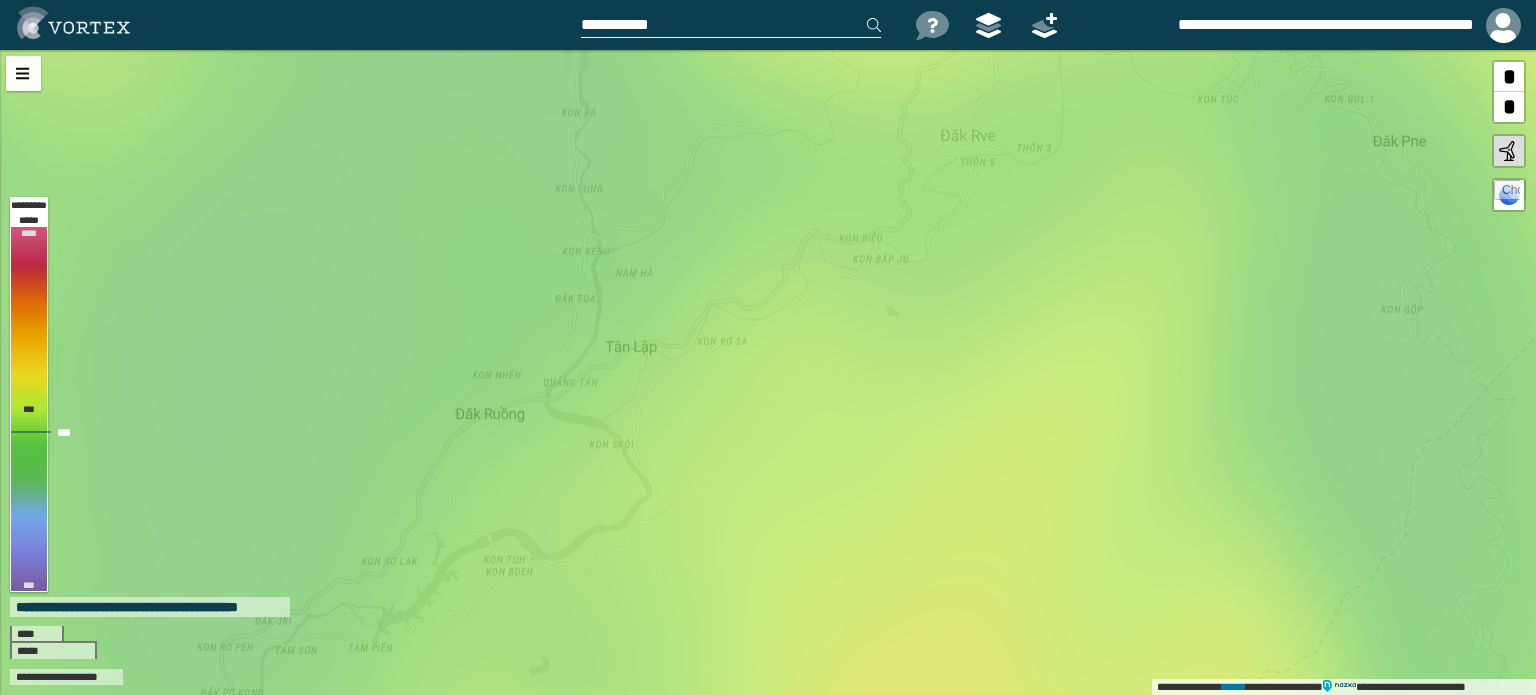 click at bounding box center [1509, 195] 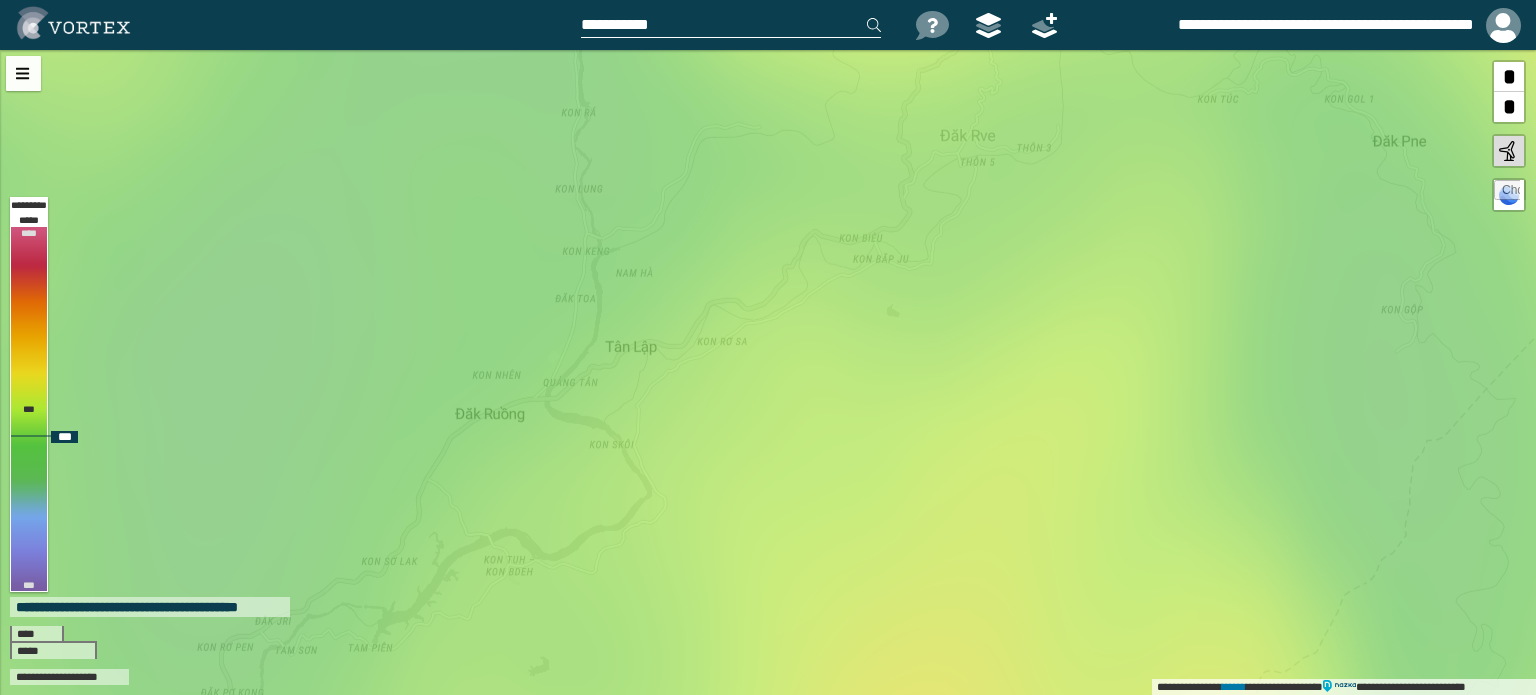 click at bounding box center [1507, 193] 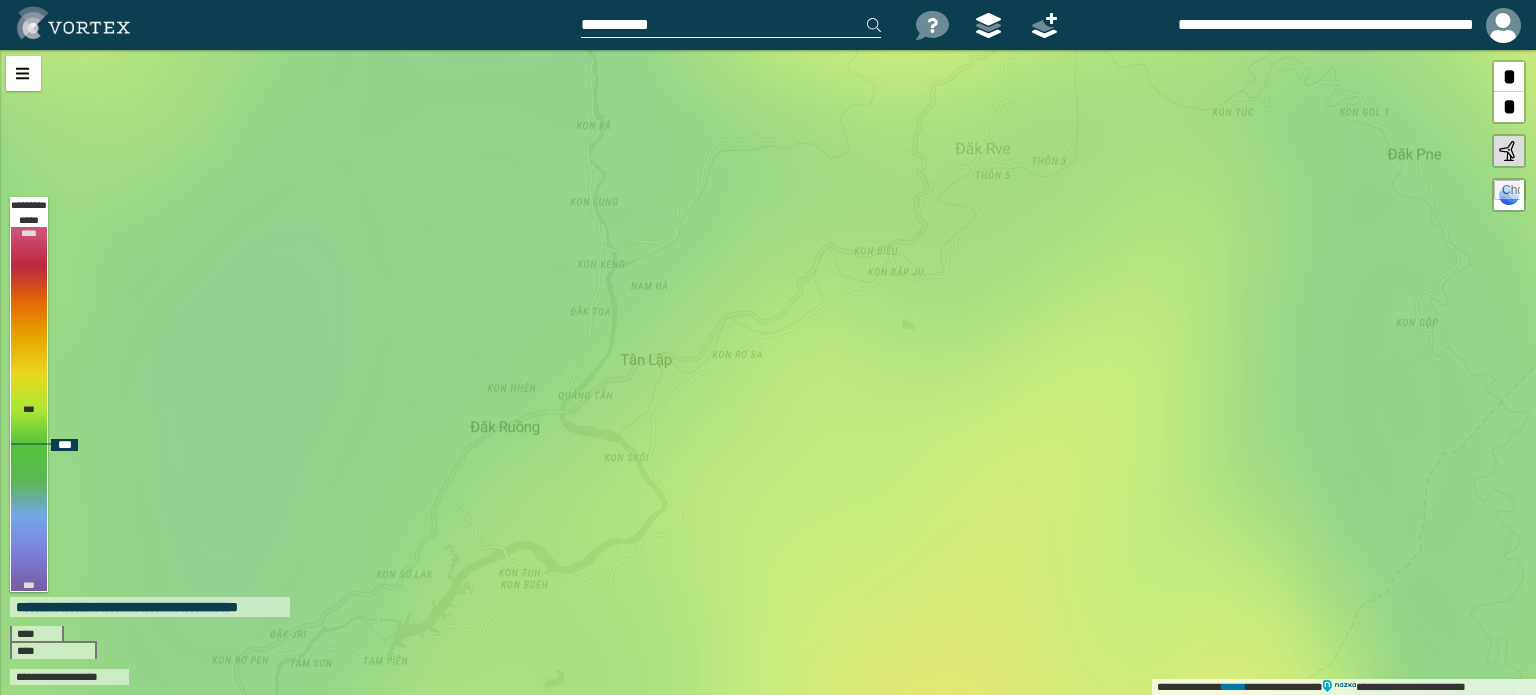 drag, startPoint x: 504, startPoint y: 369, endPoint x: 519, endPoint y: 382, distance: 19.849434 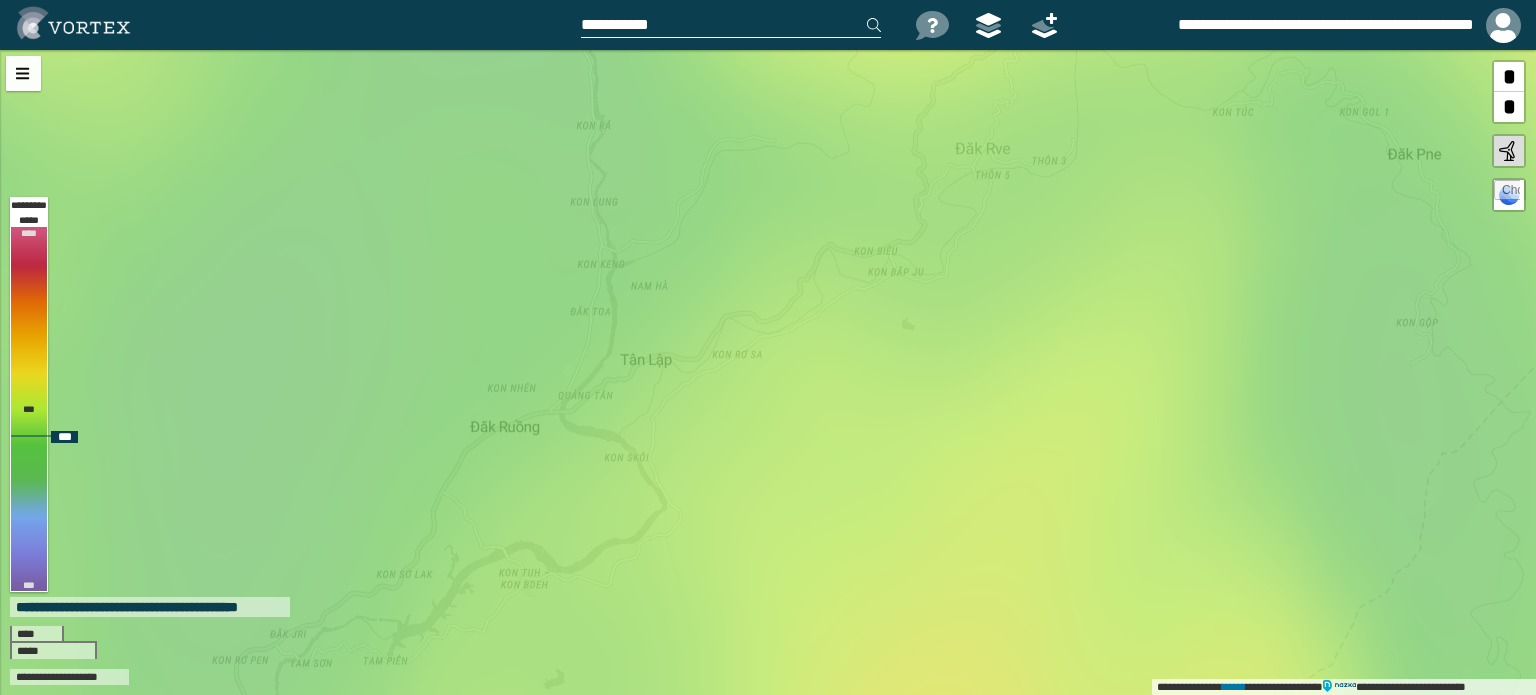 click at bounding box center (1507, 193) 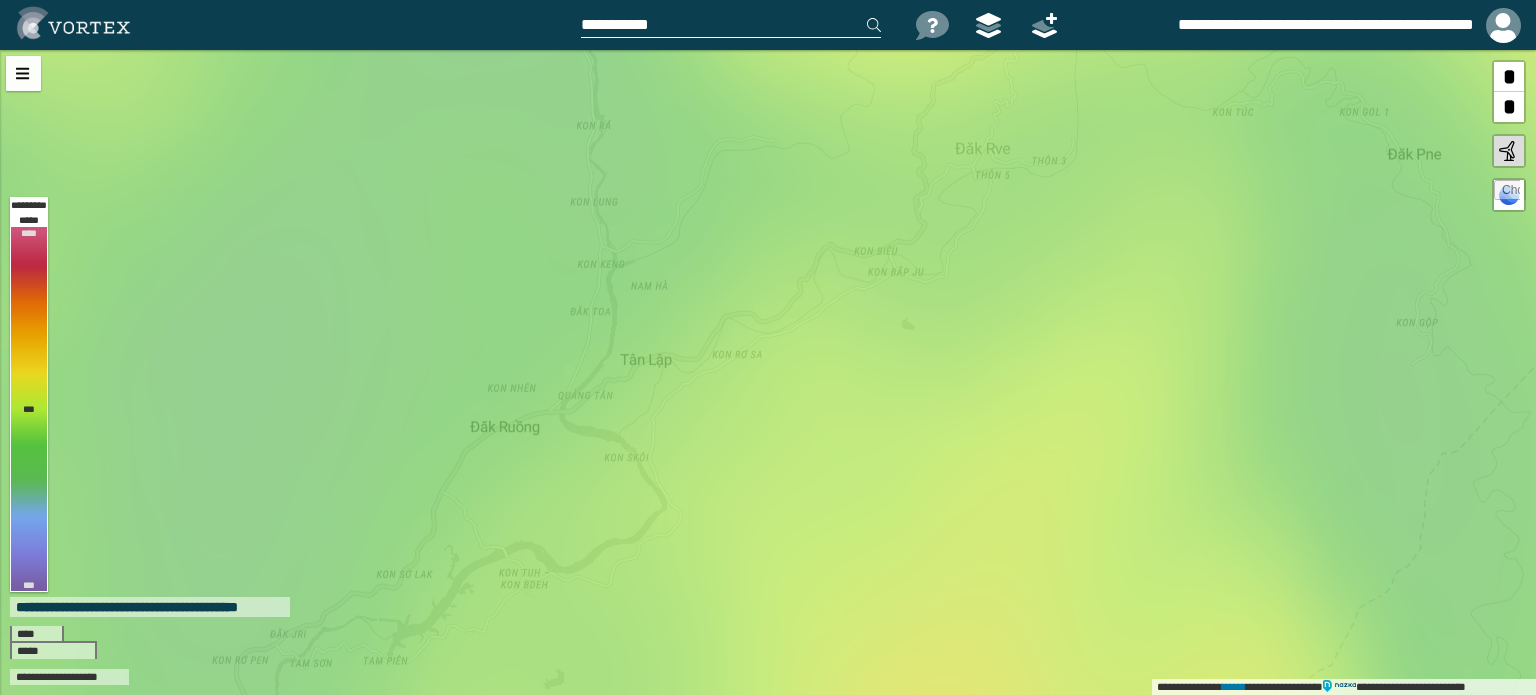 drag, startPoint x: 18, startPoint y: 70, endPoint x: 36, endPoint y: 70, distance: 18 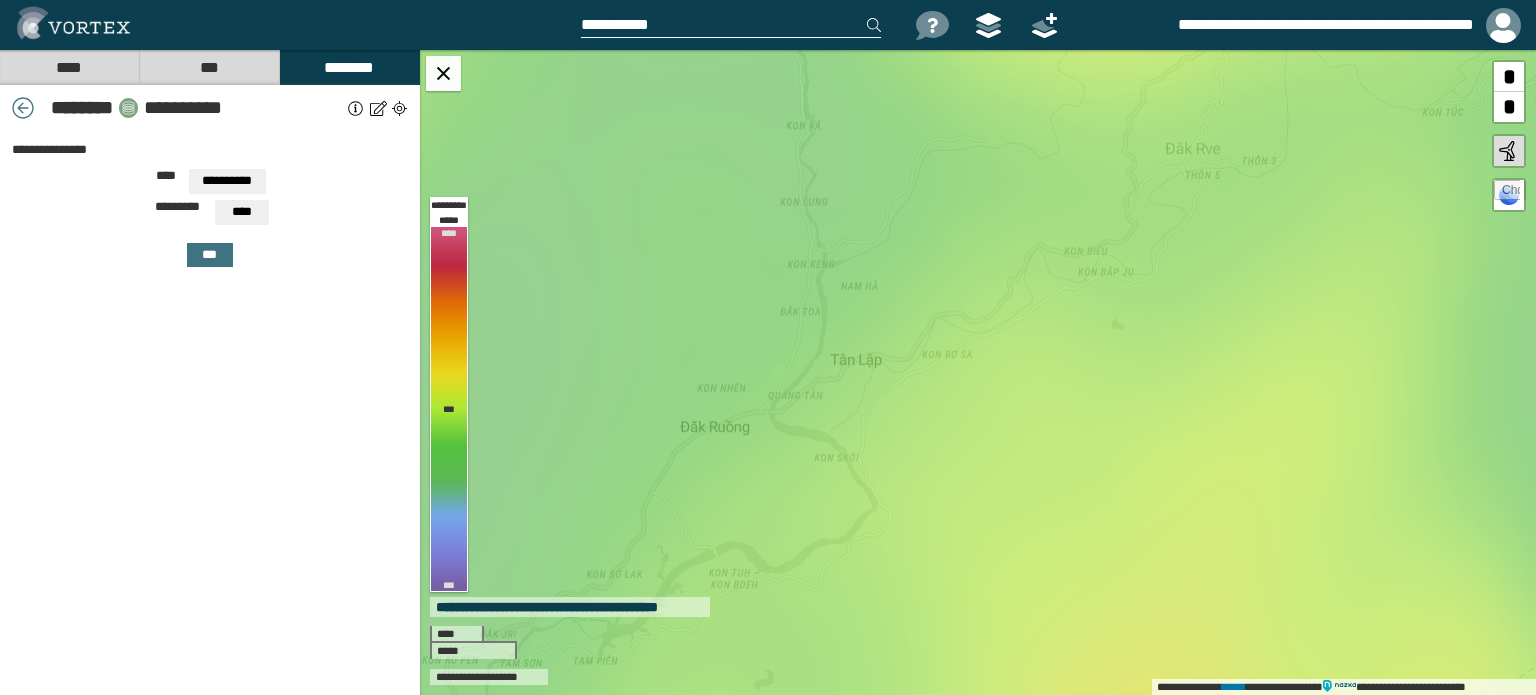click at bounding box center [399, 108] 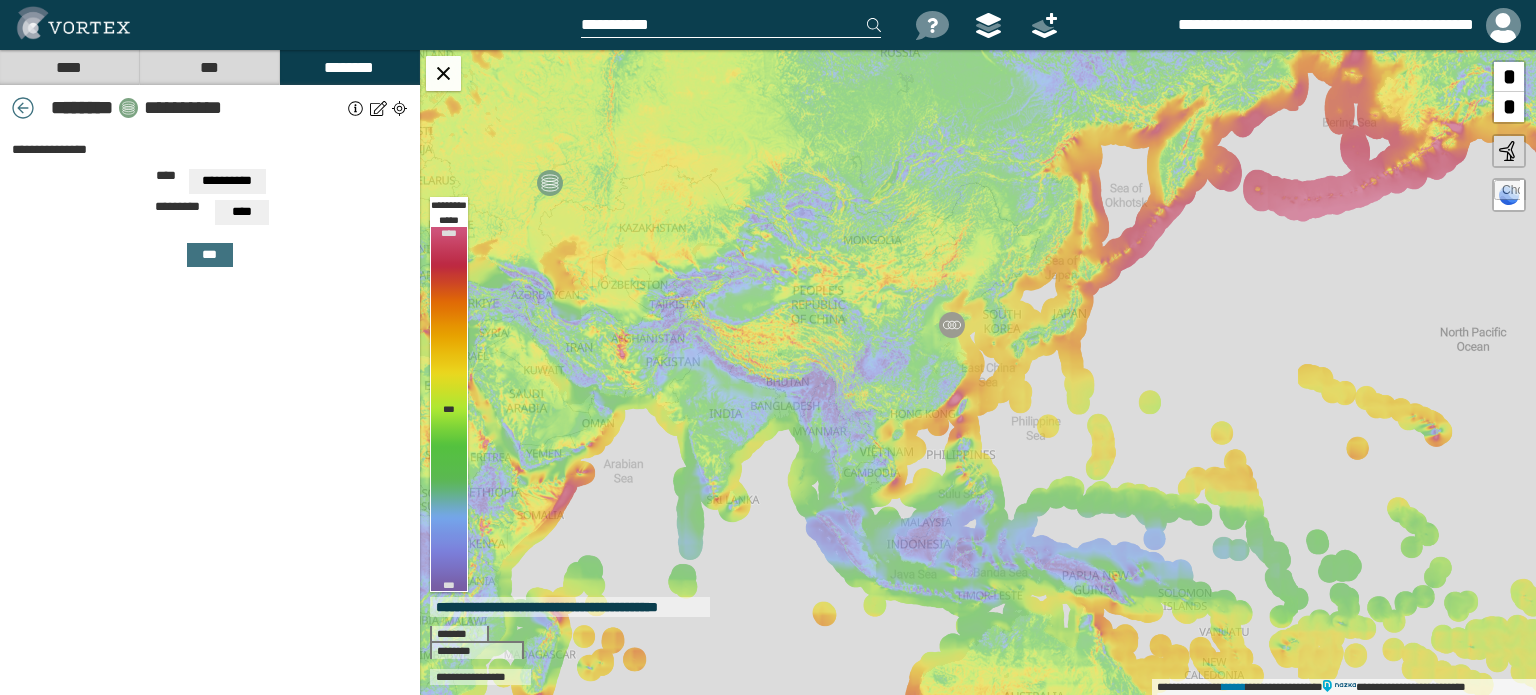 click on "********" at bounding box center [349, 67] 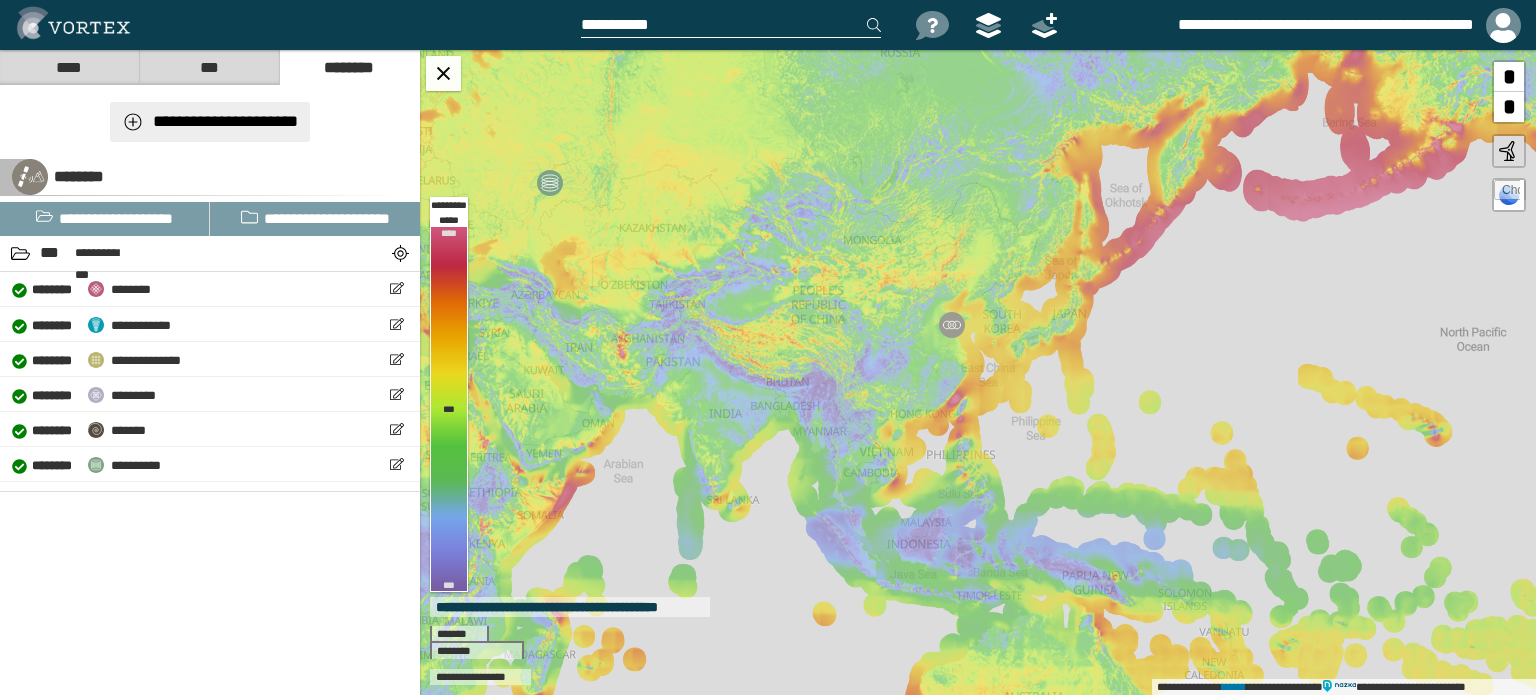 click on "**********" at bounding box center (225, 121) 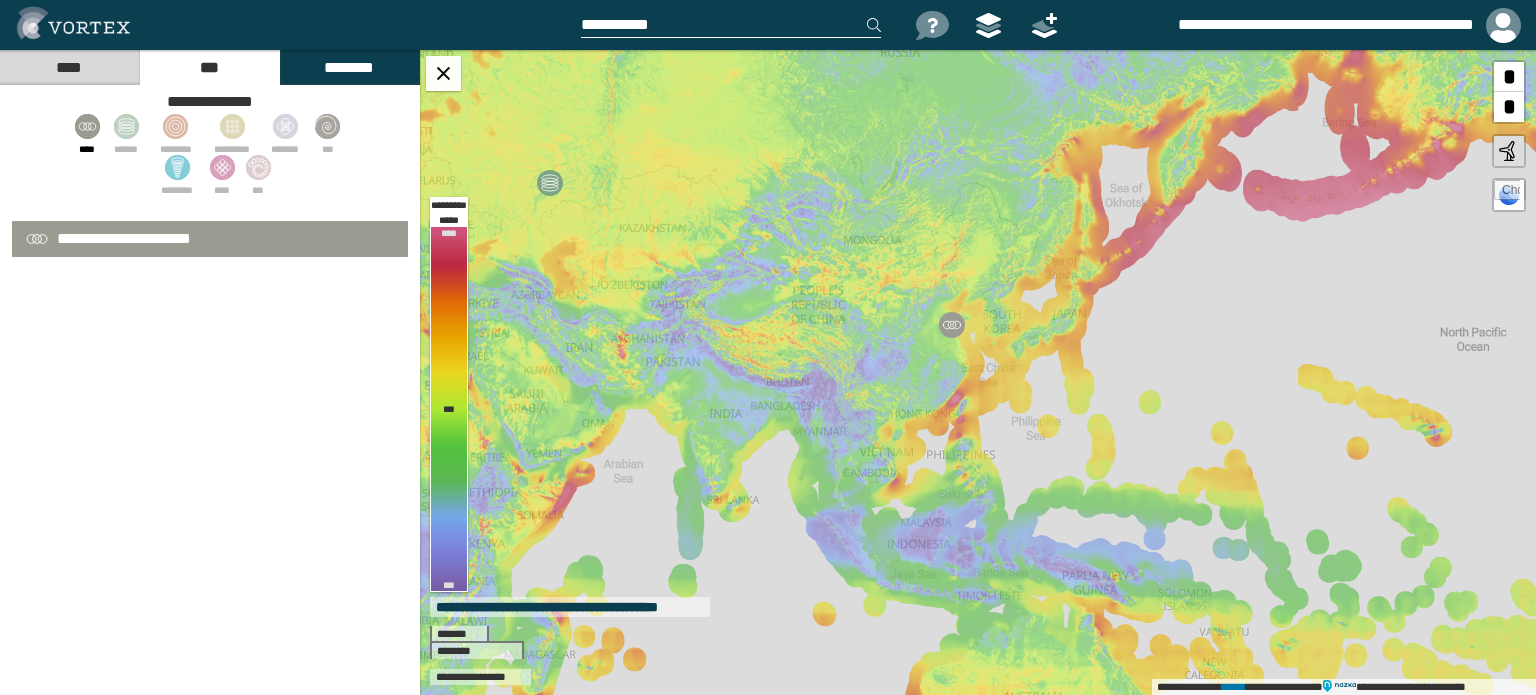 select on "*****" 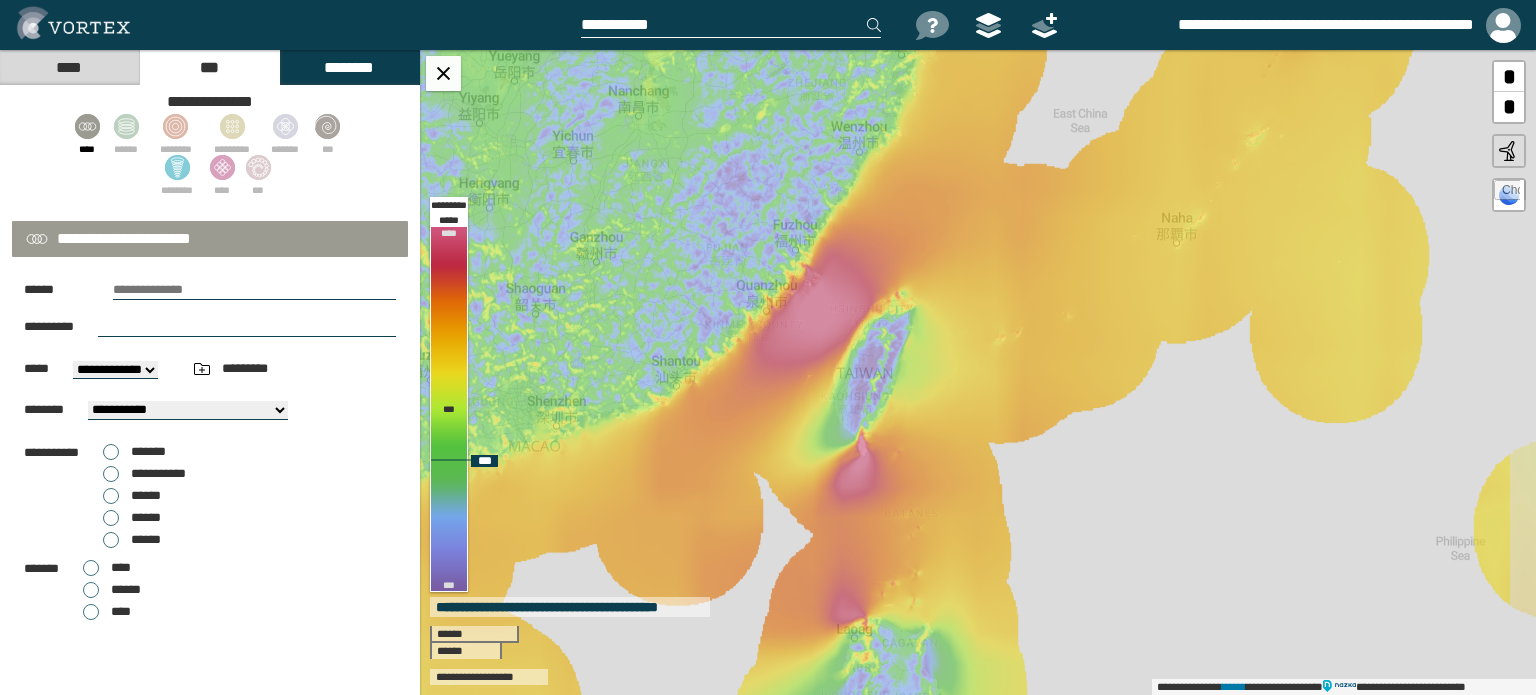 drag, startPoint x: 910, startPoint y: 354, endPoint x: 716, endPoint y: 273, distance: 210.23082 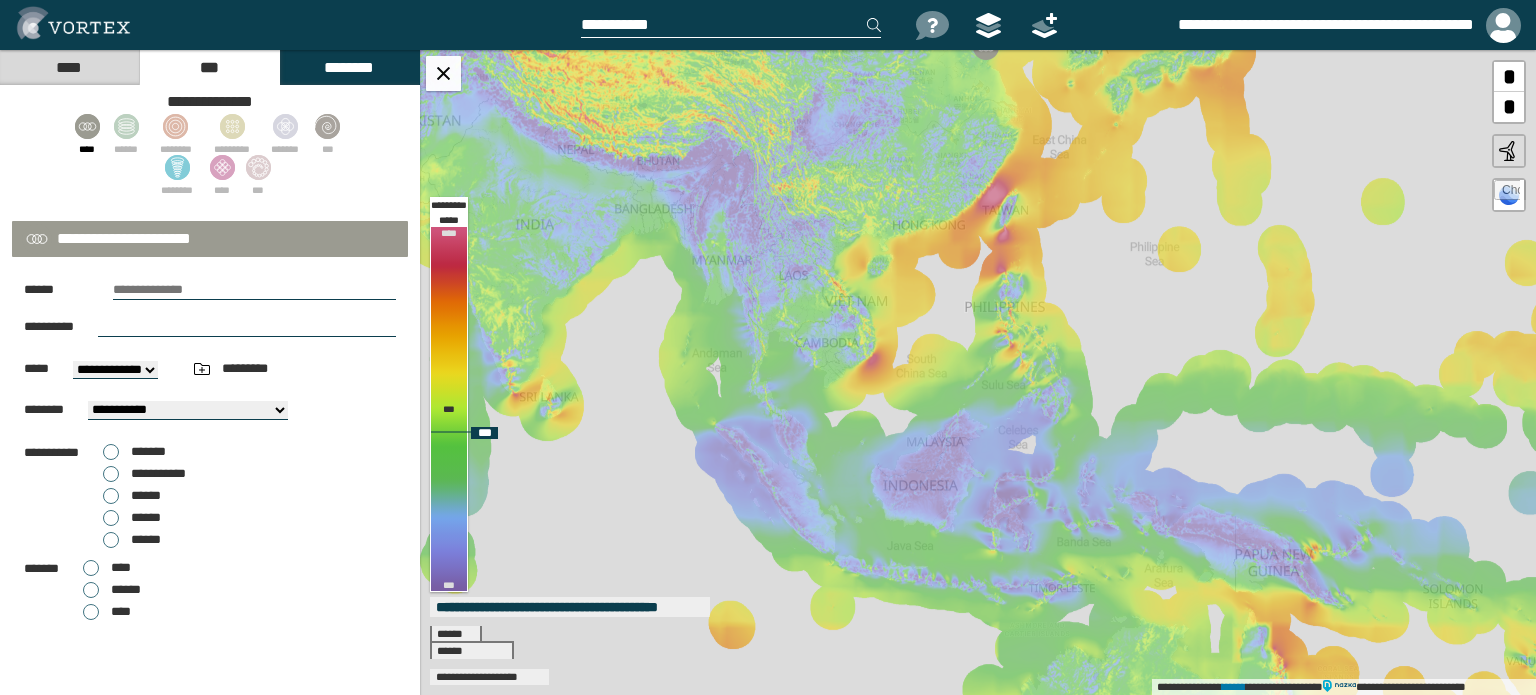 drag, startPoint x: 750, startPoint y: 395, endPoint x: 818, endPoint y: 295, distance: 120.92973 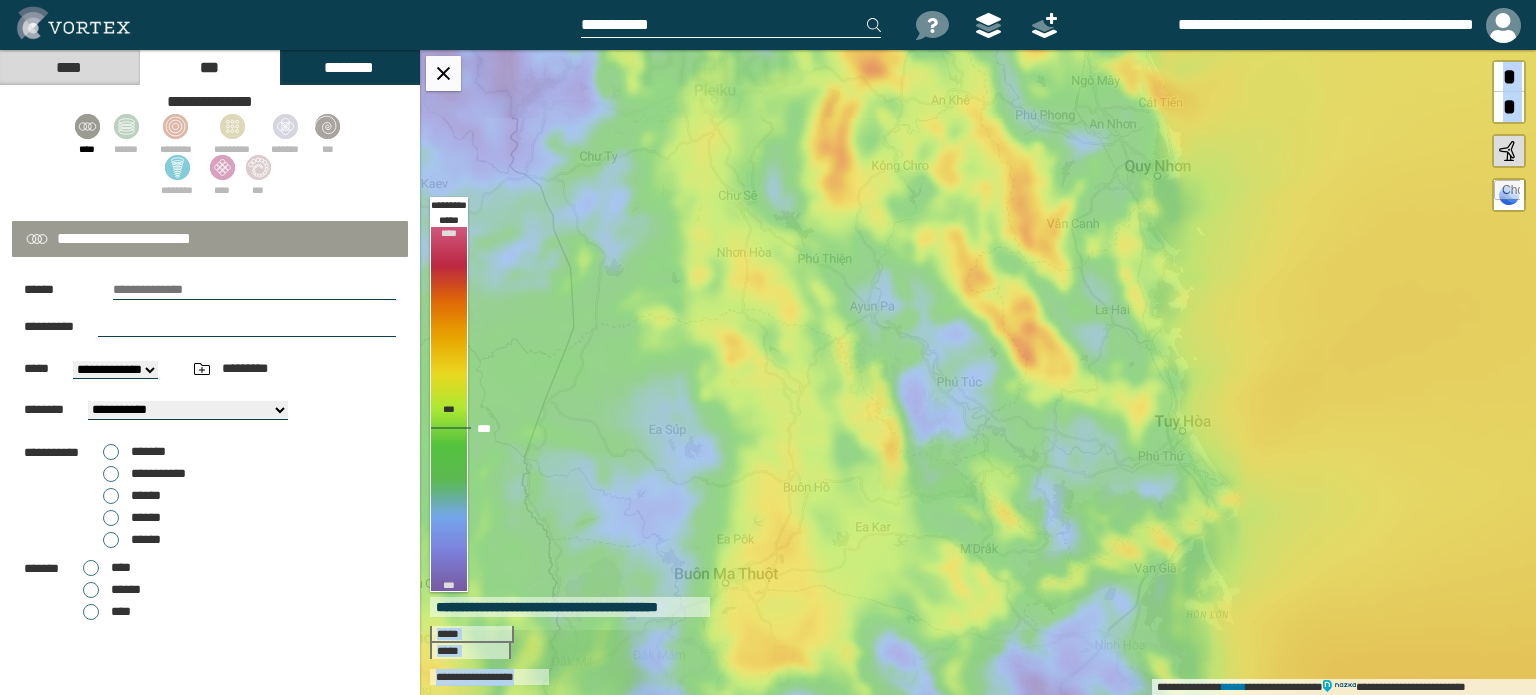 drag, startPoint x: 929, startPoint y: 444, endPoint x: 792, endPoint y: 280, distance: 213.69371 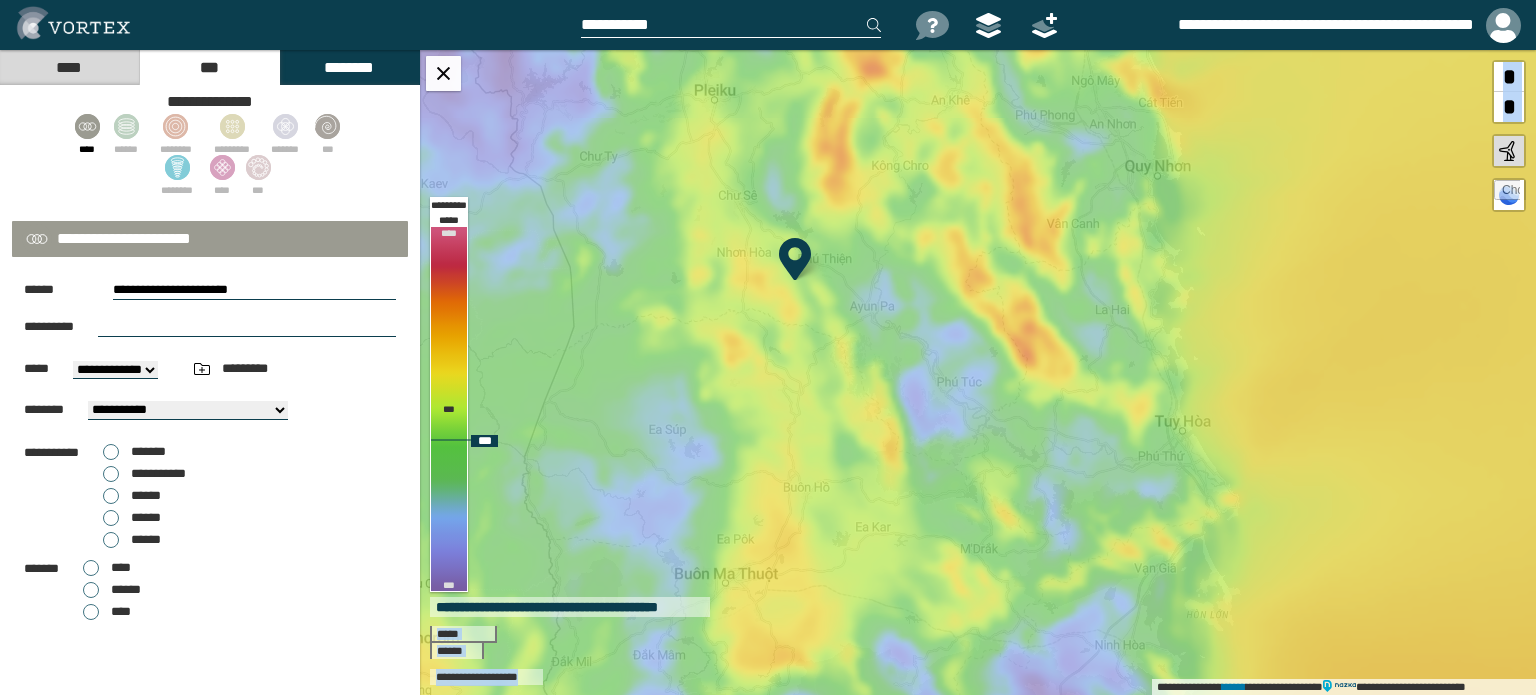 select on "**" 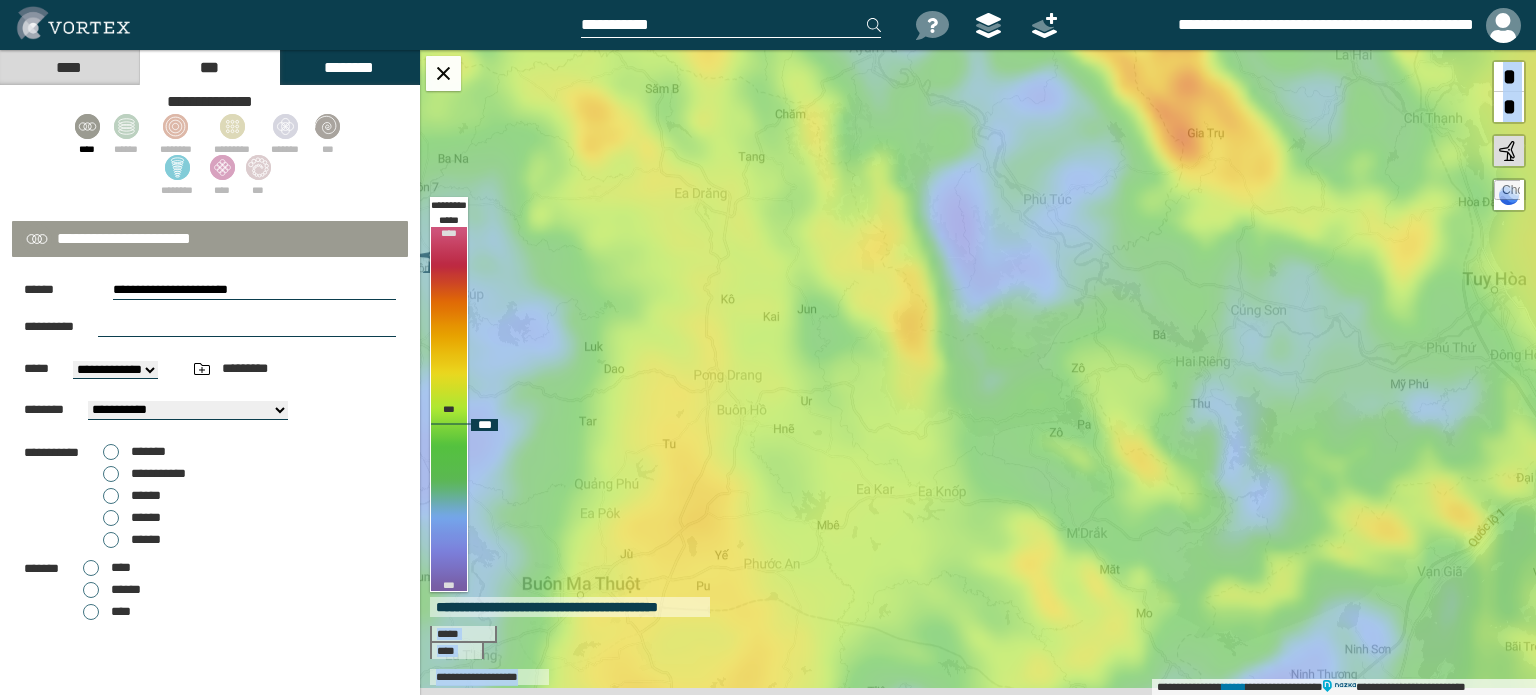 drag, startPoint x: 762, startPoint y: 350, endPoint x: 744, endPoint y: 144, distance: 206.78491 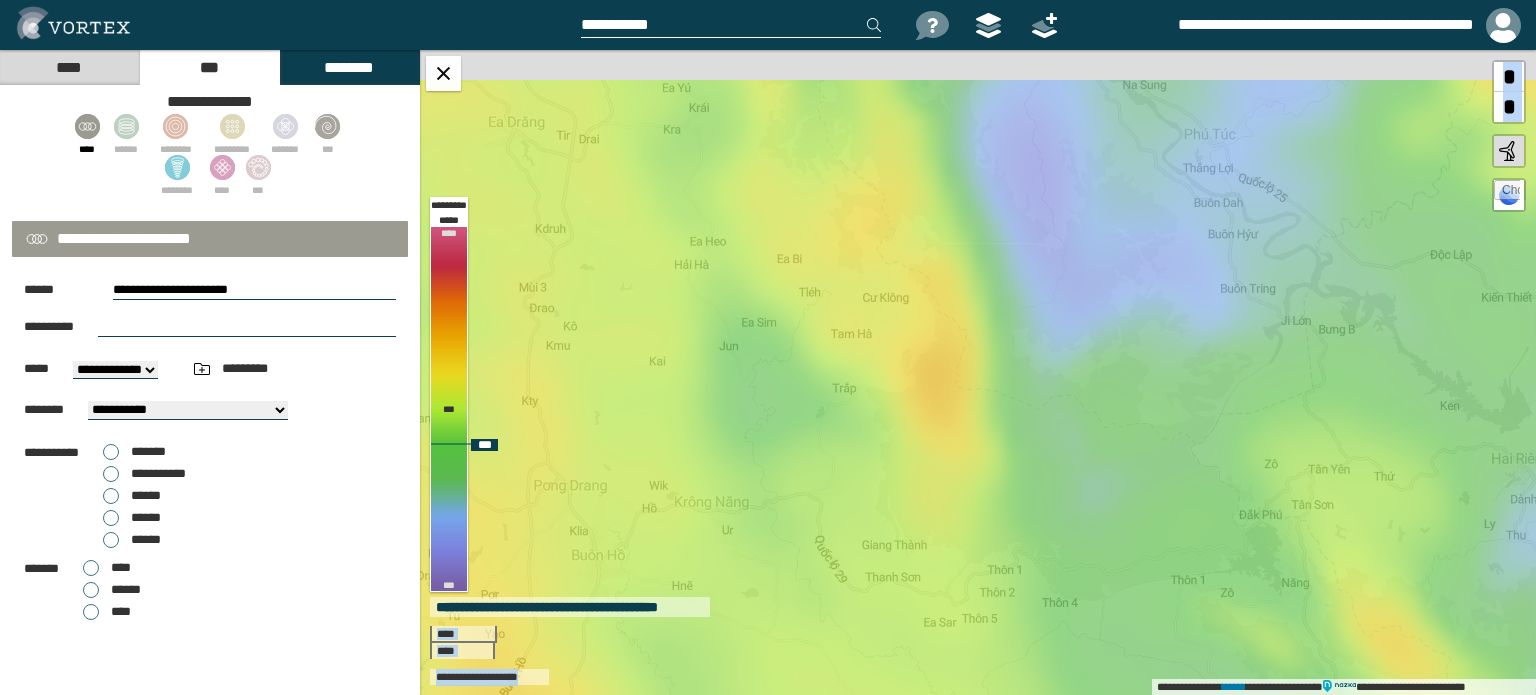 drag, startPoint x: 765, startPoint y: 274, endPoint x: 726, endPoint y: 373, distance: 106.404884 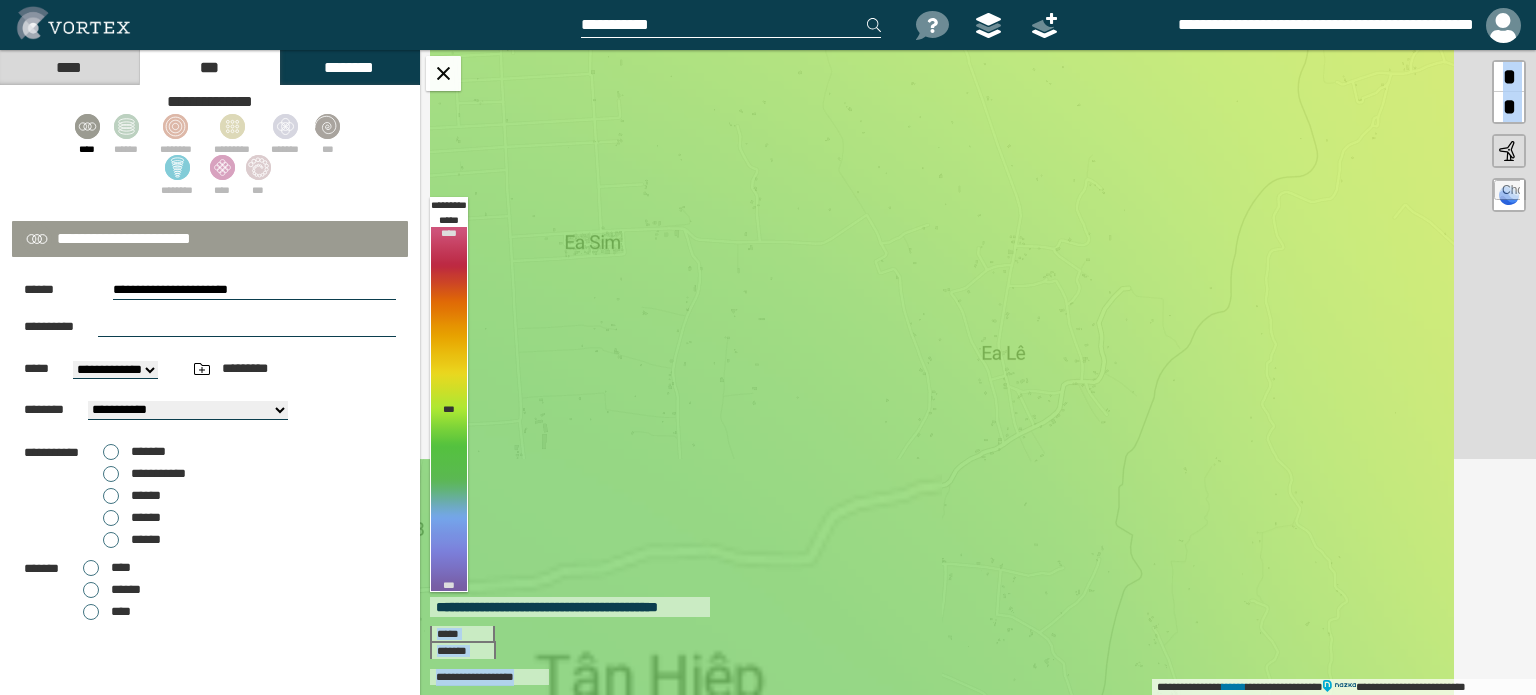 drag, startPoint x: 1053, startPoint y: 349, endPoint x: 846, endPoint y: 282, distance: 217.57298 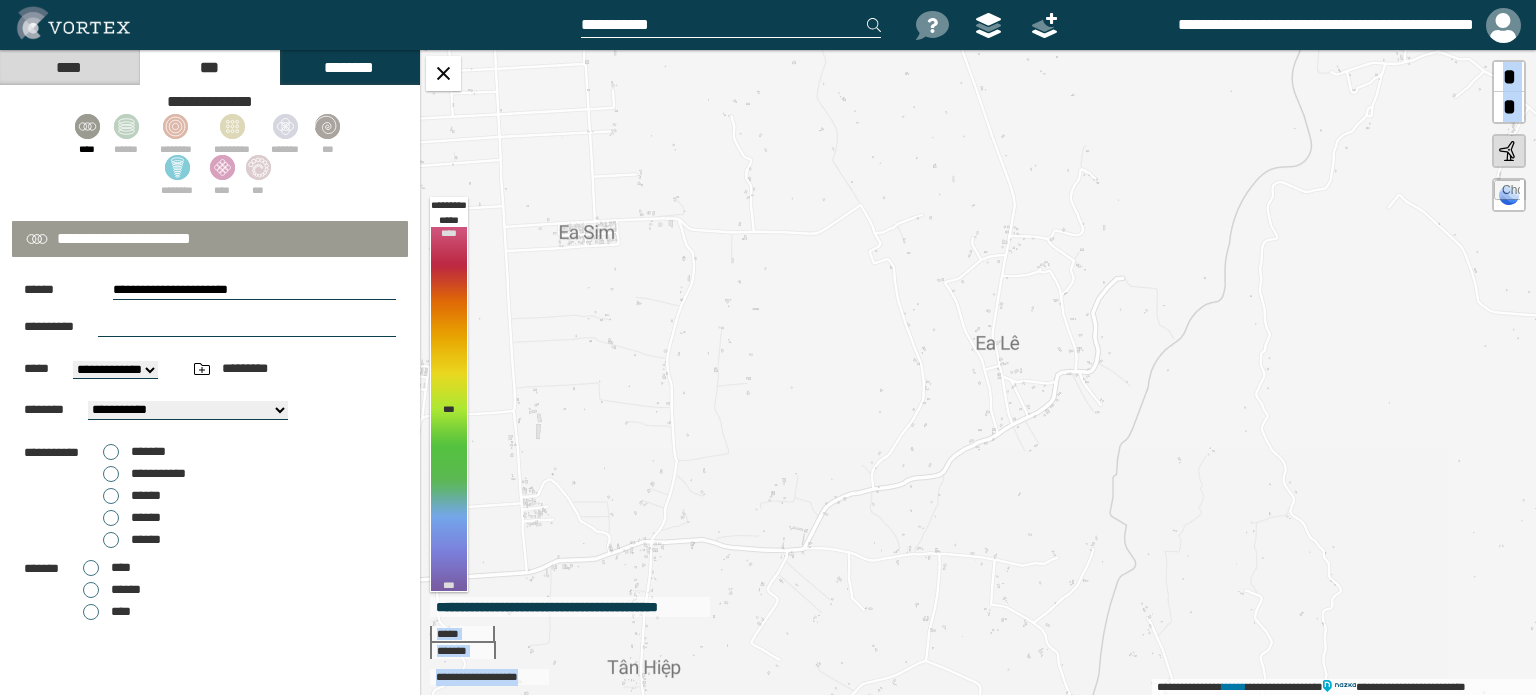 click at bounding box center (1507, 193) 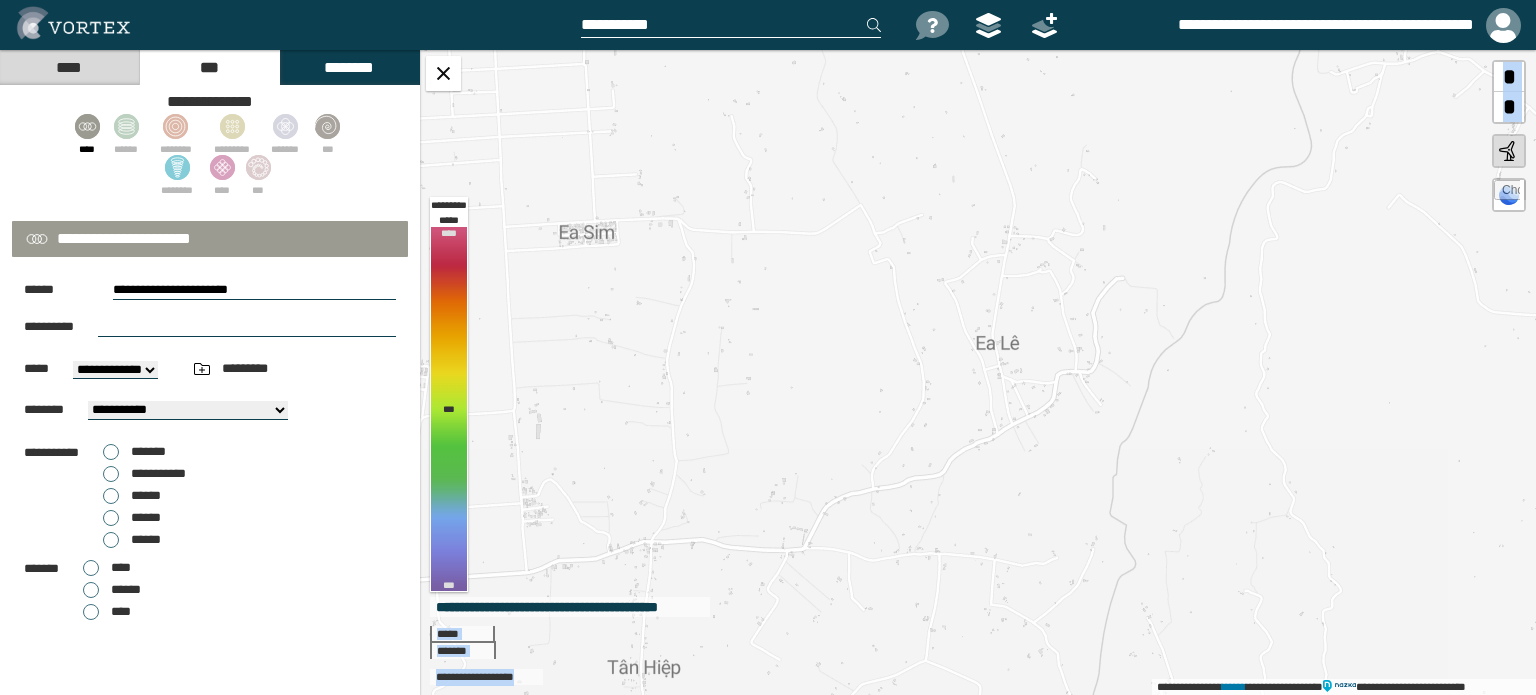 type on "**********" 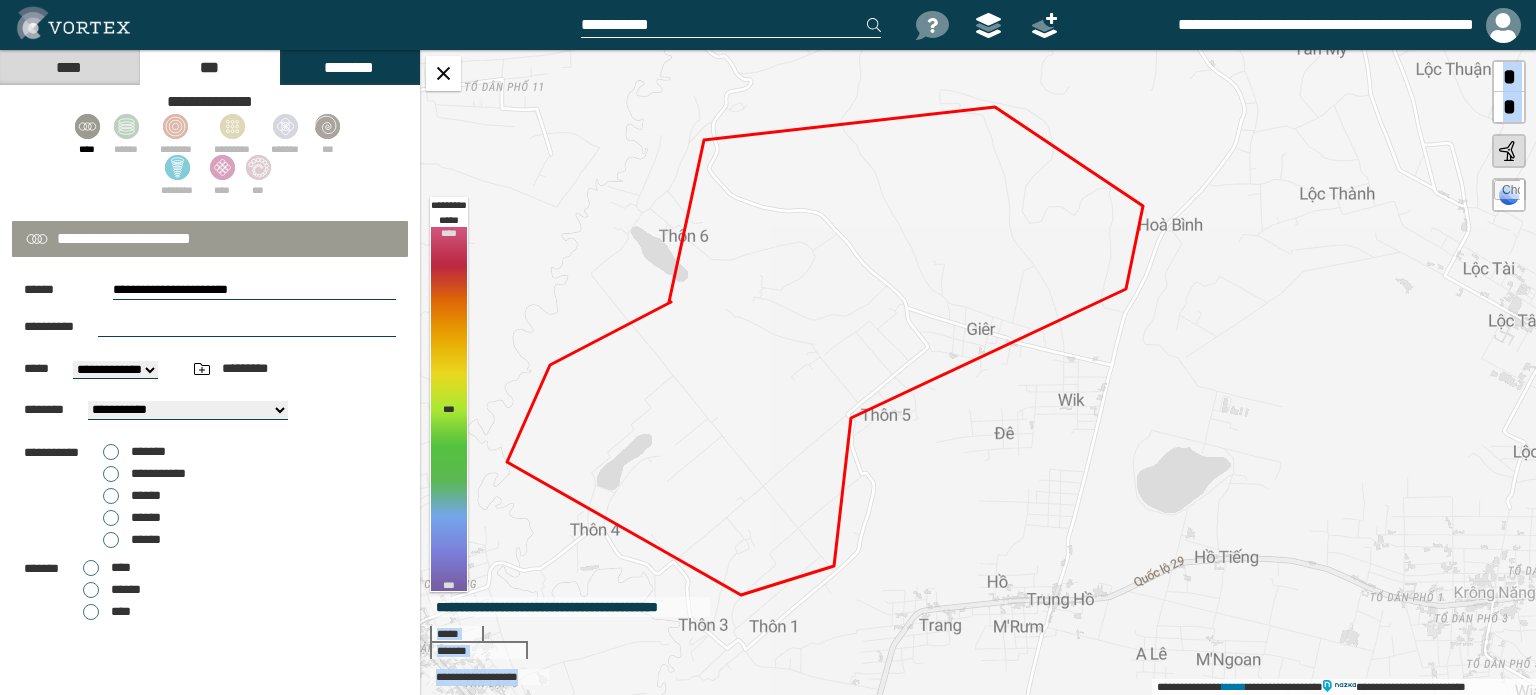 click on "**********" at bounding box center (978, 372) 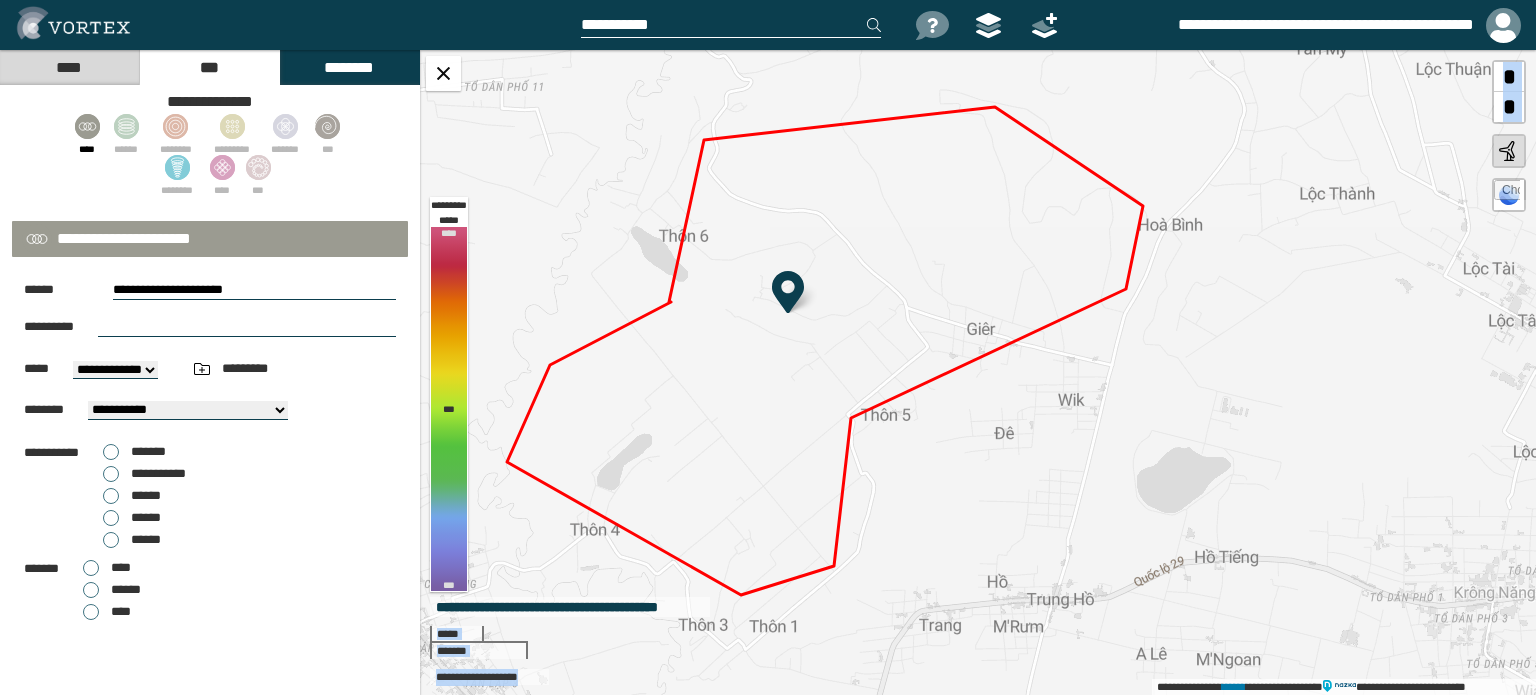 click on "**********" at bounding box center (978, 372) 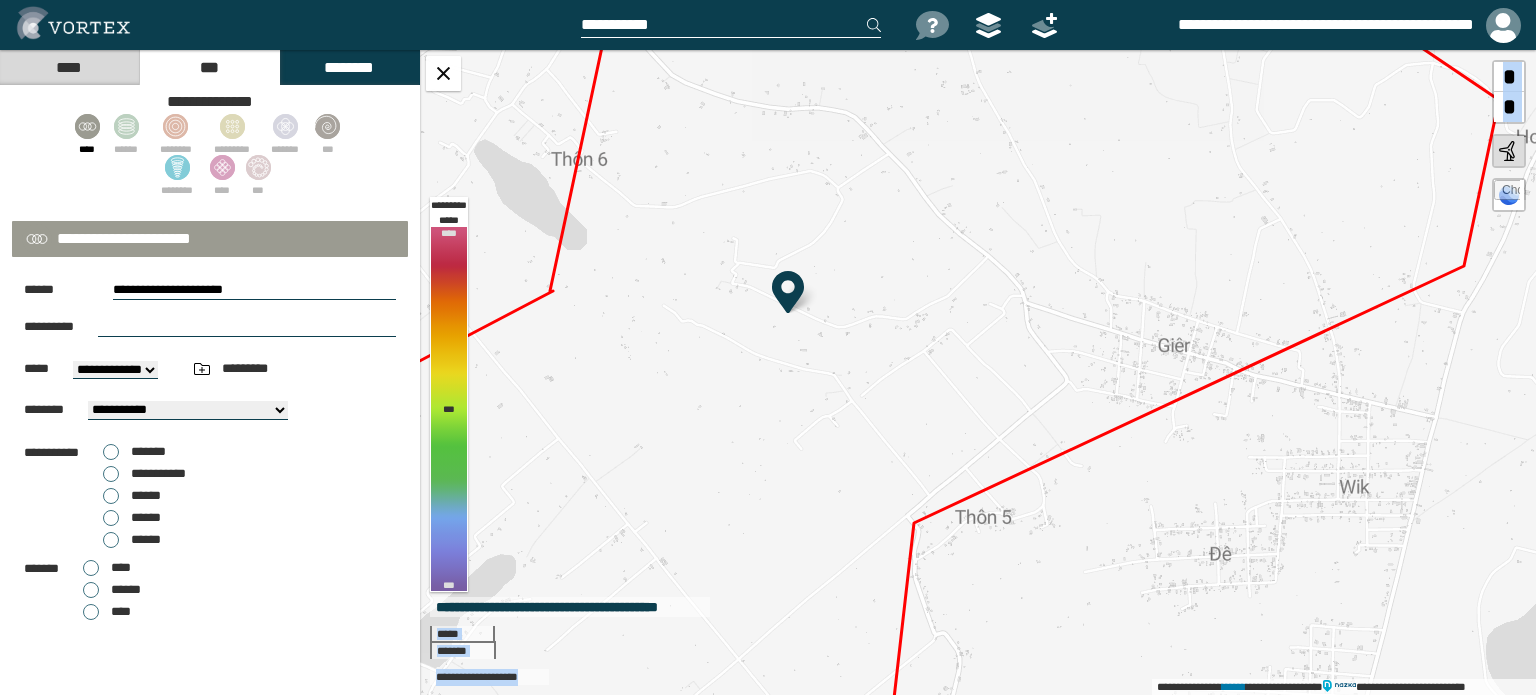 click on "********" at bounding box center (349, 67) 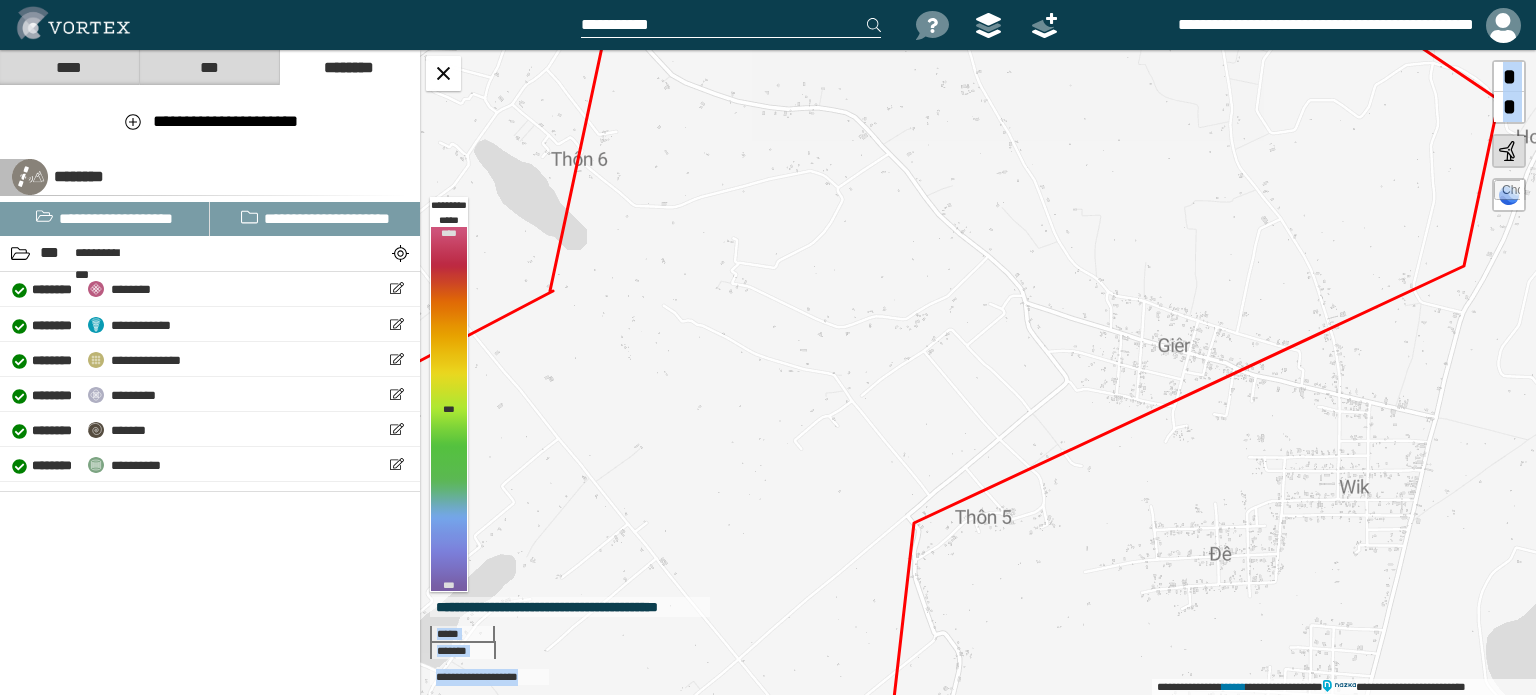 click on "***" at bounding box center (209, 67) 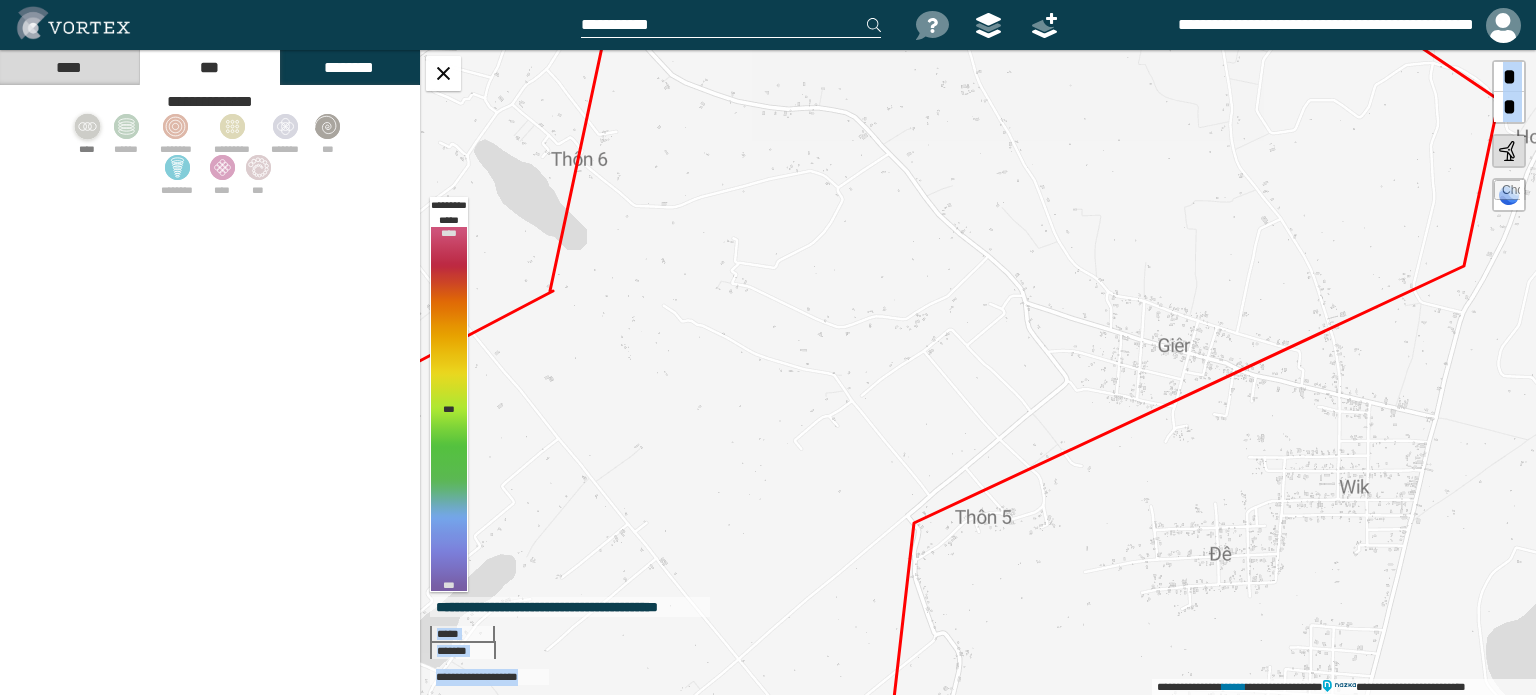 click 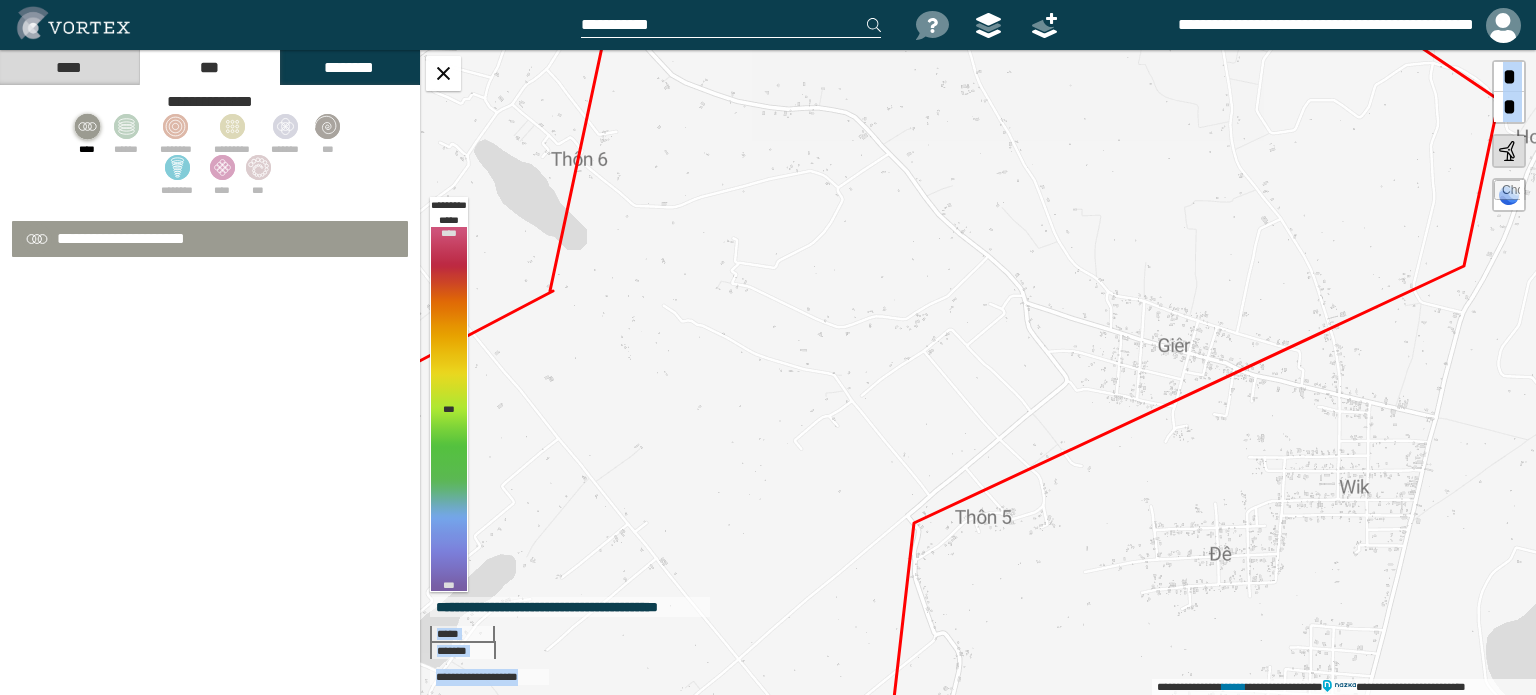select on "**" 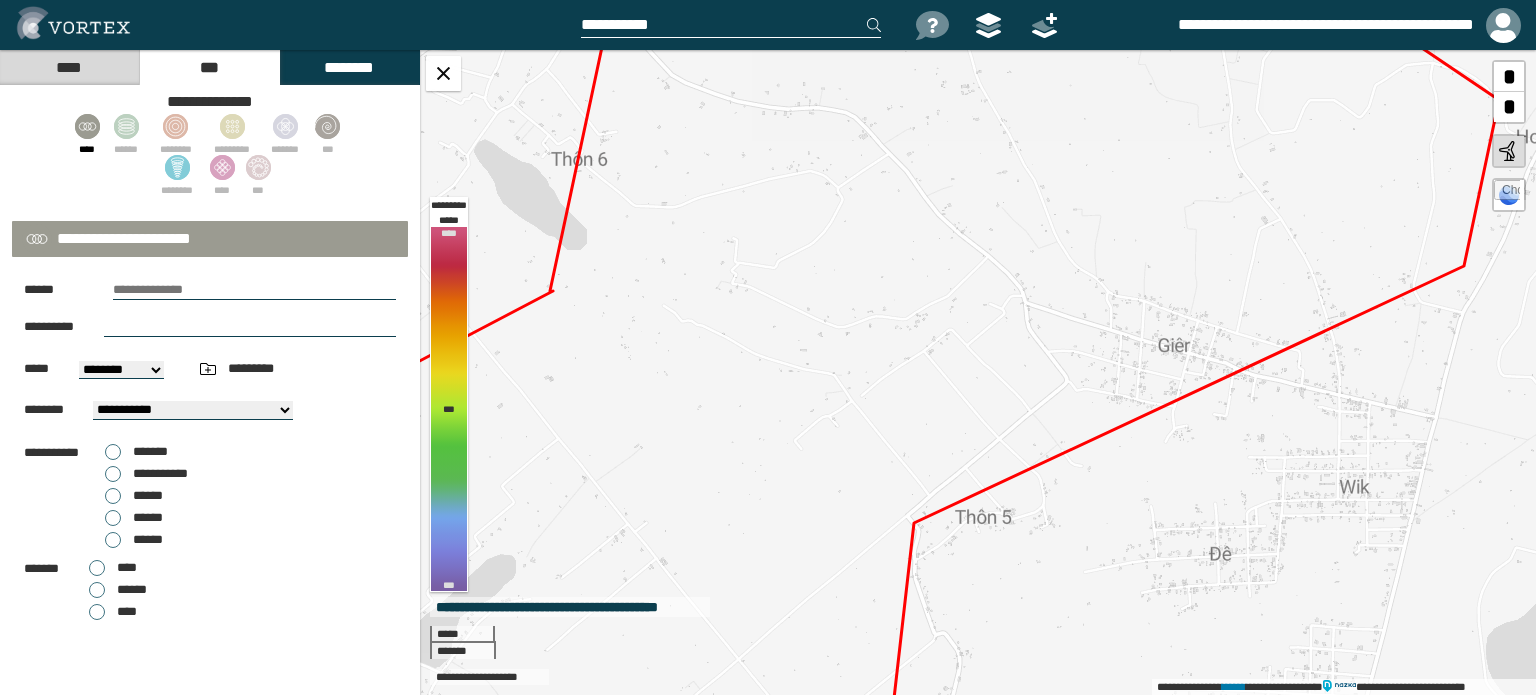 click at bounding box center (254, 290) 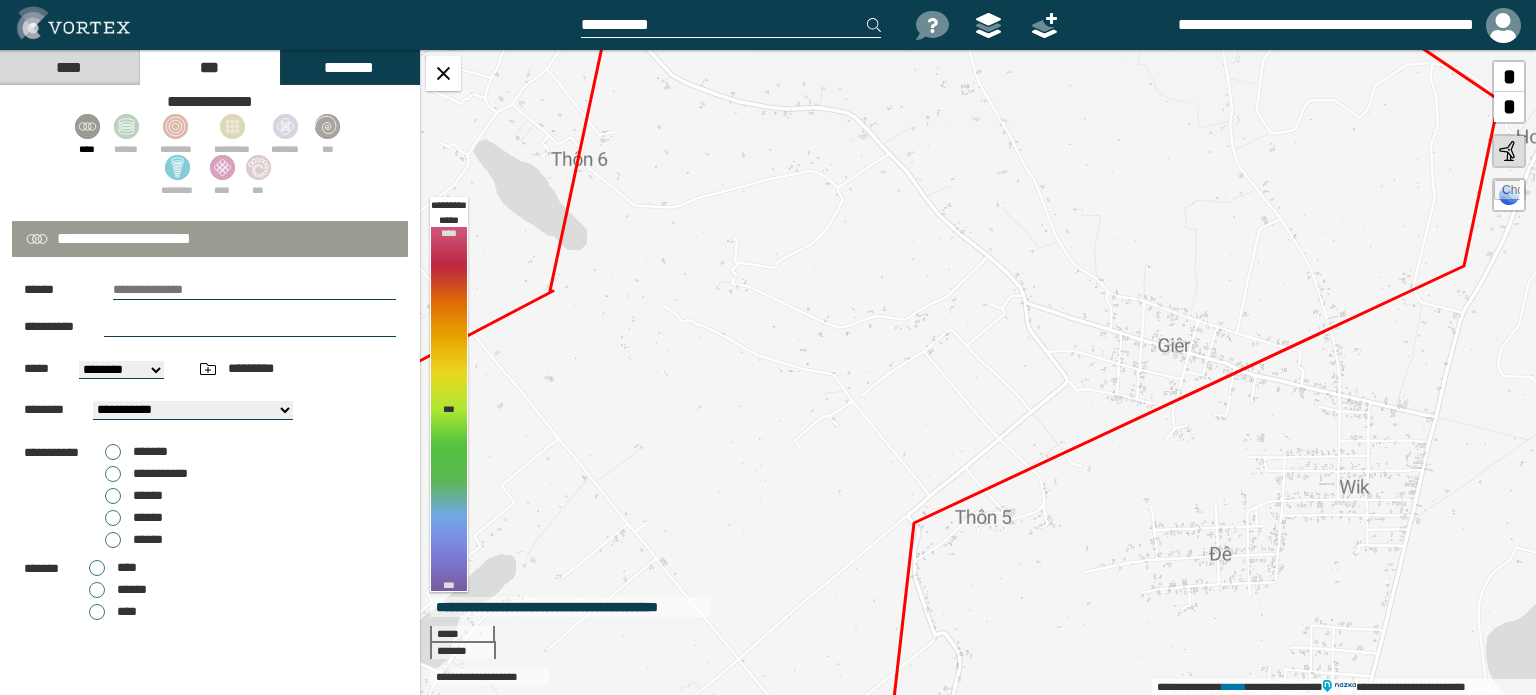 paste on "**********" 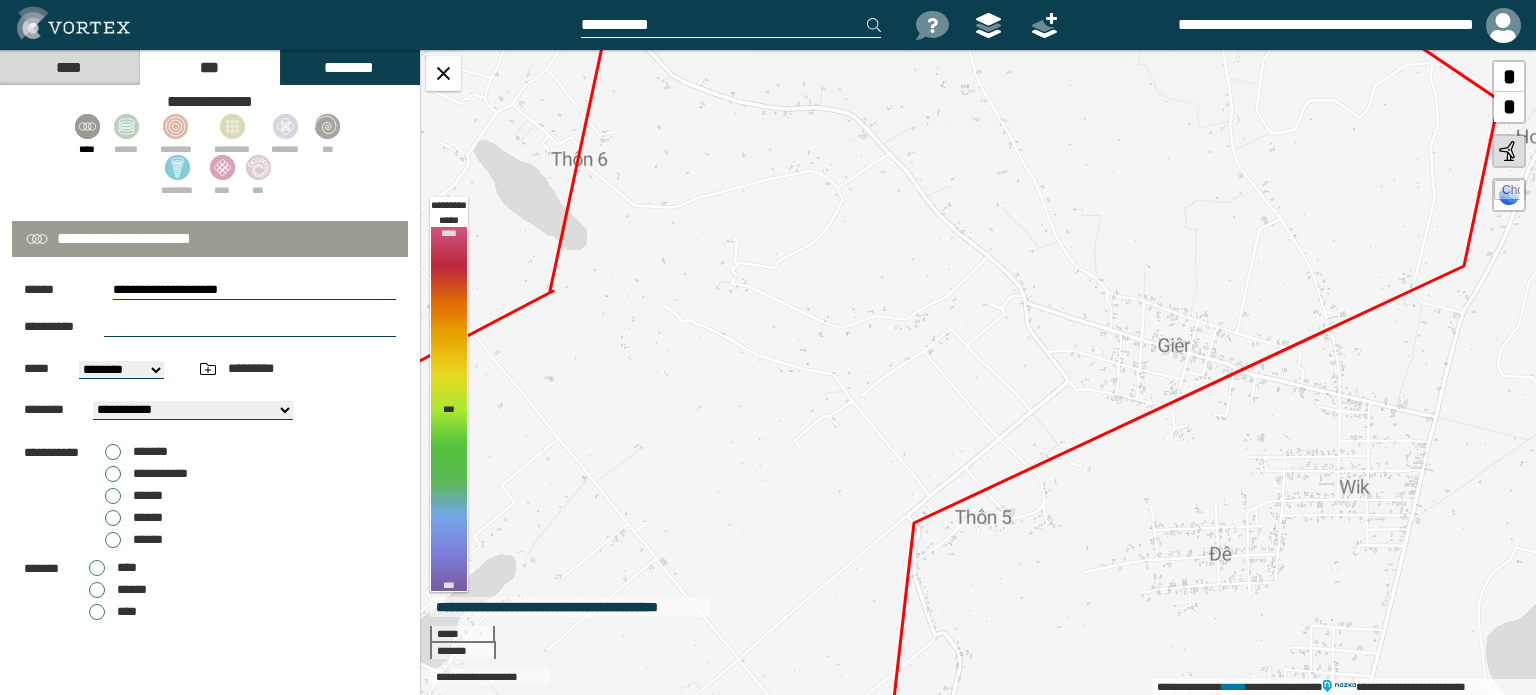 type on "**********" 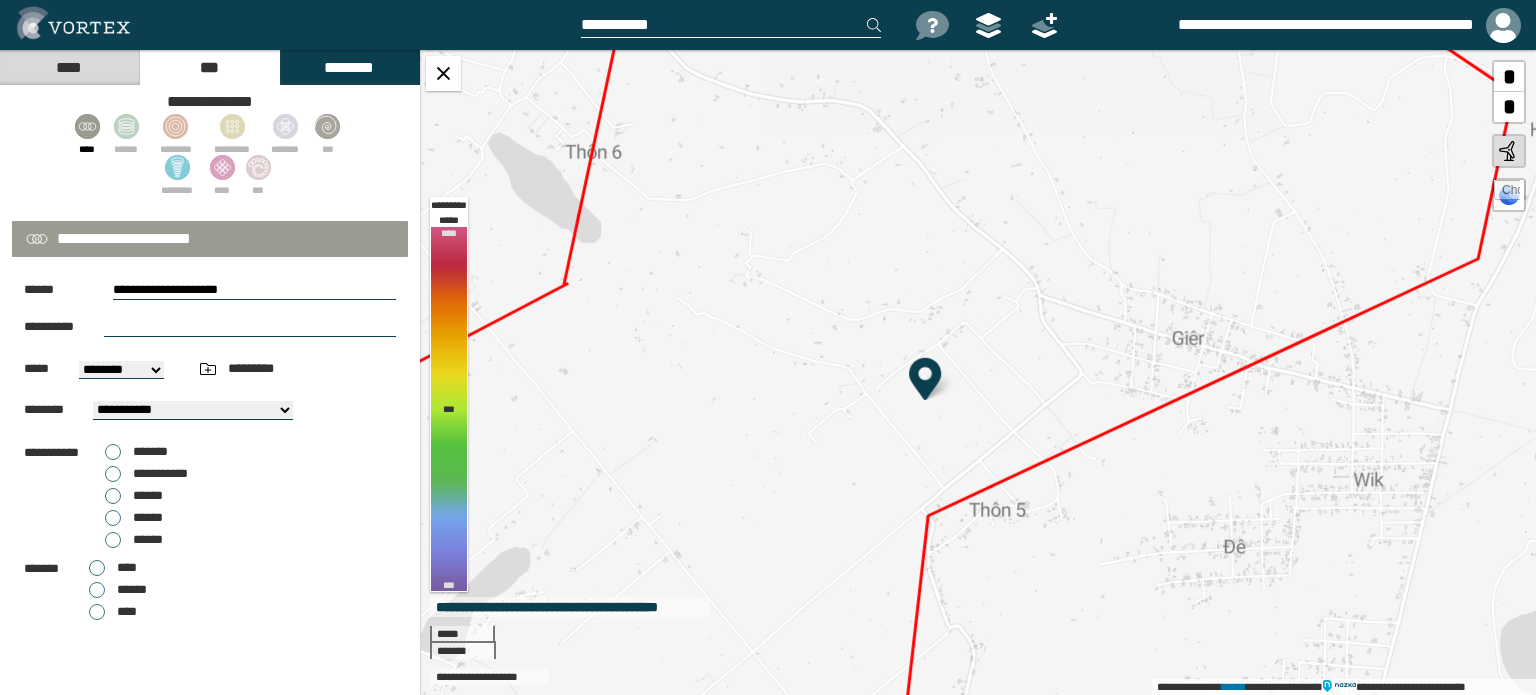 click at bounding box center [250, 327] 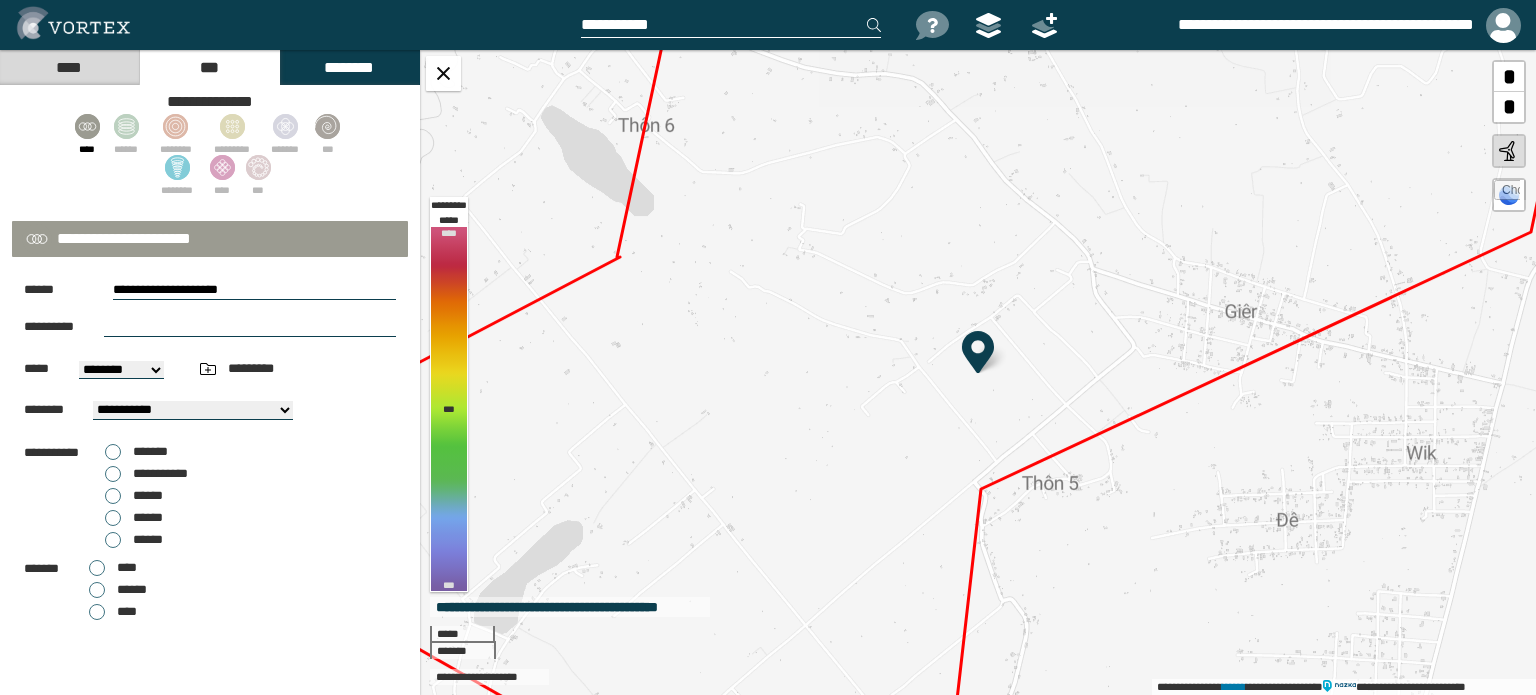 select on "**" 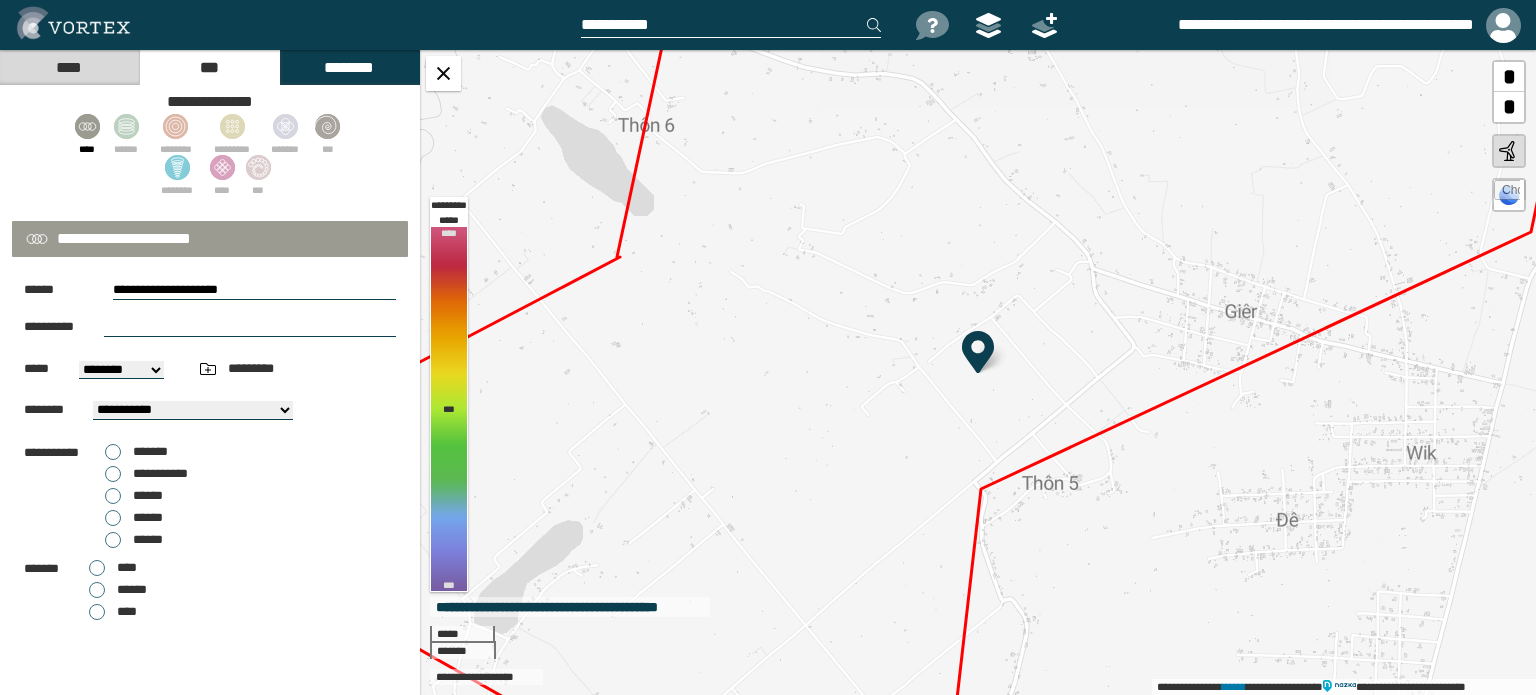 click on "**********" at bounding box center [978, 372] 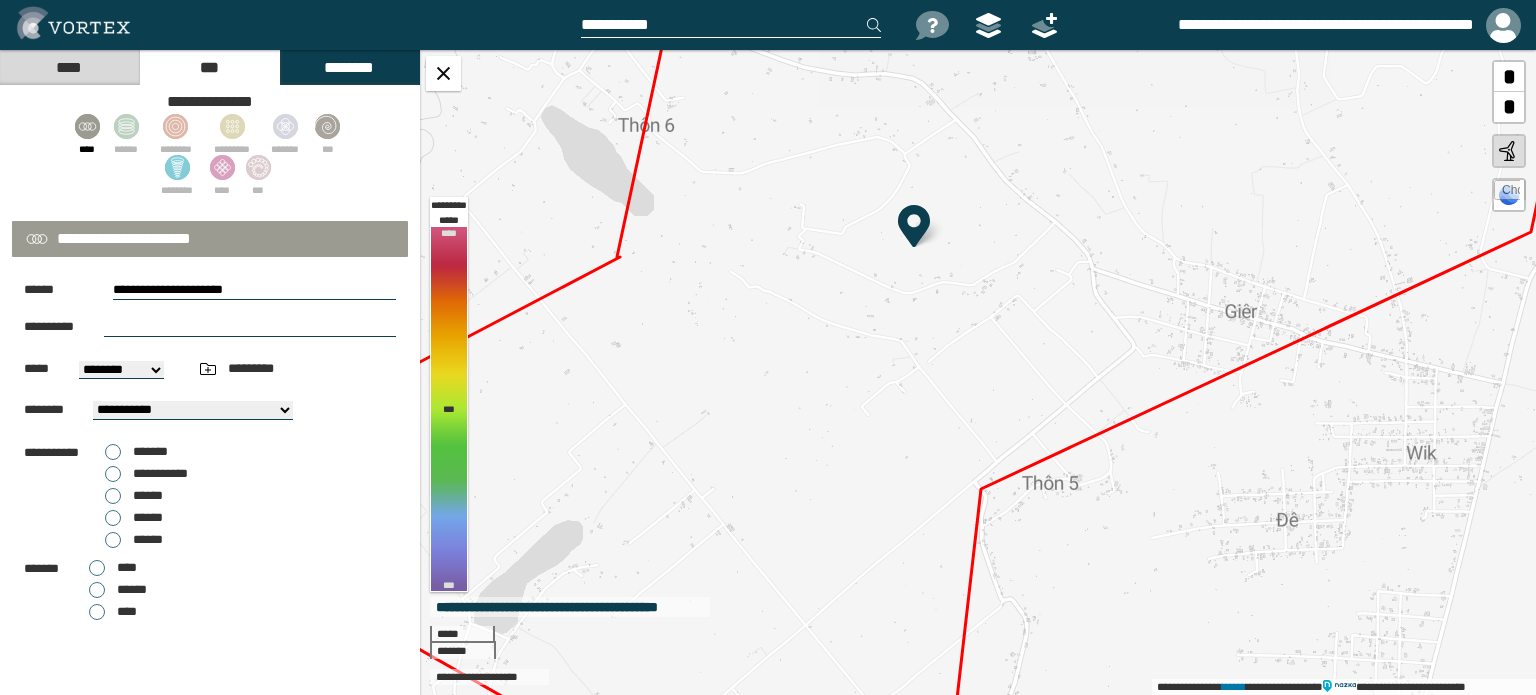 click at bounding box center [250, 327] 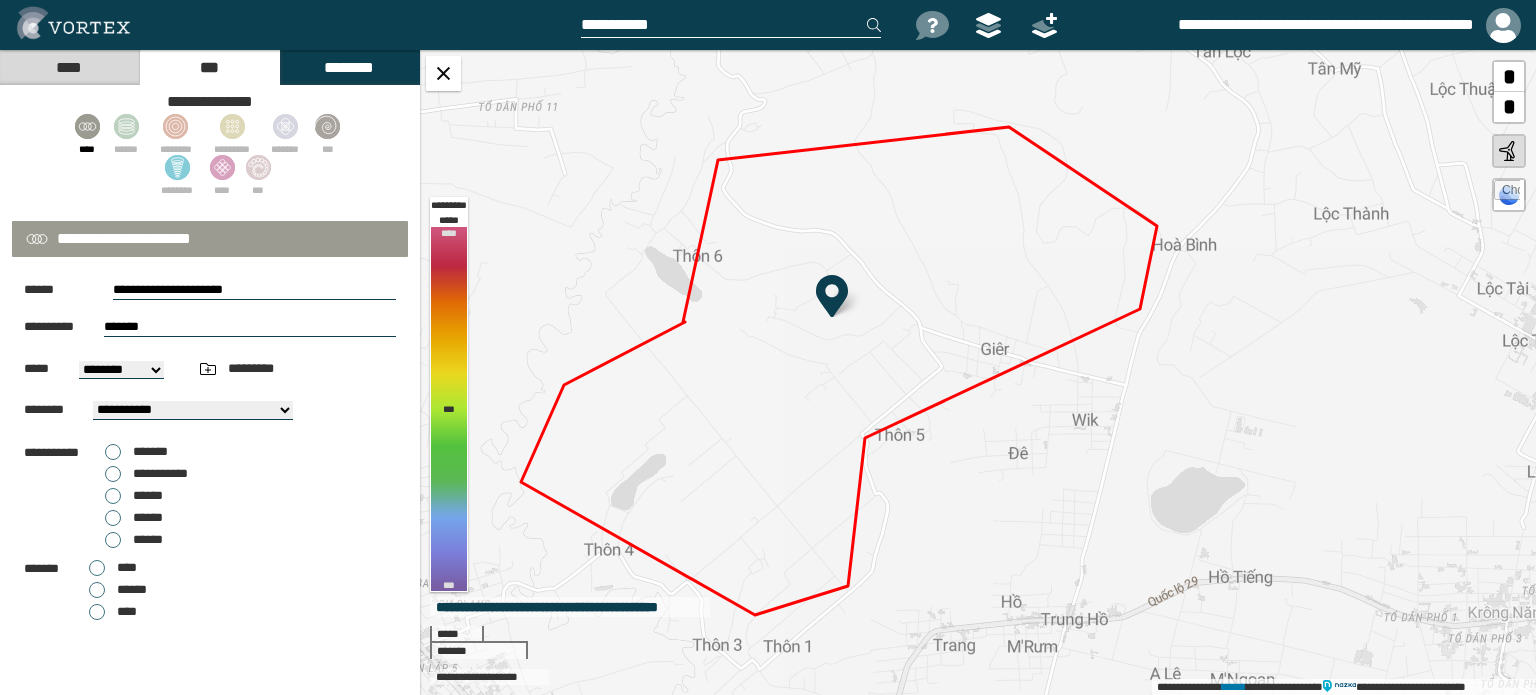 type on "*******" 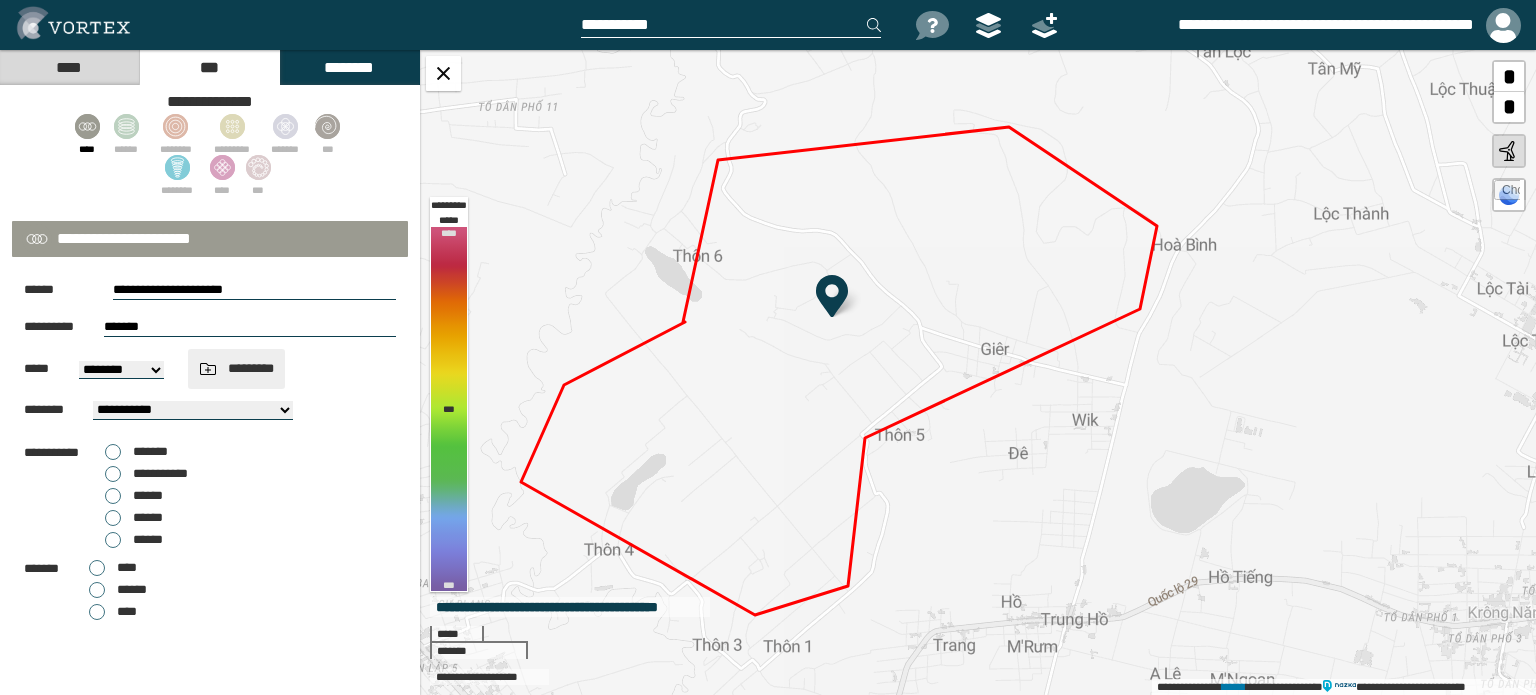 click at bounding box center [208, 369] 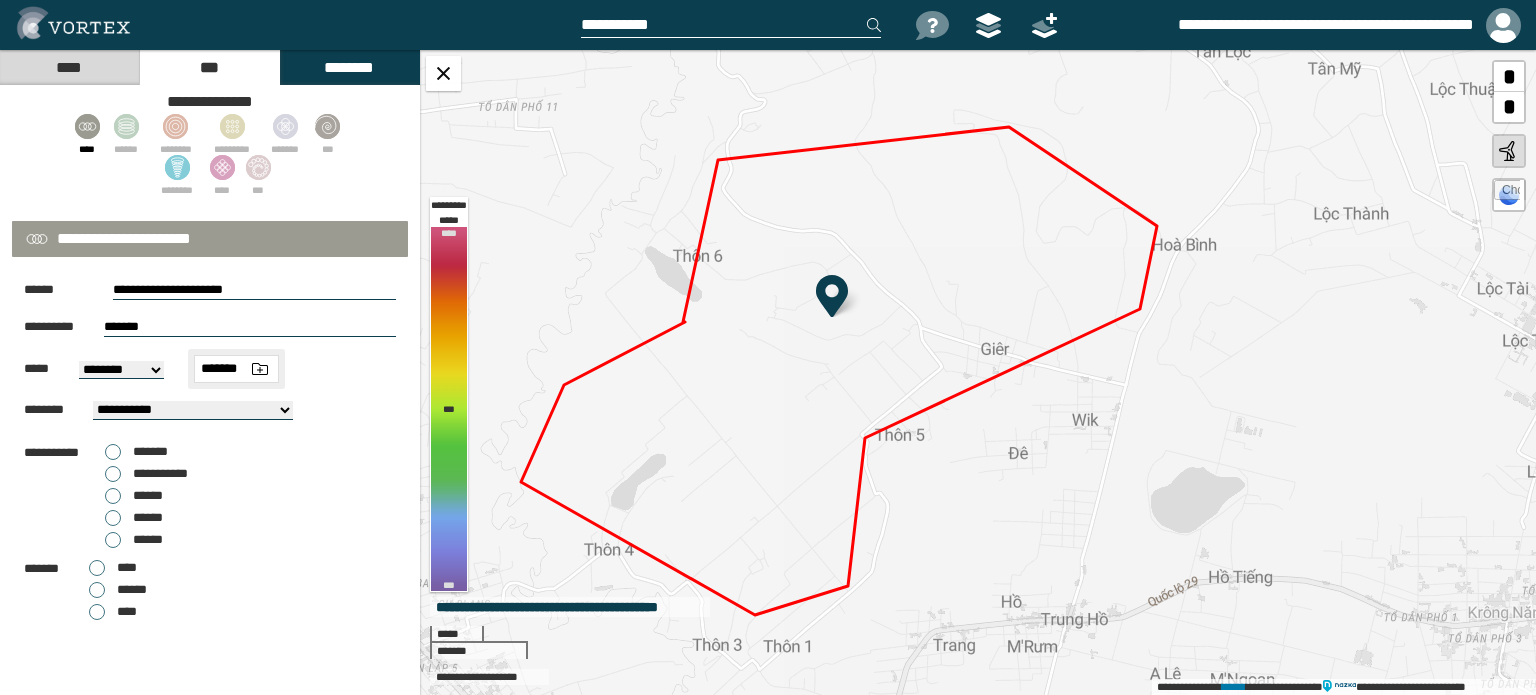 type on "*******" 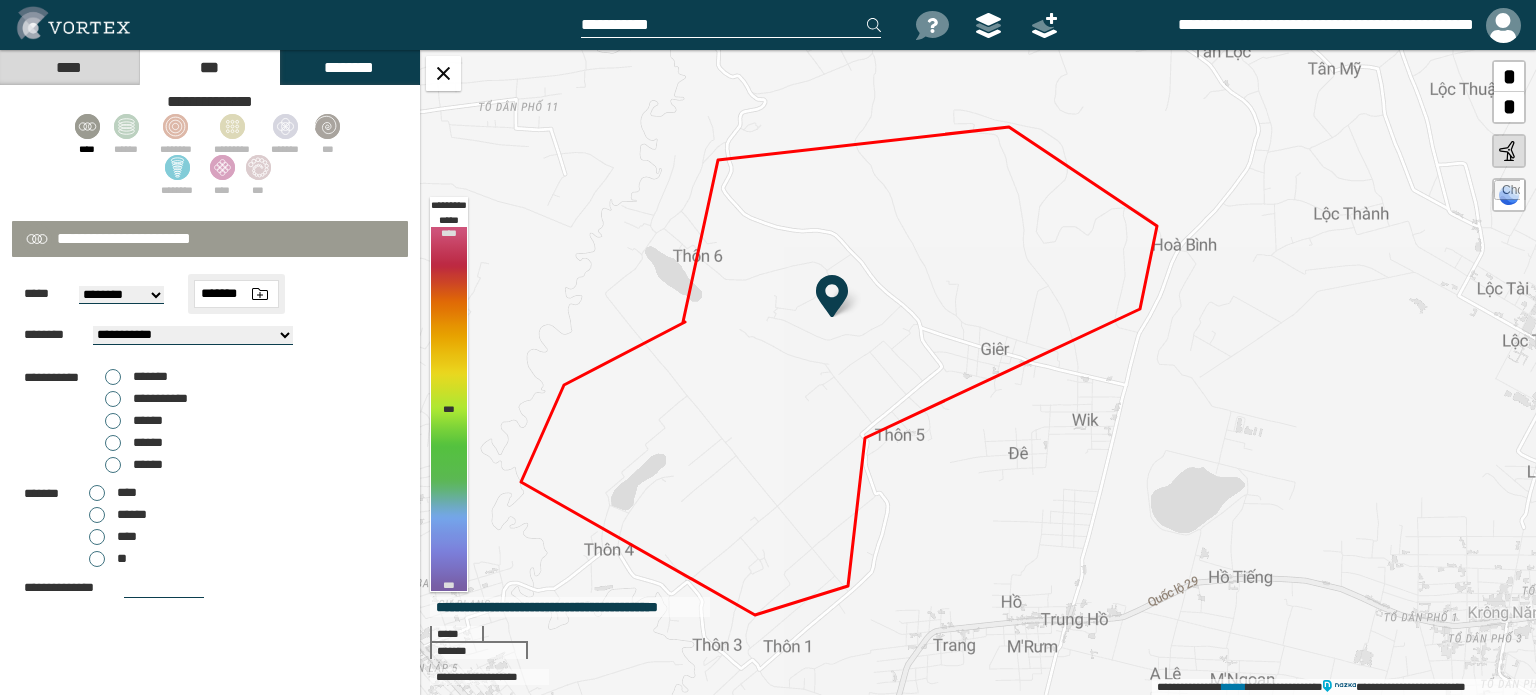 scroll, scrollTop: 117, scrollLeft: 0, axis: vertical 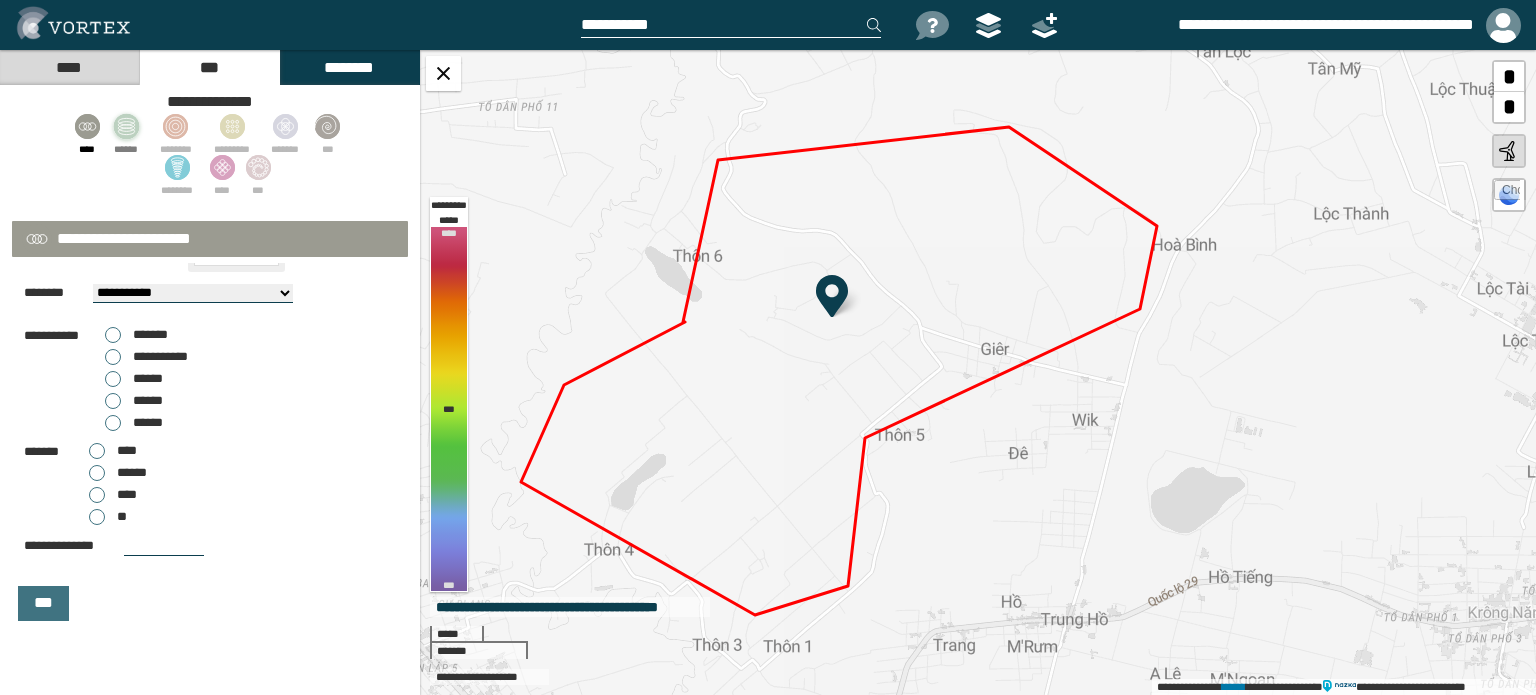 click 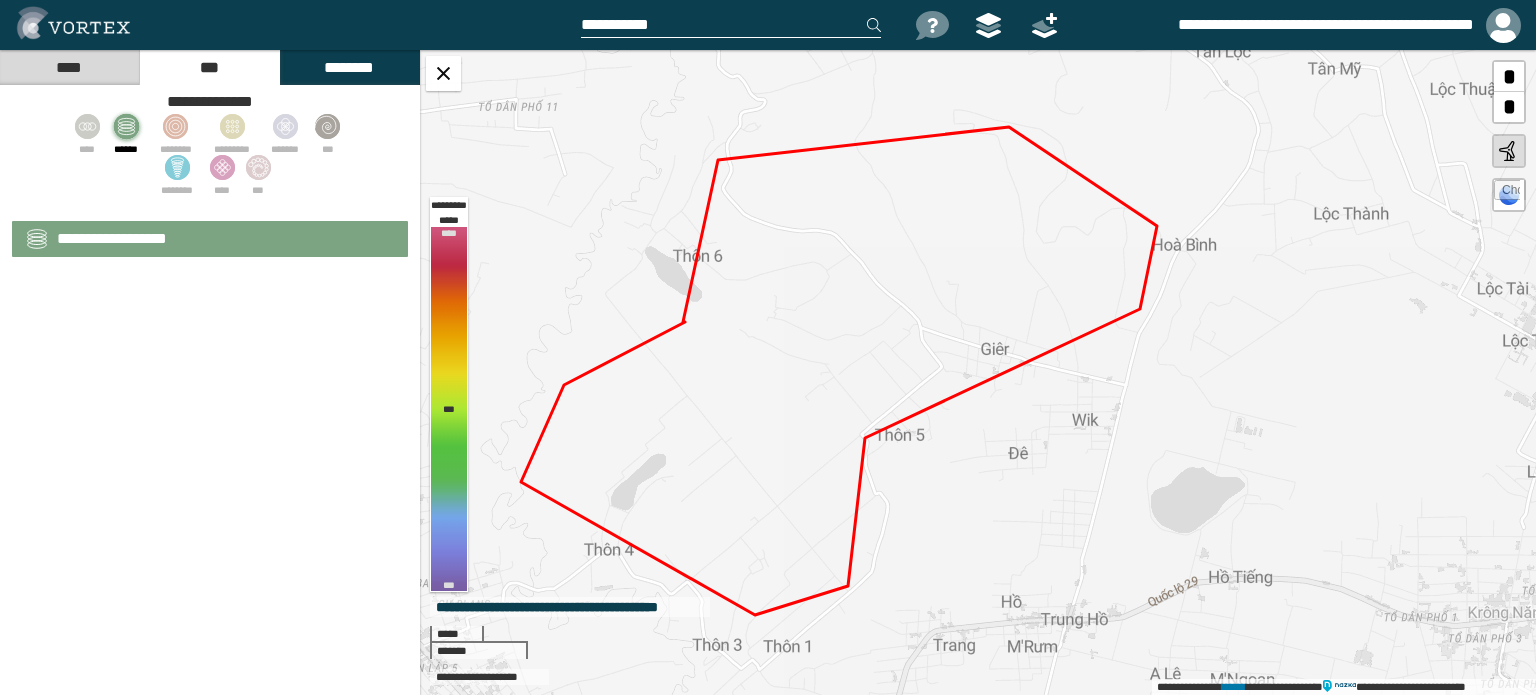 scroll, scrollTop: 0, scrollLeft: 0, axis: both 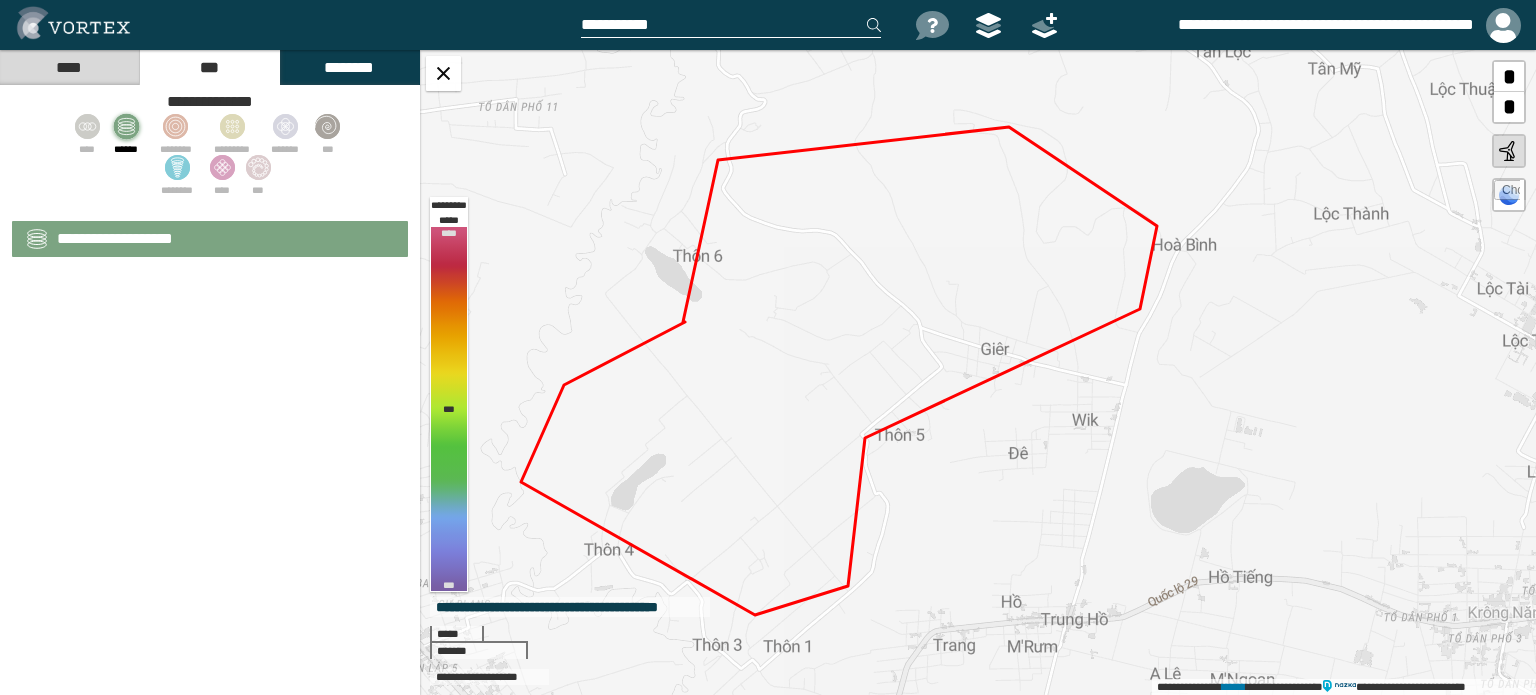 select on "**" 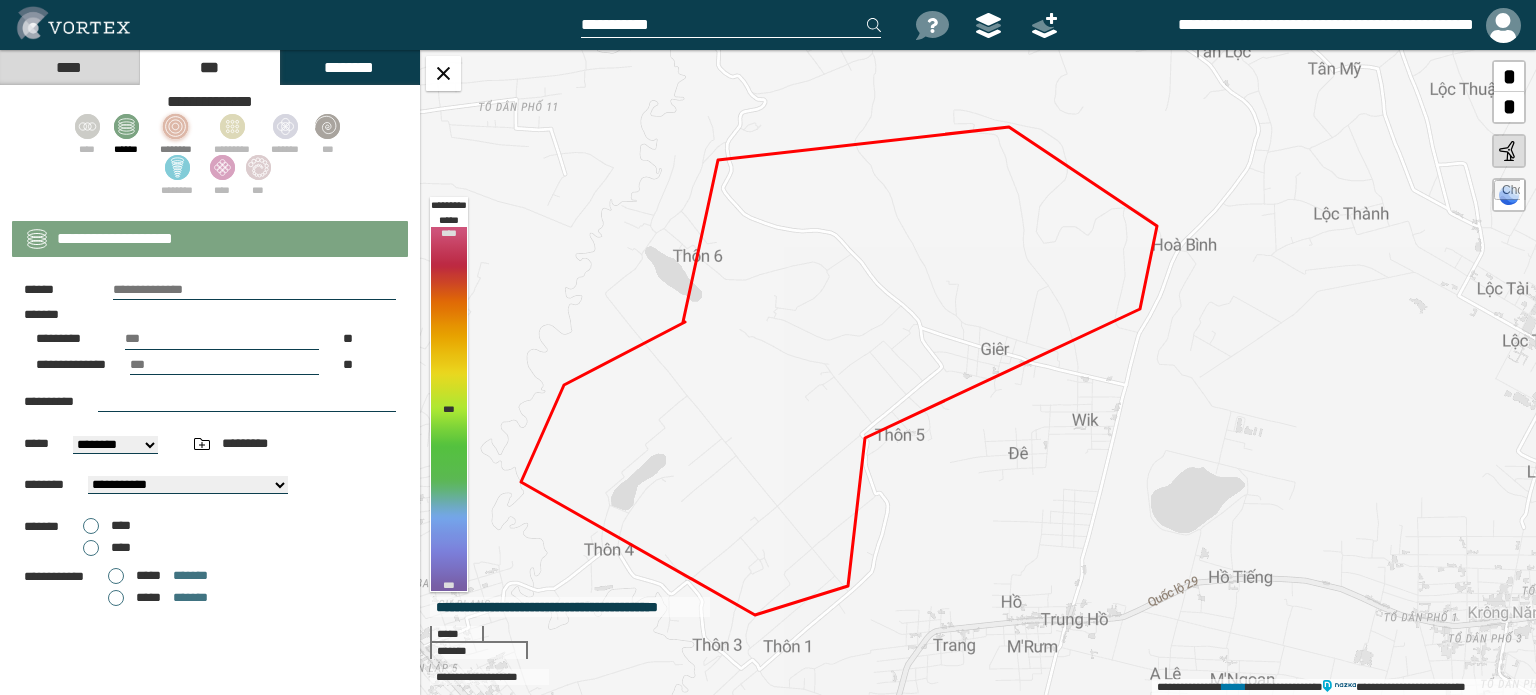 click 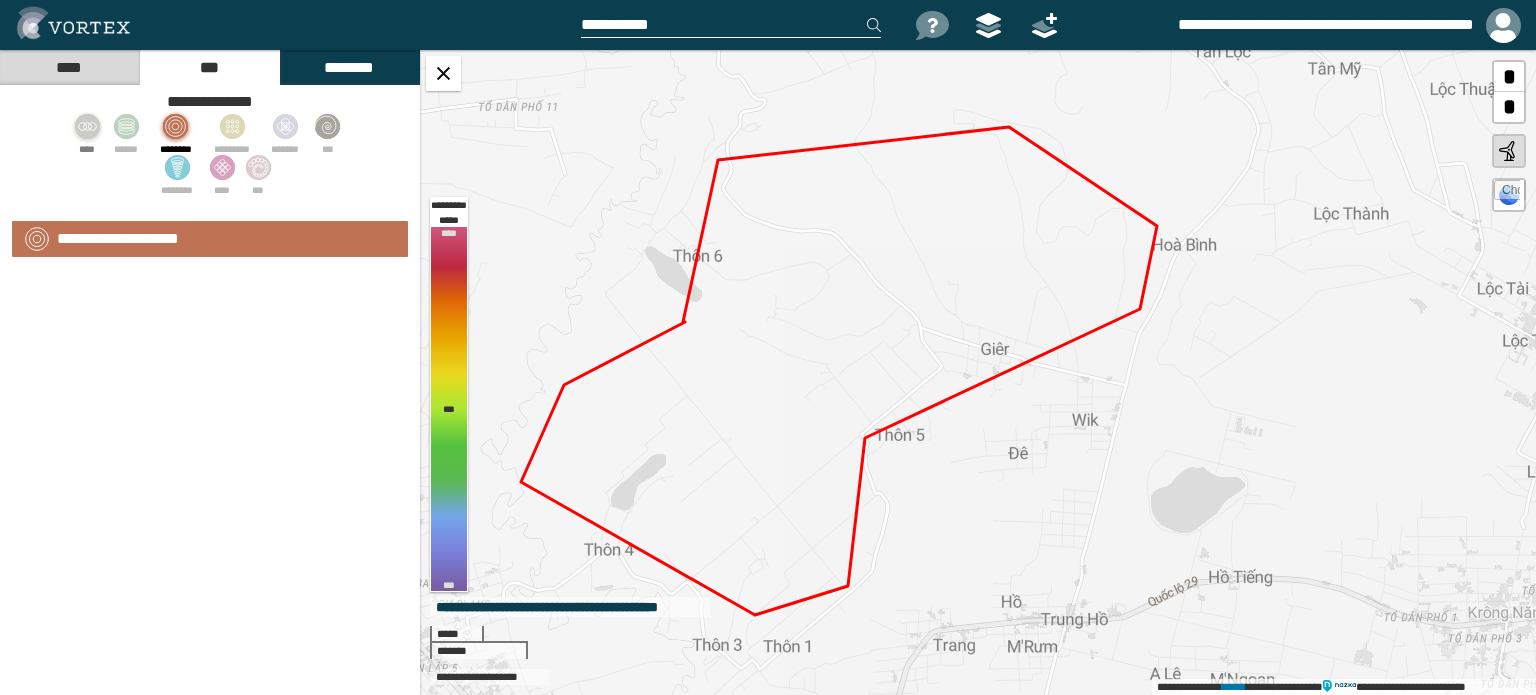select on "**" 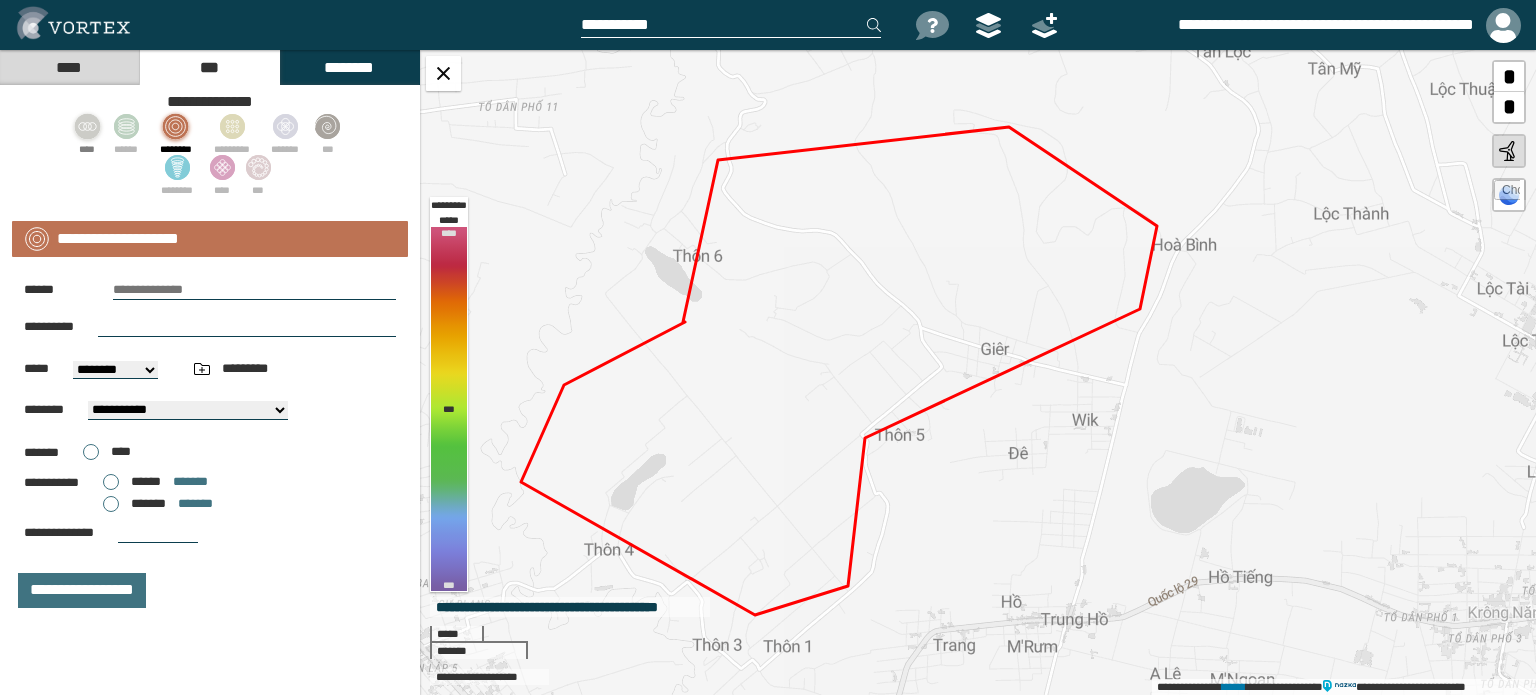 click 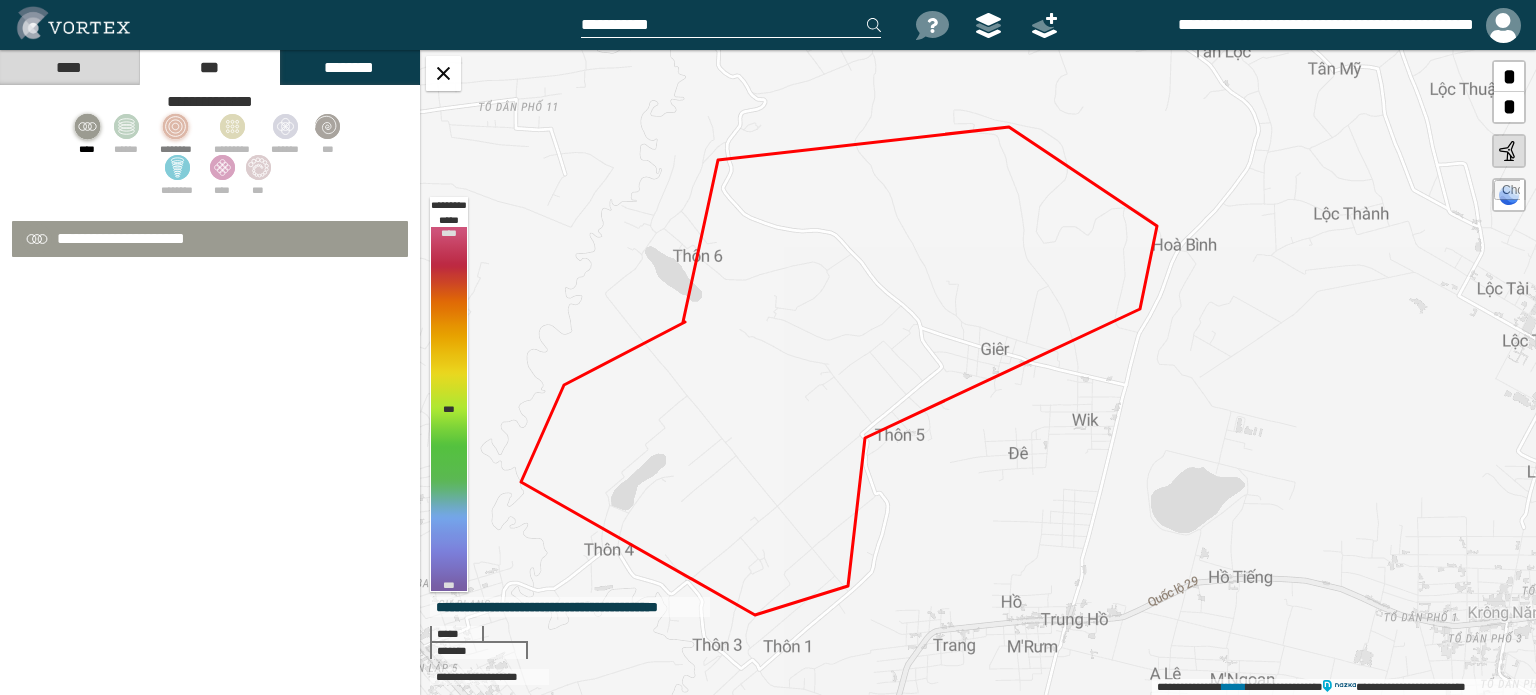 select on "**" 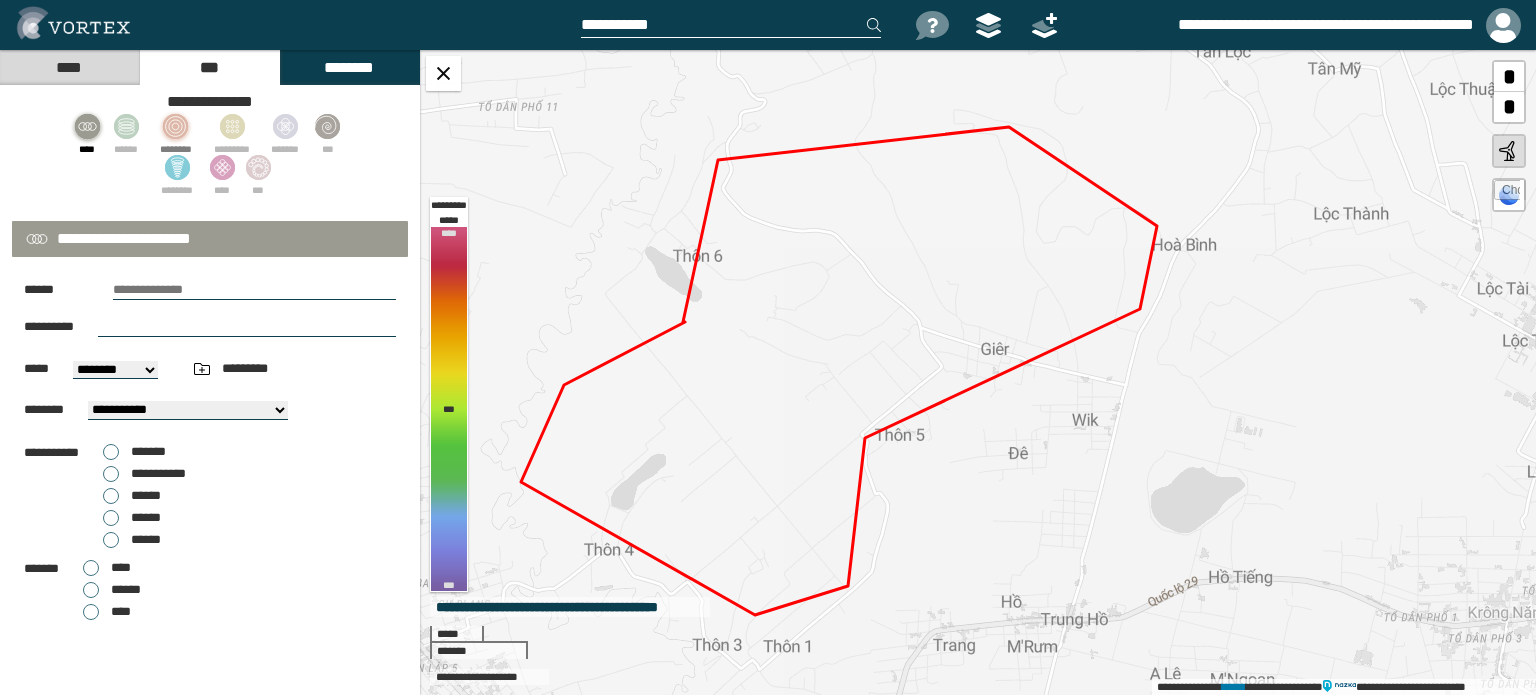 click at bounding box center (254, 290) 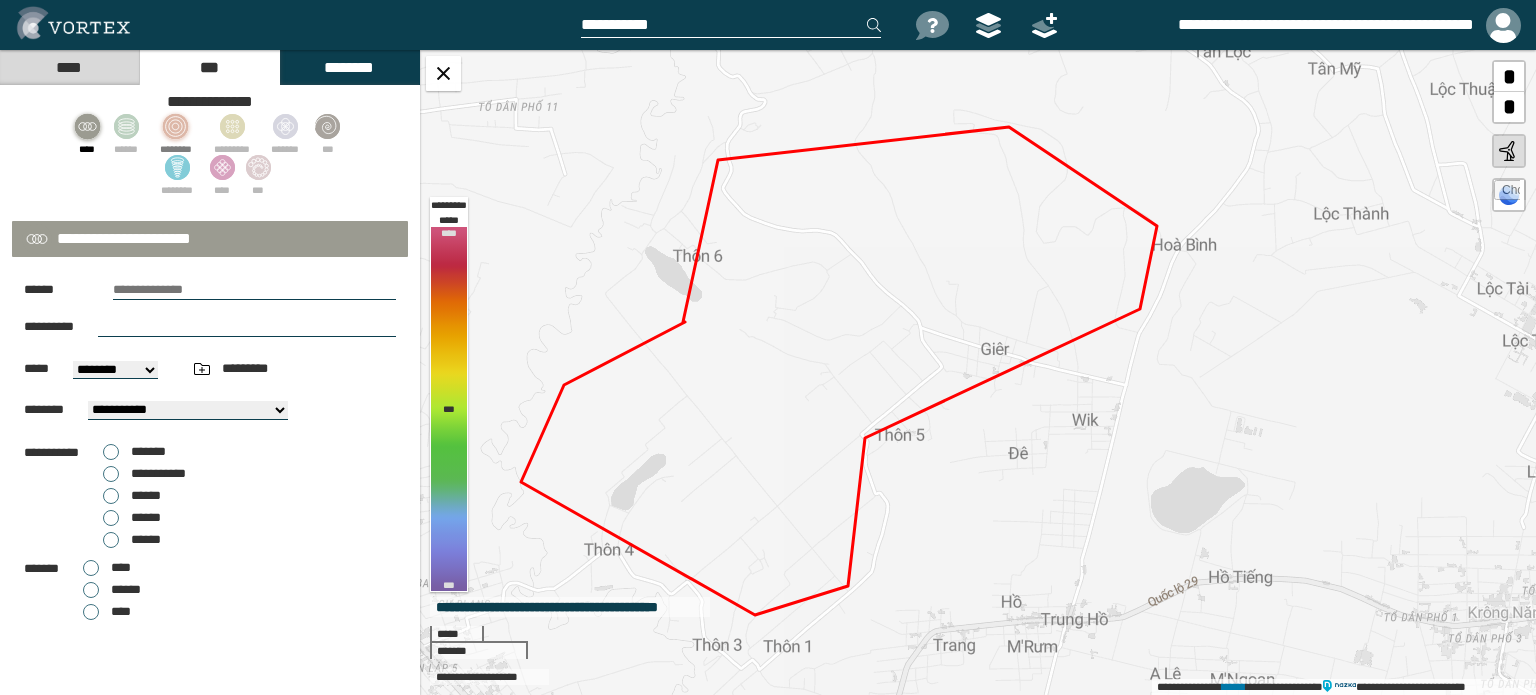 click on "**********" at bounding box center (978, 372) 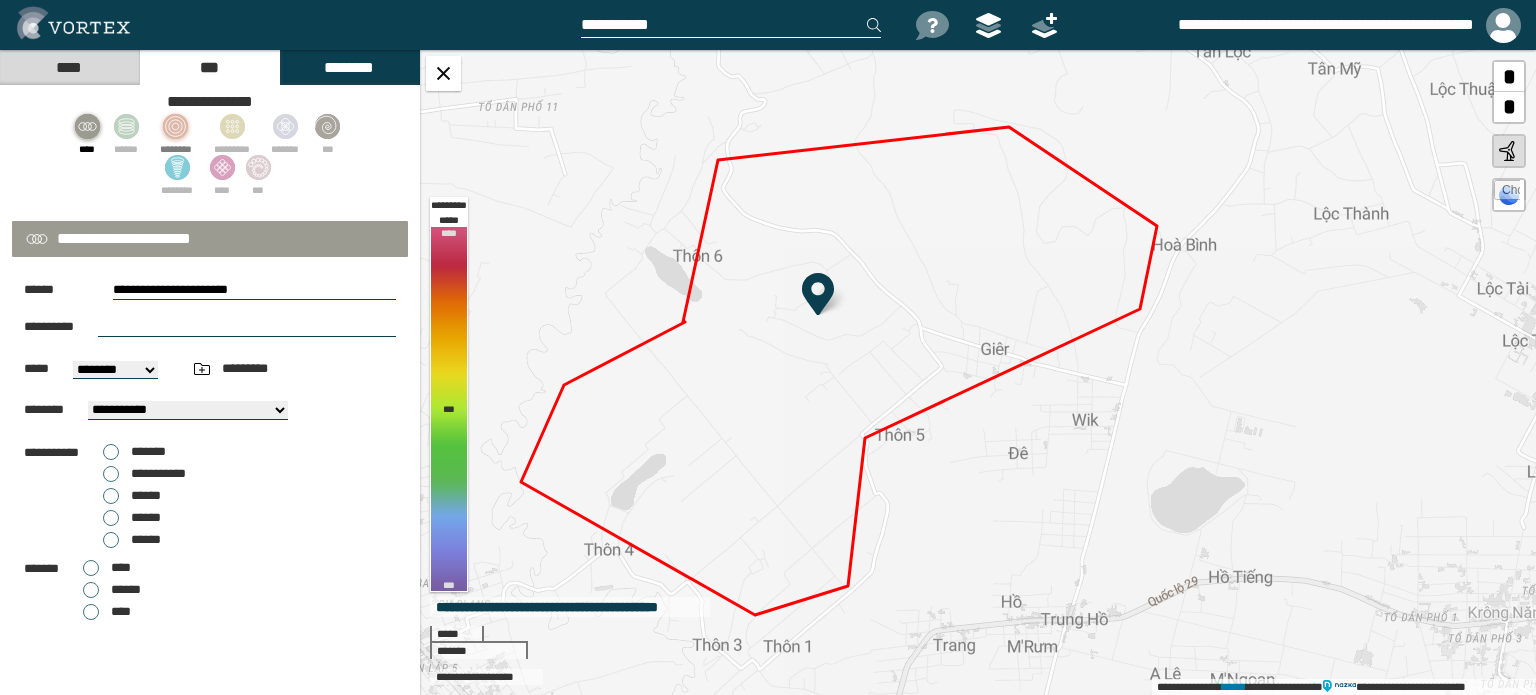 select on "**" 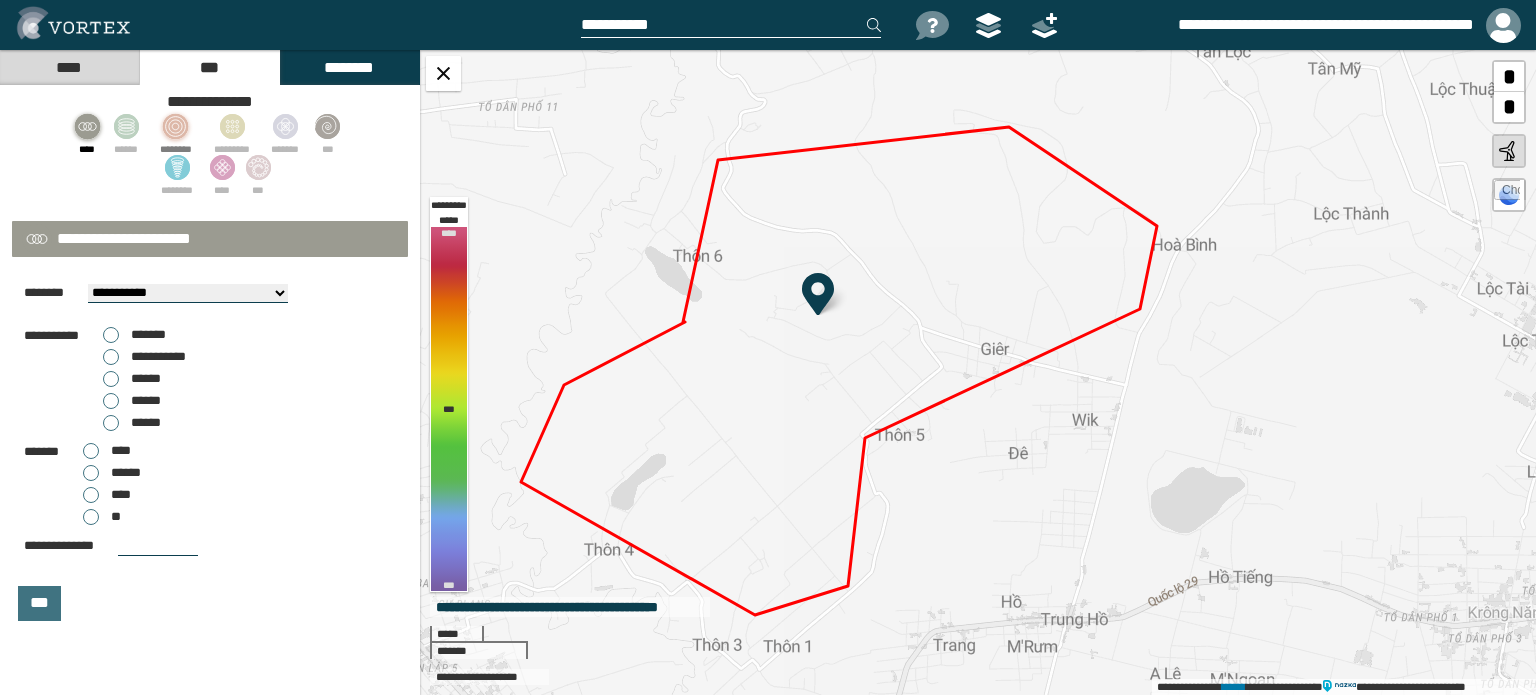 scroll, scrollTop: 0, scrollLeft: 0, axis: both 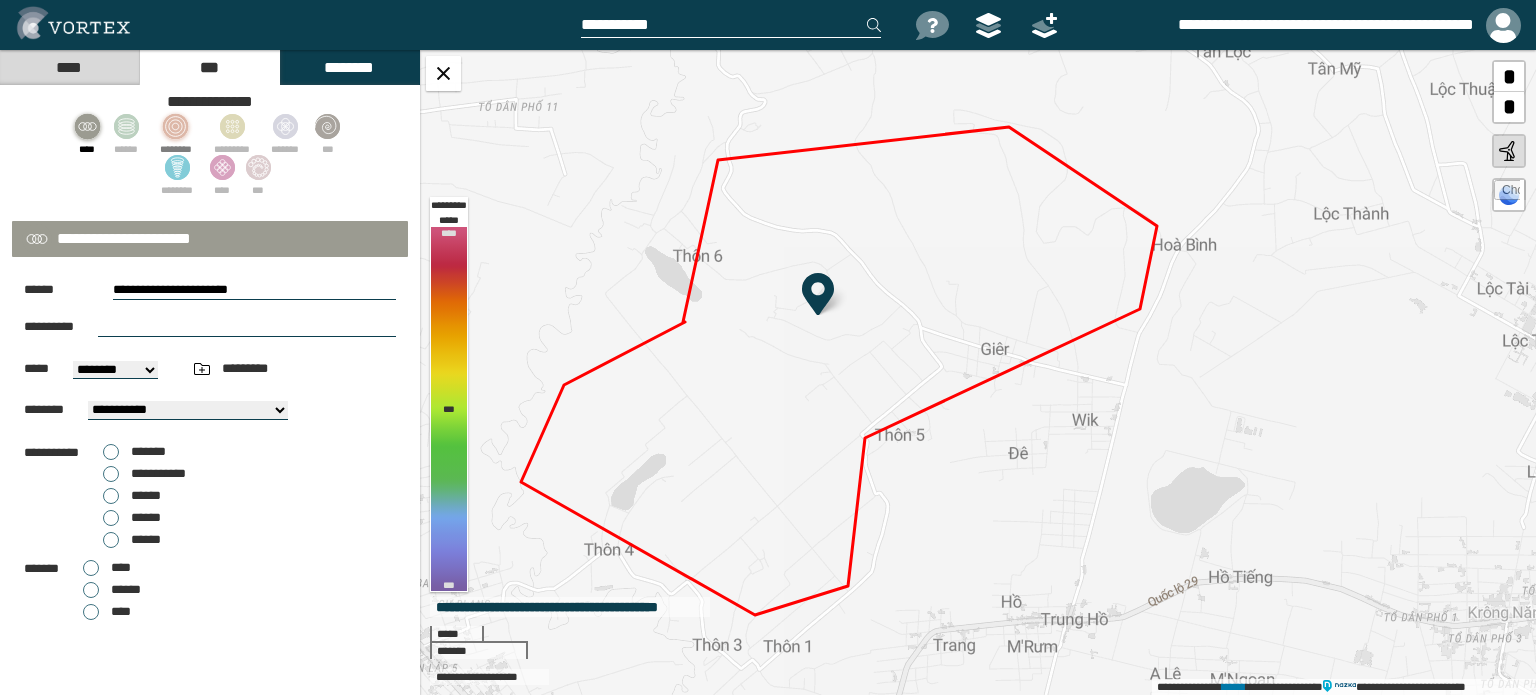click at bounding box center (247, 327) 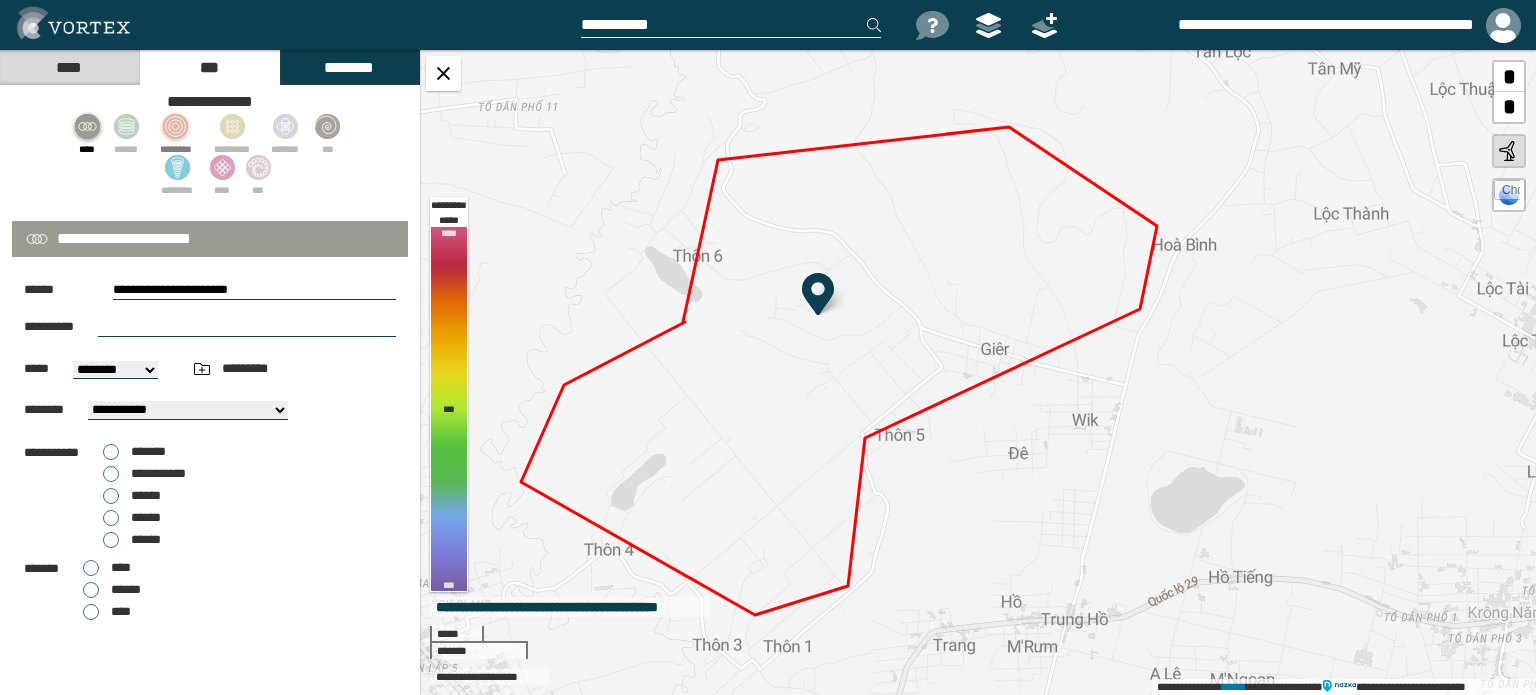 type on "*******" 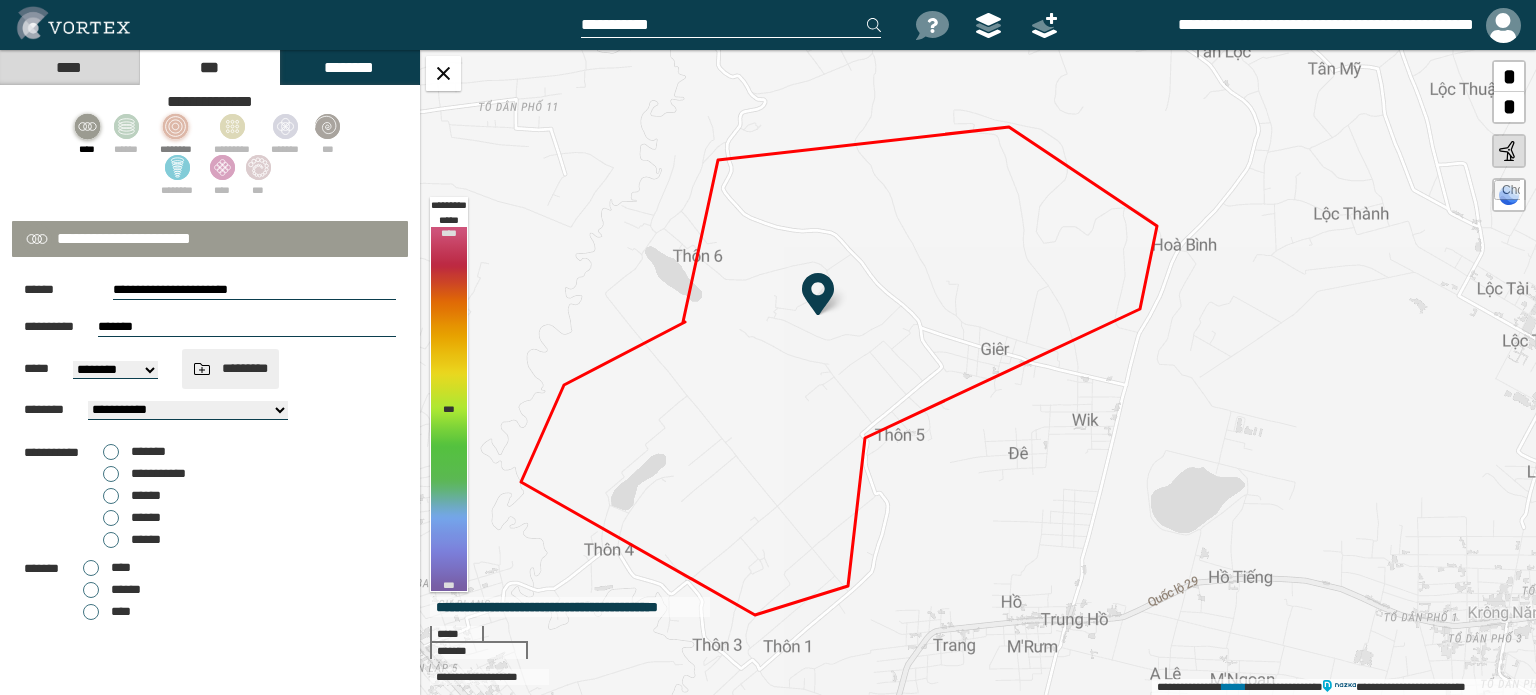 click at bounding box center (202, 369) 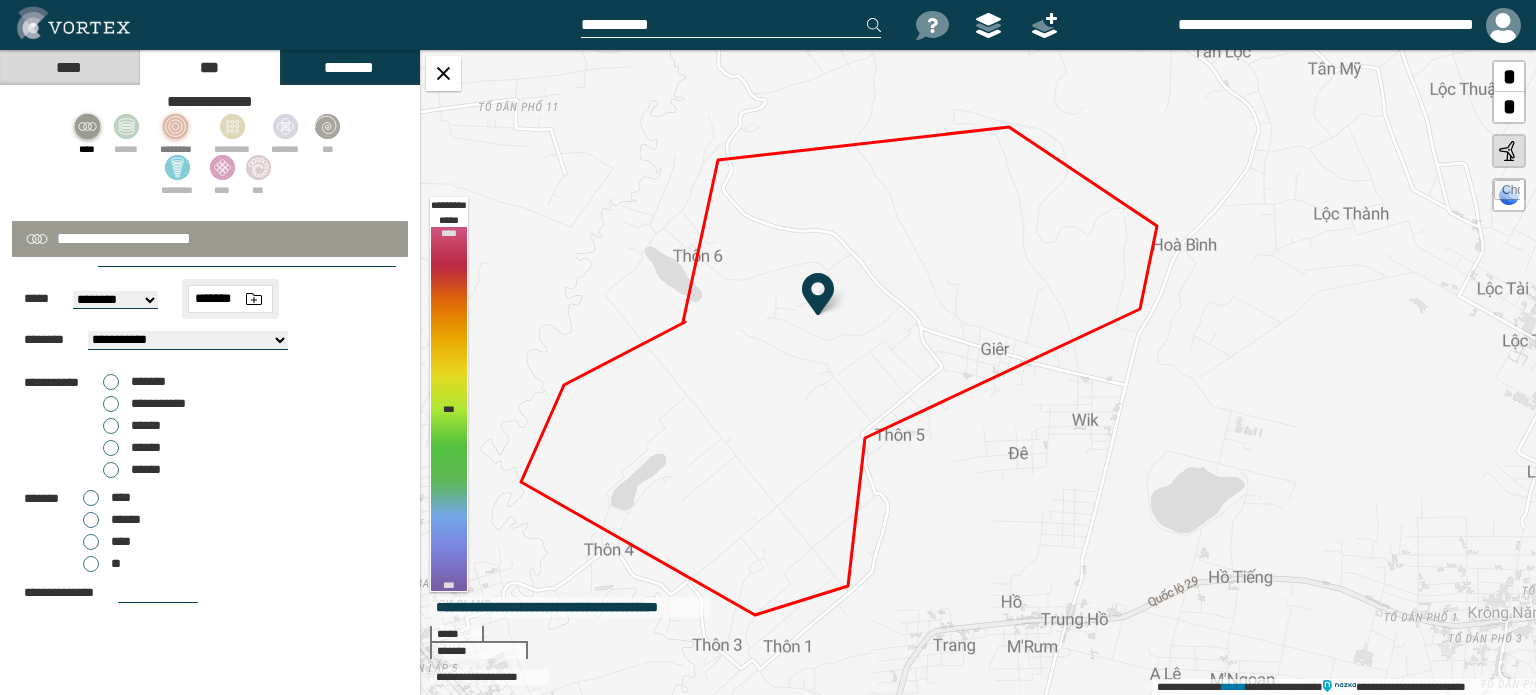 scroll, scrollTop: 117, scrollLeft: 0, axis: vertical 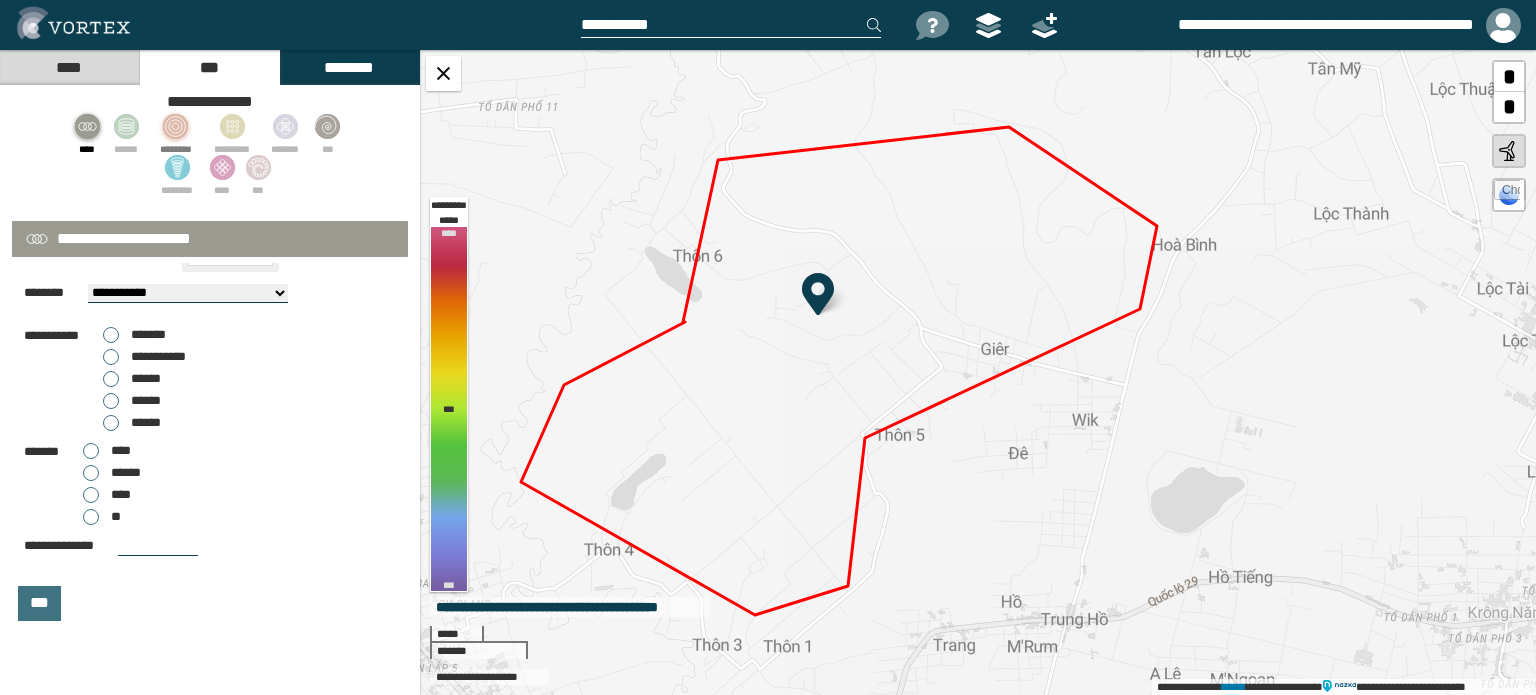 type on "*******" 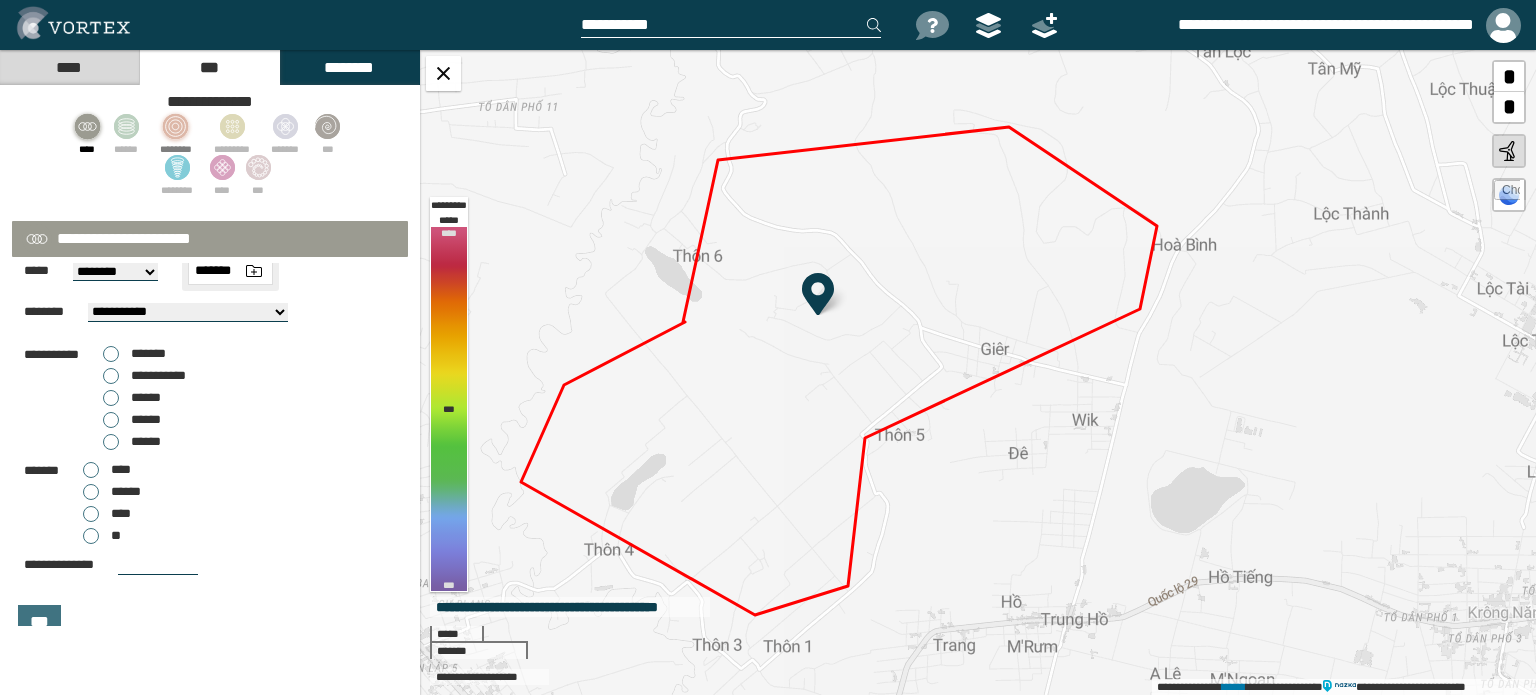 click on "****" at bounding box center (107, 514) 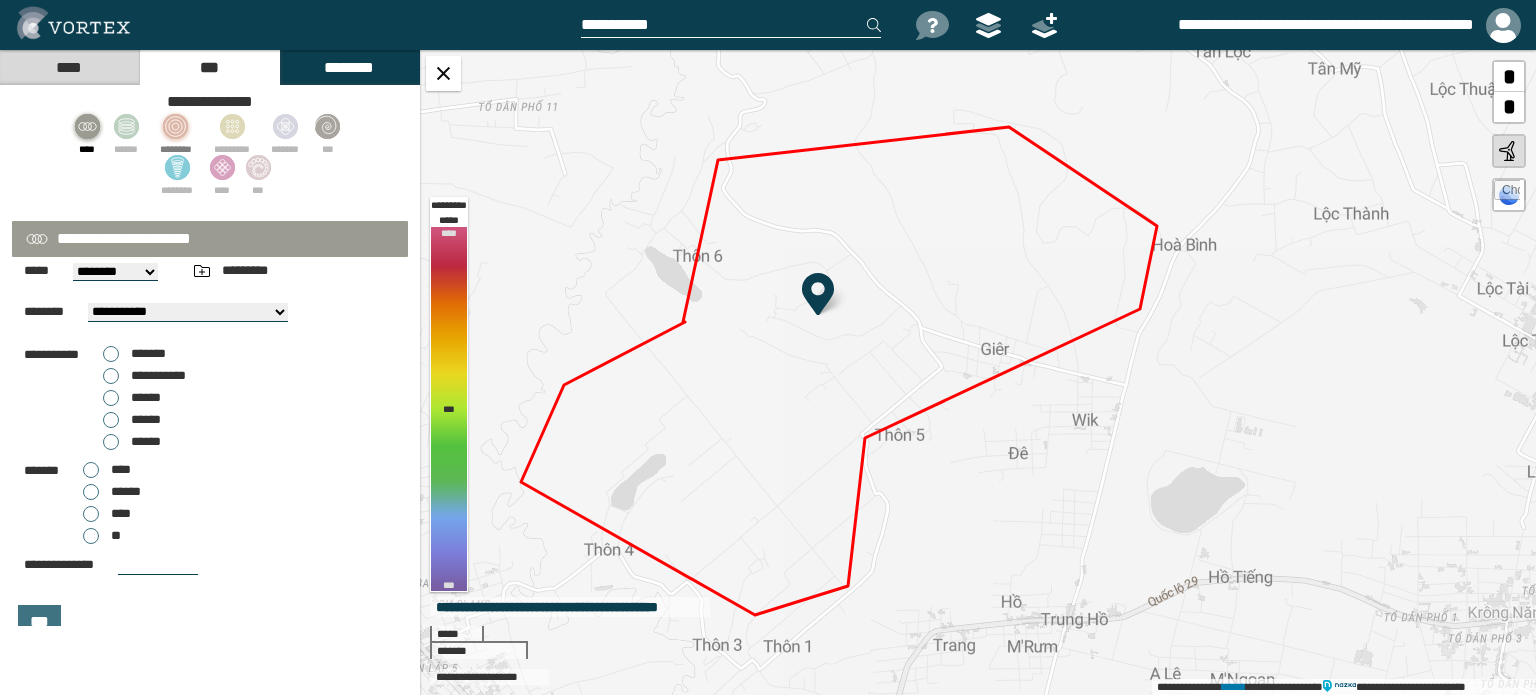 click on "***** * **** ****** **** **" at bounding box center (210, 503) 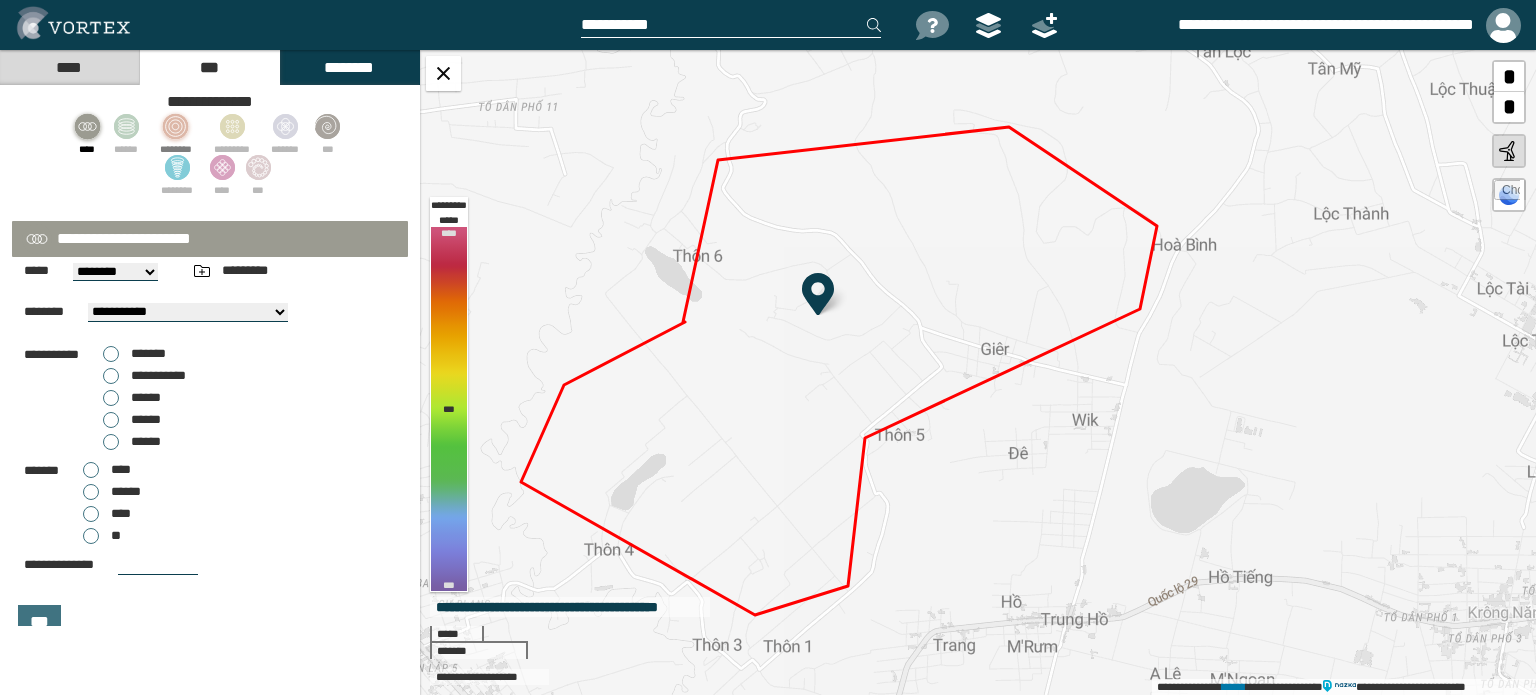 scroll, scrollTop: 117, scrollLeft: 0, axis: vertical 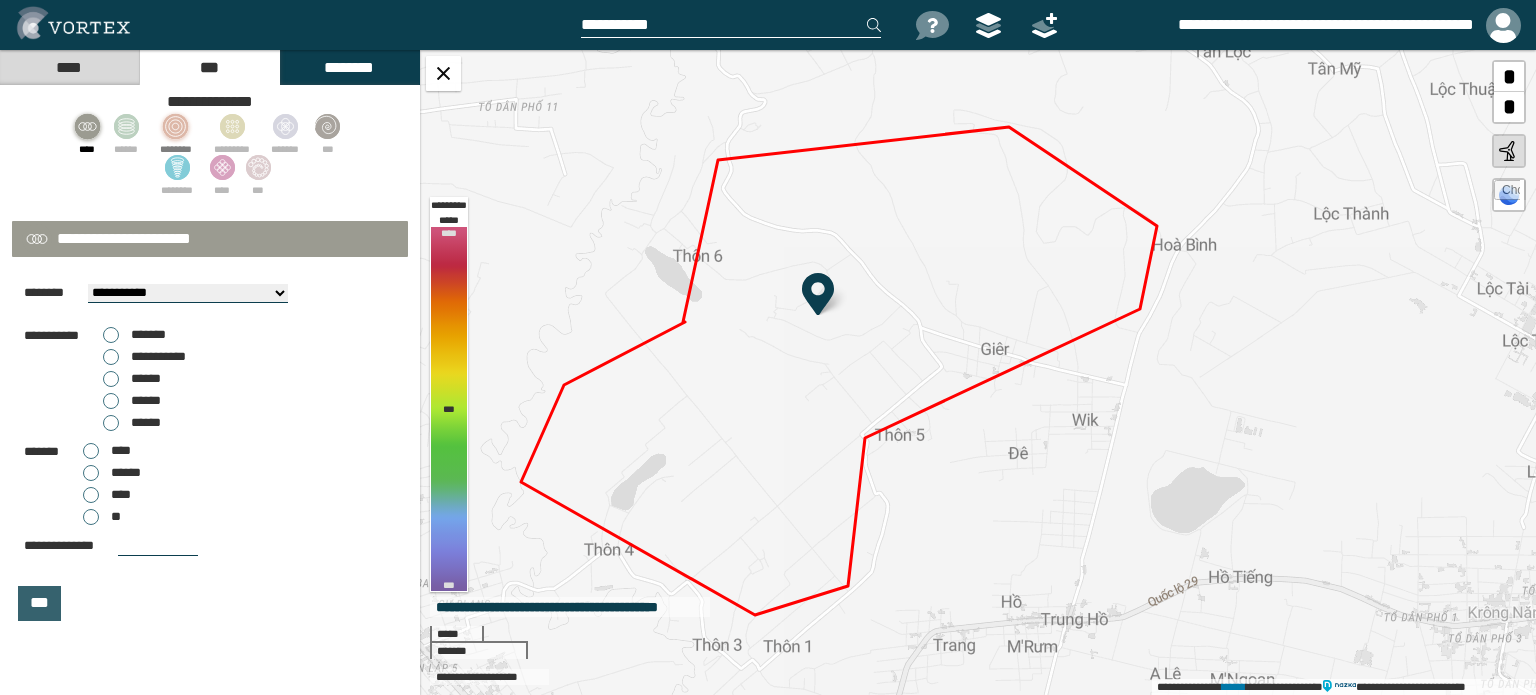 click on "***" at bounding box center (39, 602) 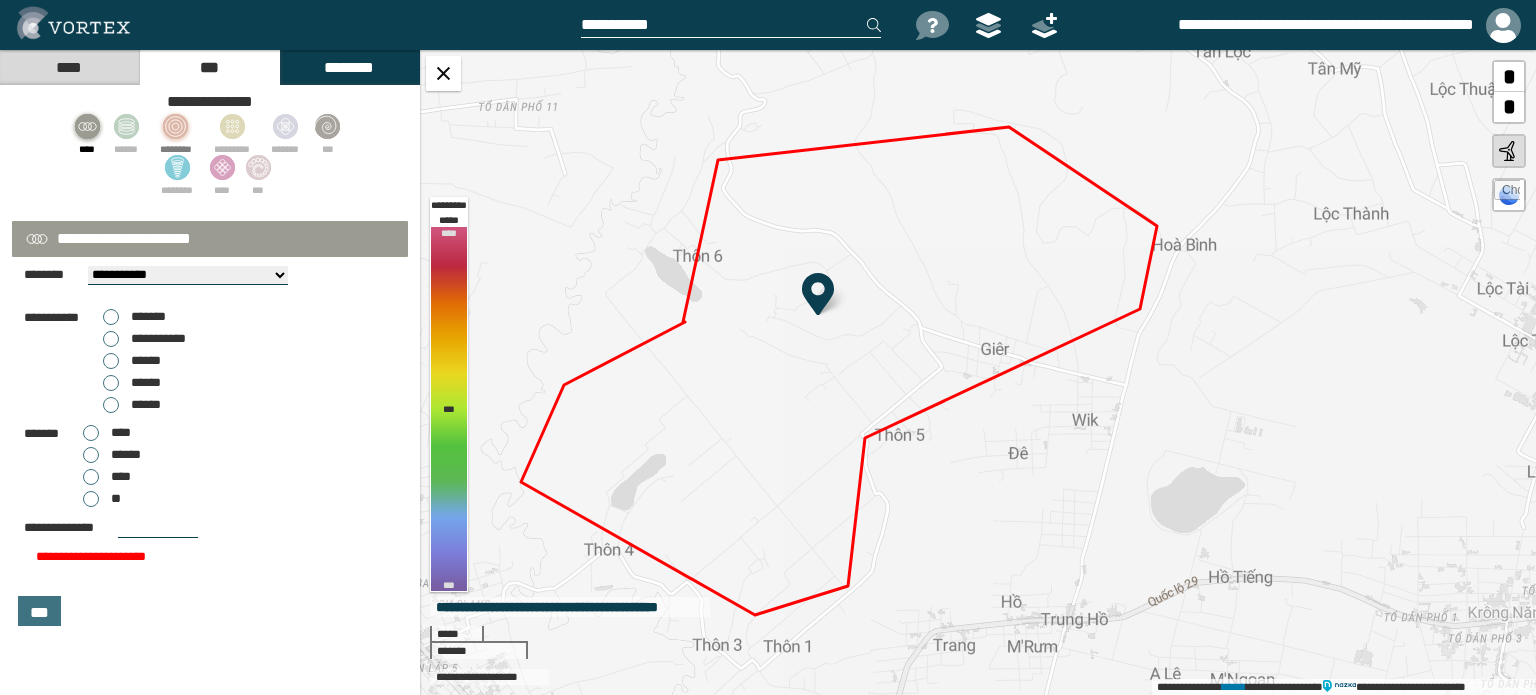 scroll, scrollTop: 145, scrollLeft: 0, axis: vertical 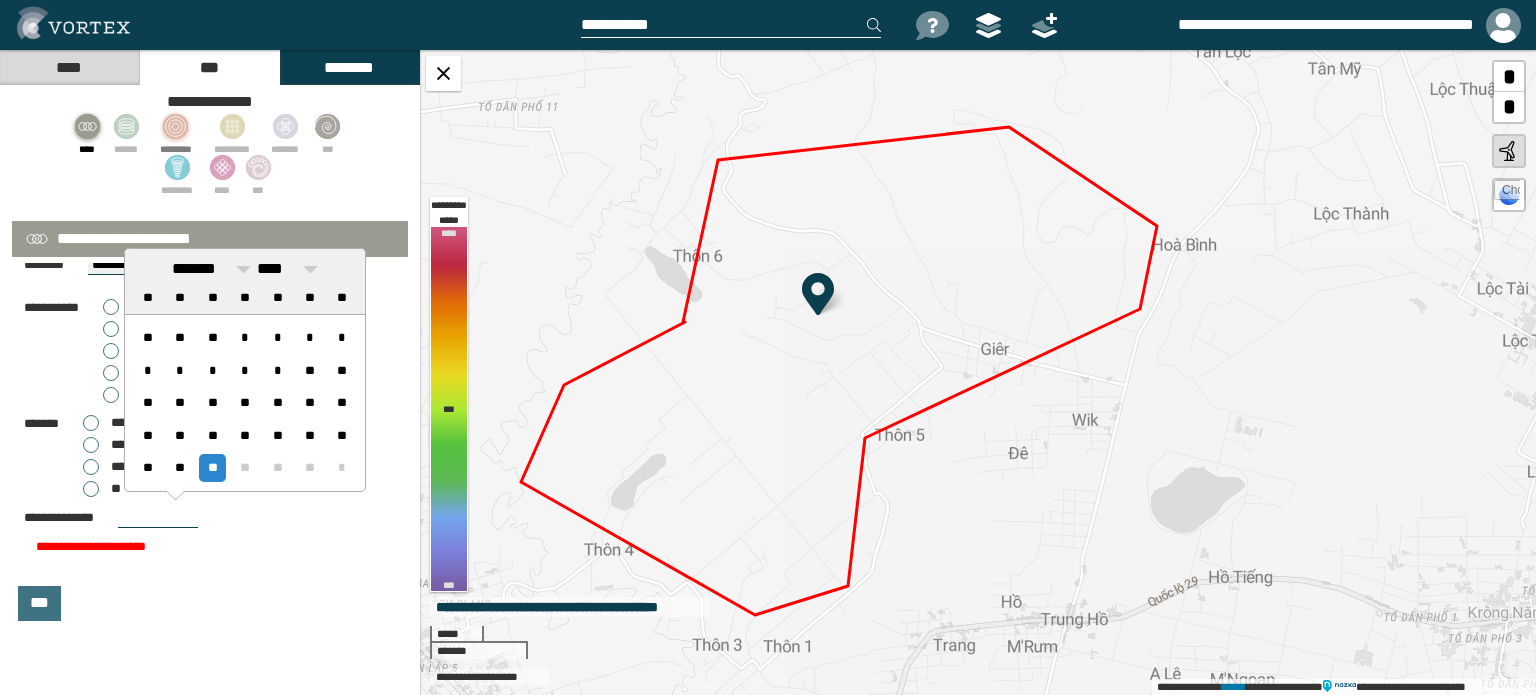 click at bounding box center [158, 518] 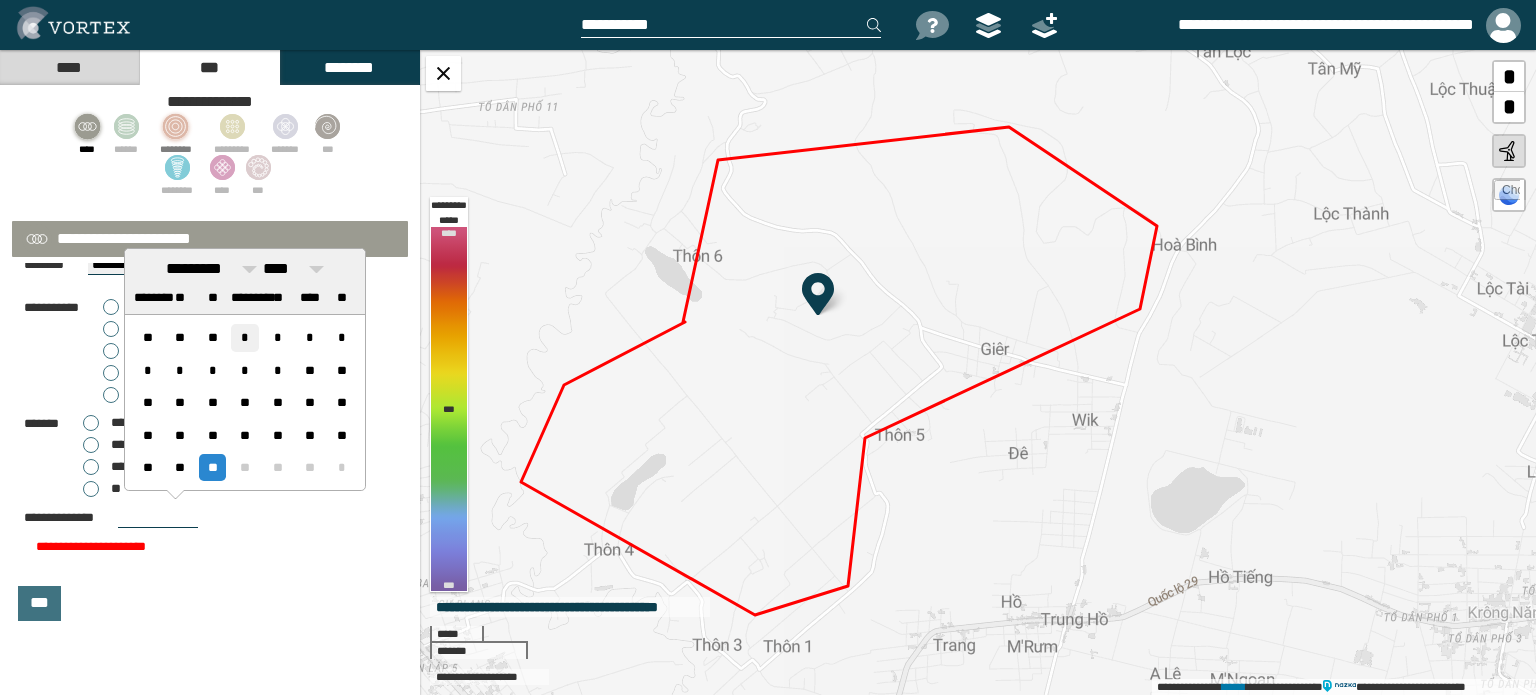 click on "*" at bounding box center [245, 337] 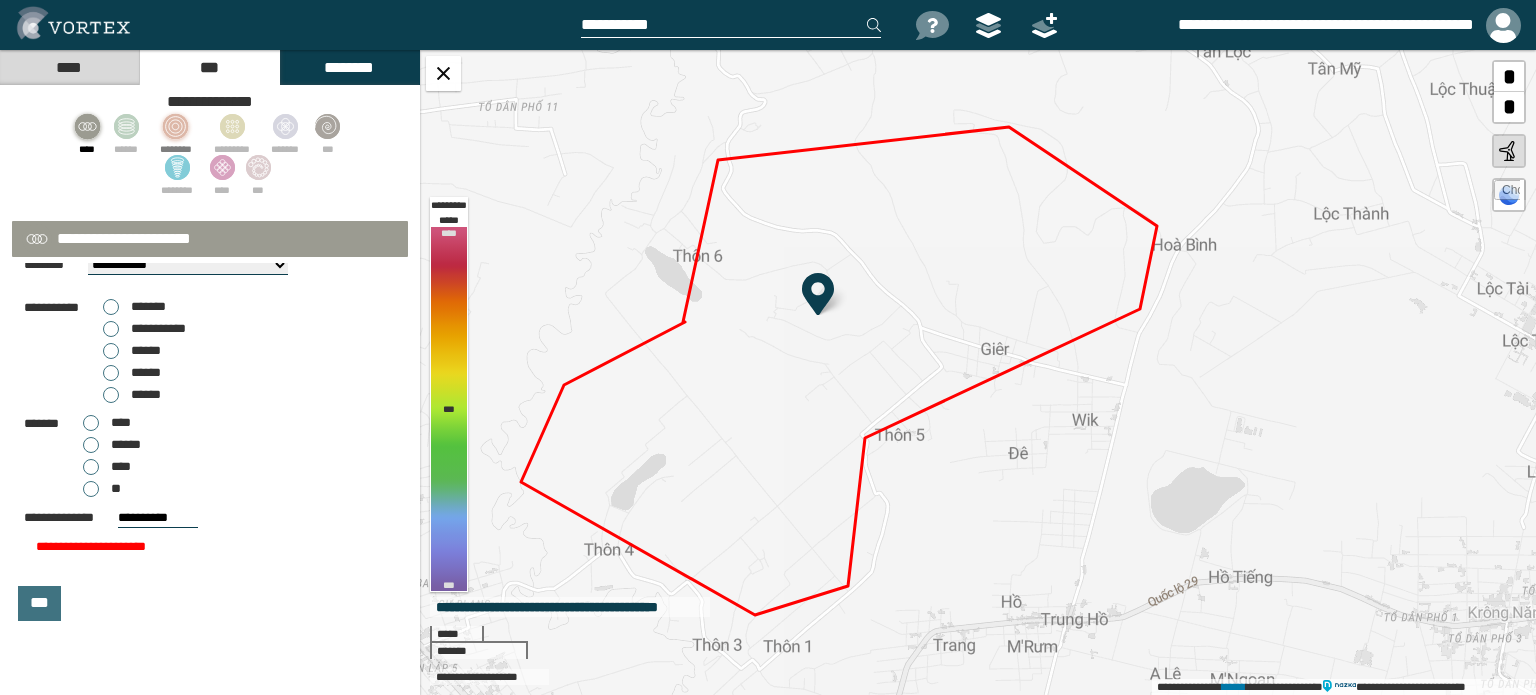 click on "**********" at bounding box center [158, 518] 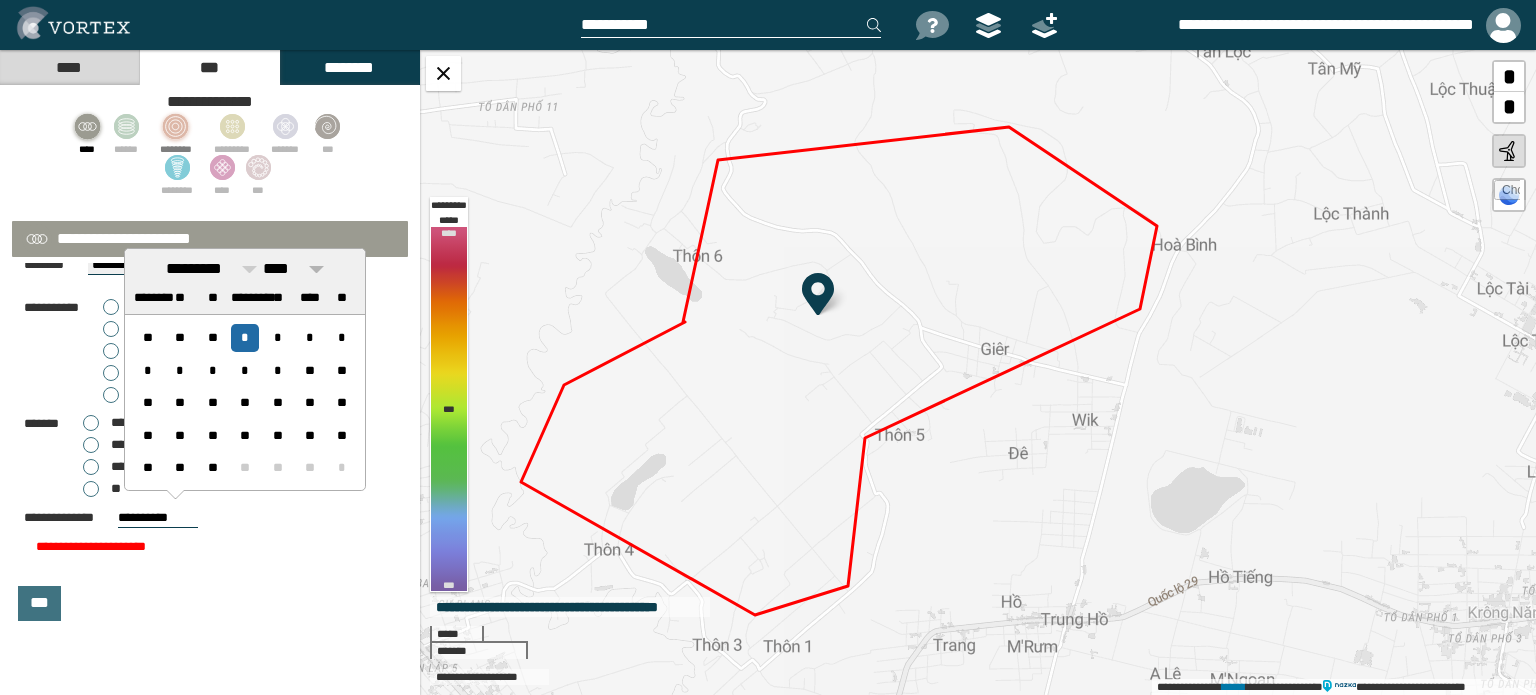 click on "****" at bounding box center (293, 269) 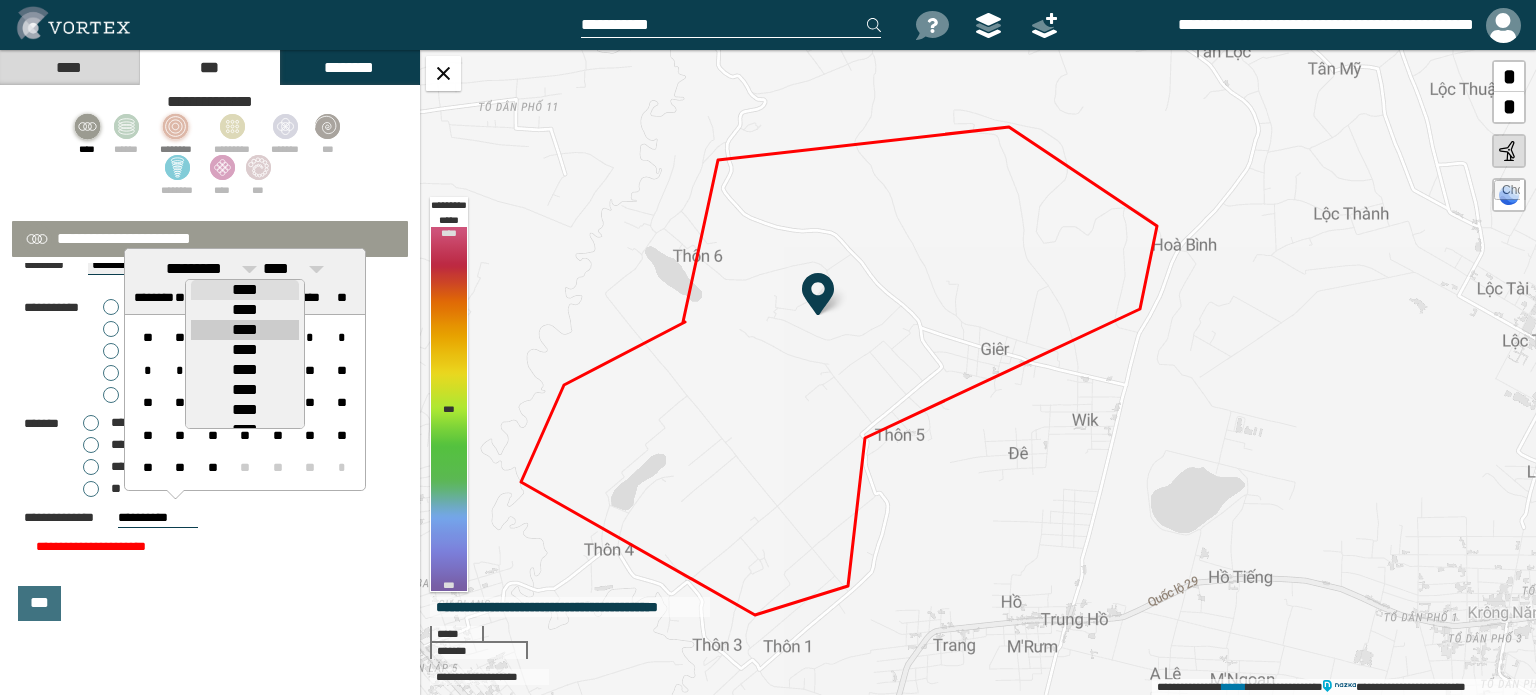 click on "****" at bounding box center (245, 329) 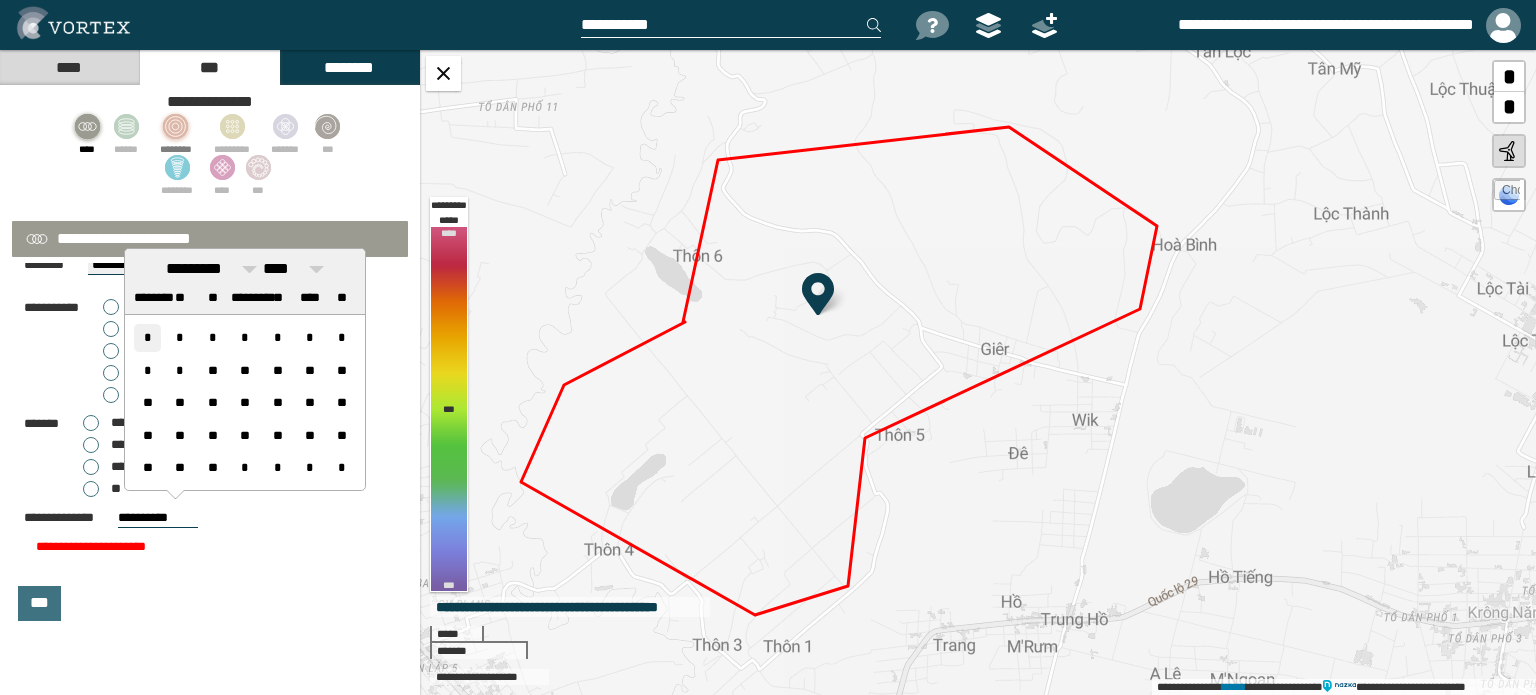 click on "*" at bounding box center [147, 337] 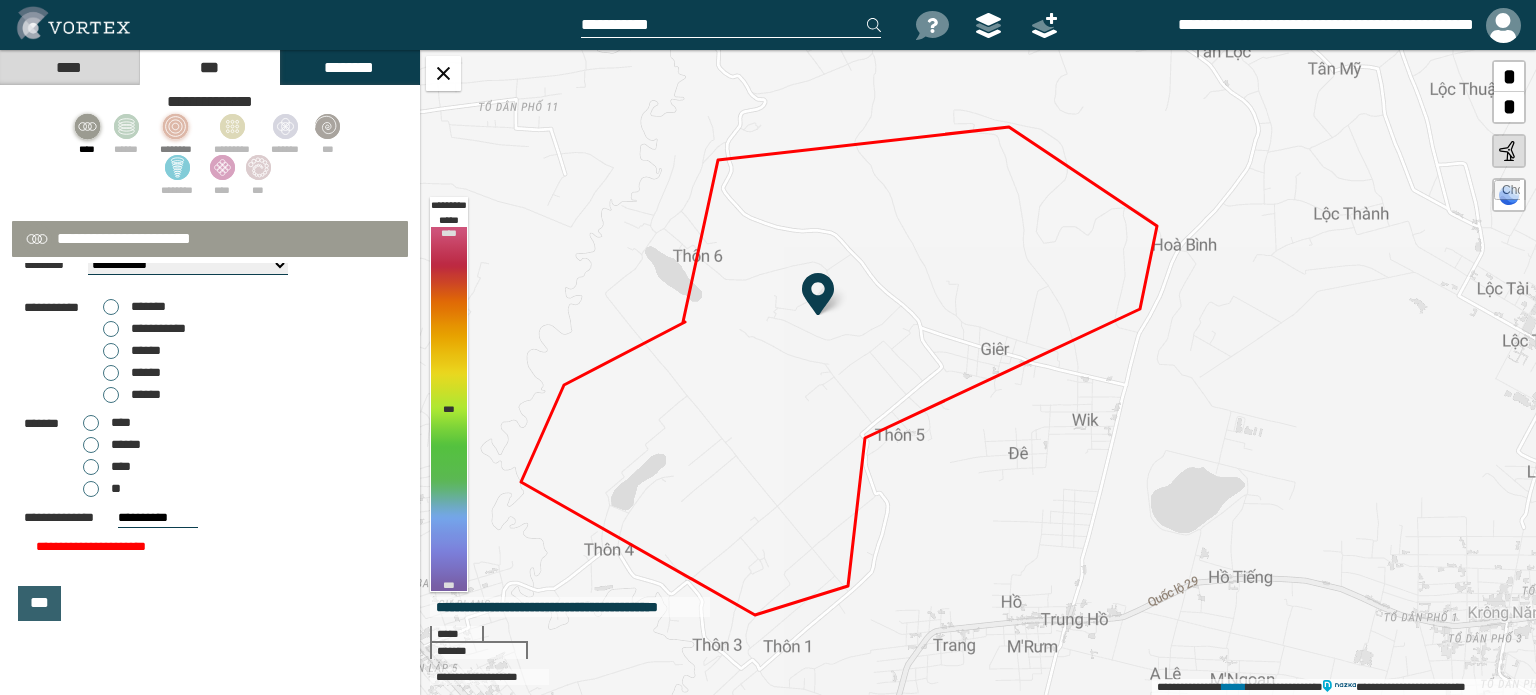 click on "***" at bounding box center (39, 602) 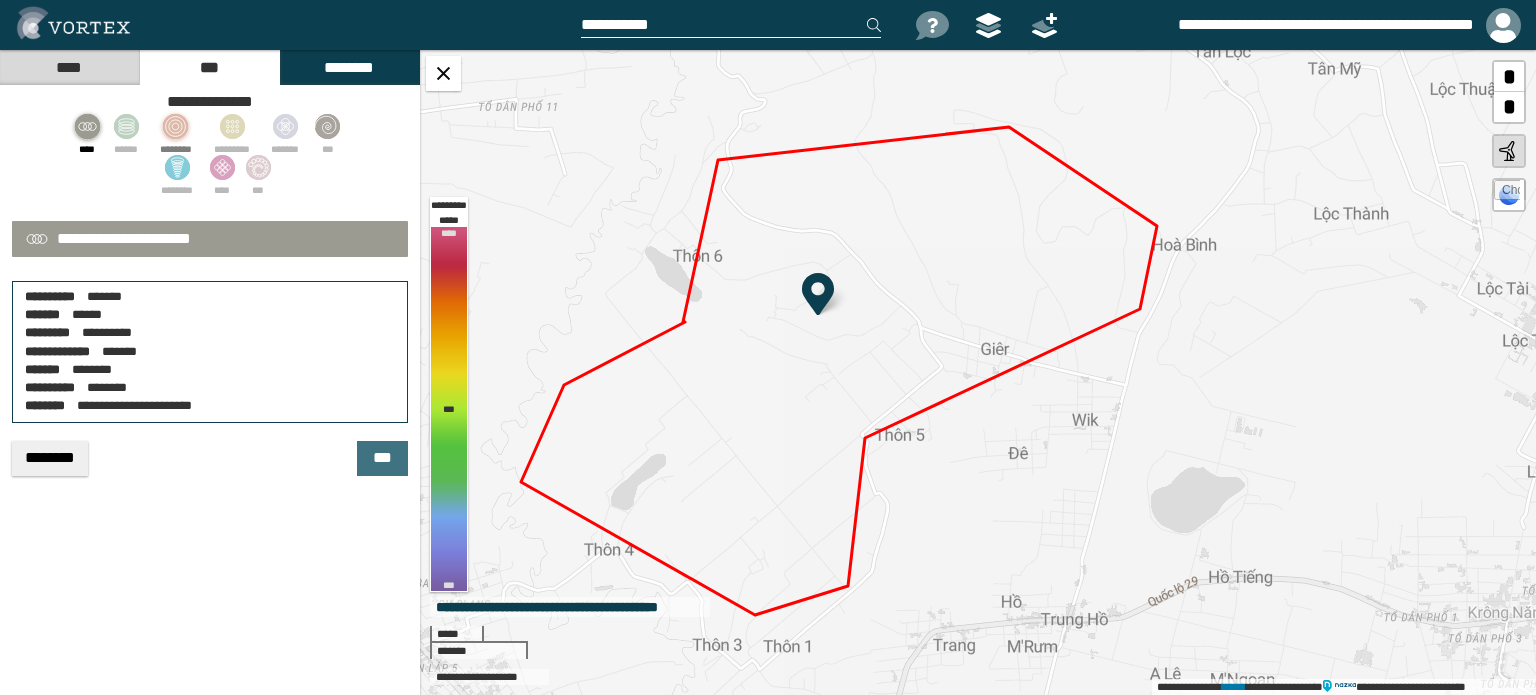 click on "********" at bounding box center (50, 457) 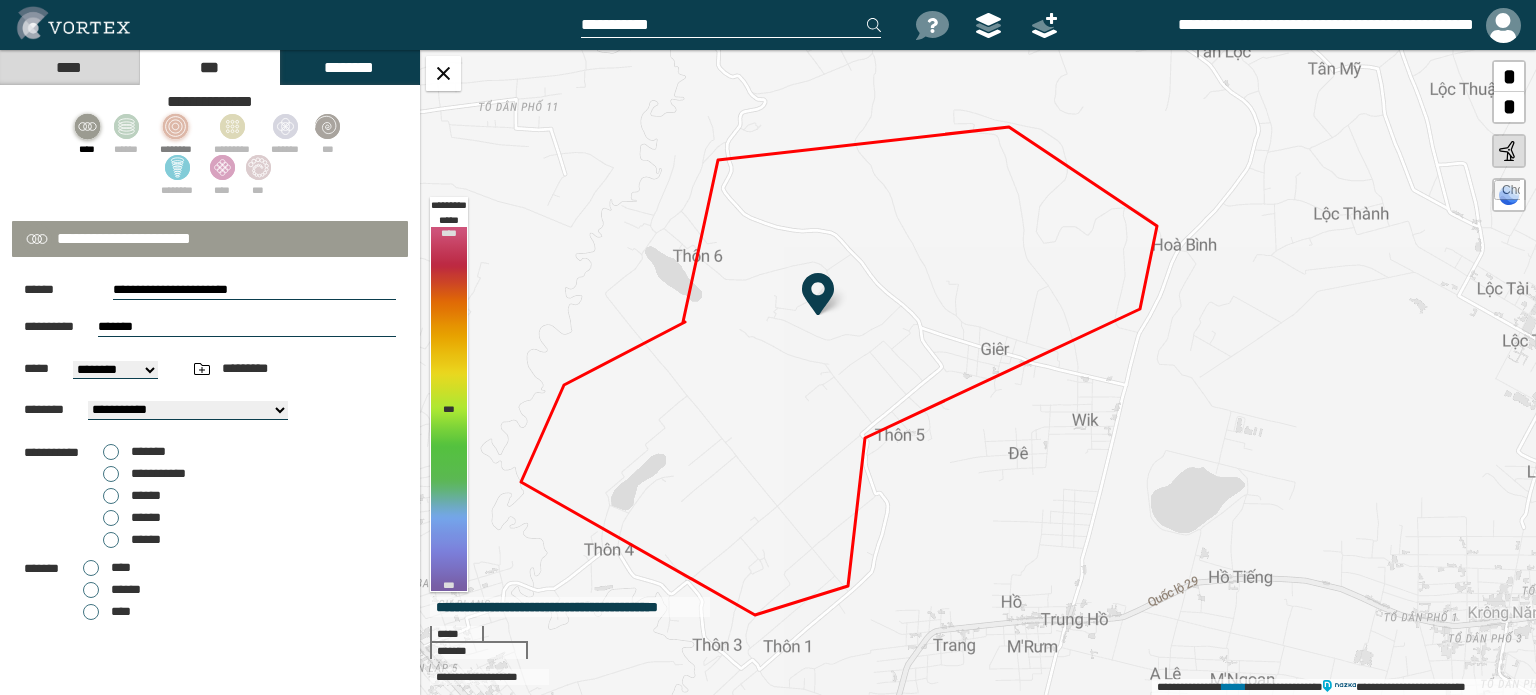 click on "****" at bounding box center [107, 612] 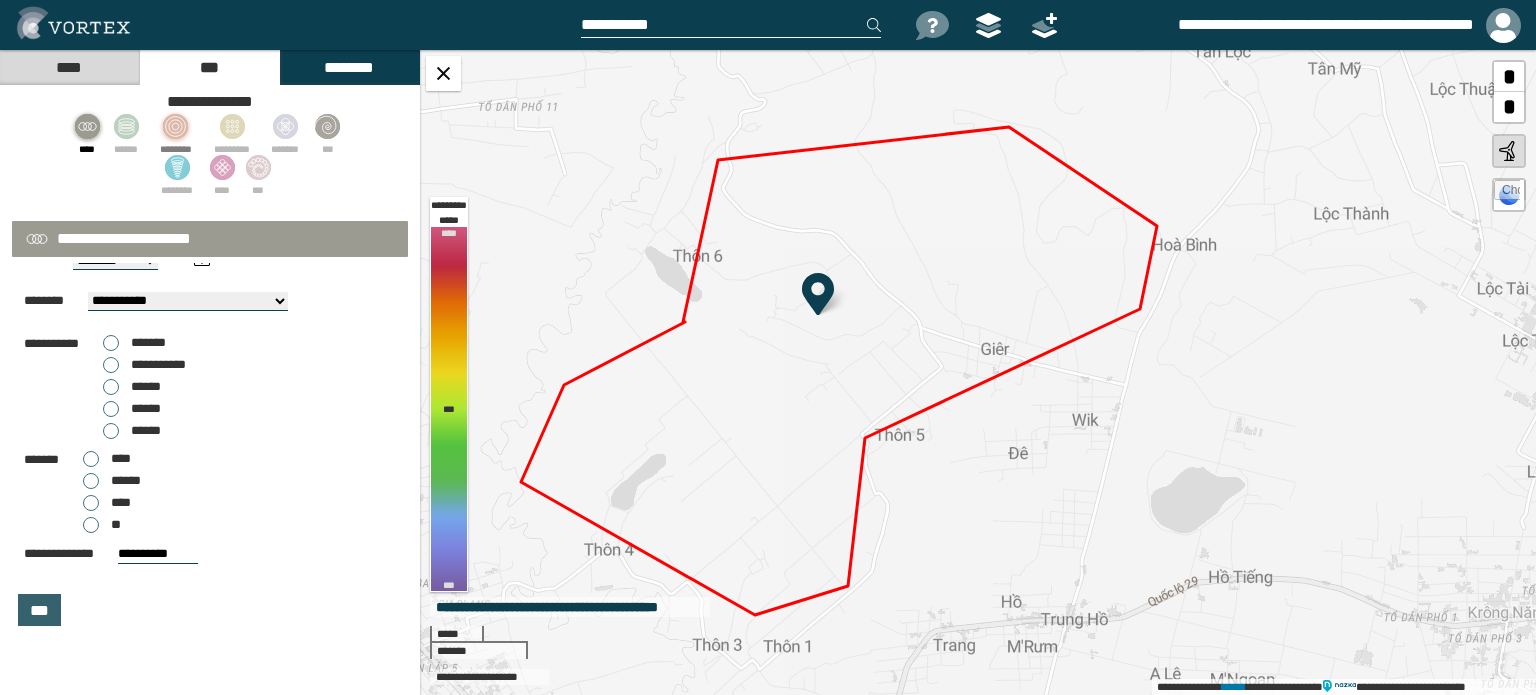 scroll, scrollTop: 117, scrollLeft: 0, axis: vertical 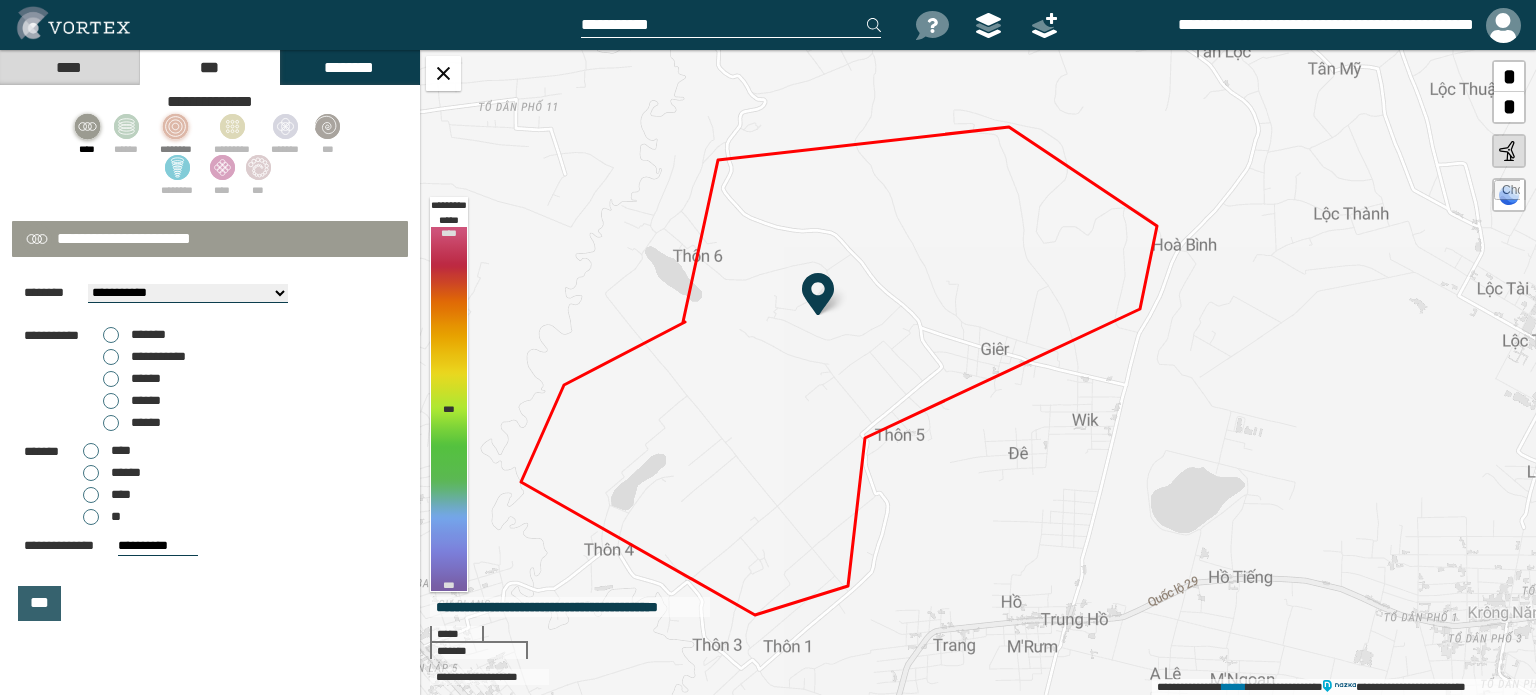click on "***" at bounding box center [39, 602] 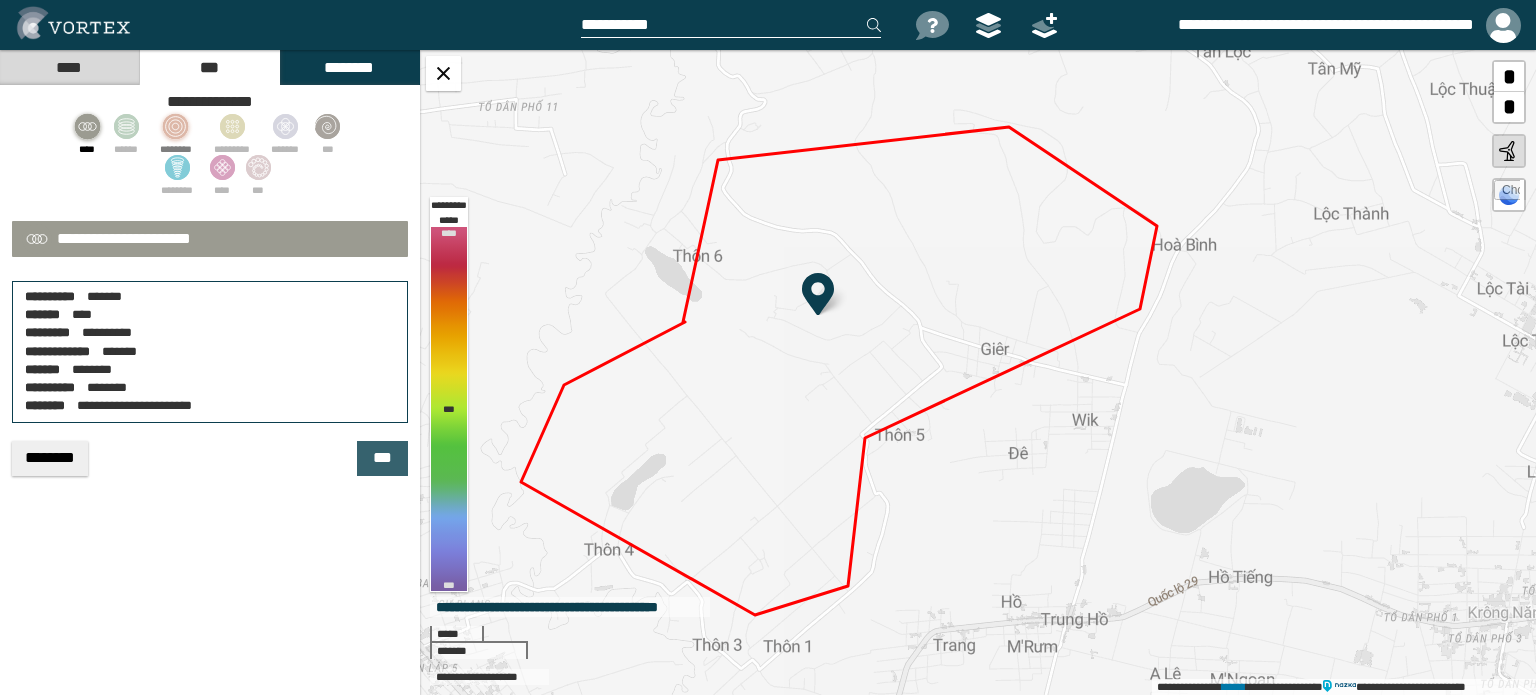 click on "***" at bounding box center (382, 457) 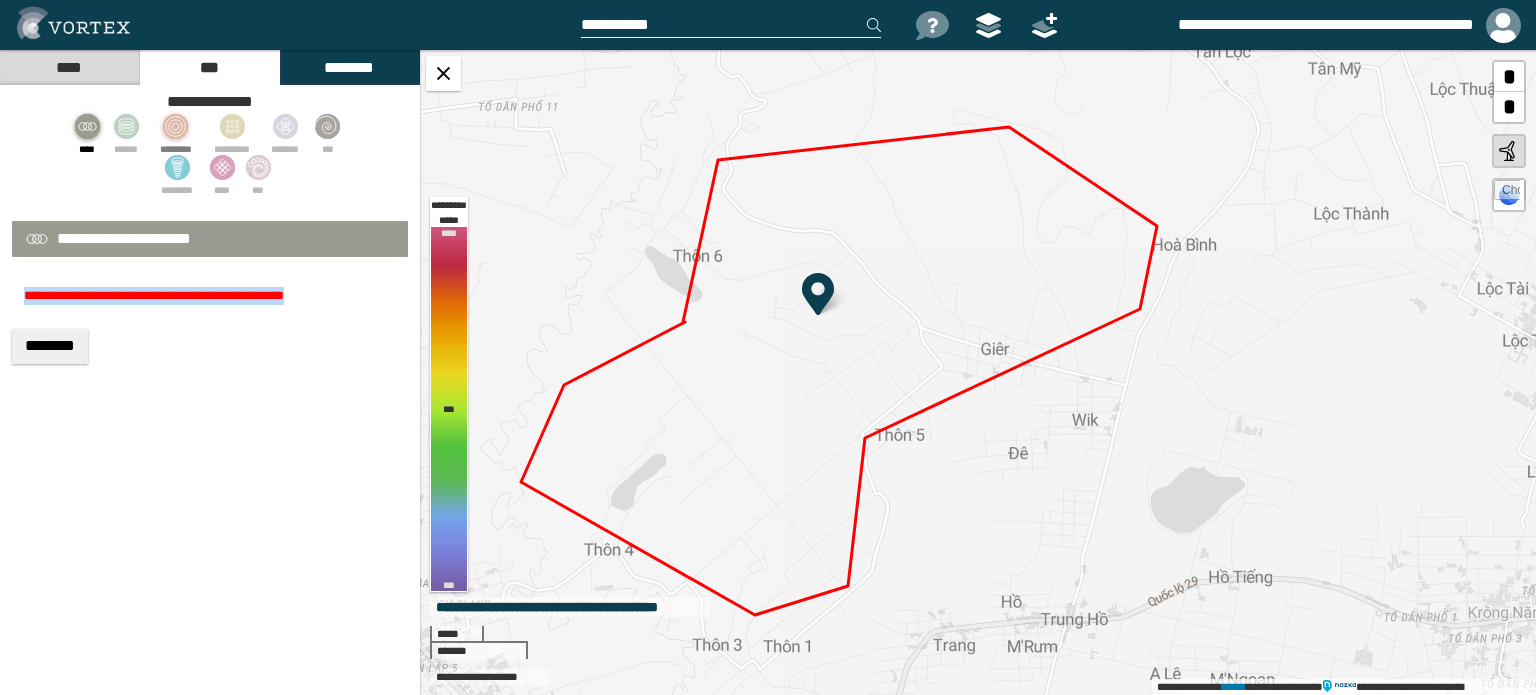 drag, startPoint x: 25, startPoint y: 292, endPoint x: 323, endPoint y: 306, distance: 298.32867 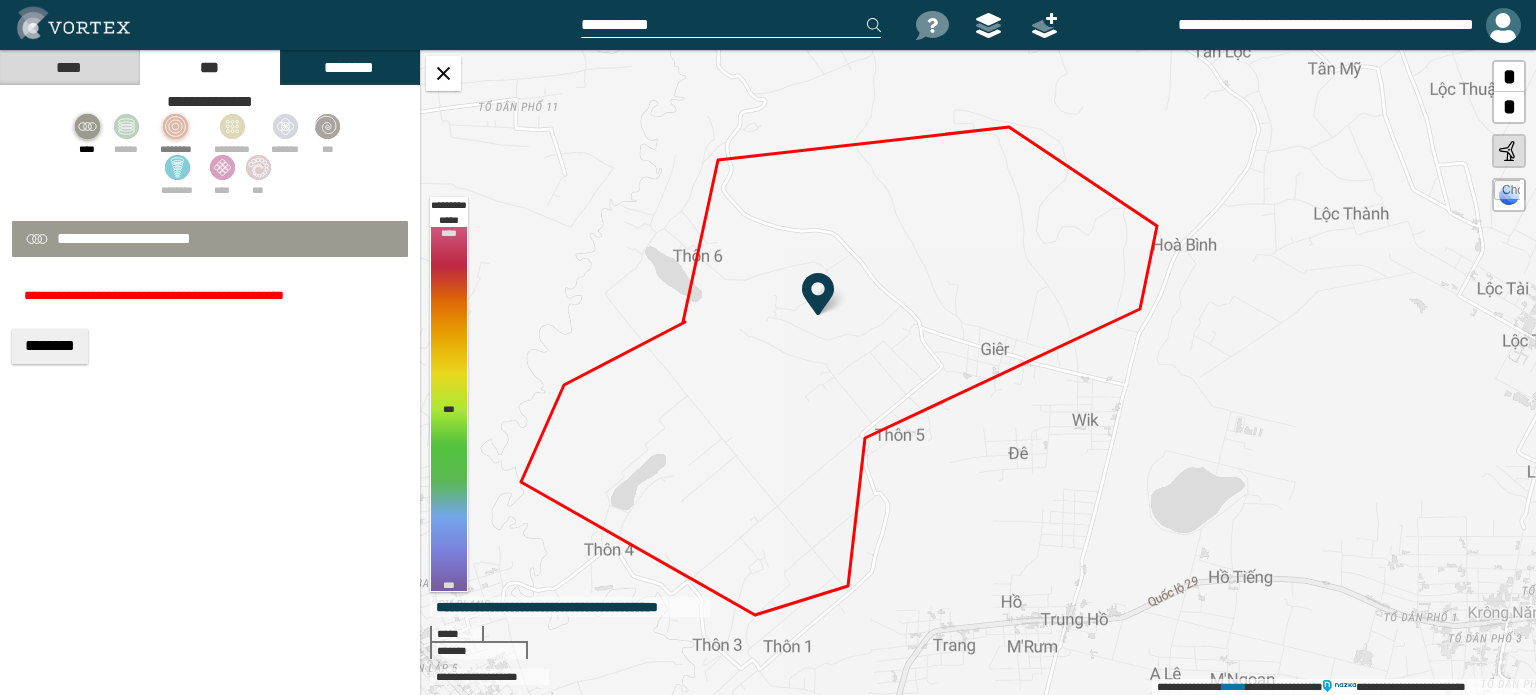 click at bounding box center (1503, 25) 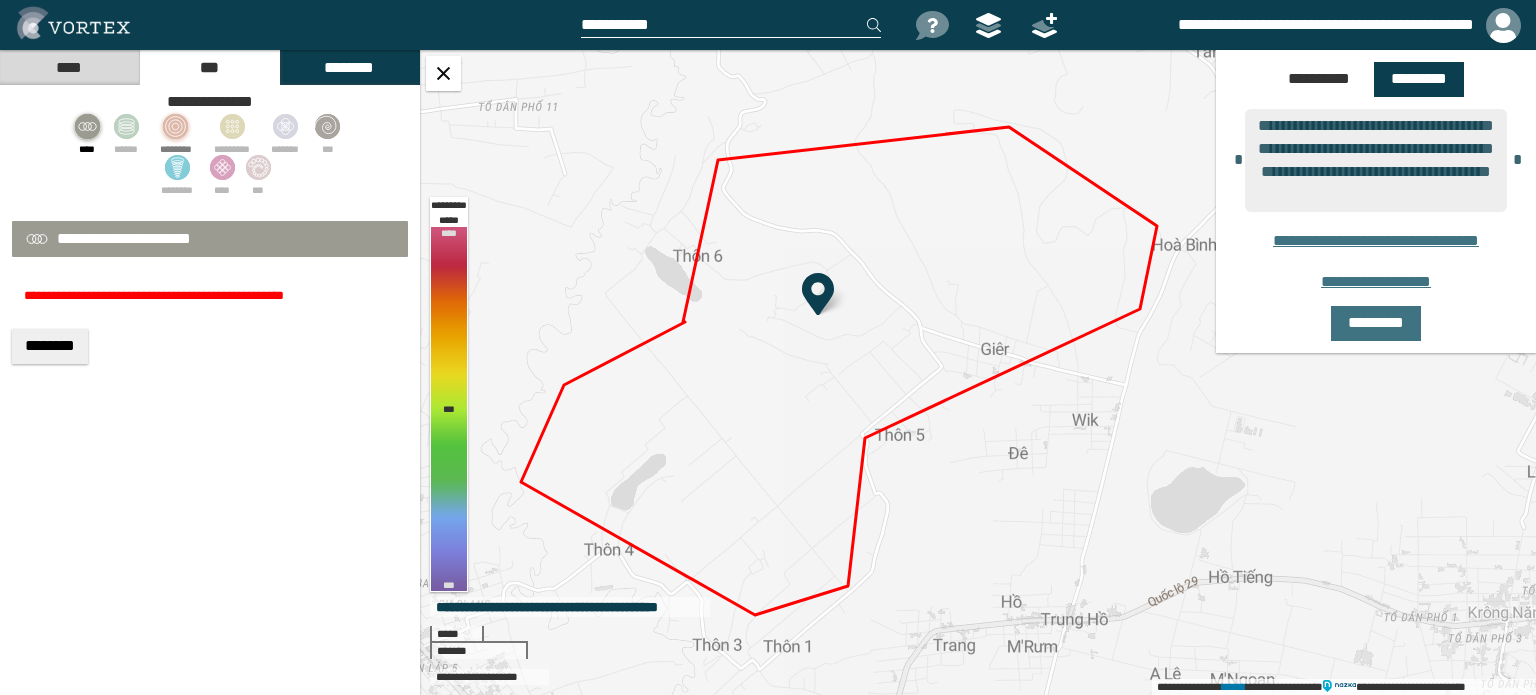 click on "**********" at bounding box center [978, 372] 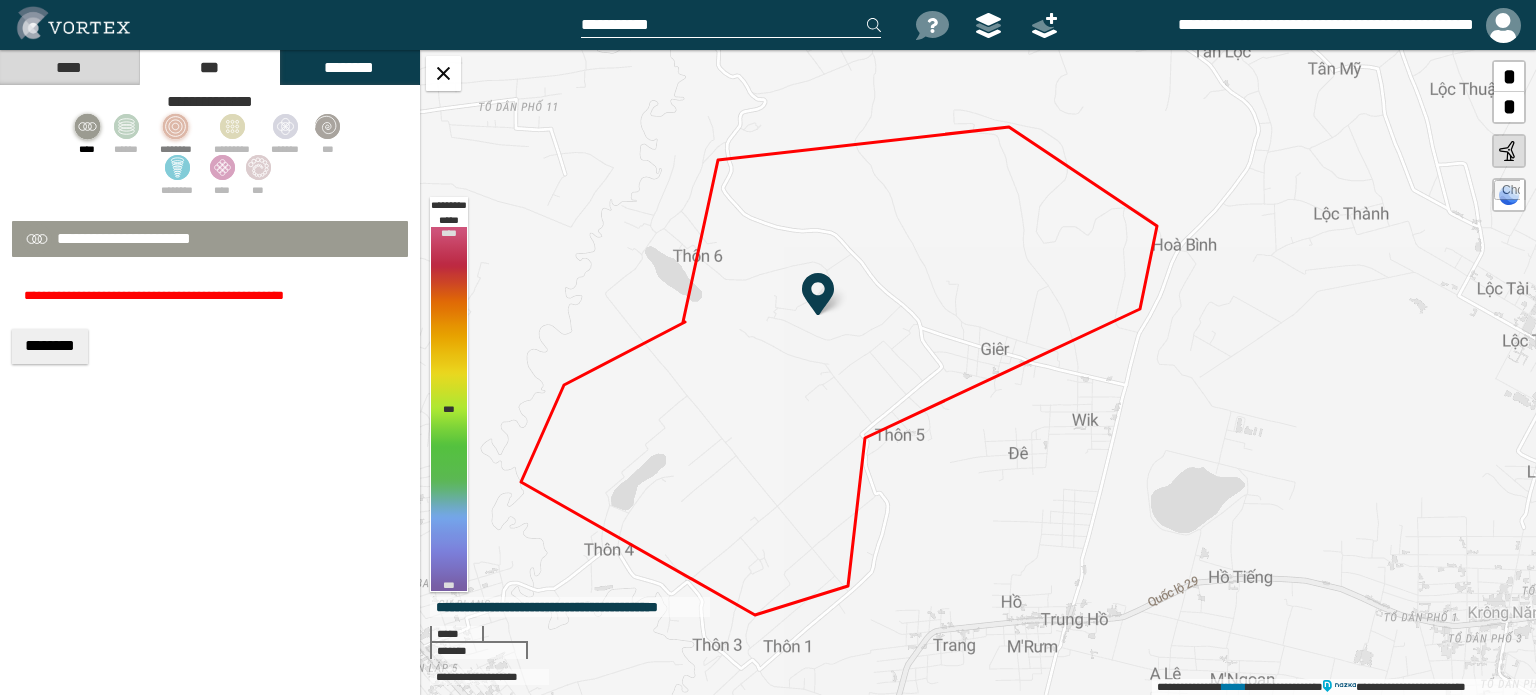 click on "**********" at bounding box center (1326, 24) 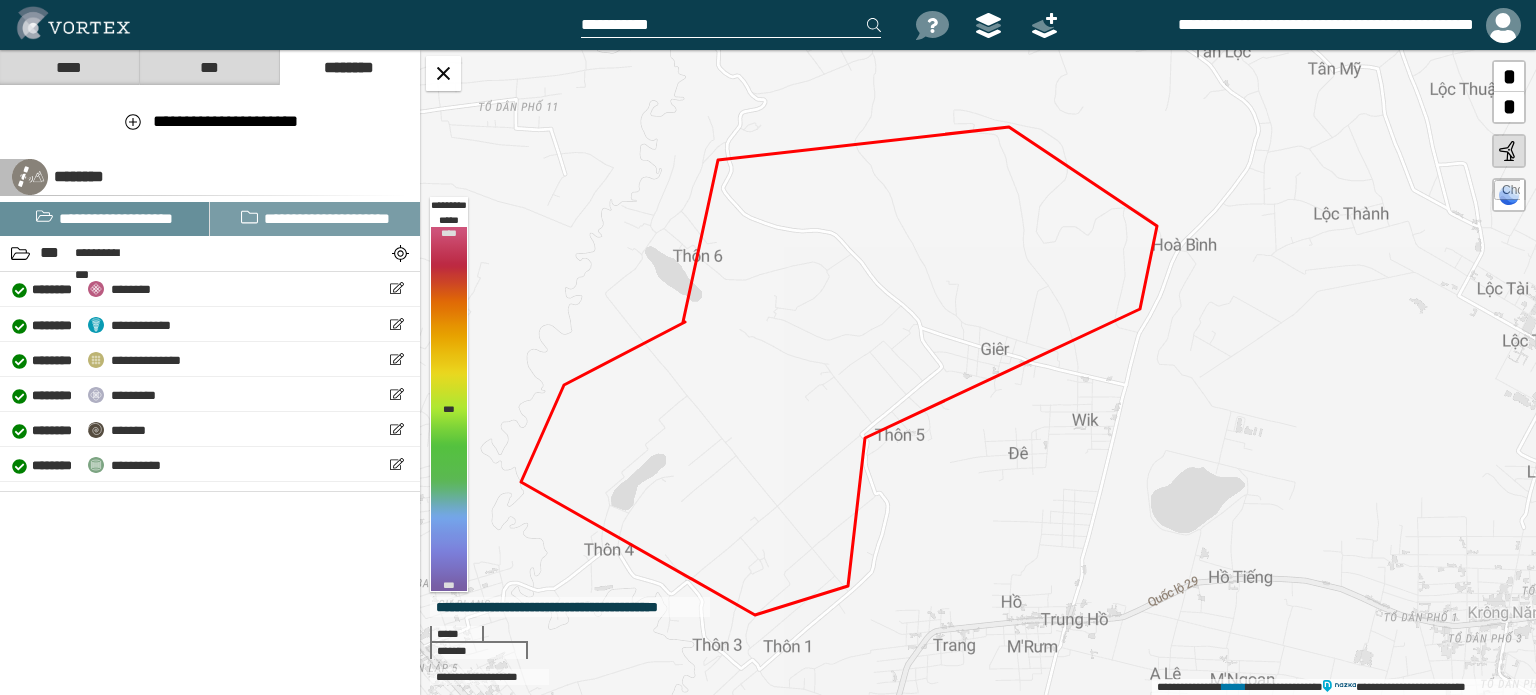 click on "**********" at bounding box center [116, 218] 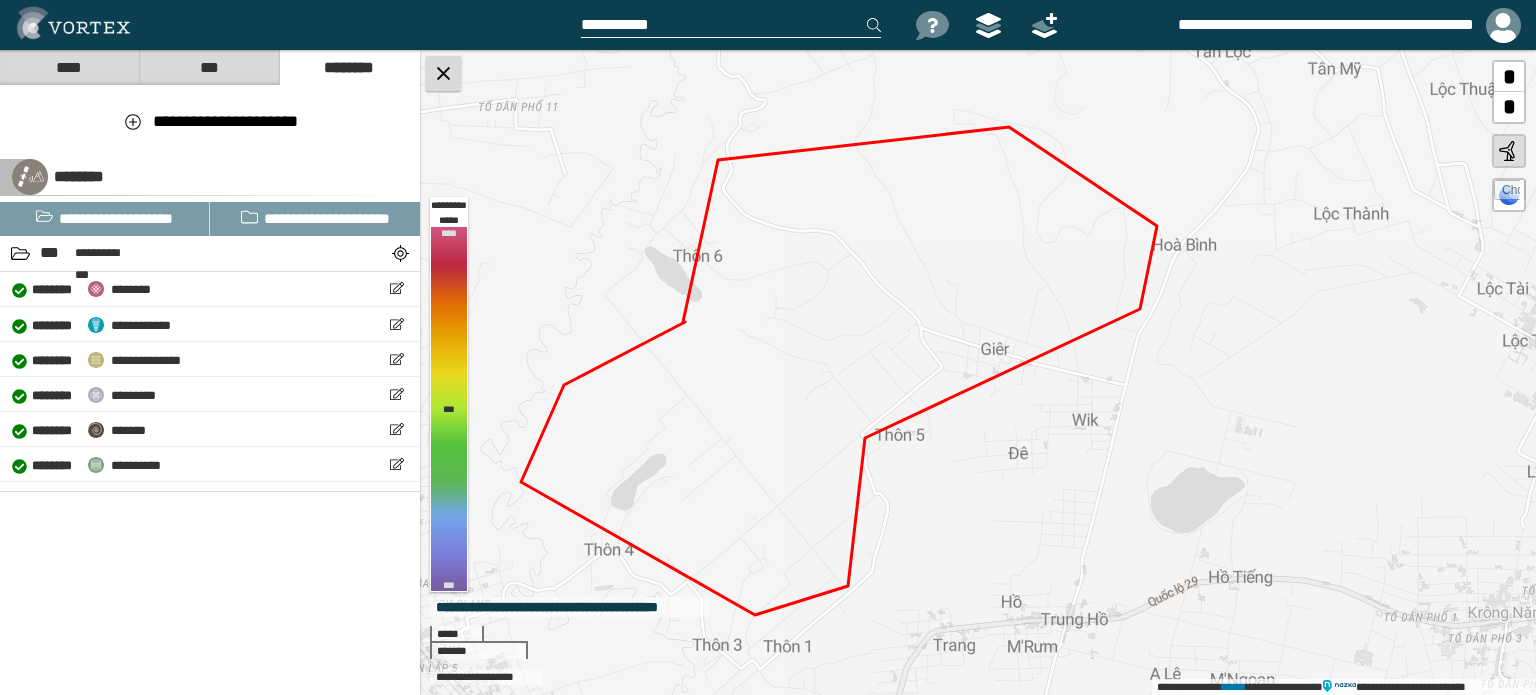 click at bounding box center [443, 73] 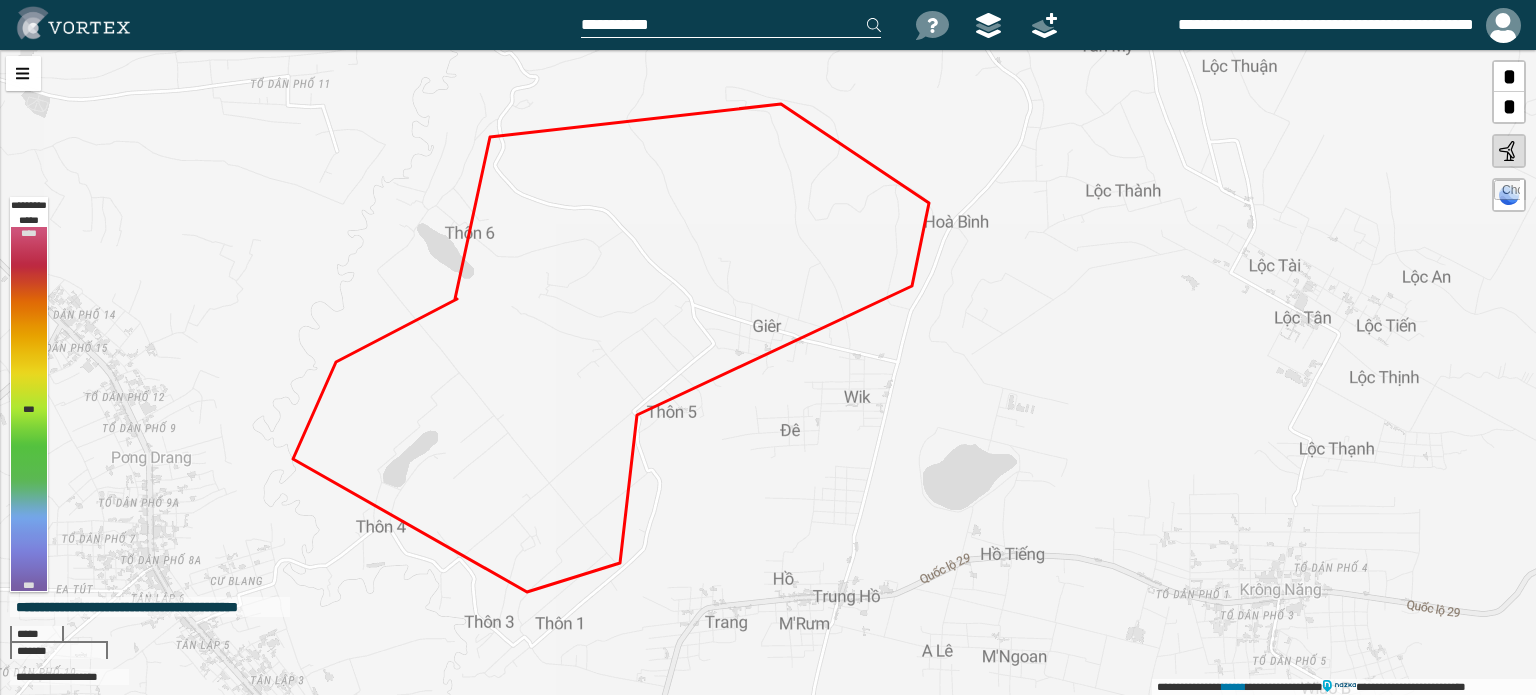 drag, startPoint x: 570, startPoint y: 305, endPoint x: 553, endPoint y: 305, distance: 17 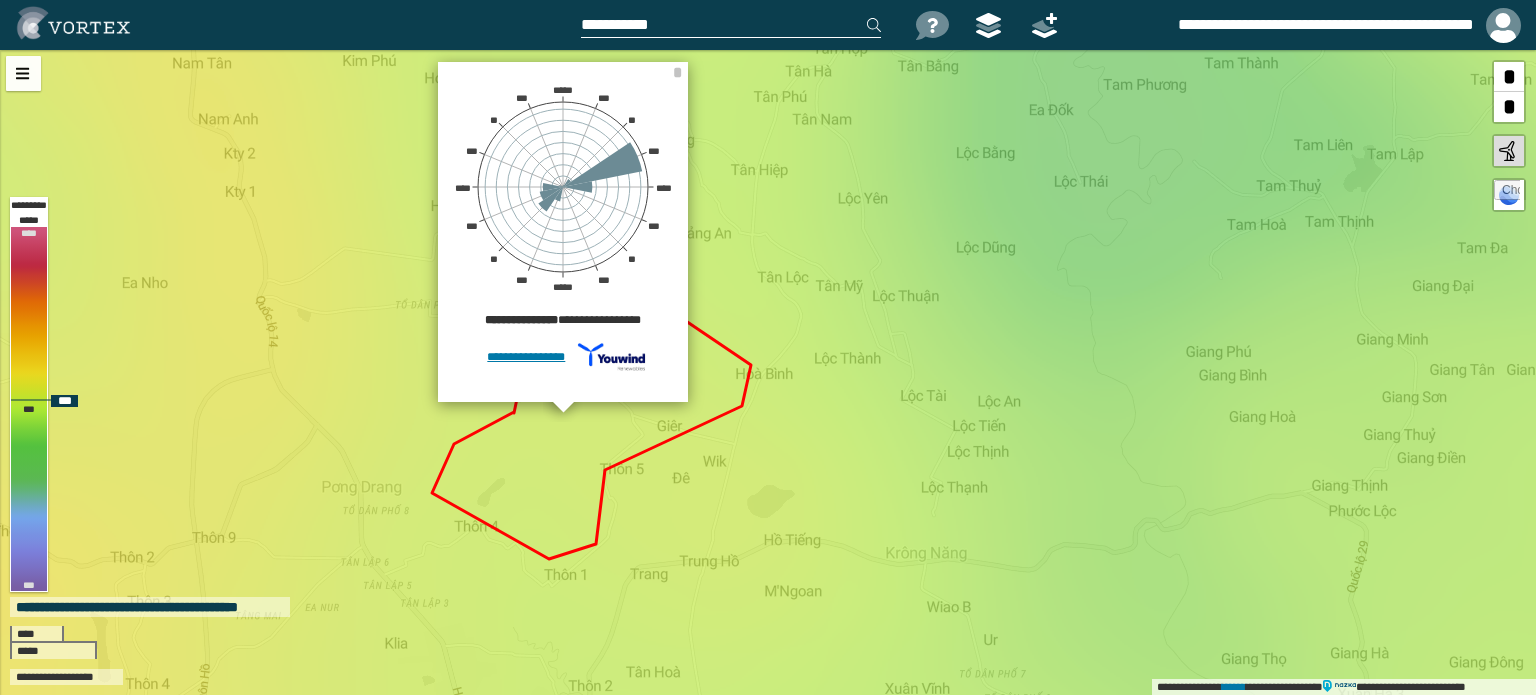 click on "**********" at bounding box center [768, 372] 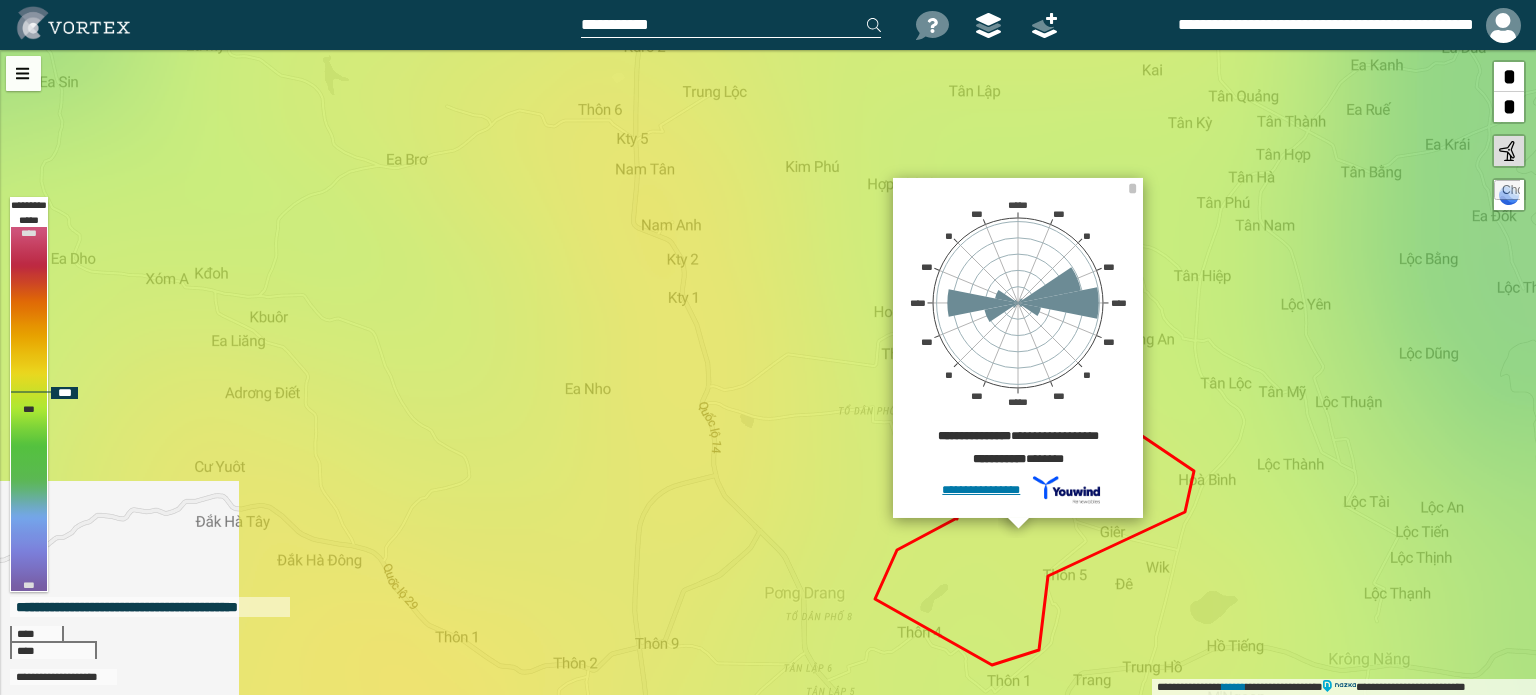 drag, startPoint x: 359, startPoint y: 358, endPoint x: 802, endPoint y: 464, distance: 455.50522 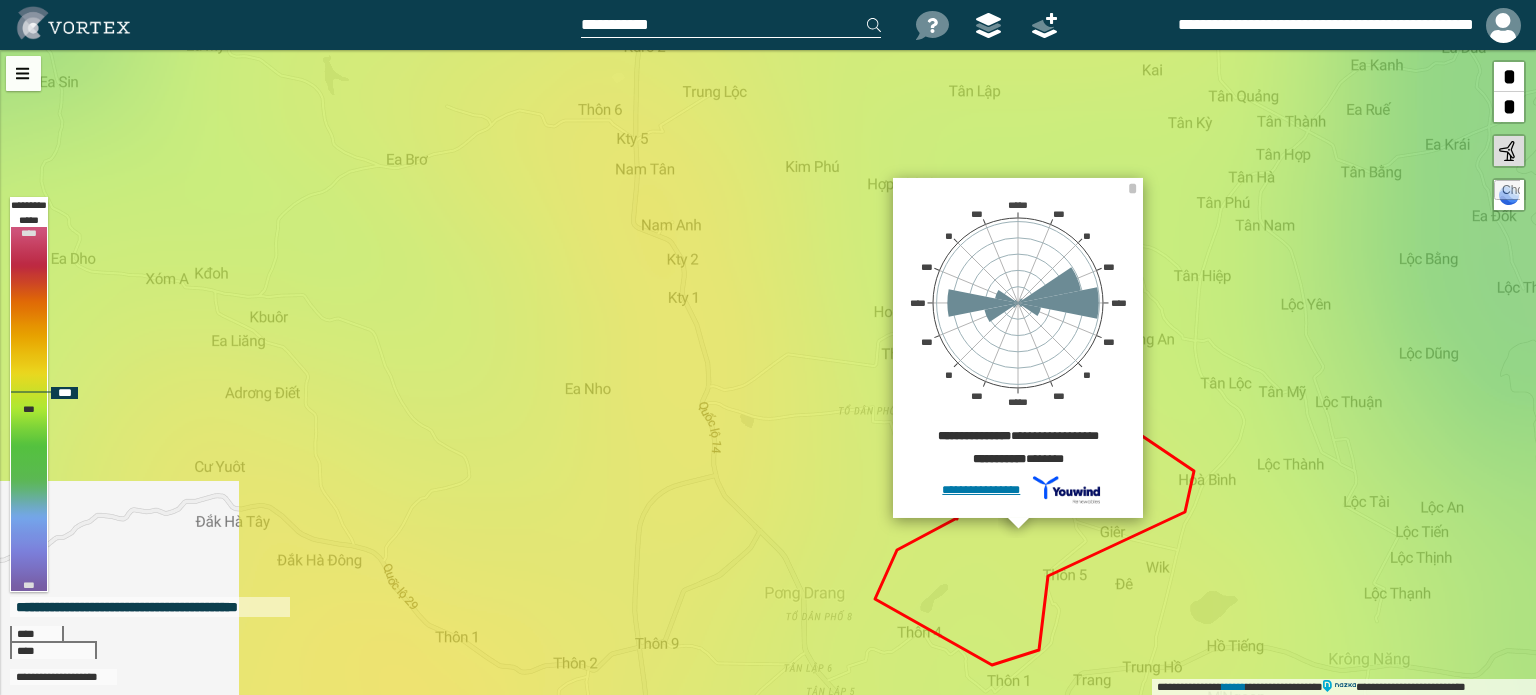 click on "**********" at bounding box center [768, 372] 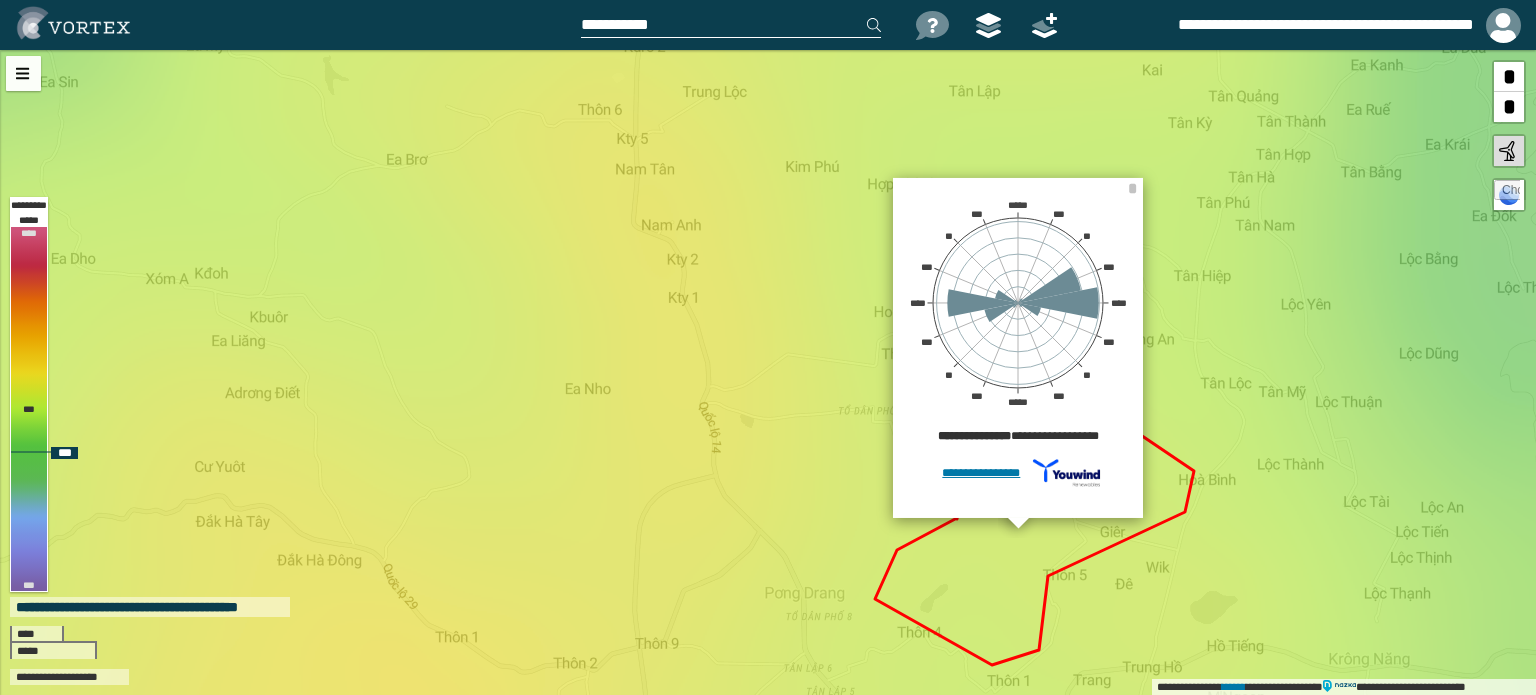 click at bounding box center [1507, 193] 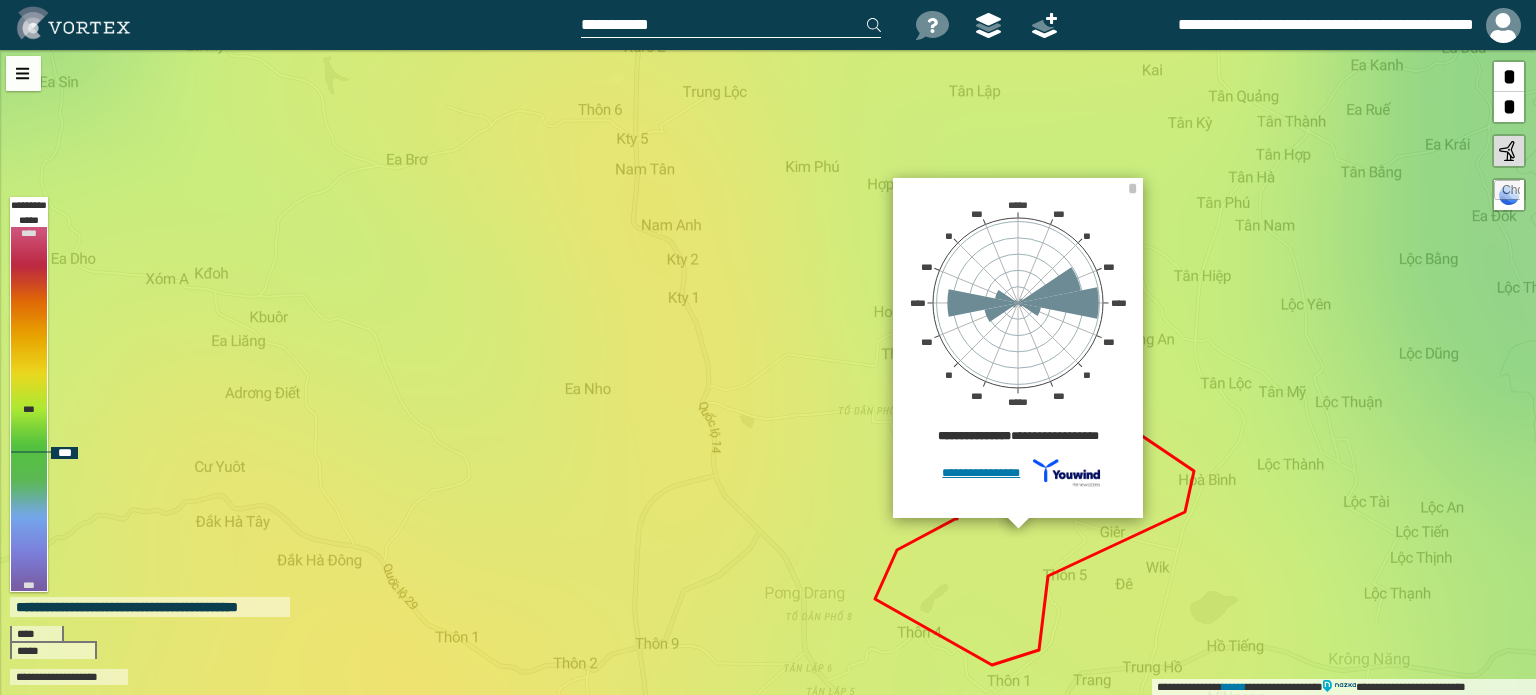 type on "**********" 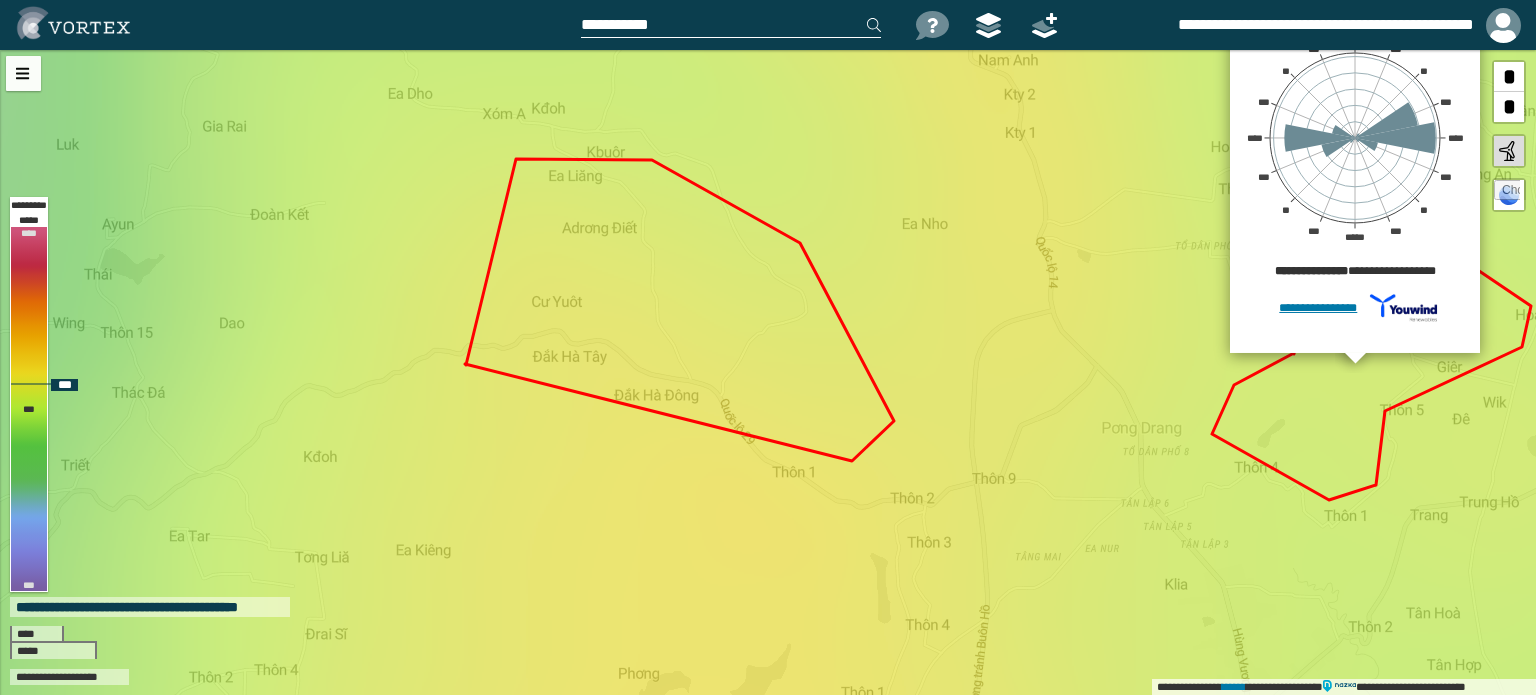 click on "**********" at bounding box center (768, 372) 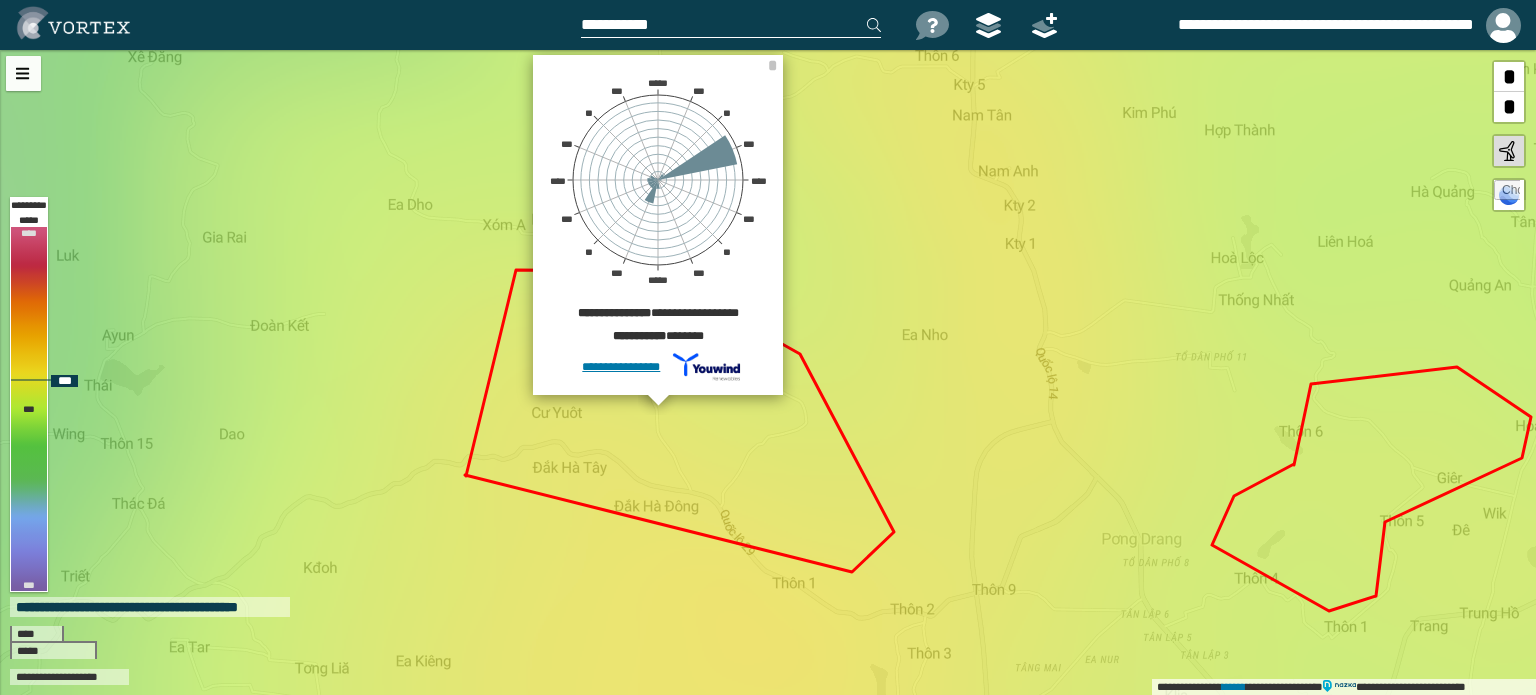 click on "**********" at bounding box center (768, 372) 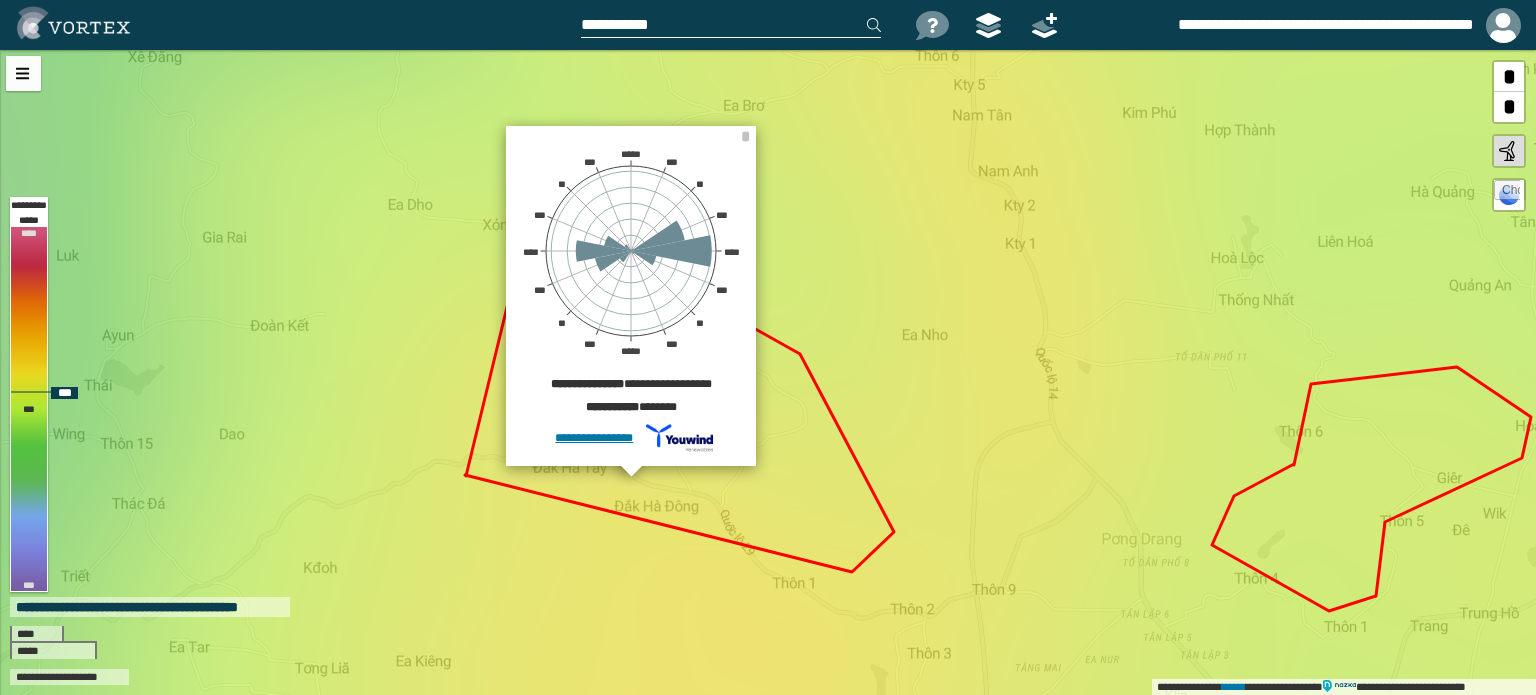 click on "**********" at bounding box center [768, 372] 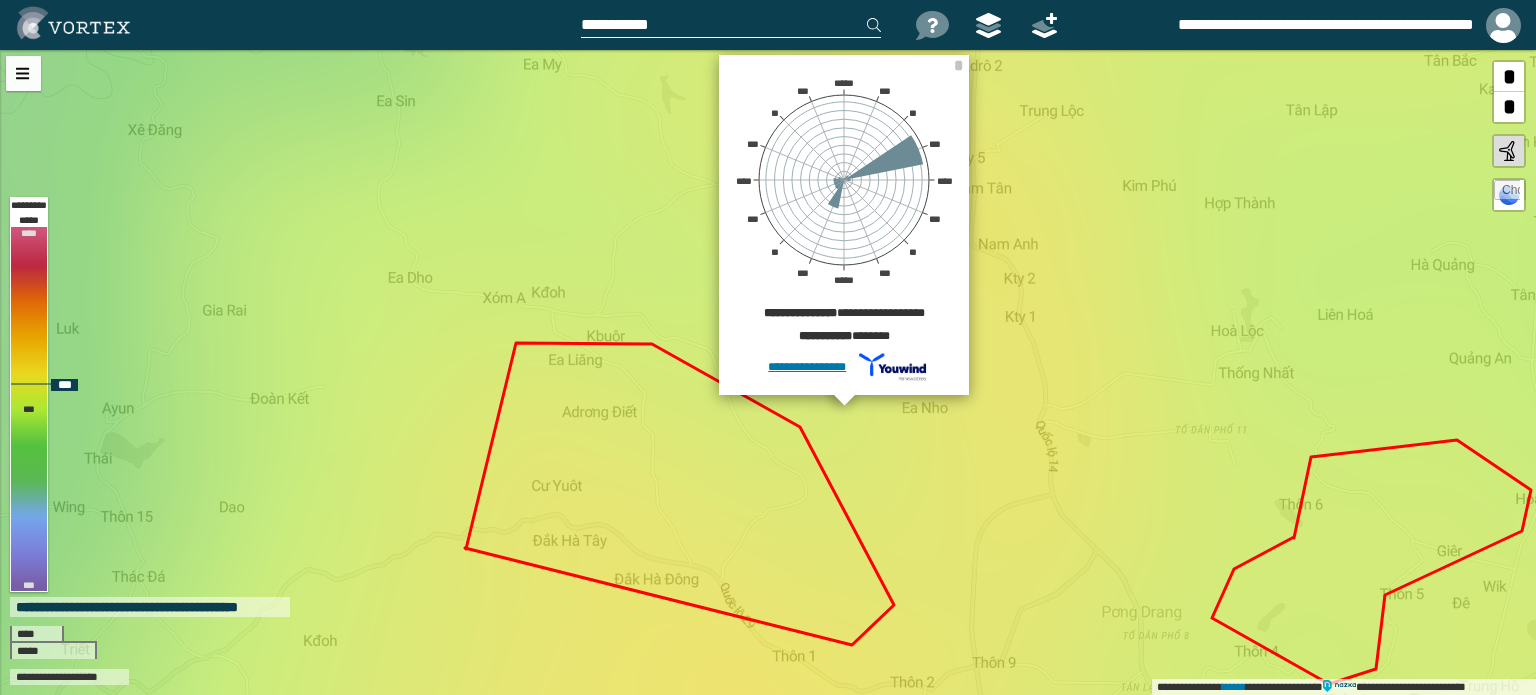 click on "**********" at bounding box center [768, 372] 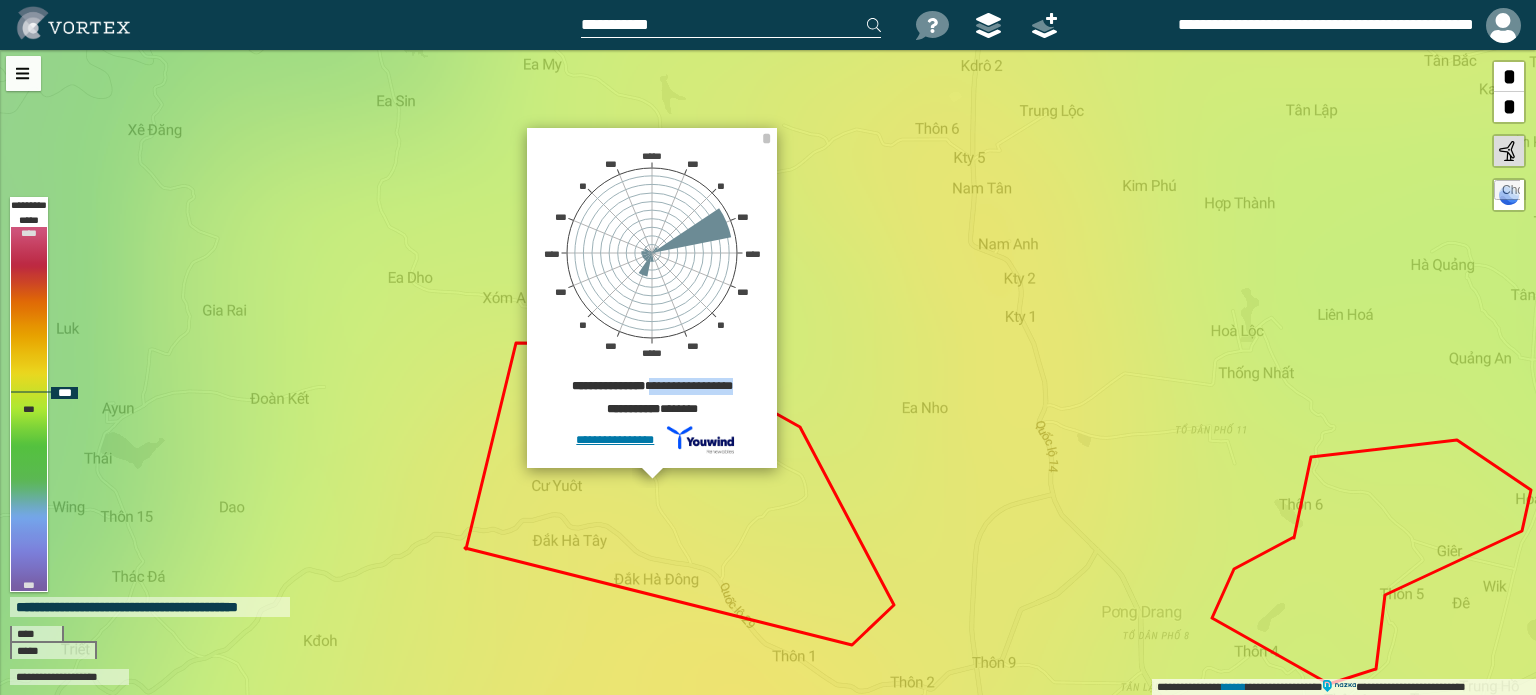 drag, startPoint x: 754, startPoint y: 383, endPoint x: 646, endPoint y: 386, distance: 108.04166 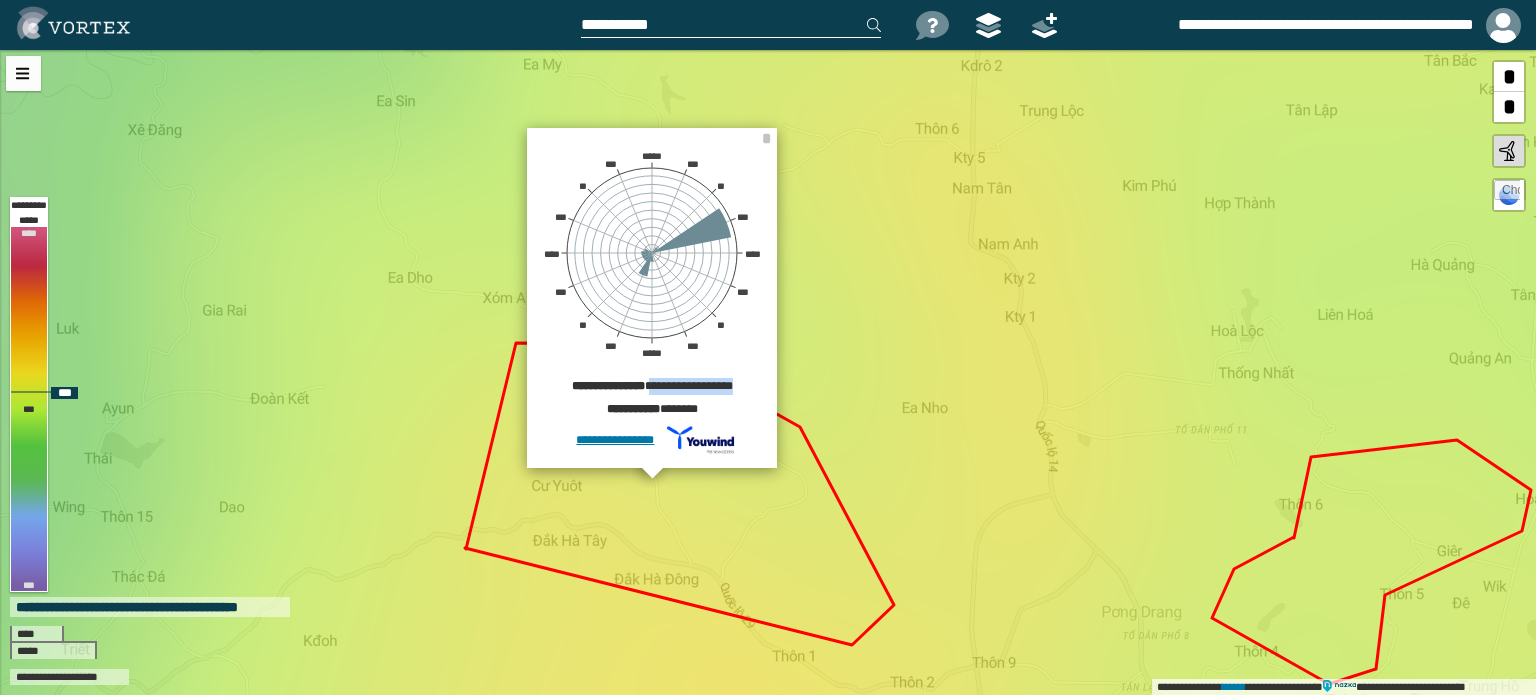 click on "**********" at bounding box center (652, 389) 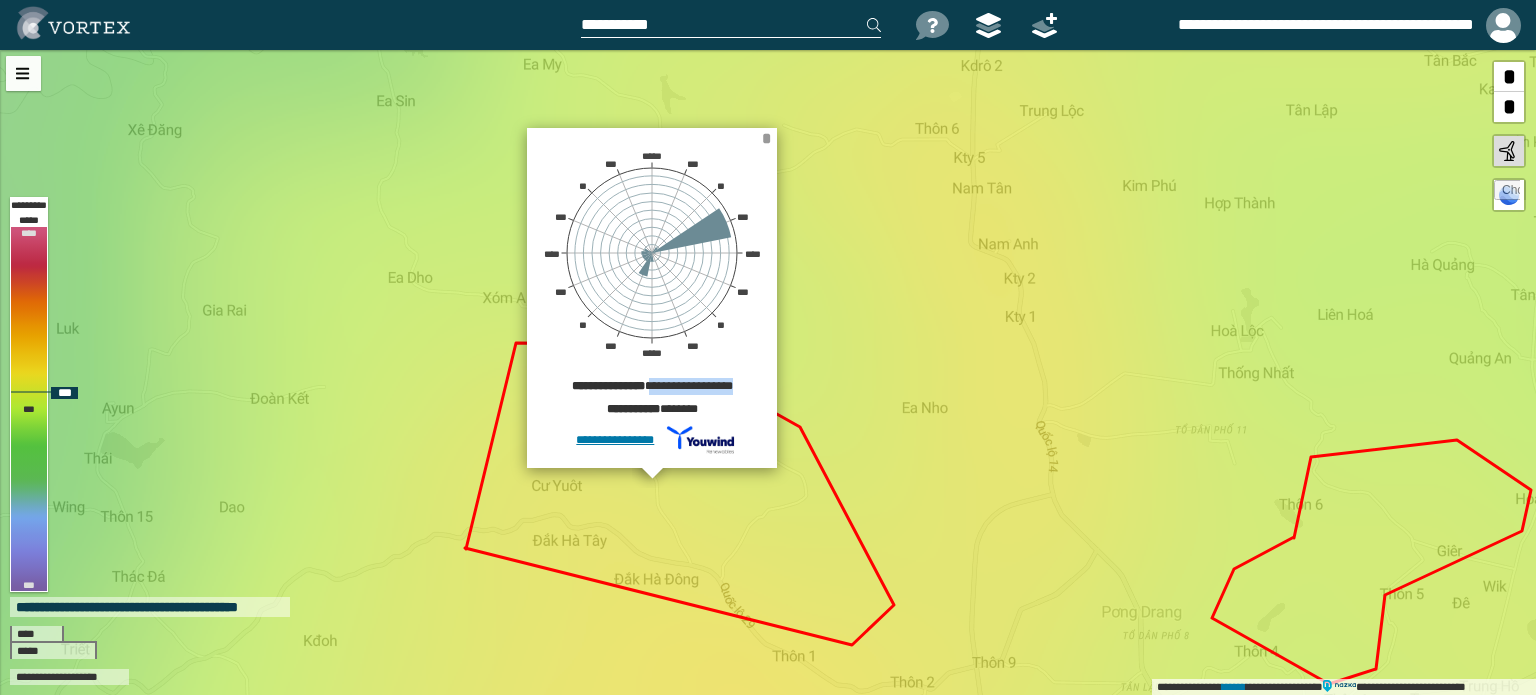 click on "*" at bounding box center (766, 138) 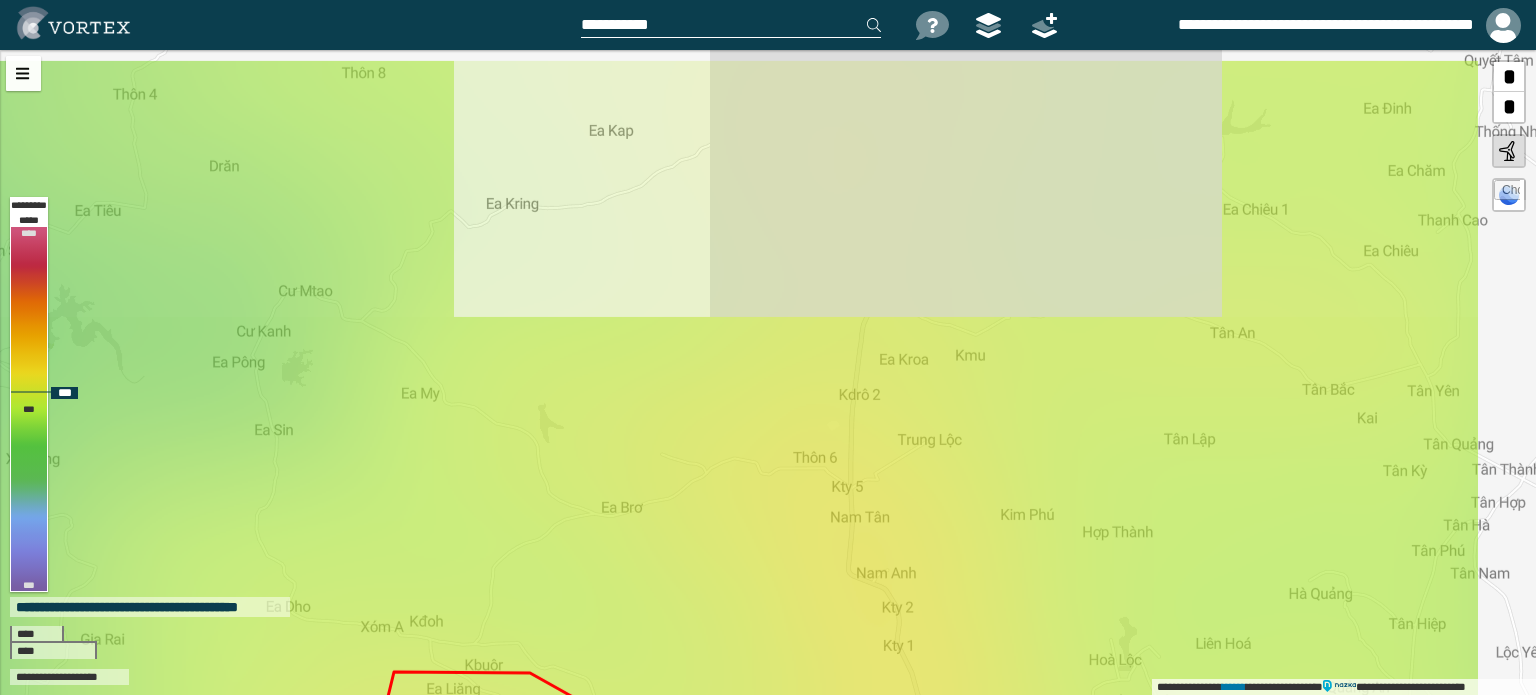 drag, startPoint x: 772, startPoint y: 154, endPoint x: 656, endPoint y: 470, distance: 336.61847 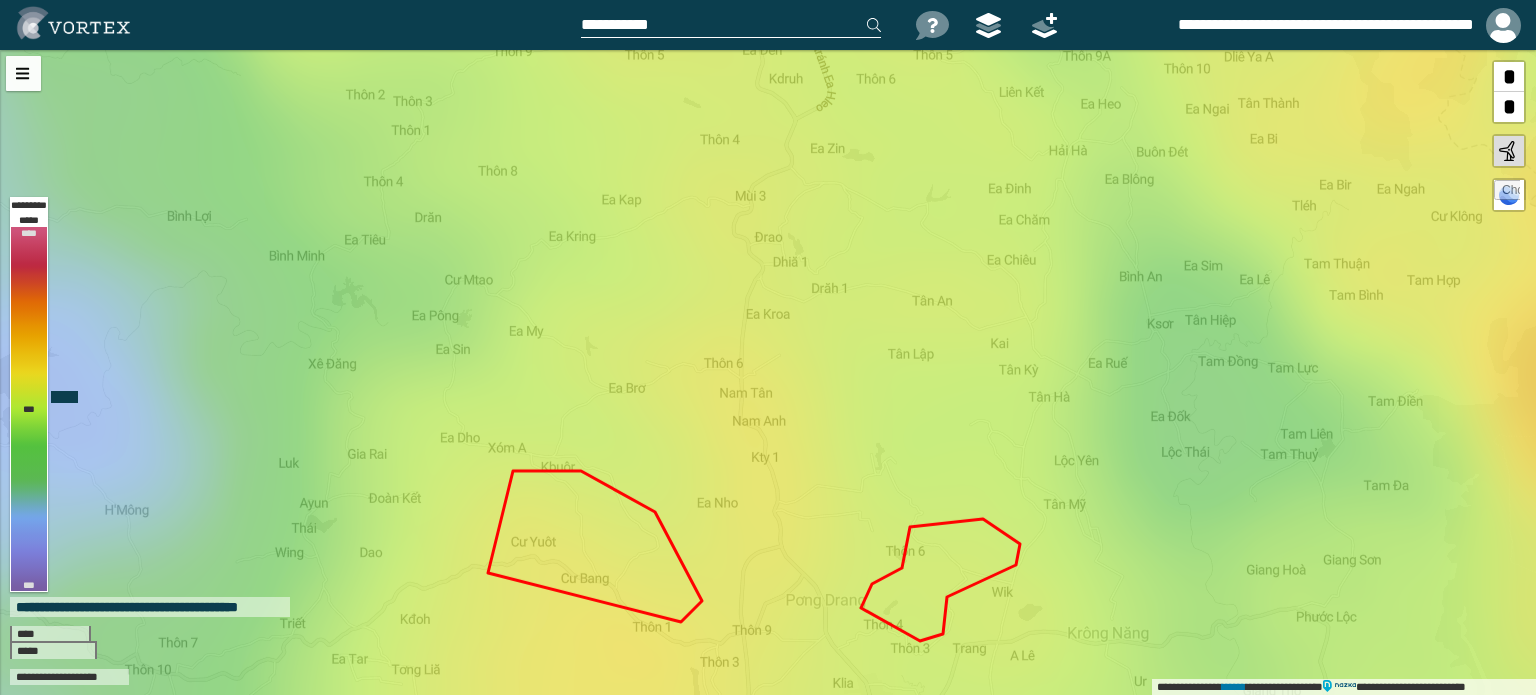 click at bounding box center [731, 25] 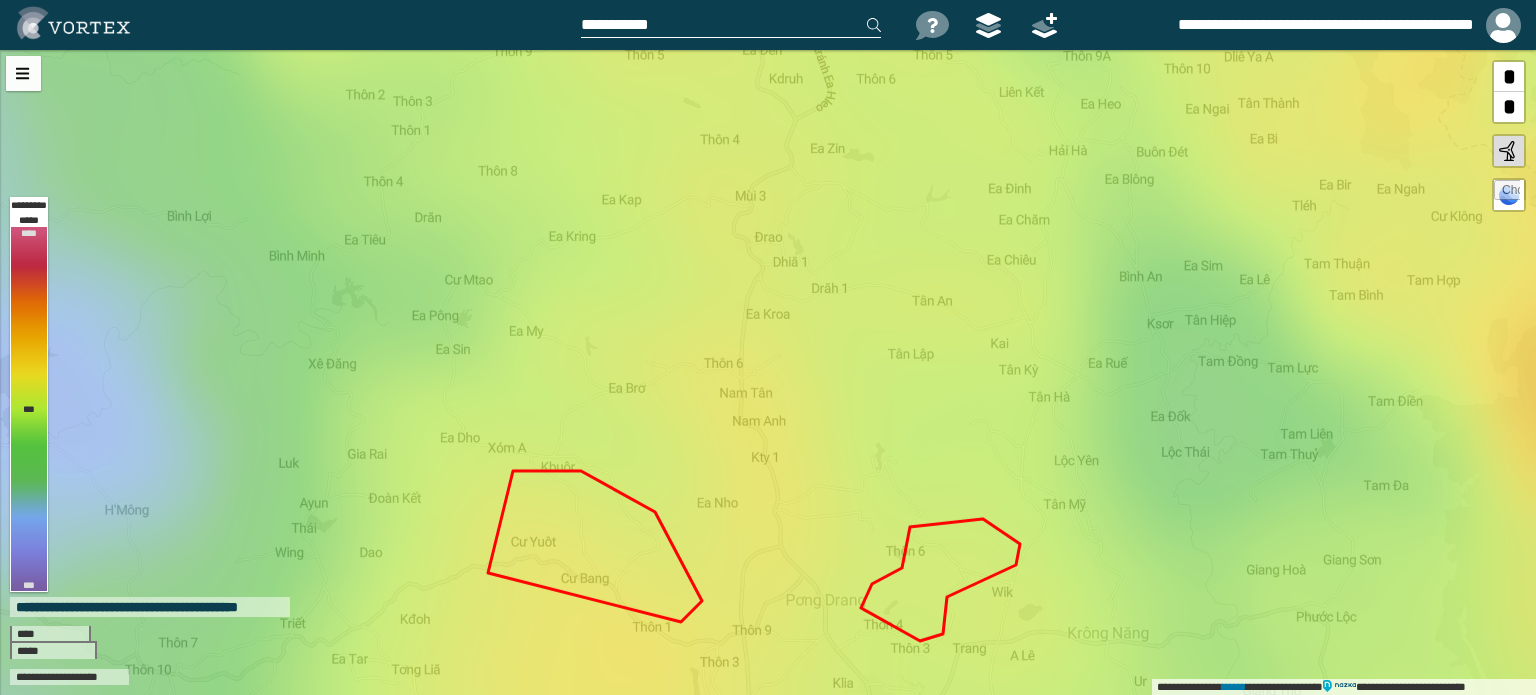 paste on "**********" 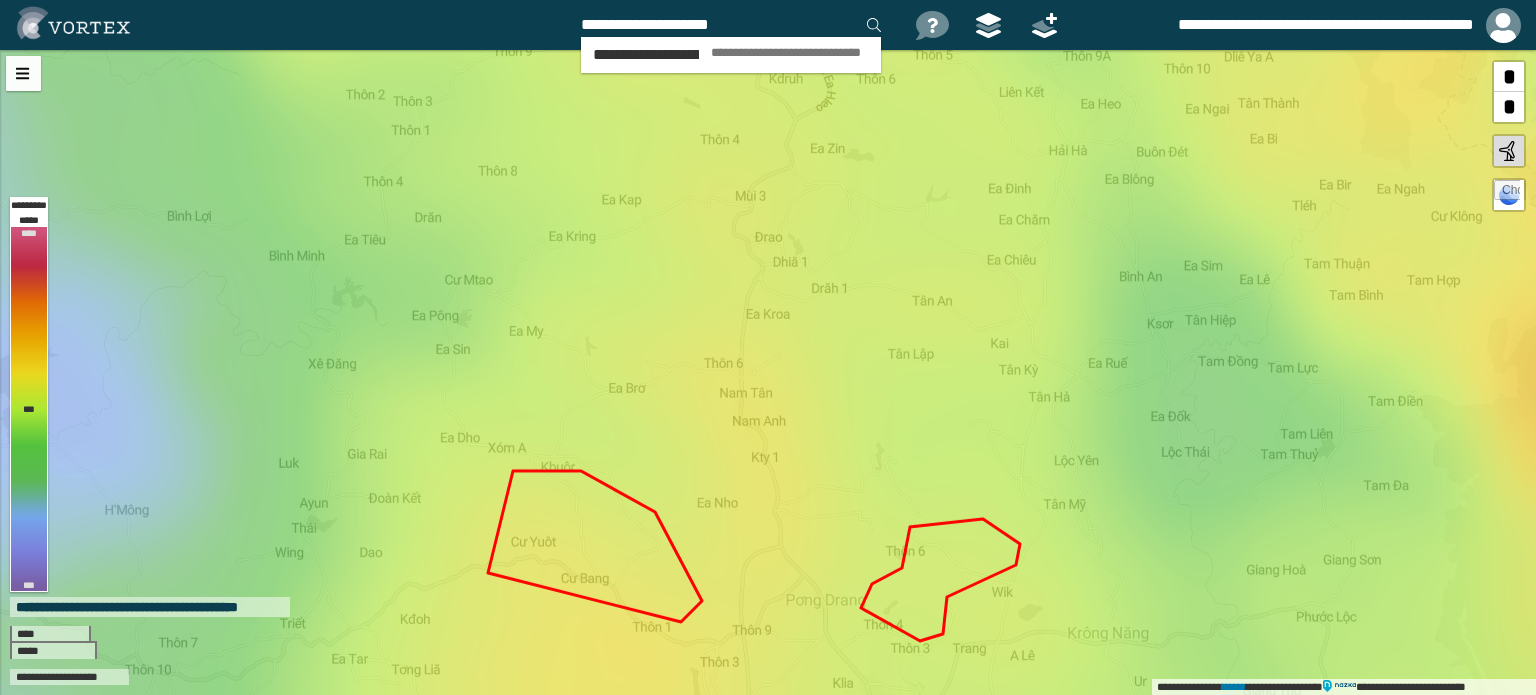 type on "**********" 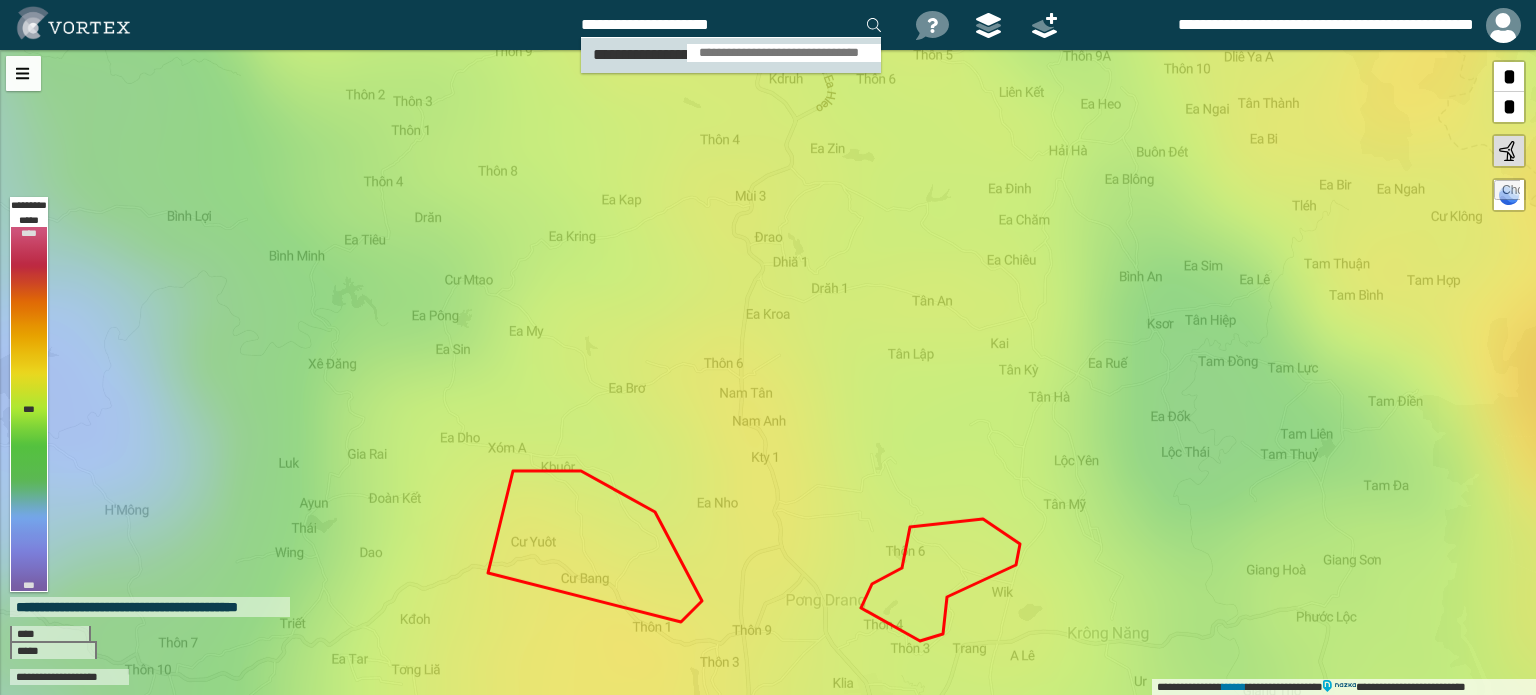 click on "**********" at bounding box center (779, 52) 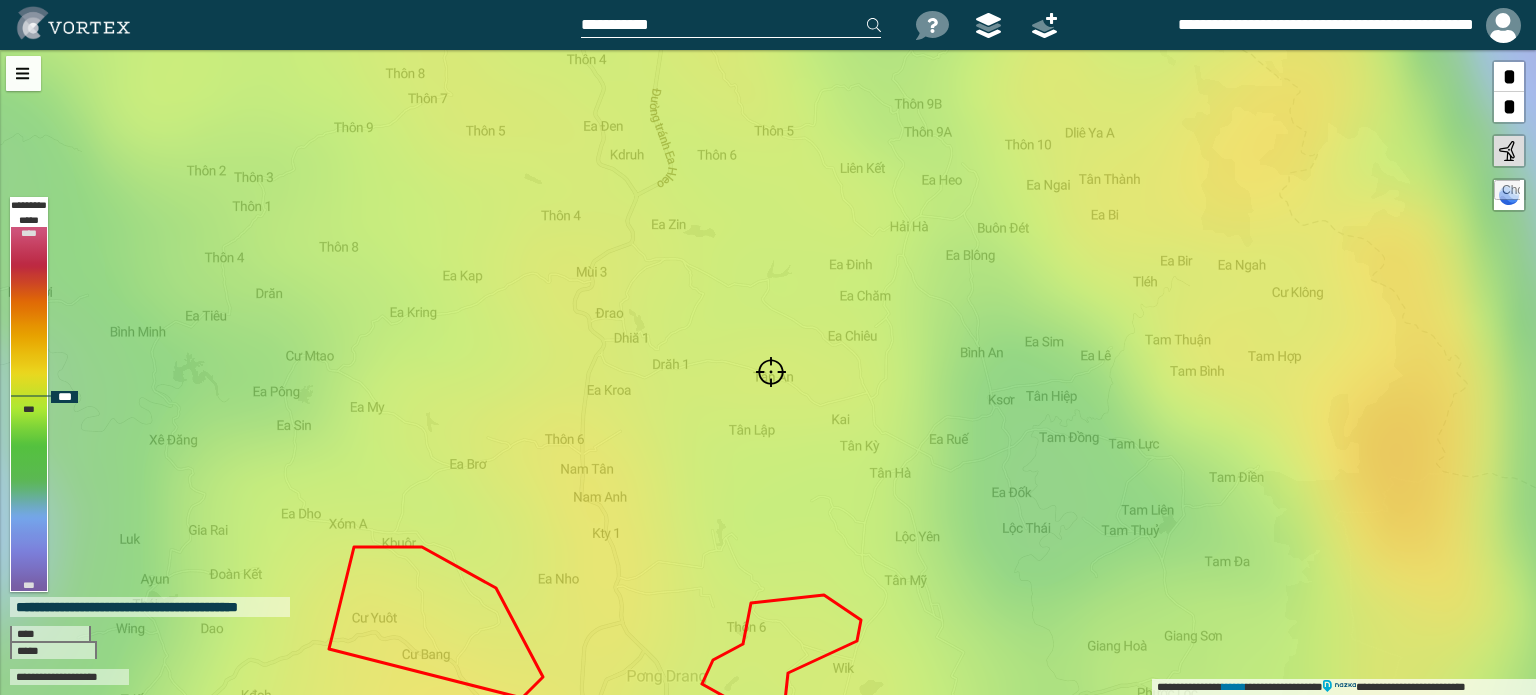 click at bounding box center [771, 372] 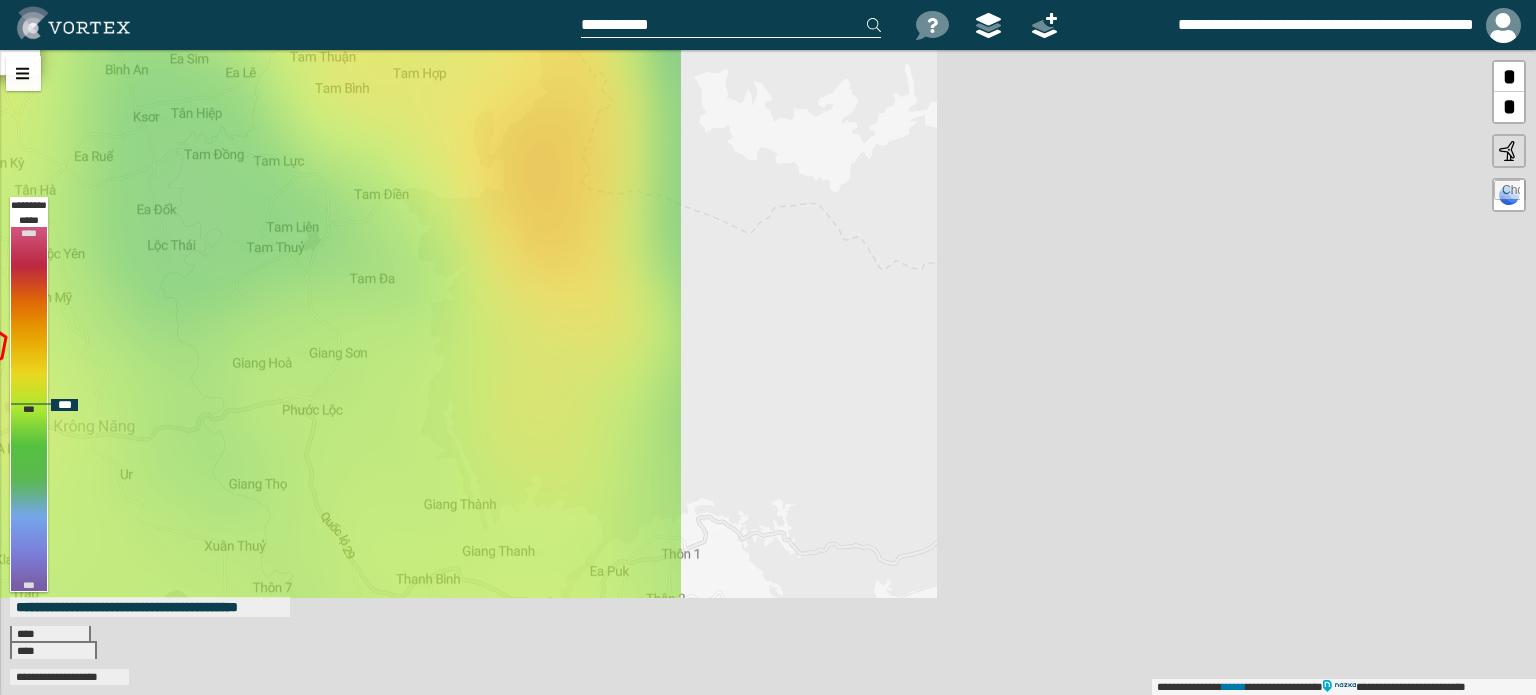drag, startPoint x: 735, startPoint y: 387, endPoint x: 7, endPoint y: 137, distance: 769.7298 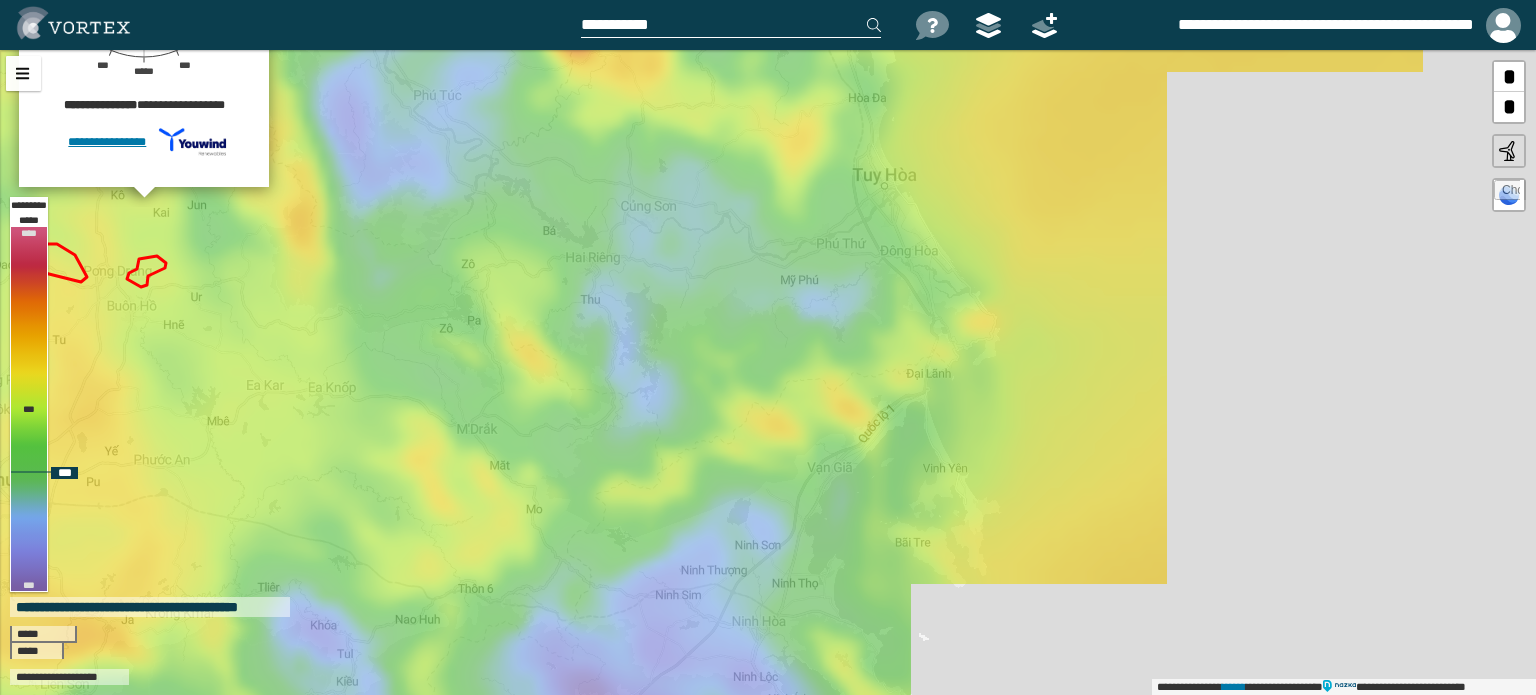 drag, startPoint x: 298, startPoint y: 248, endPoint x: 812, endPoint y: 250, distance: 514.0039 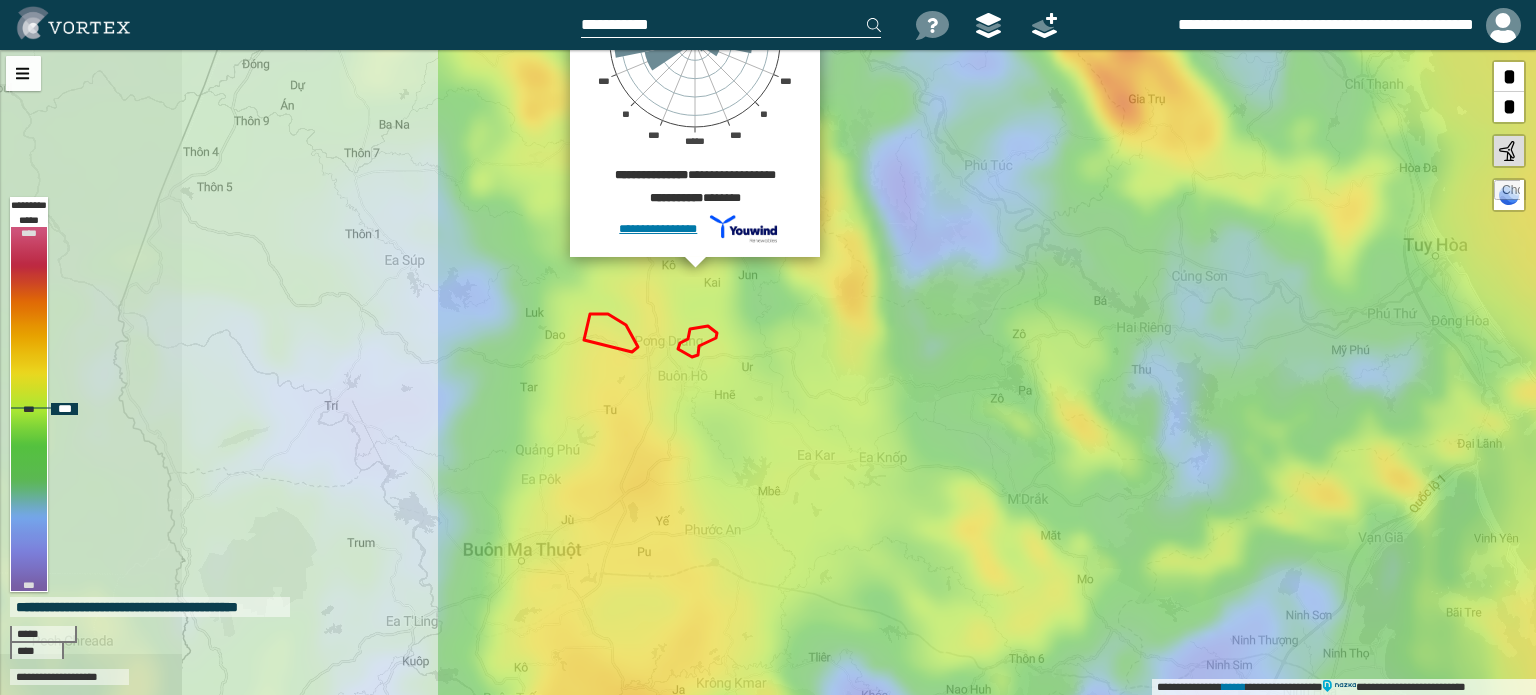 drag, startPoint x: 165, startPoint y: 247, endPoint x: 639, endPoint y: 310, distance: 478.16837 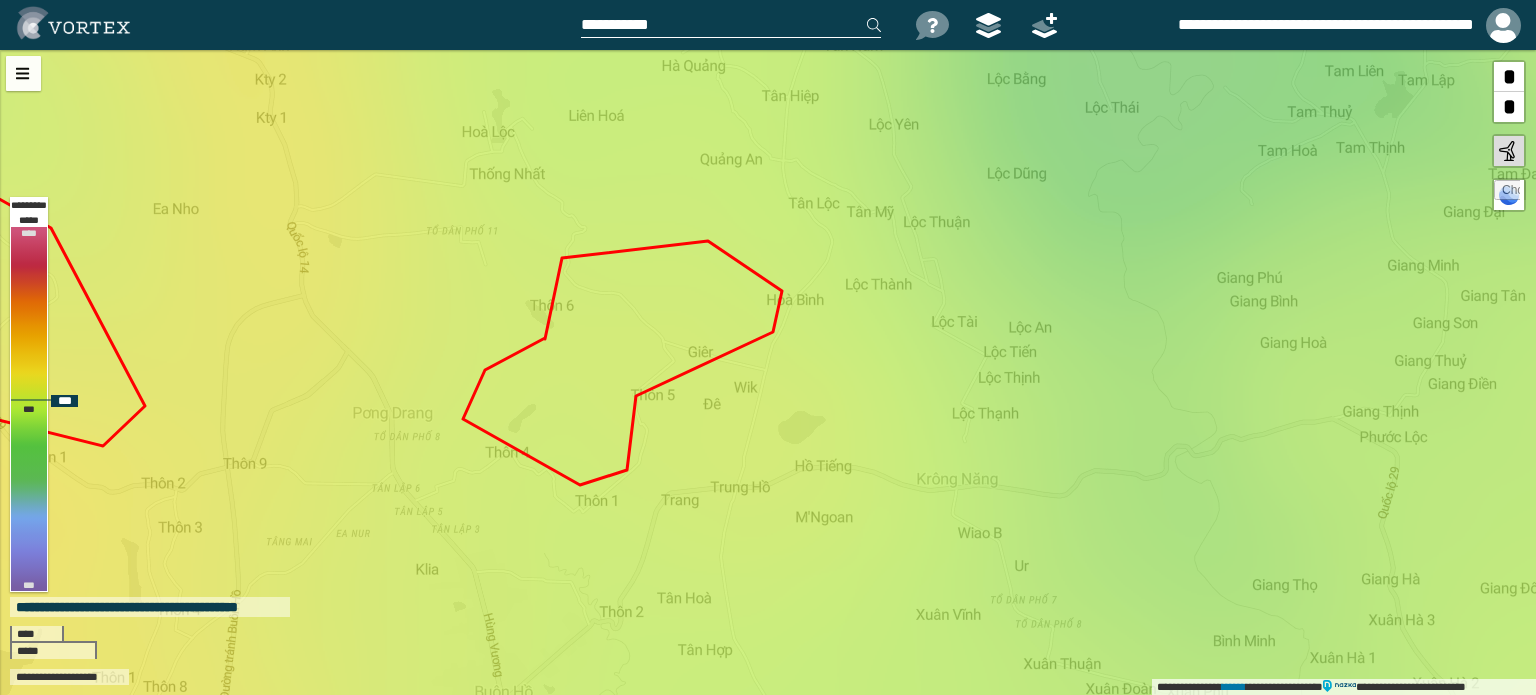 click on "**********" at bounding box center [768, 372] 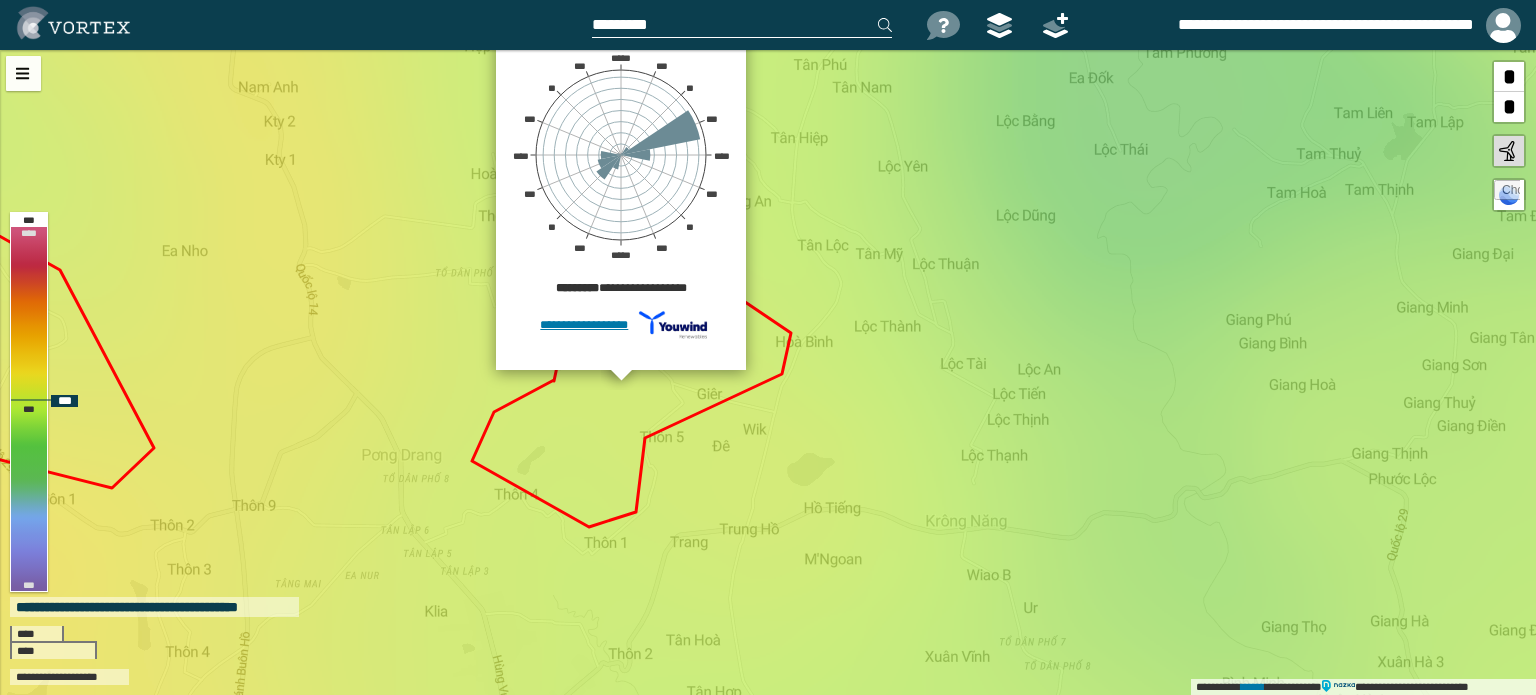 click on "**********" at bounding box center [768, 372] 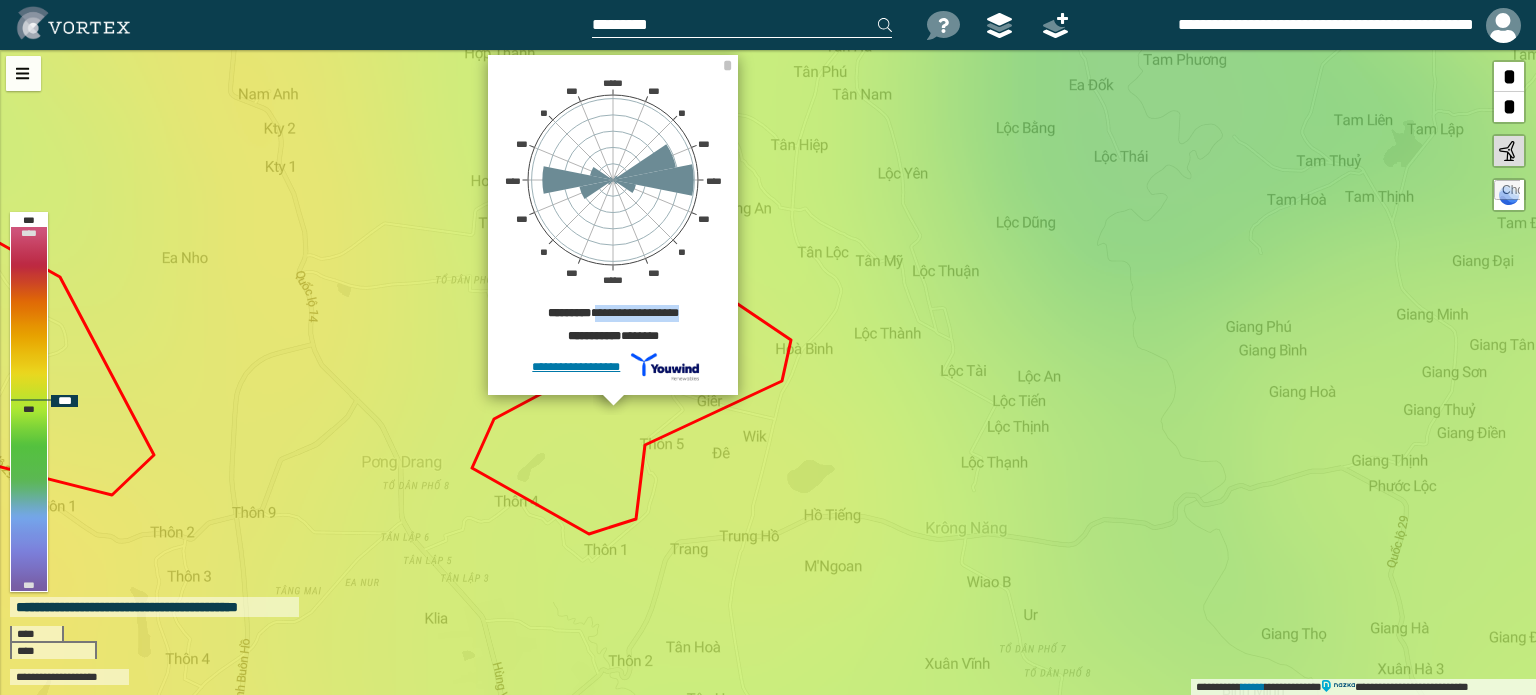 drag, startPoint x: 587, startPoint y: 310, endPoint x: 697, endPoint y: 313, distance: 110.0409 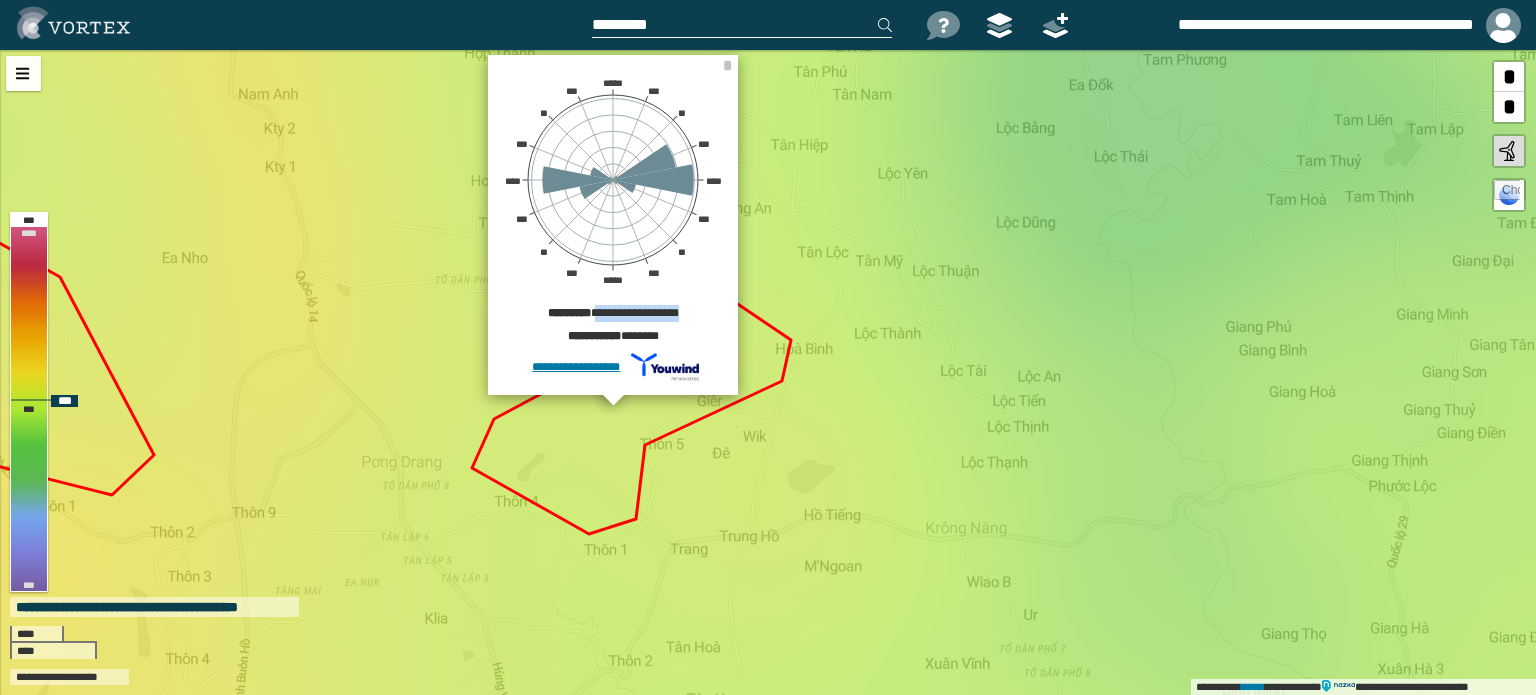 click on "**********" at bounding box center (613, 316) 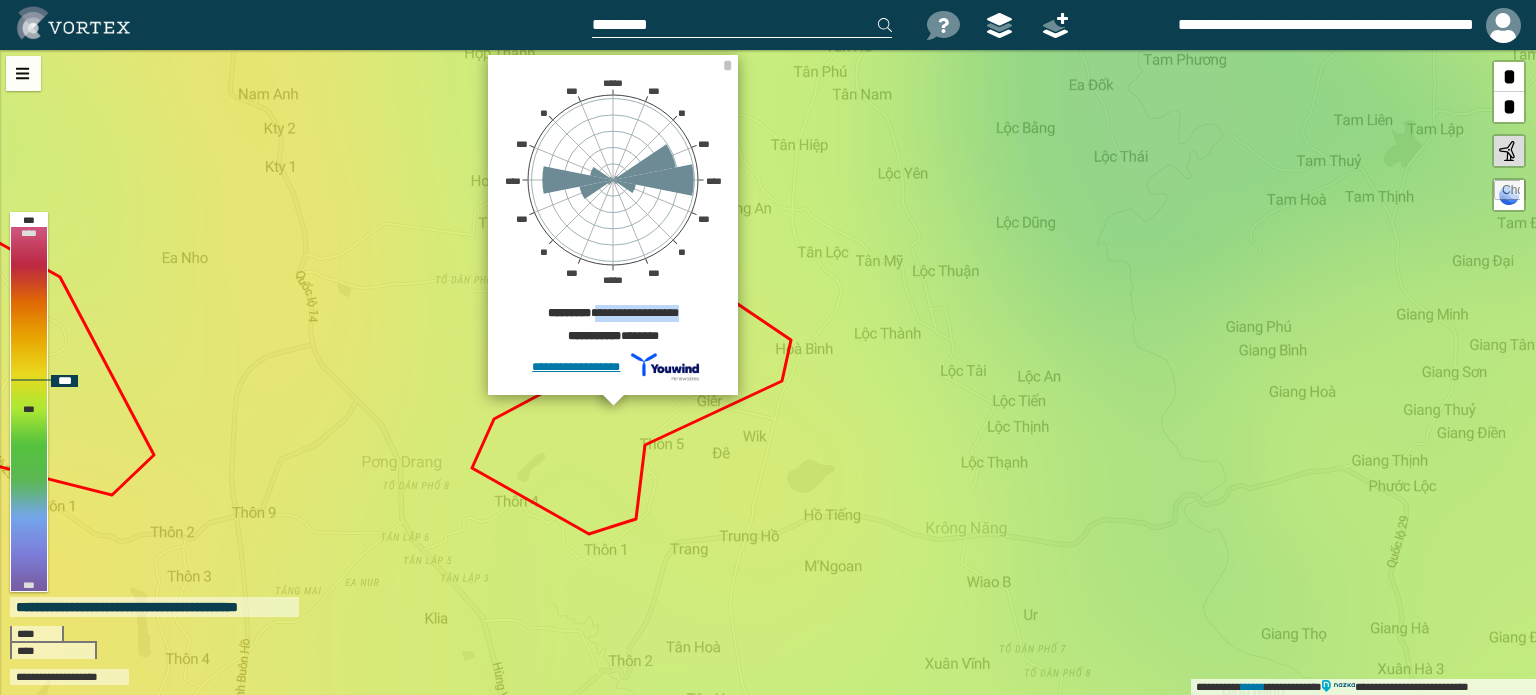 click on "**********" at bounding box center [768, 372] 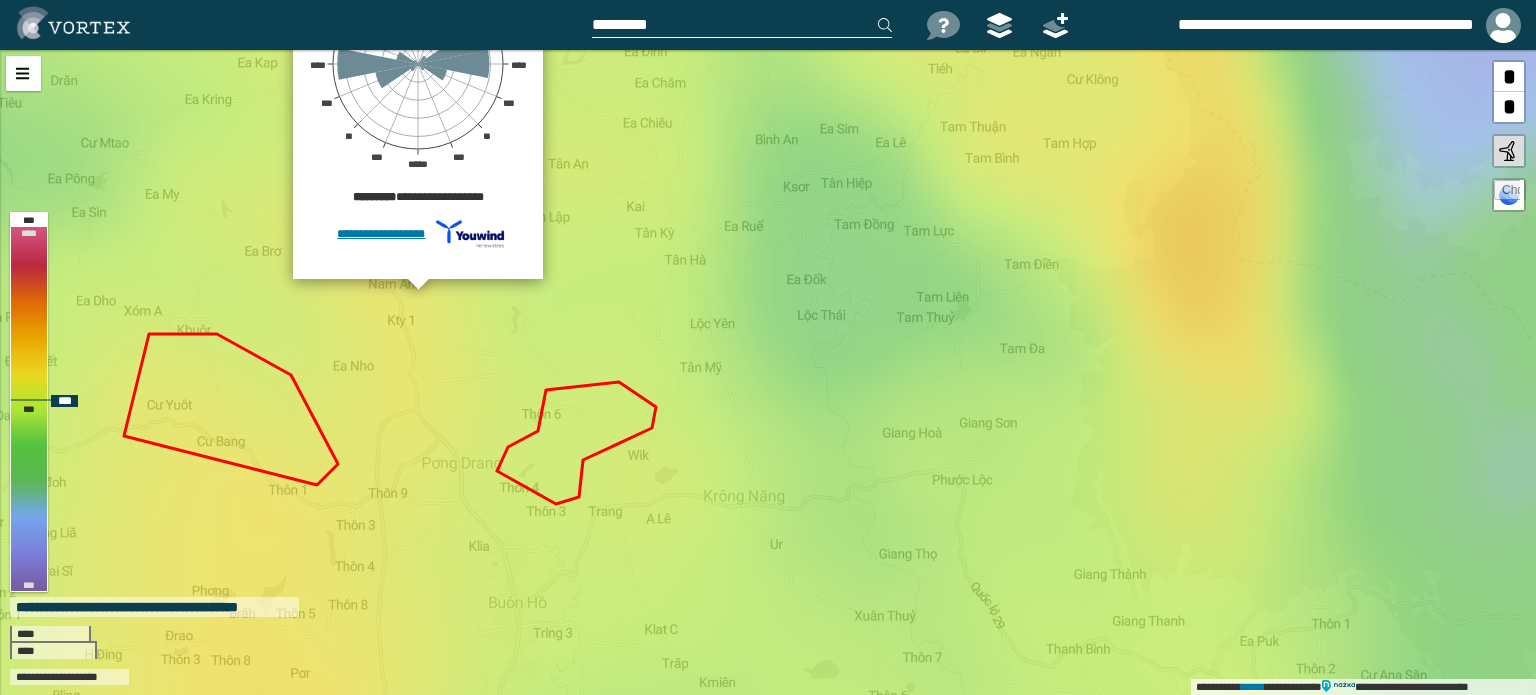 click on "**********" at bounding box center [768, 372] 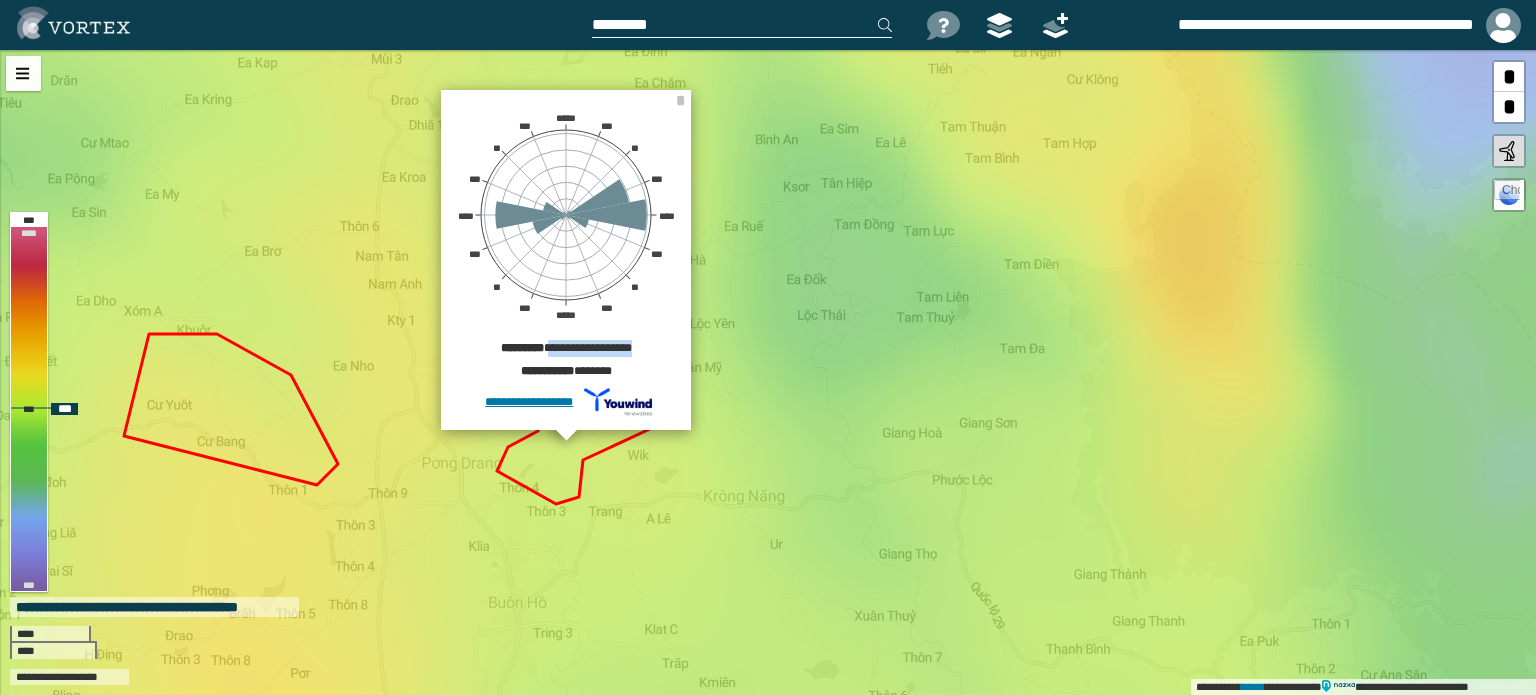 drag, startPoint x: 541, startPoint y: 345, endPoint x: 640, endPoint y: 345, distance: 99 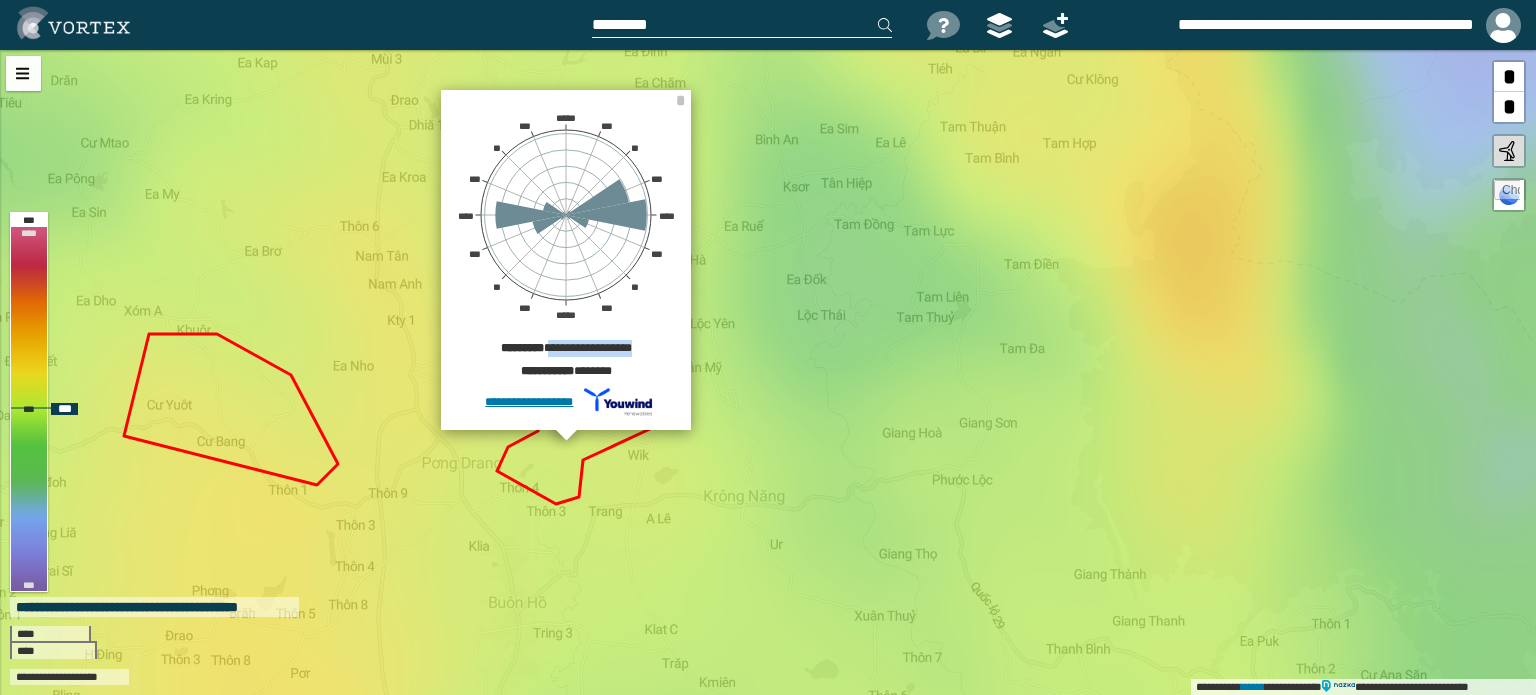 click on "**********" at bounding box center [566, 351] 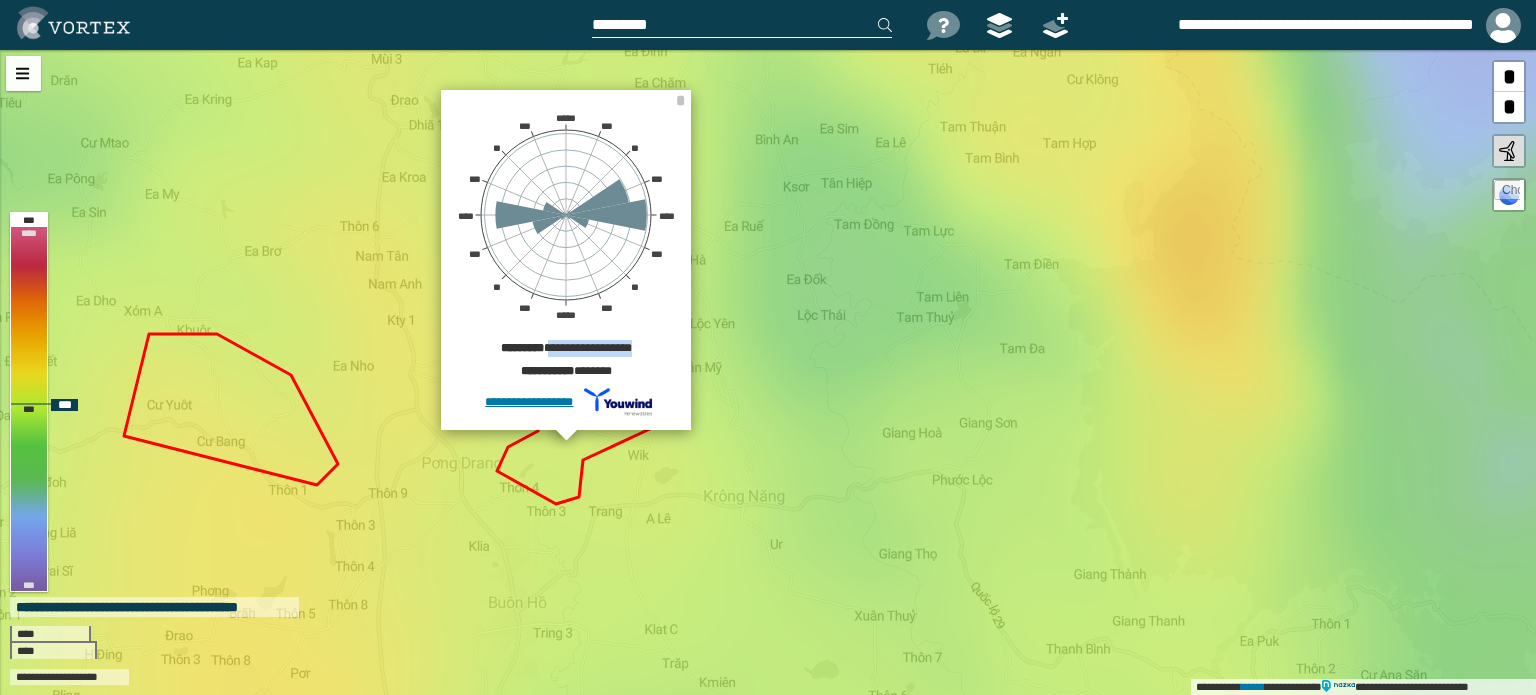 copy on "**********" 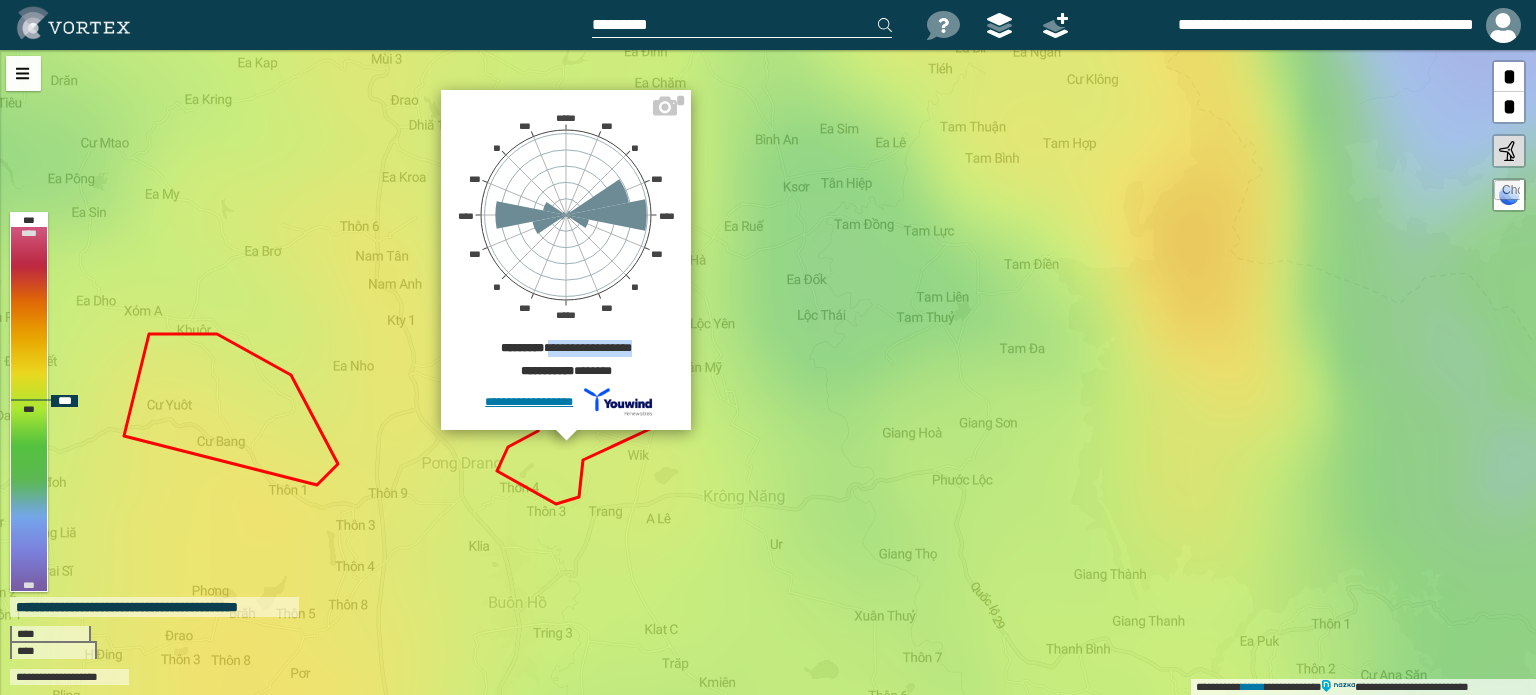 click on "***** *** ** *** **** *** ** *** ***** *** ** *** **** *** ** ***" at bounding box center [566, 215] 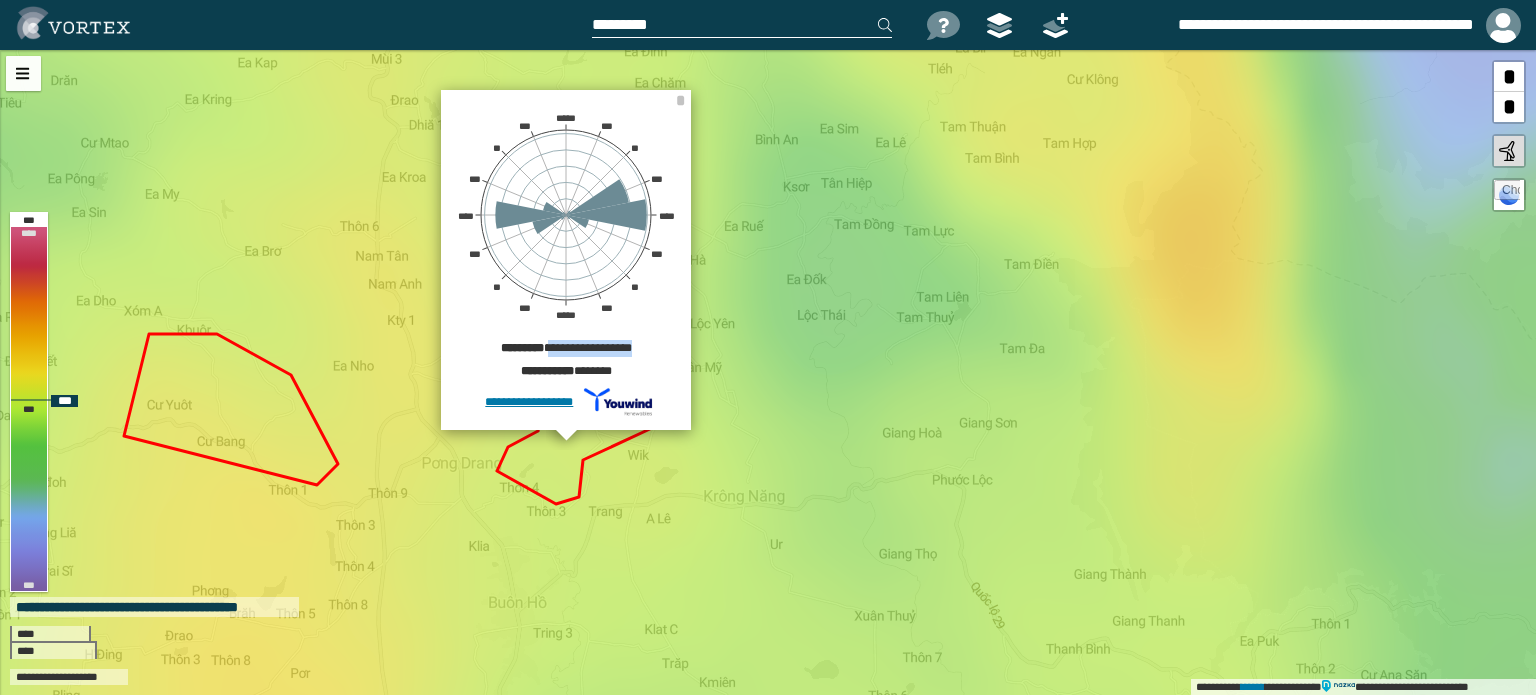 click on "**********" at bounding box center (768, 372) 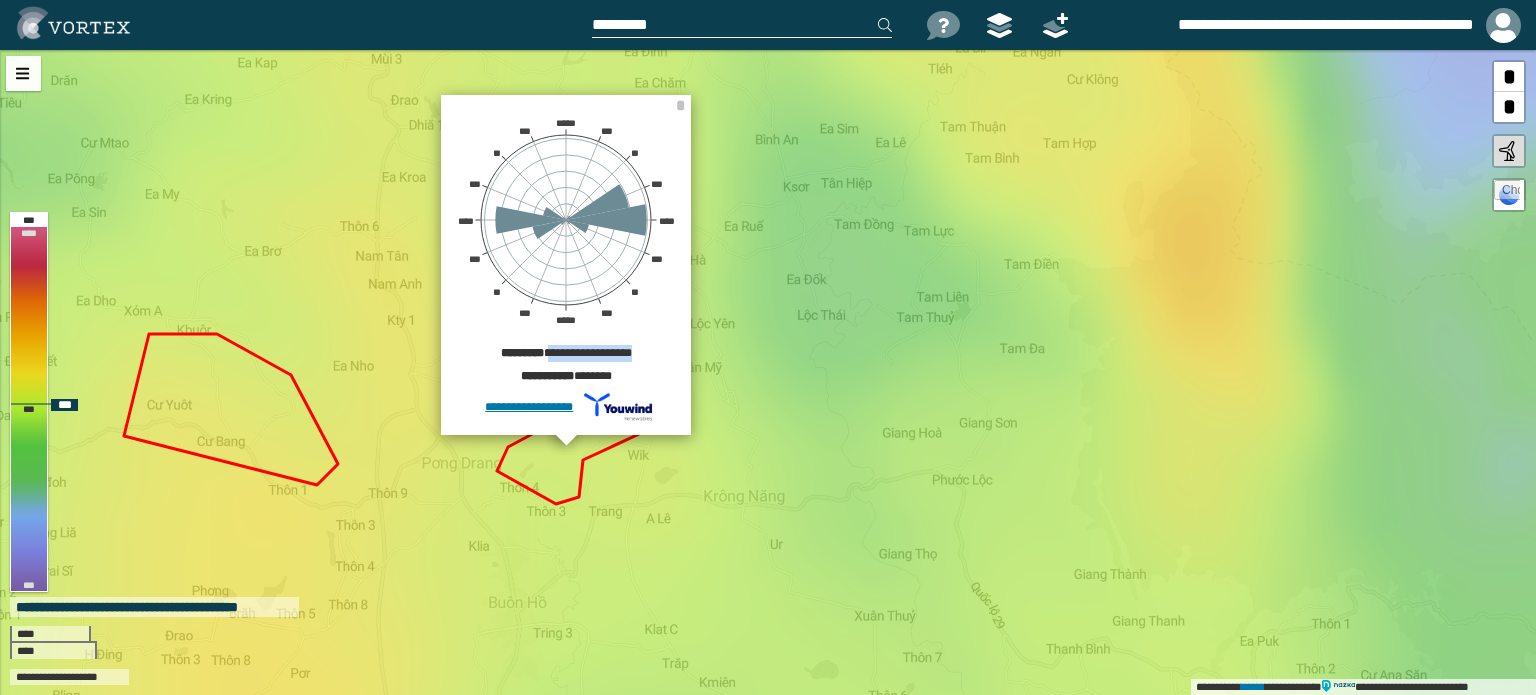 drag, startPoint x: 648, startPoint y: 355, endPoint x: 543, endPoint y: 357, distance: 105.01904 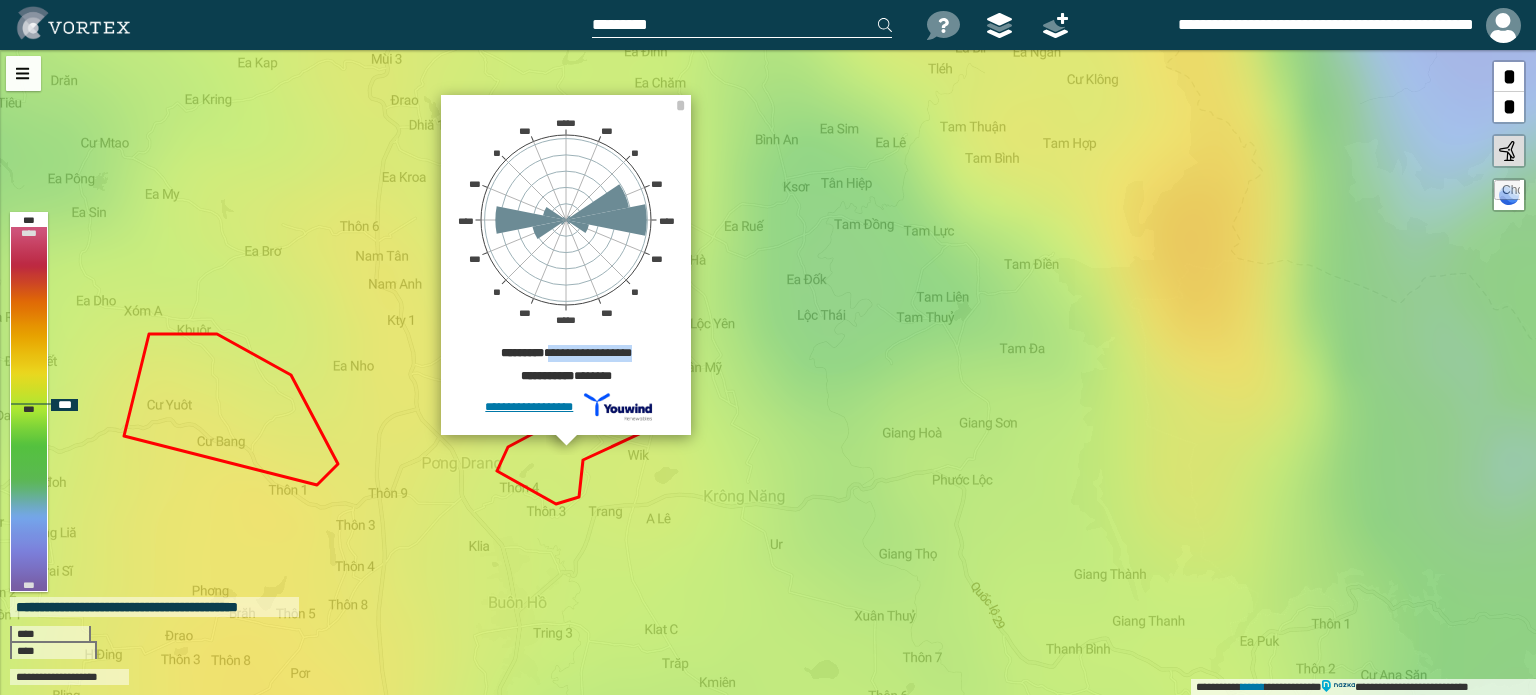 click on "**********" at bounding box center [566, 356] 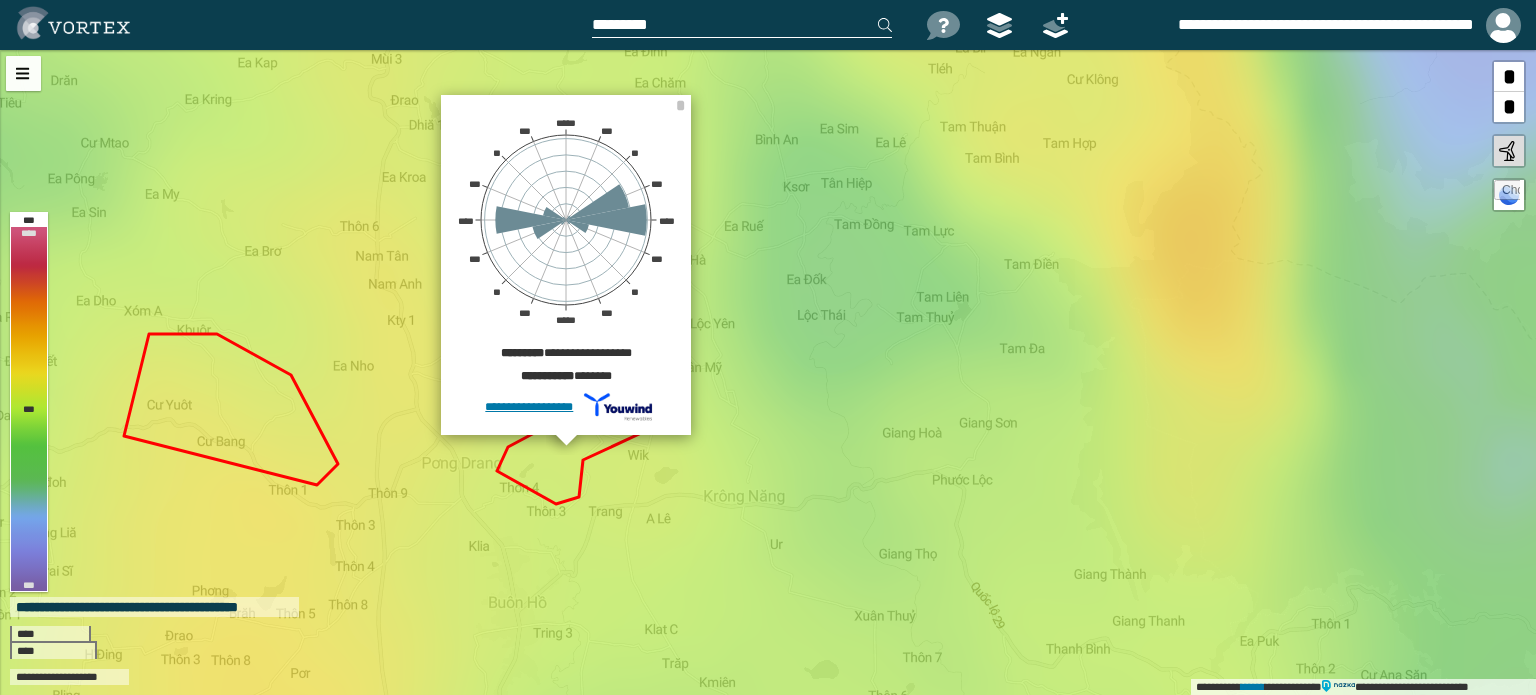 click at bounding box center [742, 25] 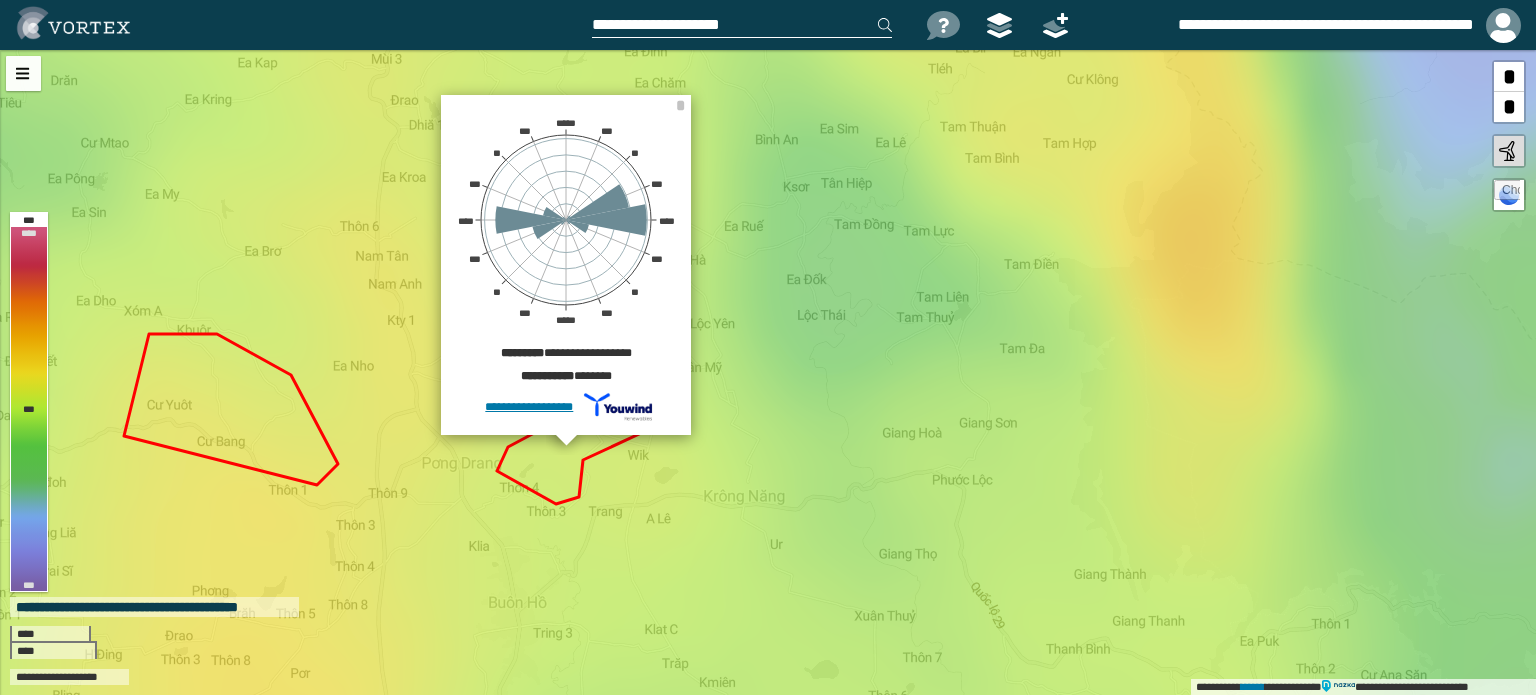 type on "**********" 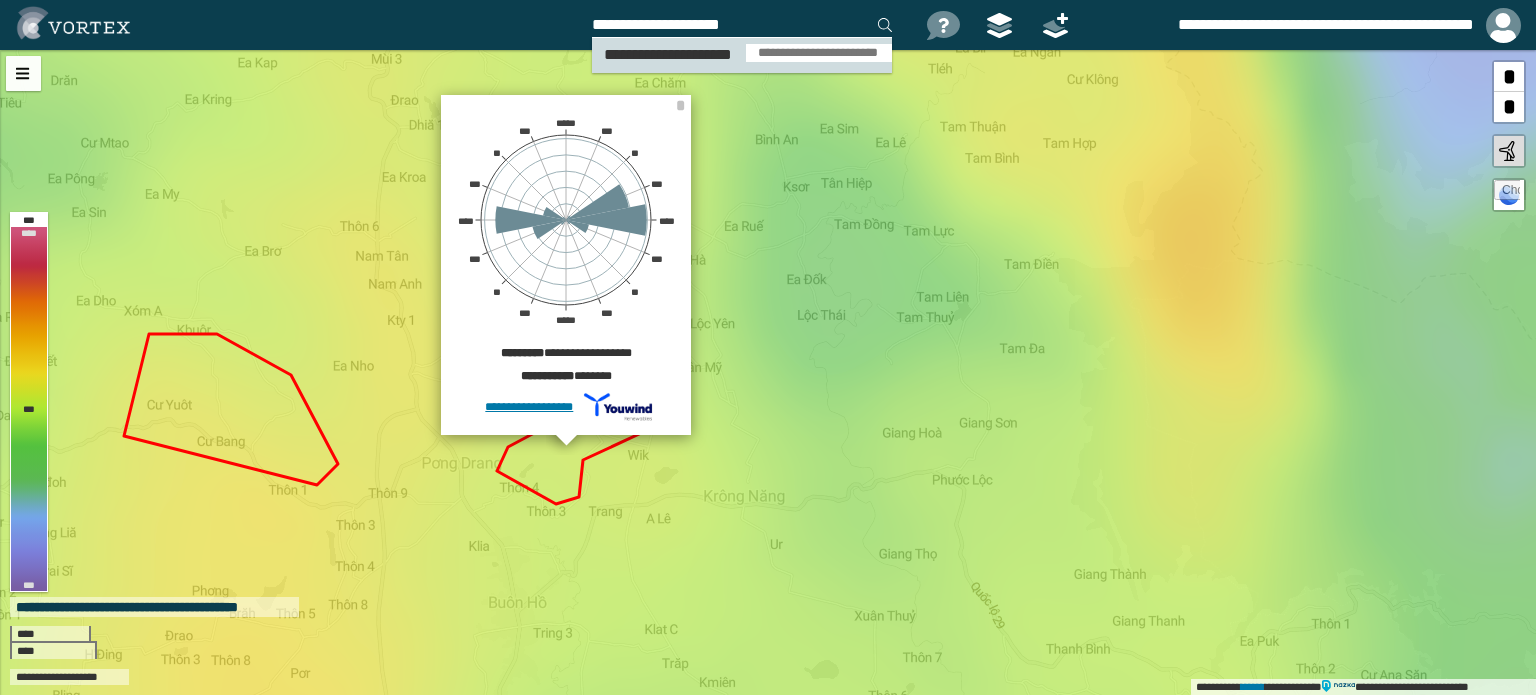 click on "**********" at bounding box center [819, 53] 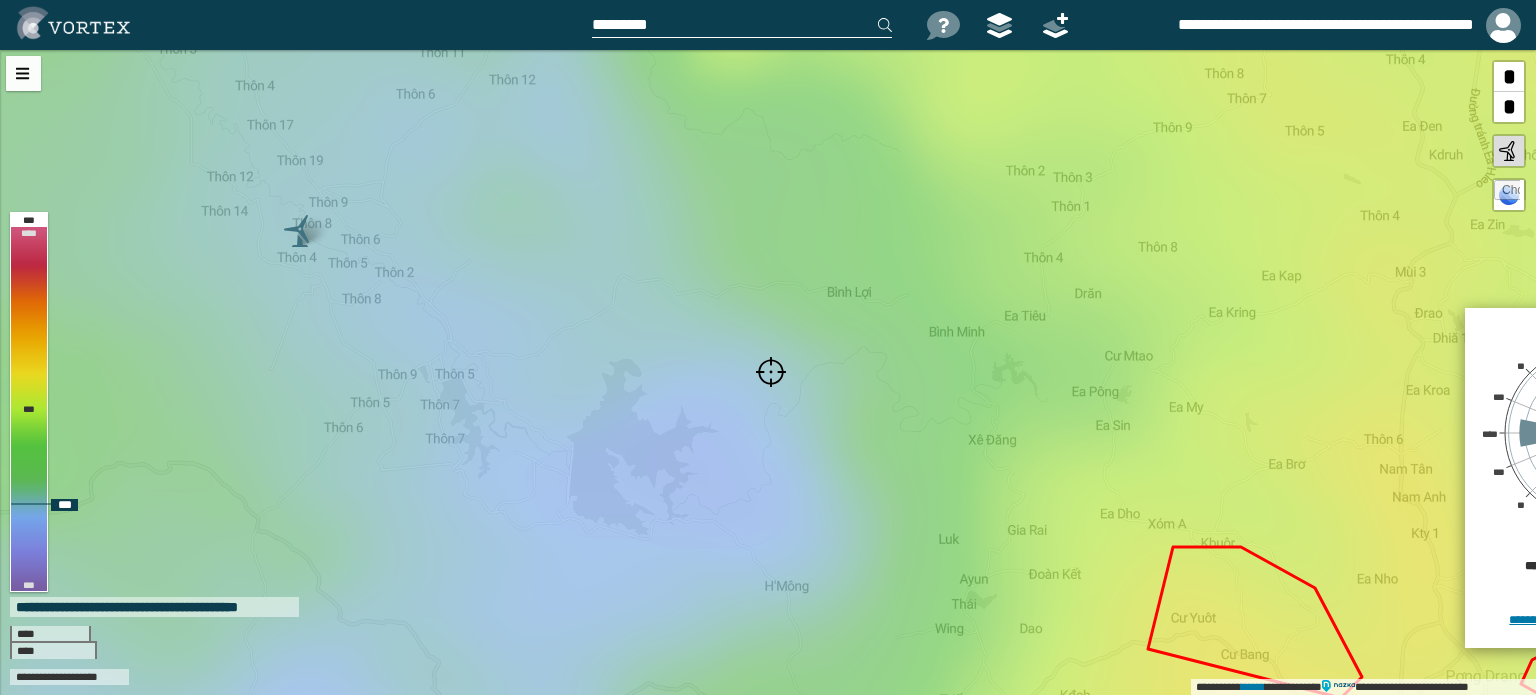 click at bounding box center [771, 372] 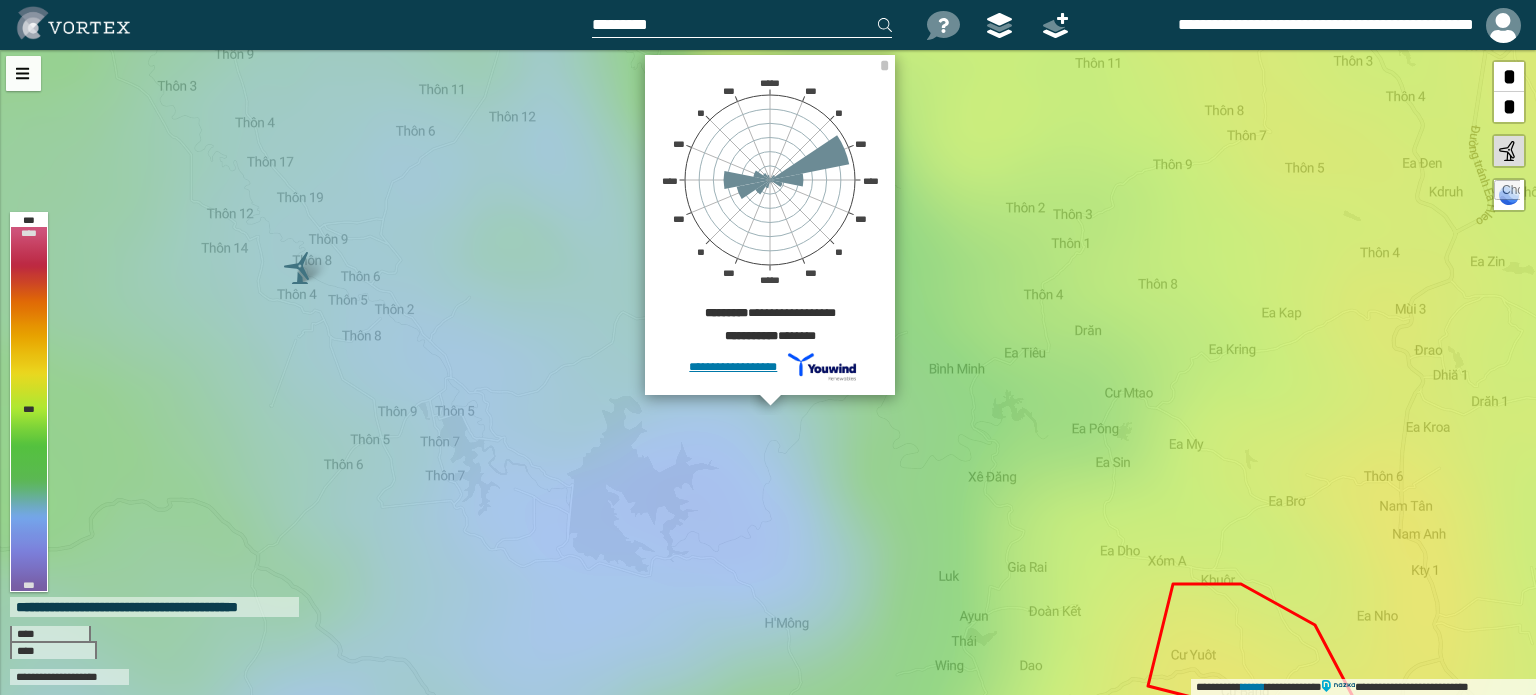 click at bounding box center [742, 25] 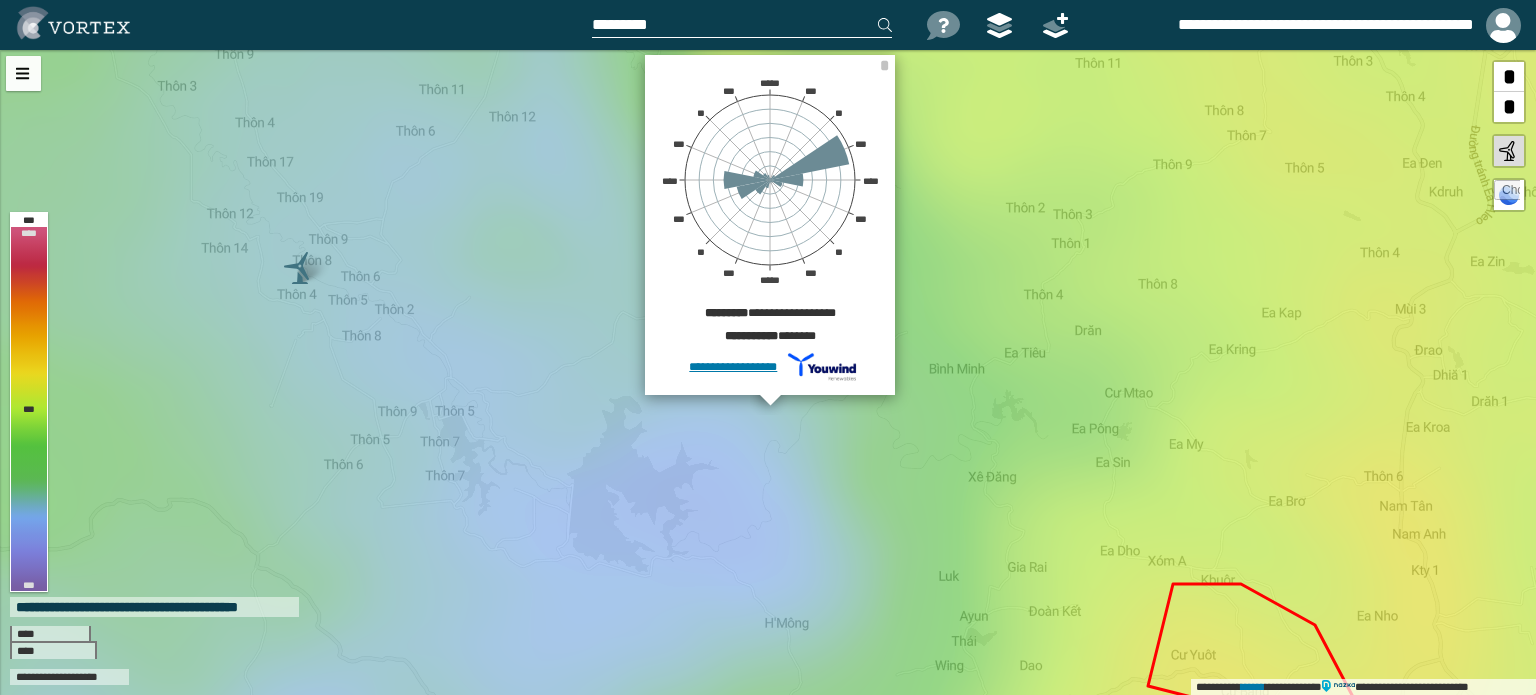 paste on "**********" 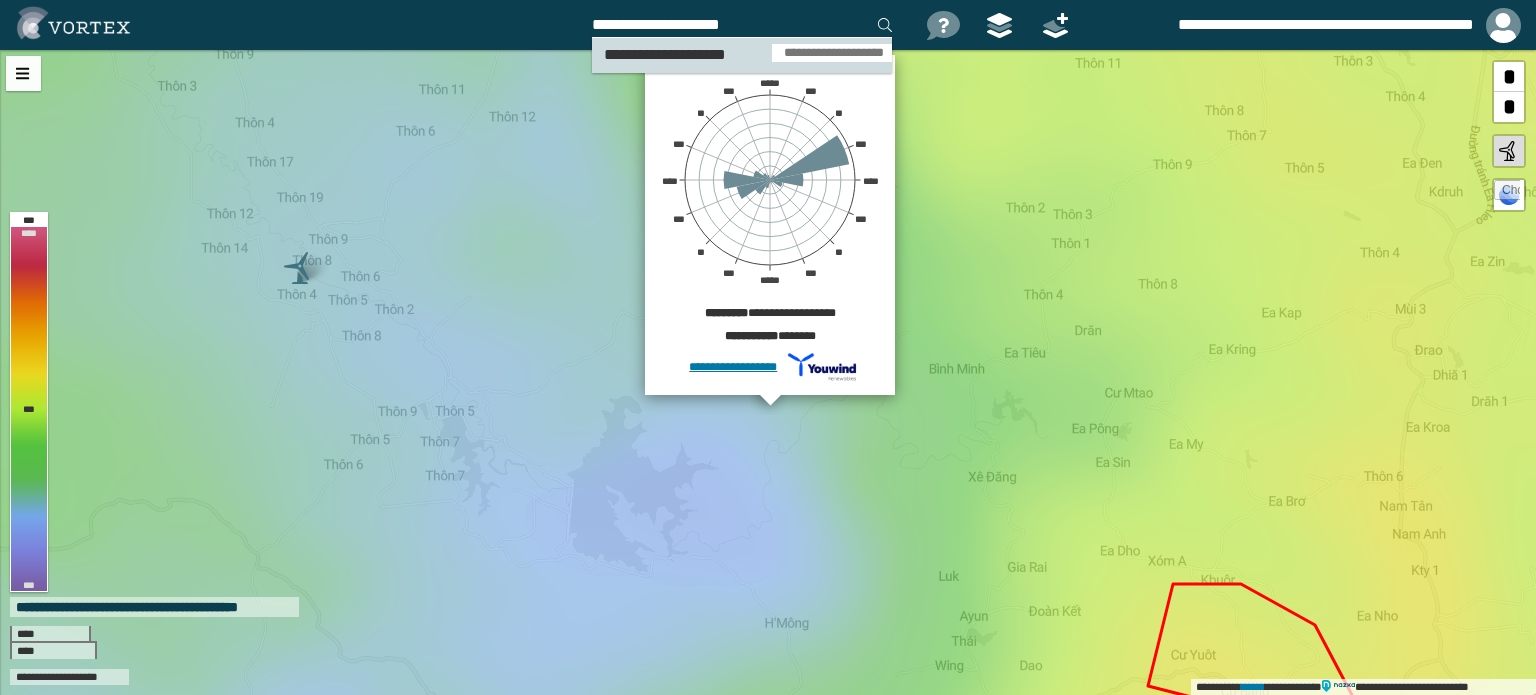 type on "**********" 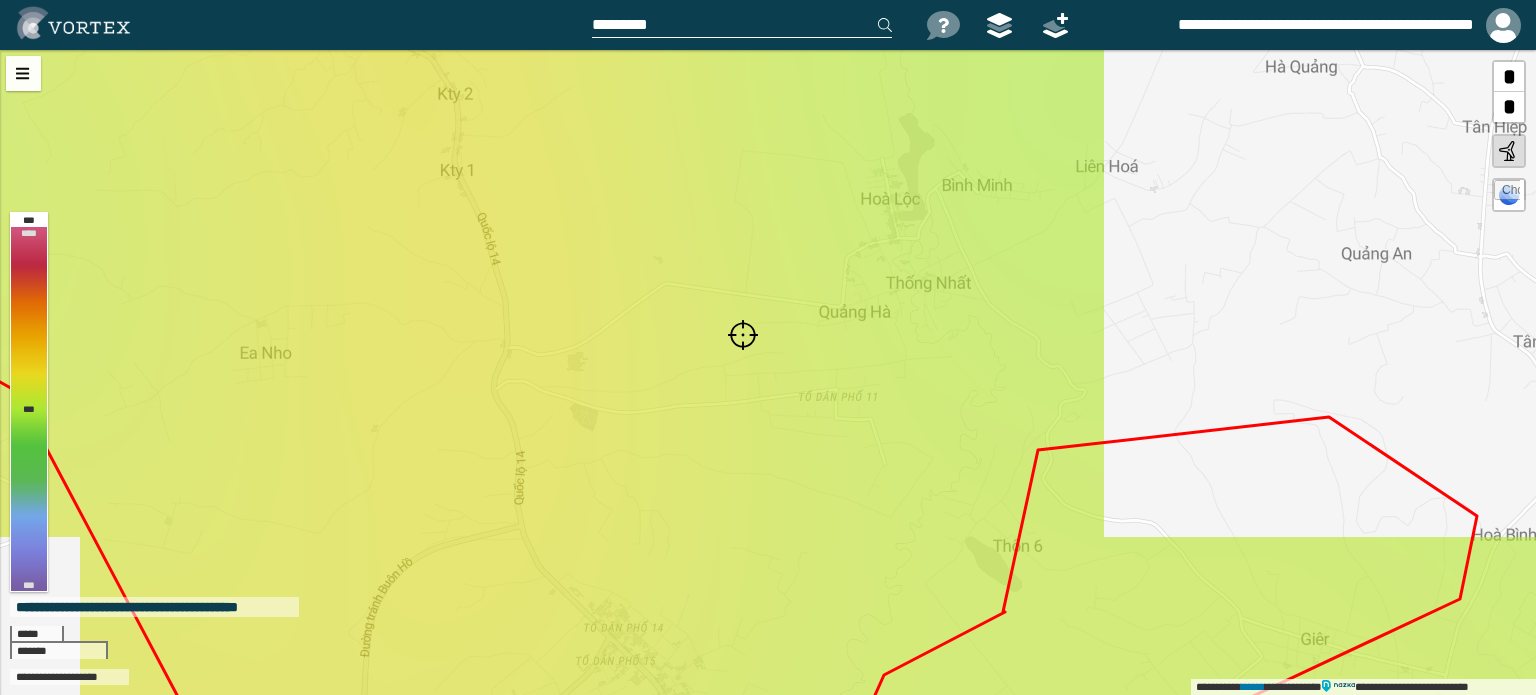 click at bounding box center (743, 335) 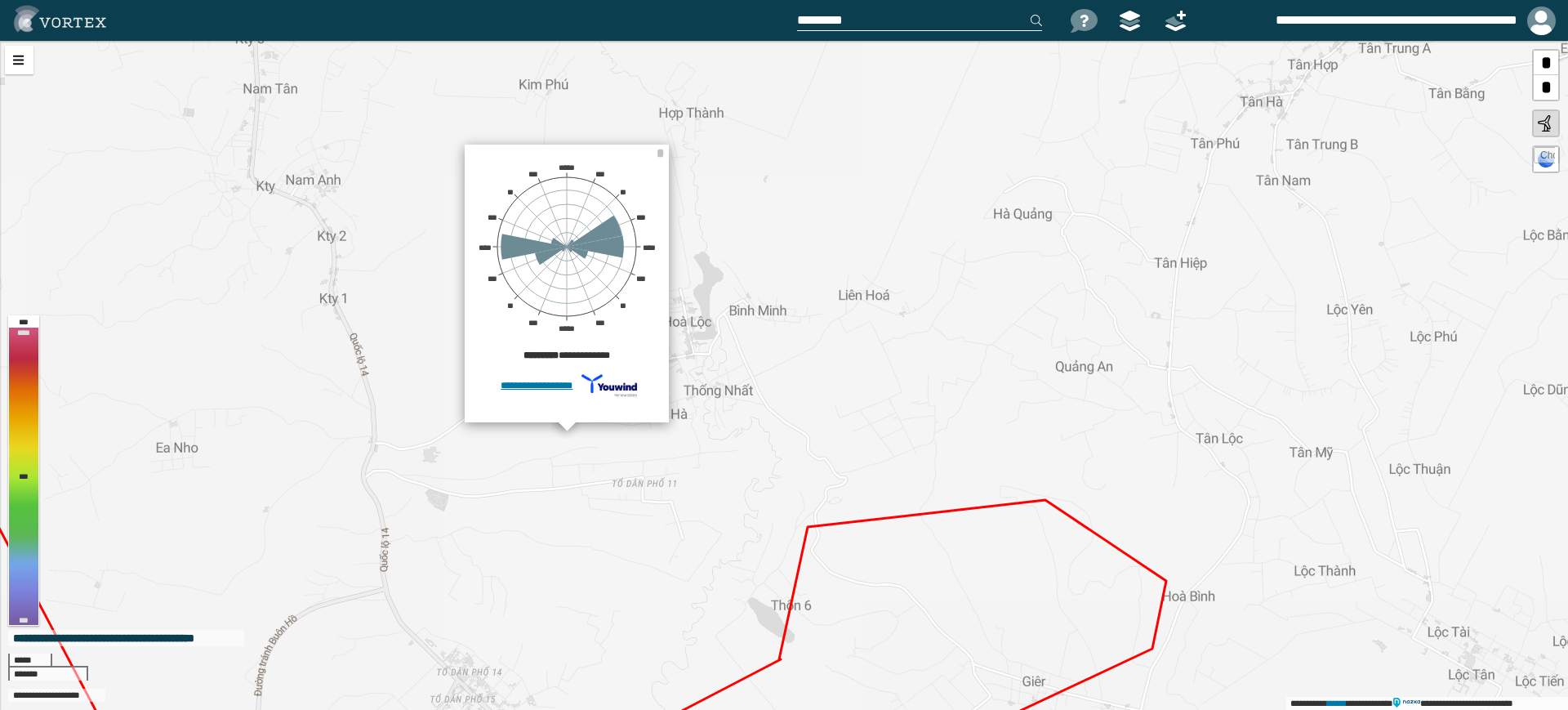 click on "**********" at bounding box center [784, 375] 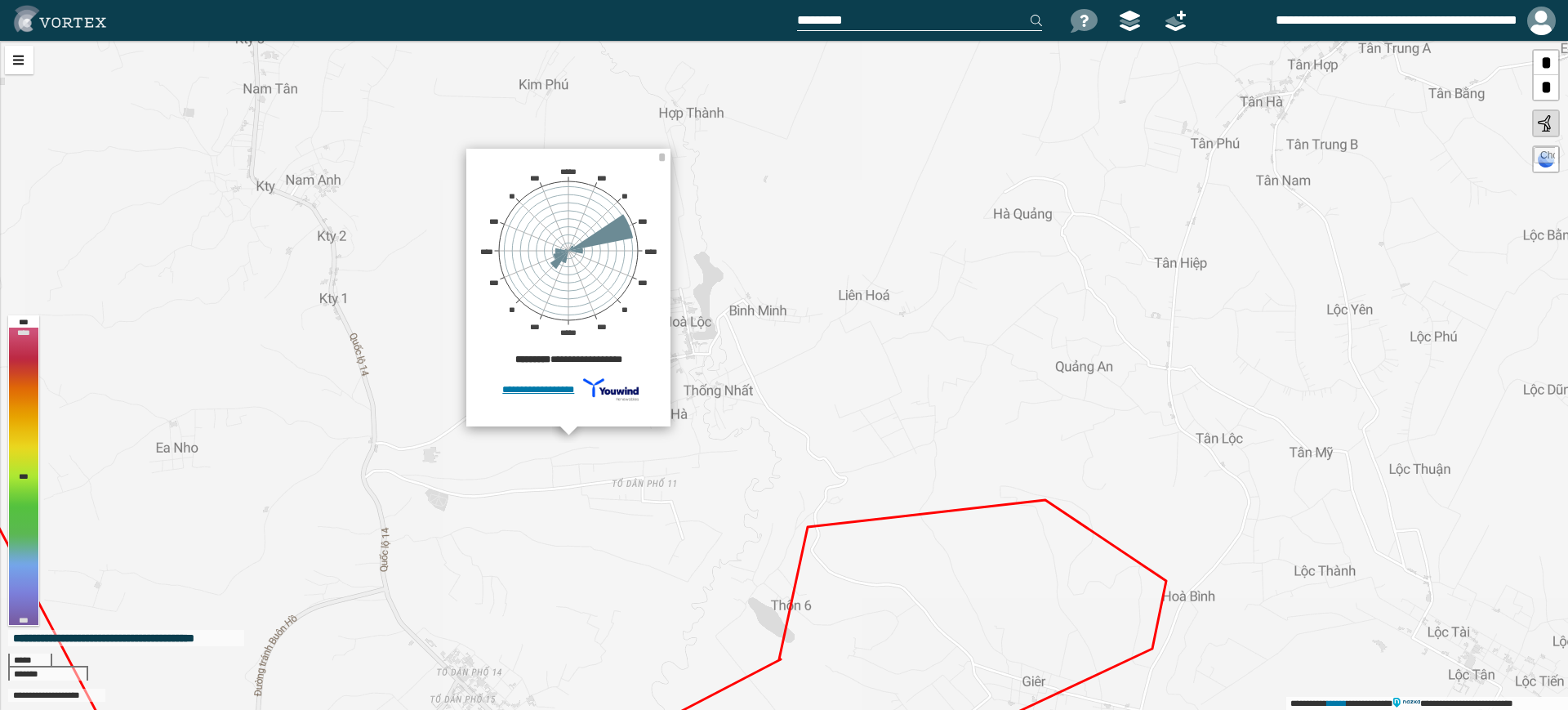 click on "**********" at bounding box center (784, 375) 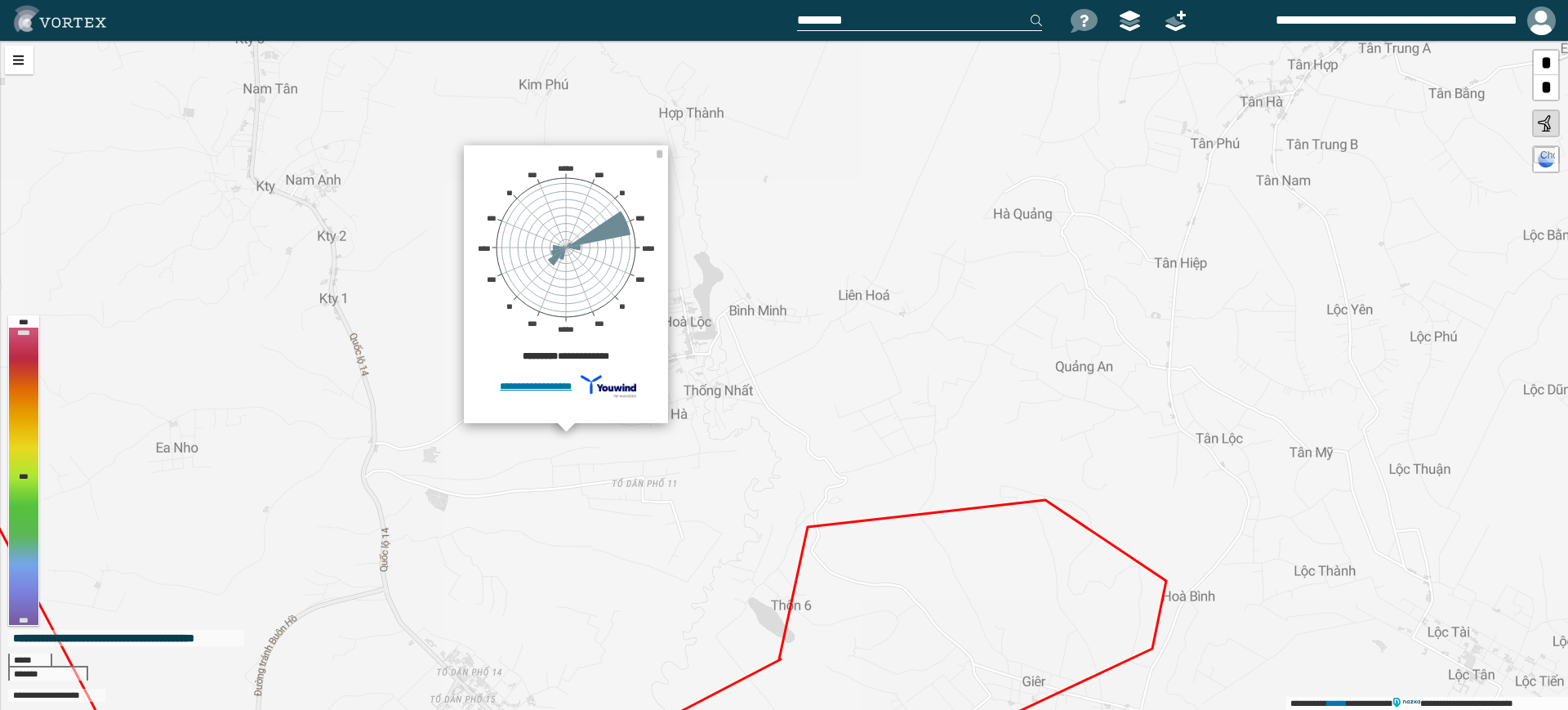click on "**********" at bounding box center (784, 375) 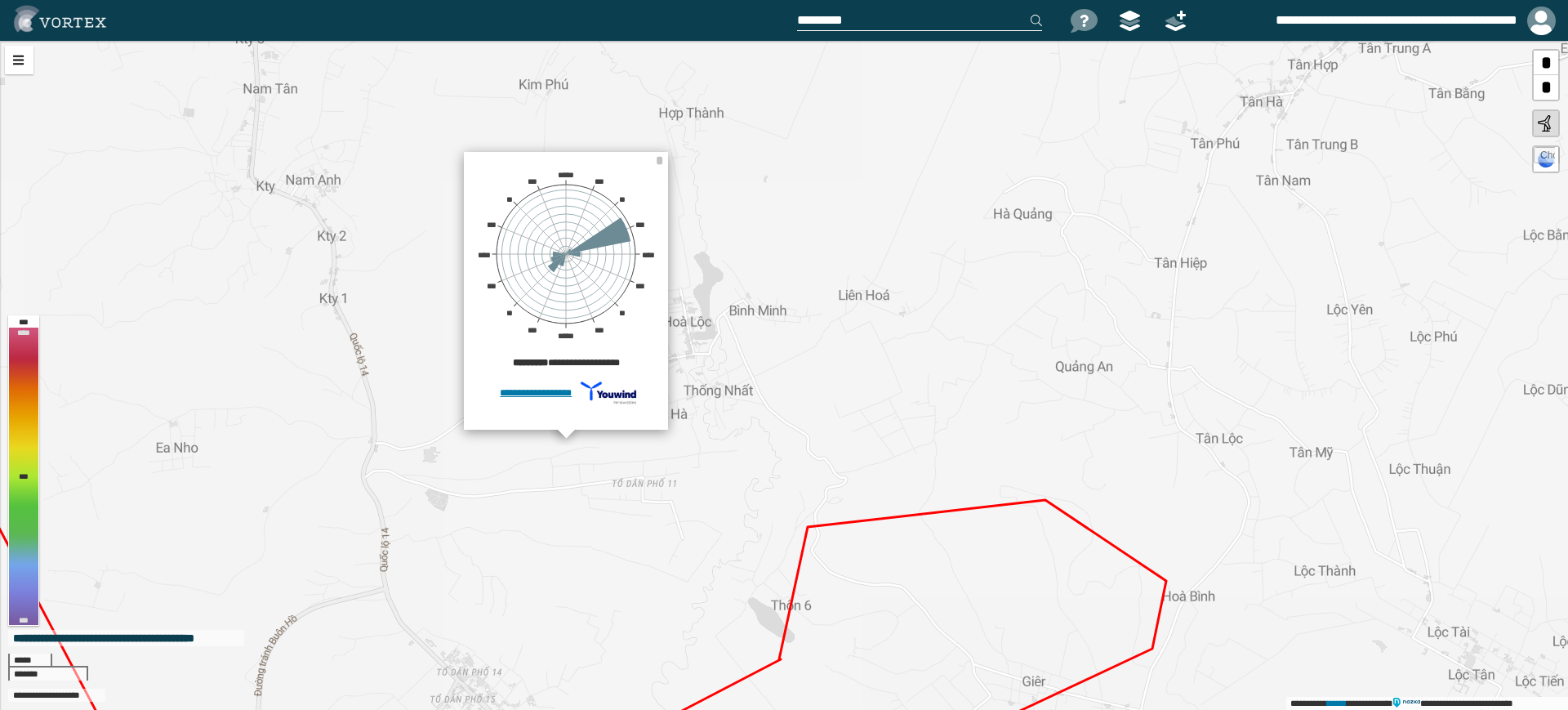 click on "**********" at bounding box center (784, 375) 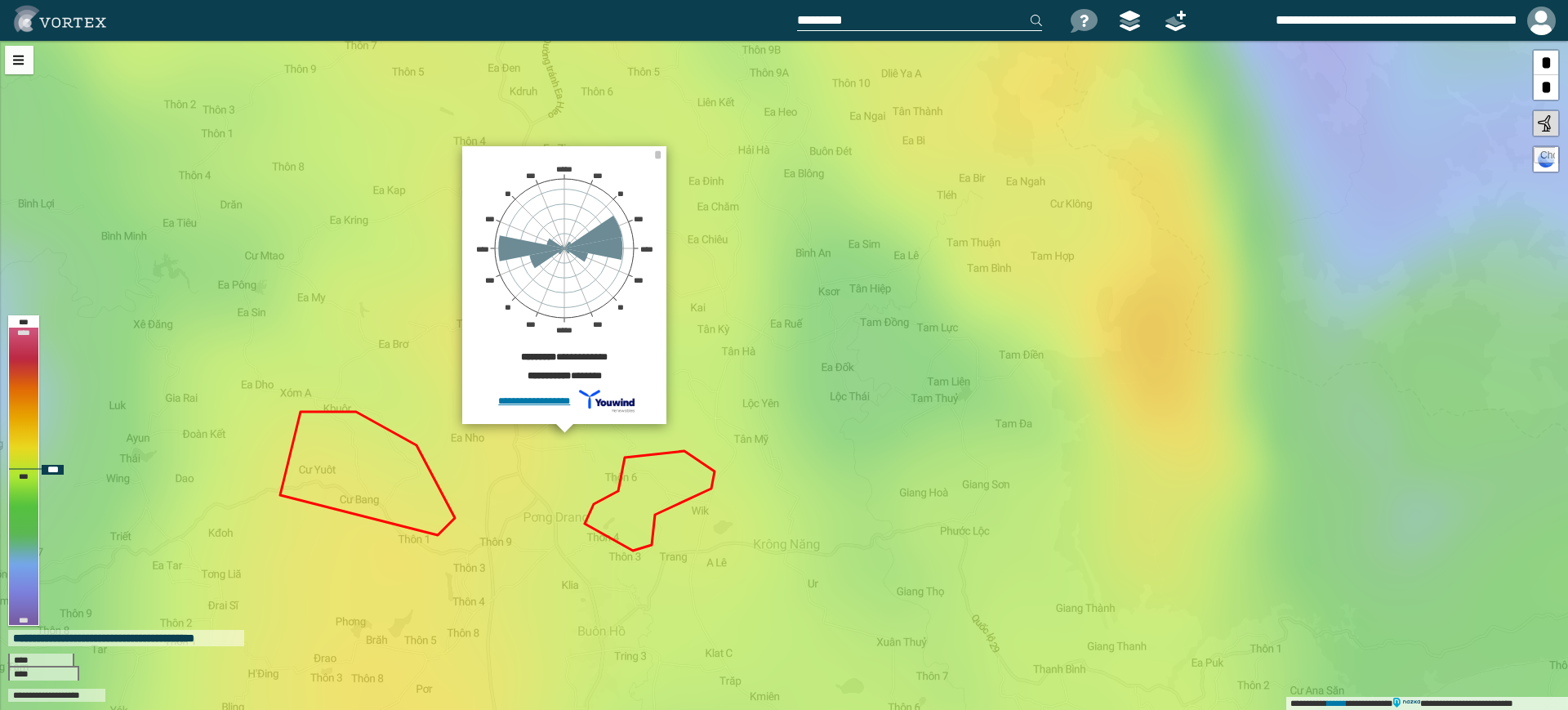 click on "**********" at bounding box center [784, 375] 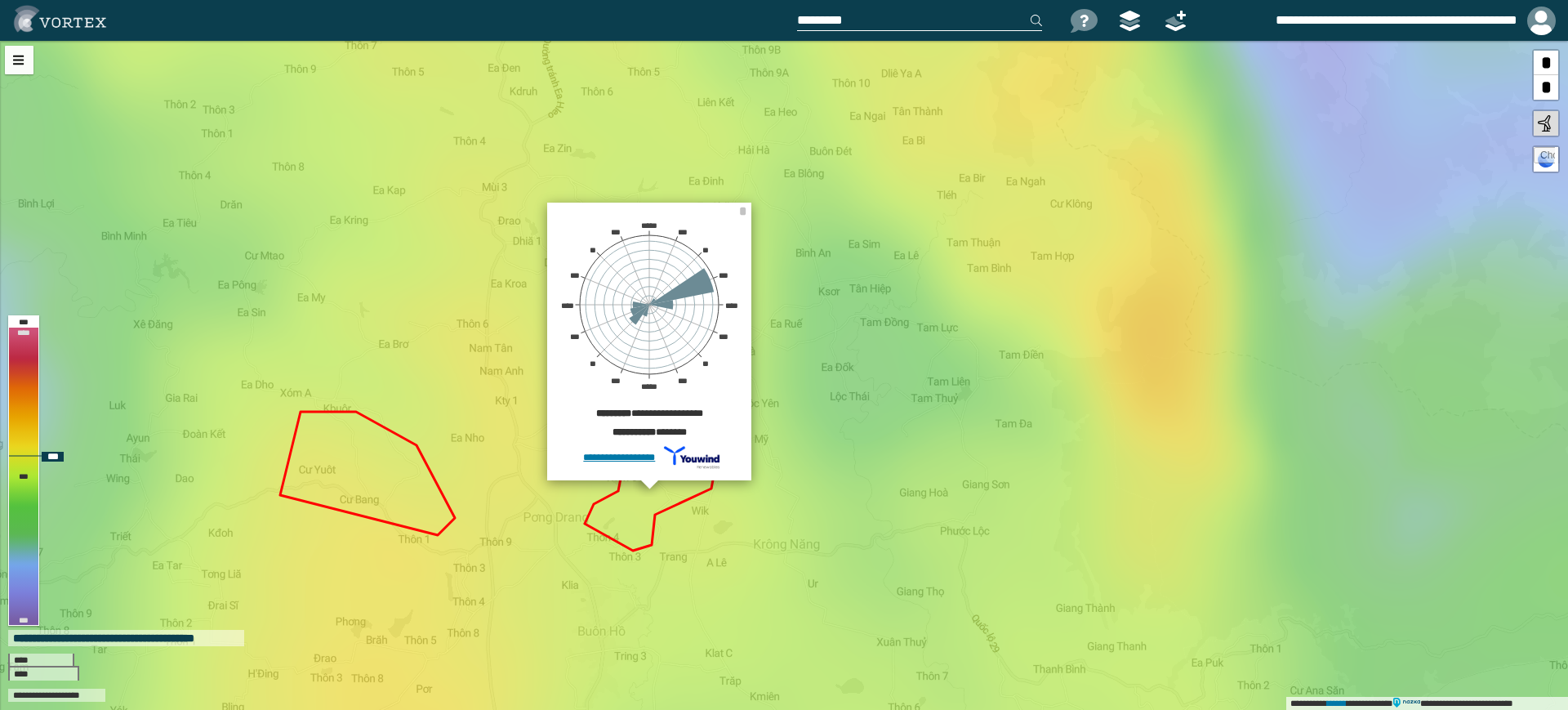 click on "**********" at bounding box center (784, 375) 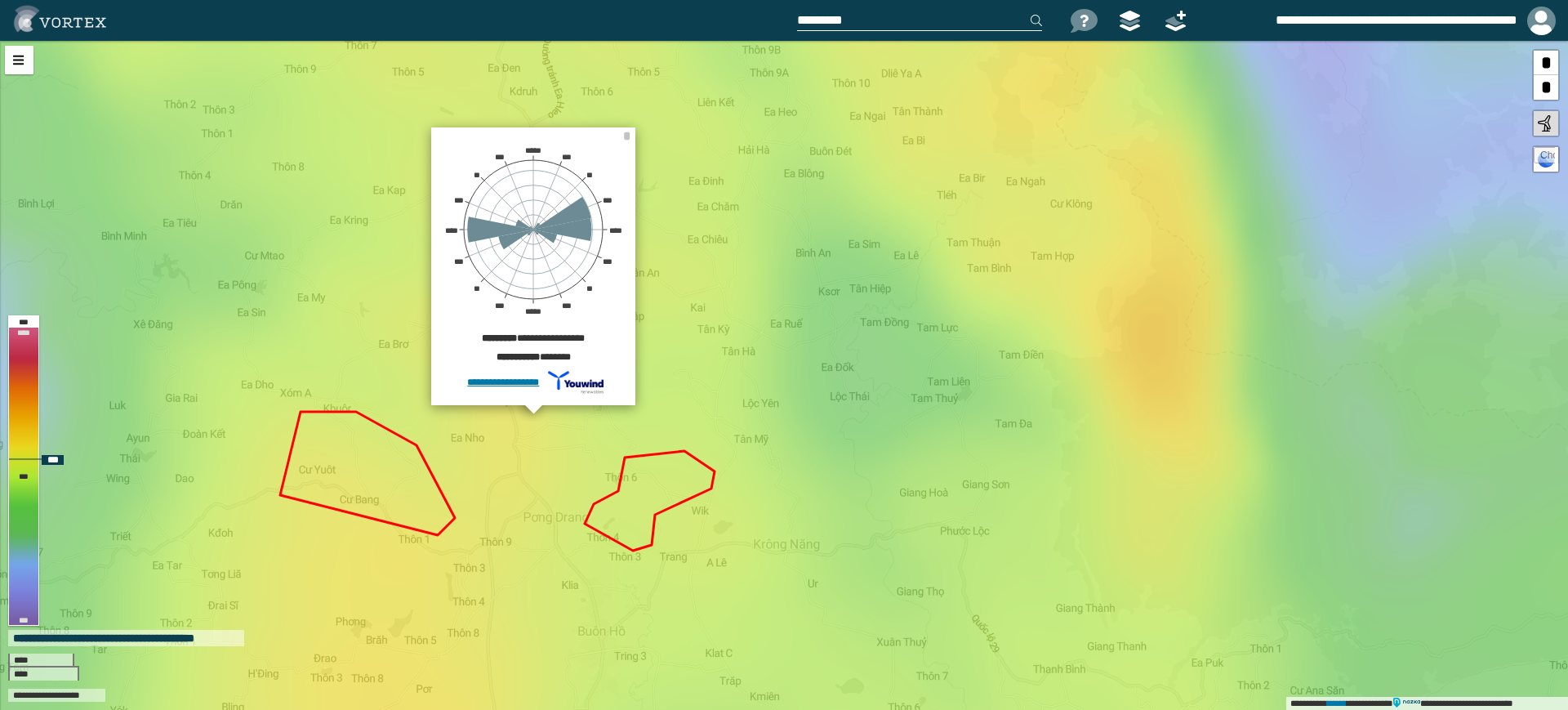 click on "**********" at bounding box center (784, 375) 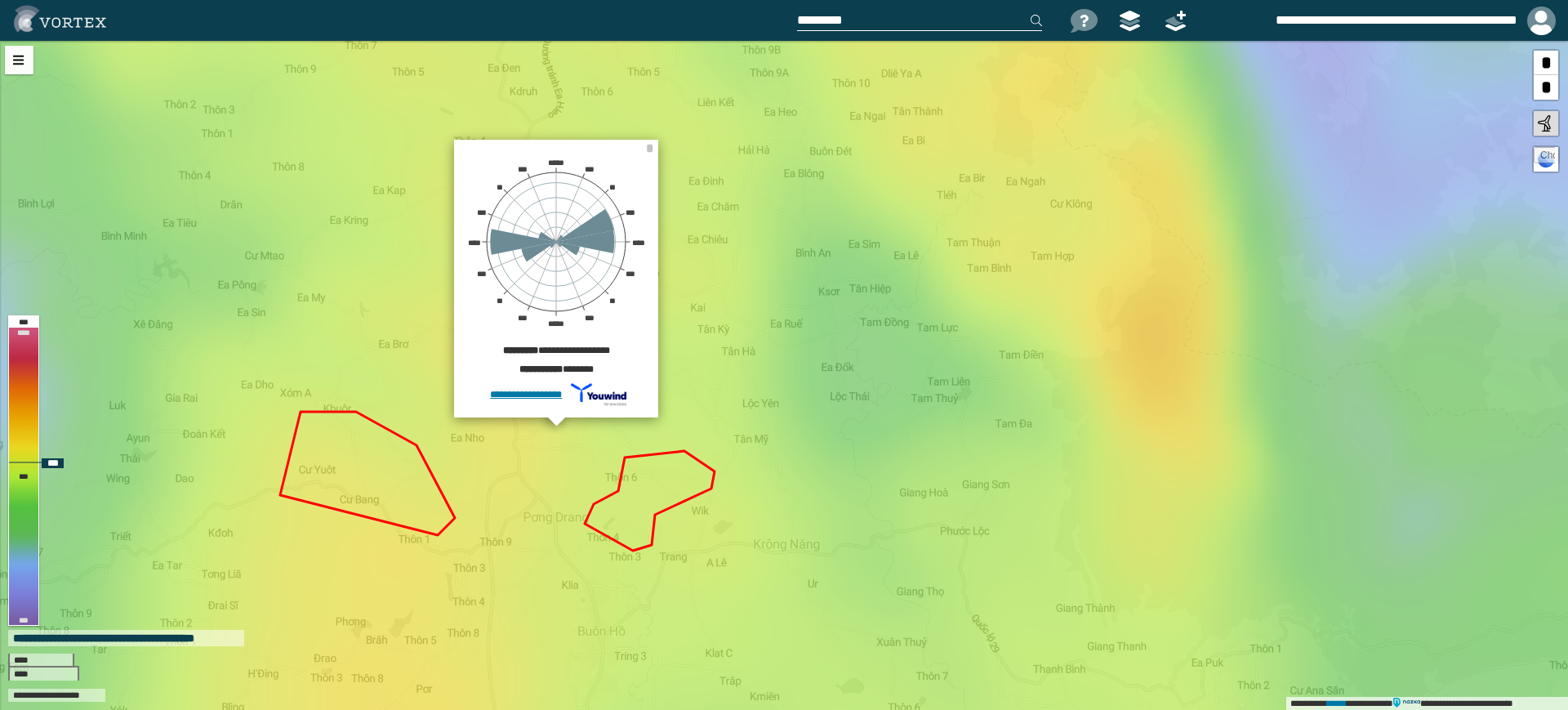 click on "**********" at bounding box center [784, 375] 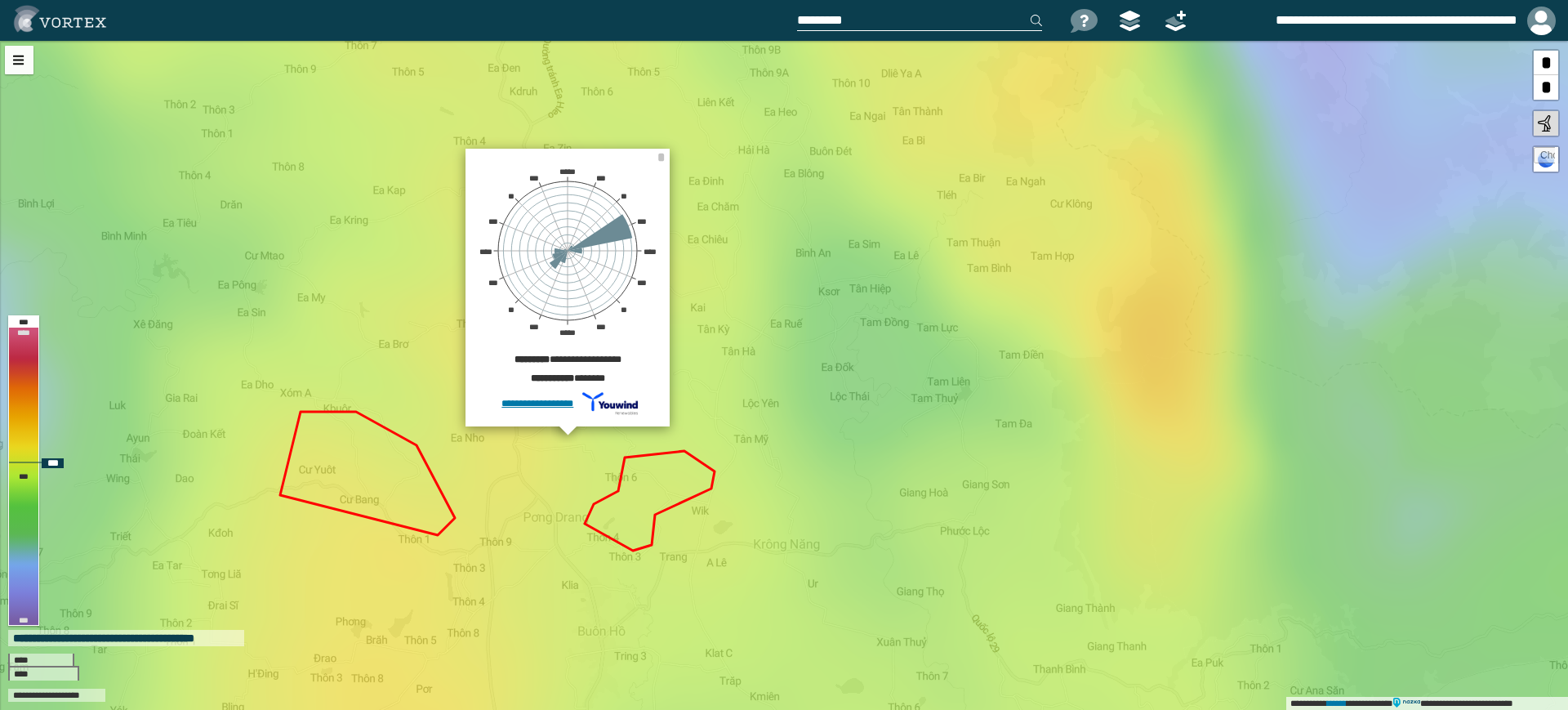 click on "**********" at bounding box center [784, 375] 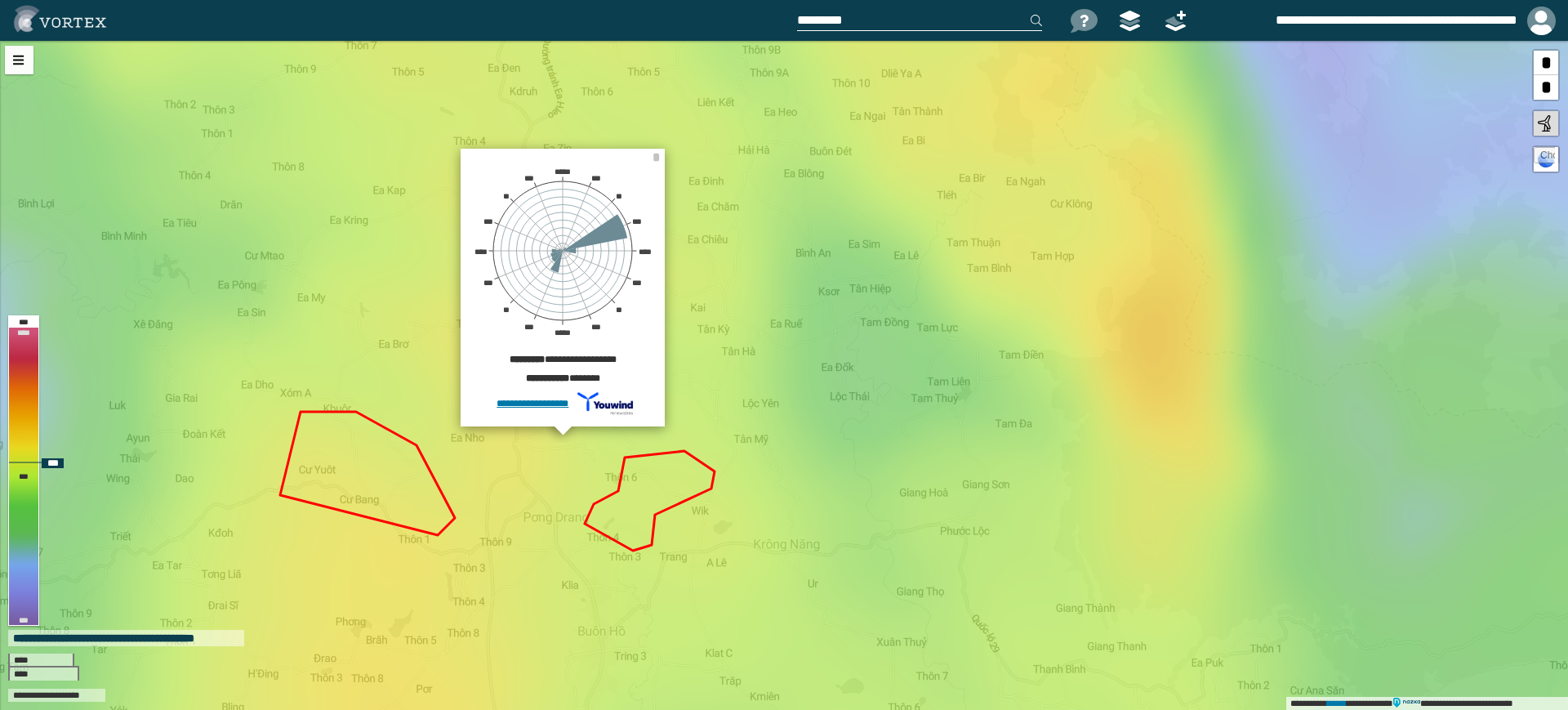 click on "**********" at bounding box center [784, 375] 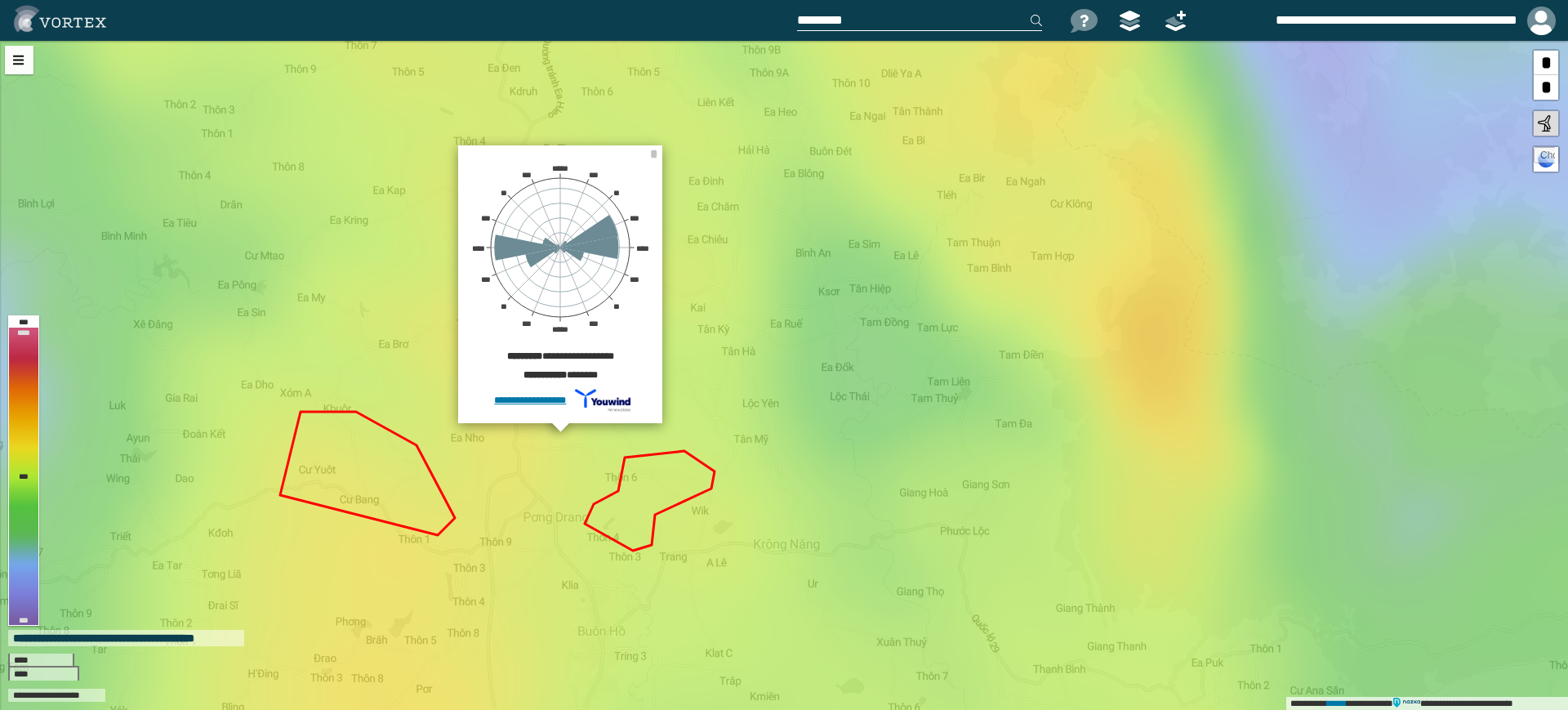 click at bounding box center (920, 20) 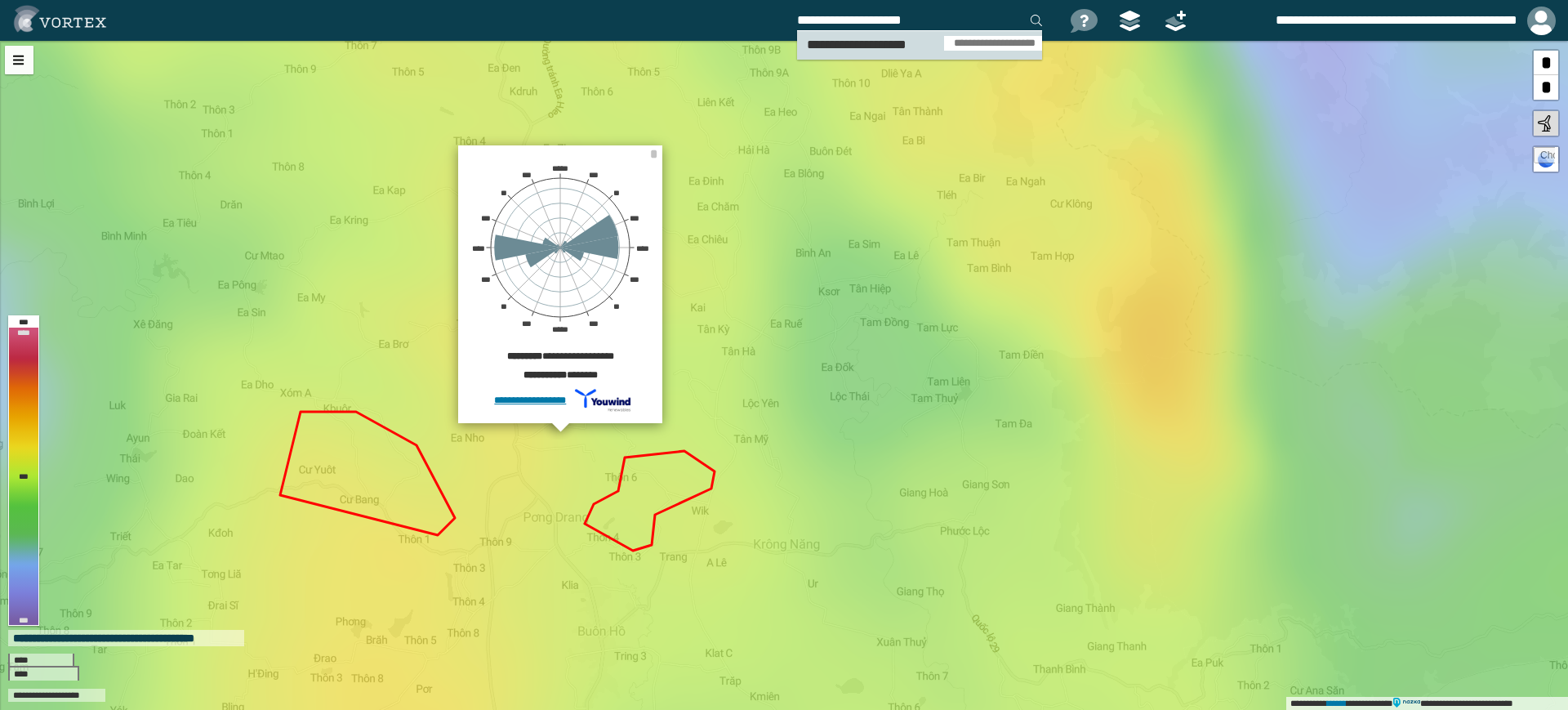 type on "**********" 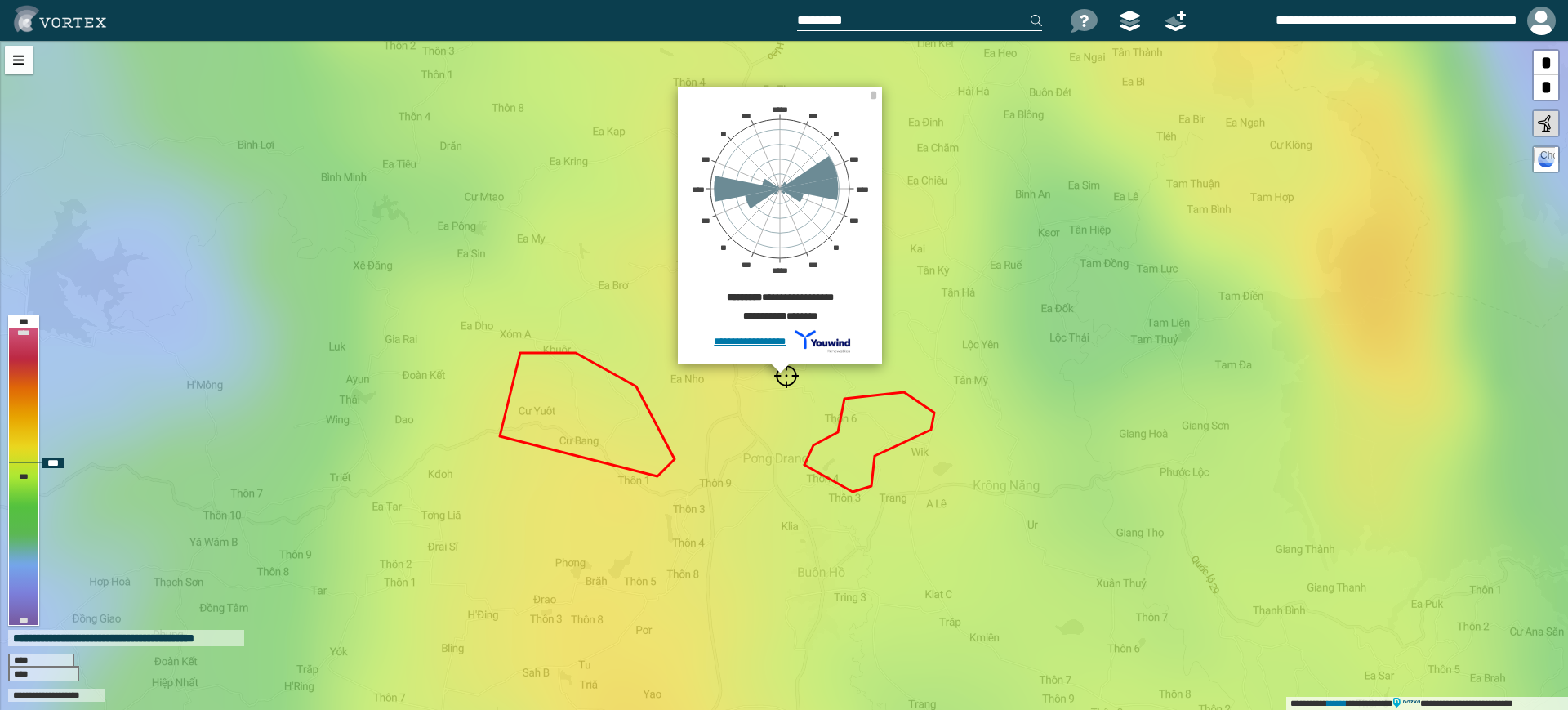 click at bounding box center (786, 376) 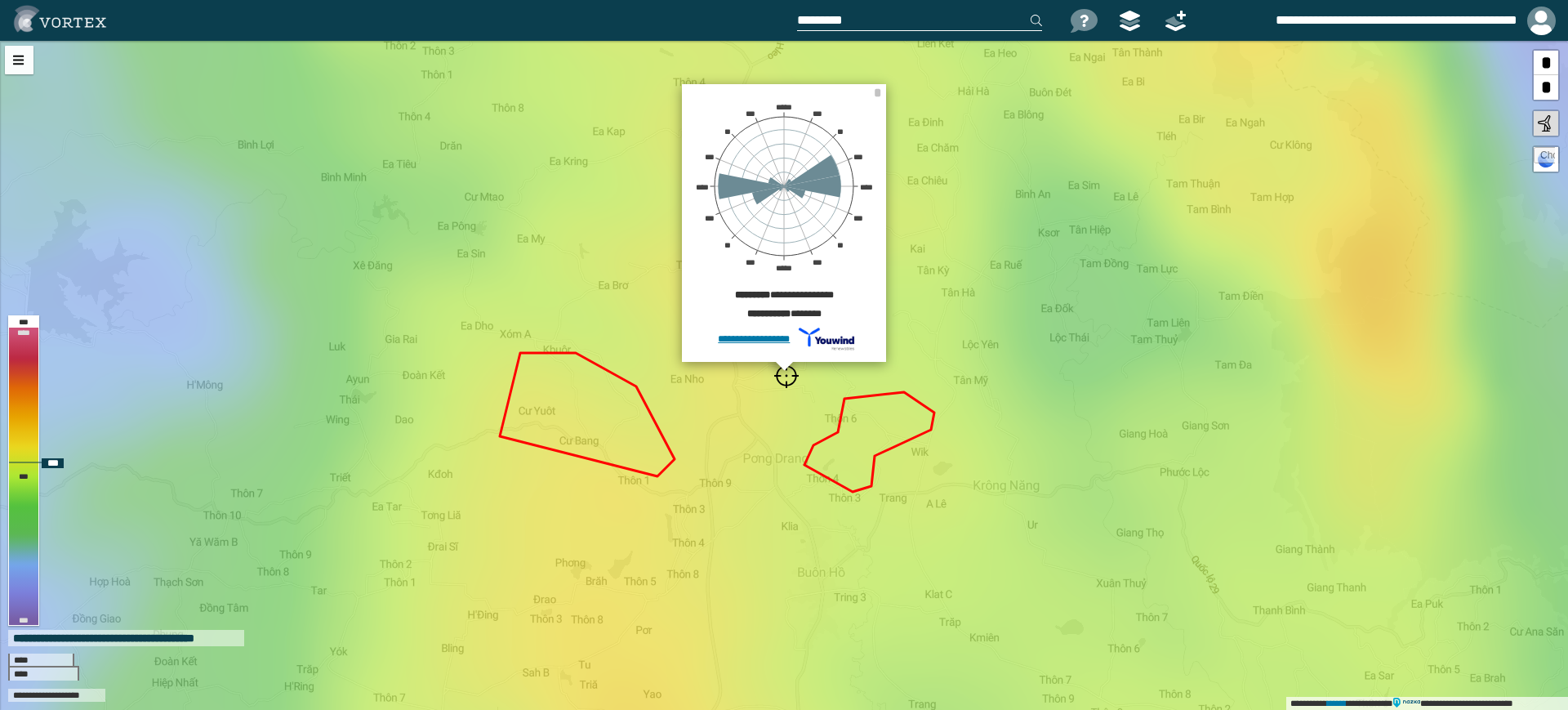 click at bounding box center (786, 376) 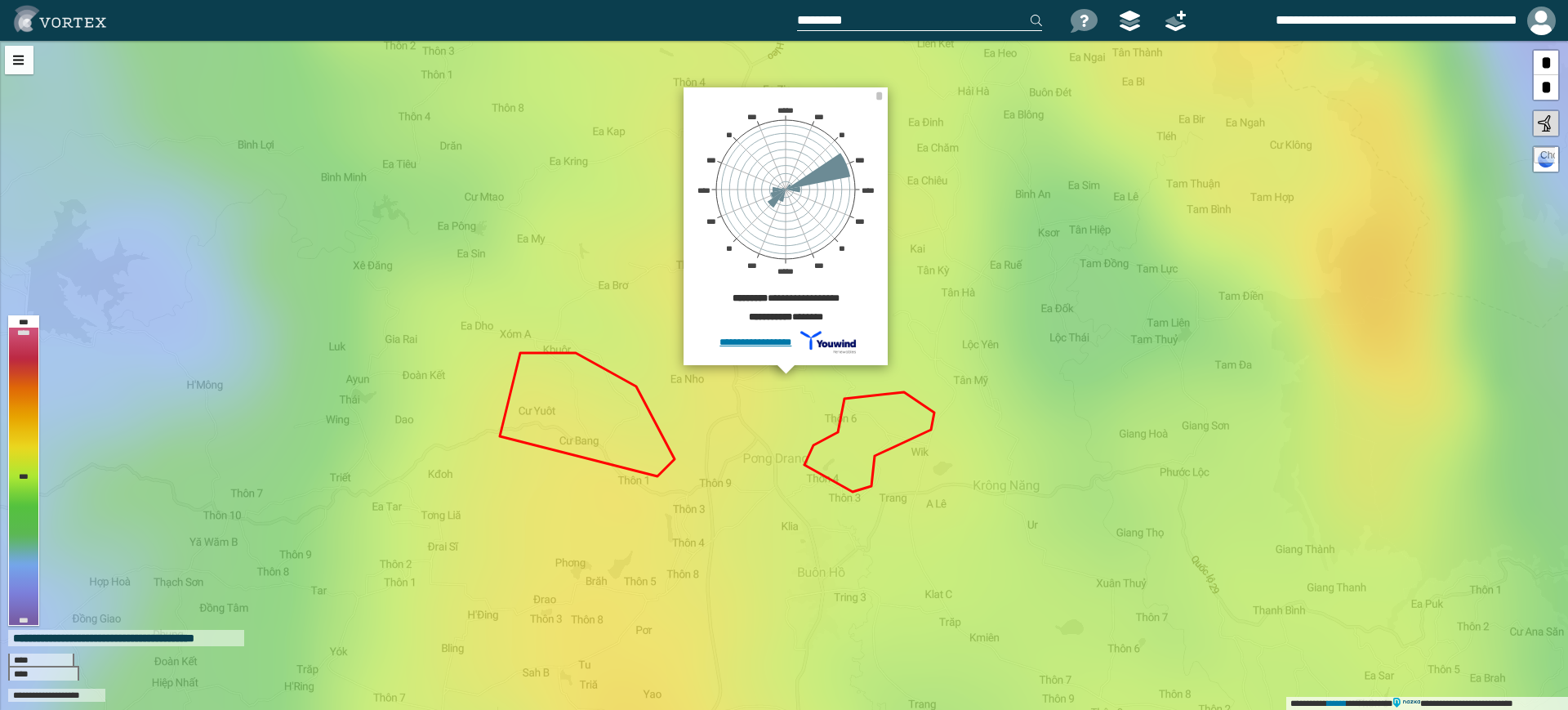 click at bounding box center (920, 20) 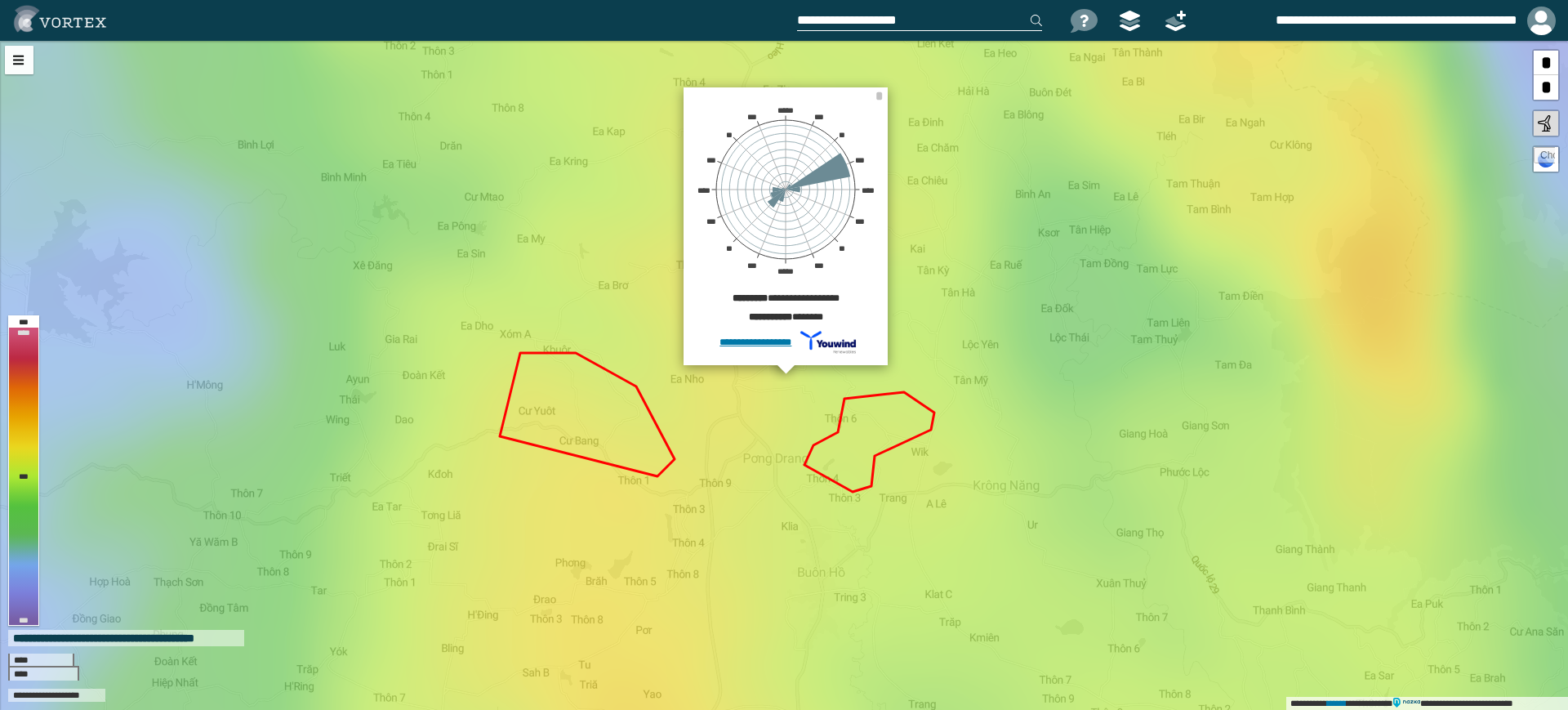 click on "**********" at bounding box center (920, 20) 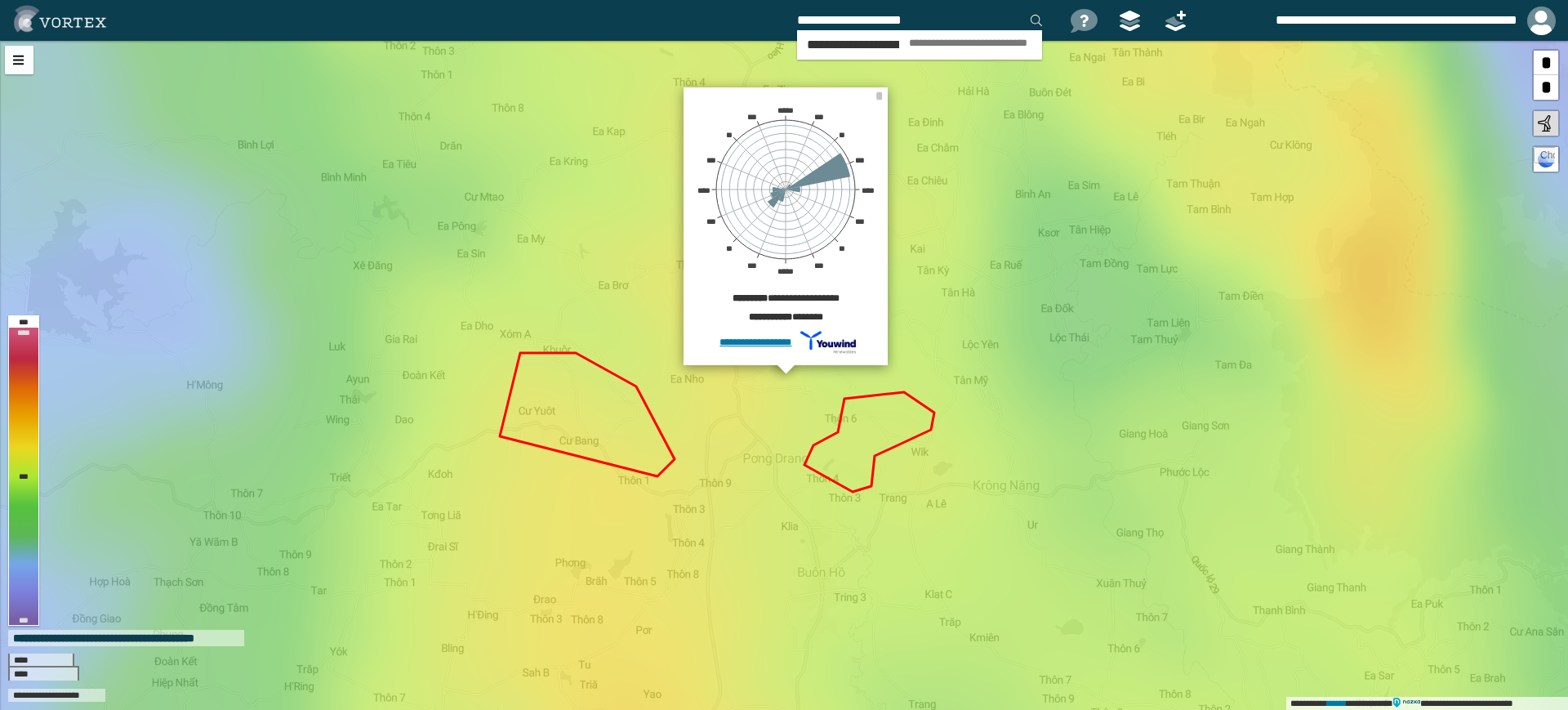 click on "**********" at bounding box center [920, 20] 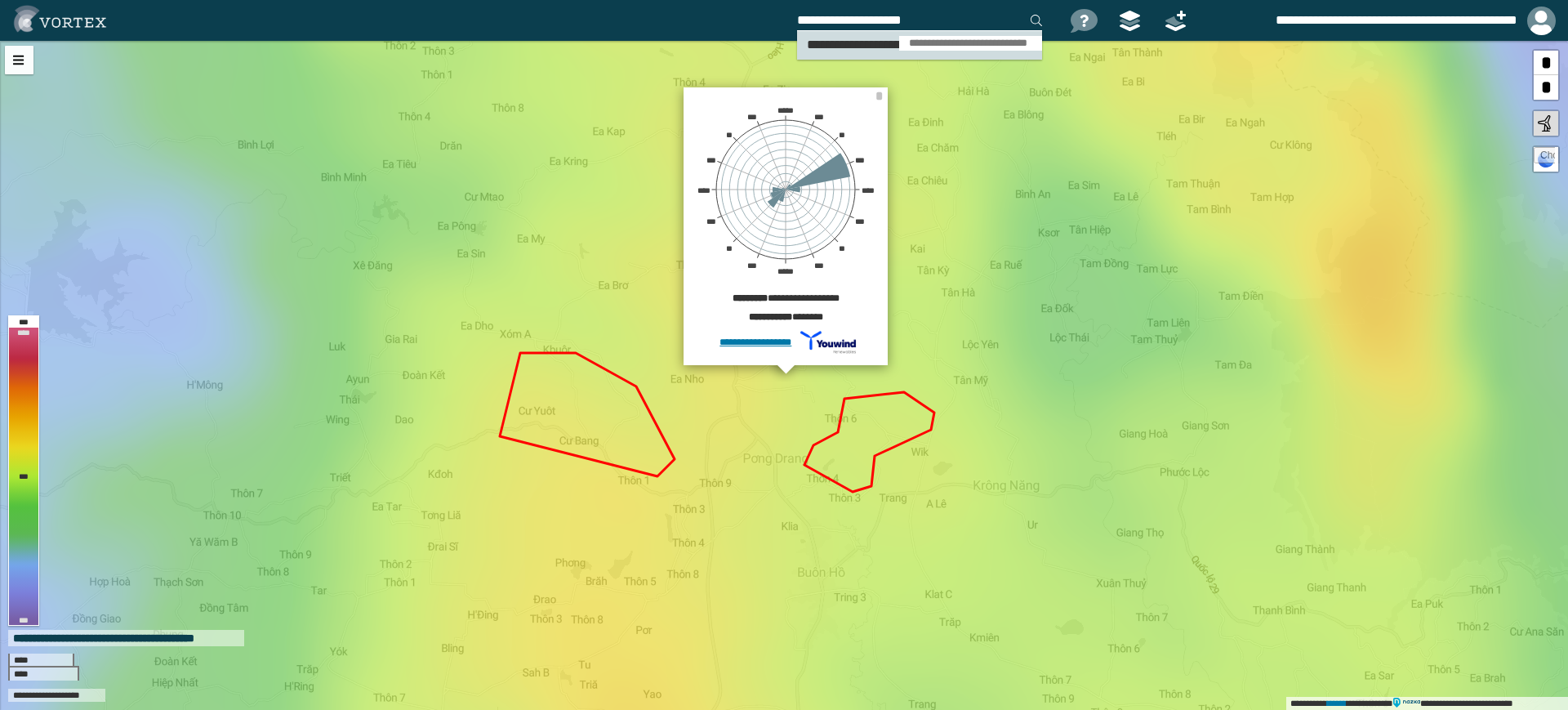 type on "**********" 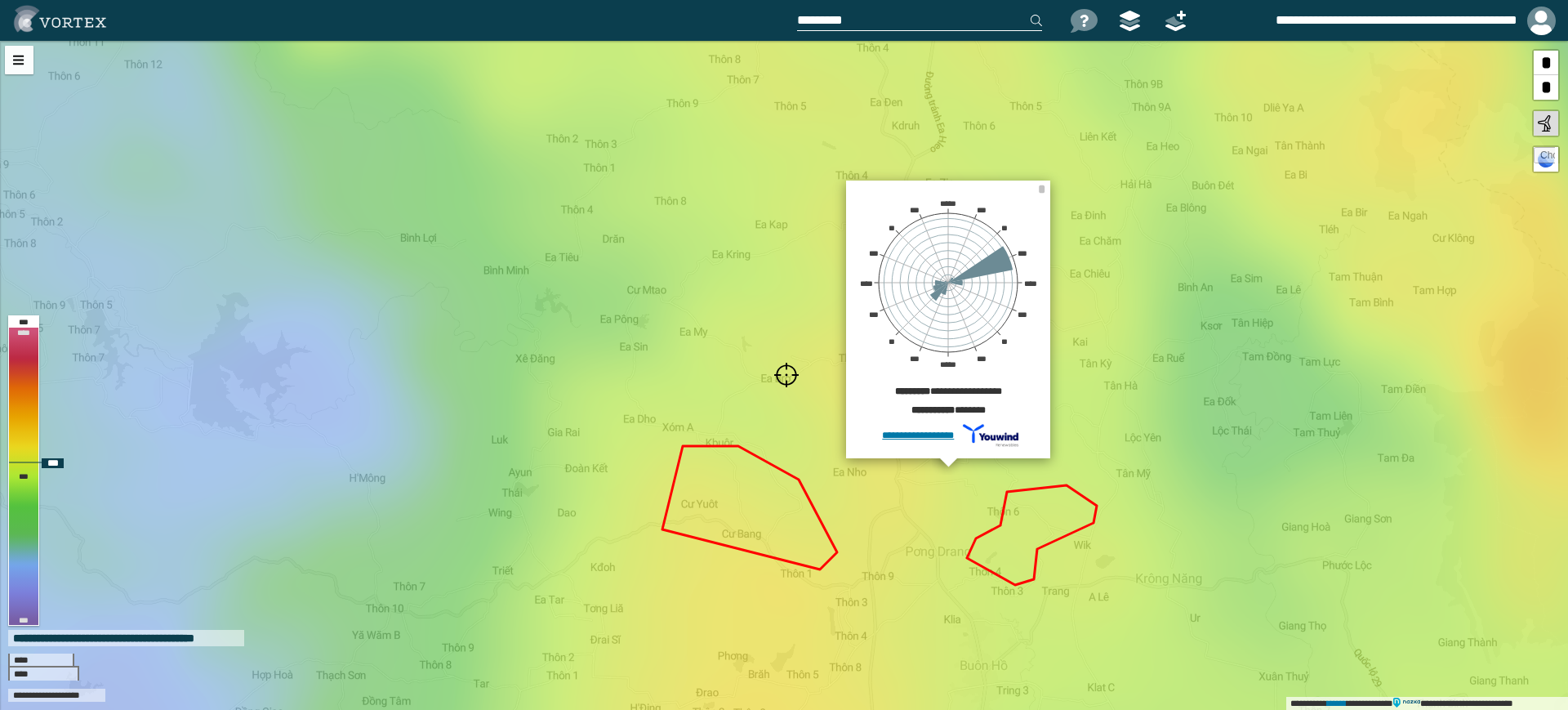 click at bounding box center [786, 375] 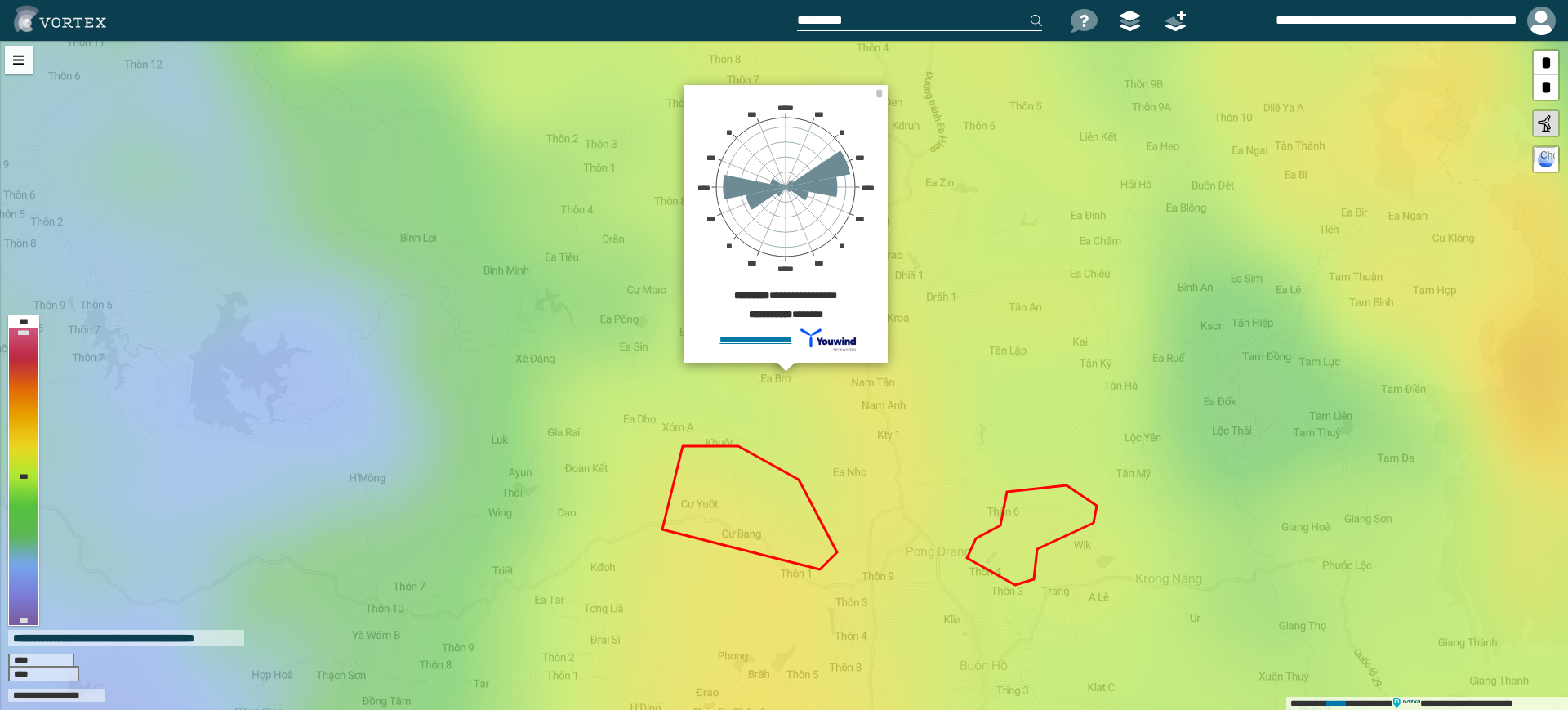 click at bounding box center (920, 20) 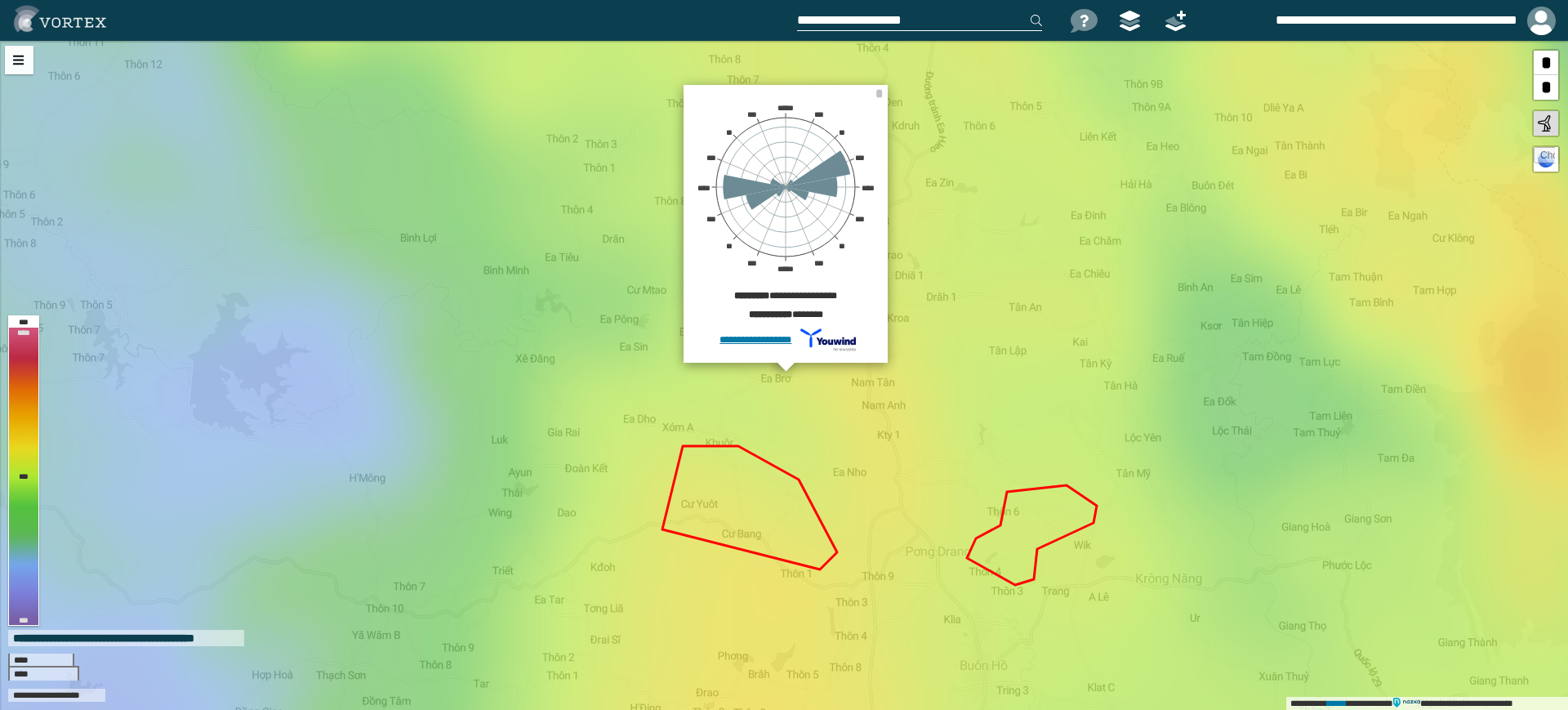 type on "**********" 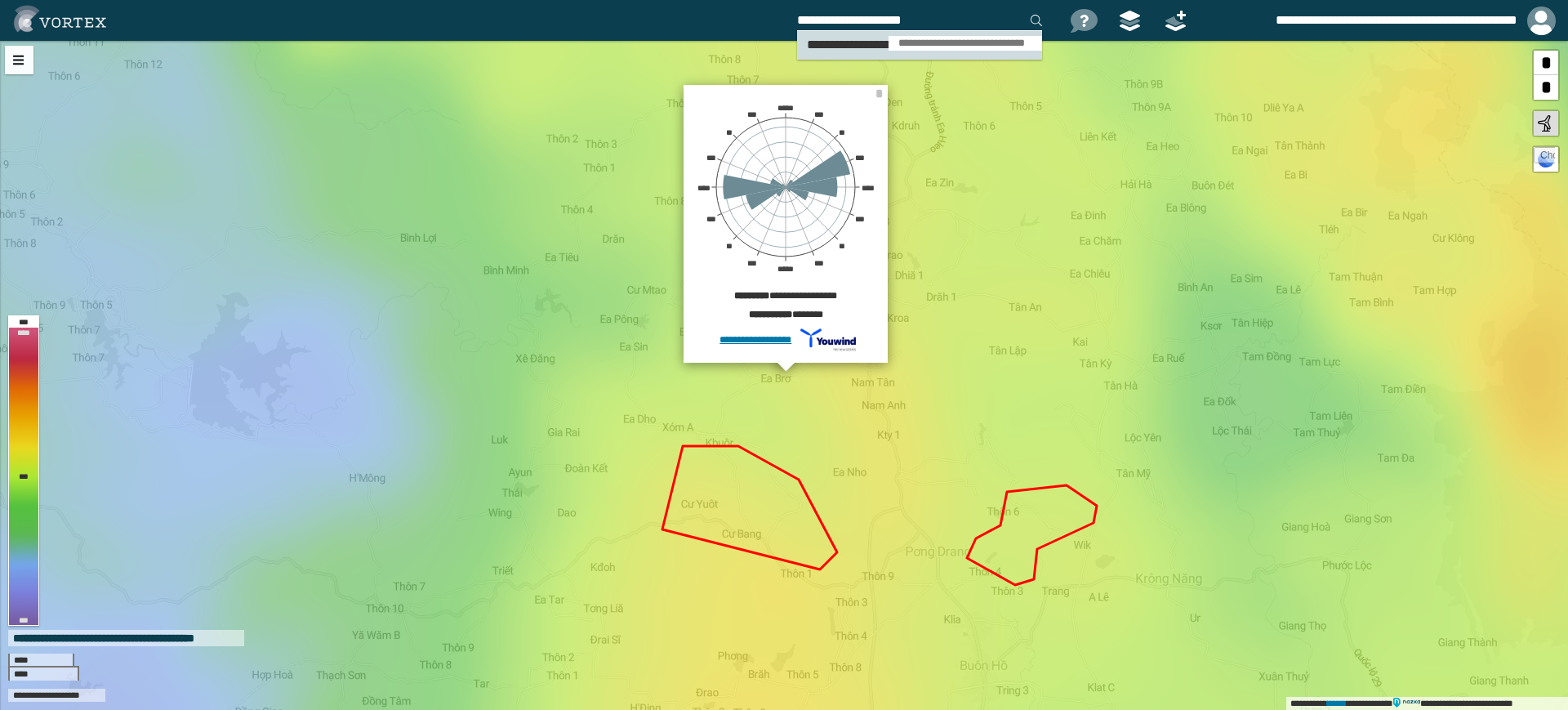 click on "**********" at bounding box center [965, 43] 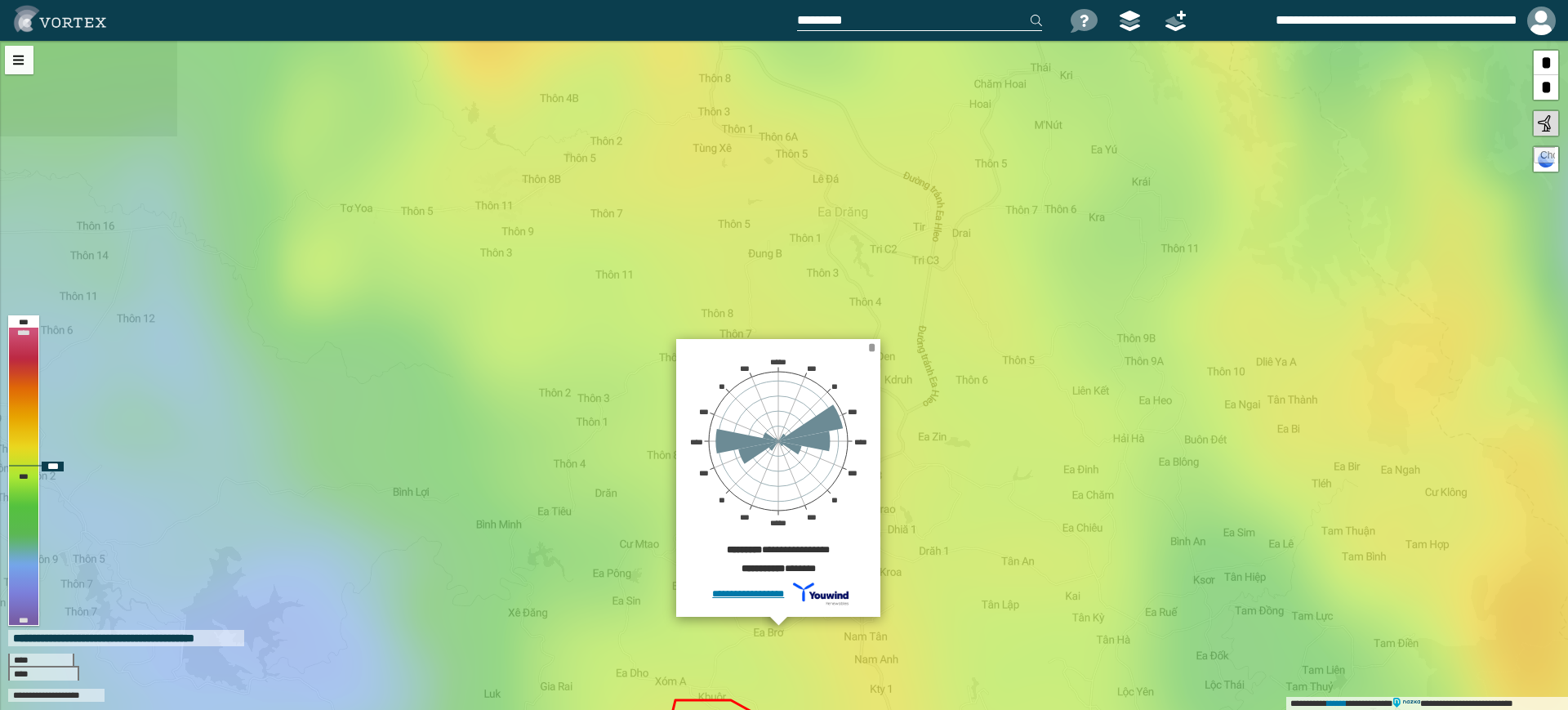 click on "*" at bounding box center [871, 347] 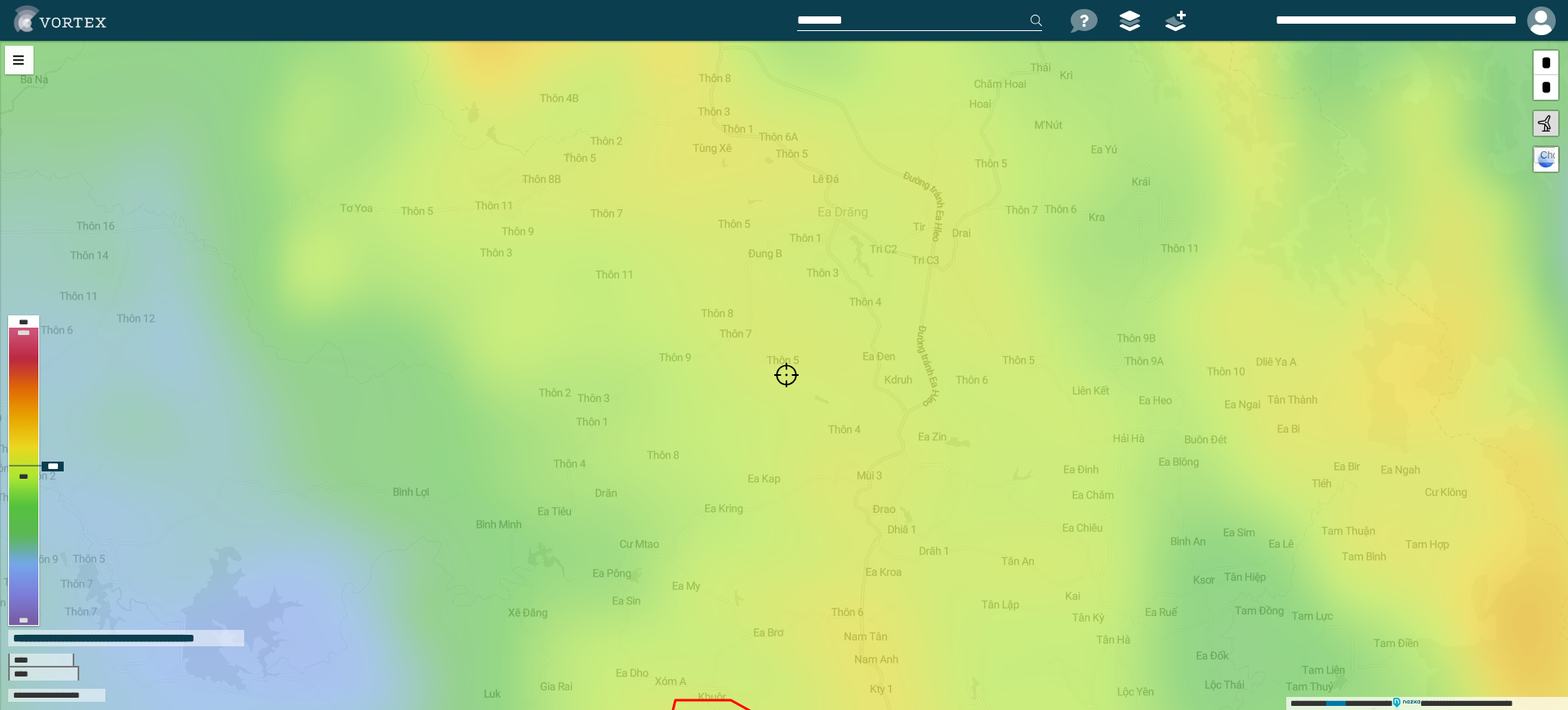 click at bounding box center (786, 375) 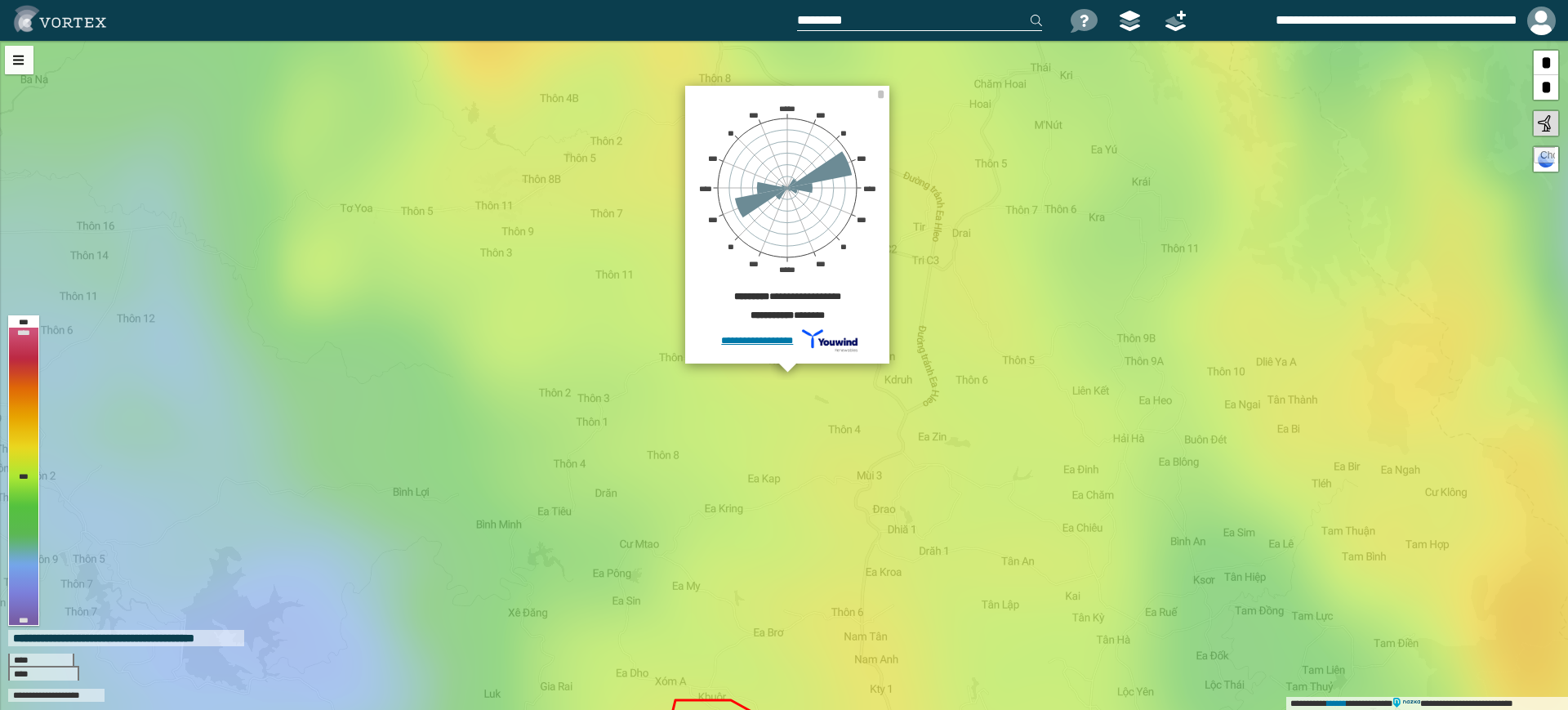 click at bounding box center (920, 20) 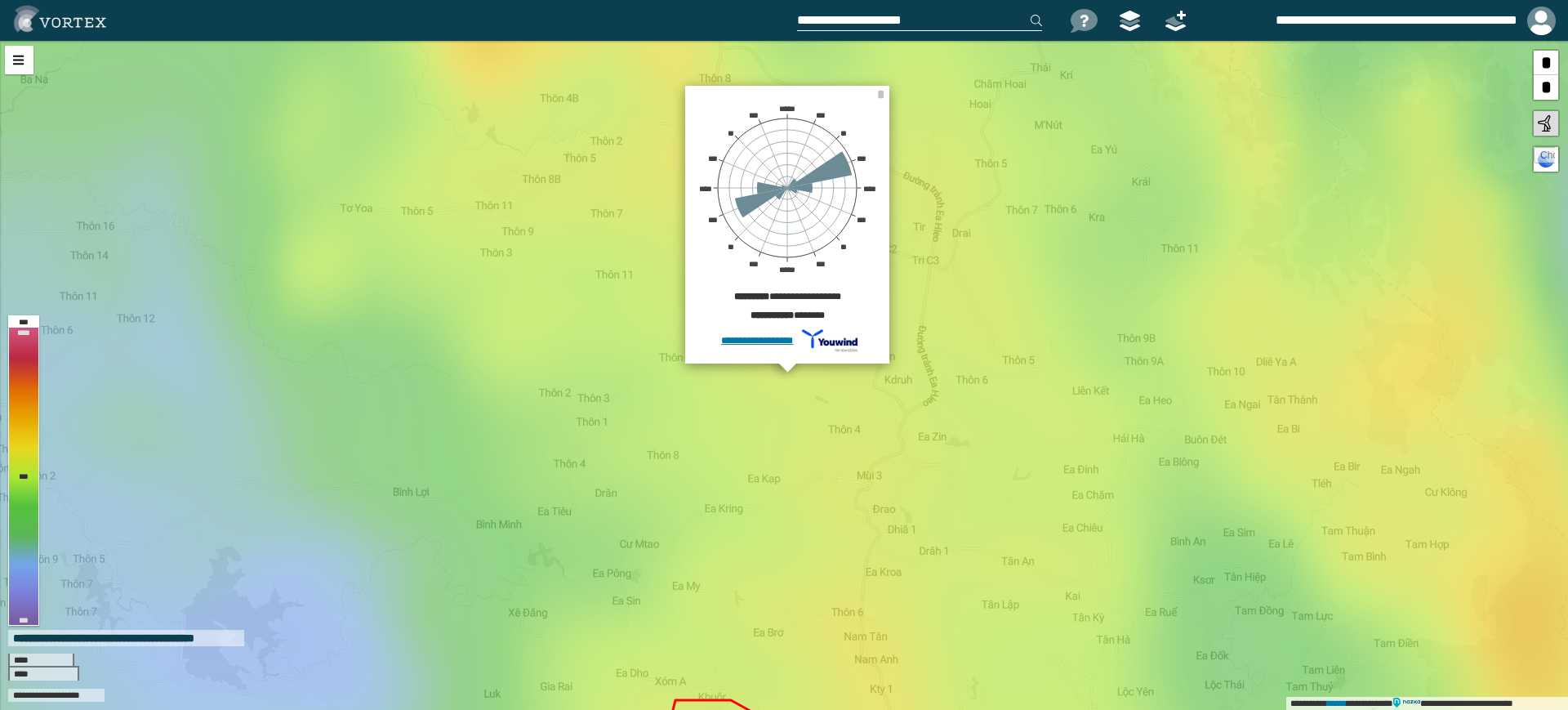 type on "**********" 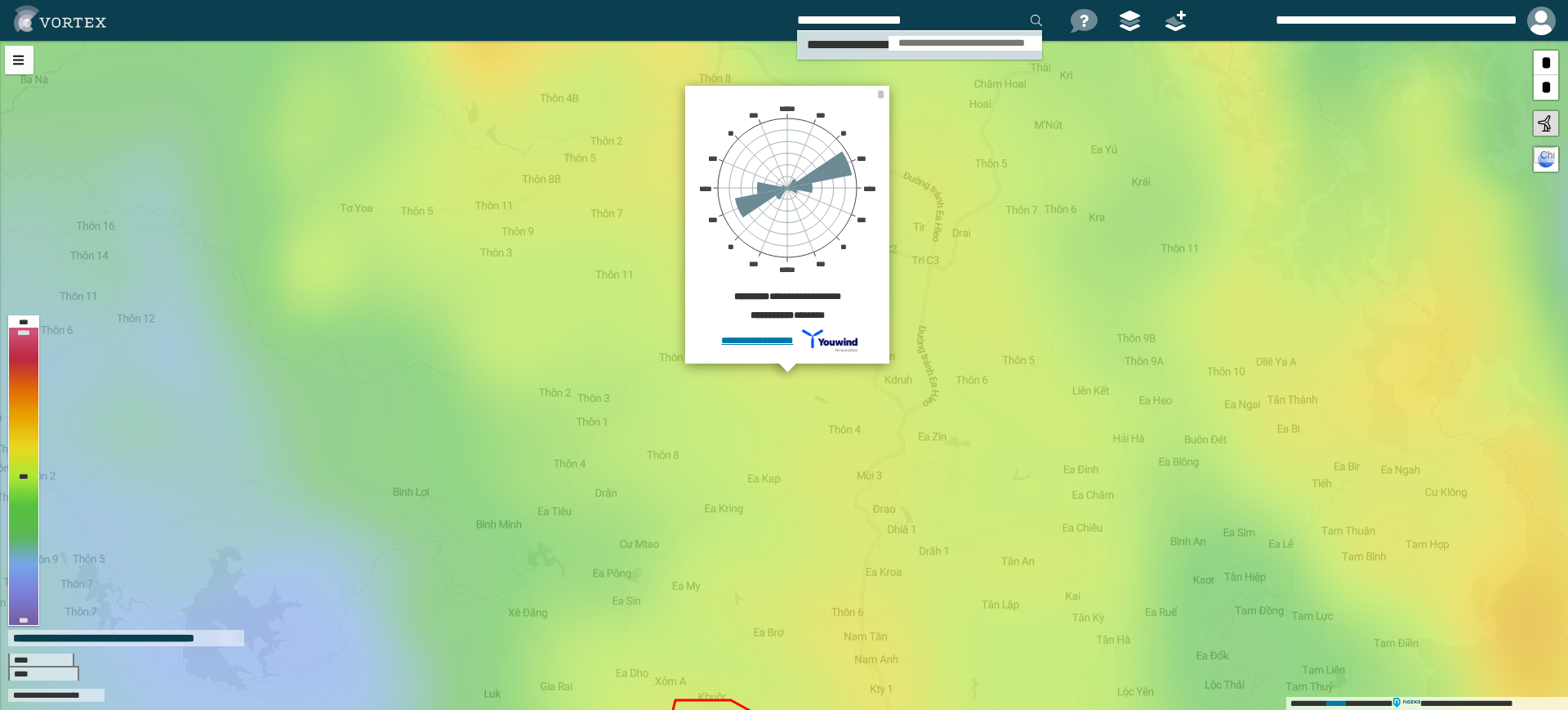 click on "**********" at bounding box center [965, 43] 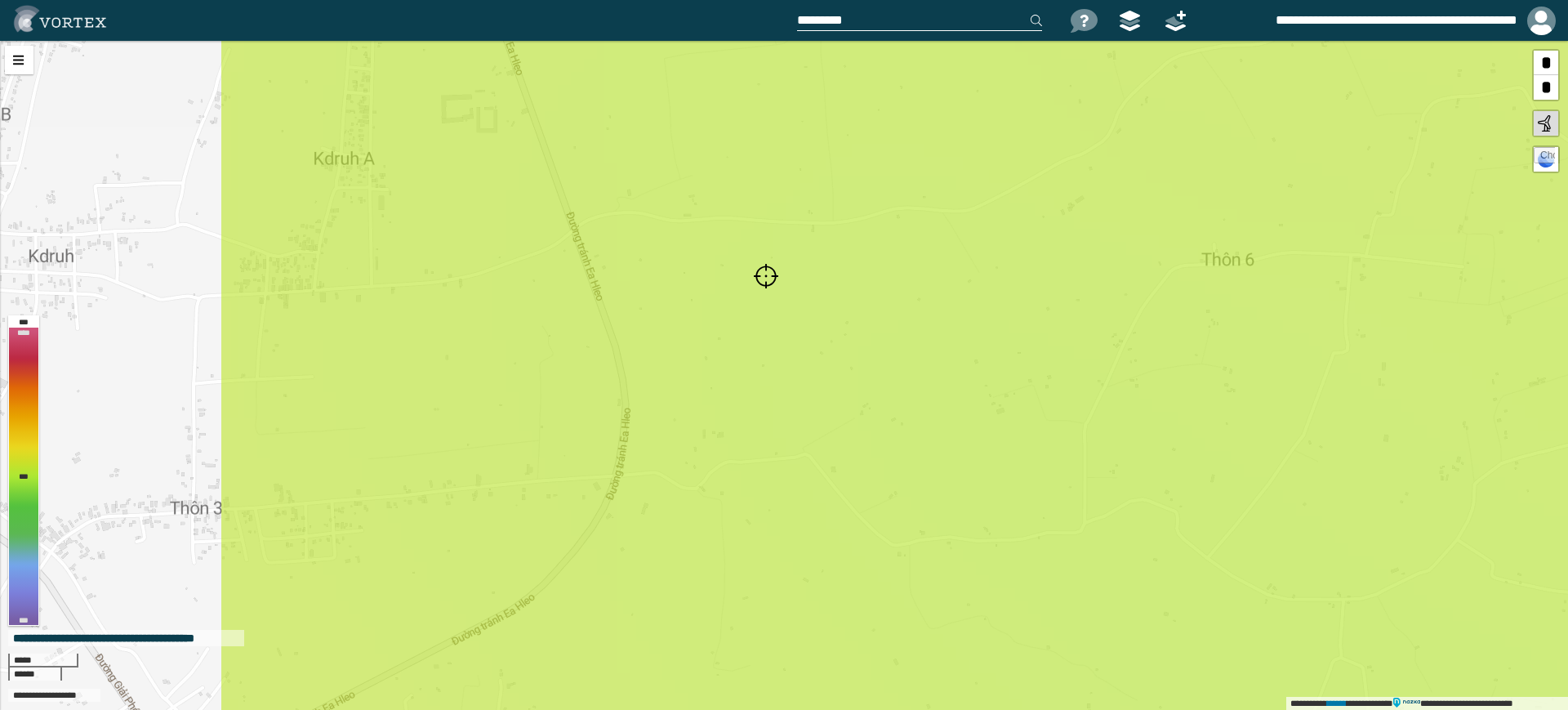 click at bounding box center (766, 276) 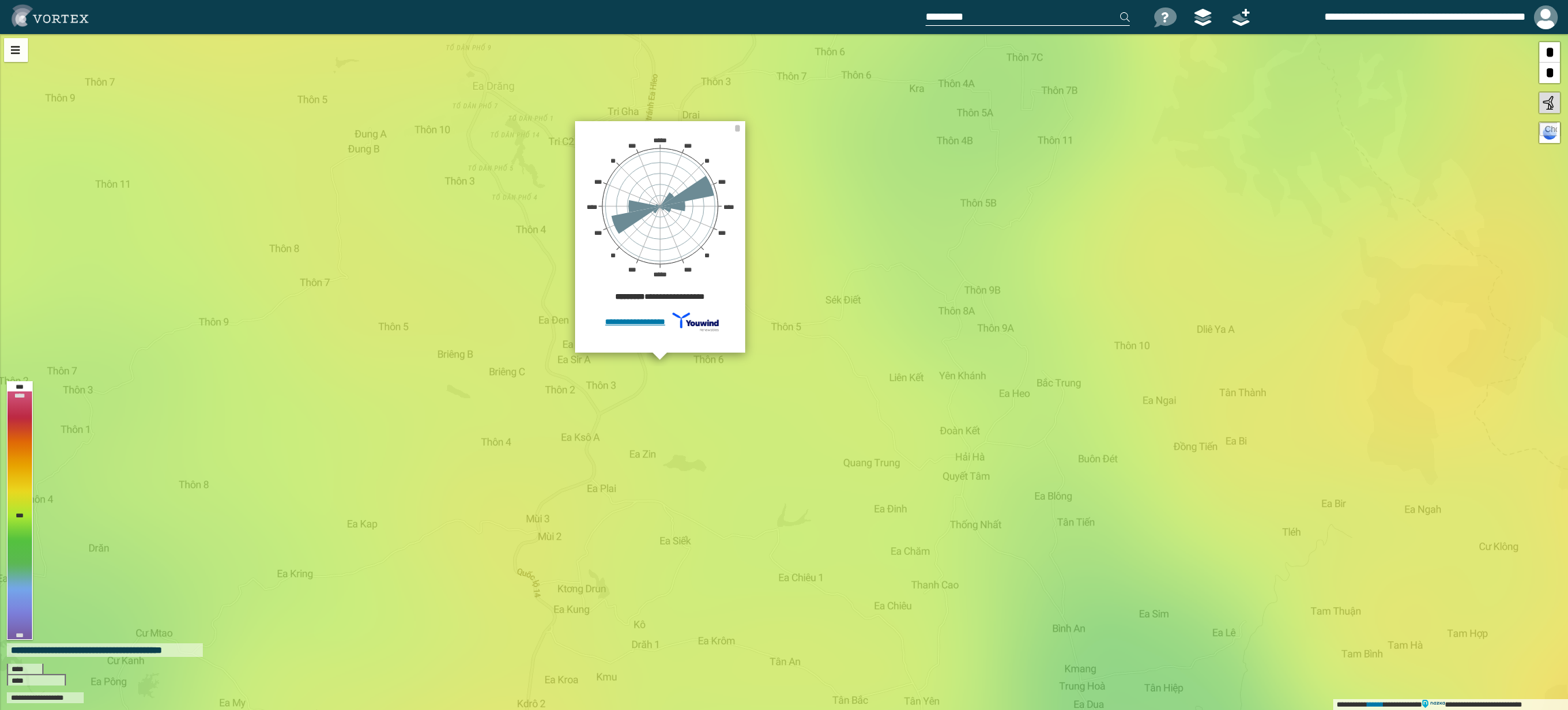 click on "**********" at bounding box center (784, 372) 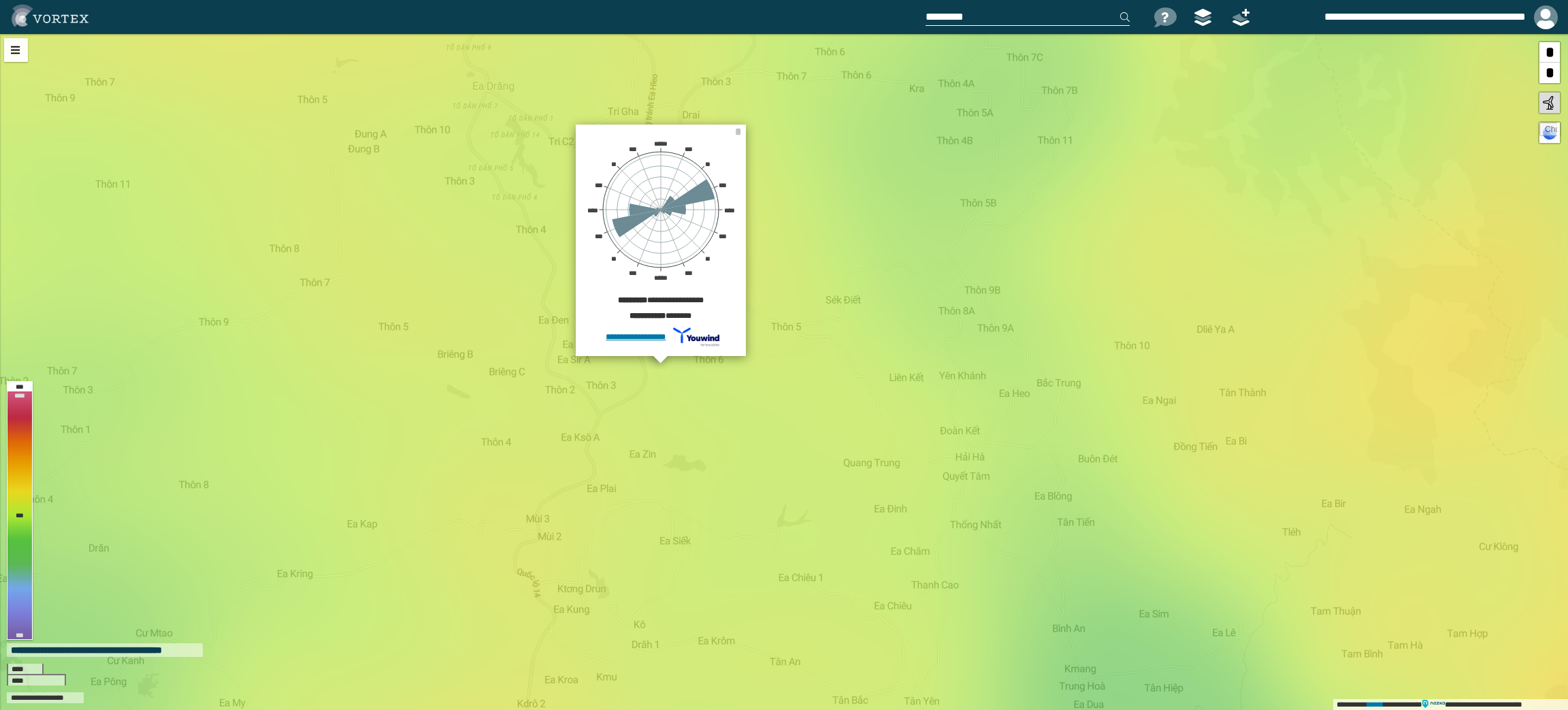 click on "**********" at bounding box center (784, 372) 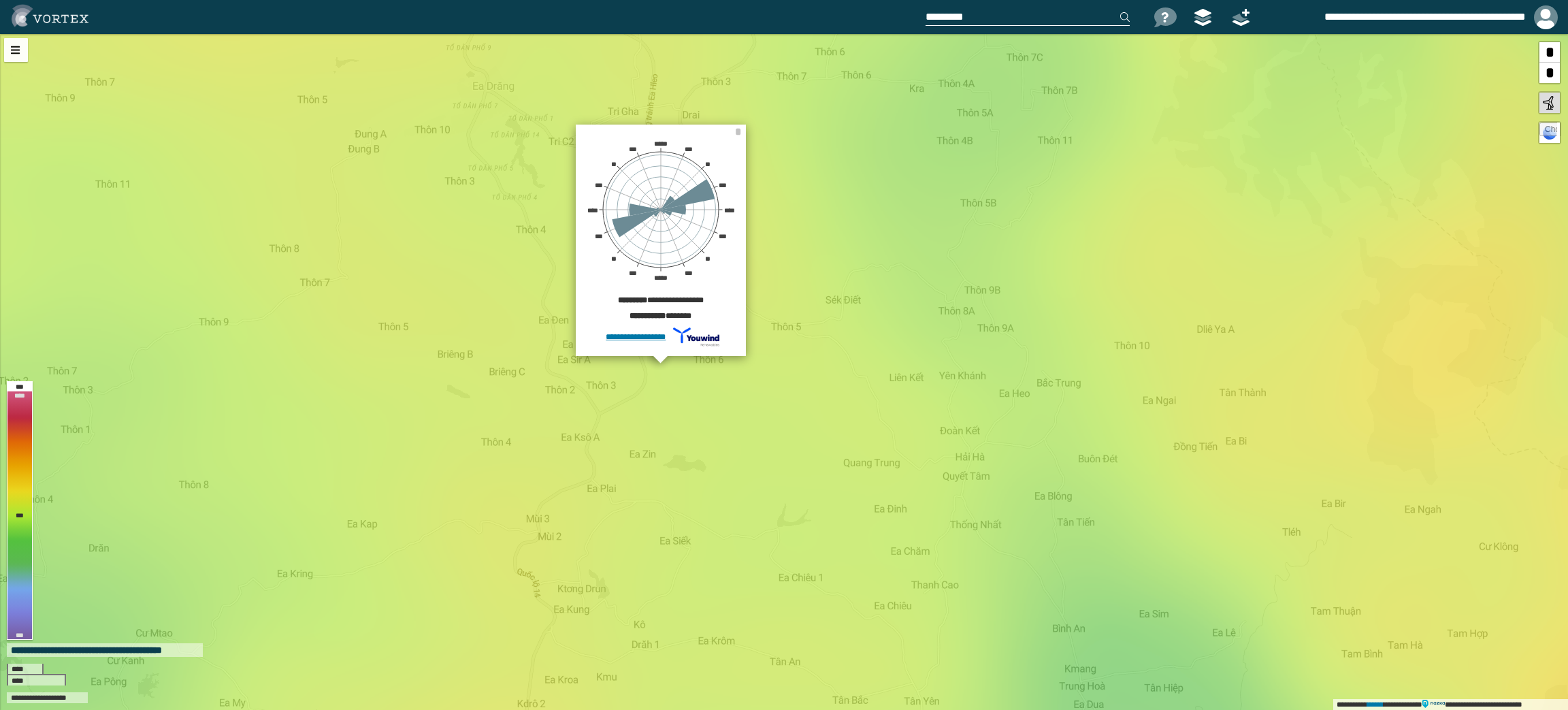 click at bounding box center [1028, 17] 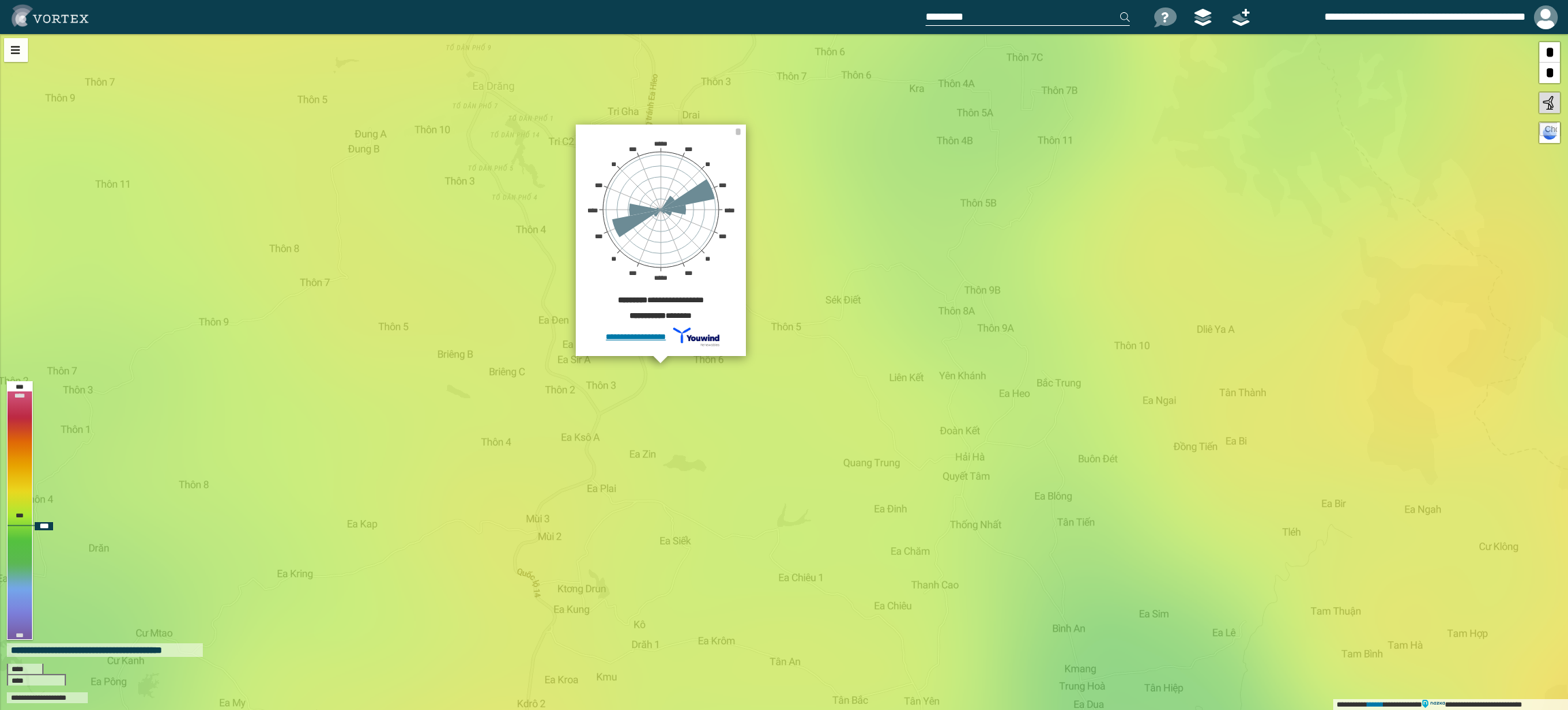 paste on "**********" 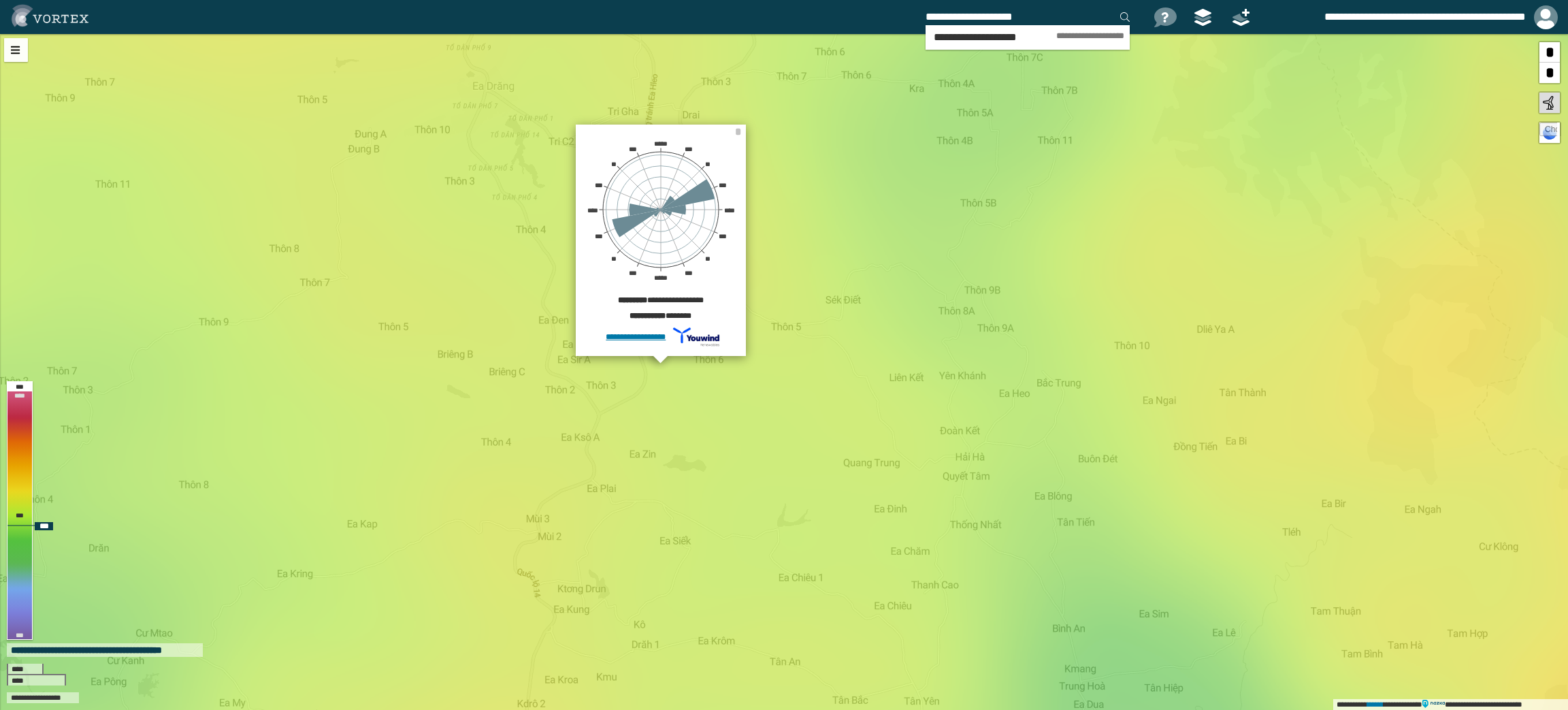 type on "**********" 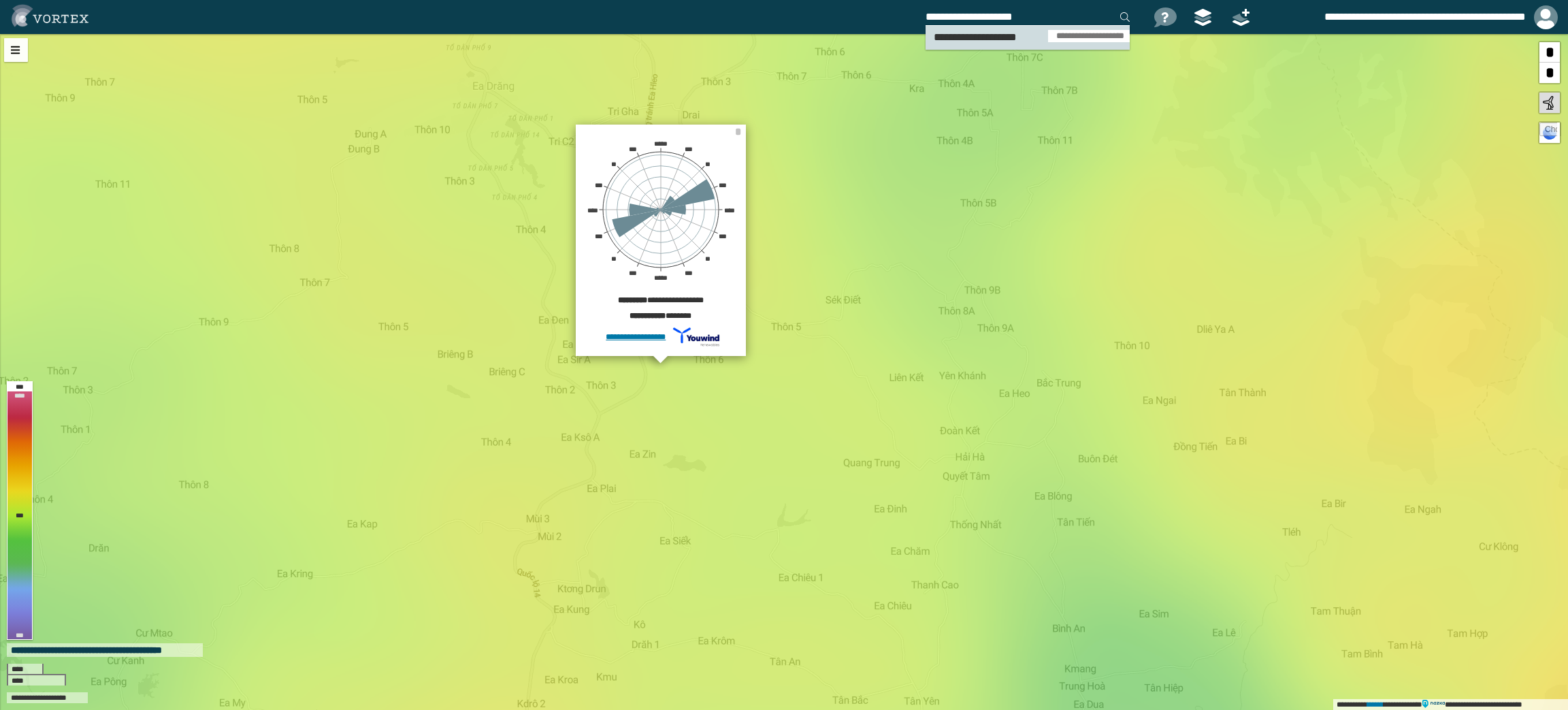 click on "**********" at bounding box center [1089, 36] 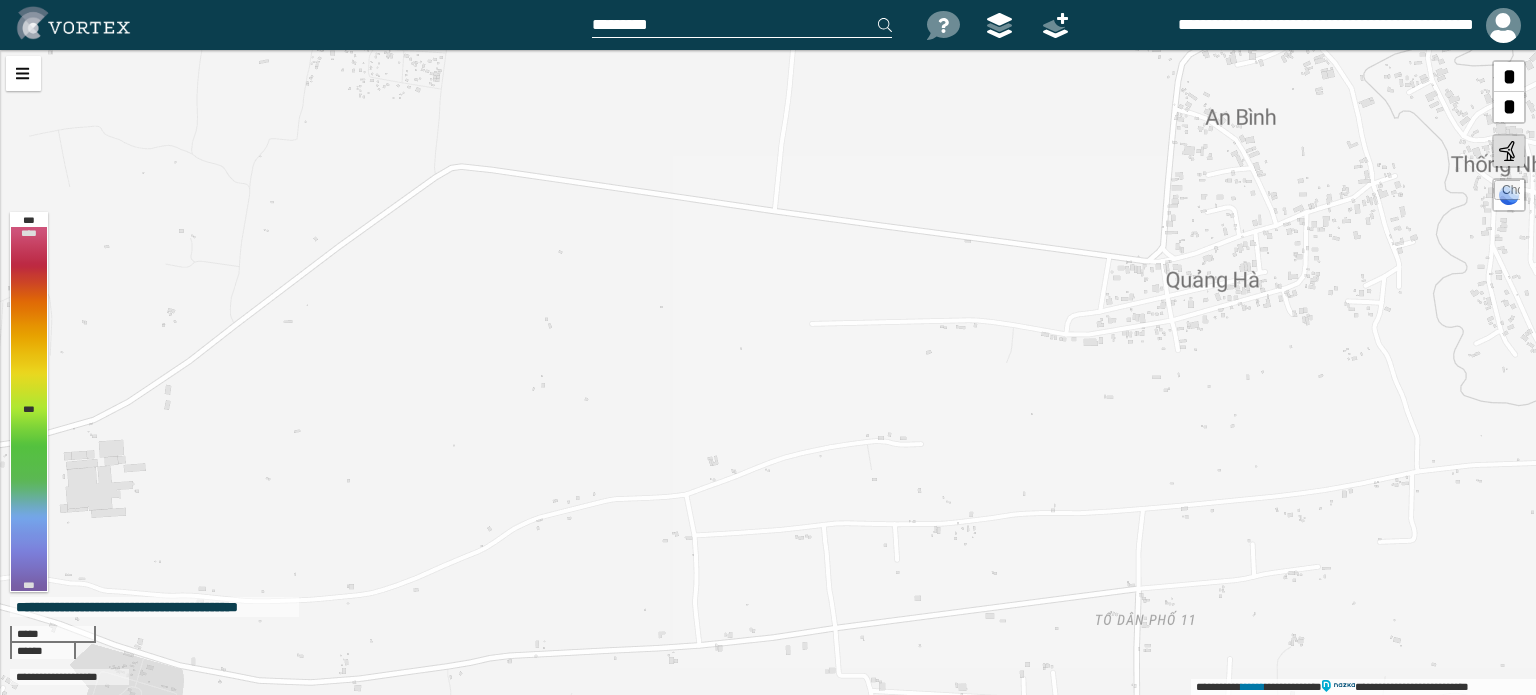 click on "**********" at bounding box center (768, 372) 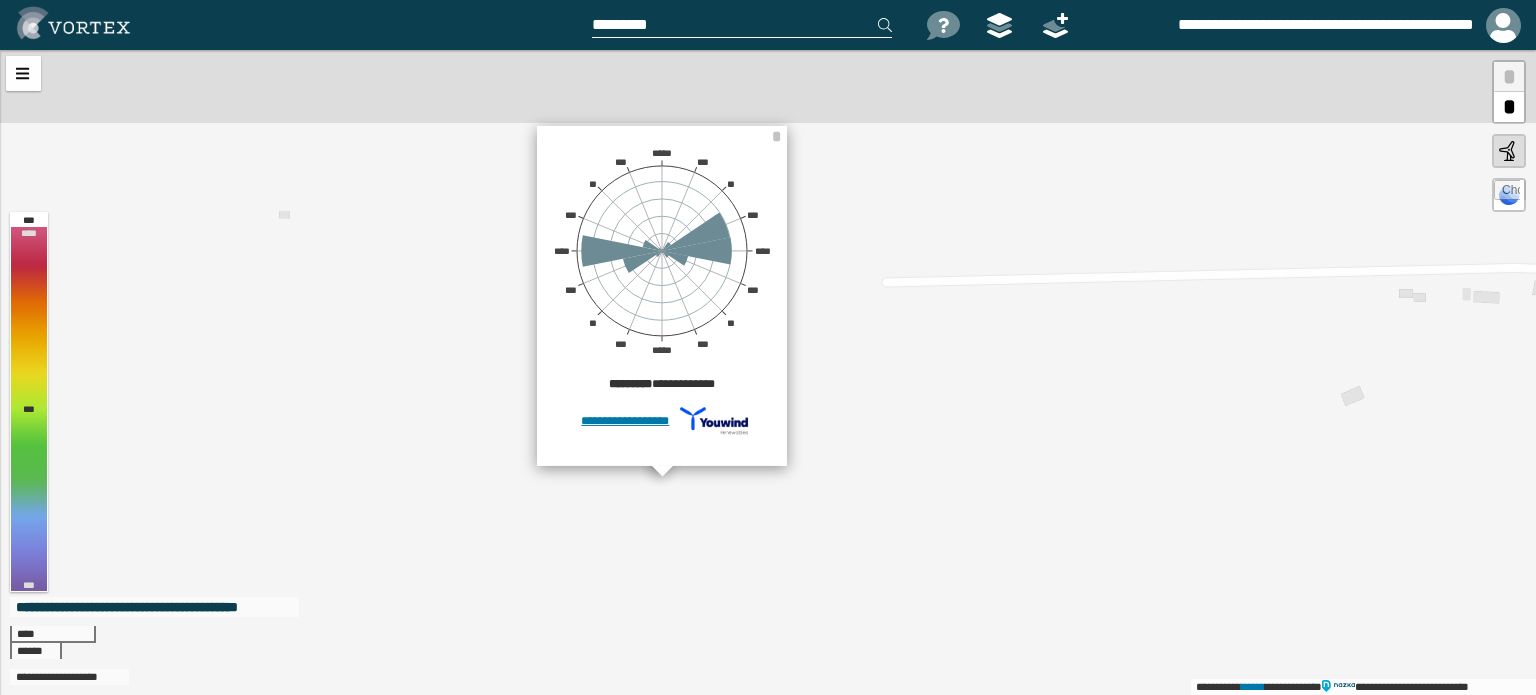 drag, startPoint x: 756, startPoint y: 237, endPoint x: 626, endPoint y: 514, distance: 305.98856 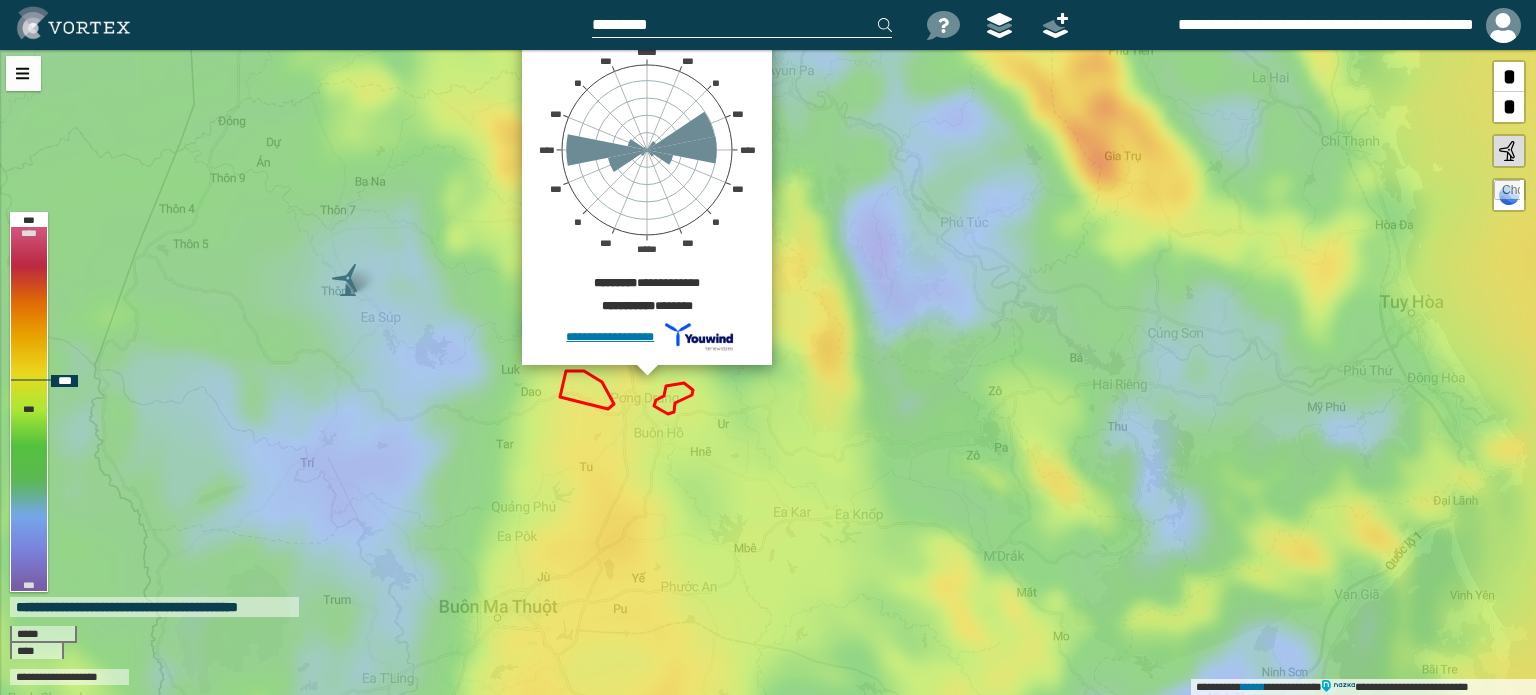drag, startPoint x: 622, startPoint y: 555, endPoint x: 611, endPoint y: 441, distance: 114.52947 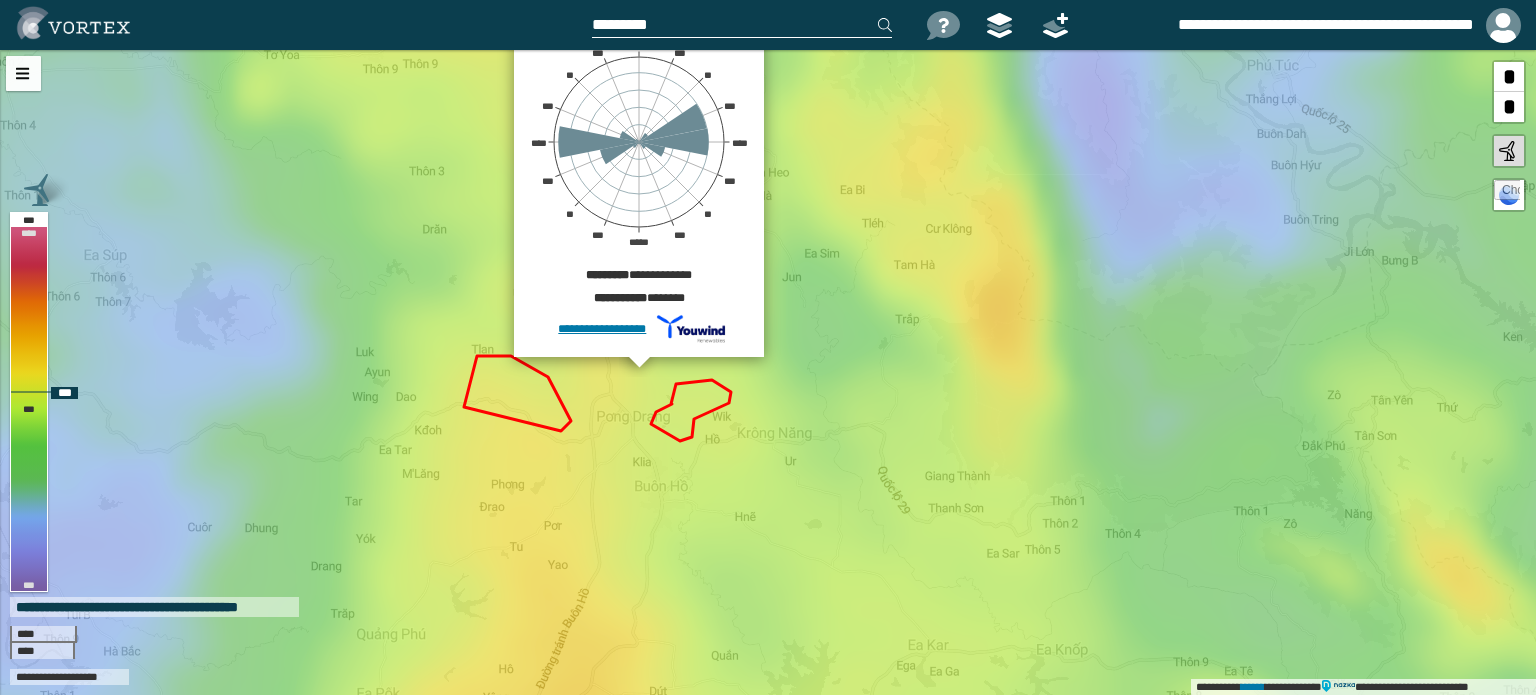 click on "**********" at bounding box center [768, 372] 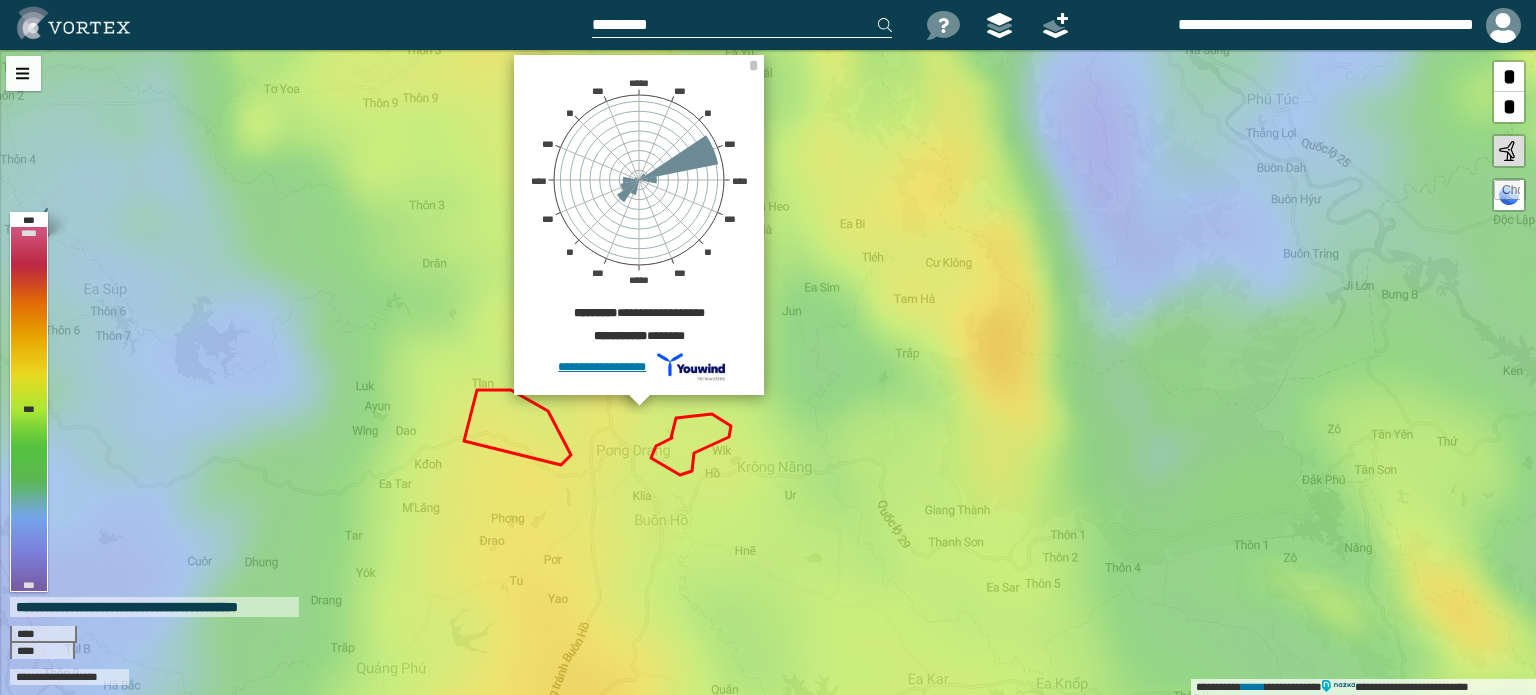 click at bounding box center [742, 25] 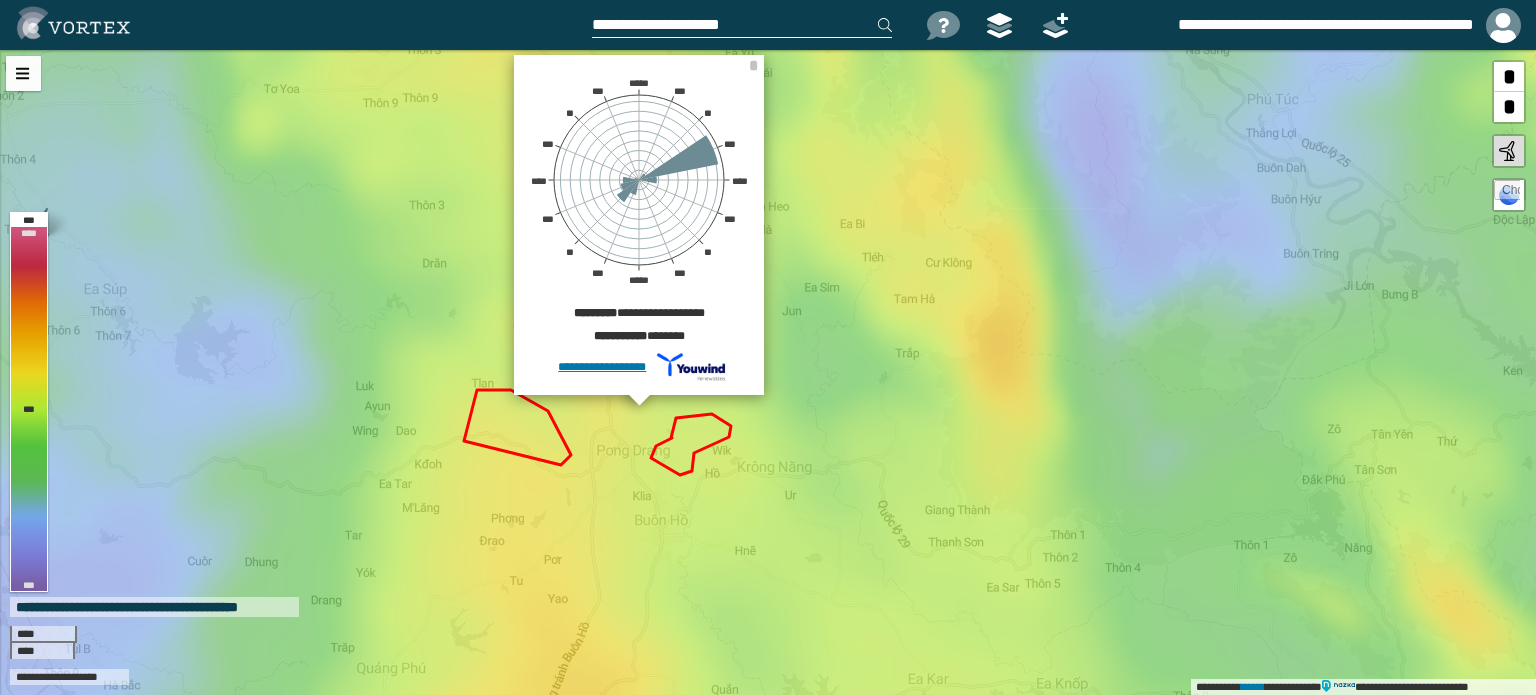 type on "**********" 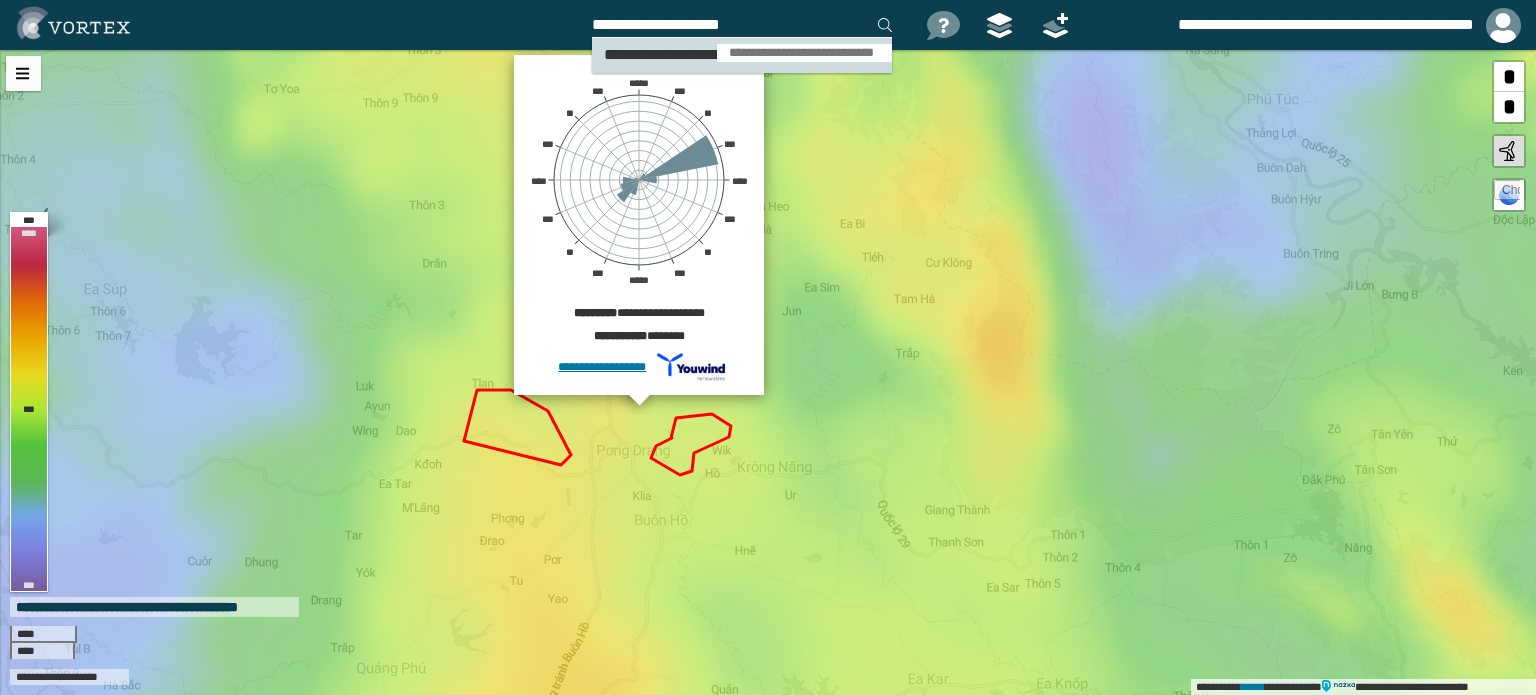 click on "**********" at bounding box center [804, 53] 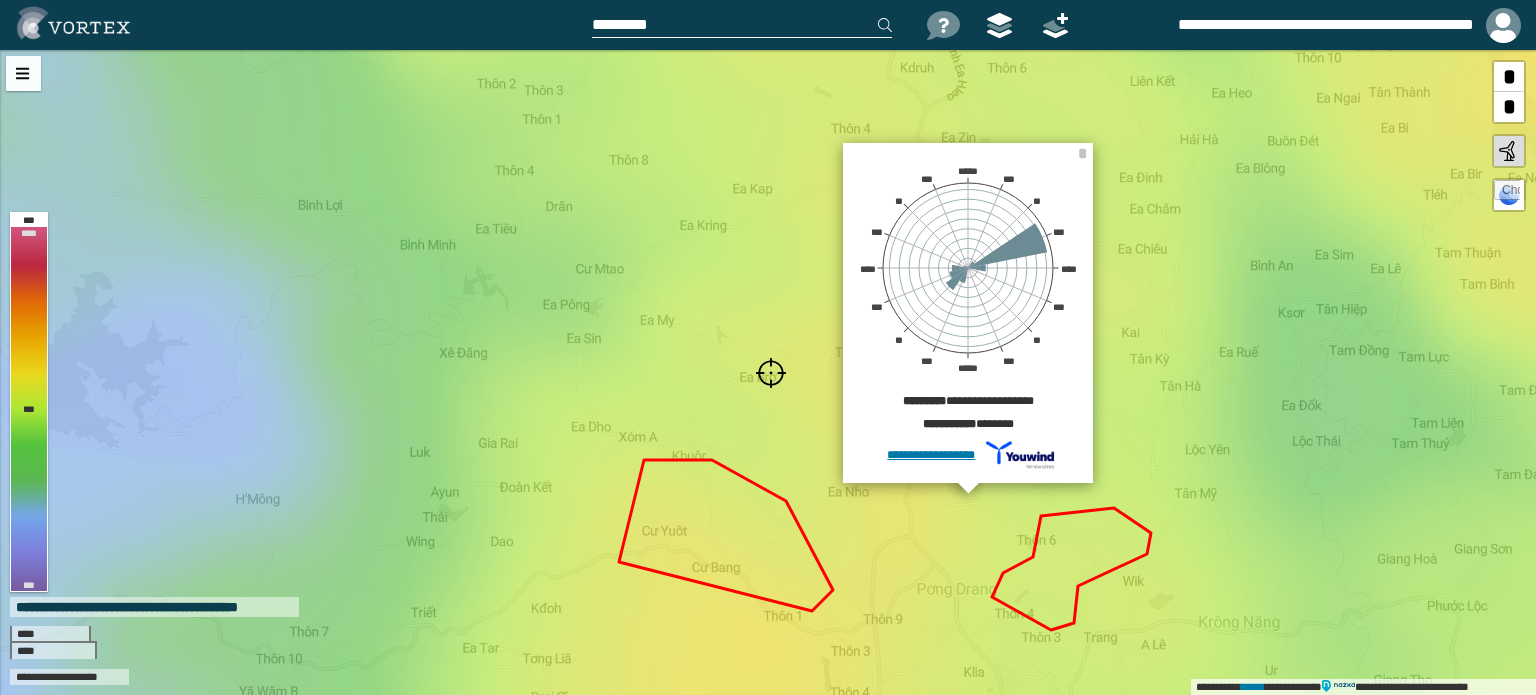 click at bounding box center (742, 25) 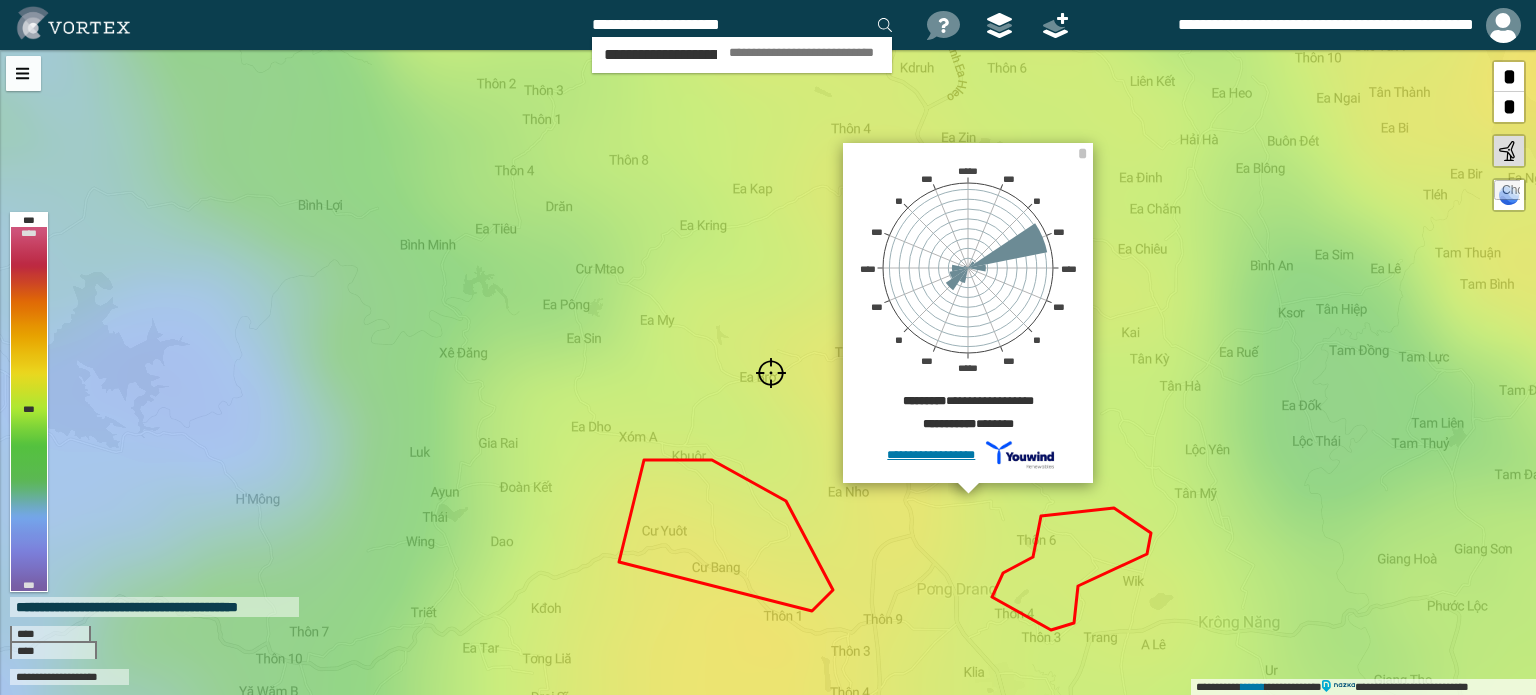 type on "**********" 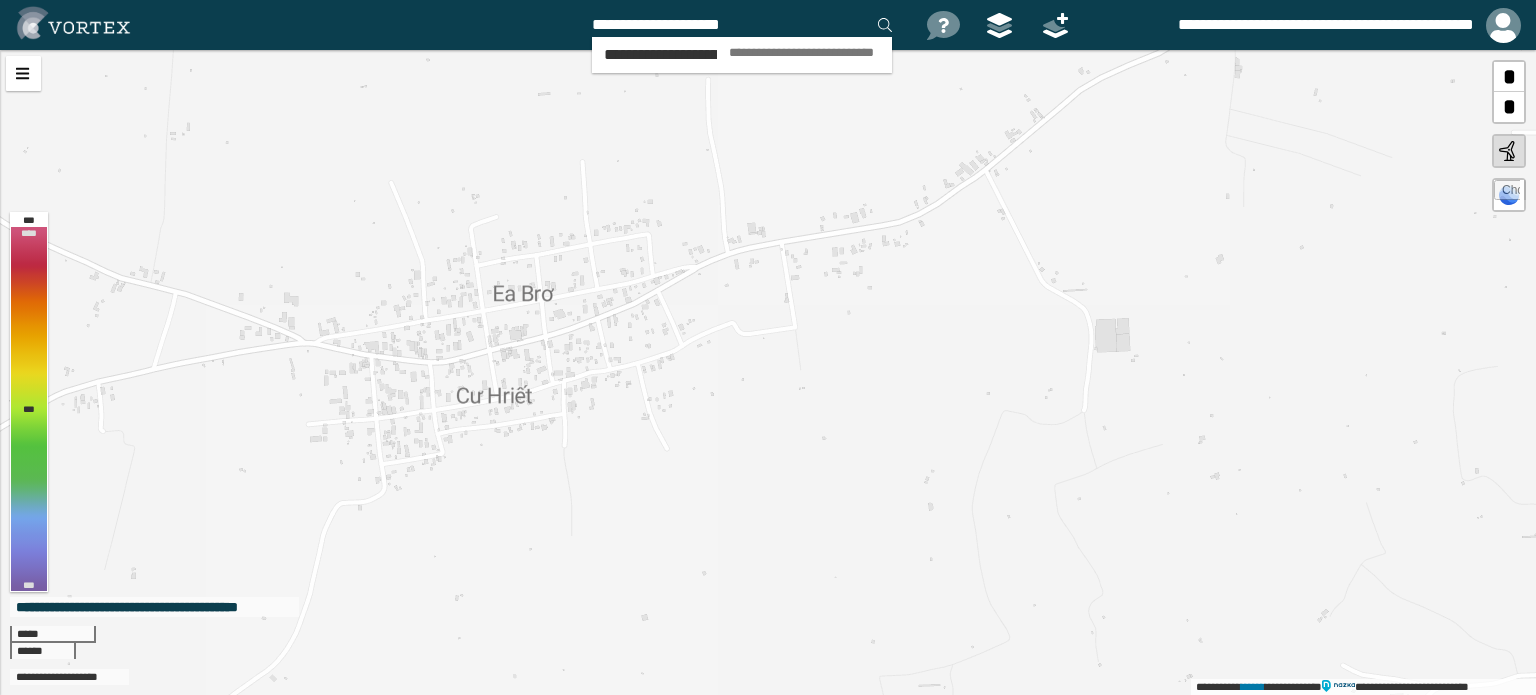 type 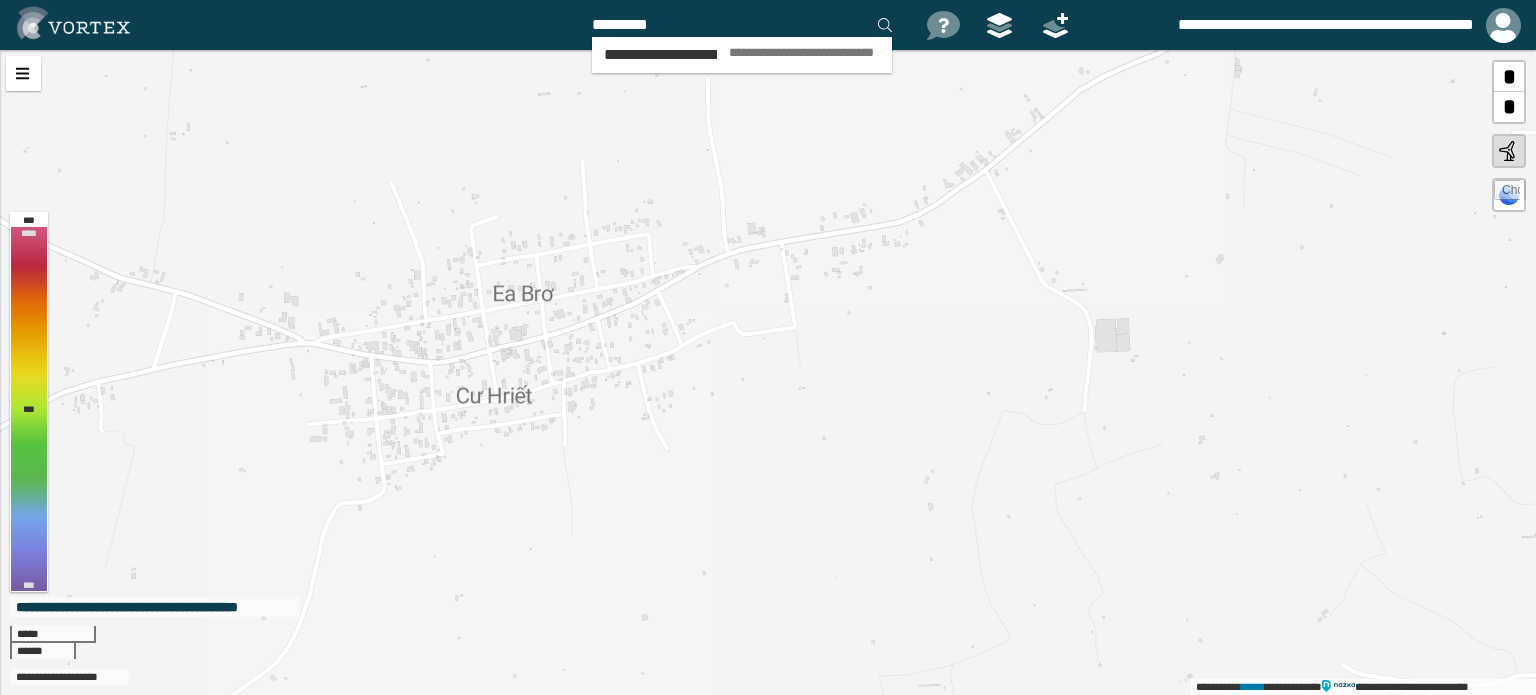click on "**********" at bounding box center (768, 372) 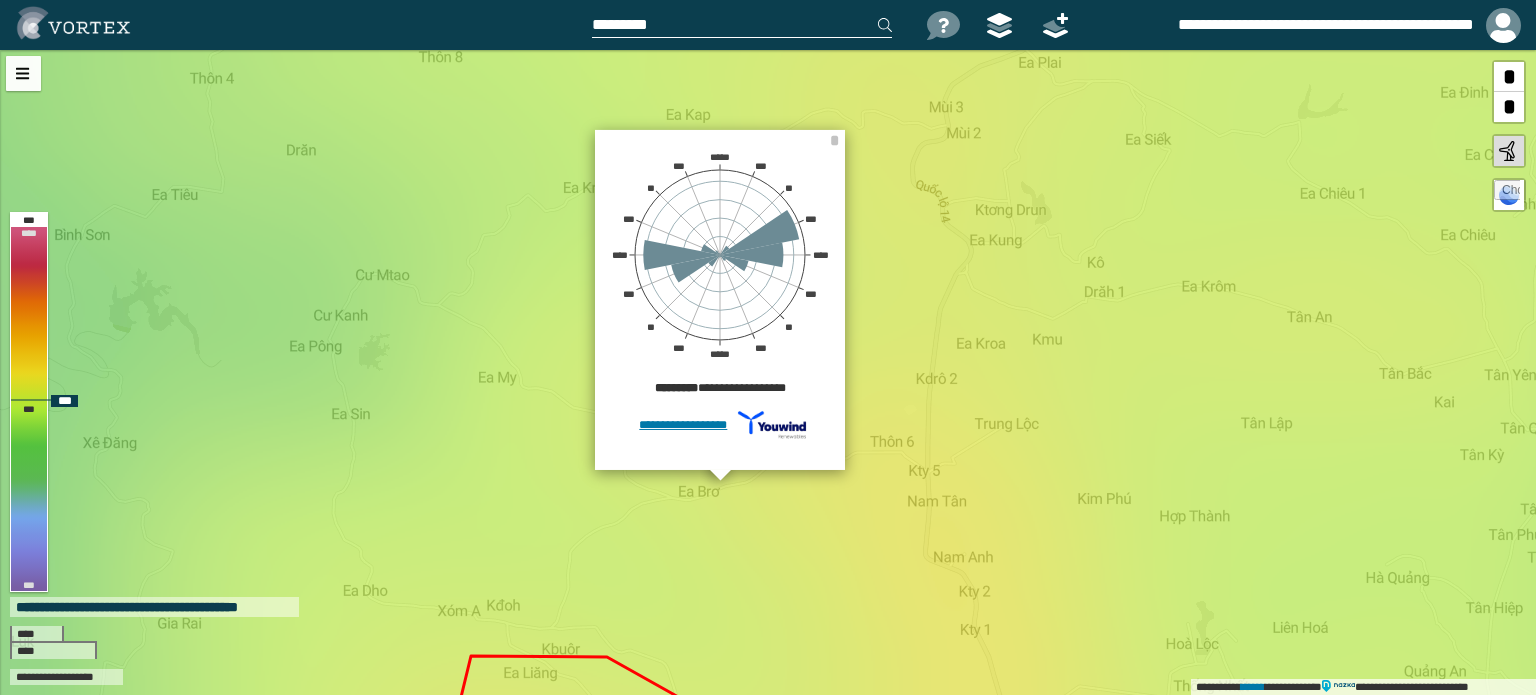 drag, startPoint x: 668, startPoint y: 369, endPoint x: 634, endPoint y: 484, distance: 119.92081 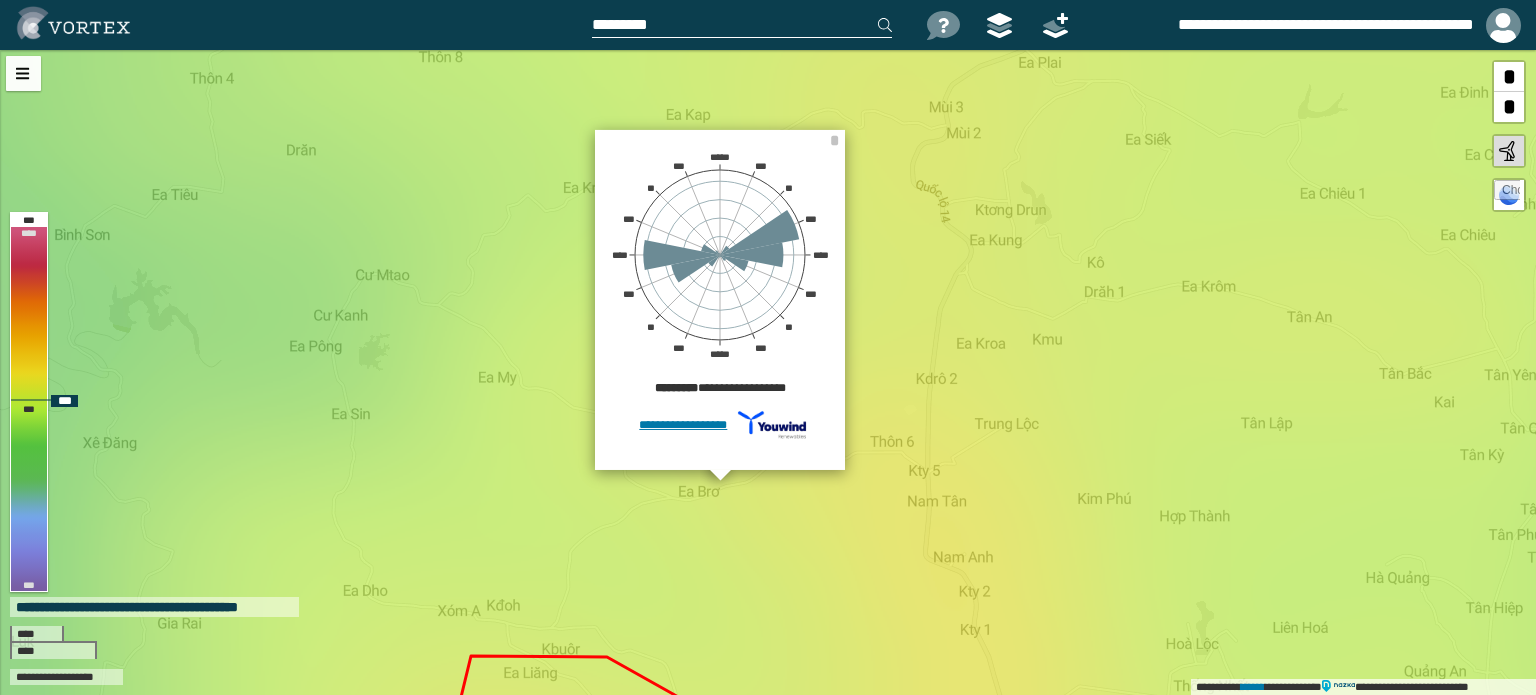 click on "**********" at bounding box center [768, 372] 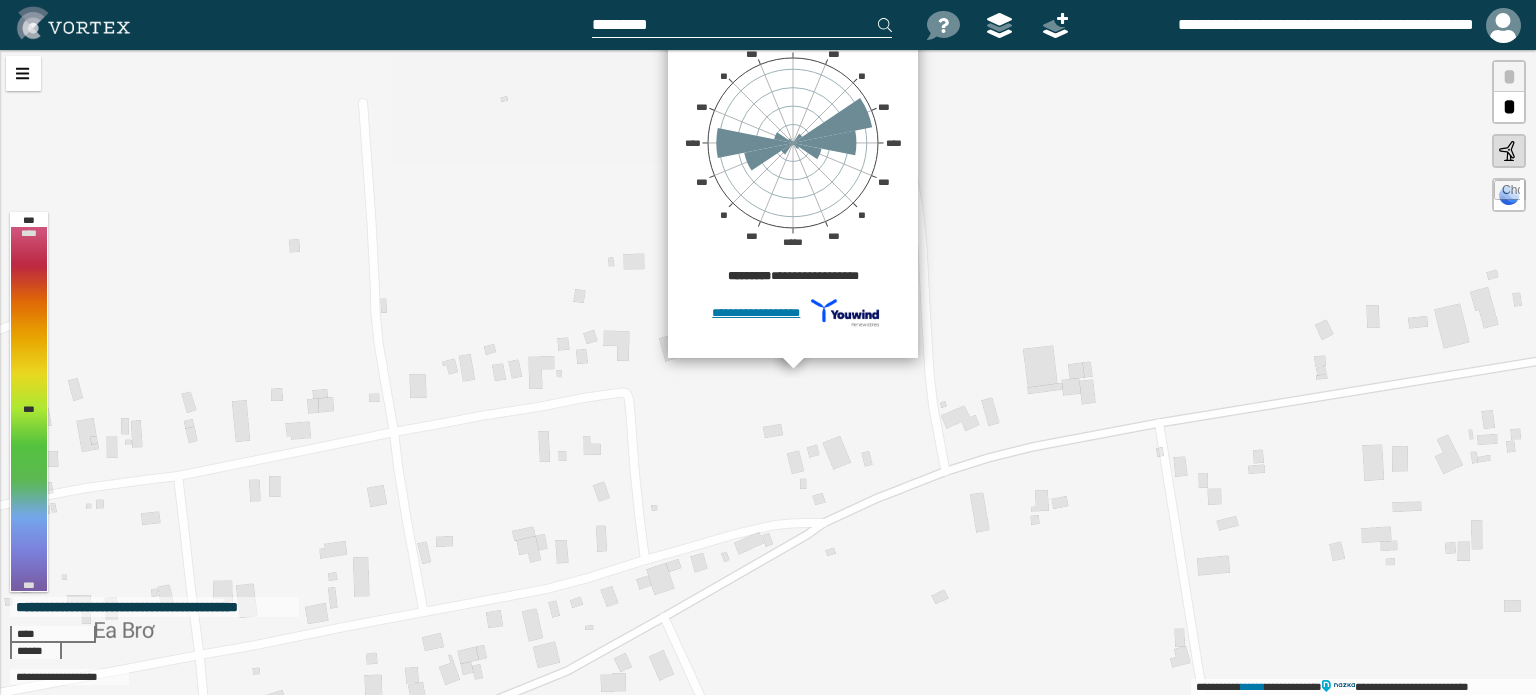 click on "**********" at bounding box center [768, 372] 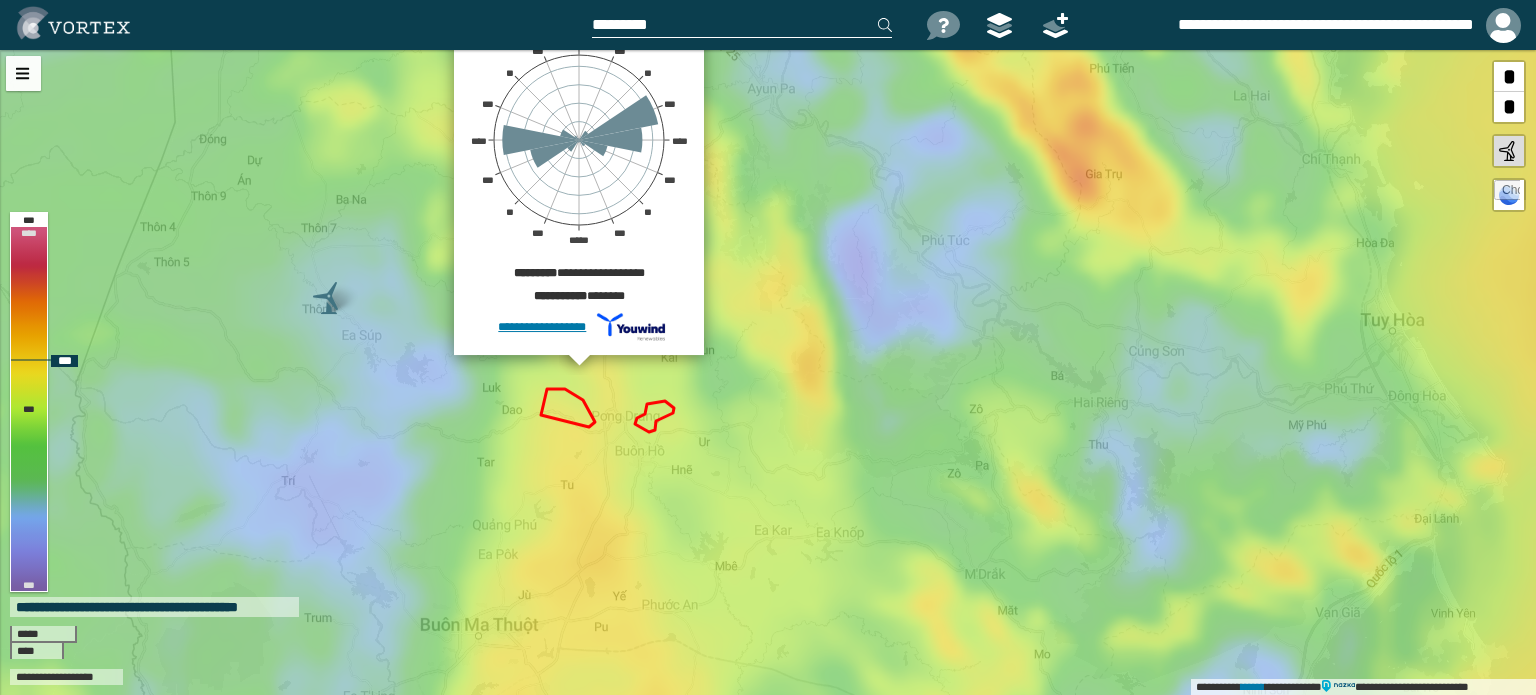 drag, startPoint x: 1143, startPoint y: 524, endPoint x: 820, endPoint y: 367, distance: 359.13507 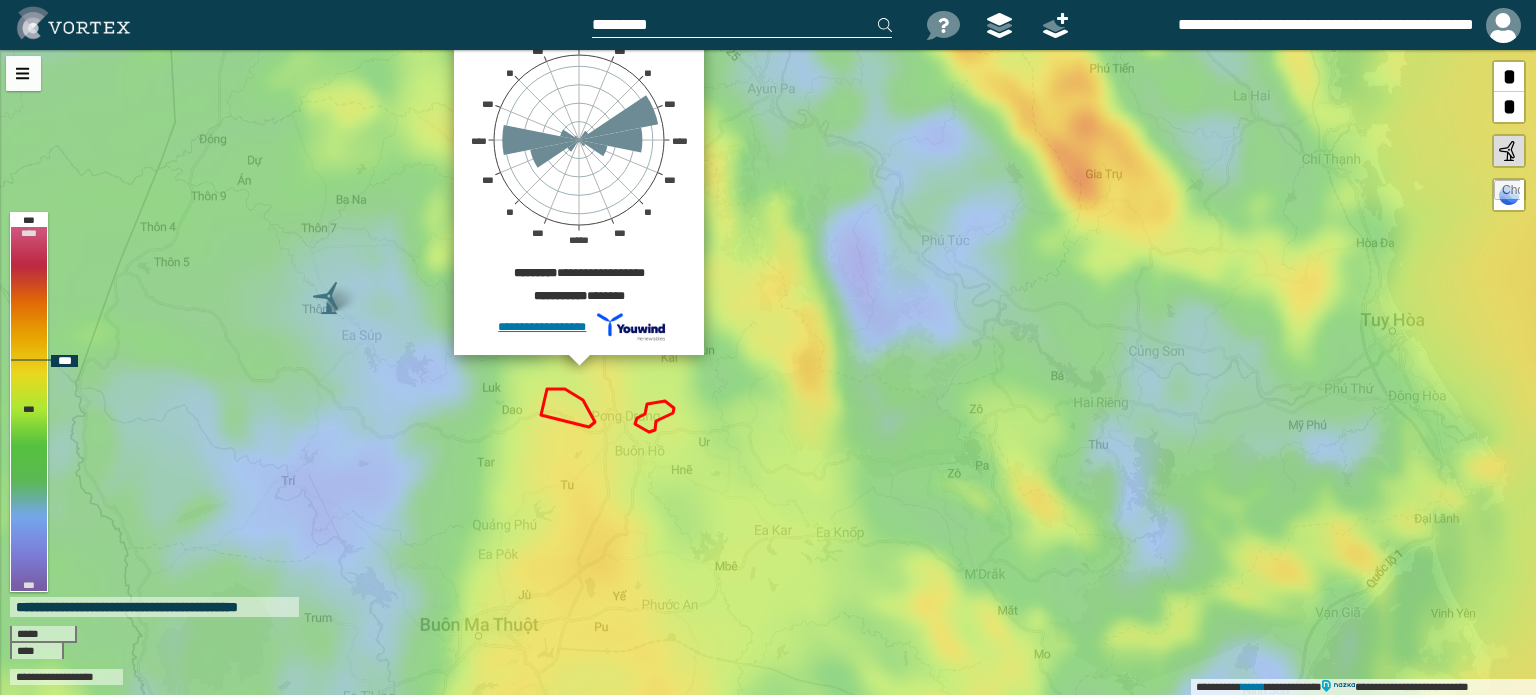 click on "**********" at bounding box center [768, 372] 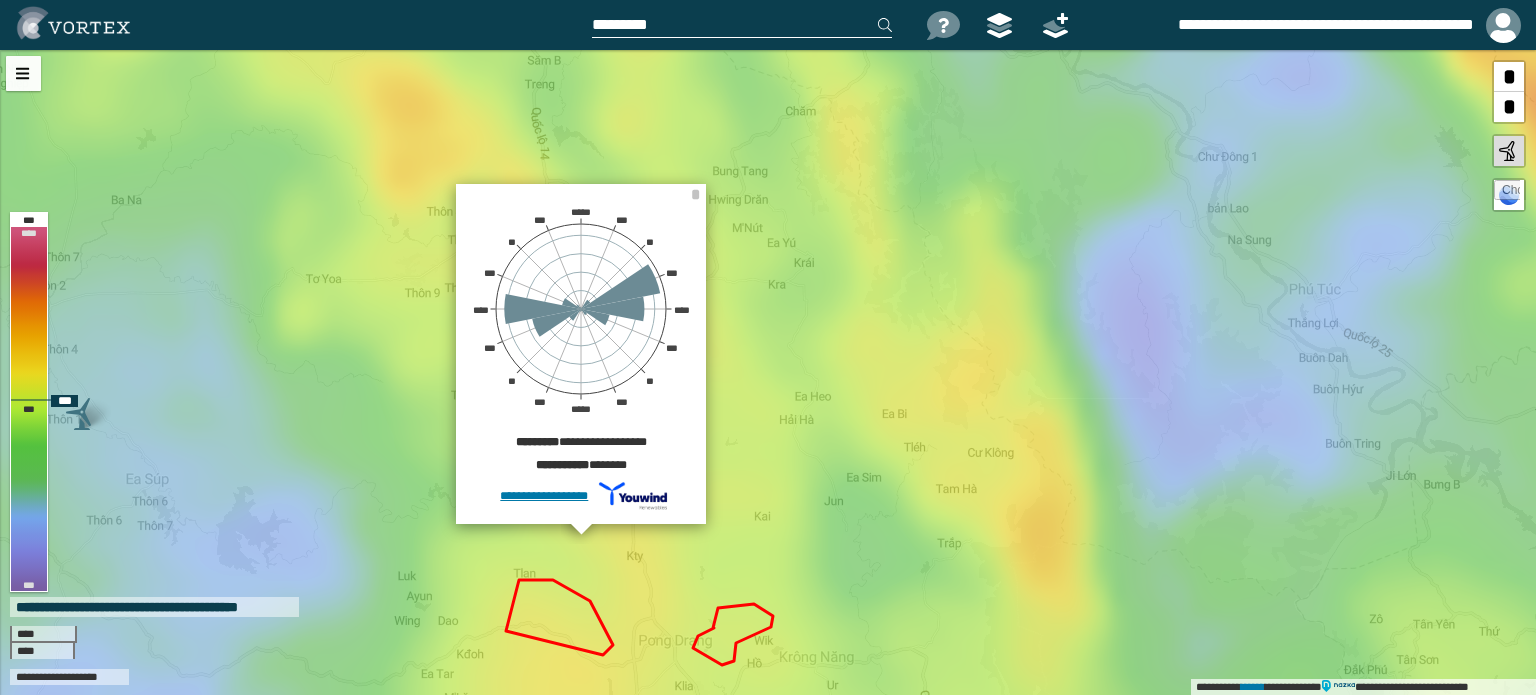 drag, startPoint x: 722, startPoint y: 367, endPoint x: 691, endPoint y: 533, distance: 168.86977 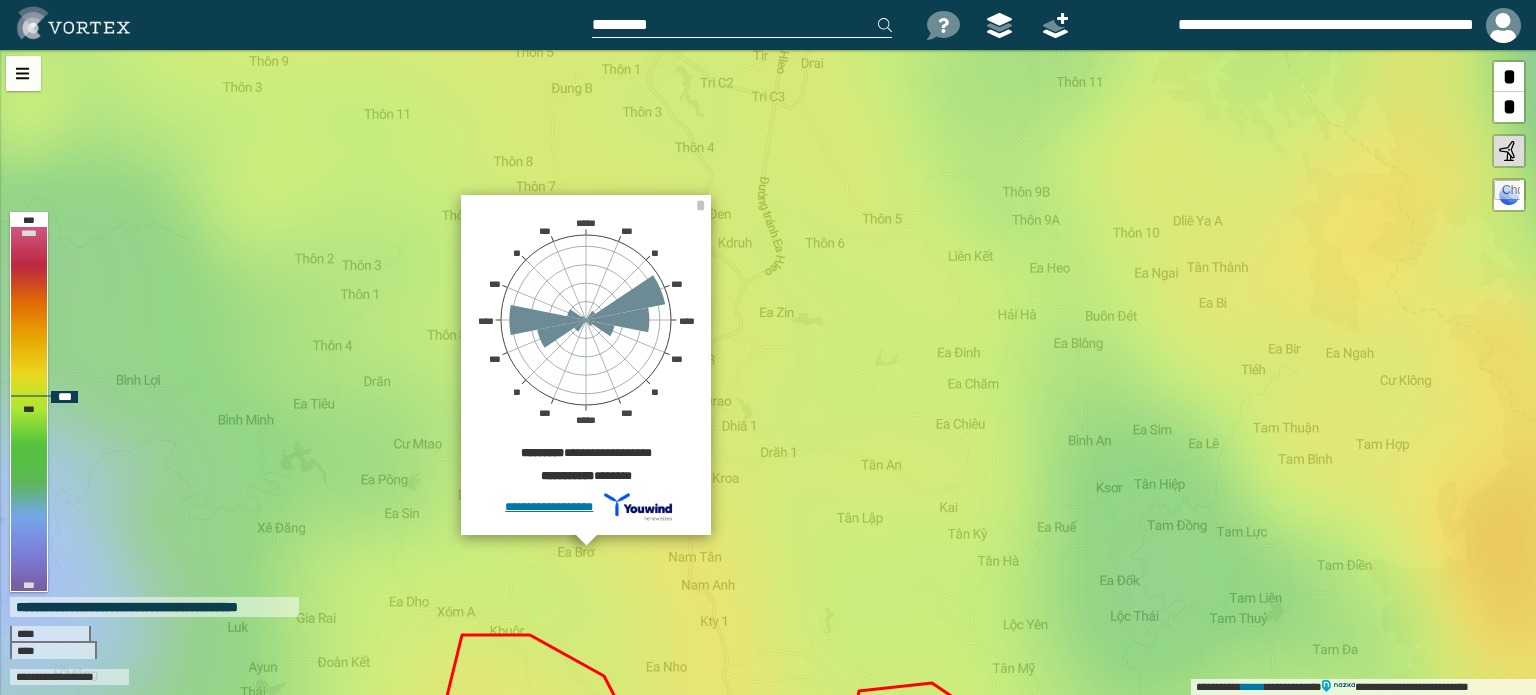 scroll, scrollTop: 0, scrollLeft: 0, axis: both 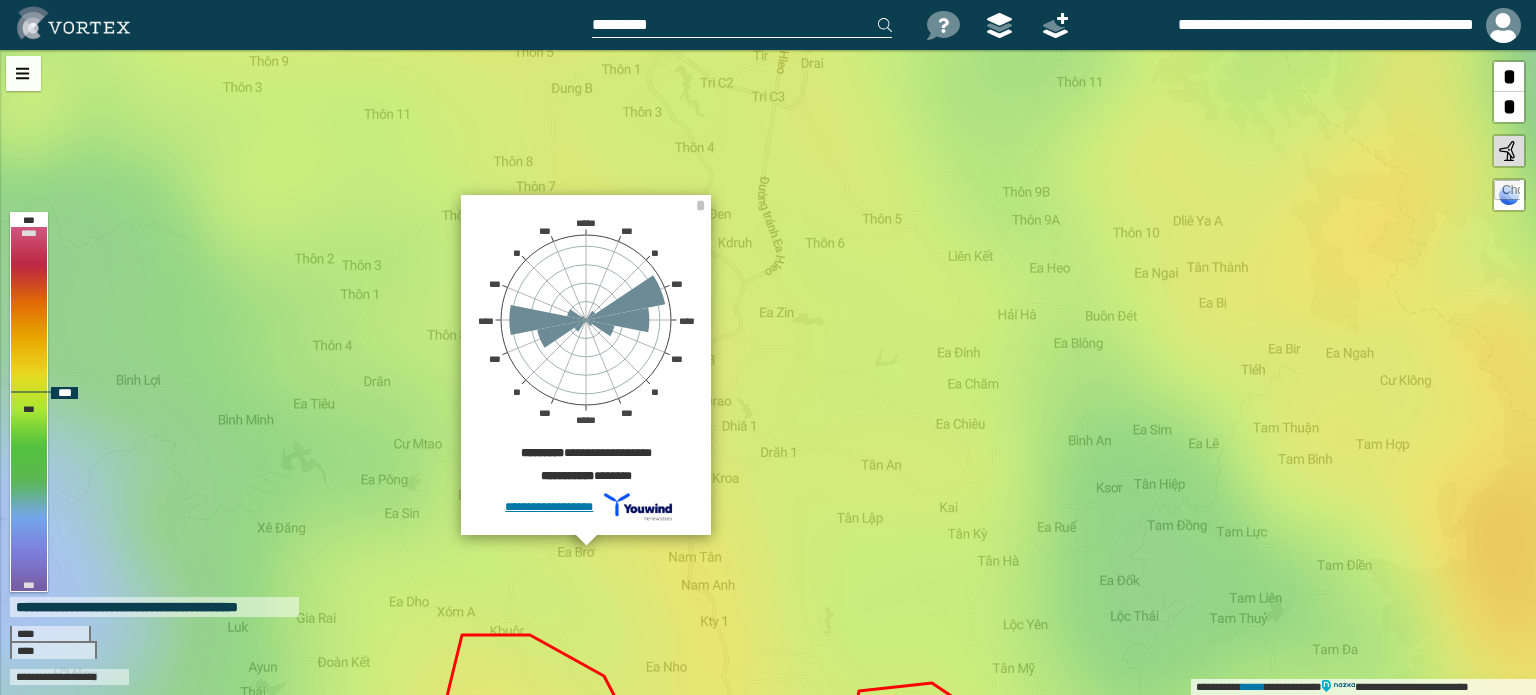 click on "**********" at bounding box center [768, 372] 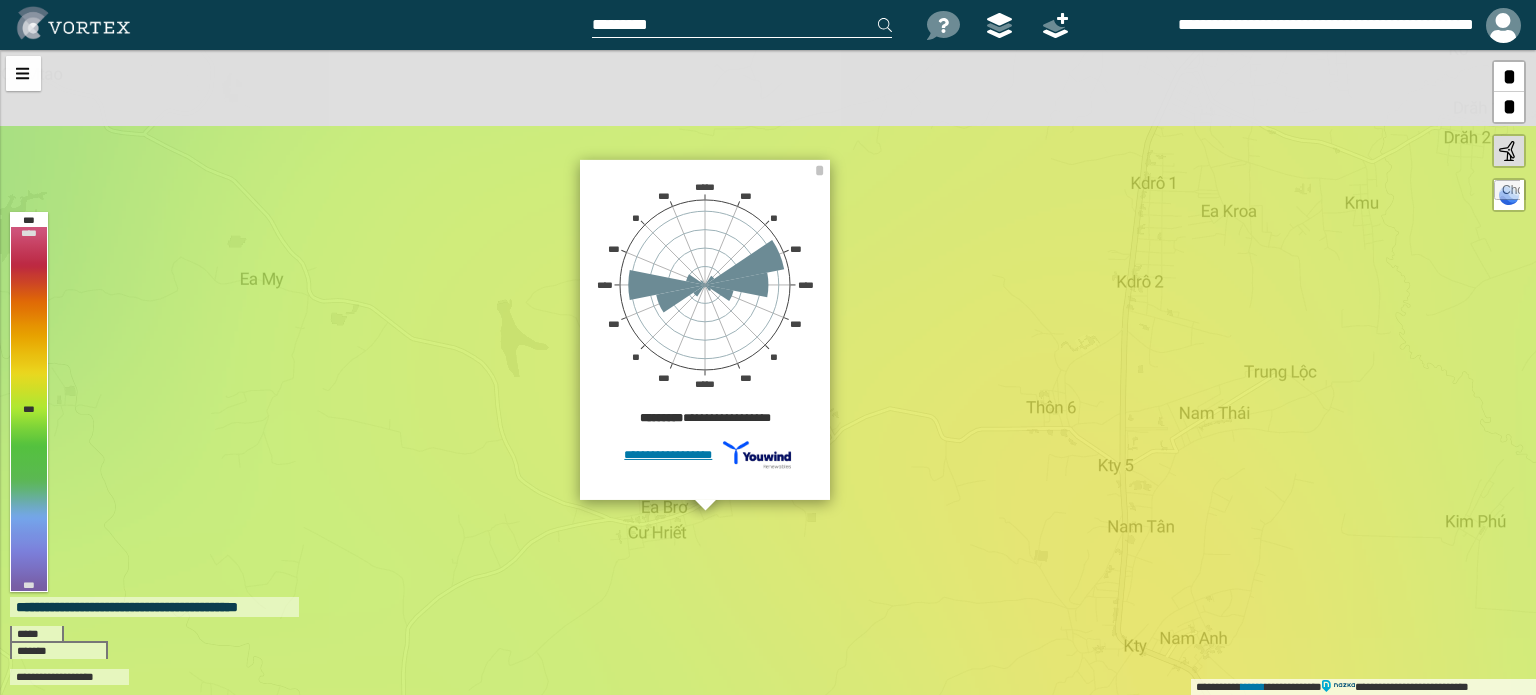 drag, startPoint x: 615, startPoint y: 363, endPoint x: 566, endPoint y: 550, distance: 193.31322 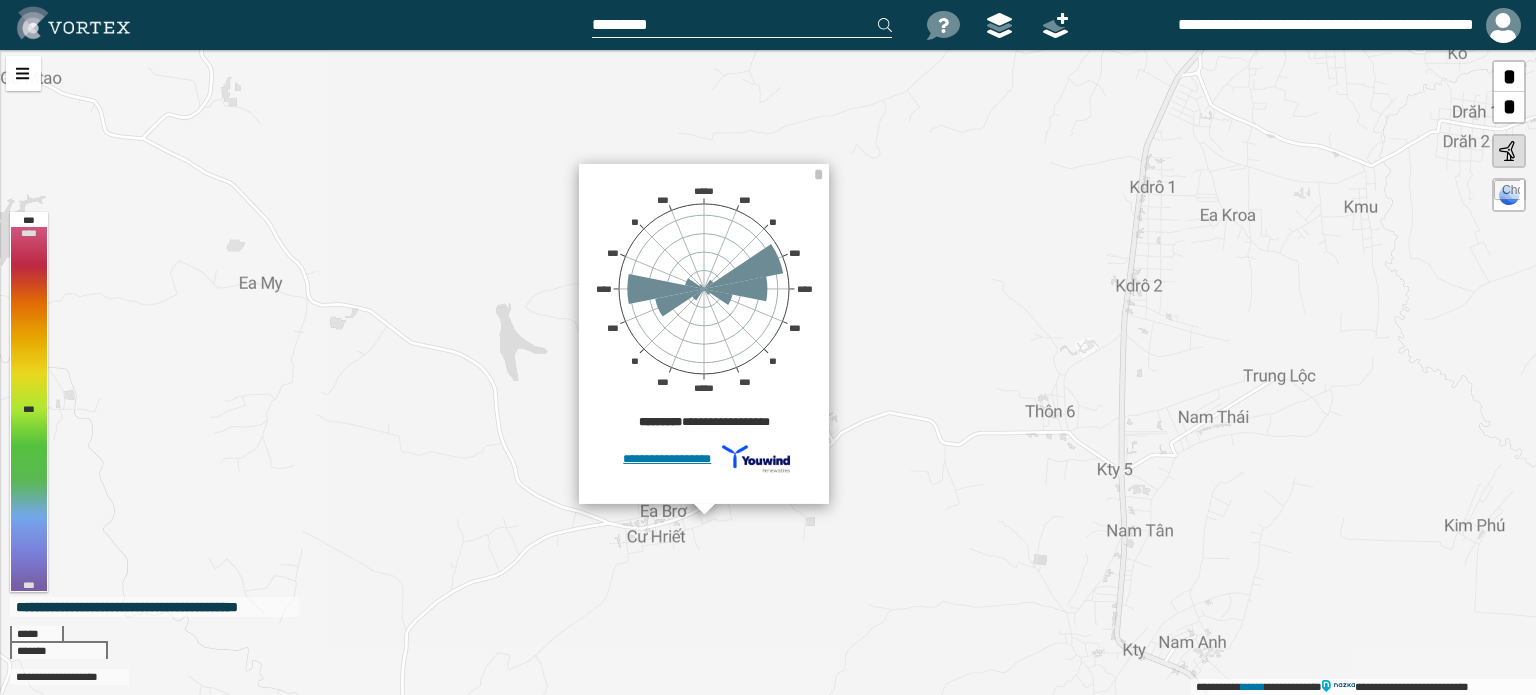 click at bounding box center [704, 440] 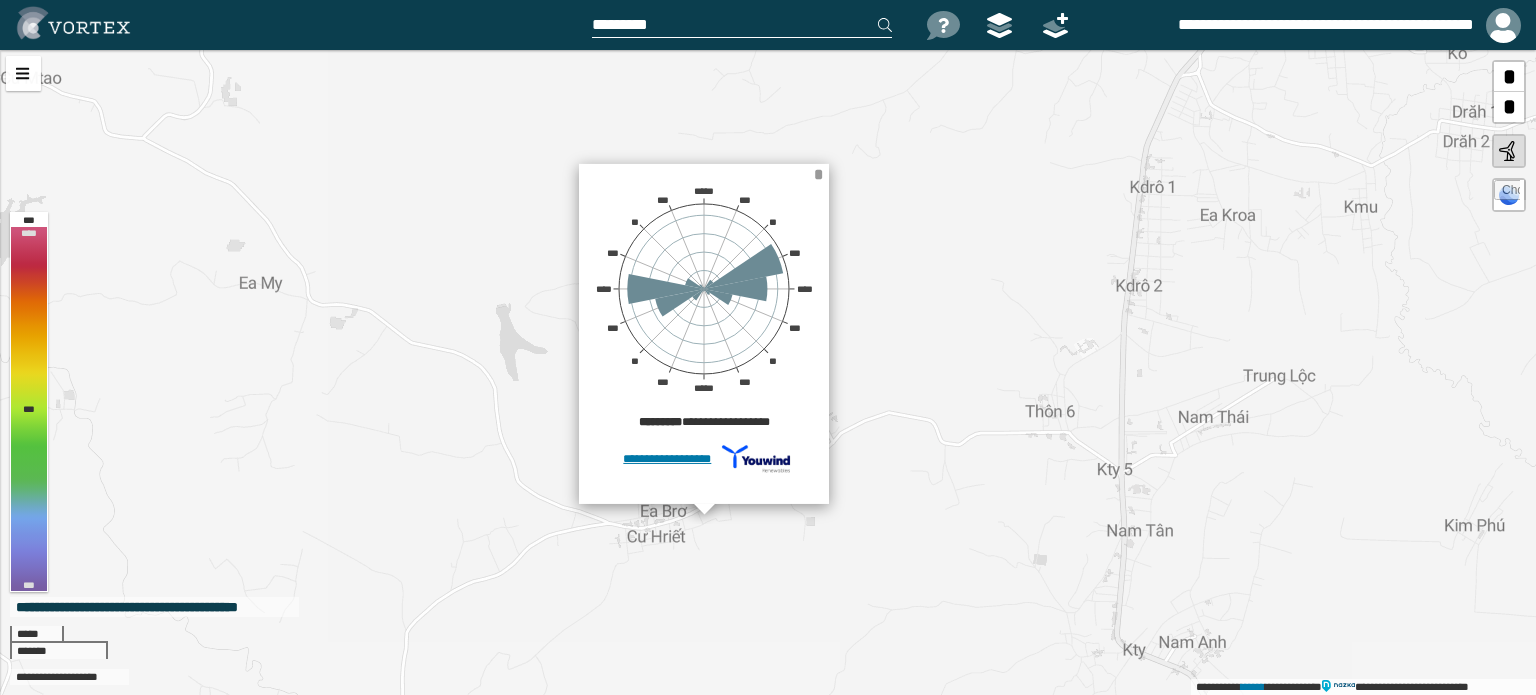 click on "*" at bounding box center (818, 174) 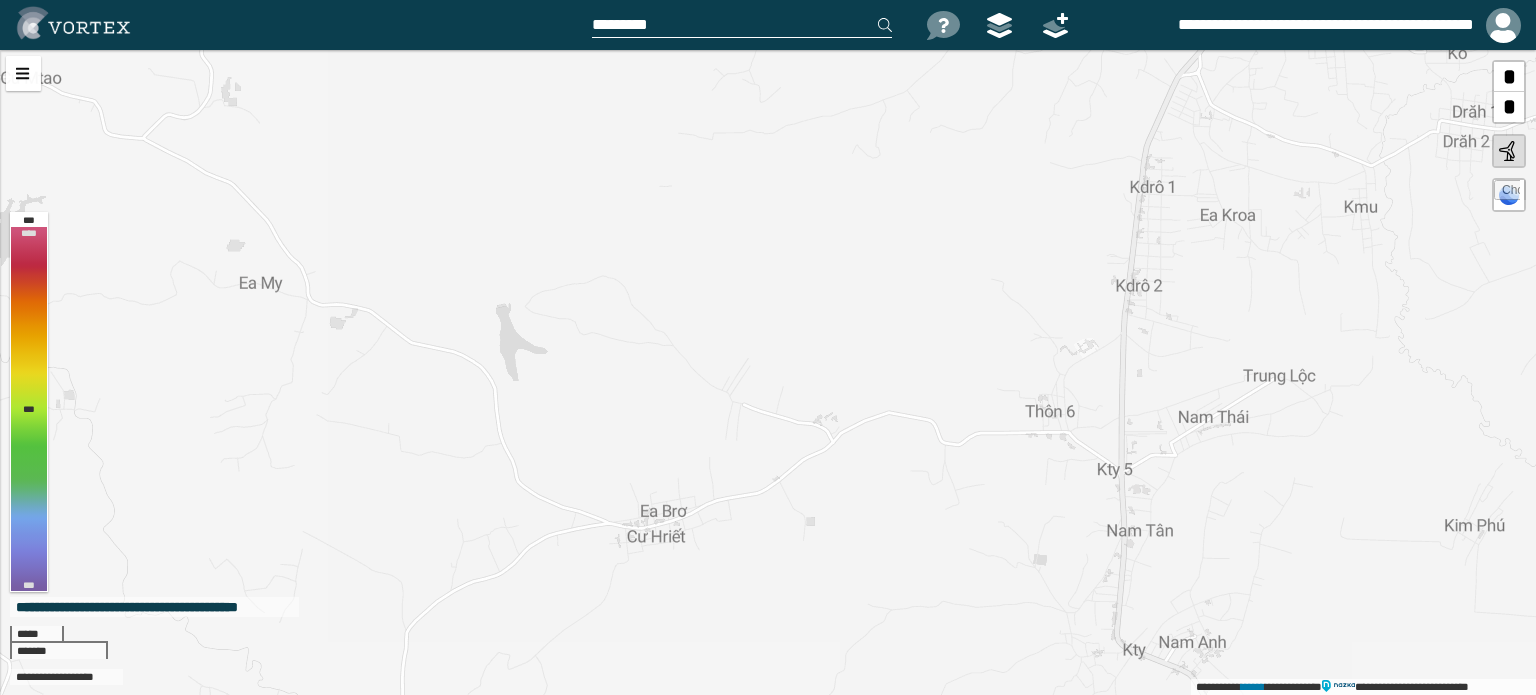 click on "**********" at bounding box center (768, 372) 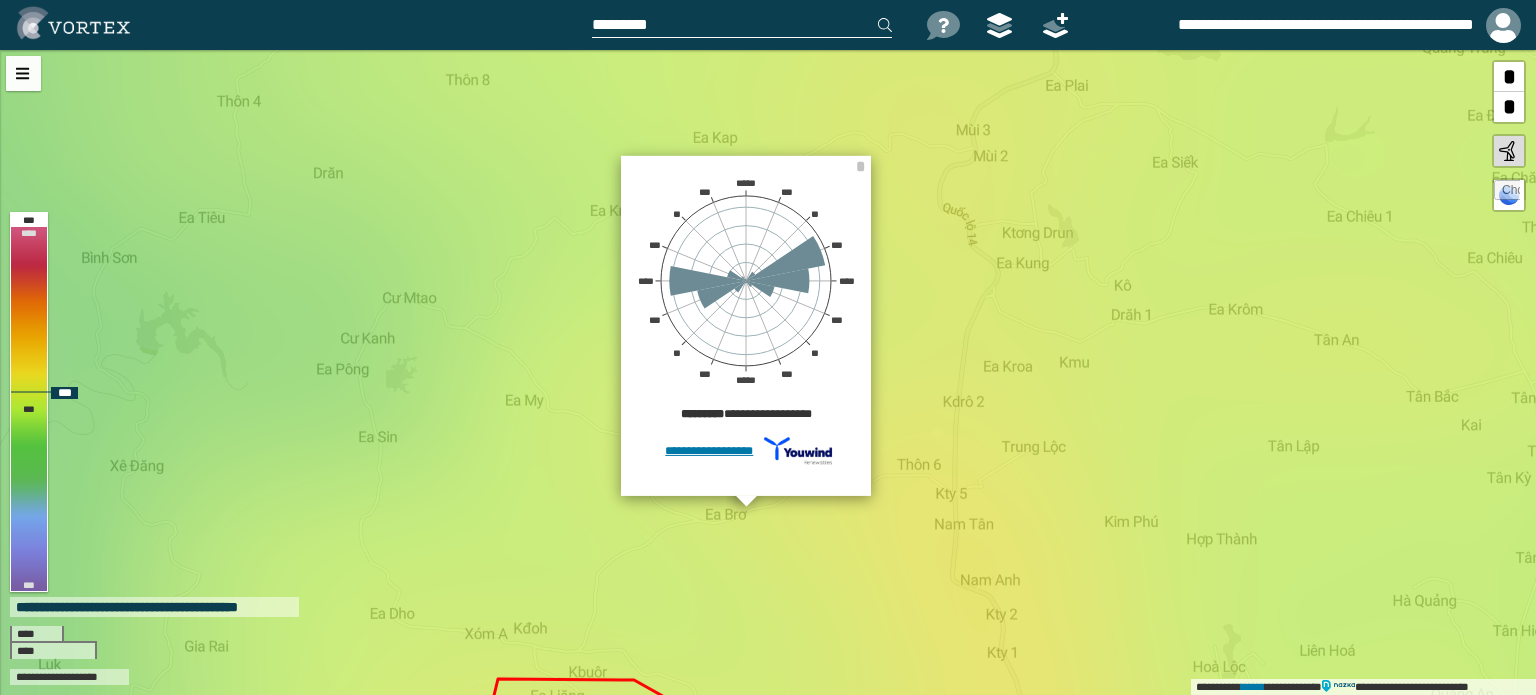 drag, startPoint x: 959, startPoint y: 345, endPoint x: 1093, endPoint y: 450, distance: 170.23807 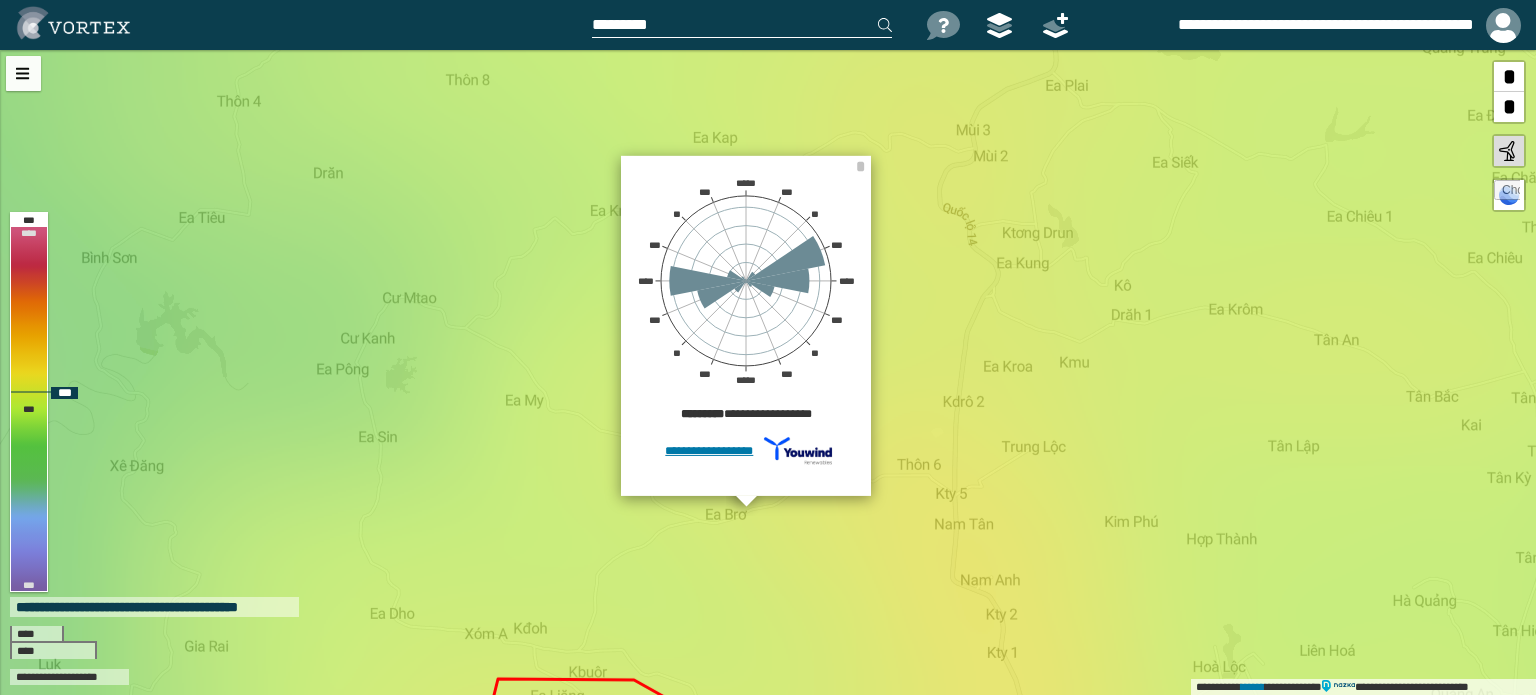 click on "**********" at bounding box center [768, 372] 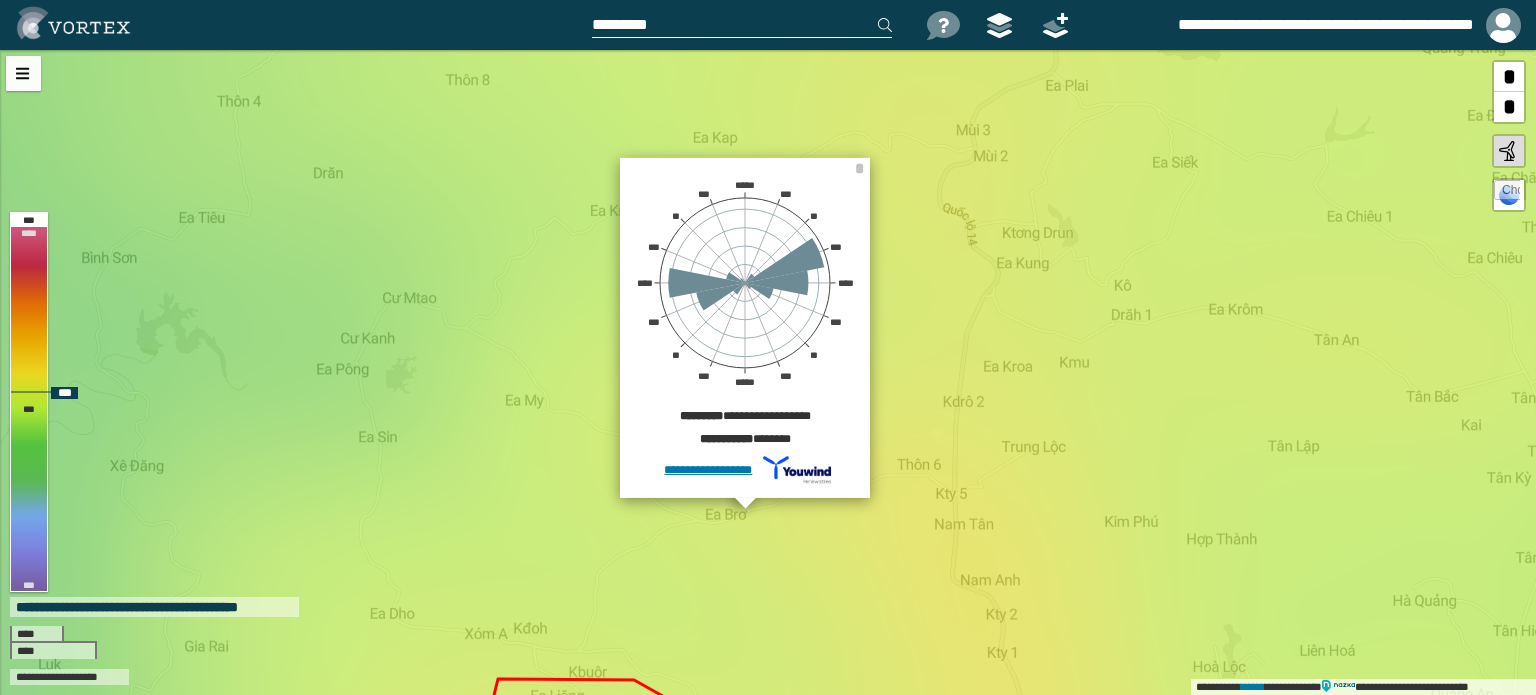 click on "**********" at bounding box center (768, 372) 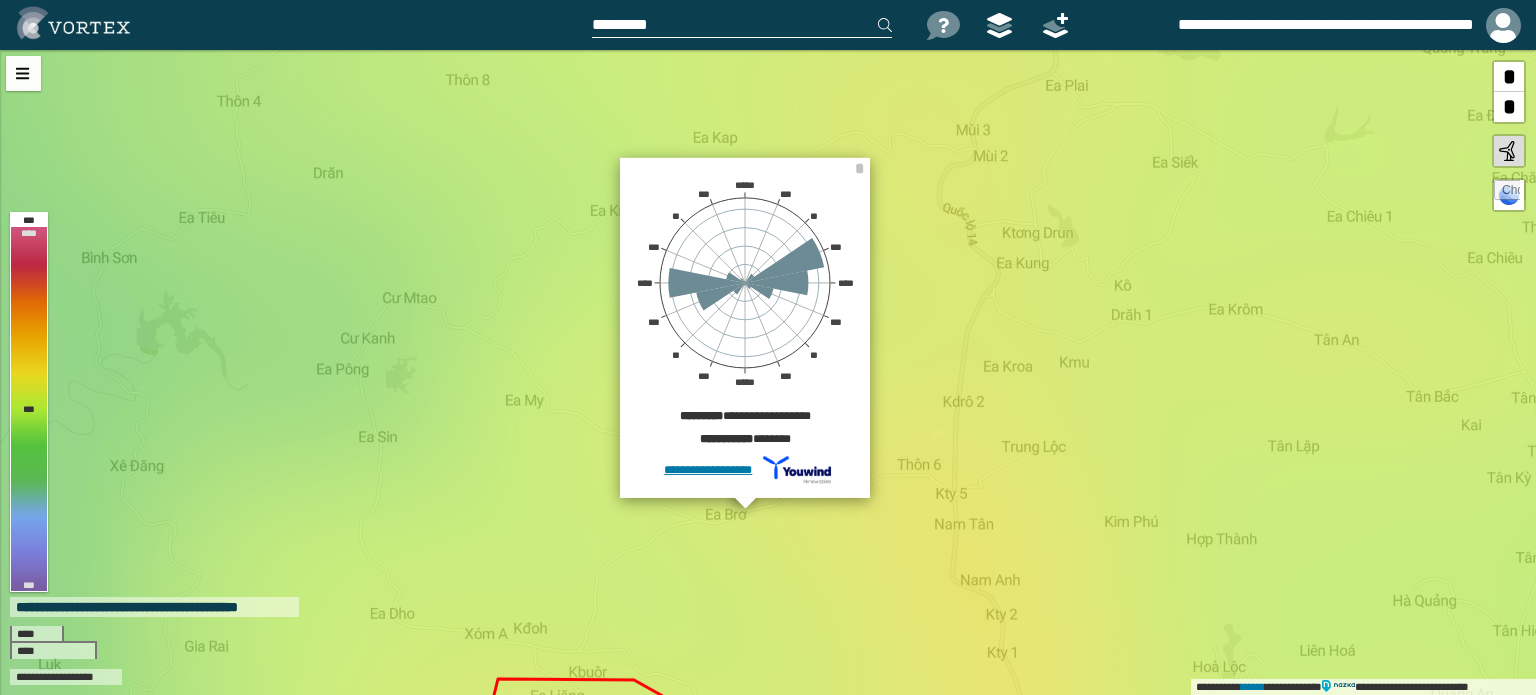 click at bounding box center [742, 25] 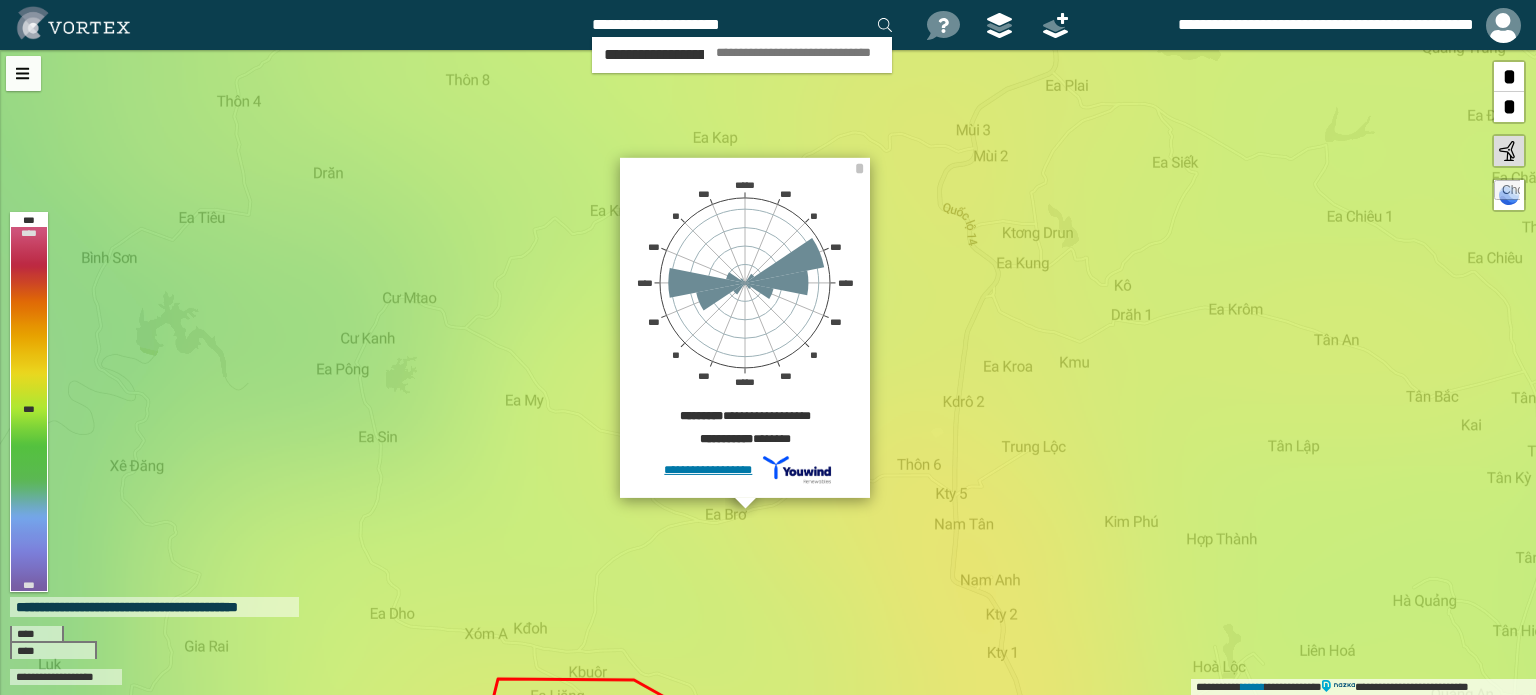type on "**********" 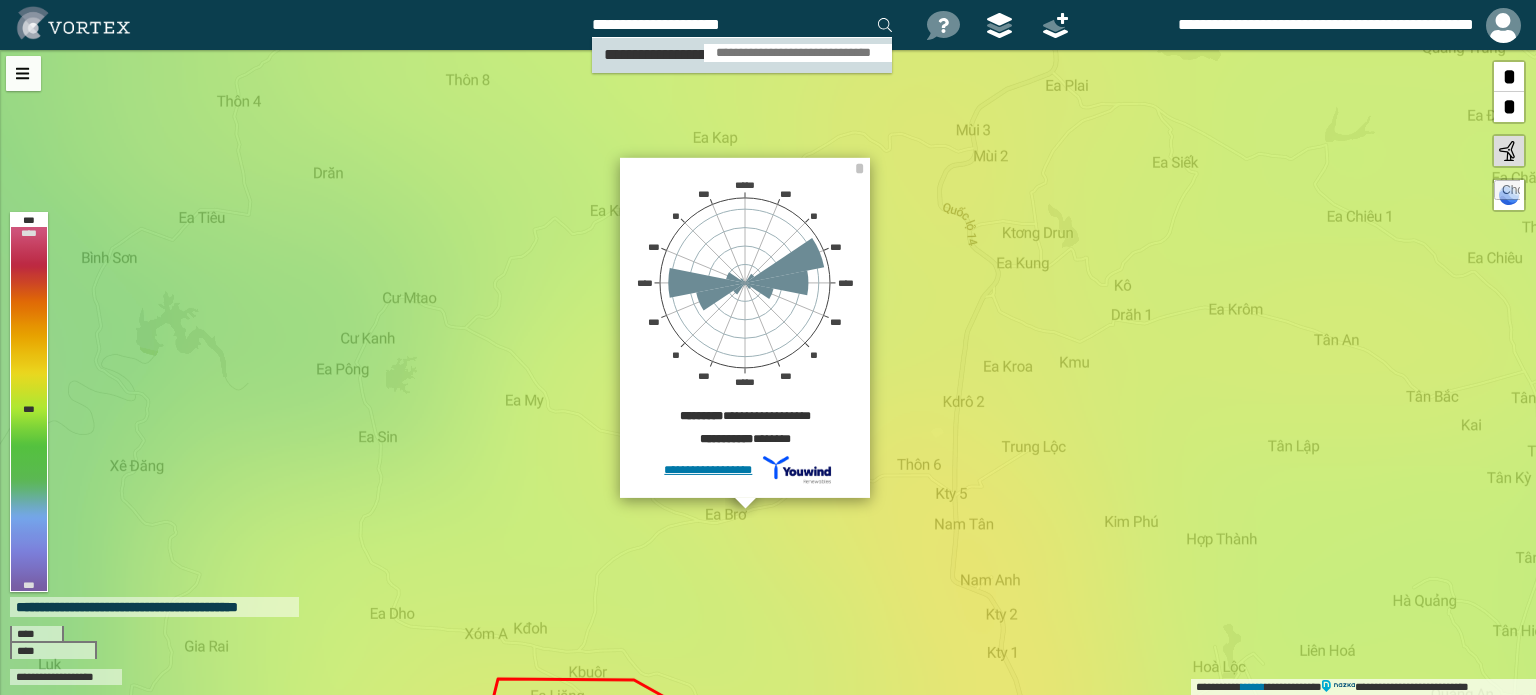 click on "**********" at bounding box center [798, 53] 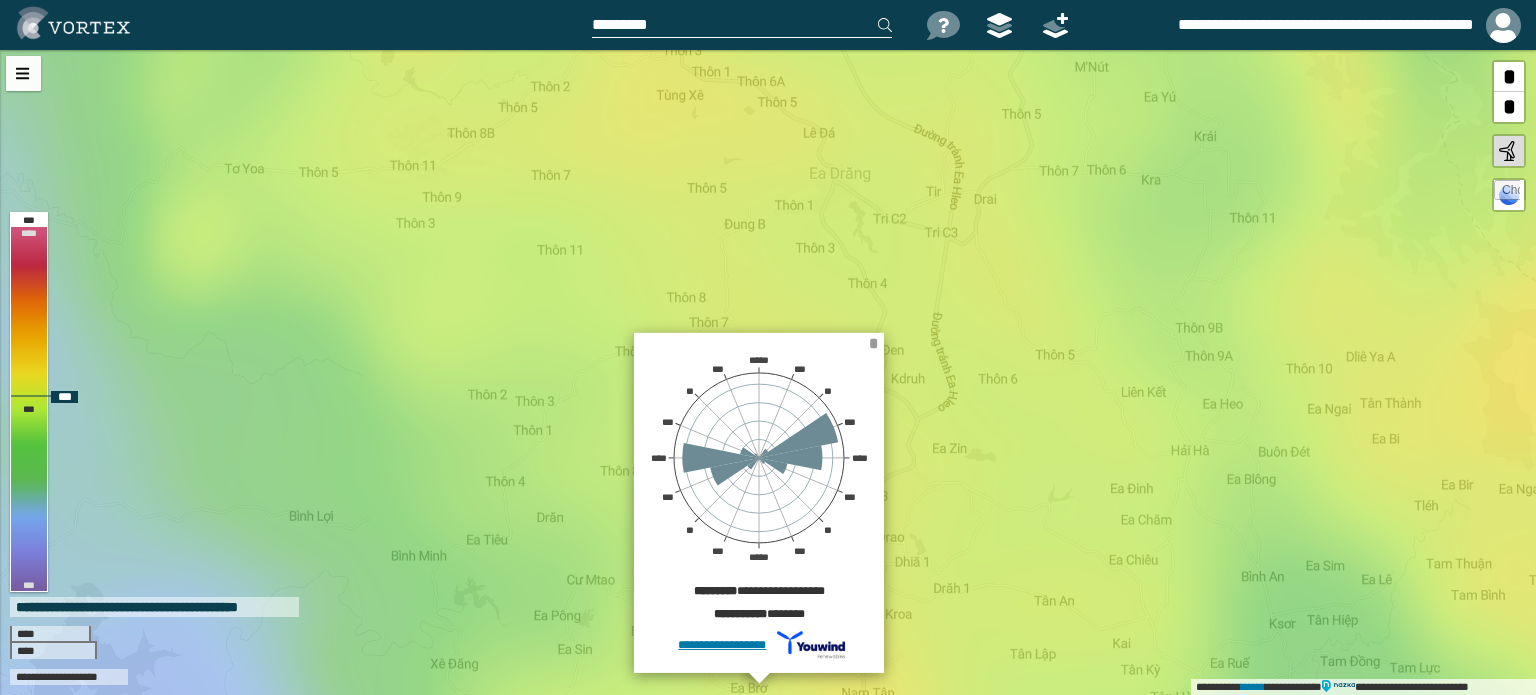 click on "*" at bounding box center [873, 343] 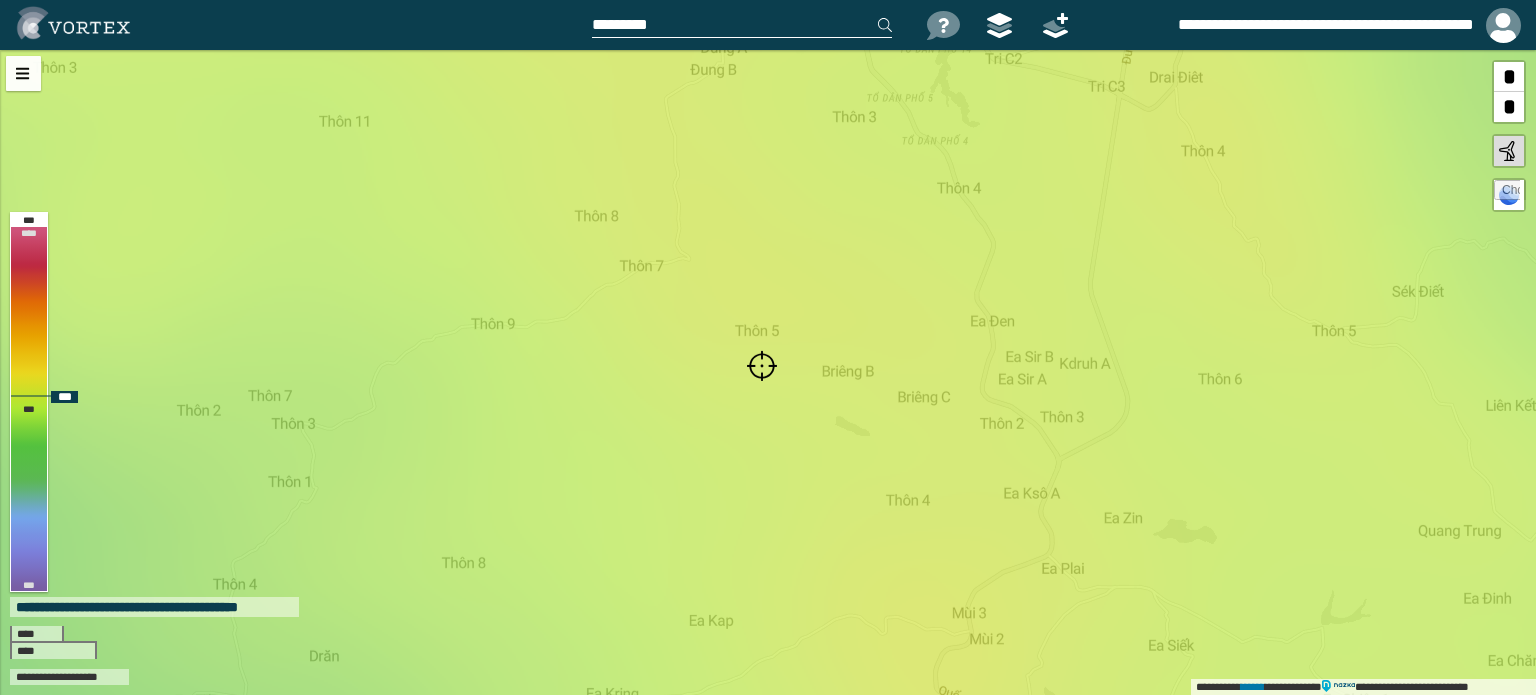 click at bounding box center [762, 366] 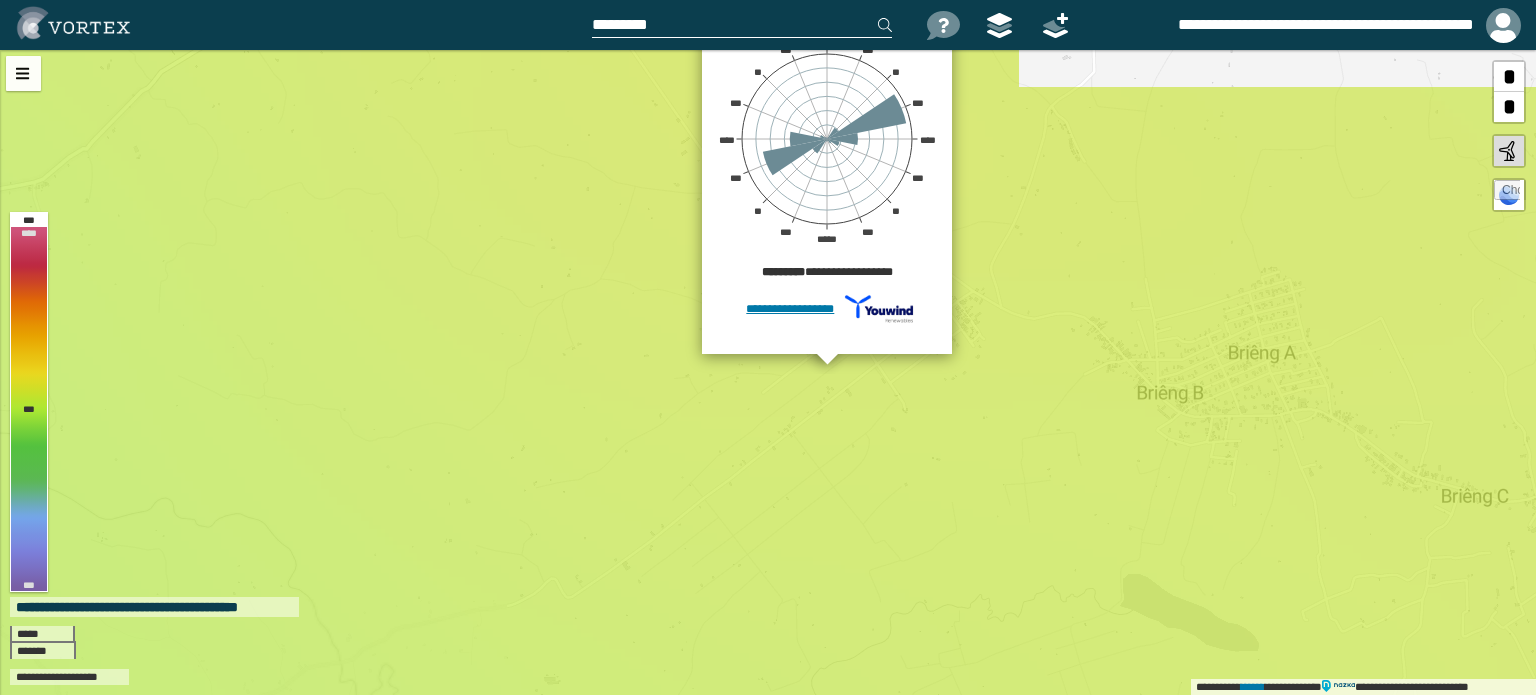 click on "**********" at bounding box center (768, 372) 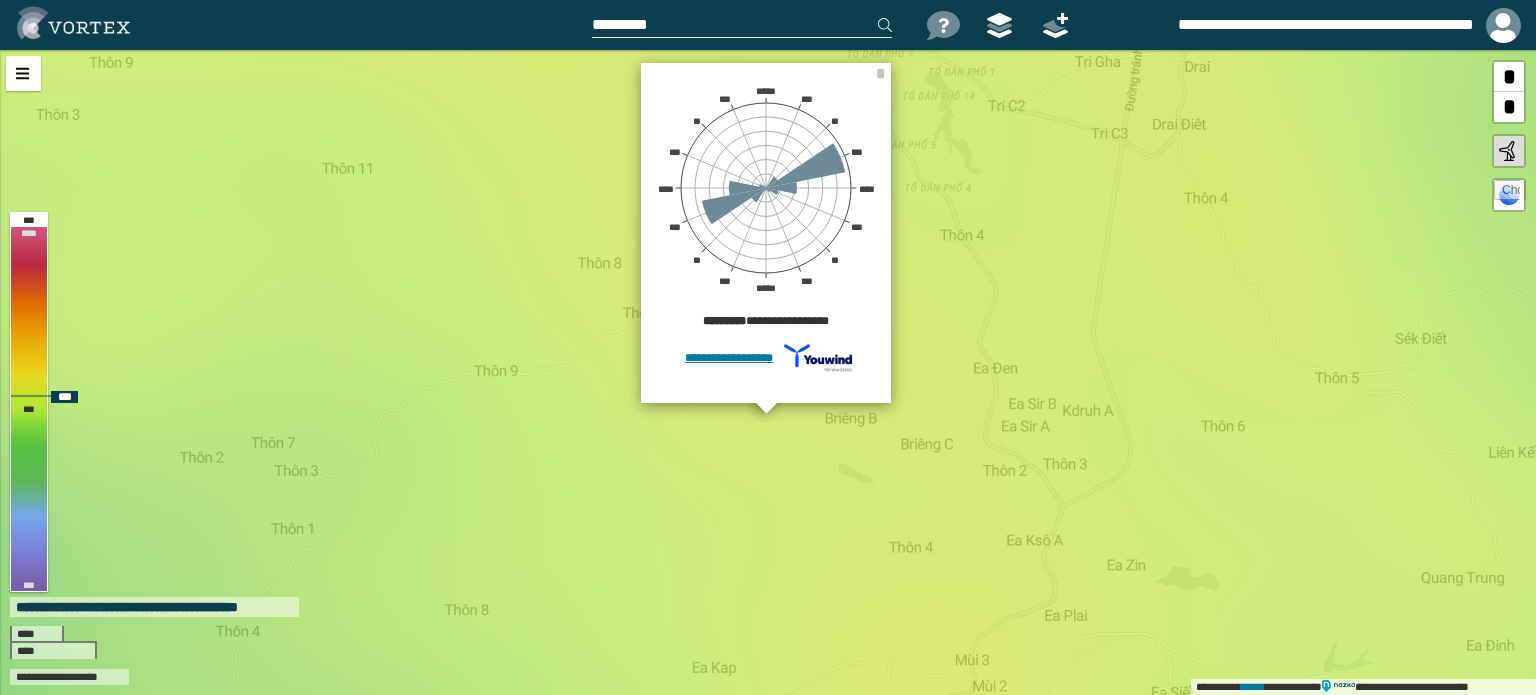 click on "**********" at bounding box center (768, 372) 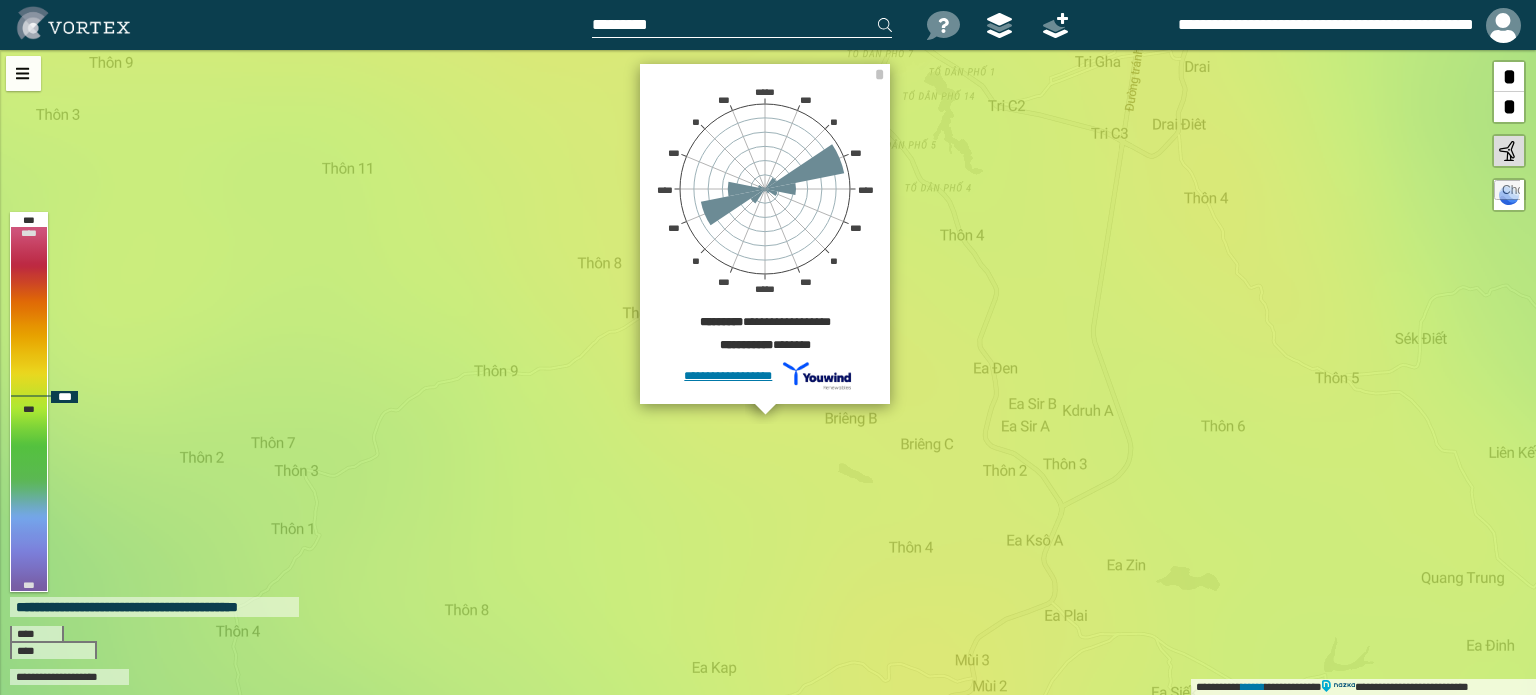 click on "**********" at bounding box center (768, 372) 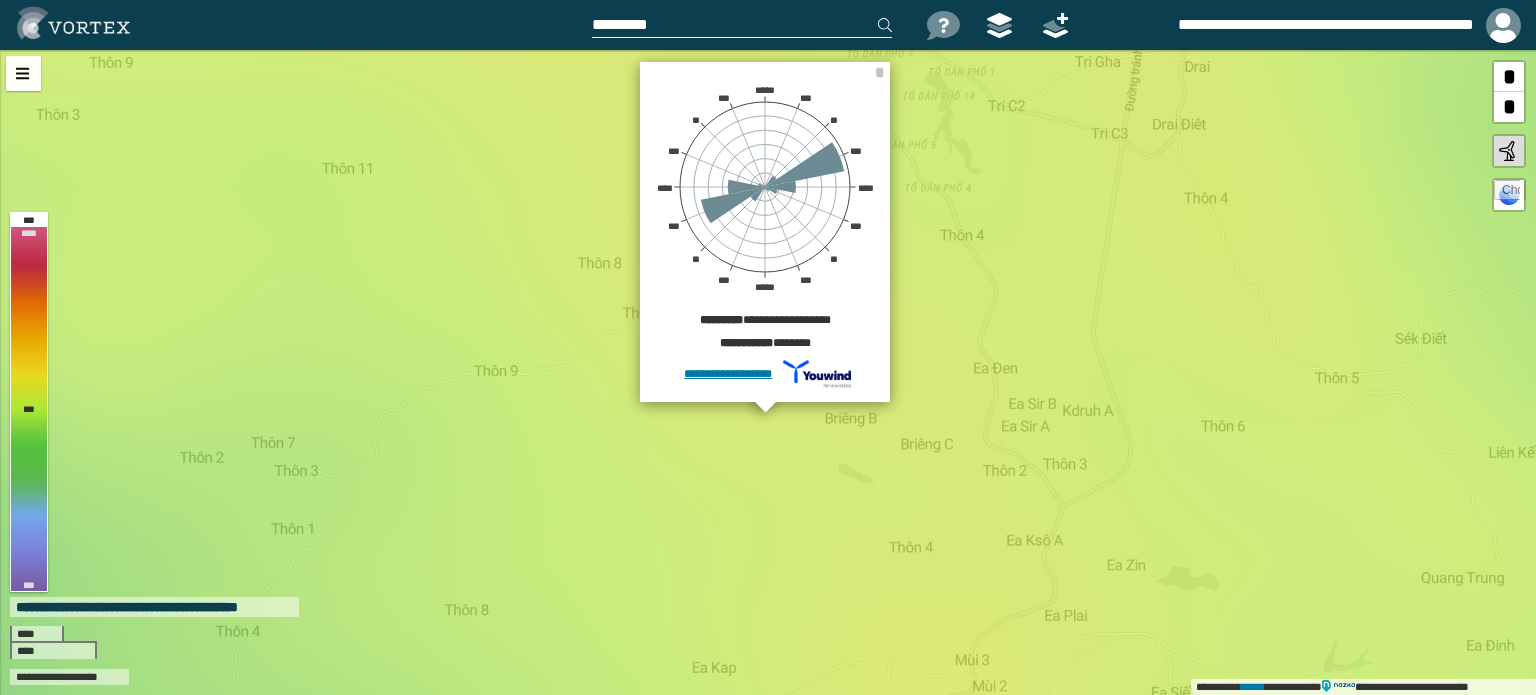 click at bounding box center (742, 25) 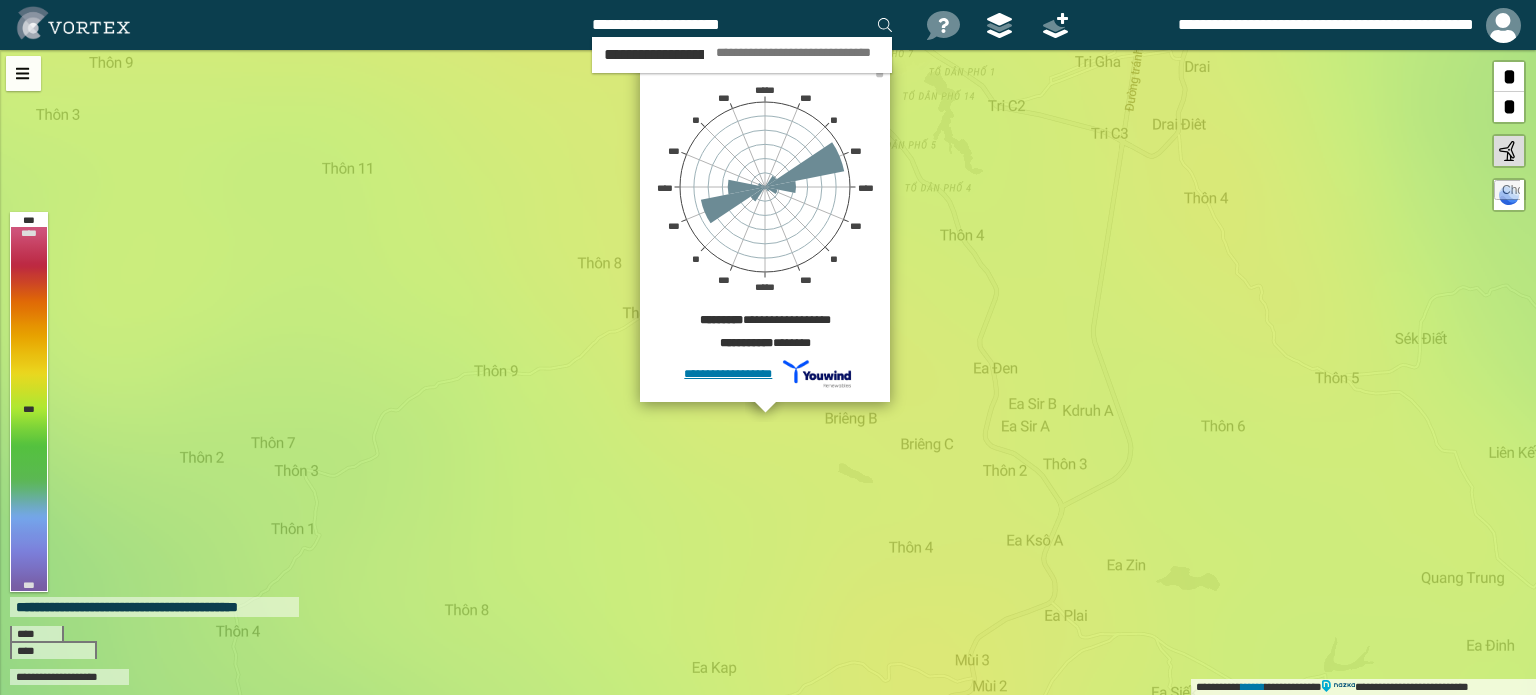 type on "**********" 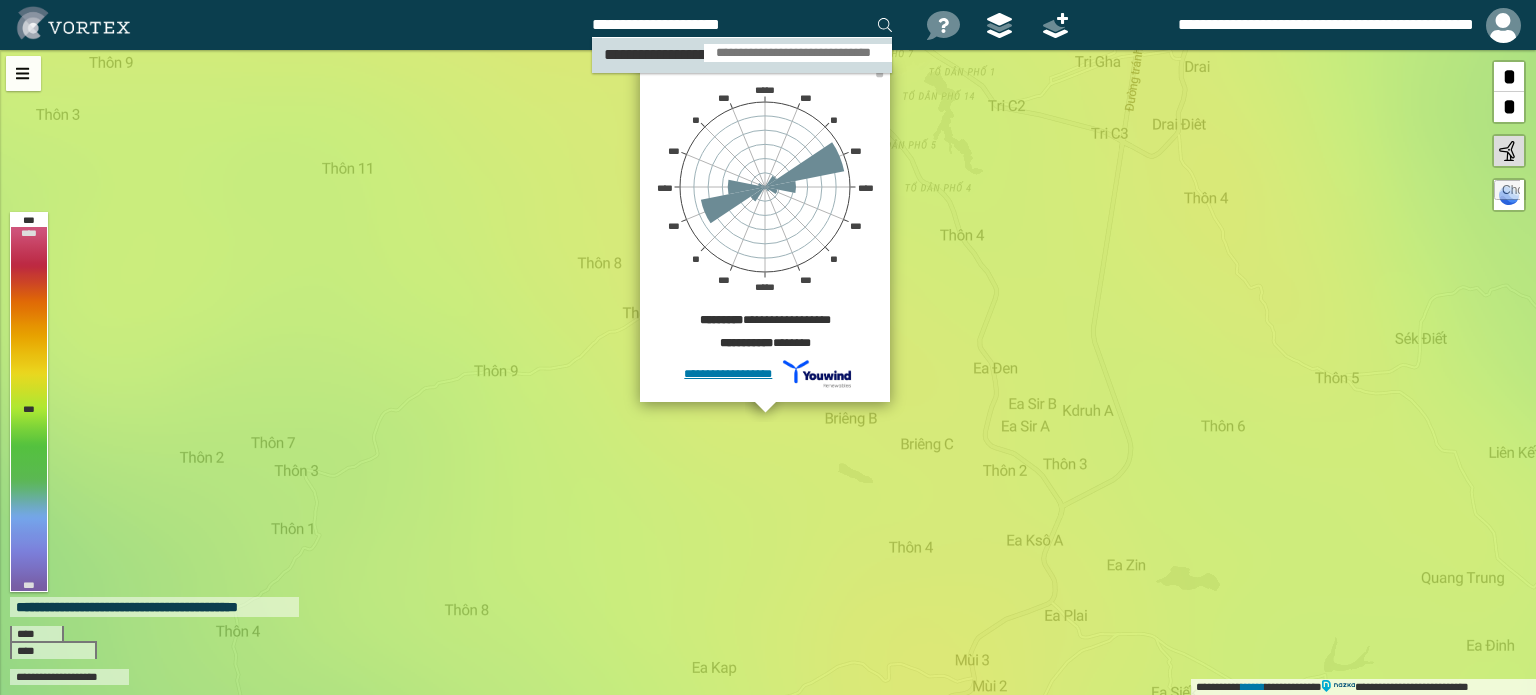 click on "**********" at bounding box center (798, 53) 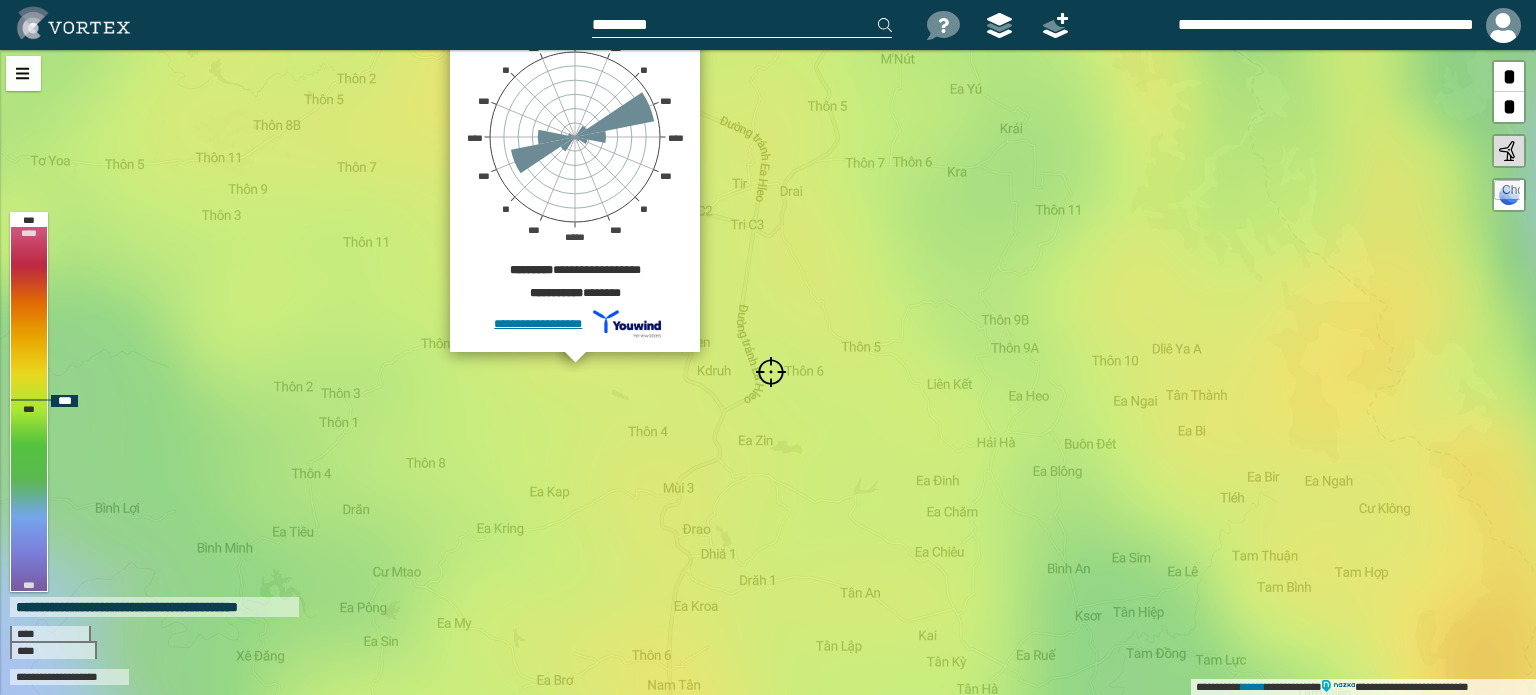 click at bounding box center [771, 372] 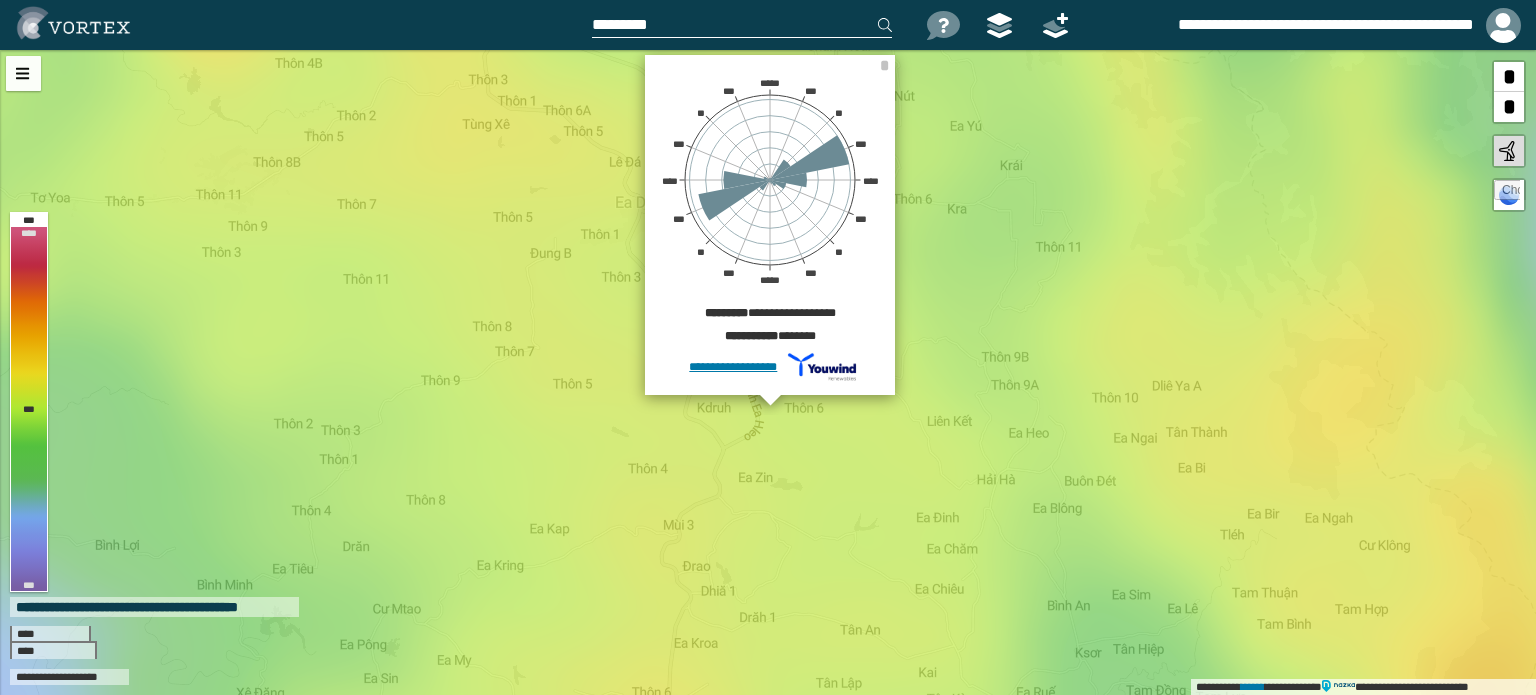 click at bounding box center [742, 25] 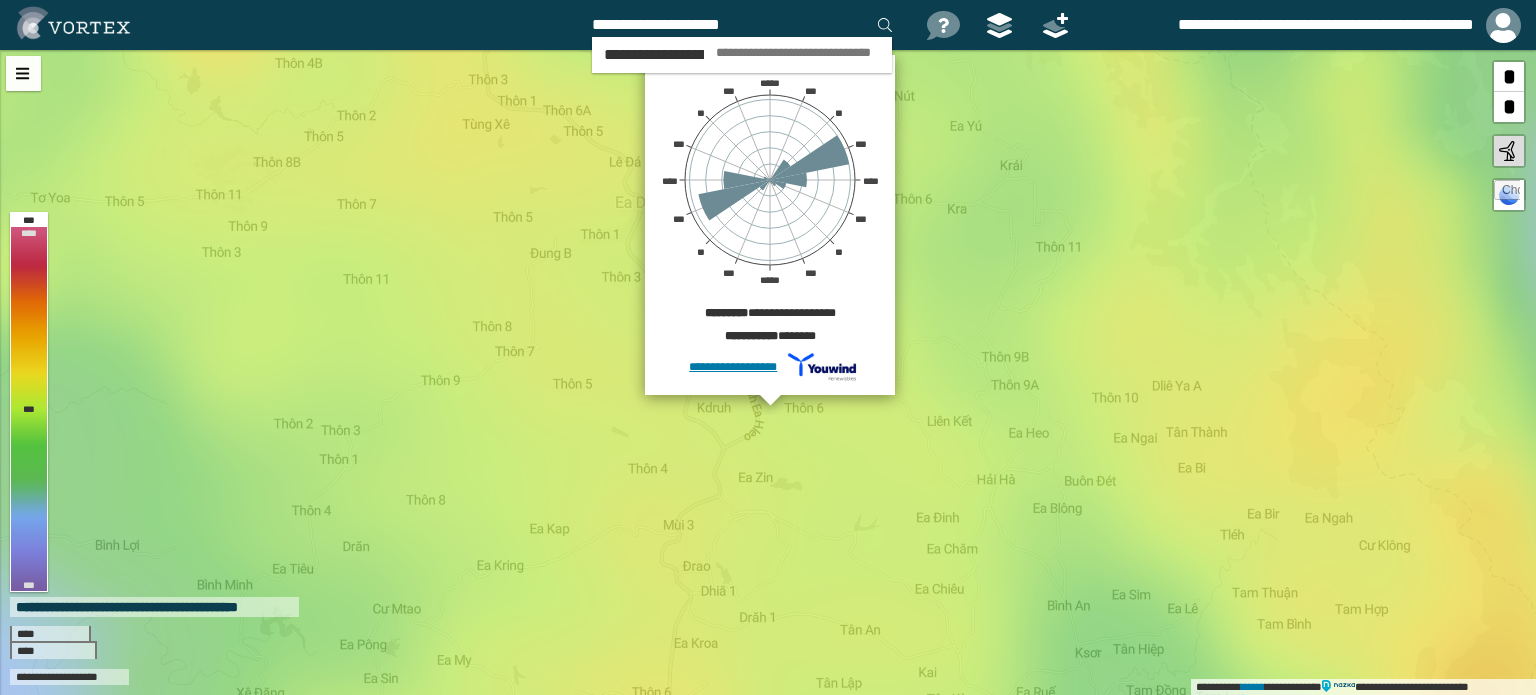type on "**********" 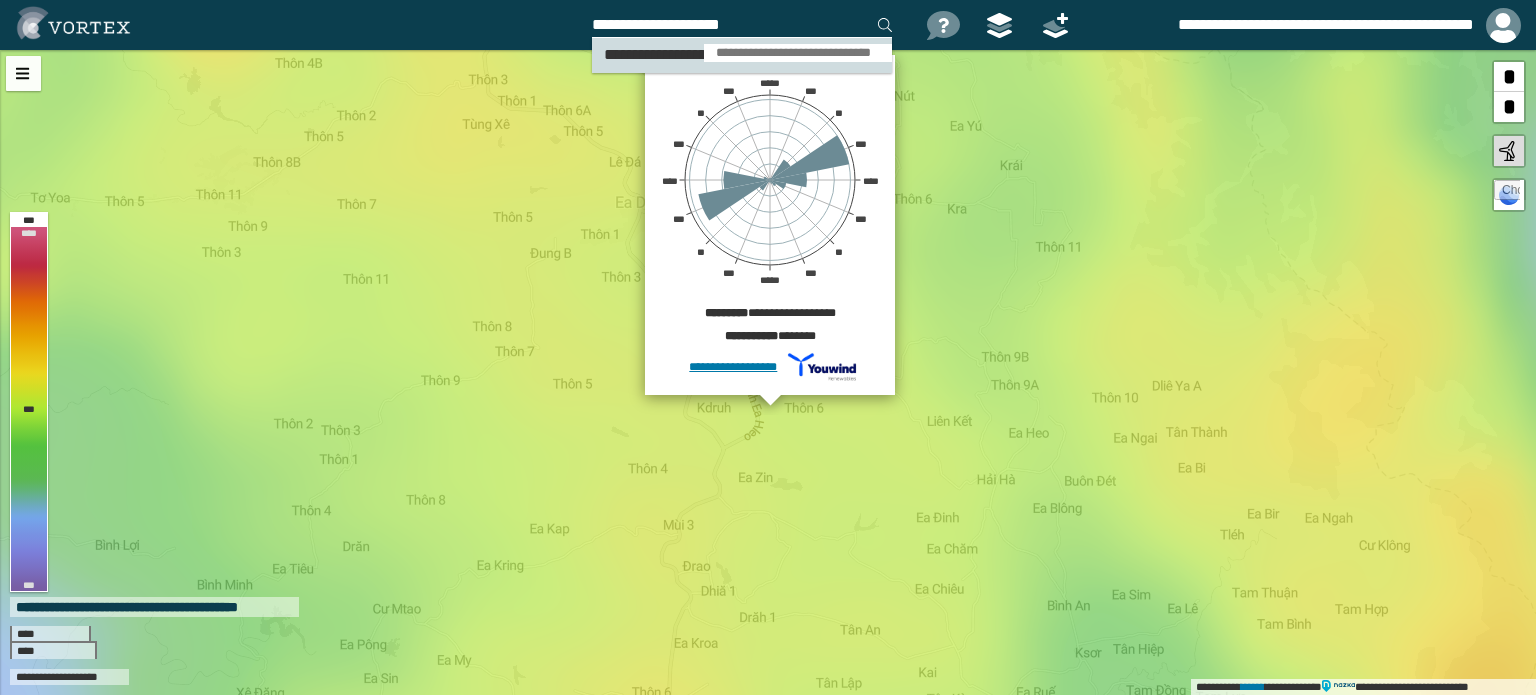 click on "**********" at bounding box center (798, 53) 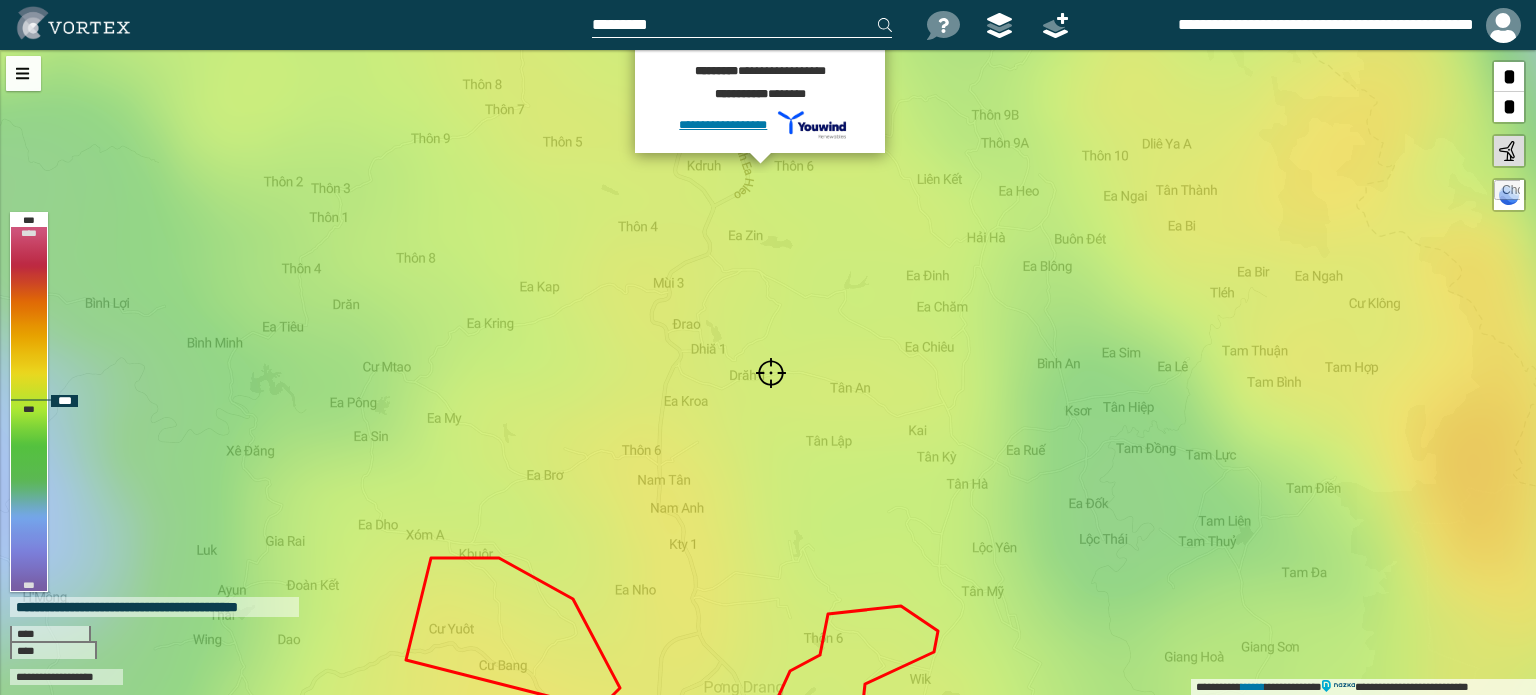 click at bounding box center [771, 373] 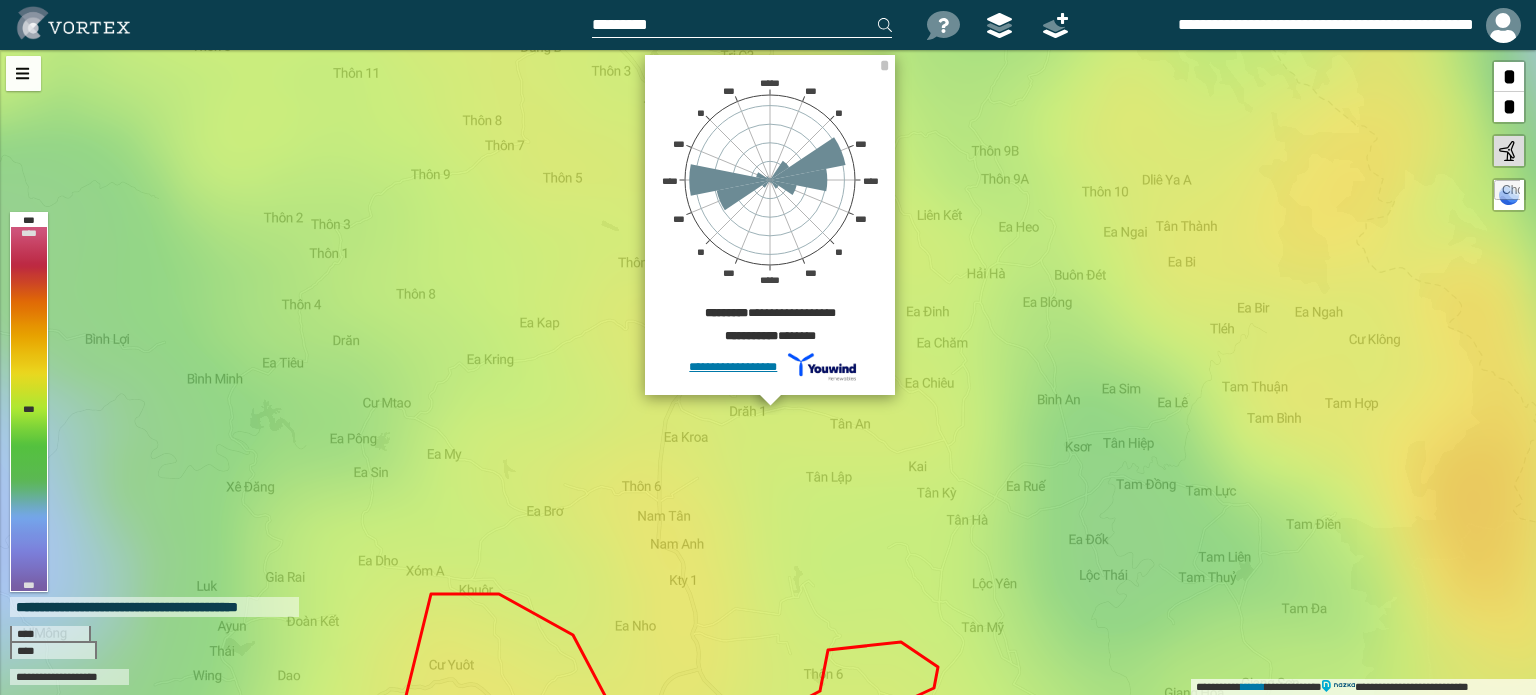 click at bounding box center [742, 25] 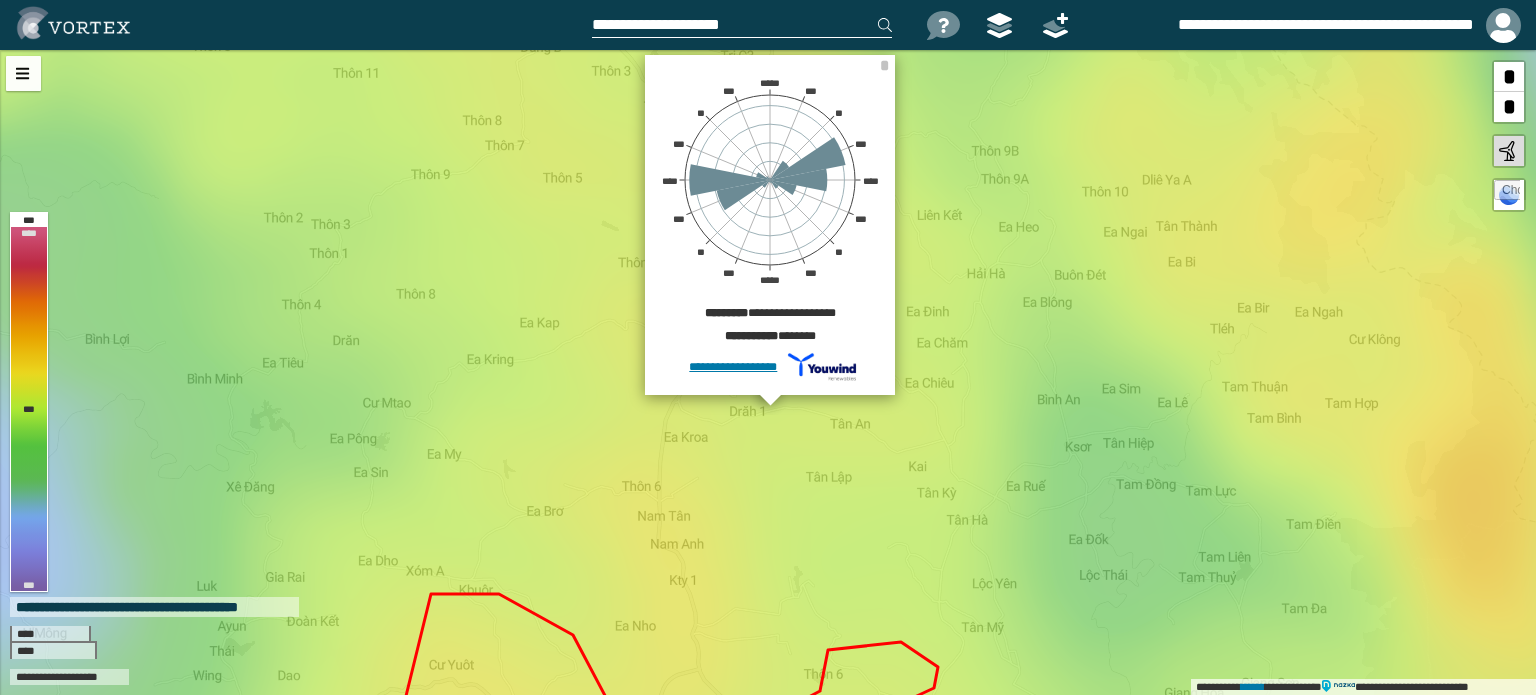 type on "**********" 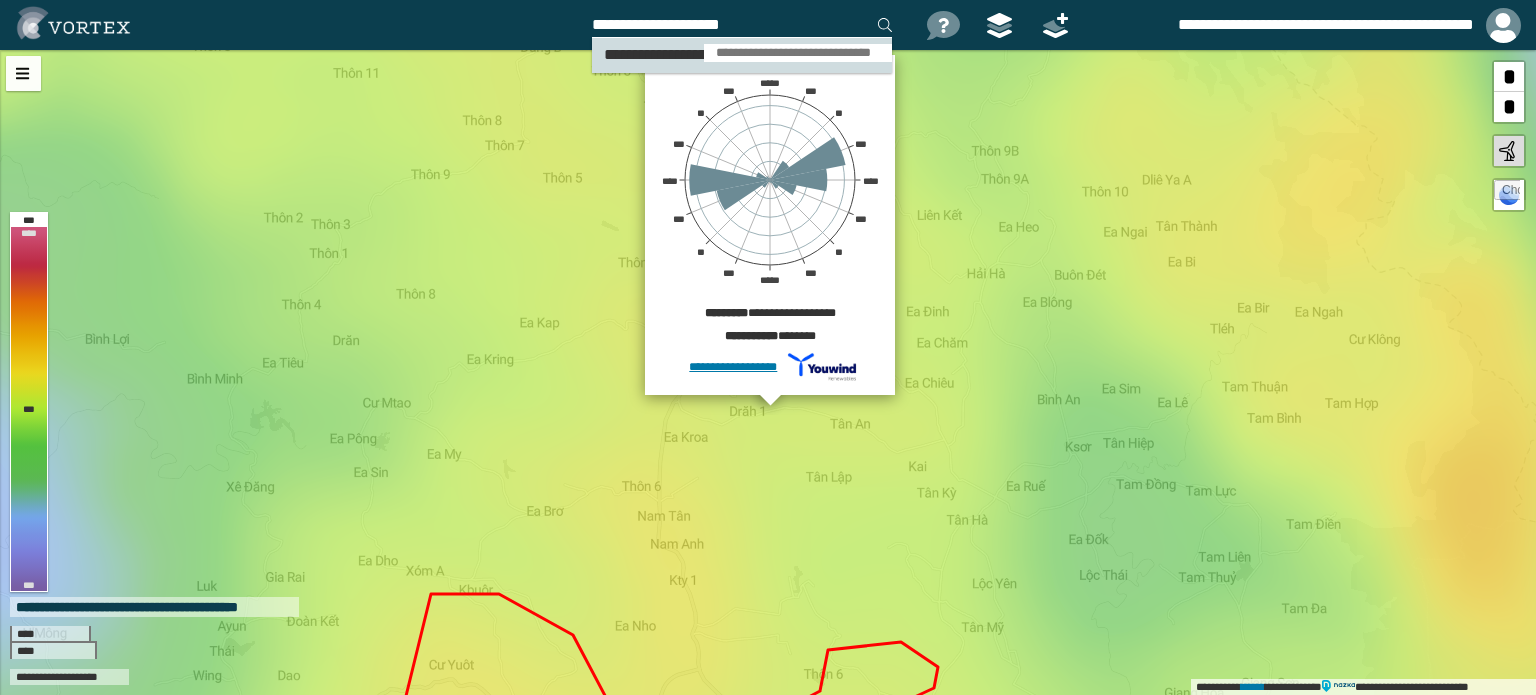 click on "**********" at bounding box center [798, 53] 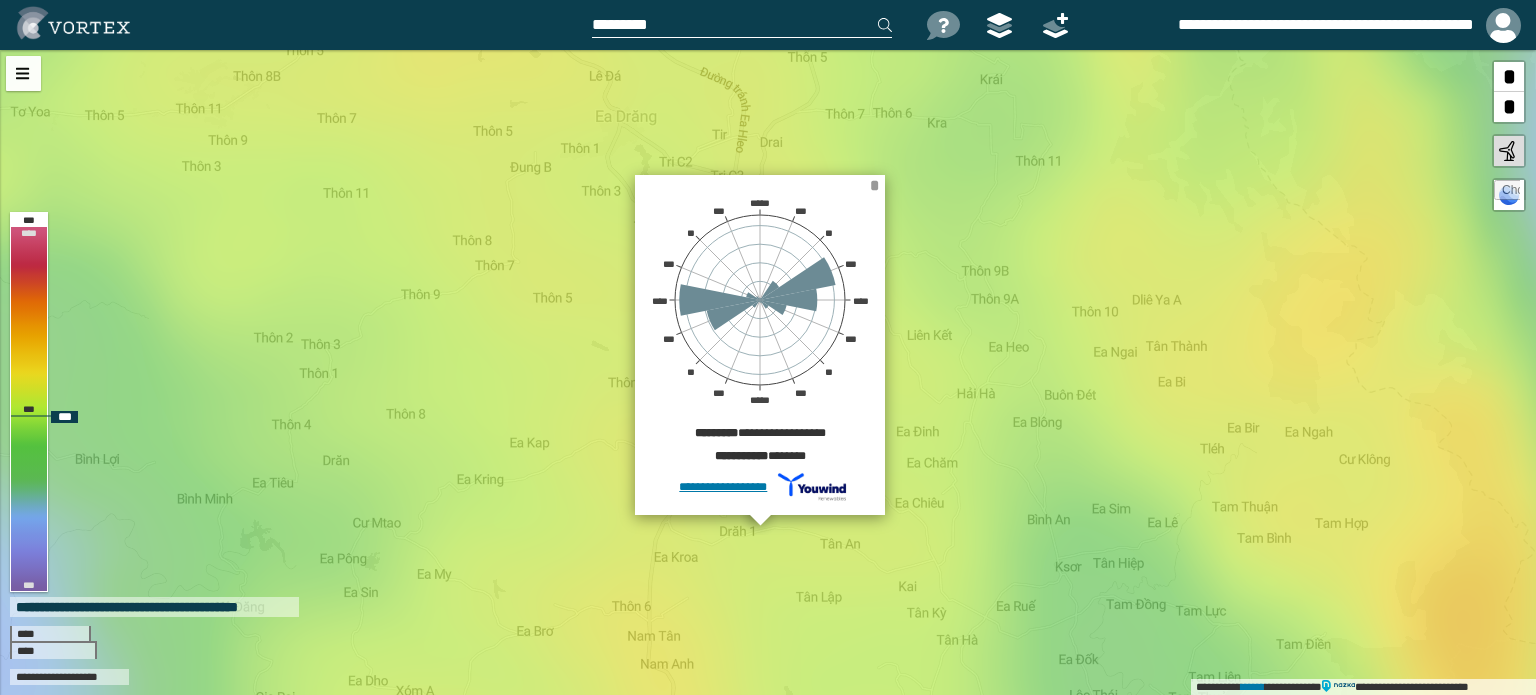 click on "*" at bounding box center (874, 185) 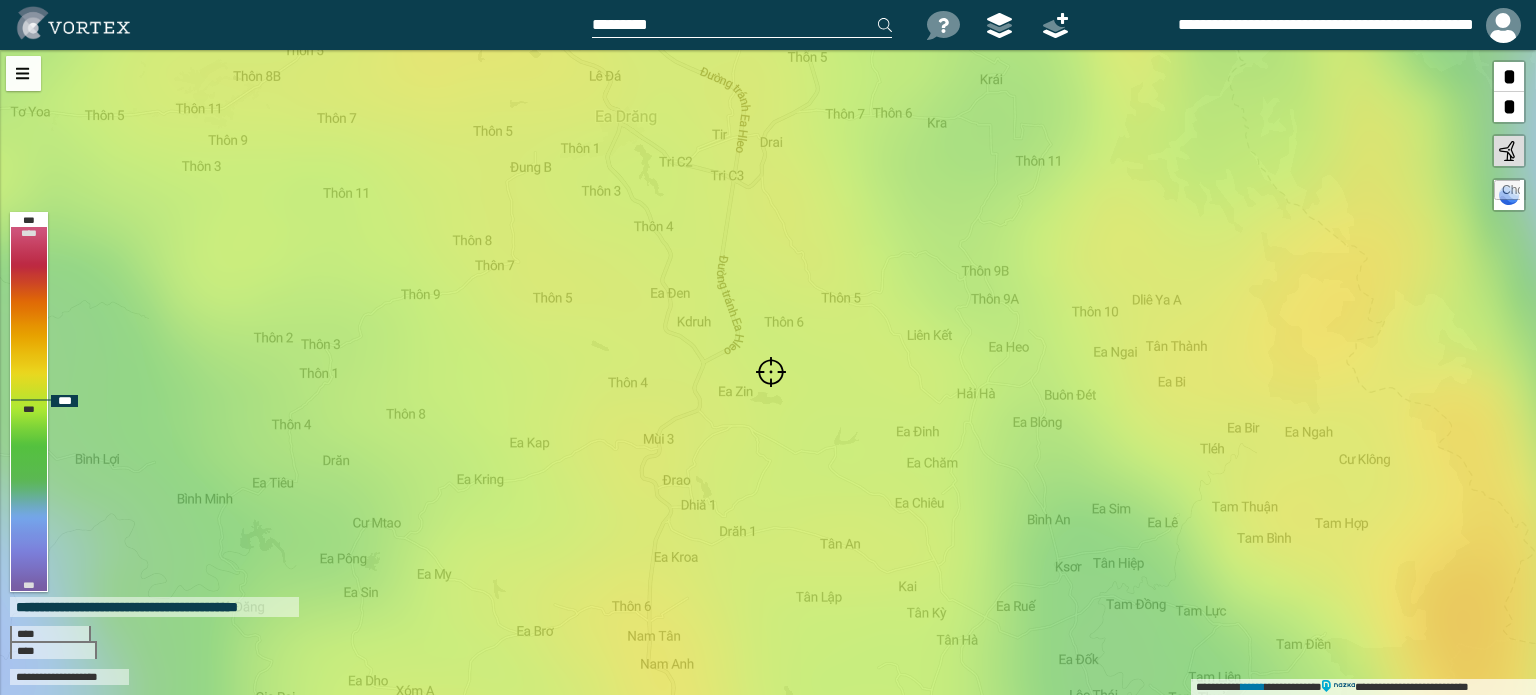 click at bounding box center [771, 372] 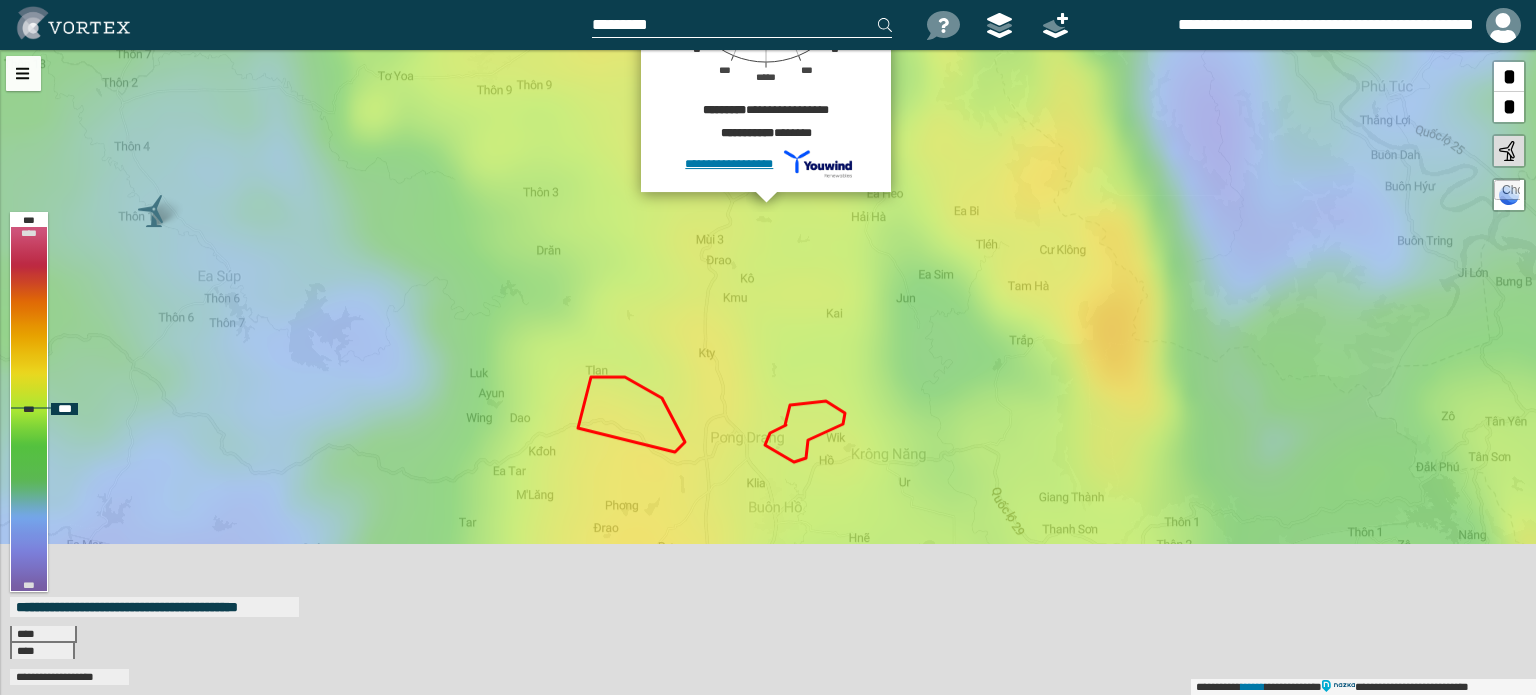 drag, startPoint x: 812, startPoint y: 432, endPoint x: 818, endPoint y: 331, distance: 101.17806 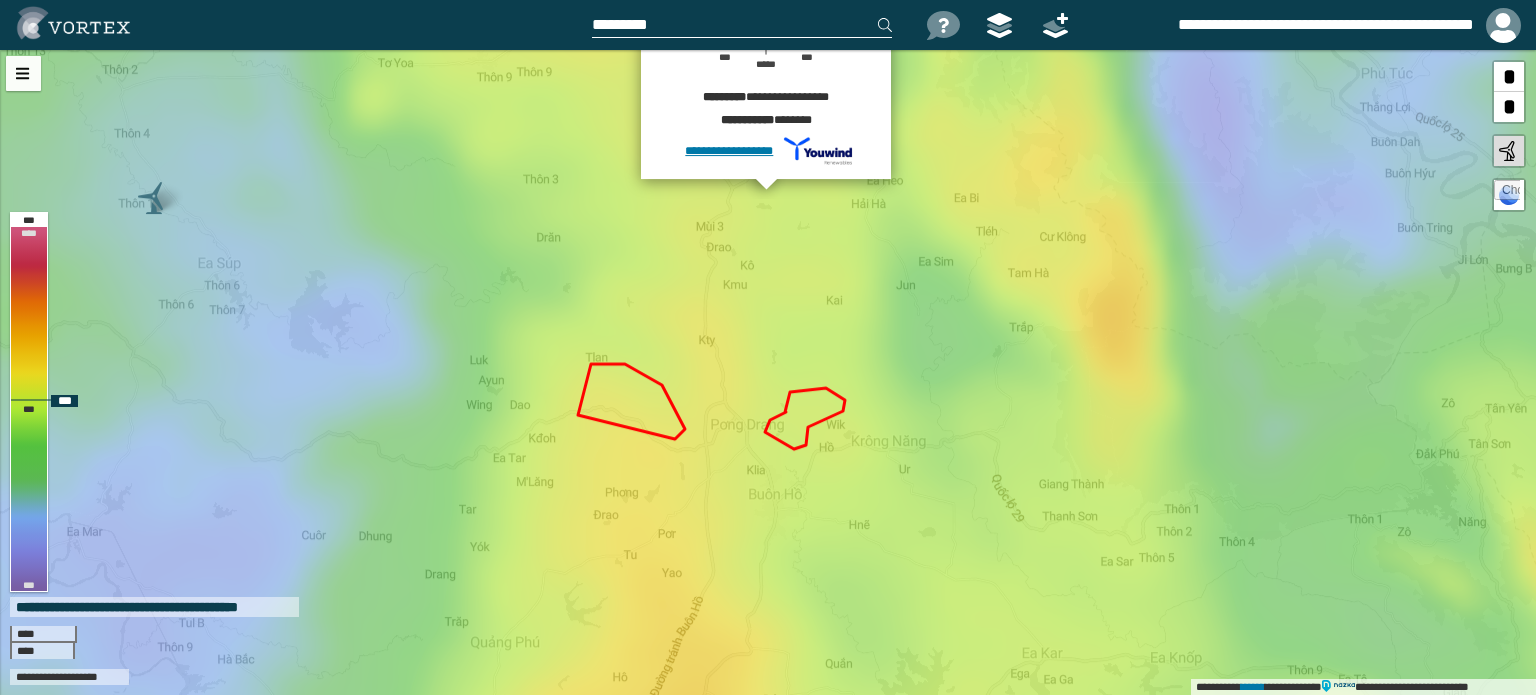 click on "**********" at bounding box center [768, 372] 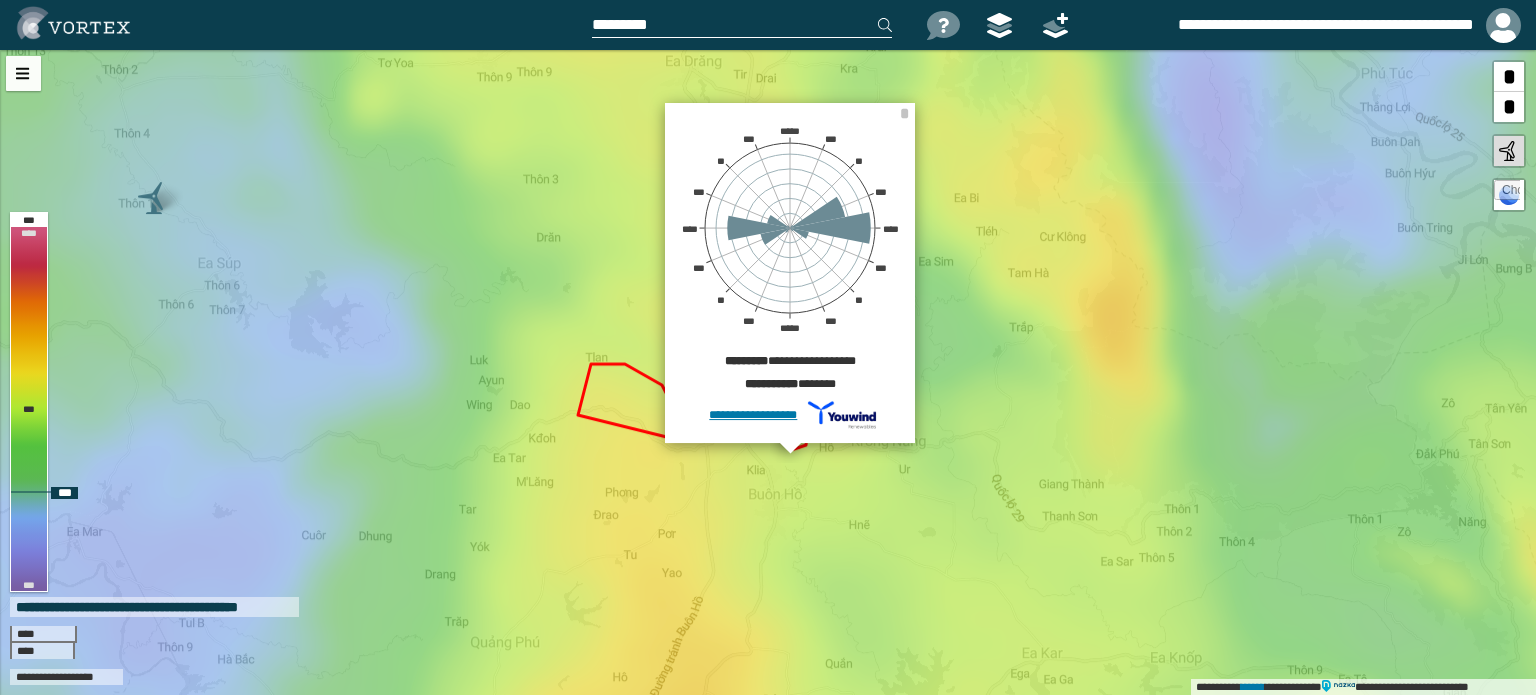 click at bounding box center (1507, 193) 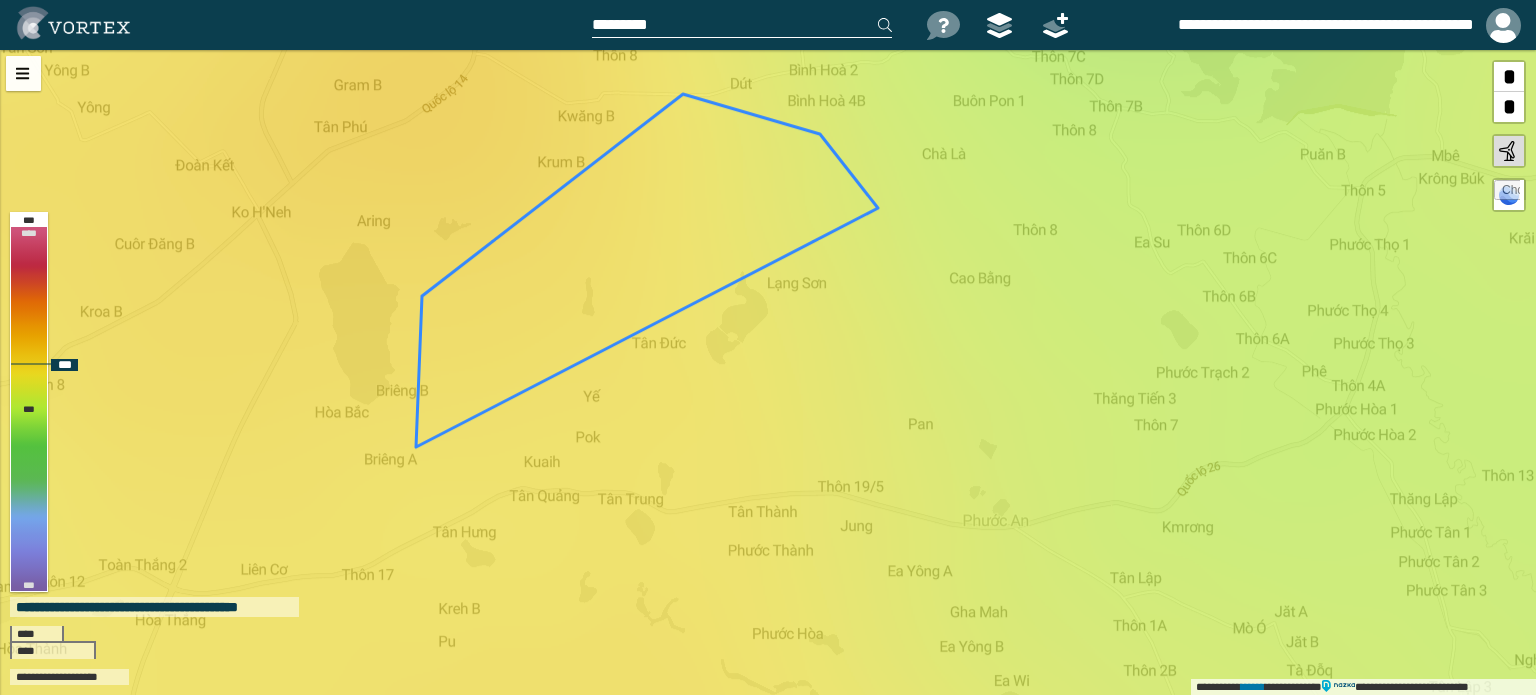click on "**********" at bounding box center (768, 372) 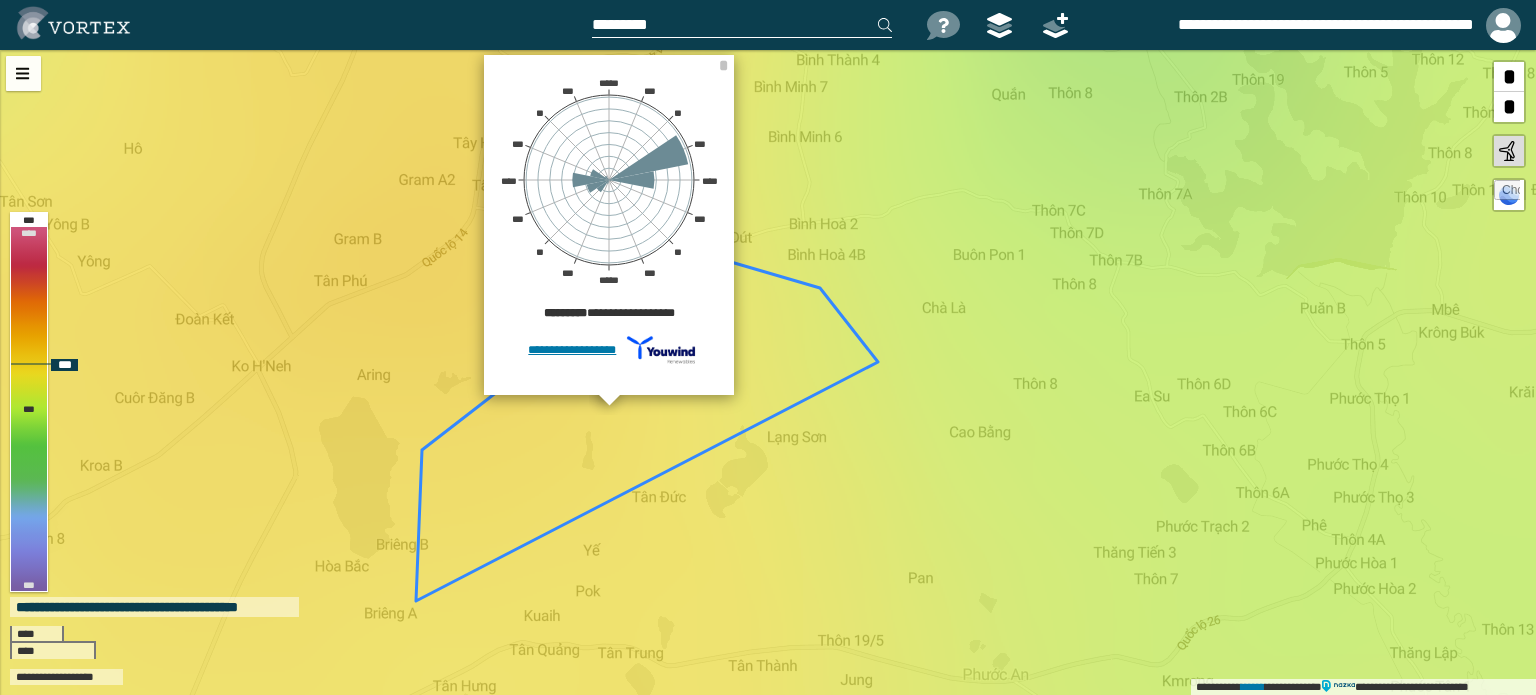 click on "**********" at bounding box center [768, 372] 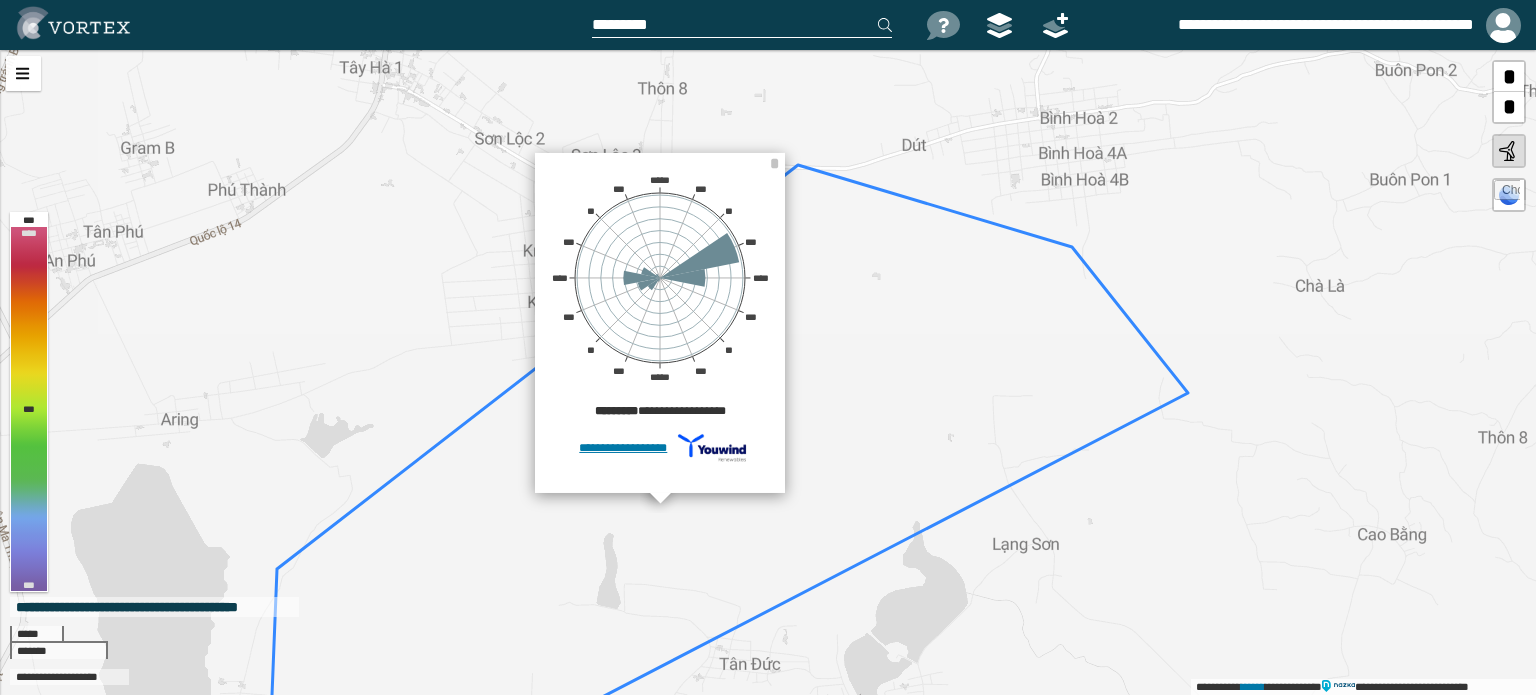 drag, startPoint x: 867, startPoint y: 351, endPoint x: 936, endPoint y: 461, distance: 129.84991 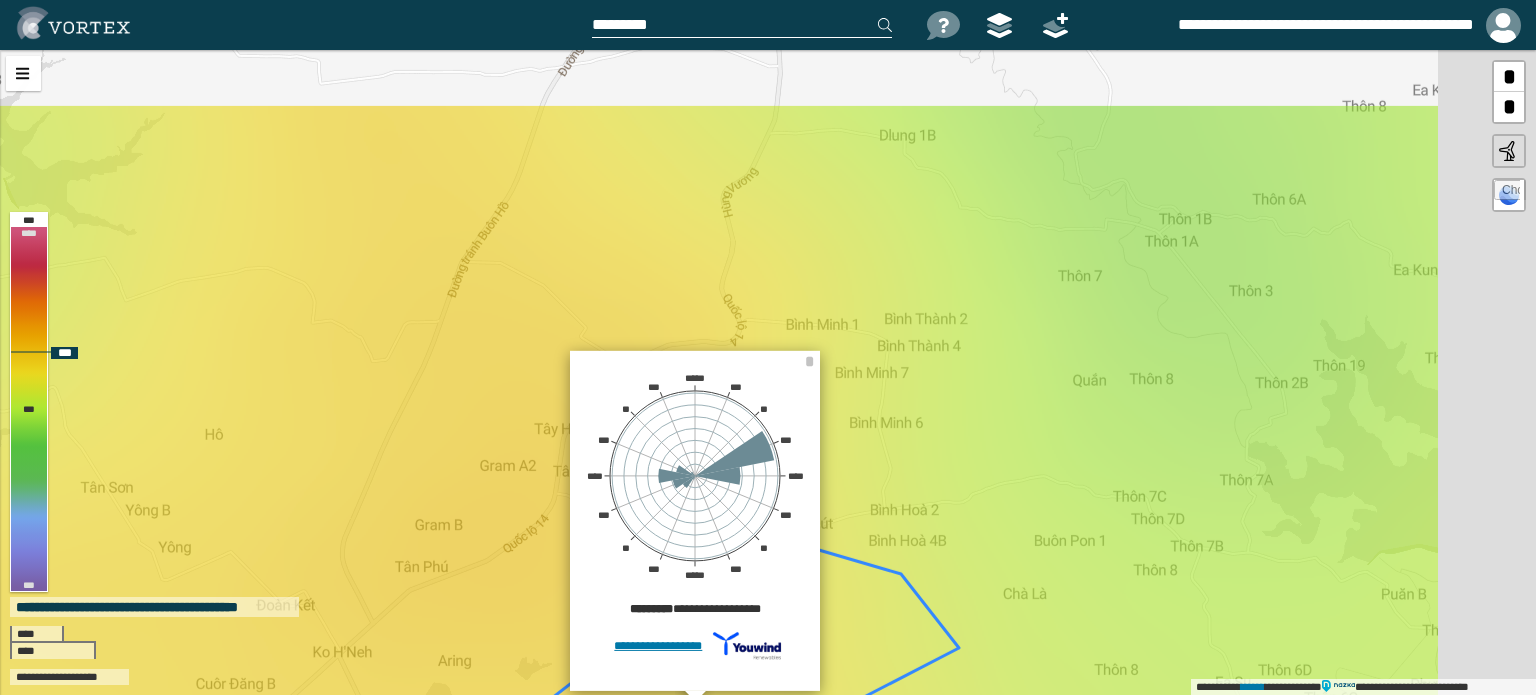 drag, startPoint x: 614, startPoint y: 341, endPoint x: 497, endPoint y: 602, distance: 286.02448 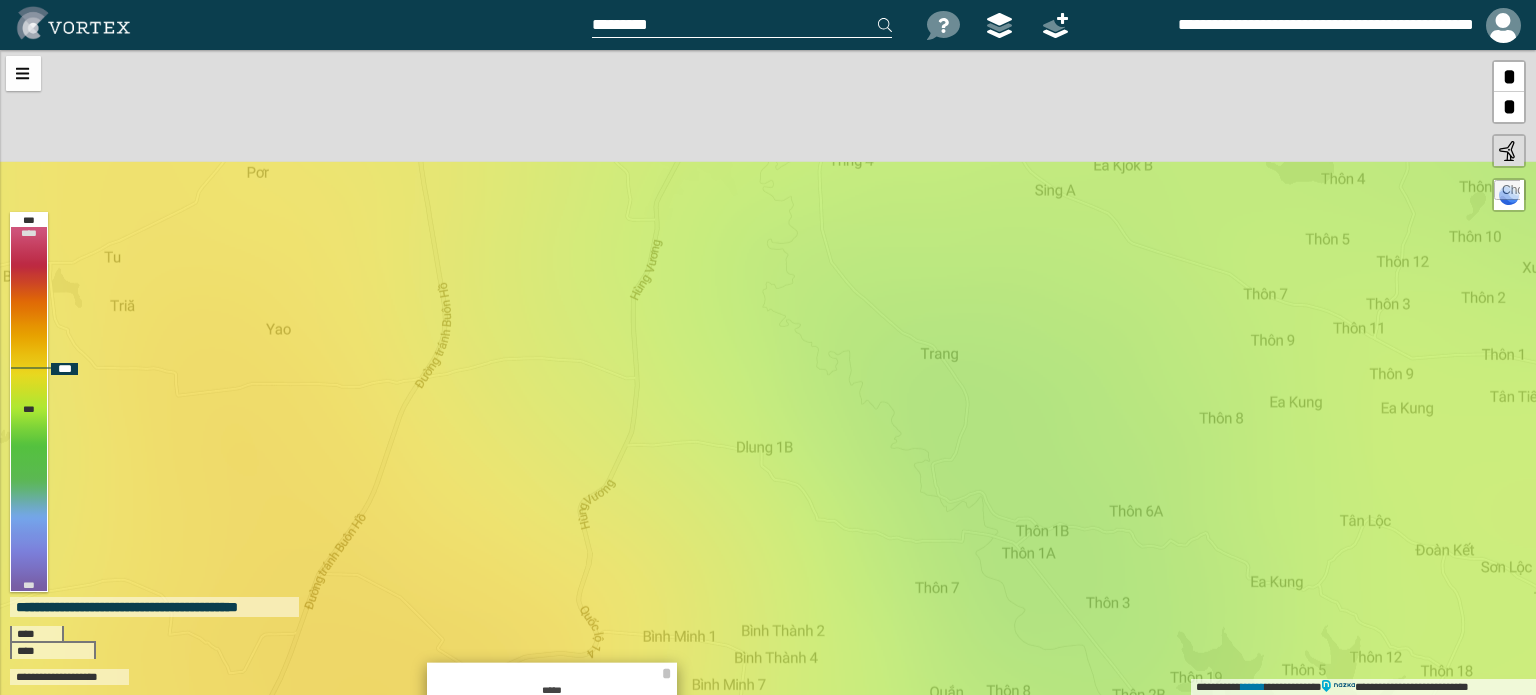 drag, startPoint x: 657, startPoint y: 276, endPoint x: 526, endPoint y: 550, distance: 303.70544 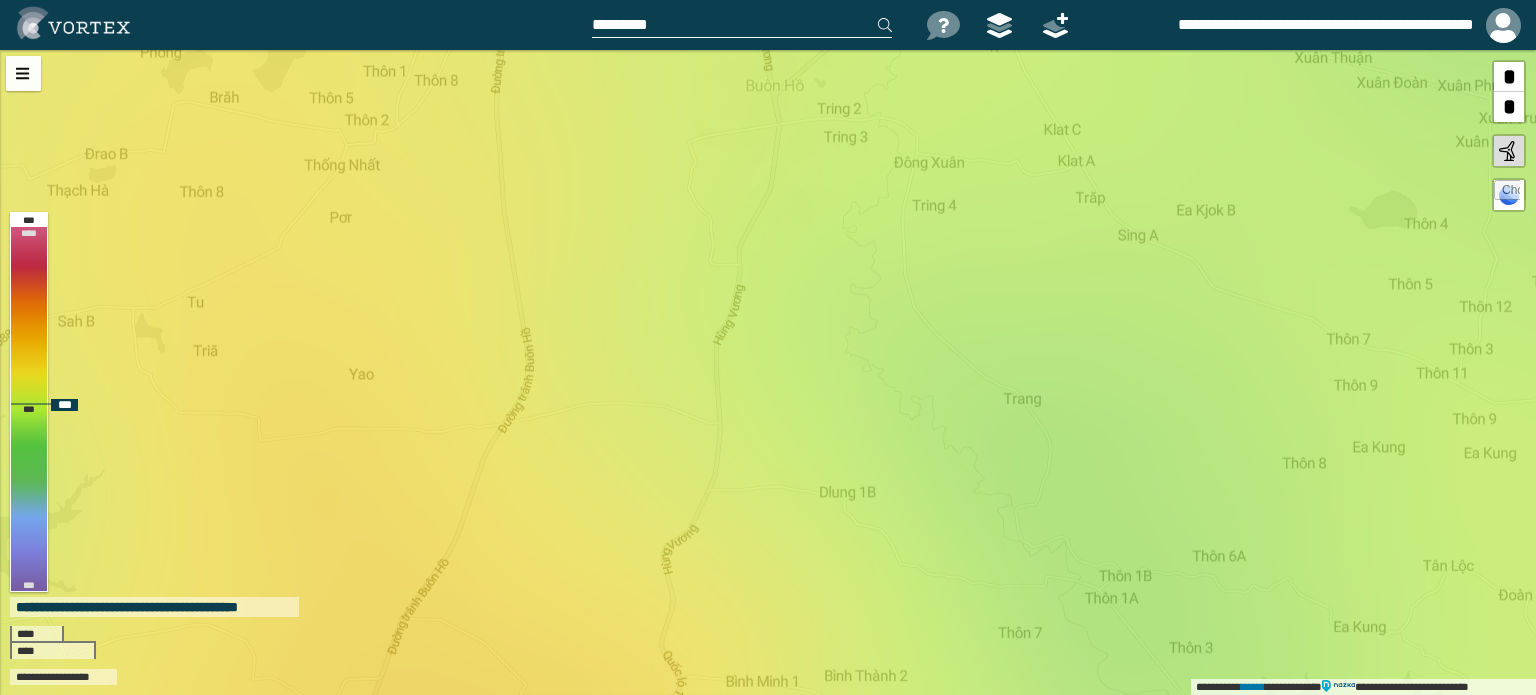 drag, startPoint x: 694, startPoint y: 361, endPoint x: 780, endPoint y: 406, distance: 97.06184 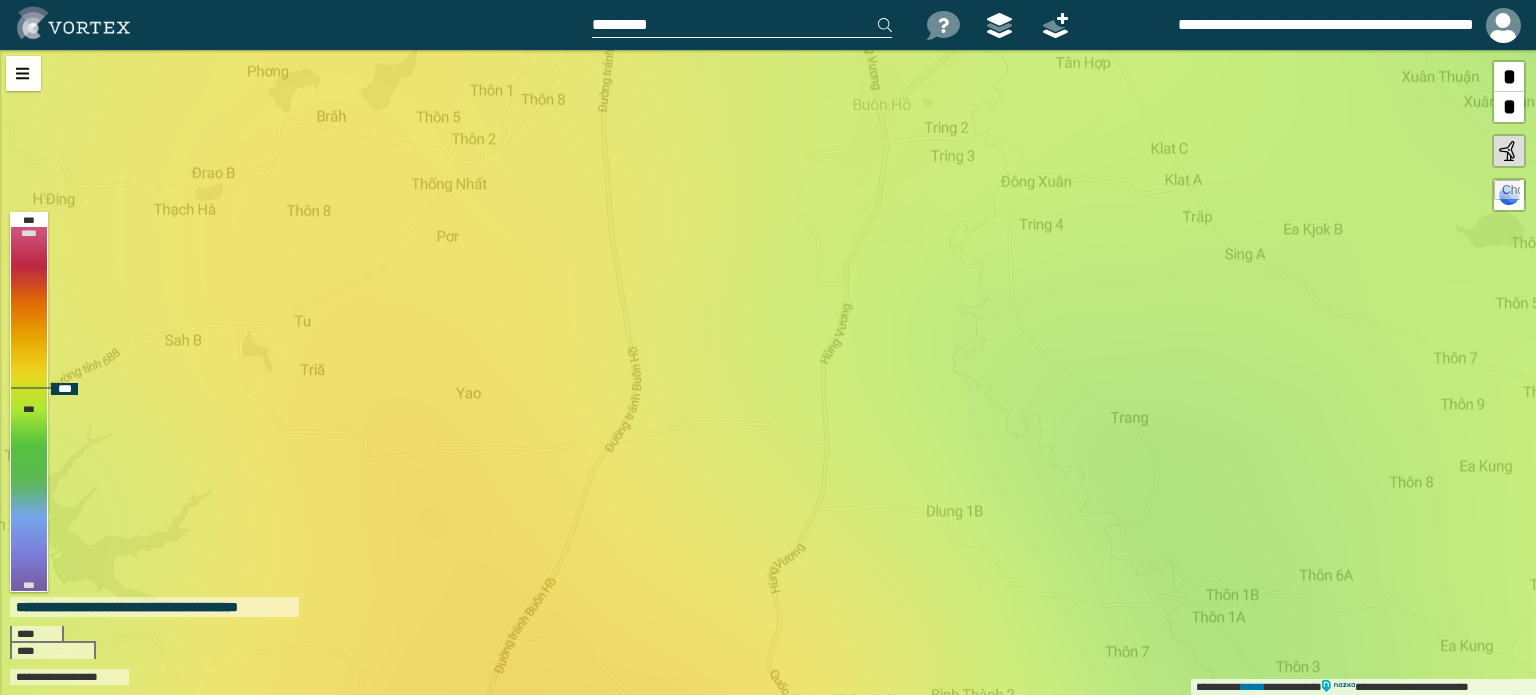 drag, startPoint x: 566, startPoint y: 375, endPoint x: 713, endPoint y: 394, distance: 148.22281 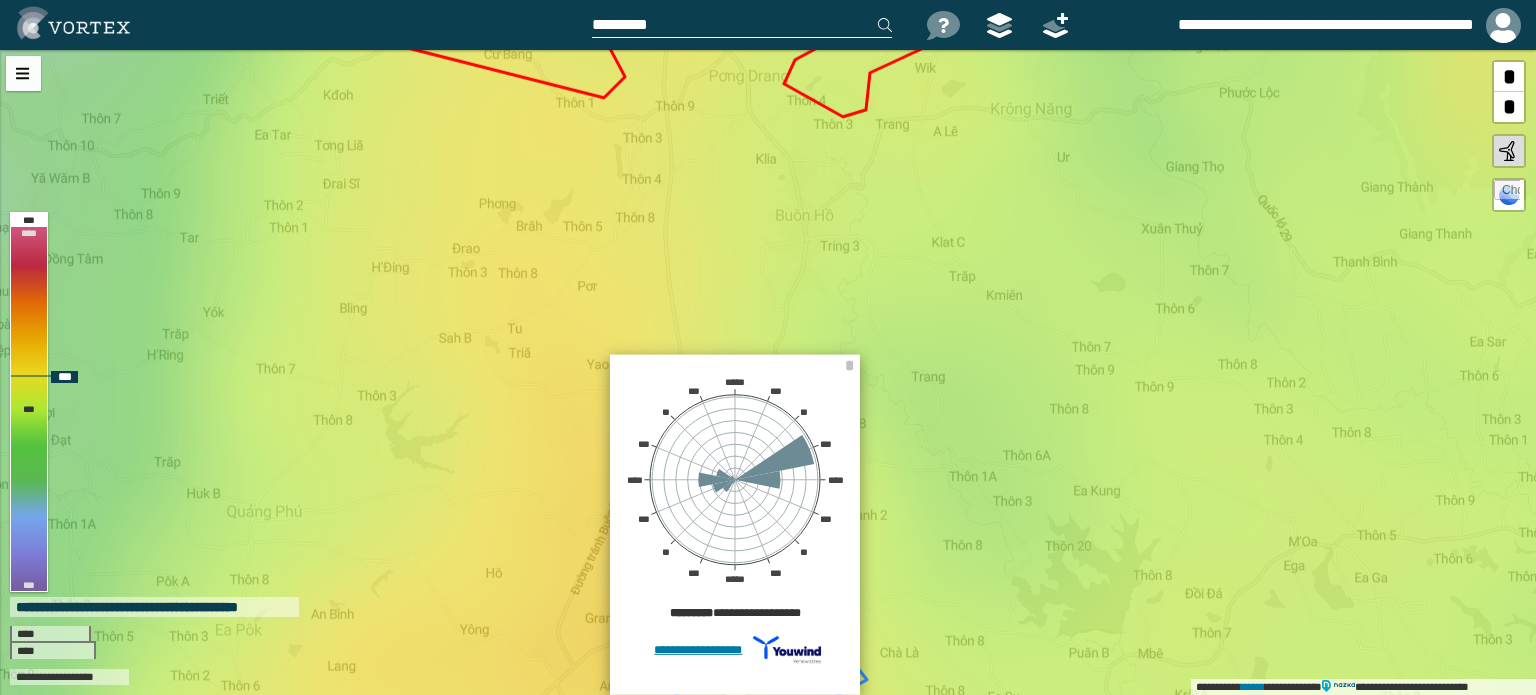 click on "**********" at bounding box center (768, 372) 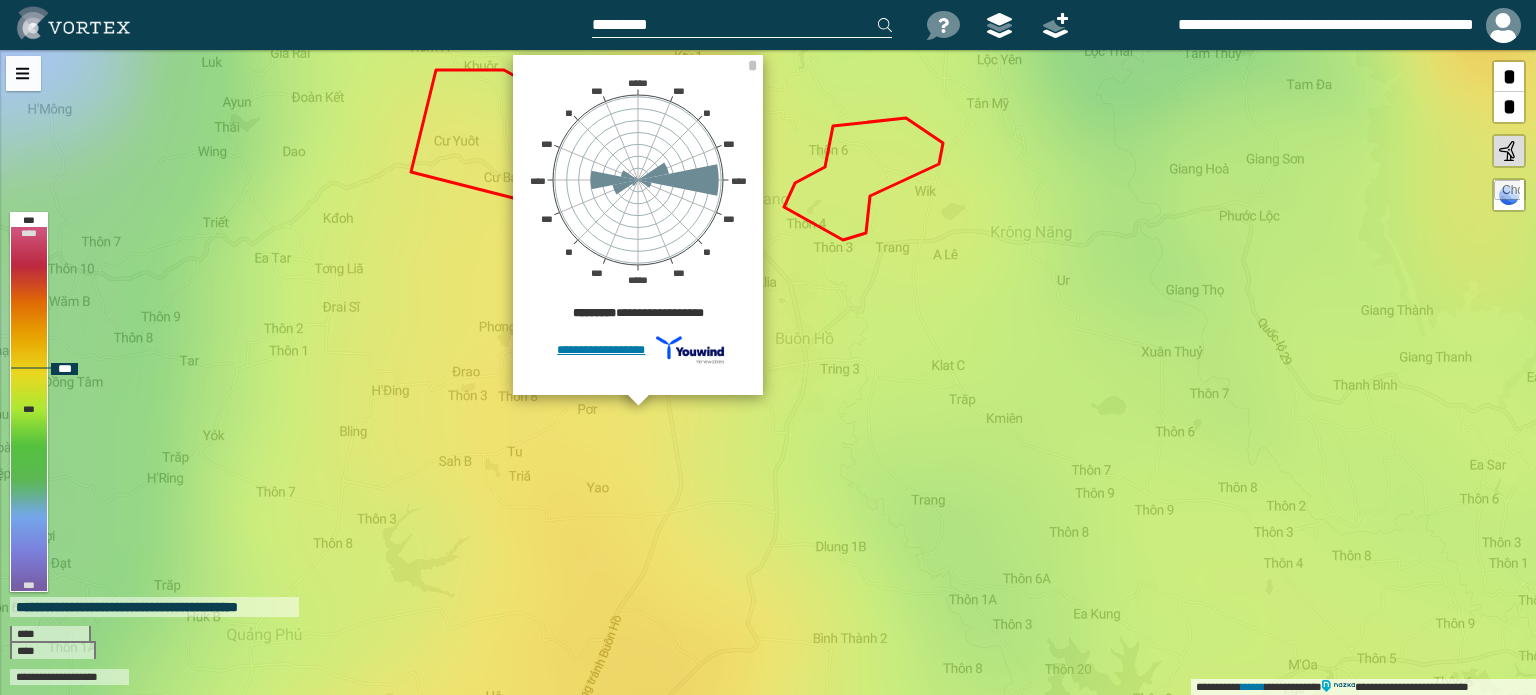 click on "**********" at bounding box center [768, 372] 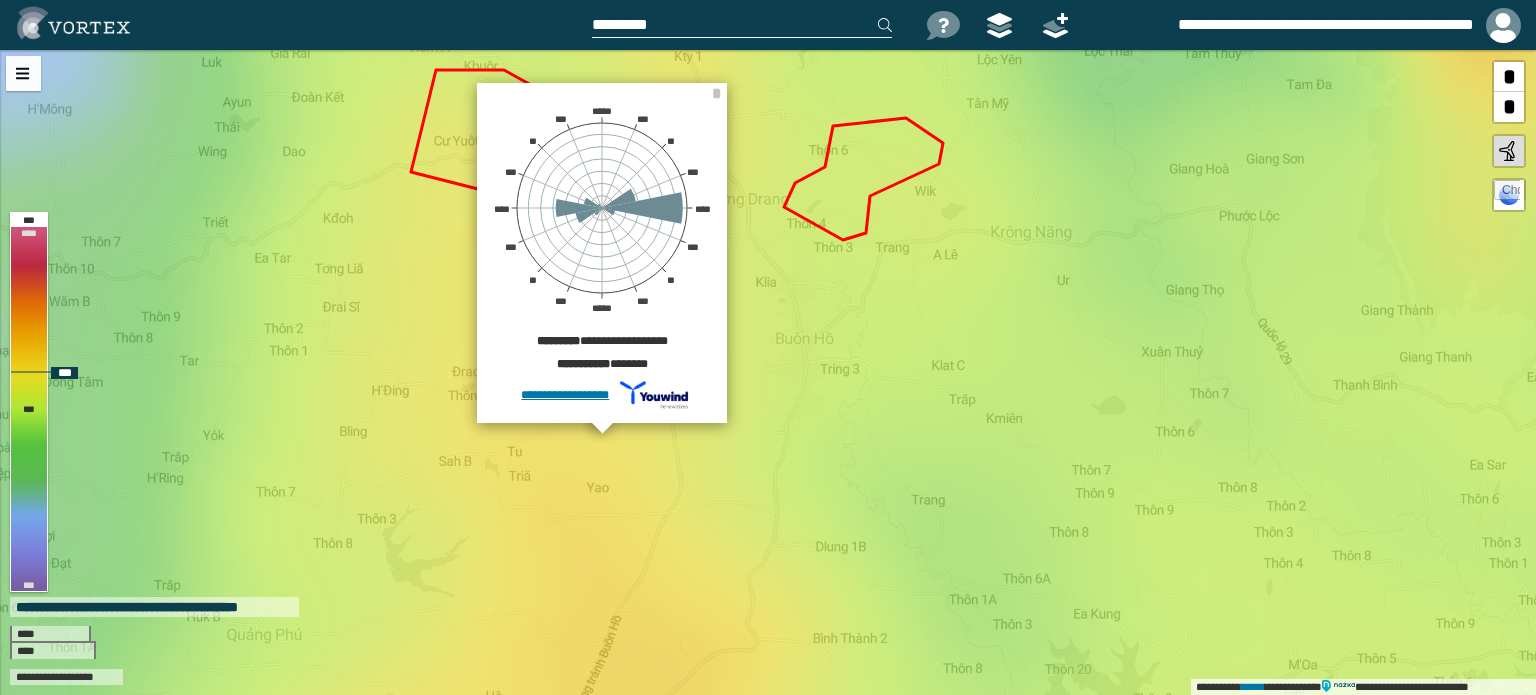 click on "**********" at bounding box center [768, 372] 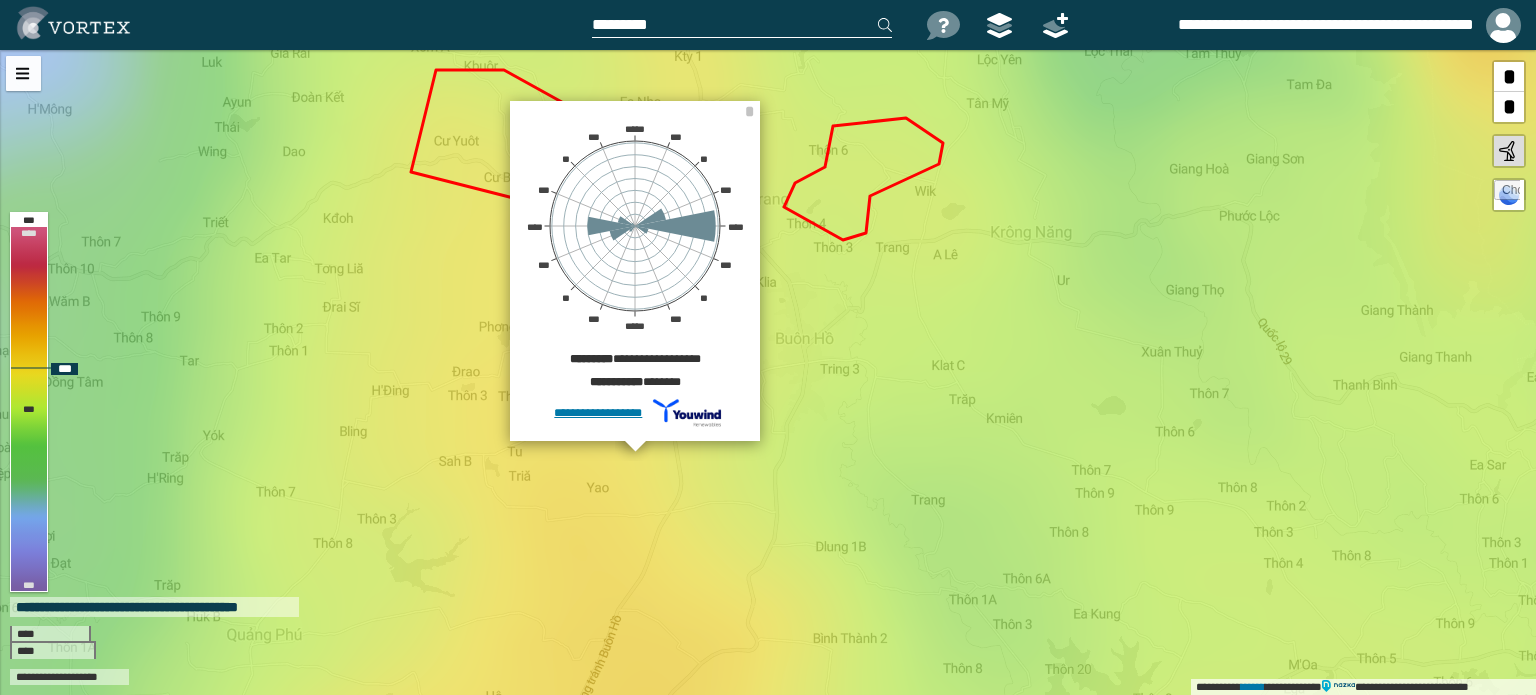 click on "**********" at bounding box center [768, 372] 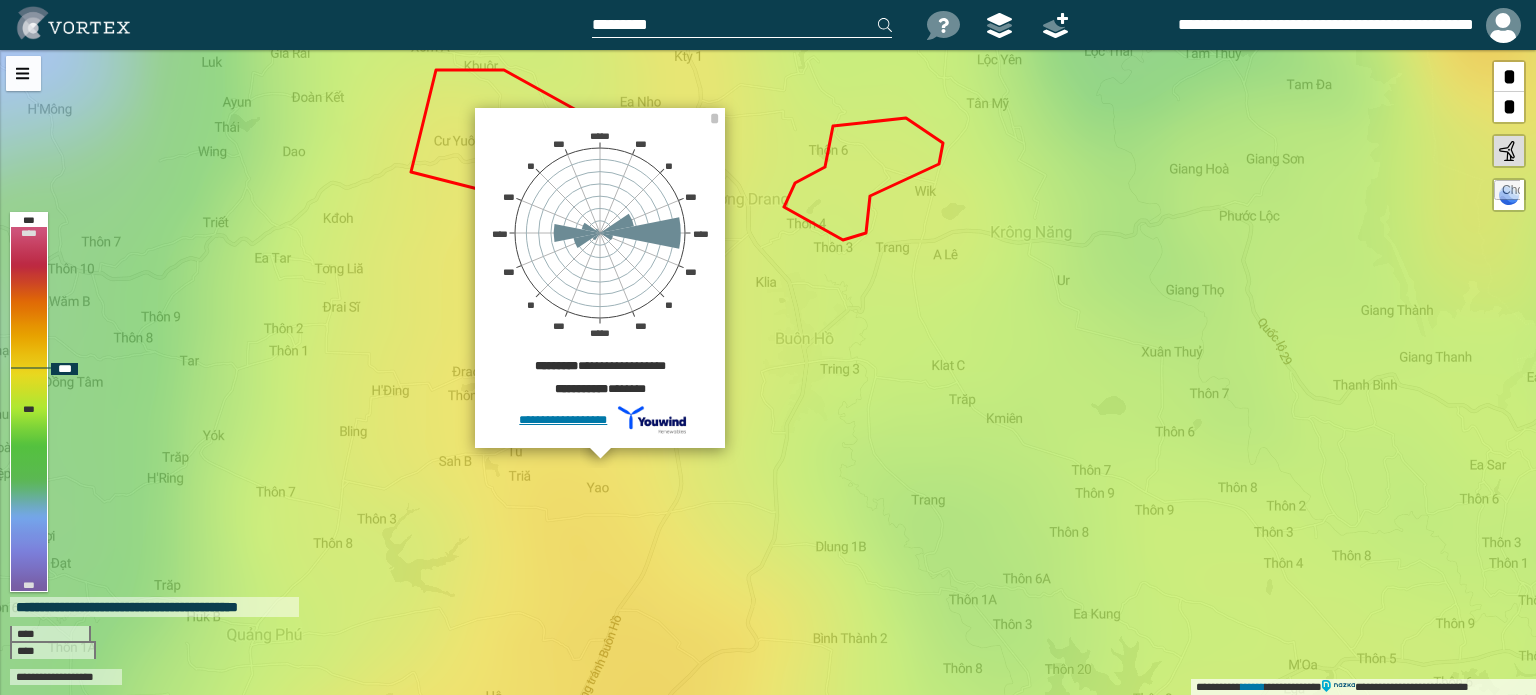 click on "**********" at bounding box center (768, 372) 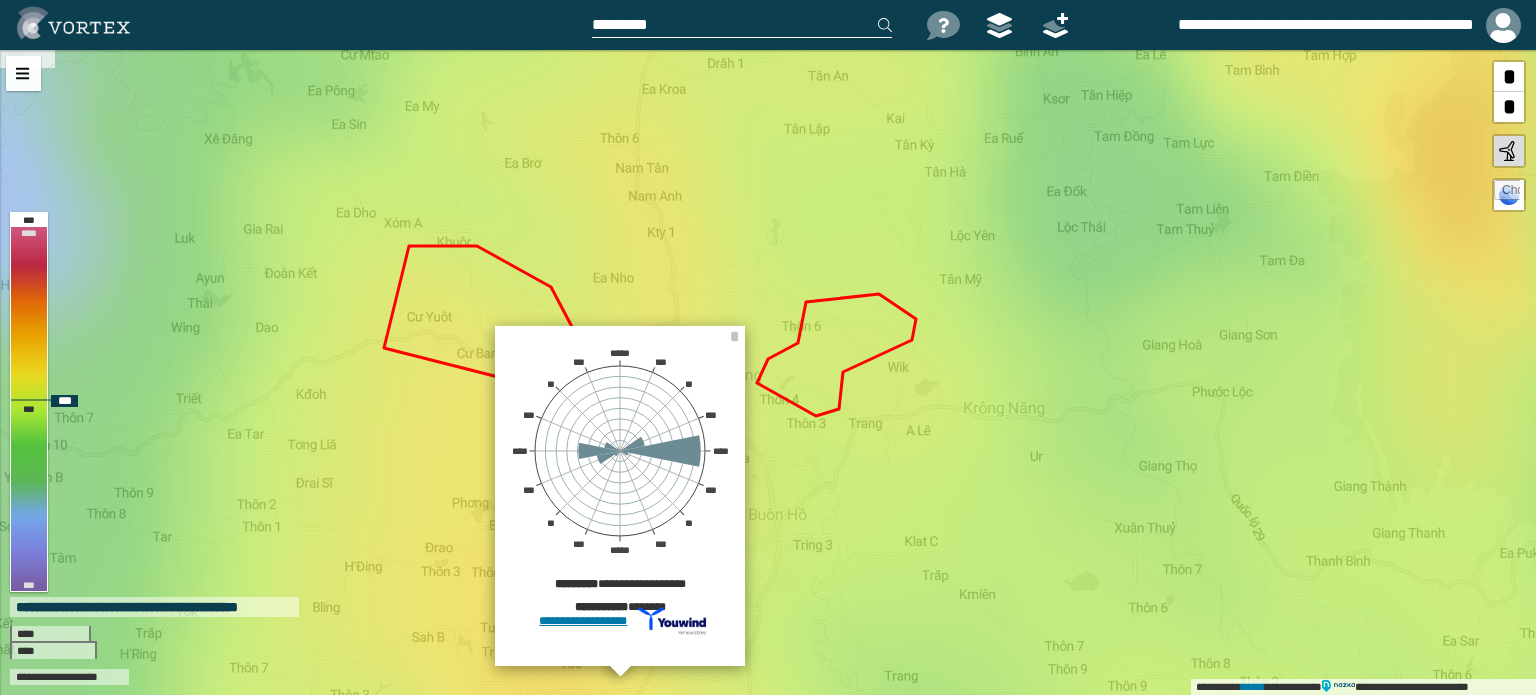 drag, startPoint x: 855, startPoint y: 319, endPoint x: 991, endPoint y: 107, distance: 251.87299 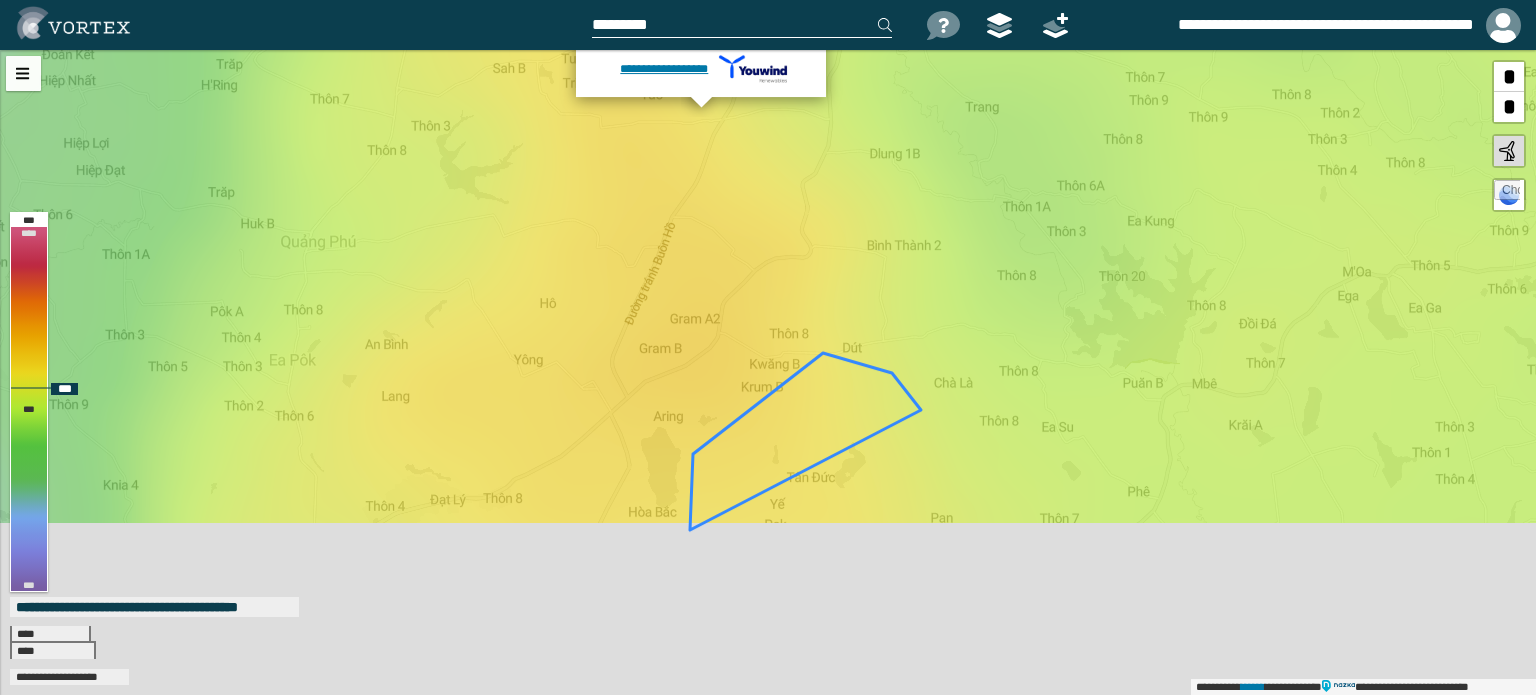 drag, startPoint x: 945, startPoint y: 476, endPoint x: 872, endPoint y: 274, distance: 214.78593 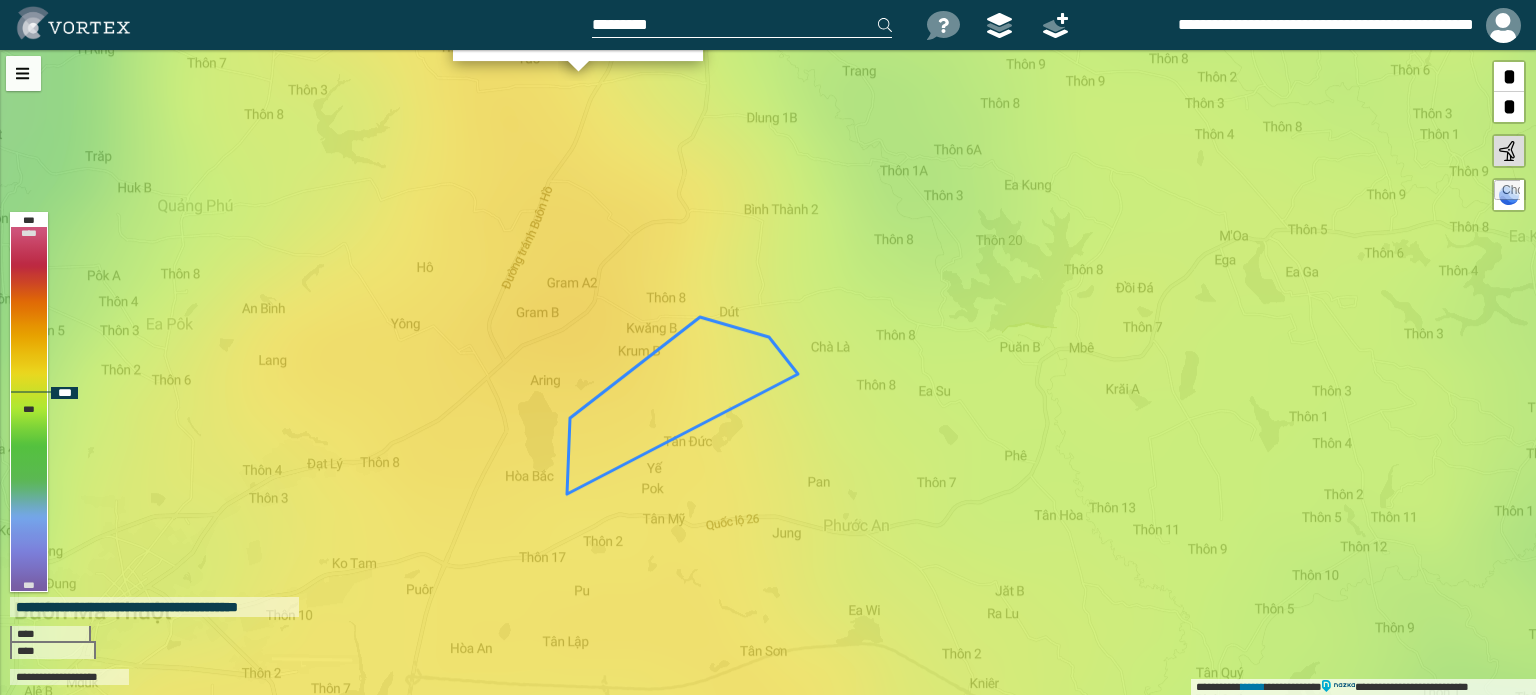 drag, startPoint x: 880, startPoint y: 293, endPoint x: 756, endPoint y: 257, distance: 129.1201 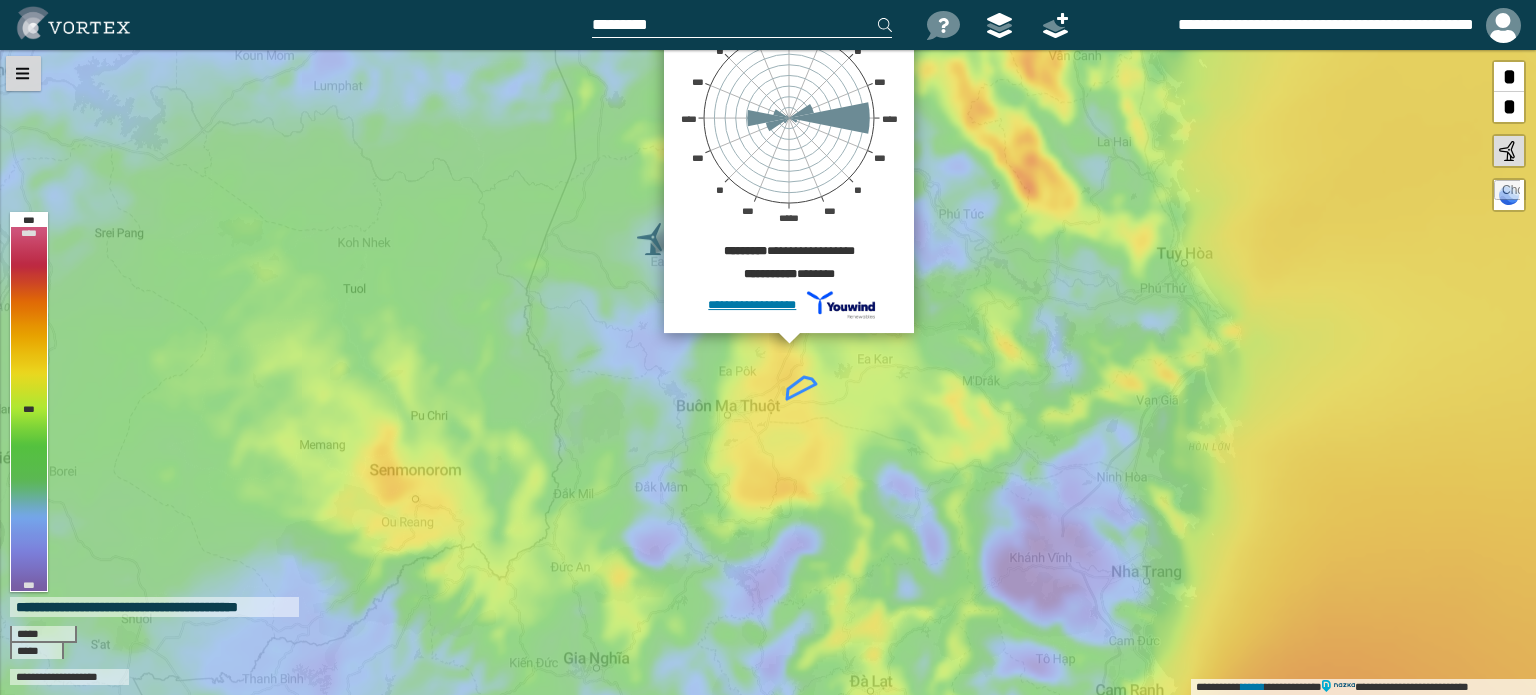 click at bounding box center (23, 73) 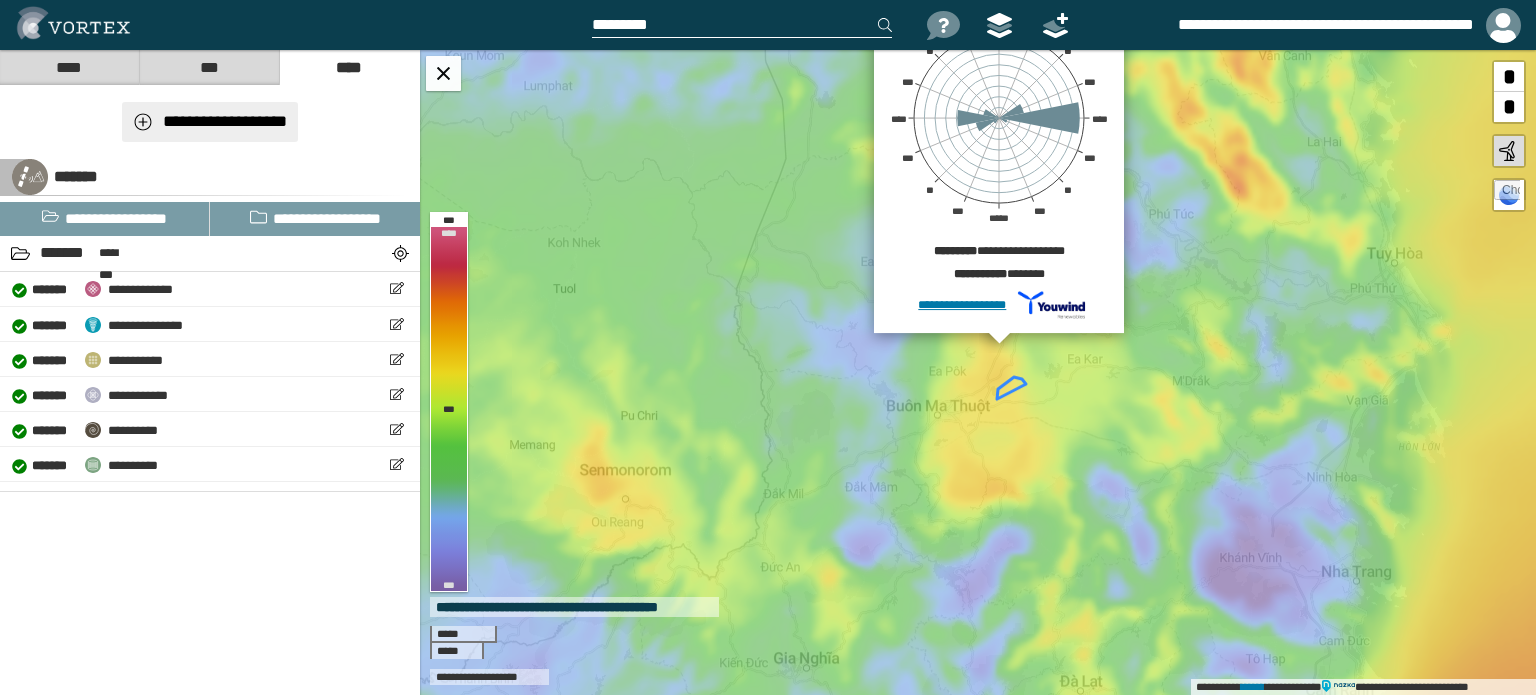 click on "**********" at bounding box center [210, 122] 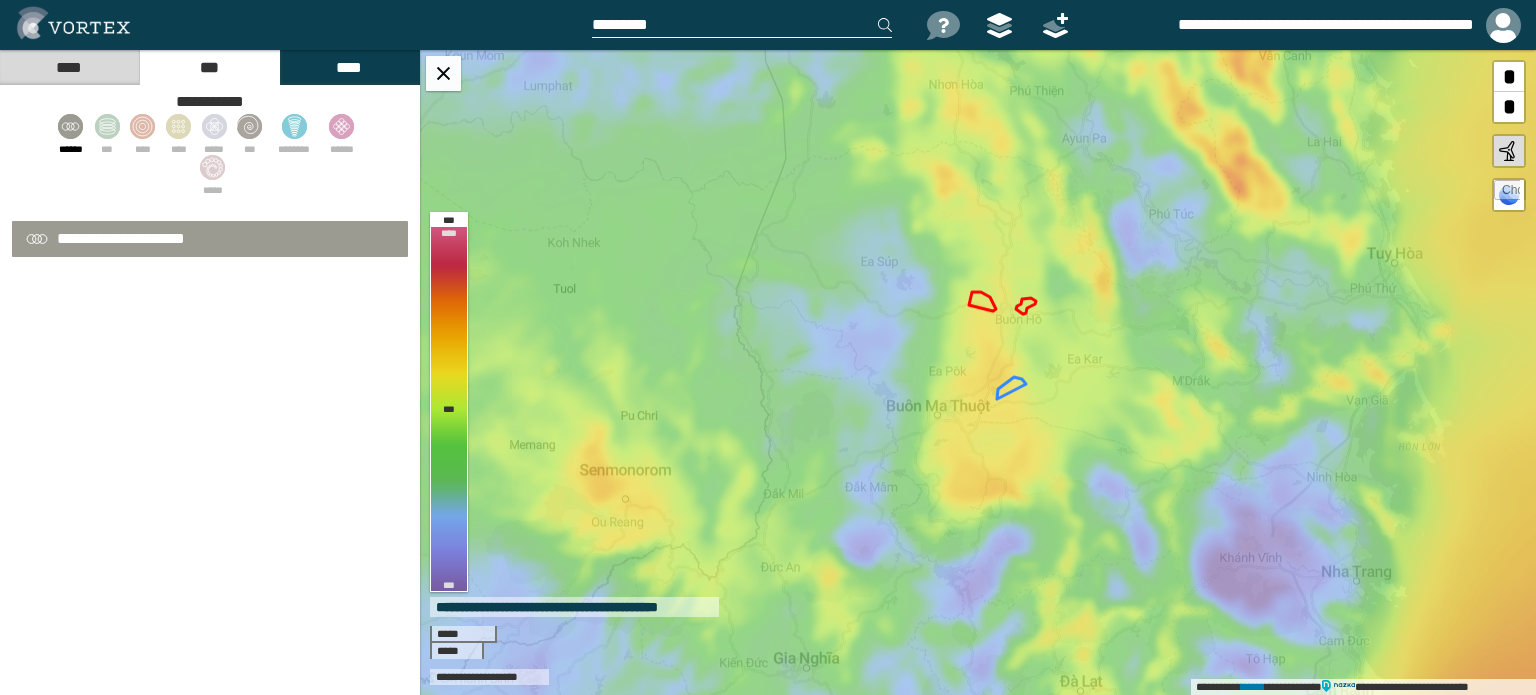 select on "**" 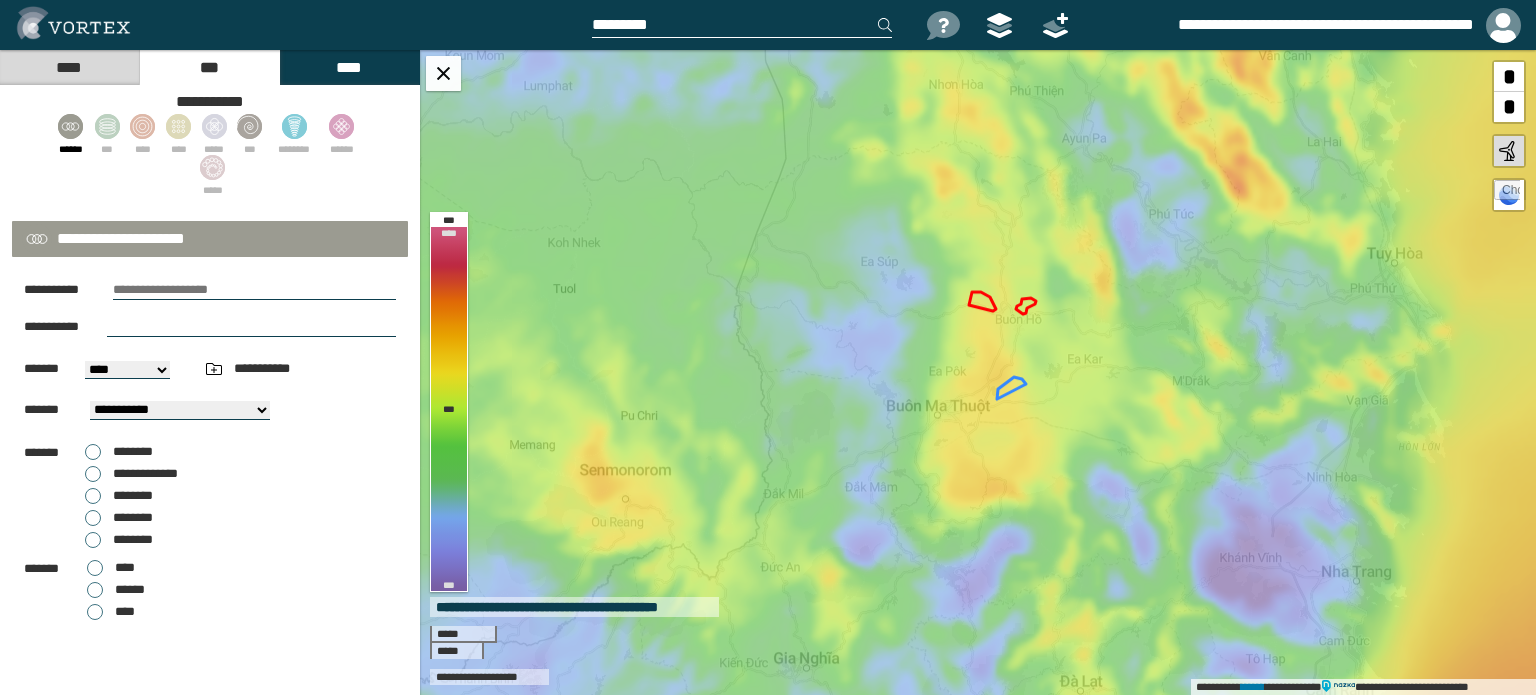 click on "**********" at bounding box center (210, 444) 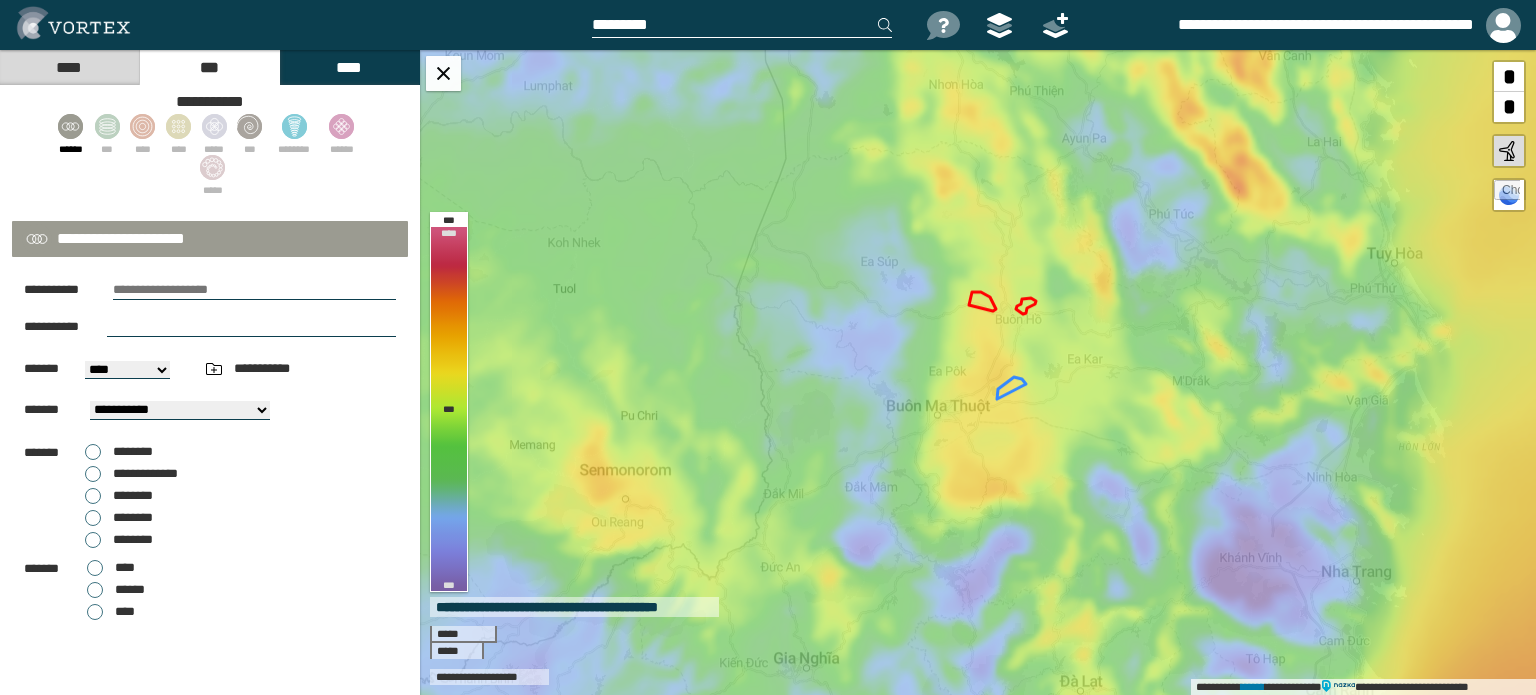 type on "**********" 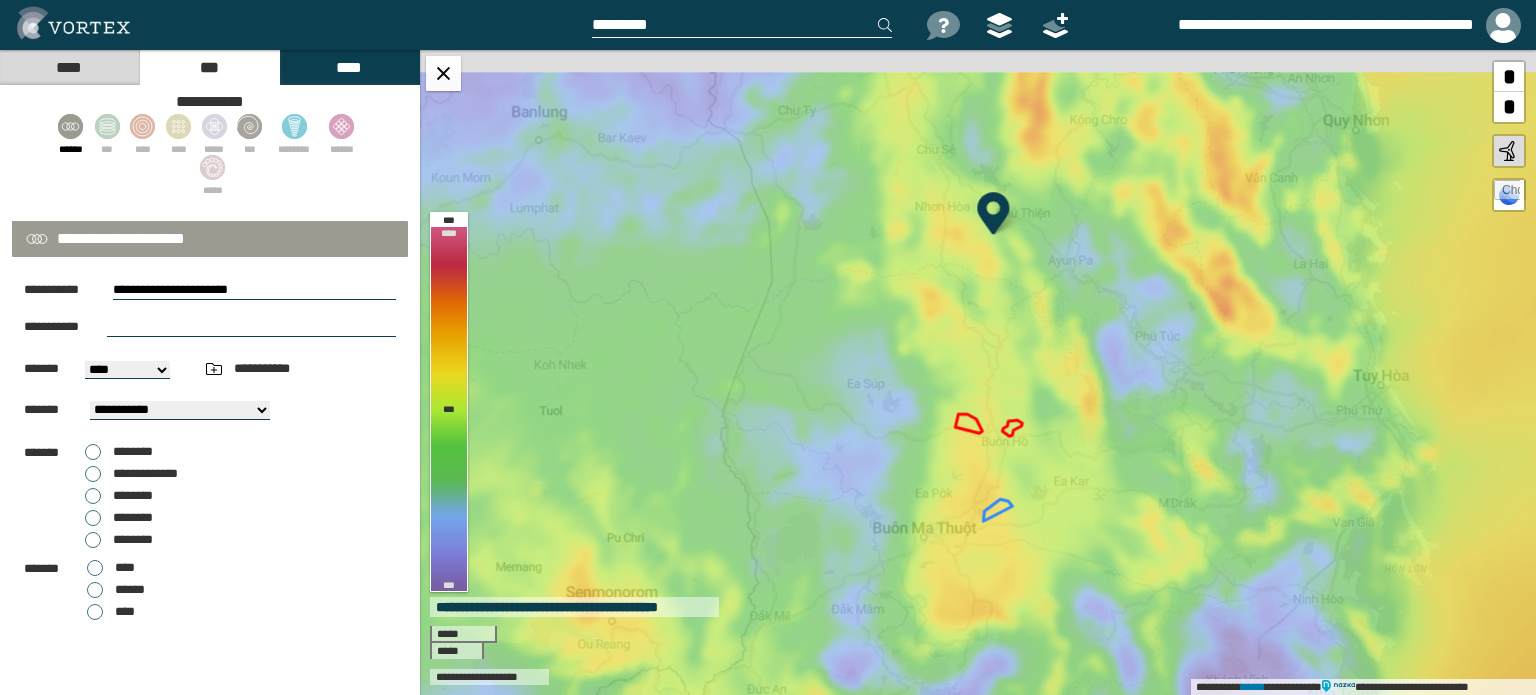 click at bounding box center (251, 327) 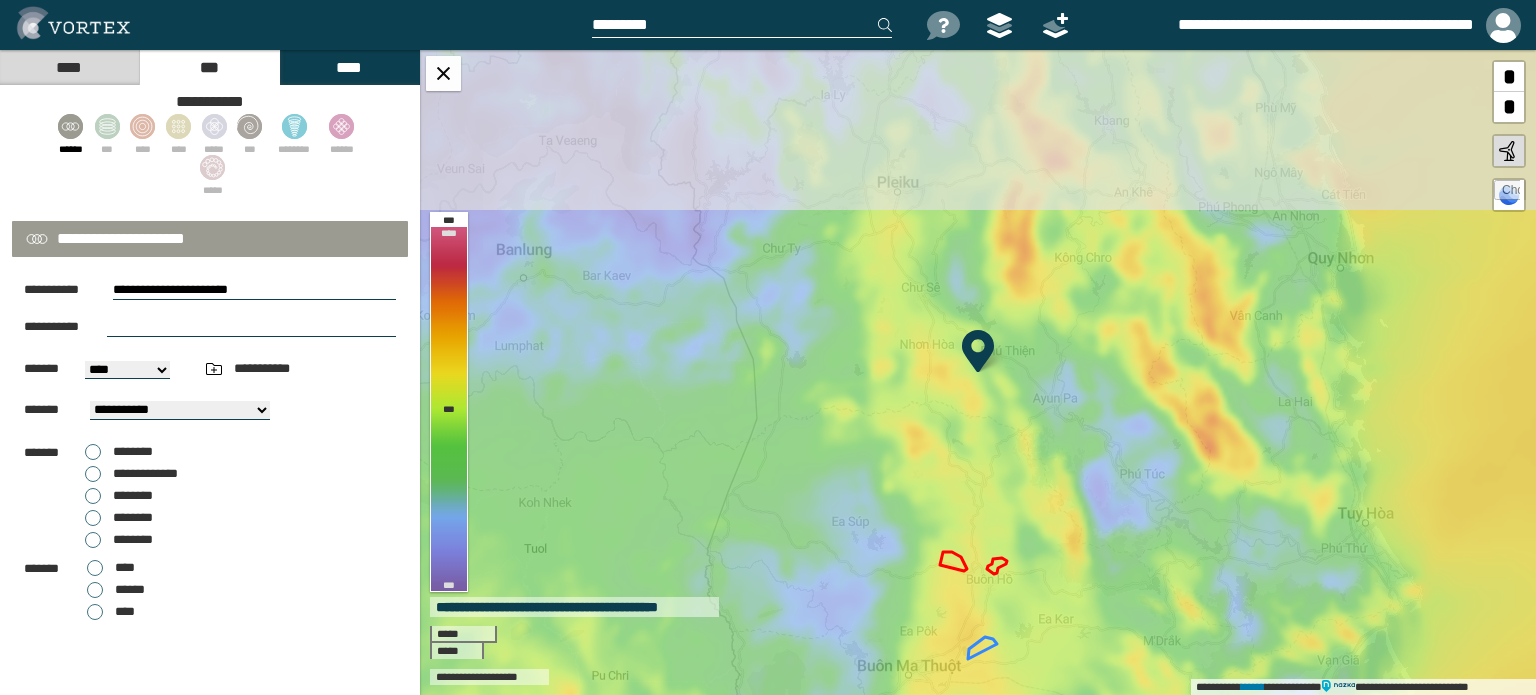 select on "**" 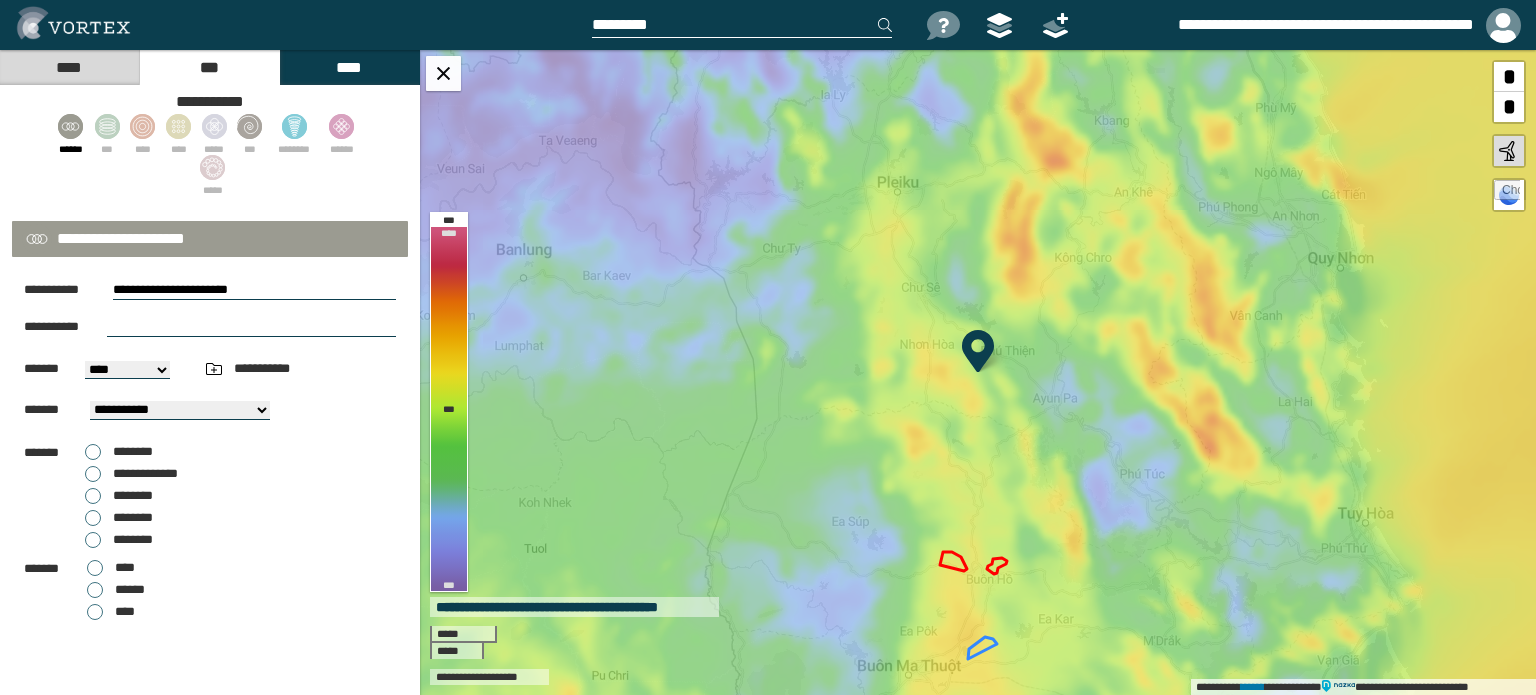 type on "*******" 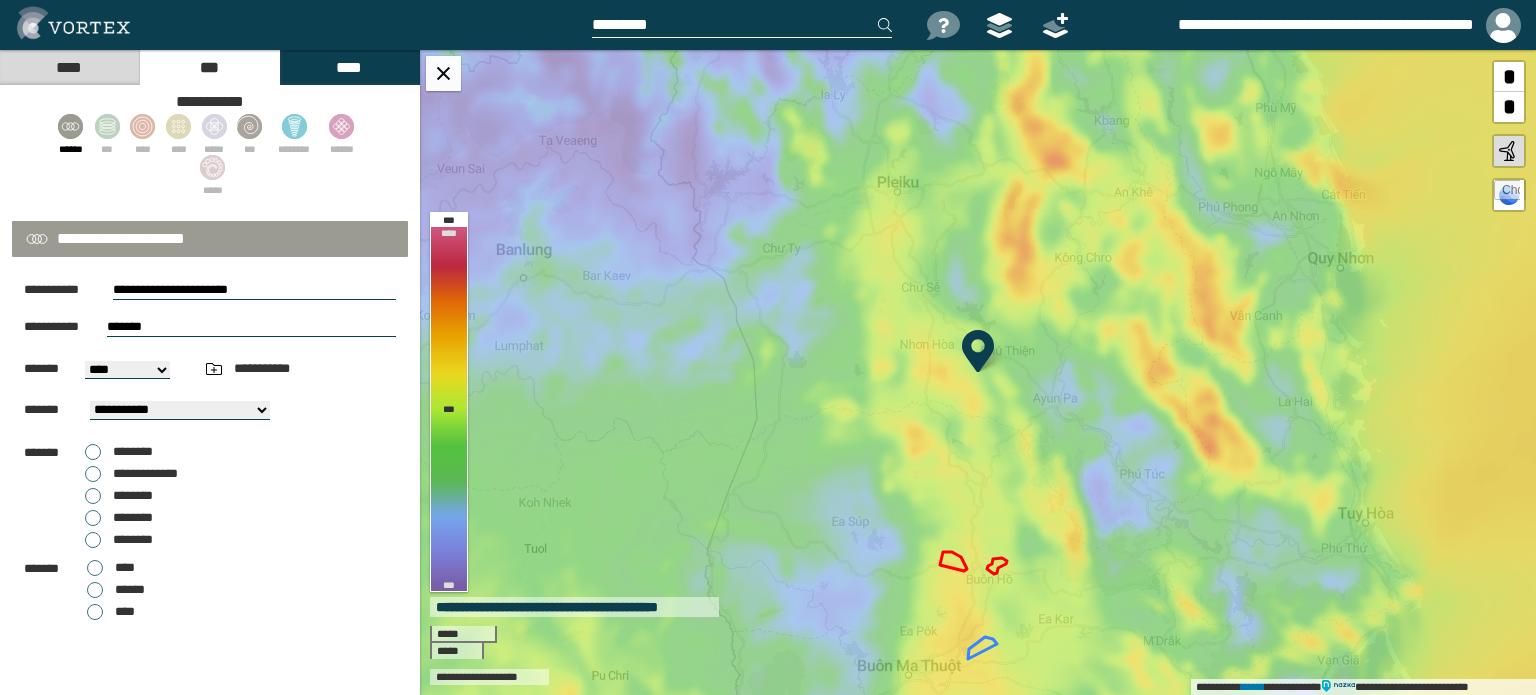 click on "**********" at bounding box center [254, 290] 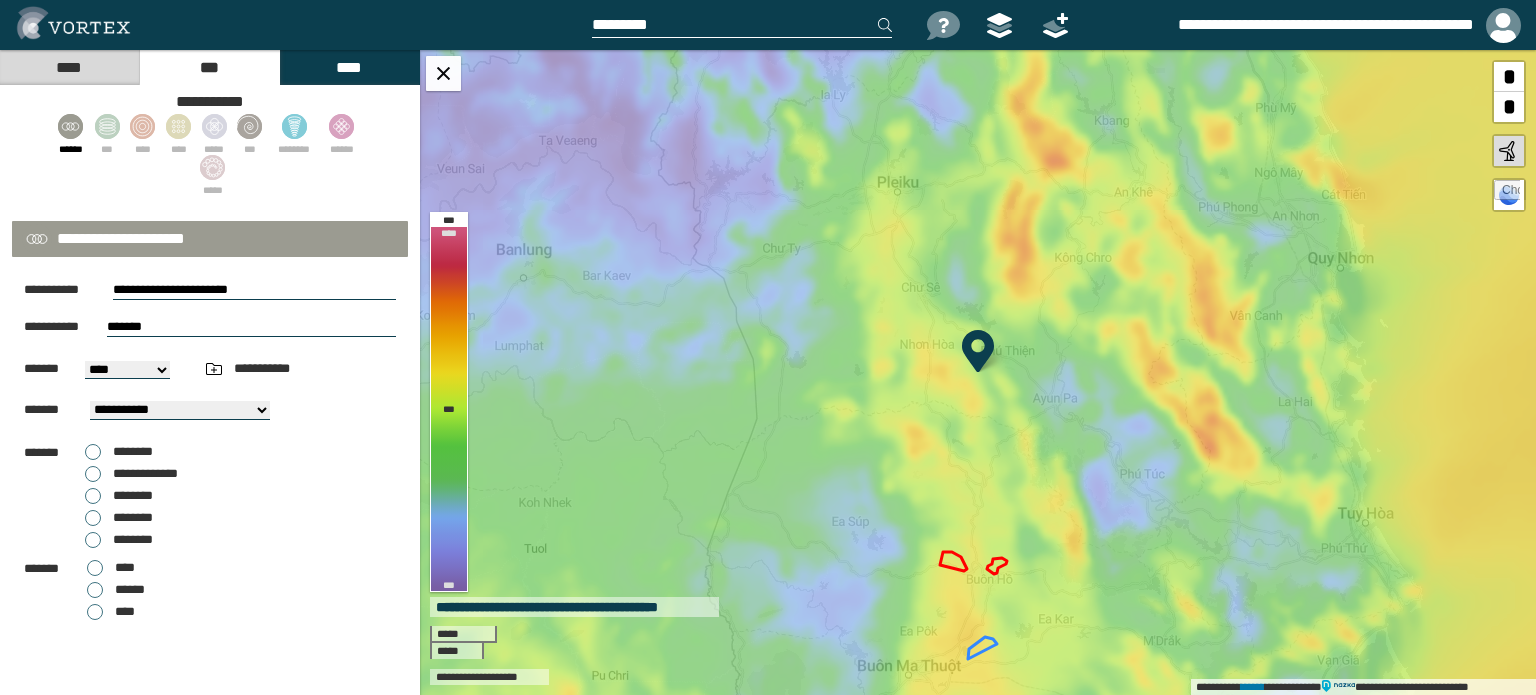 paste 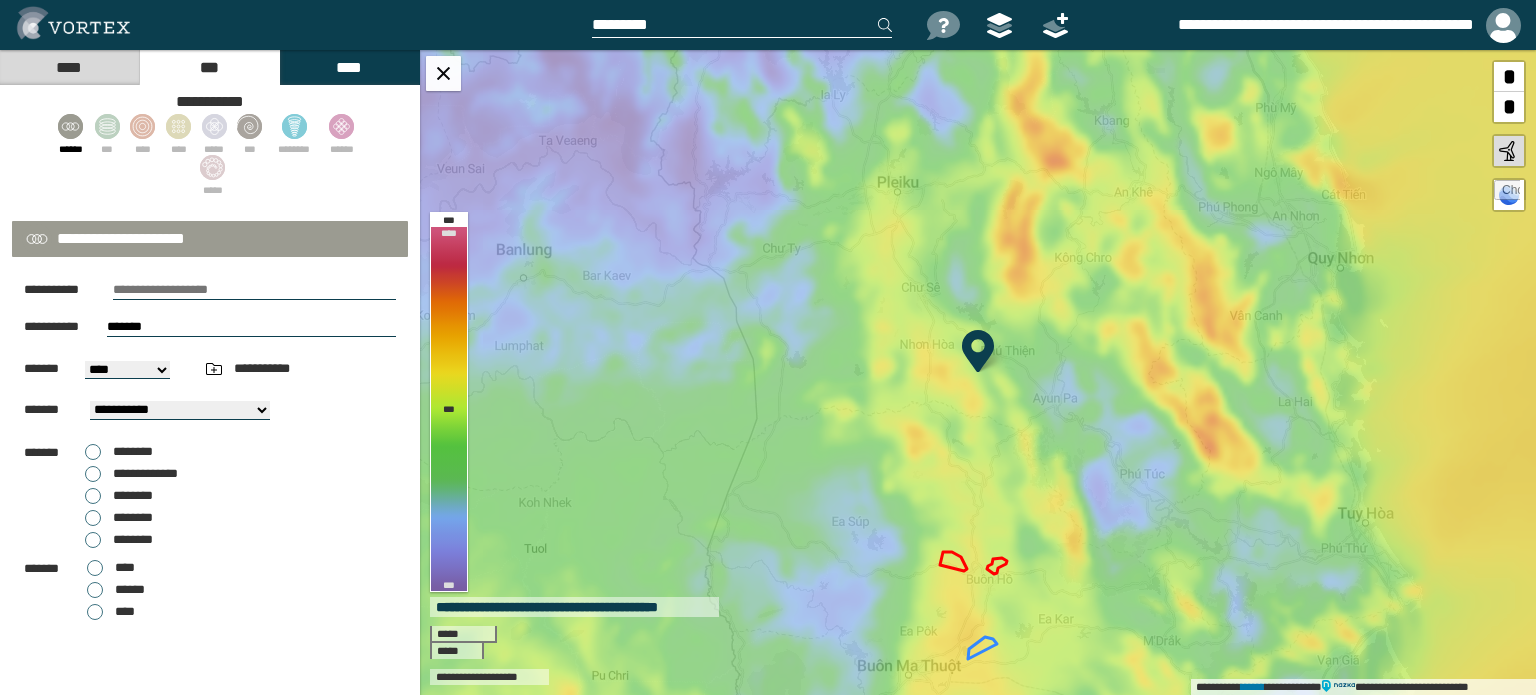 click at bounding box center (254, 290) 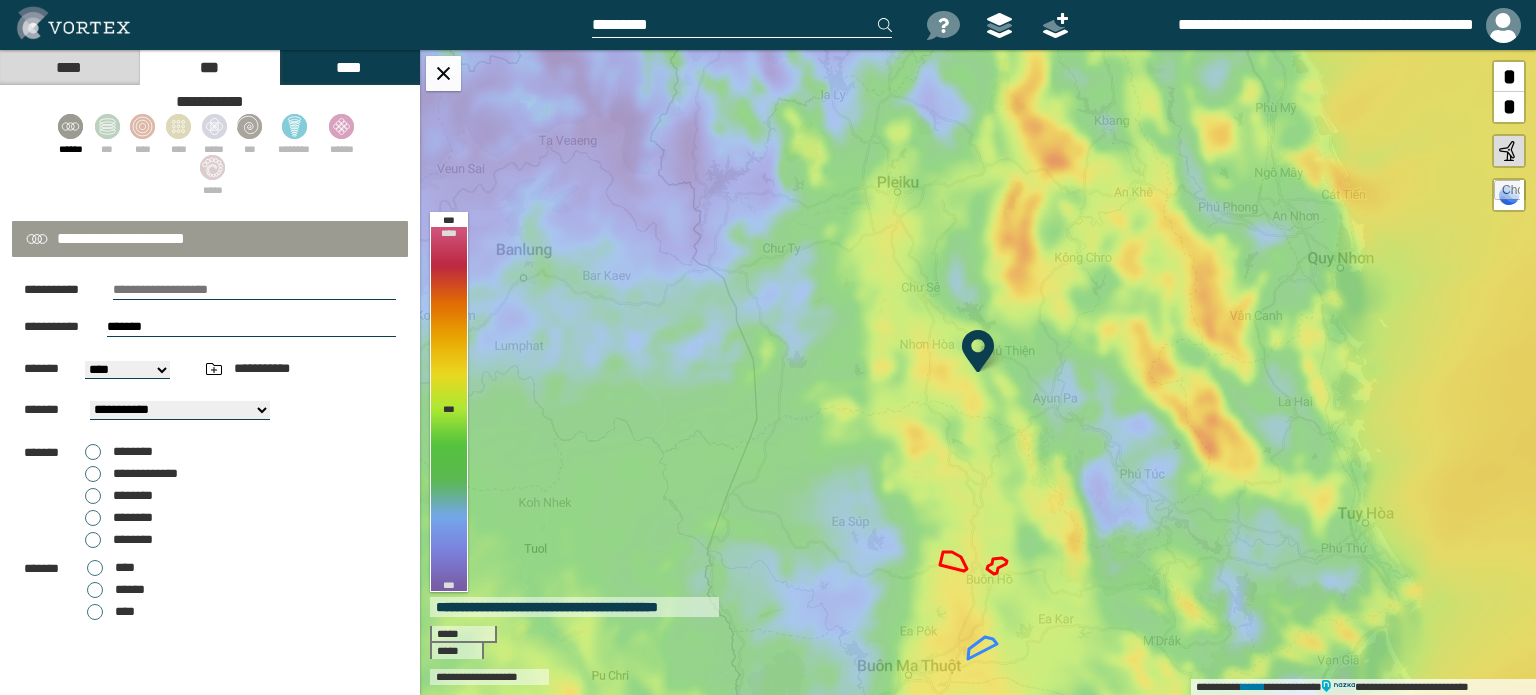 type on "**********" 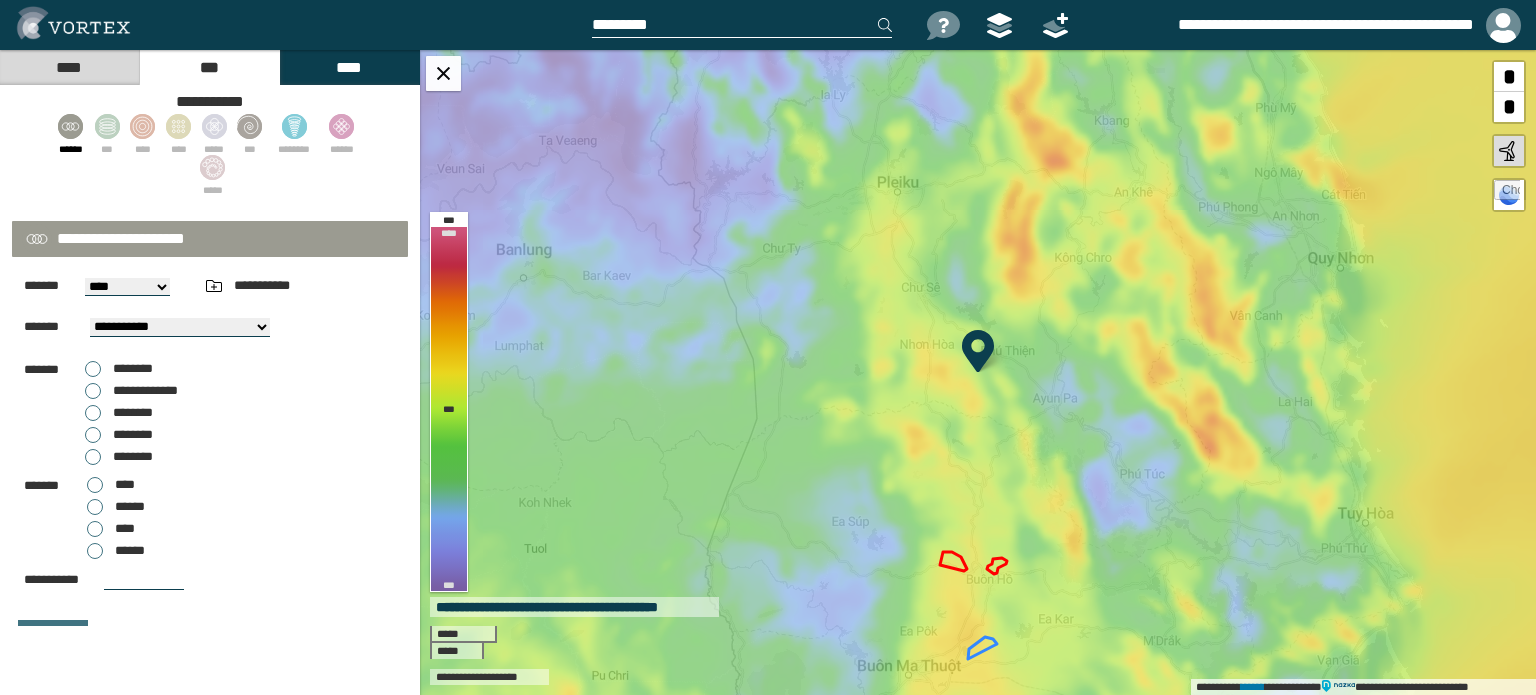 scroll, scrollTop: 117, scrollLeft: 0, axis: vertical 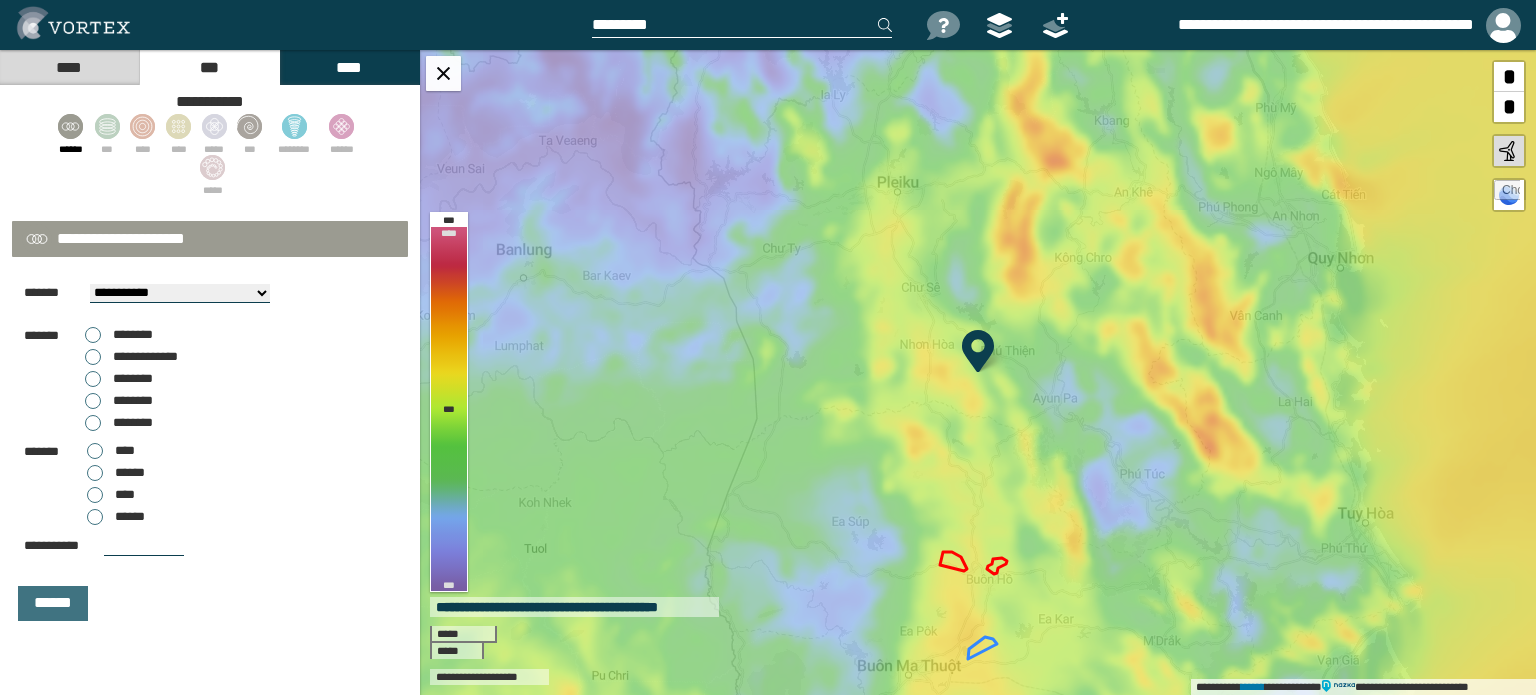 click at bounding box center (144, 546) 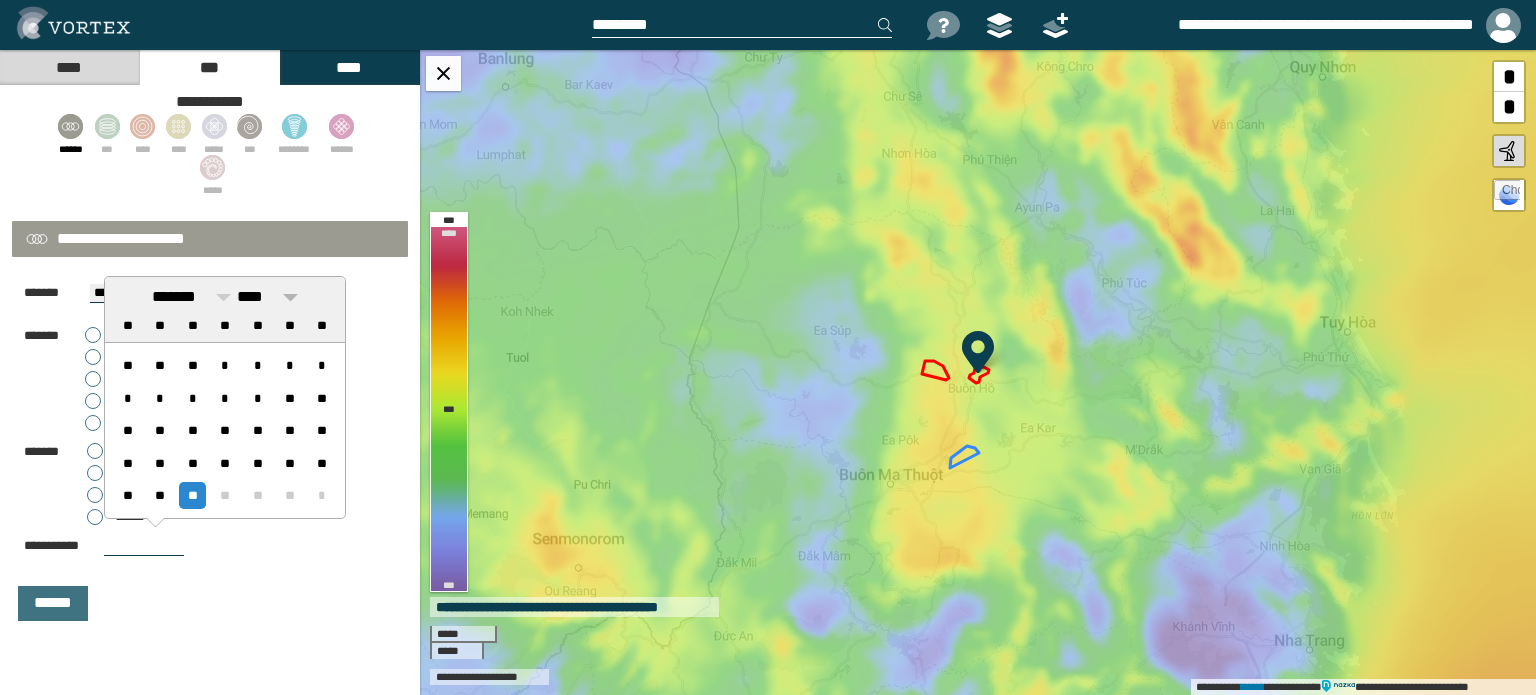 click on "****" at bounding box center (250, 296) 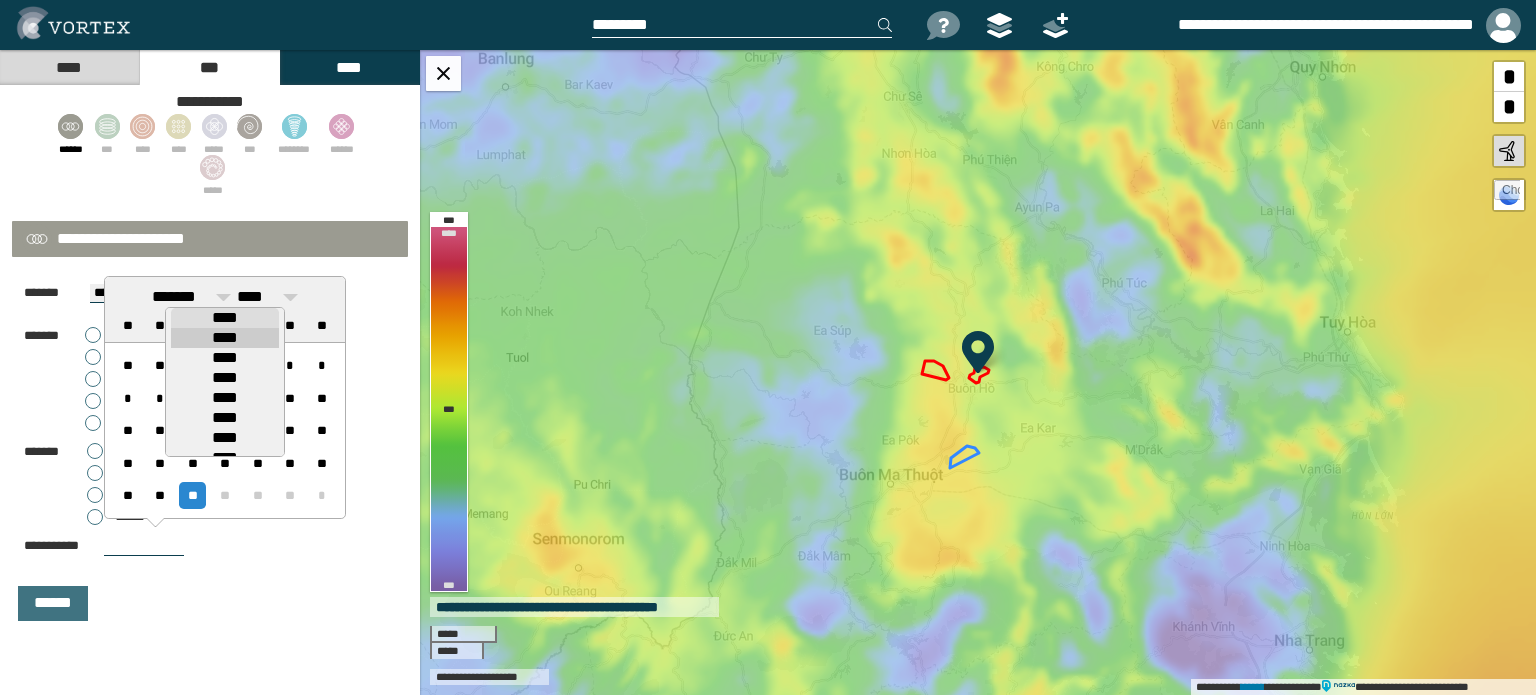 click on "****" at bounding box center [225, 338] 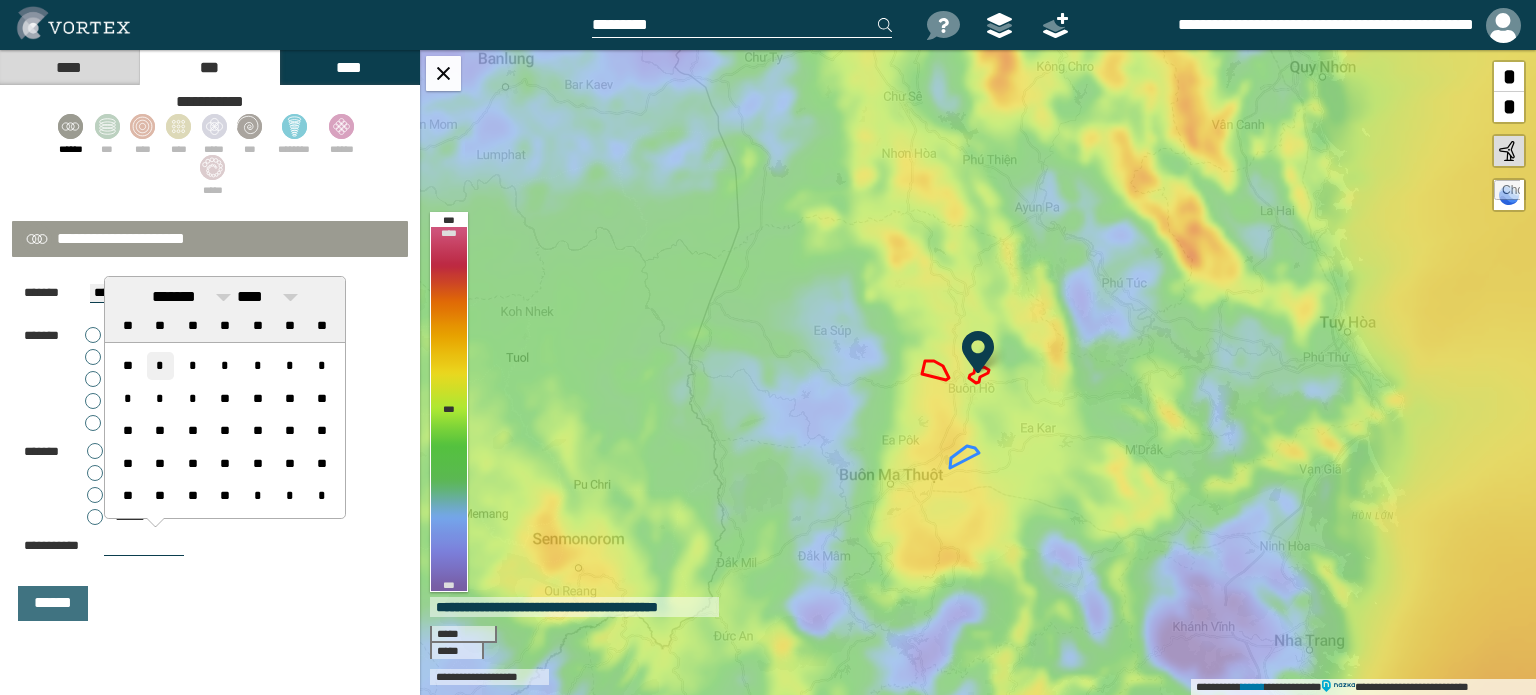 click on "*" at bounding box center (160, 365) 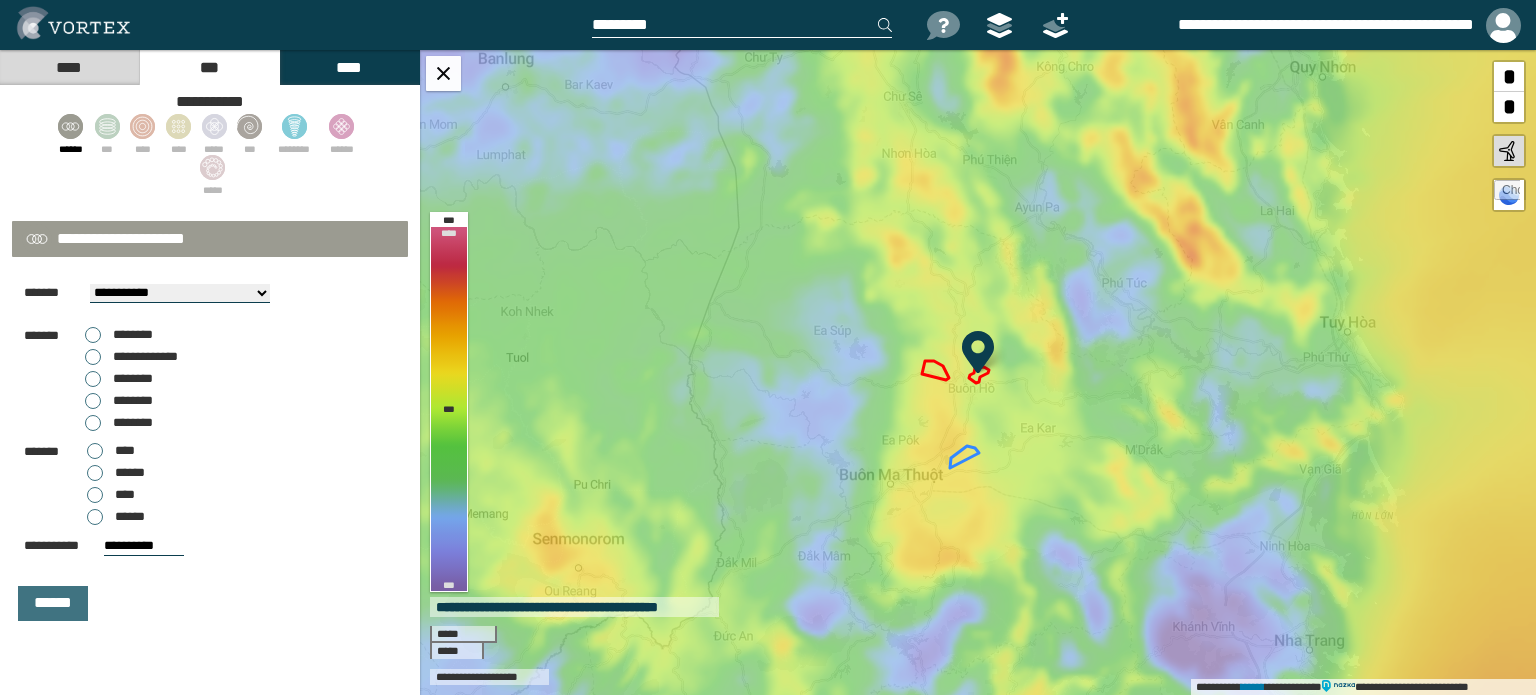 click on "****" at bounding box center [111, 495] 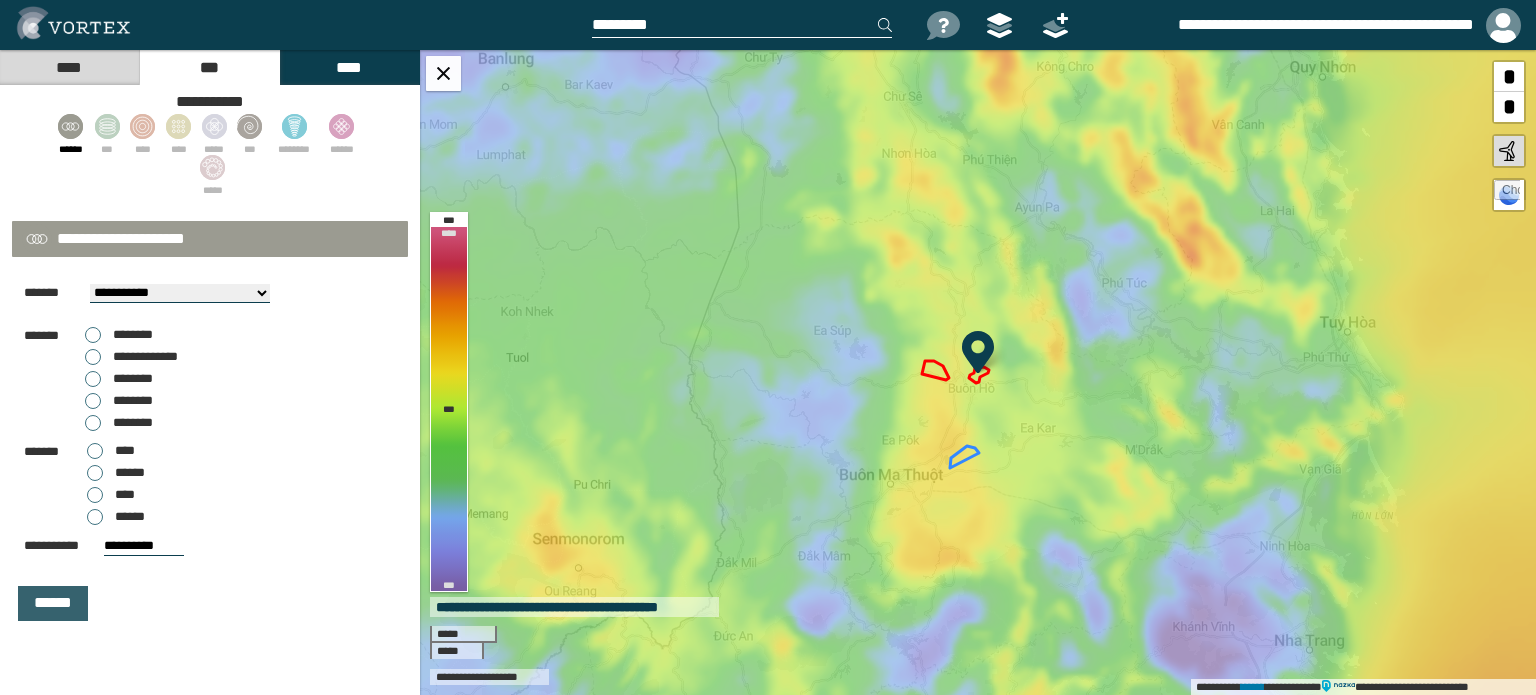 click on "******" at bounding box center (53, 603) 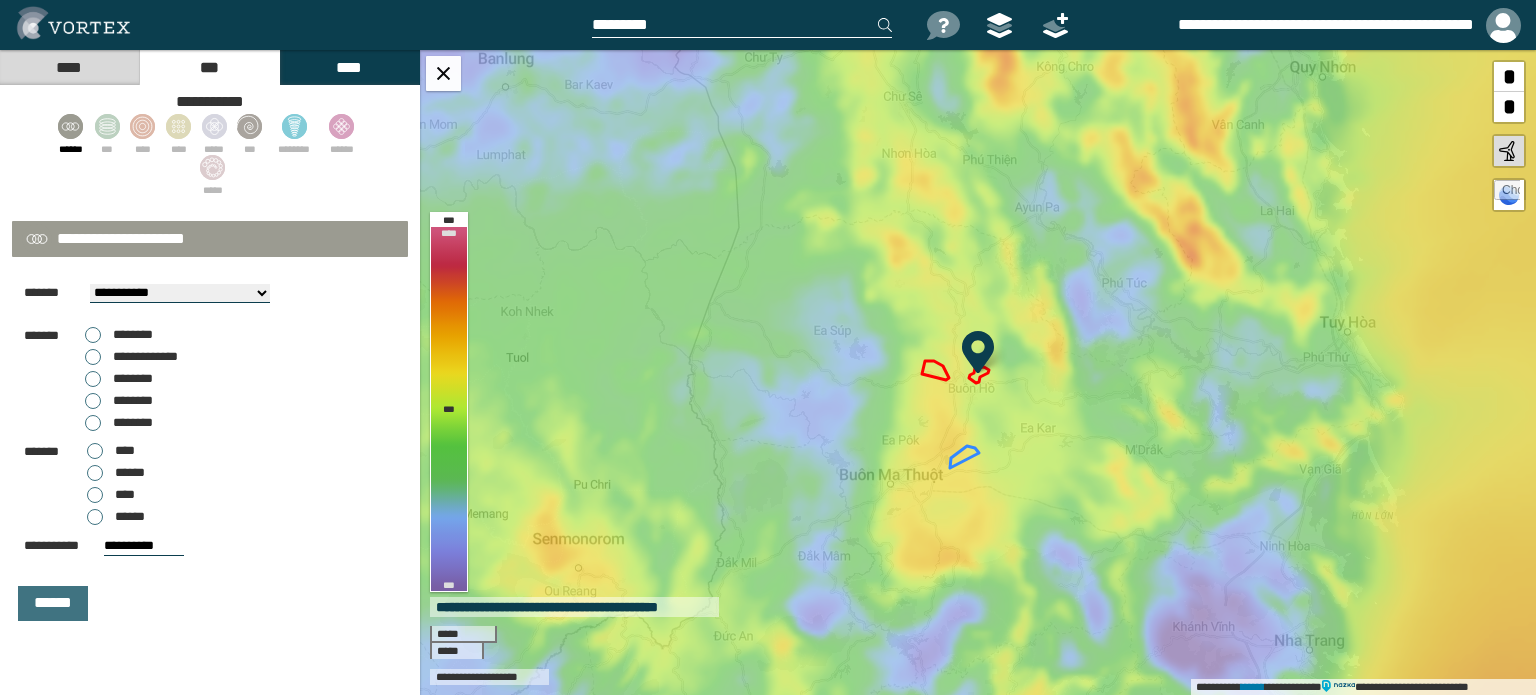 scroll, scrollTop: 0, scrollLeft: 0, axis: both 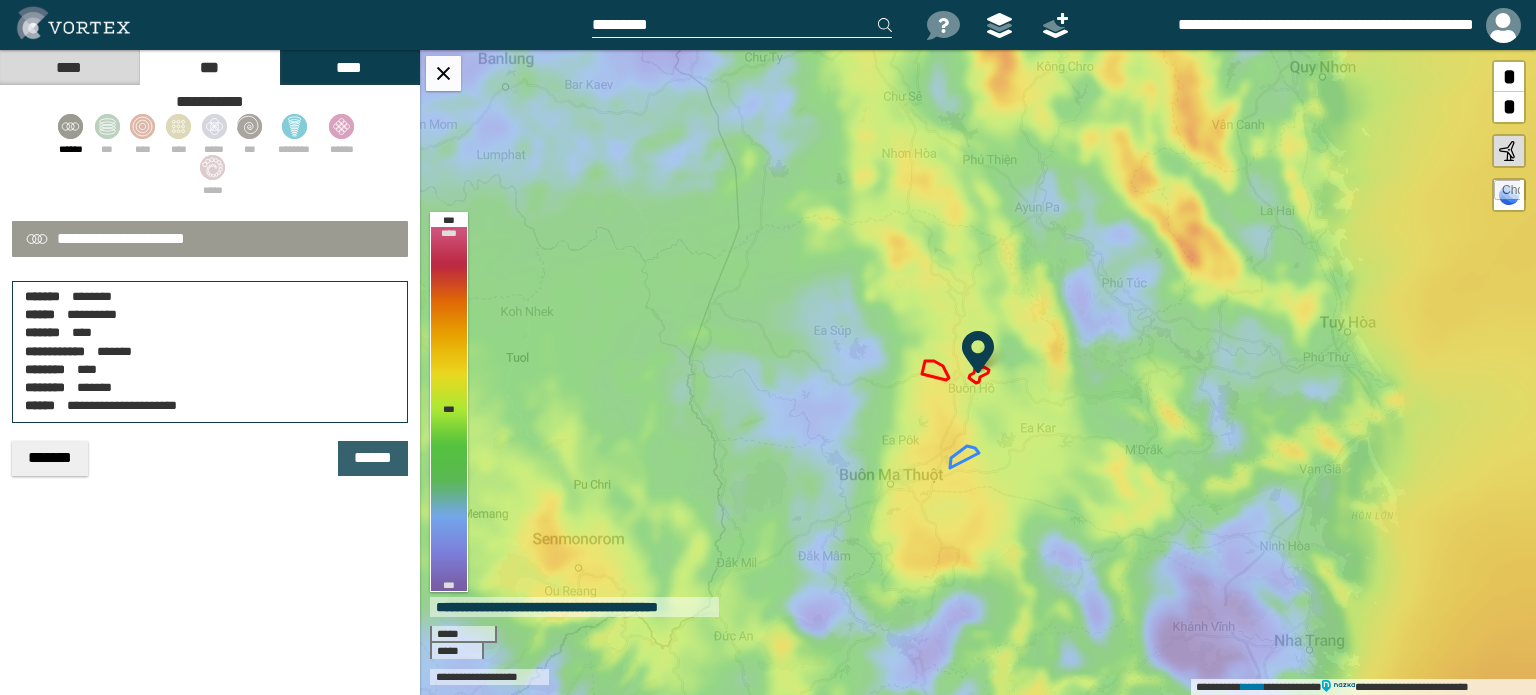 click on "******" at bounding box center [373, 458] 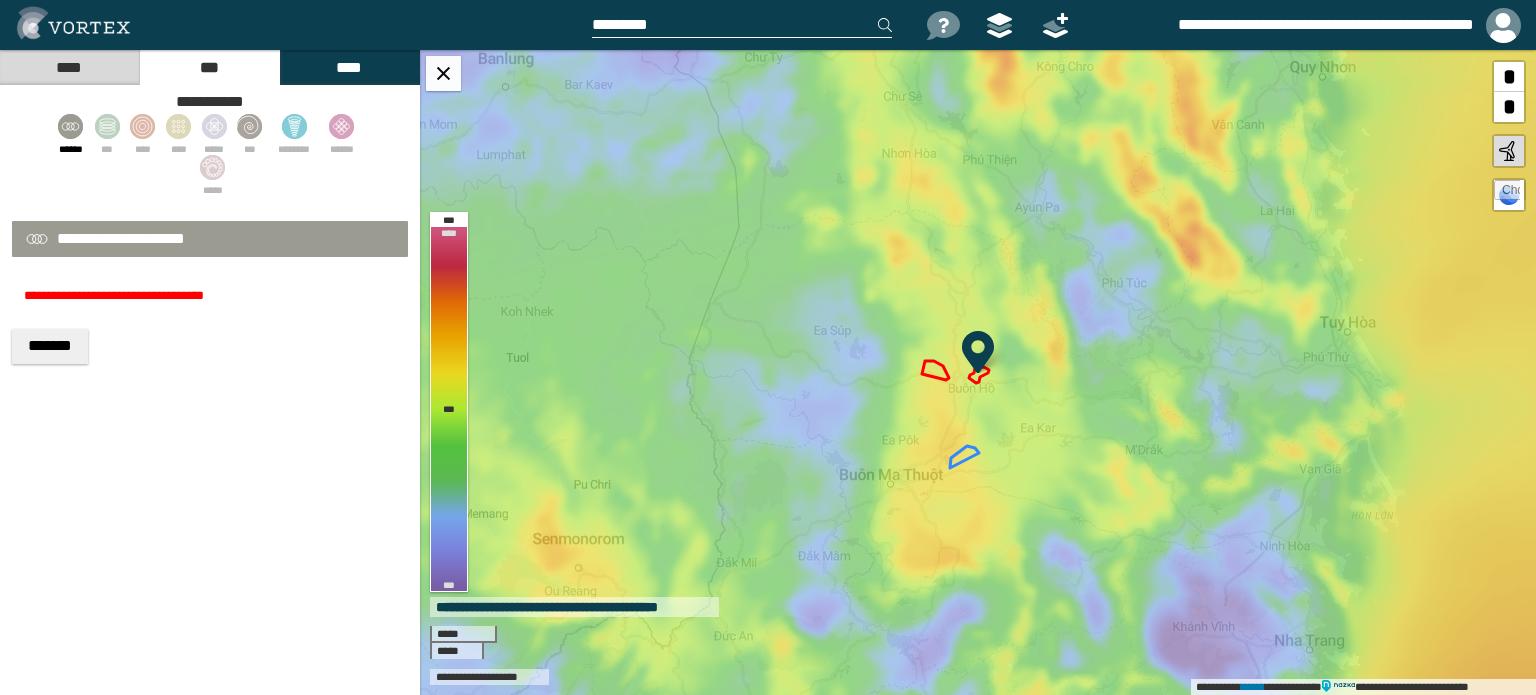 click on "*******" at bounding box center (50, 346) 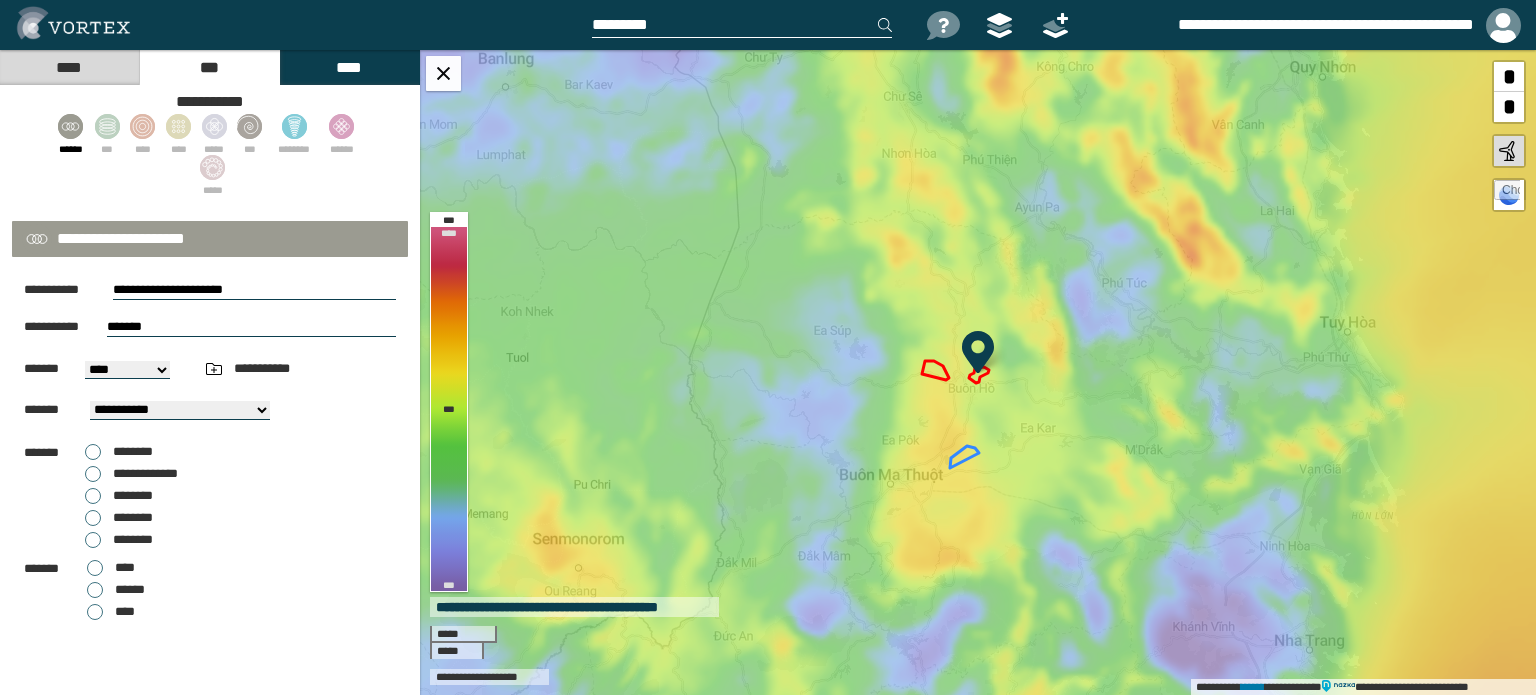 click at bounding box center [73, 23] 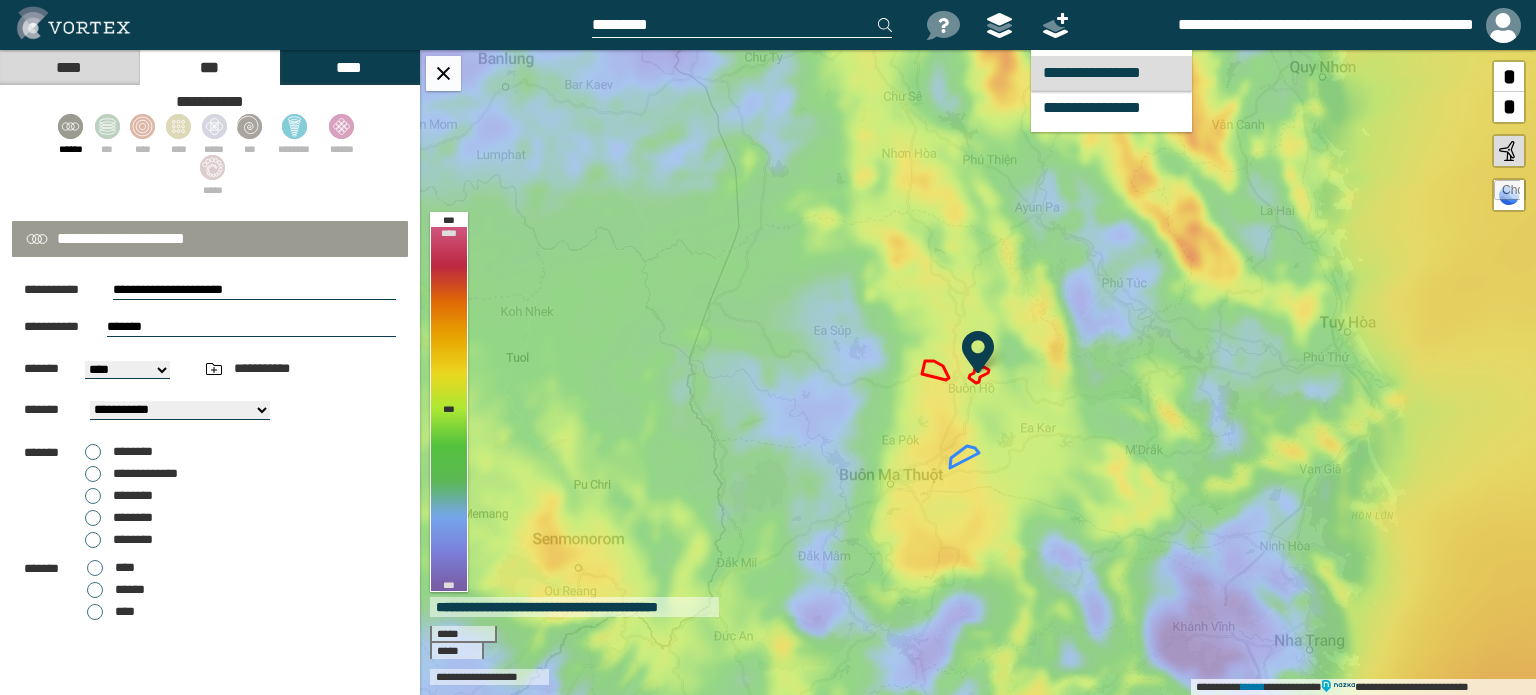 click on "**********" at bounding box center [1111, 73] 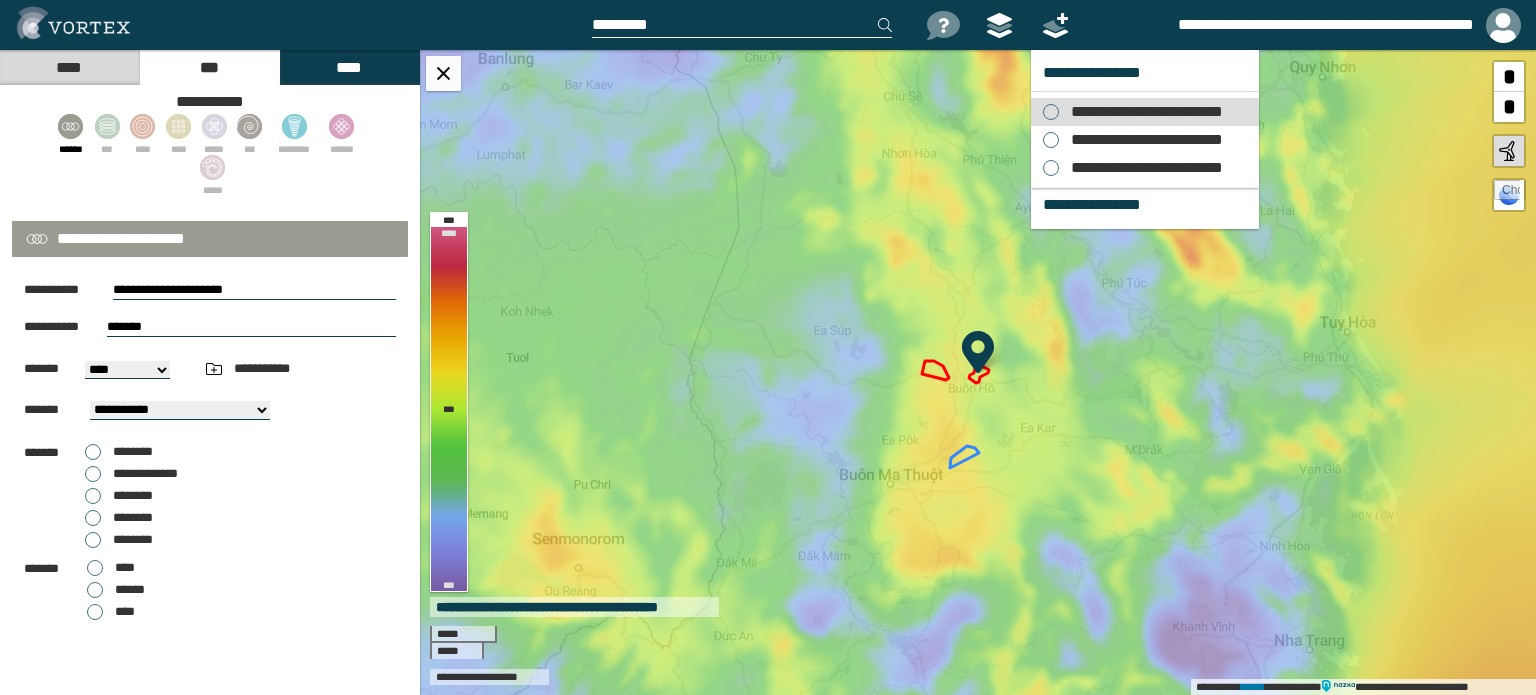 click on "**********" at bounding box center [1141, 112] 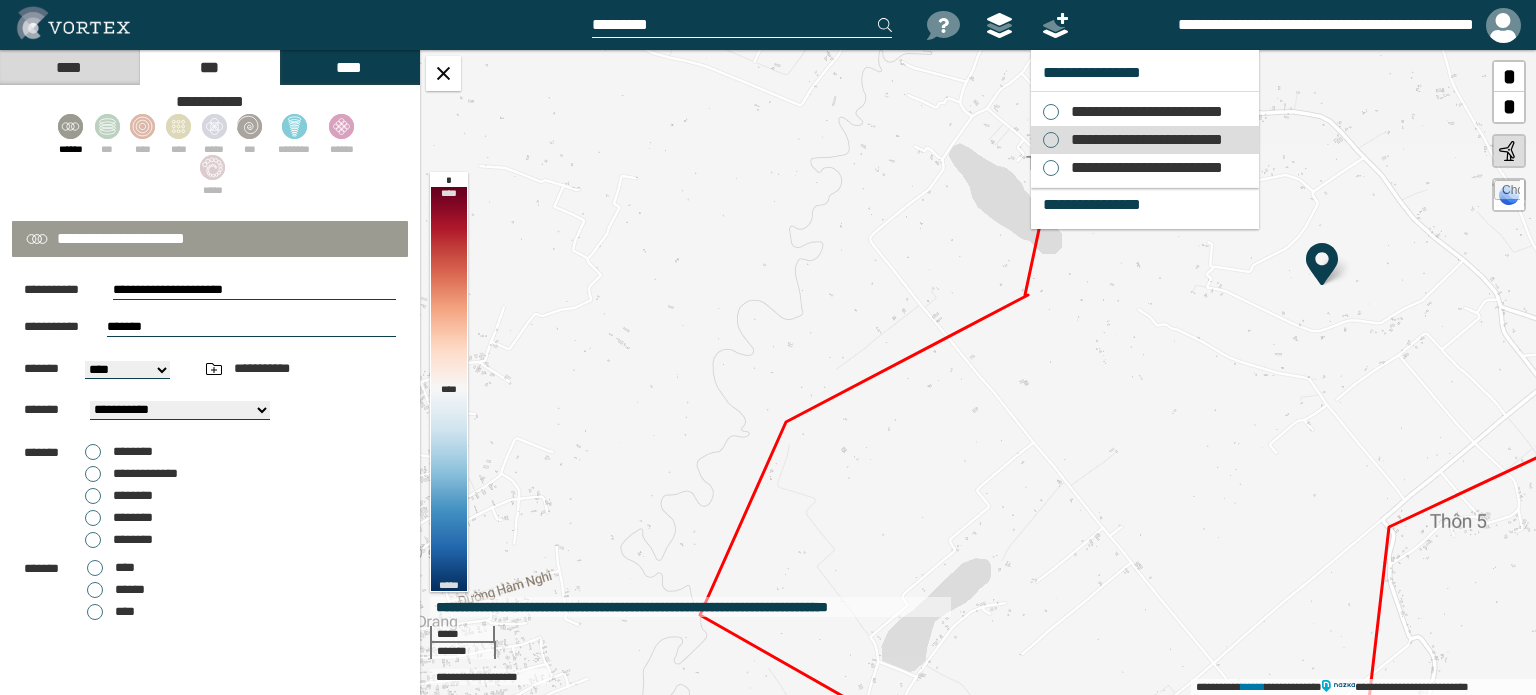 click on "**********" at bounding box center (1145, 140) 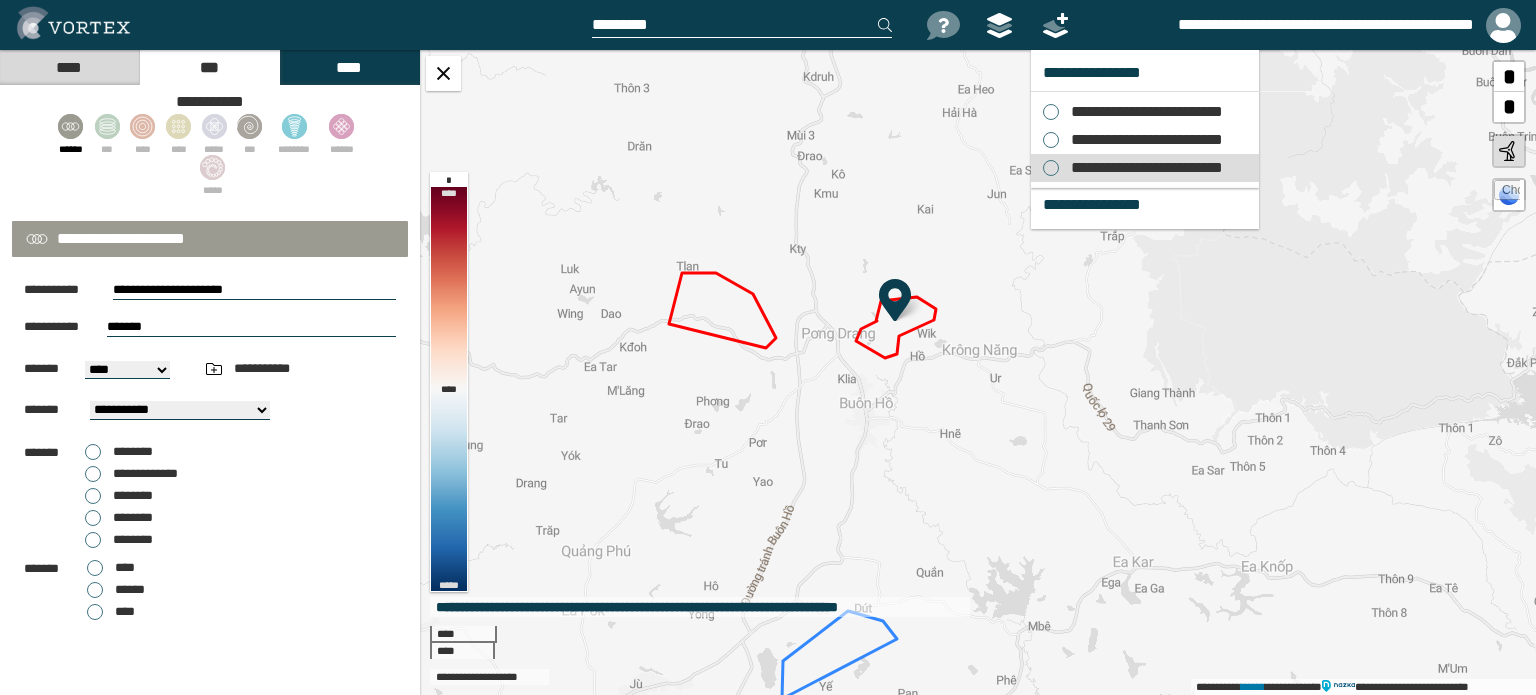 click on "**********" at bounding box center [1144, 168] 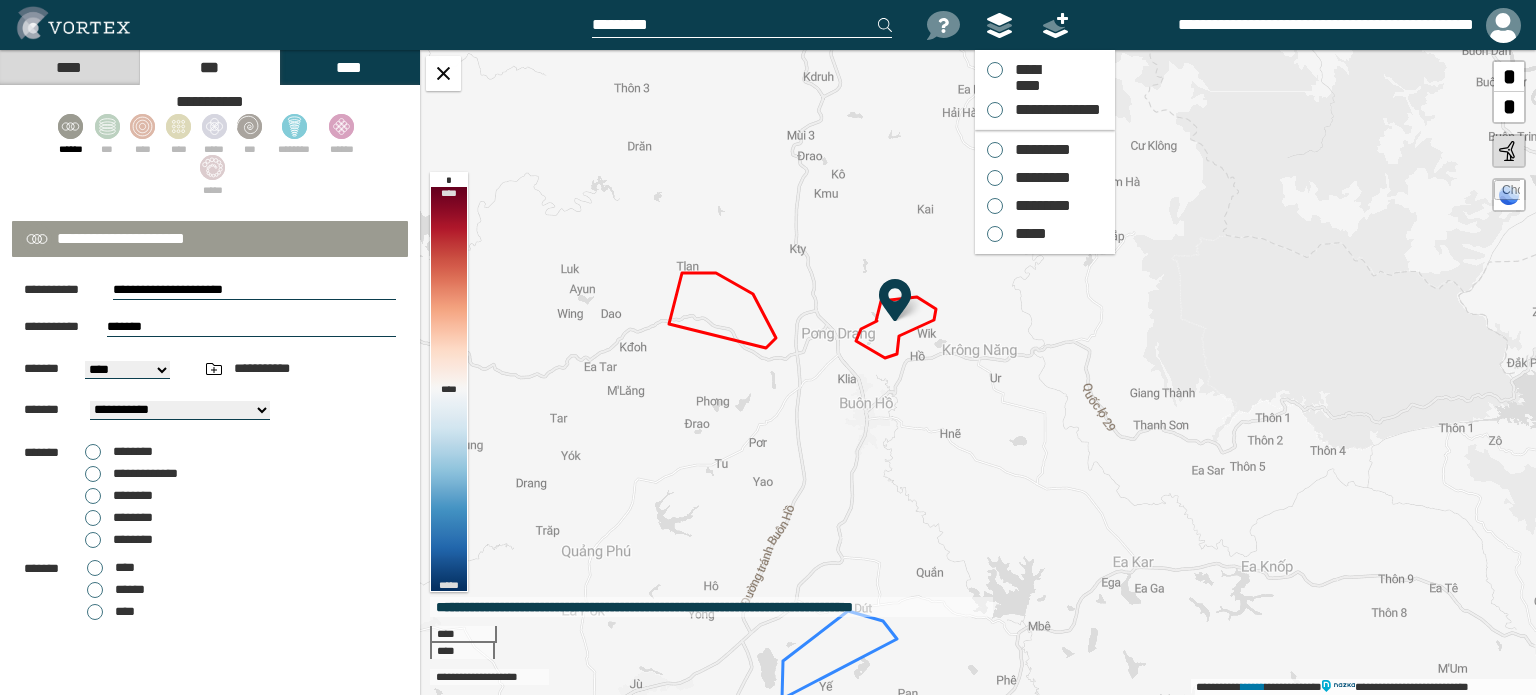 click at bounding box center (1000, 25) 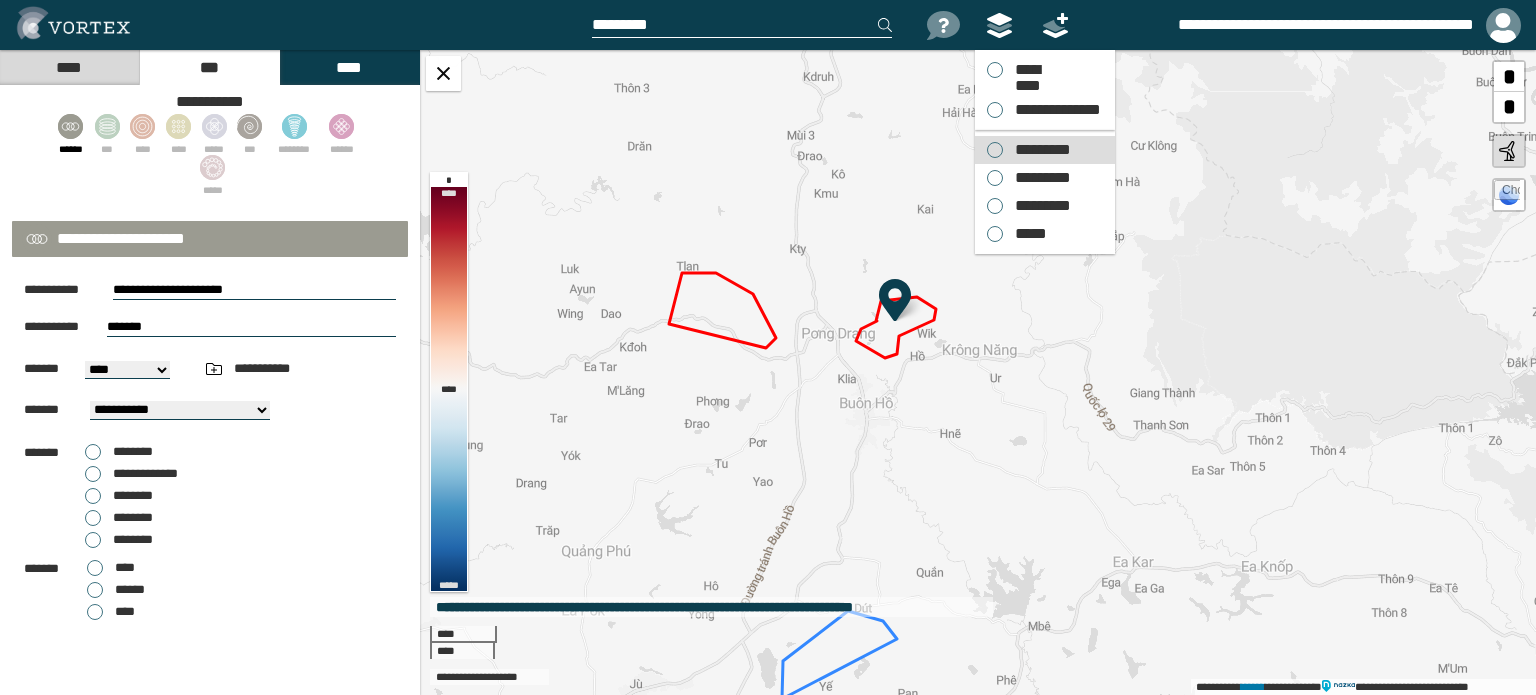click on "*********" at bounding box center (1038, 150) 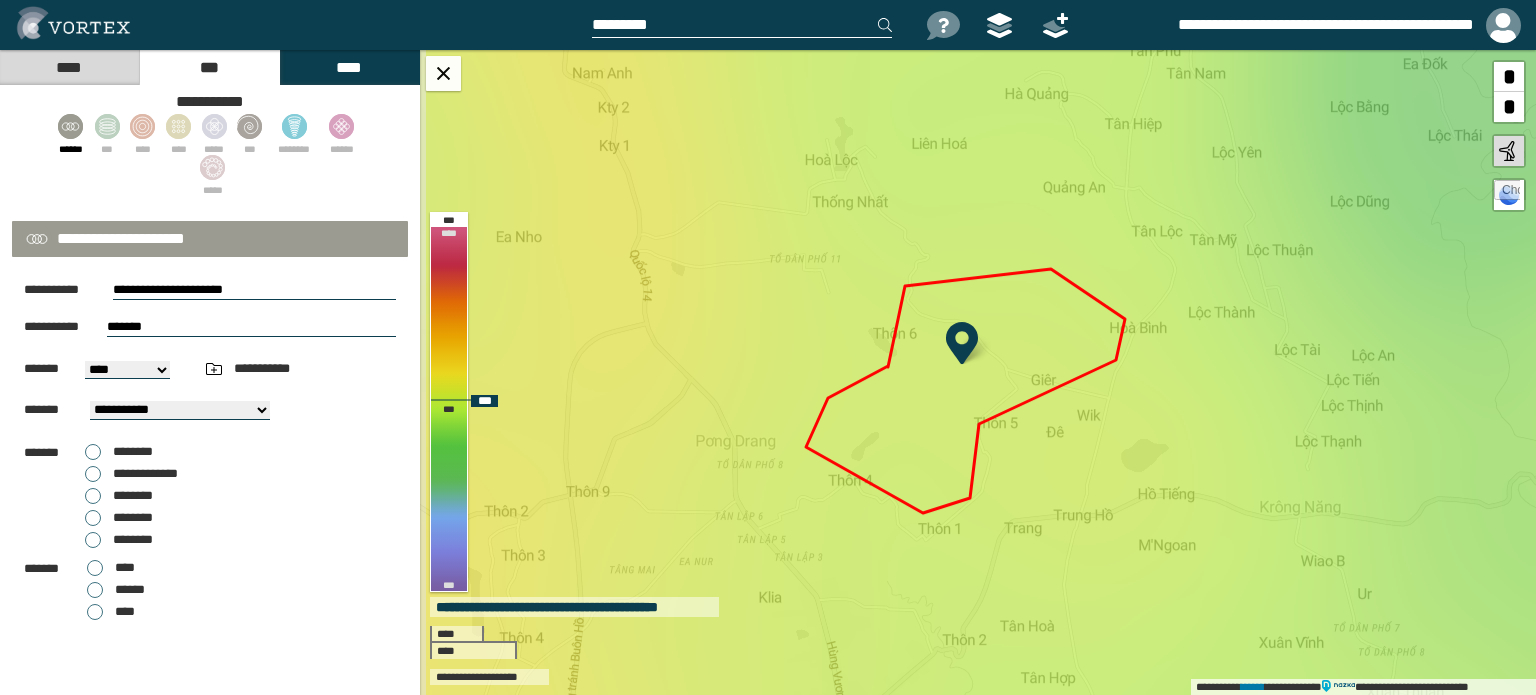 drag, startPoint x: 815, startPoint y: 463, endPoint x: 1030, endPoint y: 332, distance: 251.76576 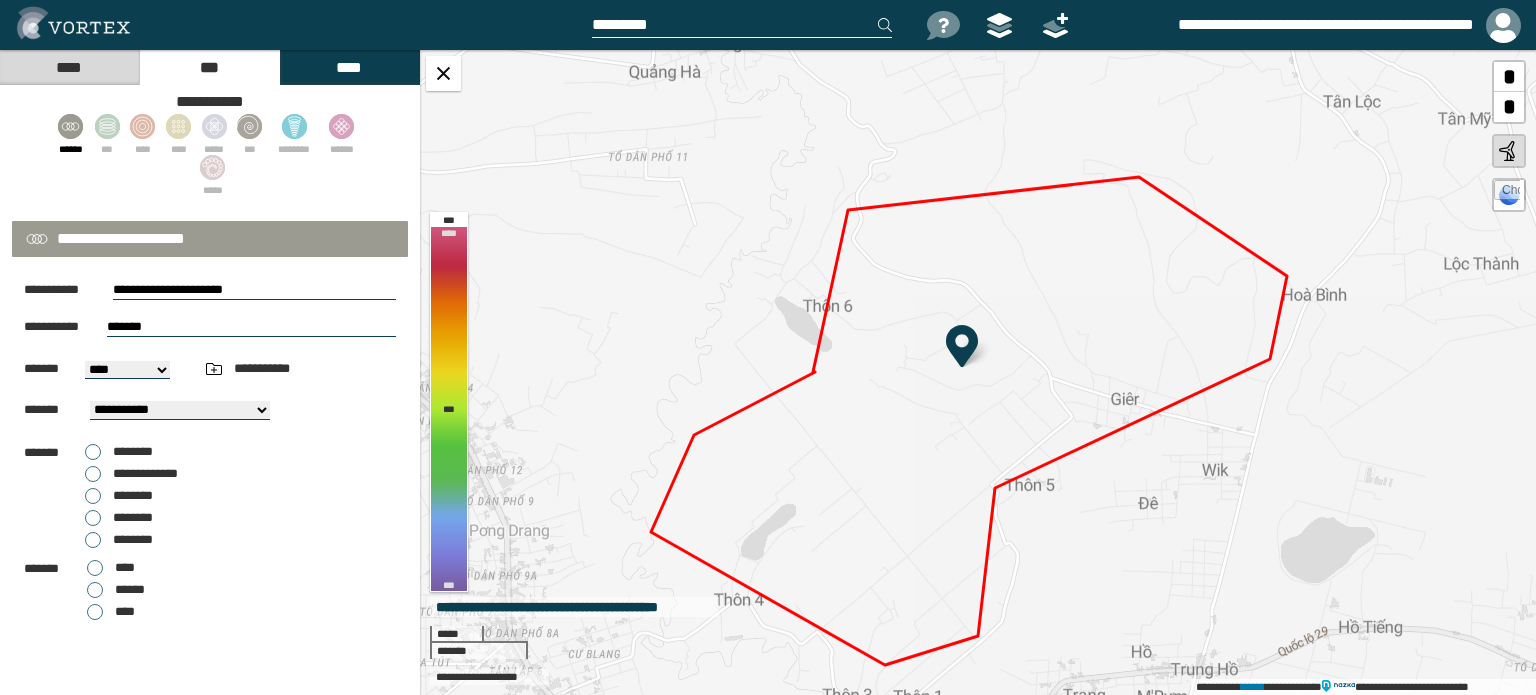 click at bounding box center [962, 346] 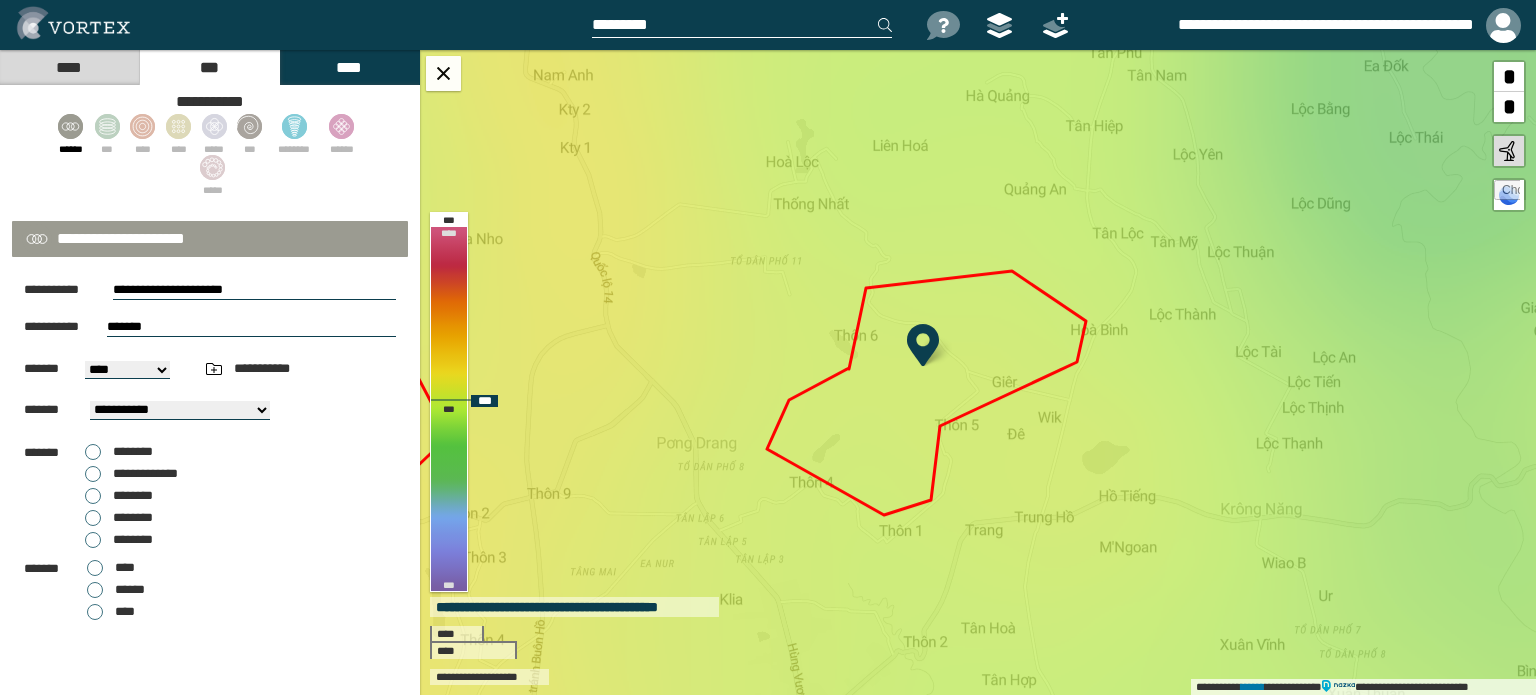drag, startPoint x: 1167, startPoint y: 417, endPoint x: 1128, endPoint y: 417, distance: 39 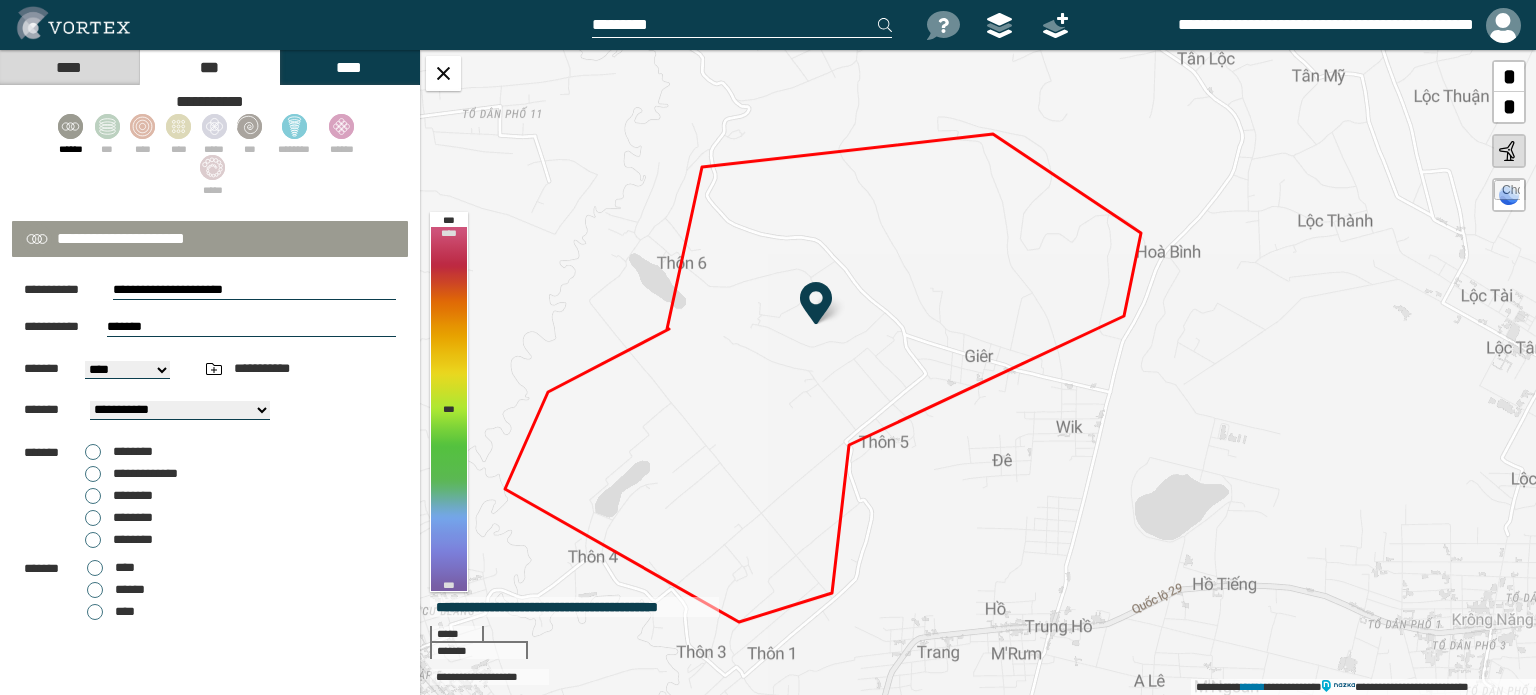 drag, startPoint x: 1110, startPoint y: 389, endPoint x: 1168, endPoint y: 383, distance: 58.30952 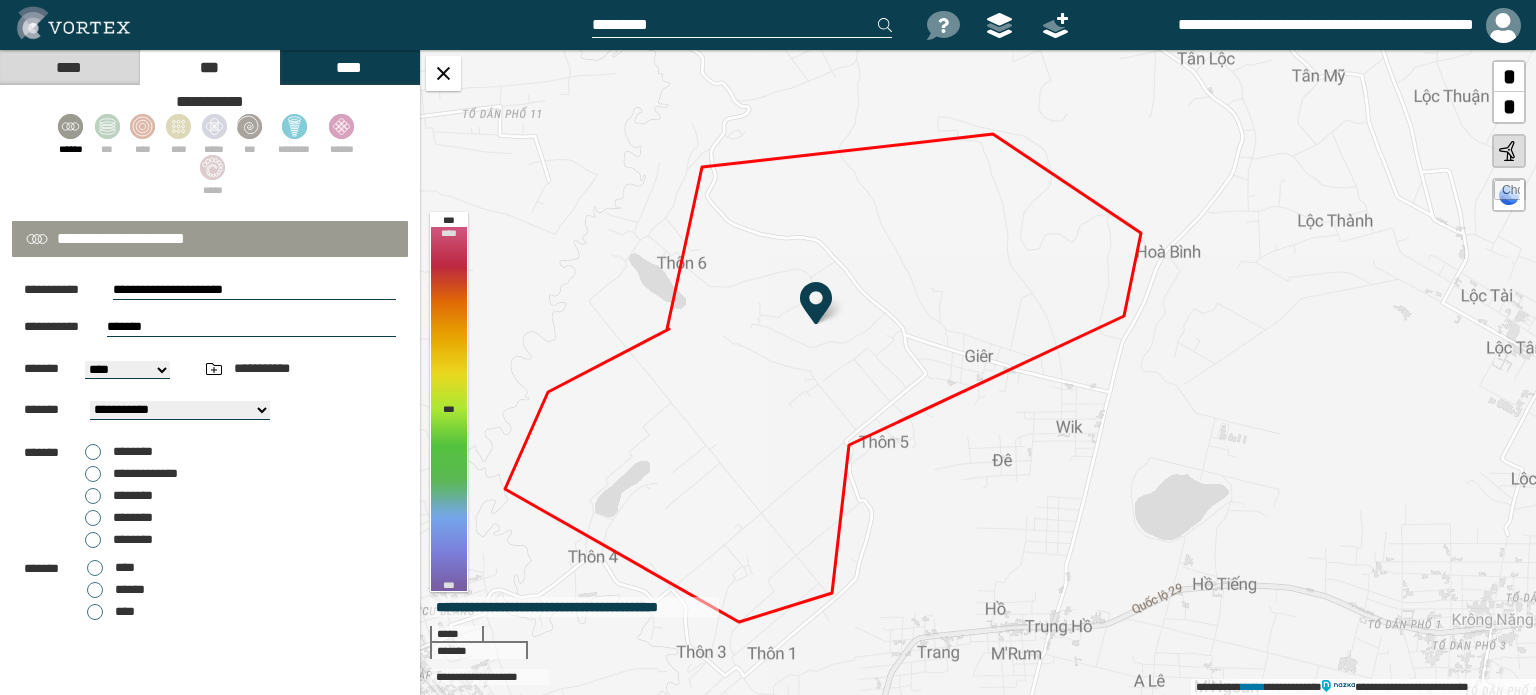 click on "**********" at bounding box center (978, 372) 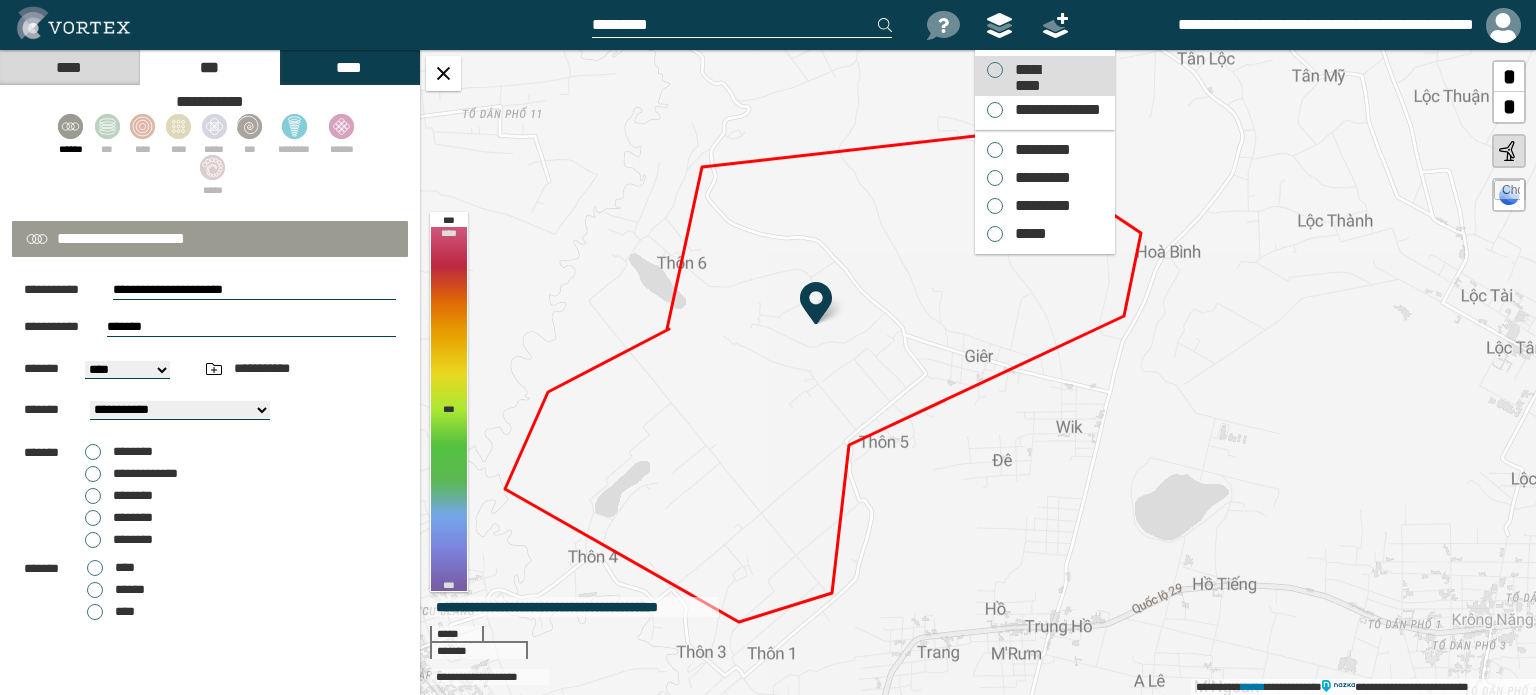 click on "*********" at bounding box center [1027, 70] 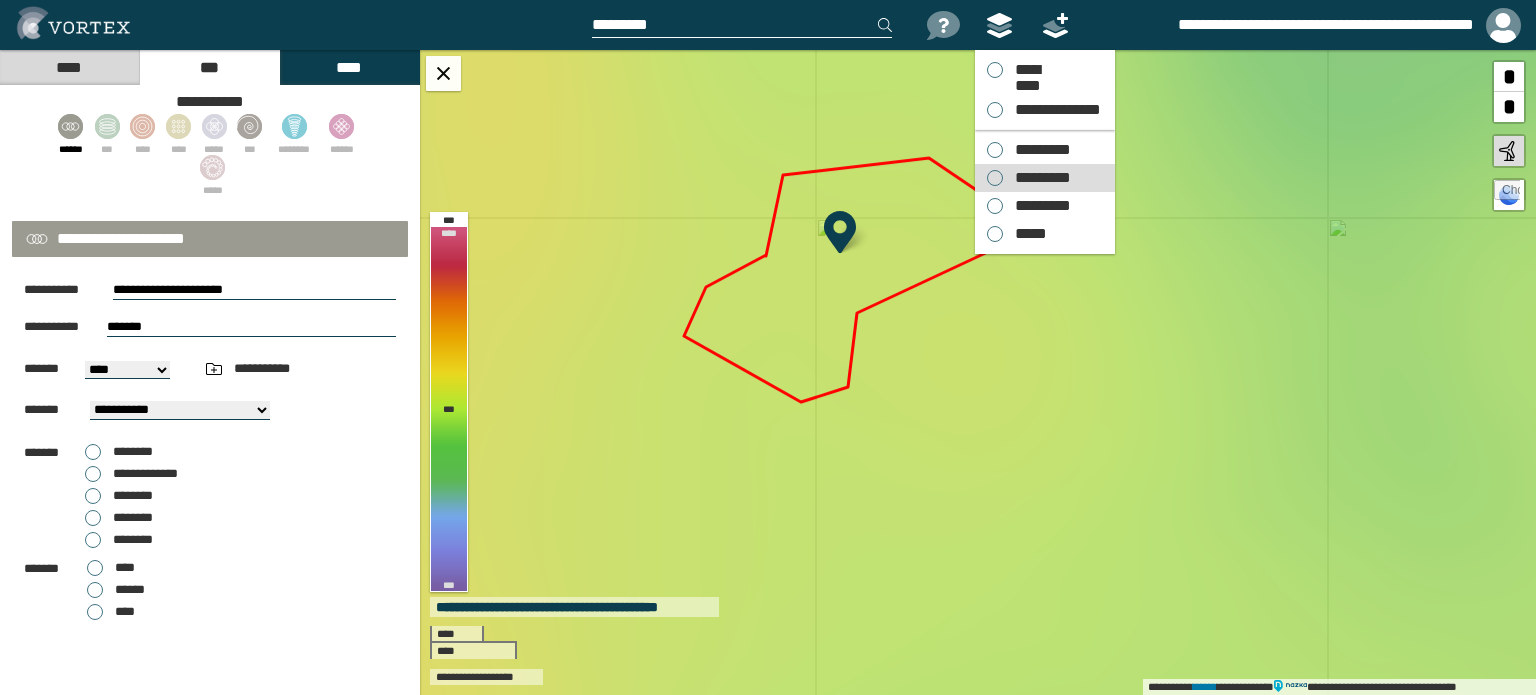 click on "*********" at bounding box center (1038, 178) 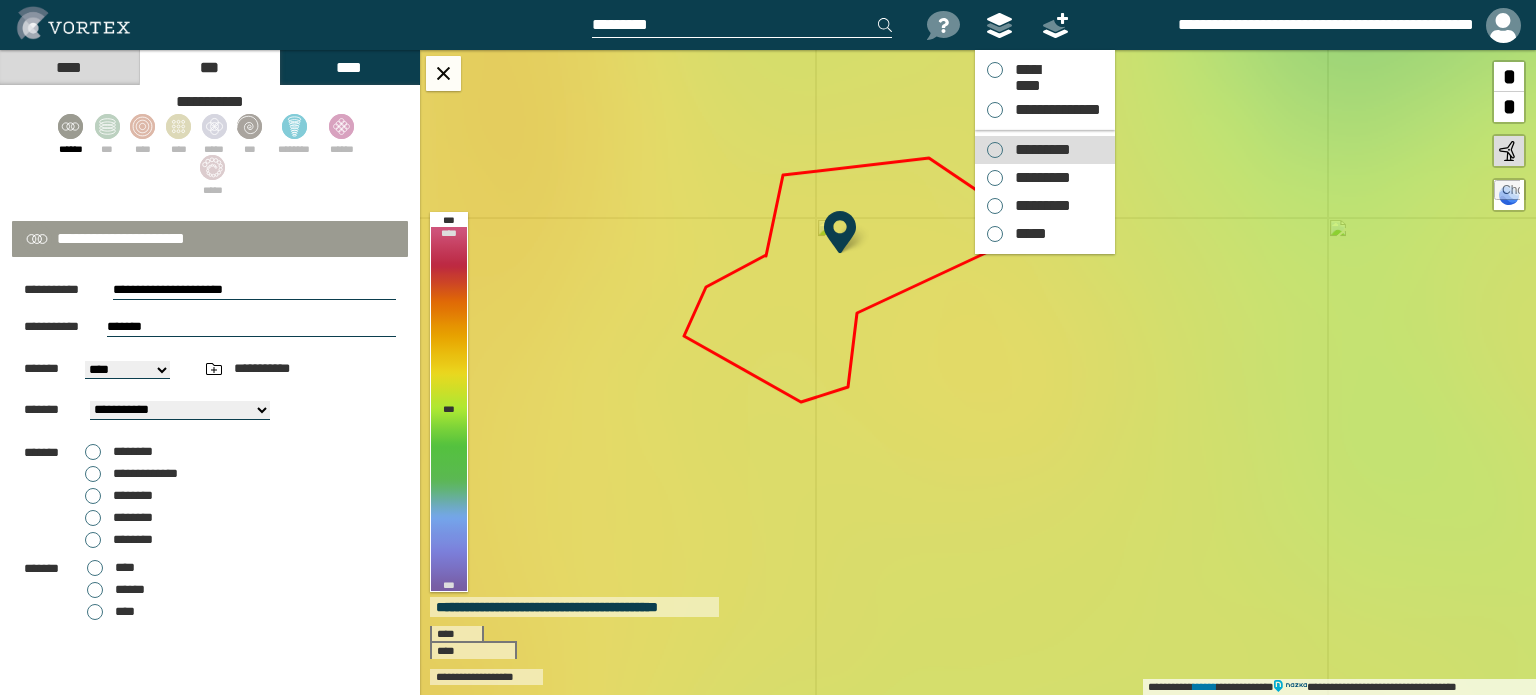 click on "*********" at bounding box center [1038, 150] 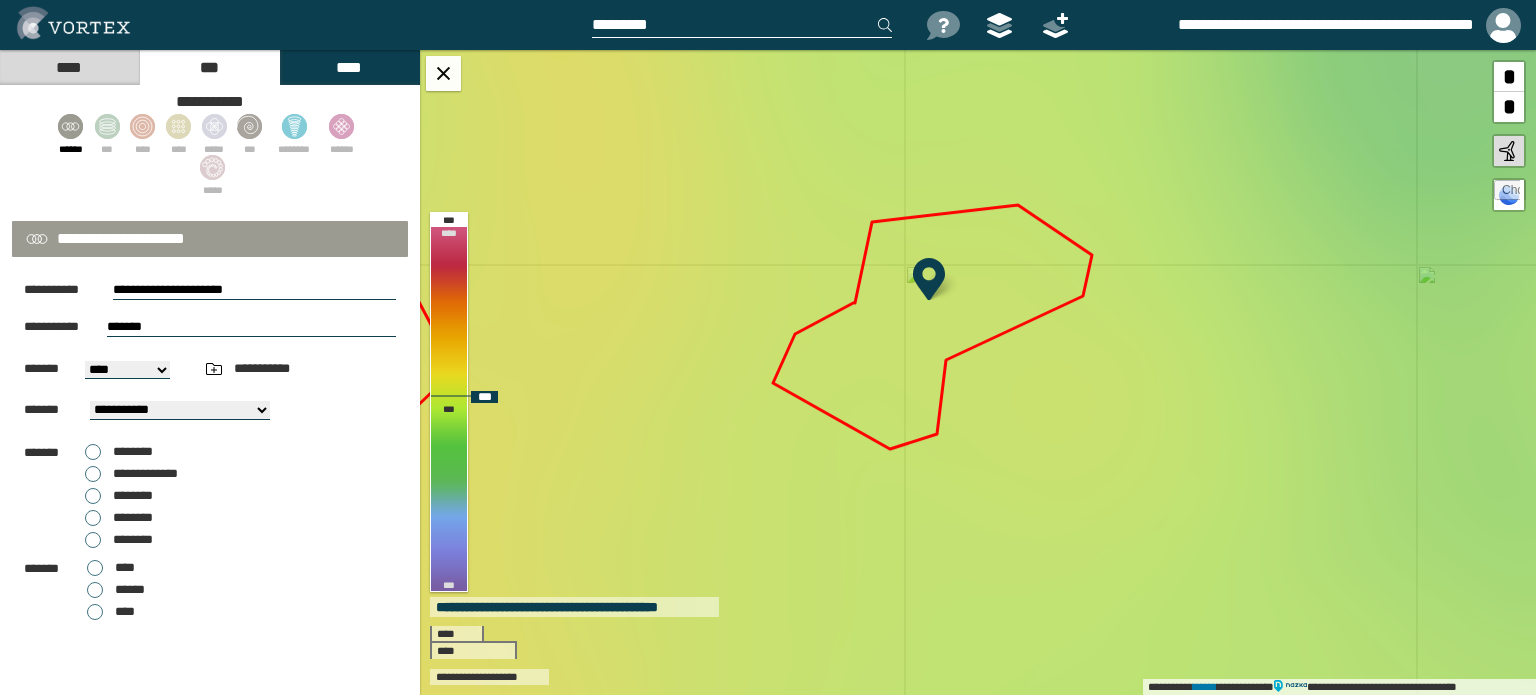 drag, startPoint x: 677, startPoint y: 129, endPoint x: 765, endPoint y: 183, distance: 103.24728 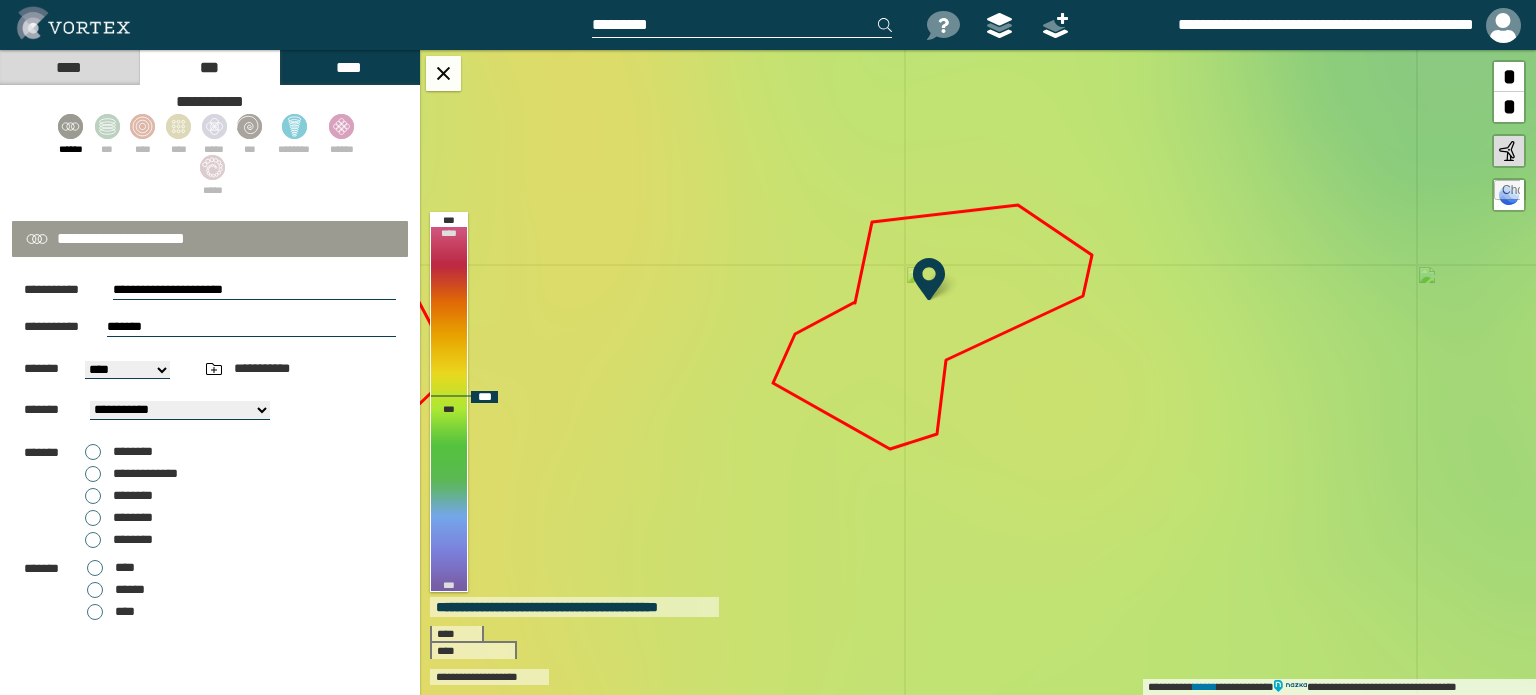 click on "**********" at bounding box center [978, 372] 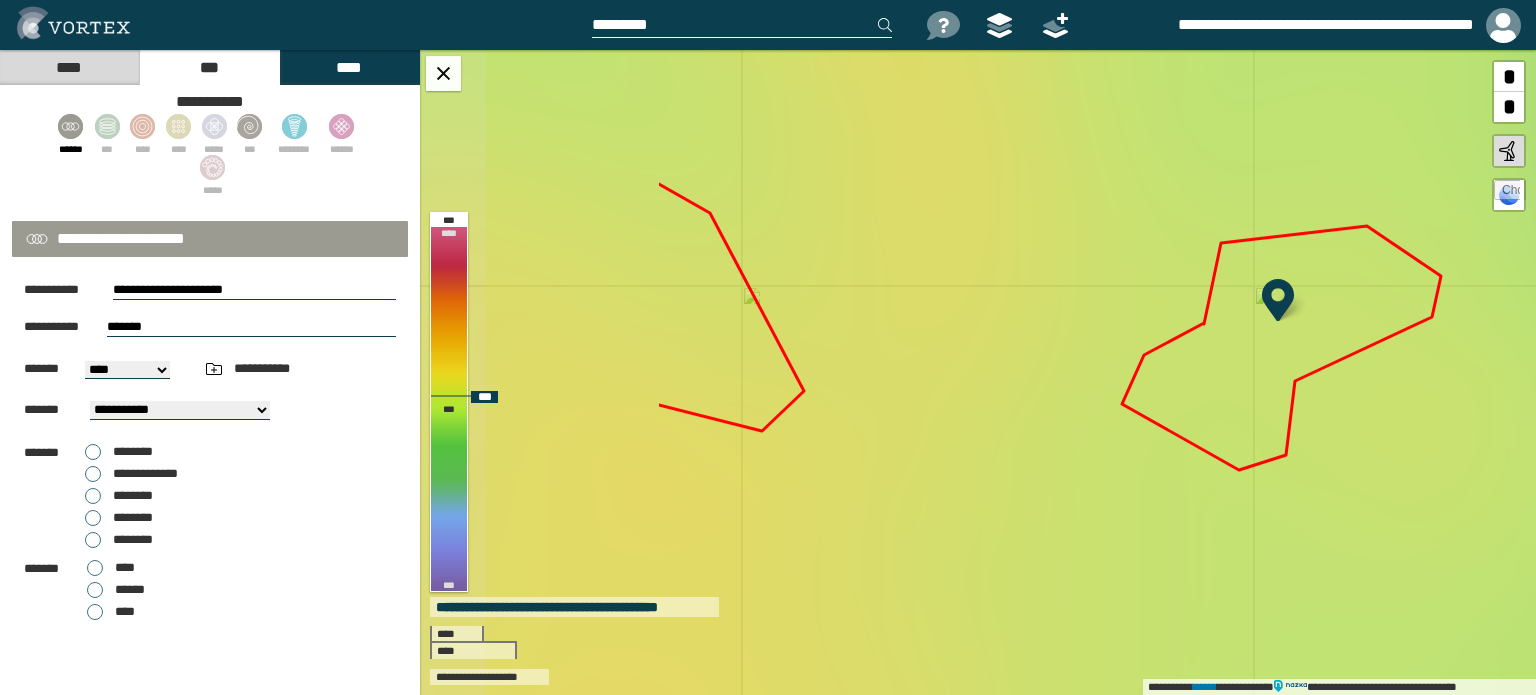 drag, startPoint x: 760, startPoint y: 191, endPoint x: 1195, endPoint y: 227, distance: 436.48712 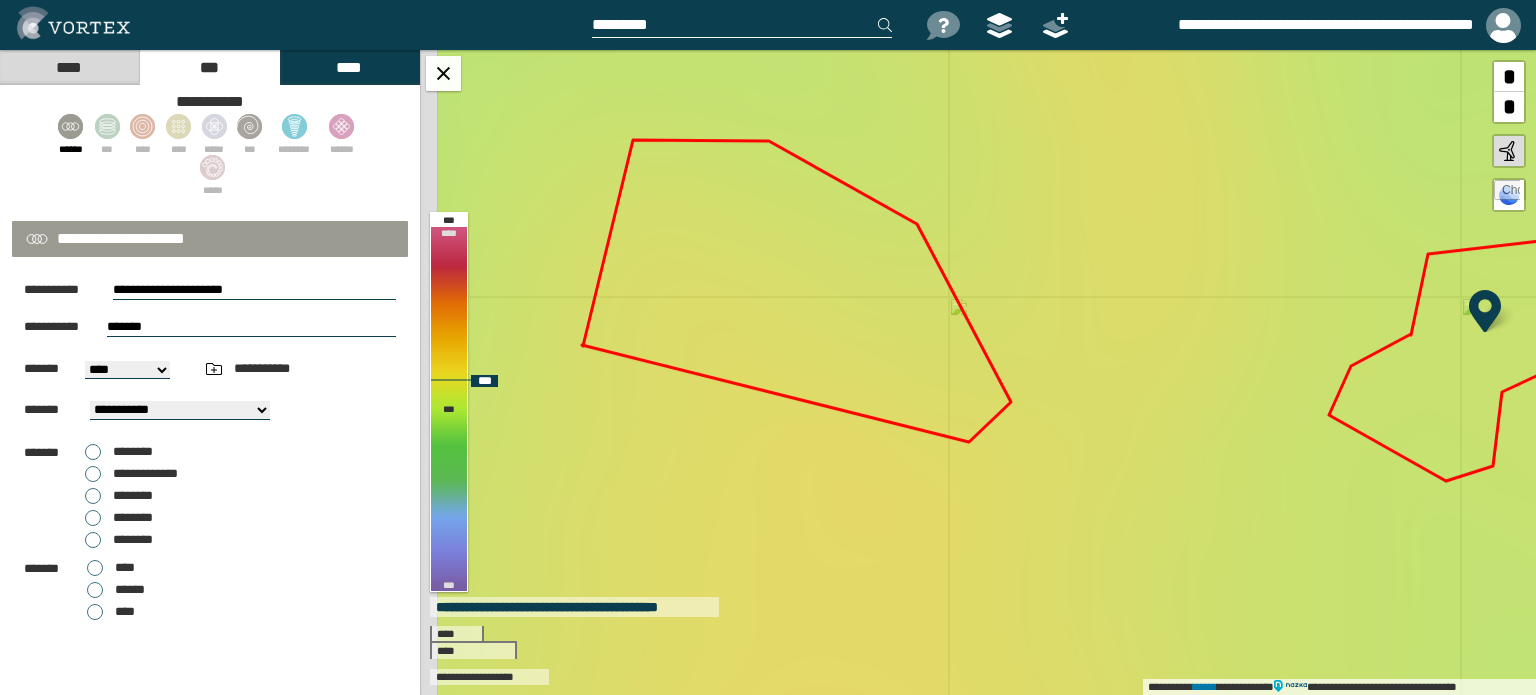 drag, startPoint x: 953, startPoint y: 223, endPoint x: 1052, endPoint y: 220, distance: 99.04544 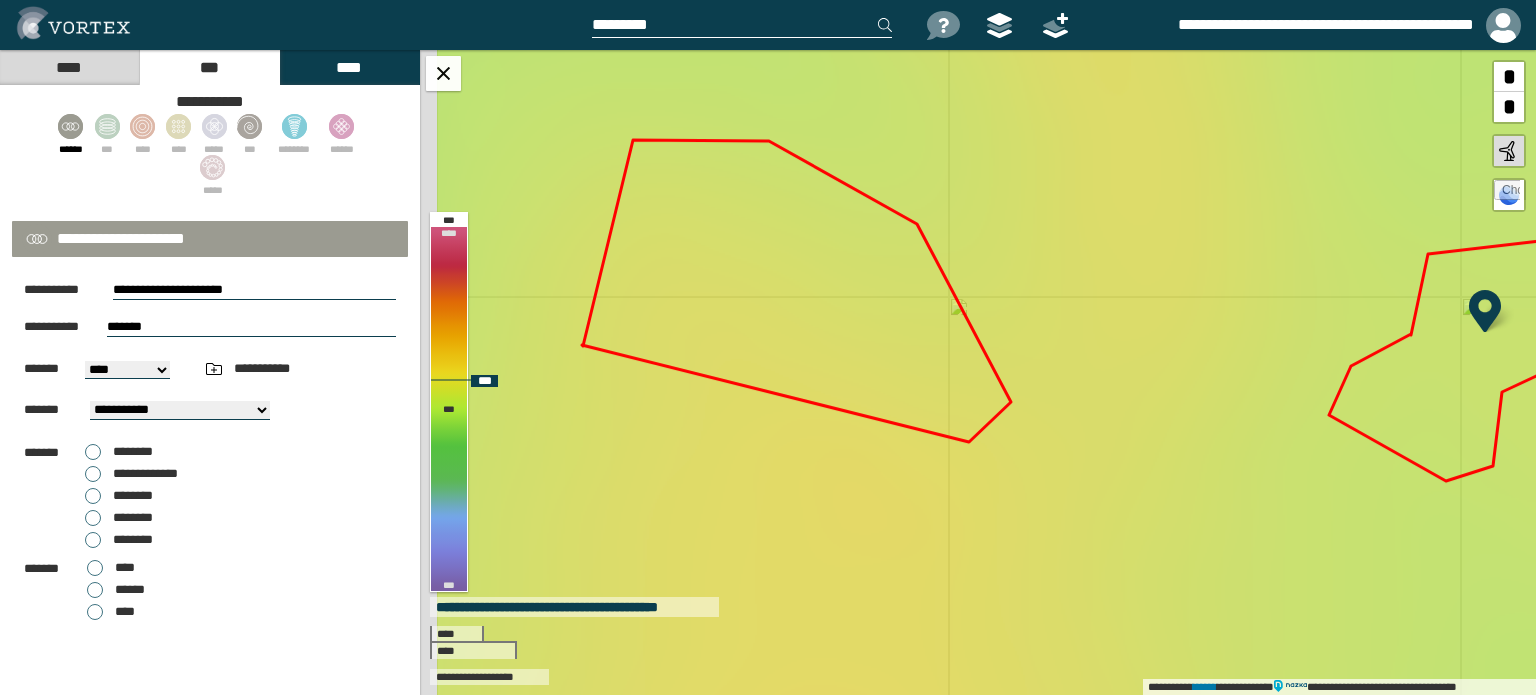 click on "**********" at bounding box center (978, 372) 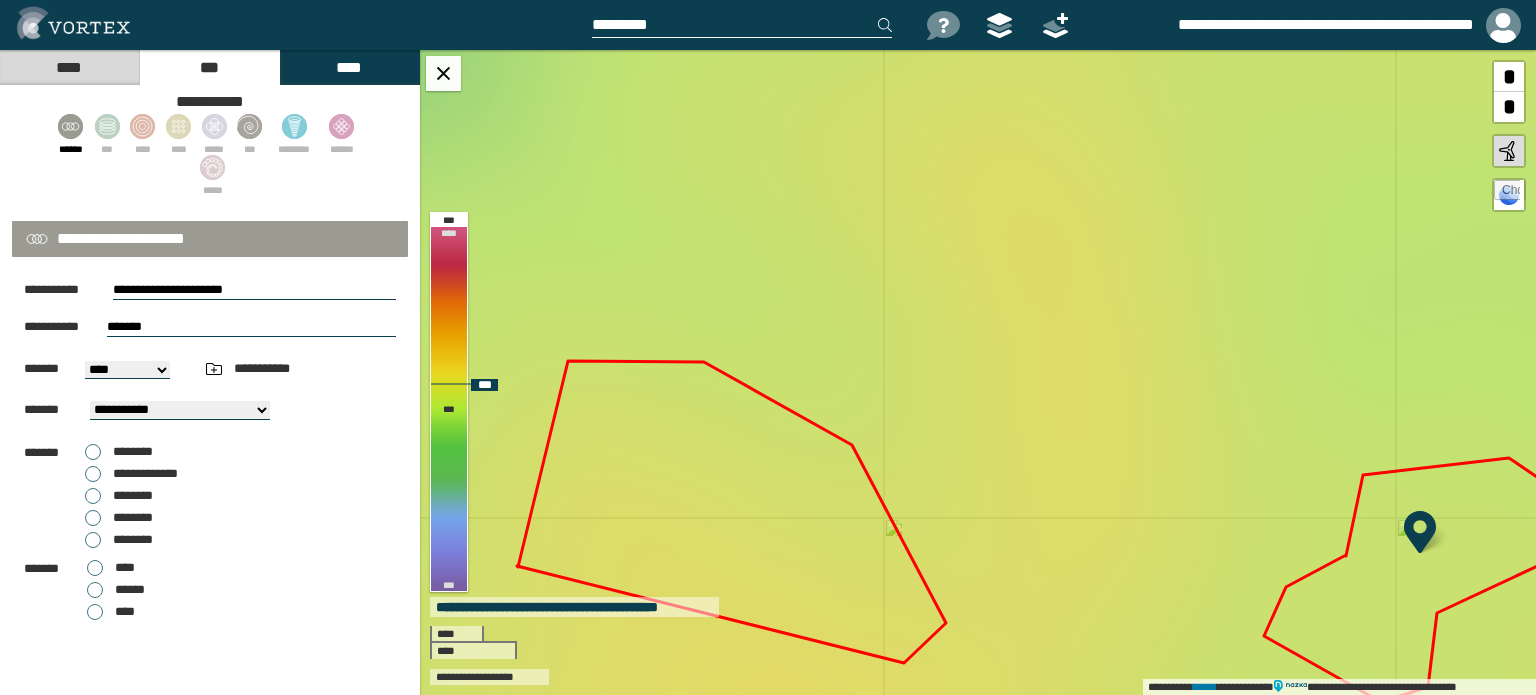 drag, startPoint x: 1041, startPoint y: 230, endPoint x: 978, endPoint y: 436, distance: 215.4182 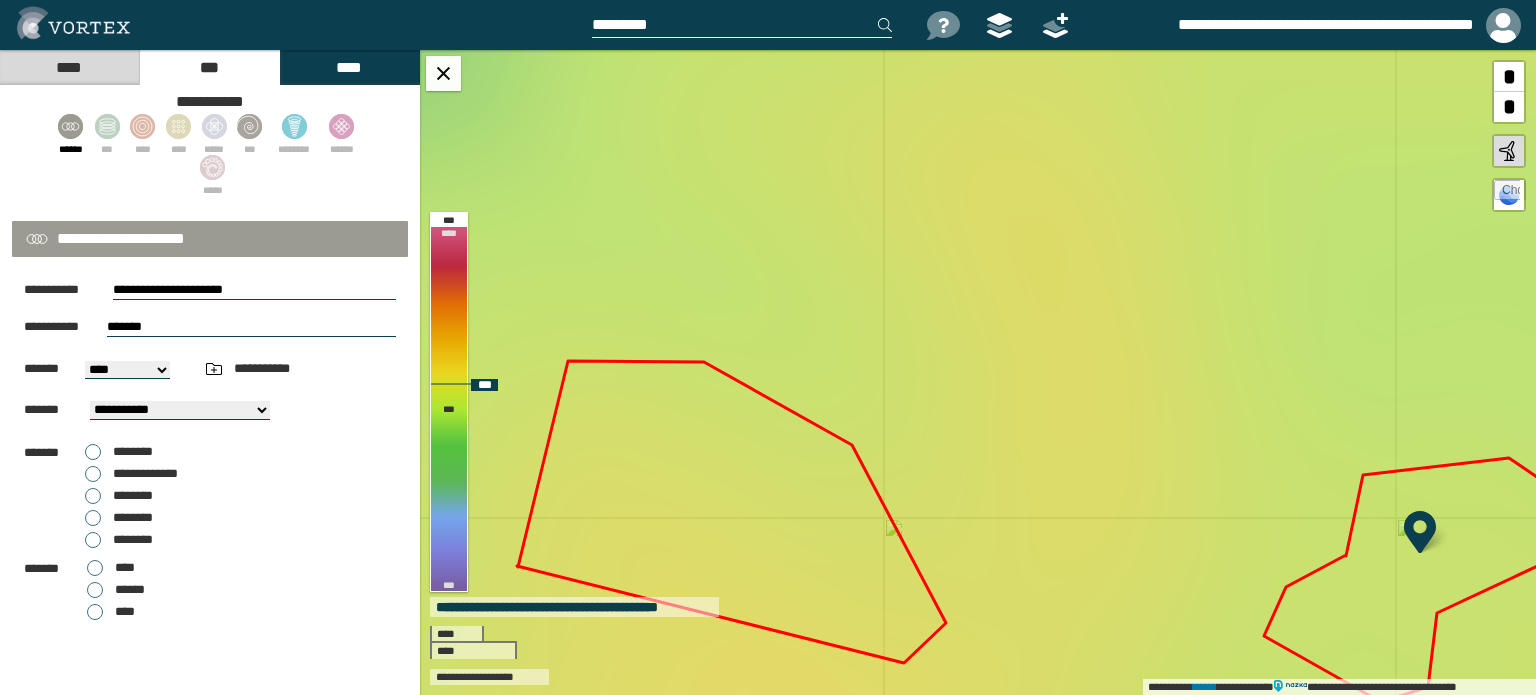 click on "**********" at bounding box center [978, 372] 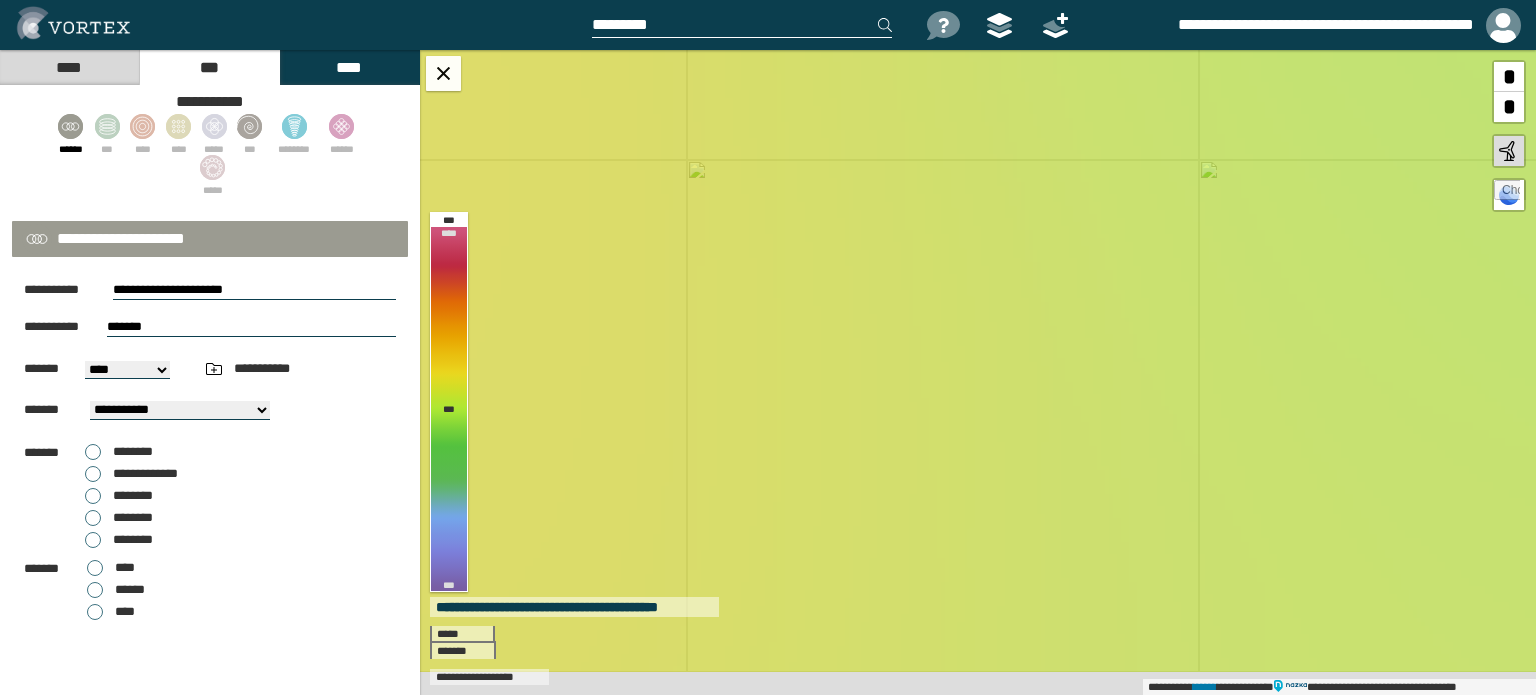 drag, startPoint x: 1218, startPoint y: 414, endPoint x: 1024, endPoint y: 297, distance: 226.55022 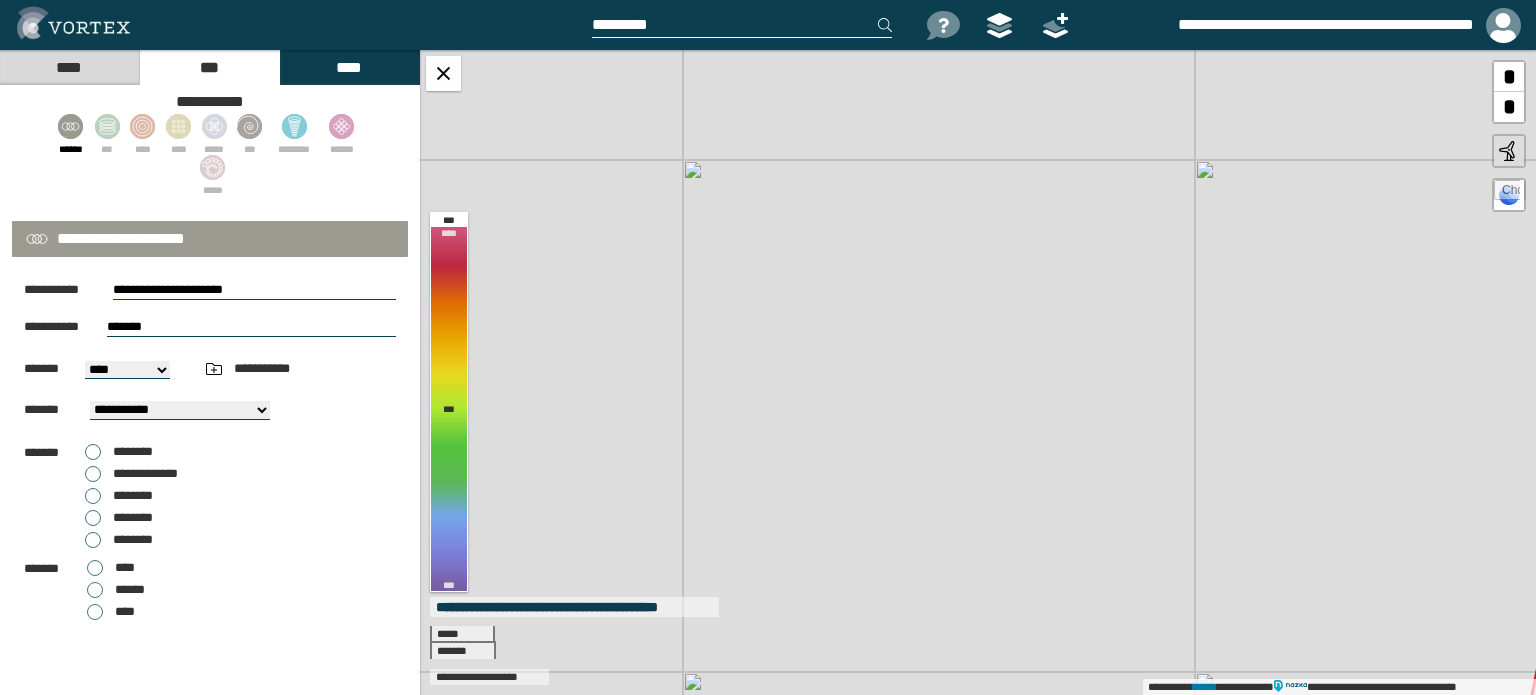 click on "**********" at bounding box center (978, 372) 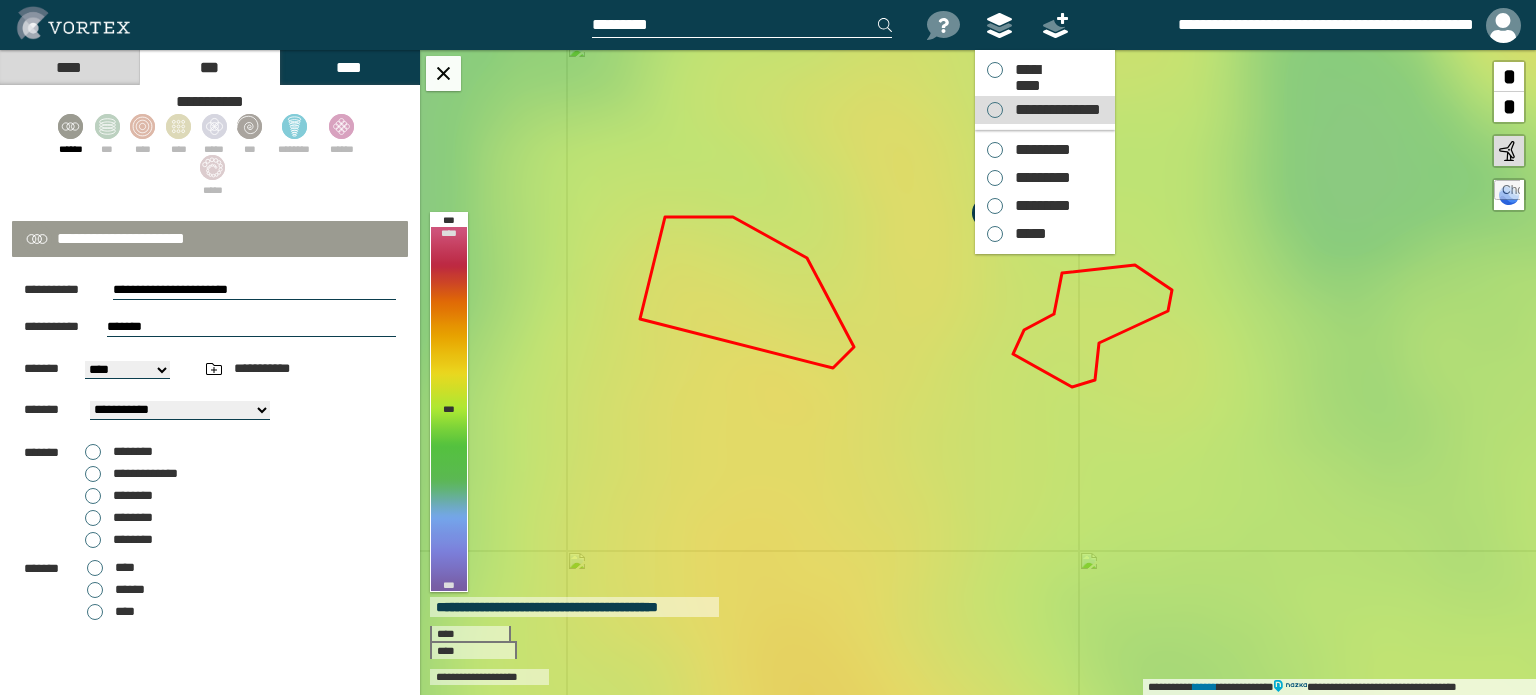 click on "**********" at bounding box center [1045, 110] 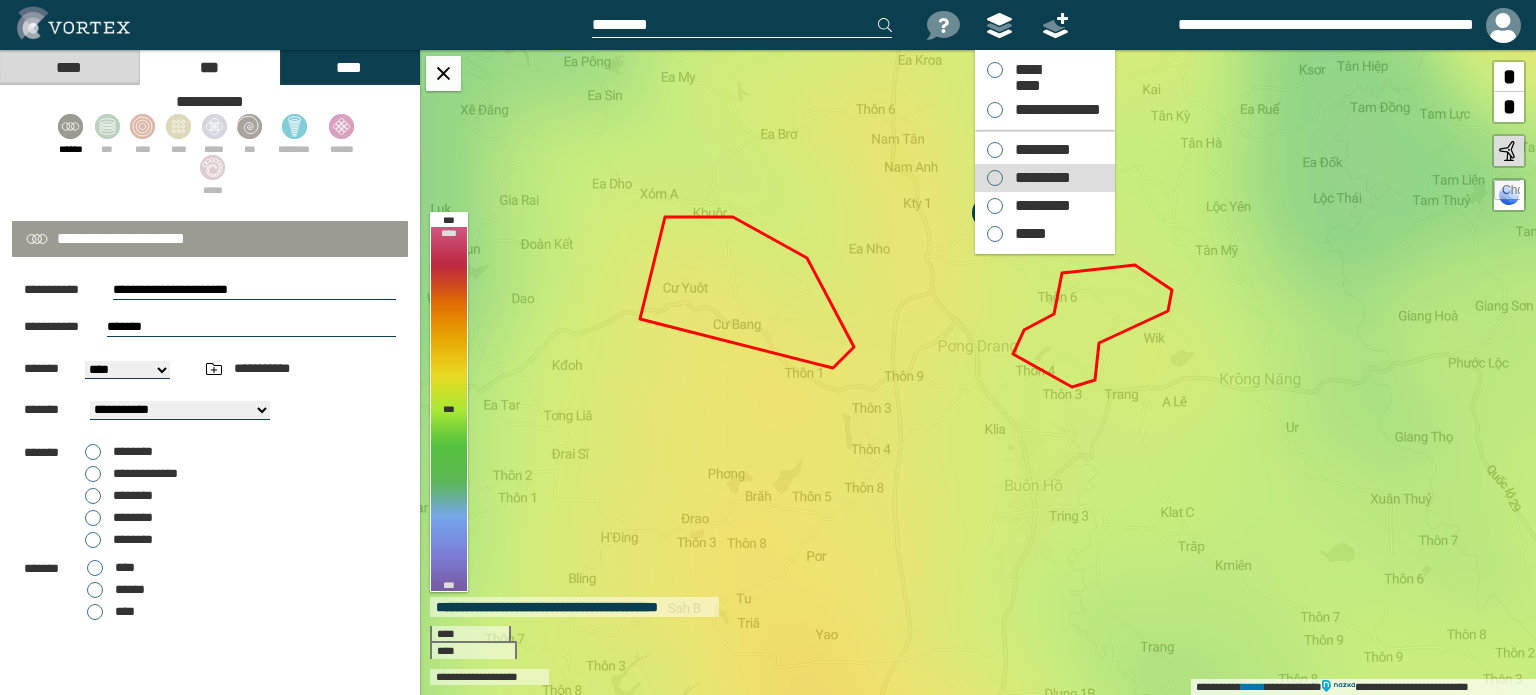 click on "*********" at bounding box center (1038, 178) 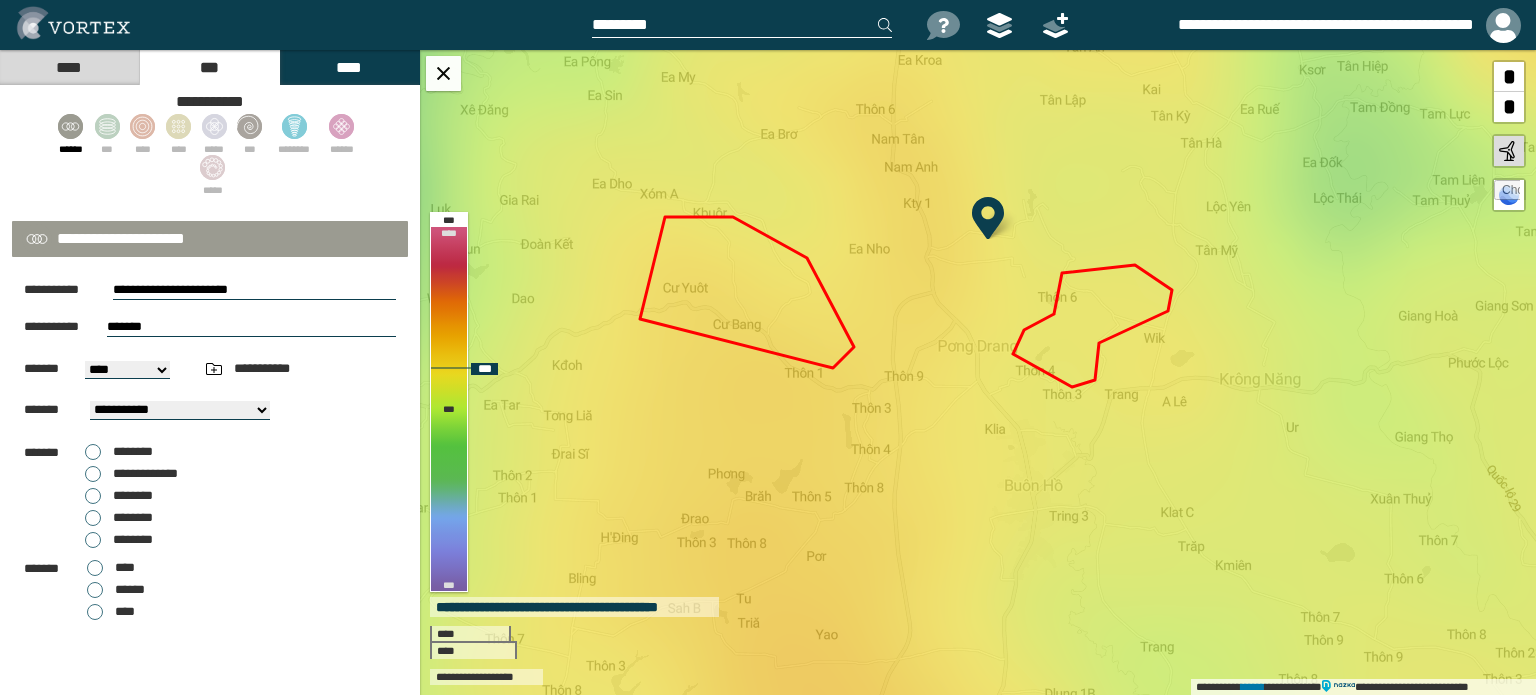 click on "**********" at bounding box center (978, 372) 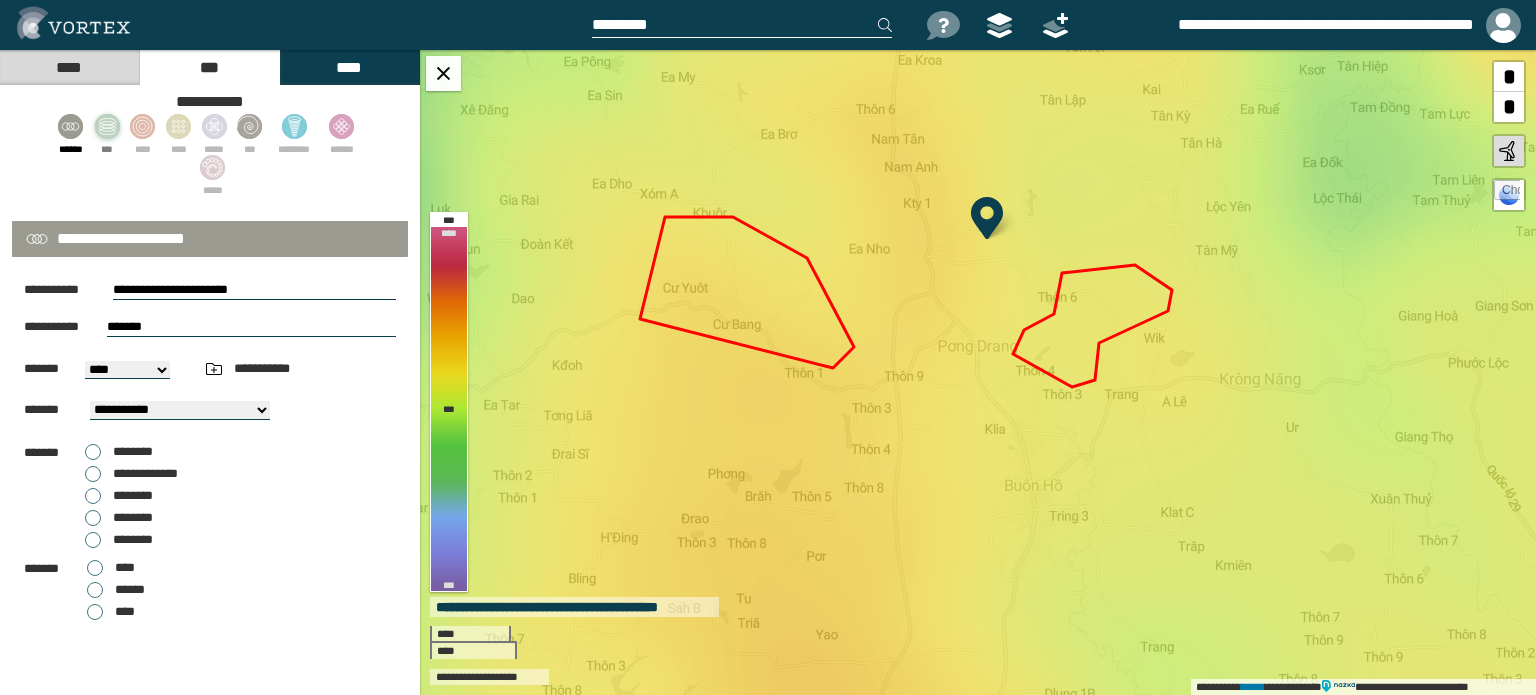 click 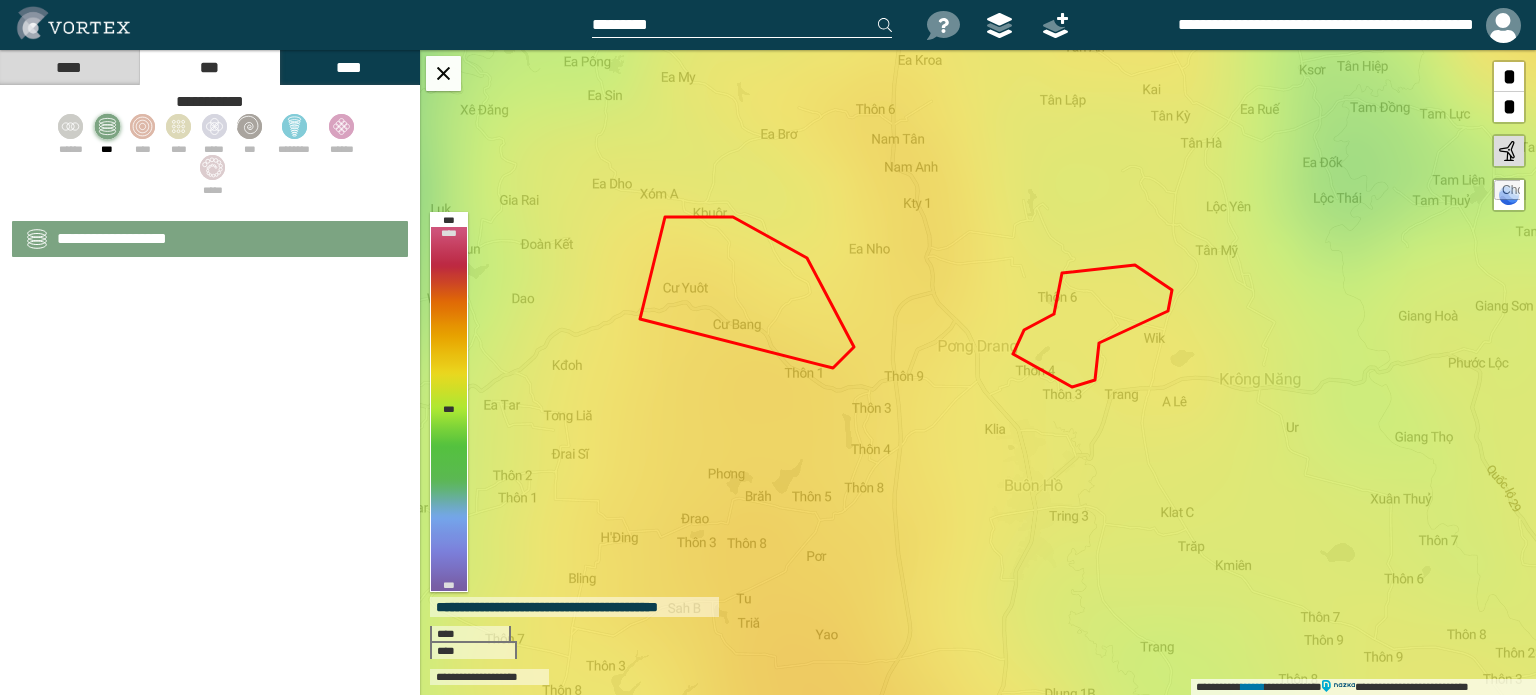 select on "**" 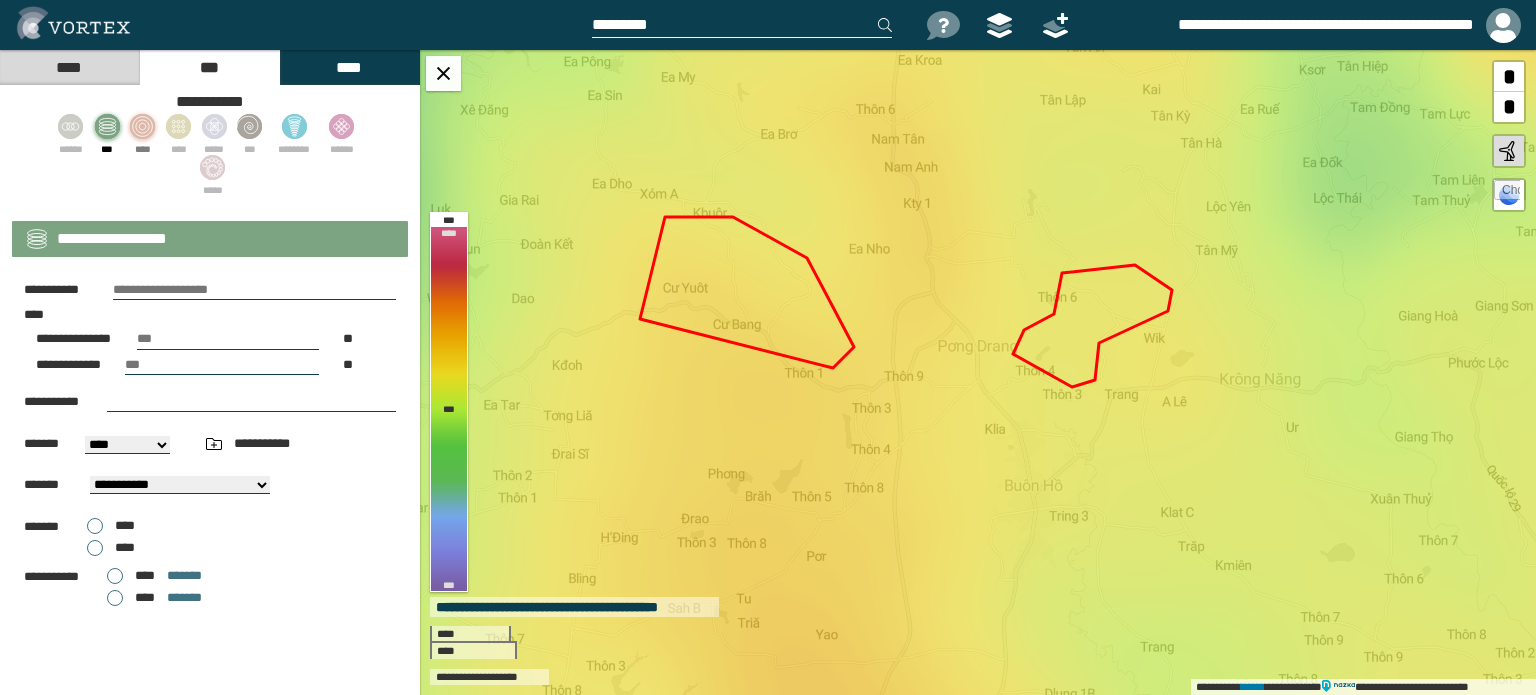 click 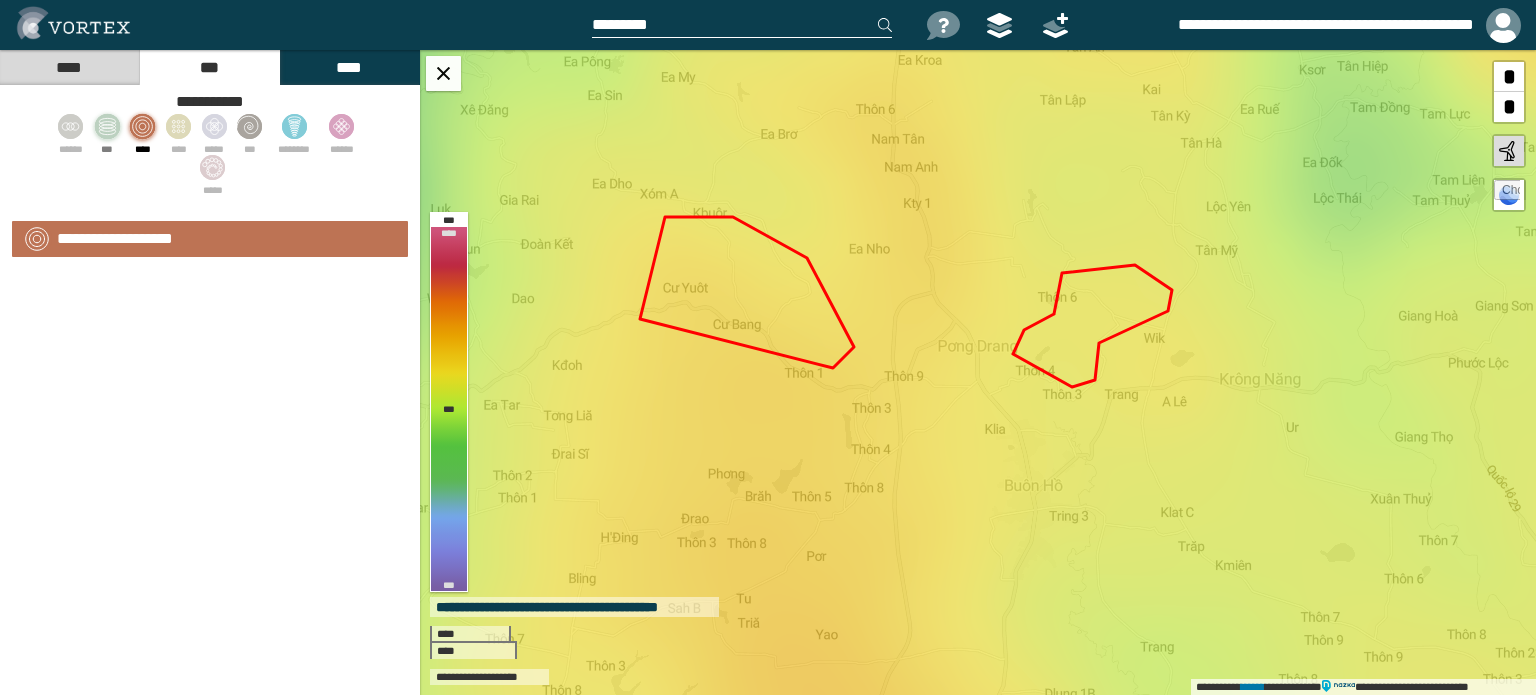 select on "**" 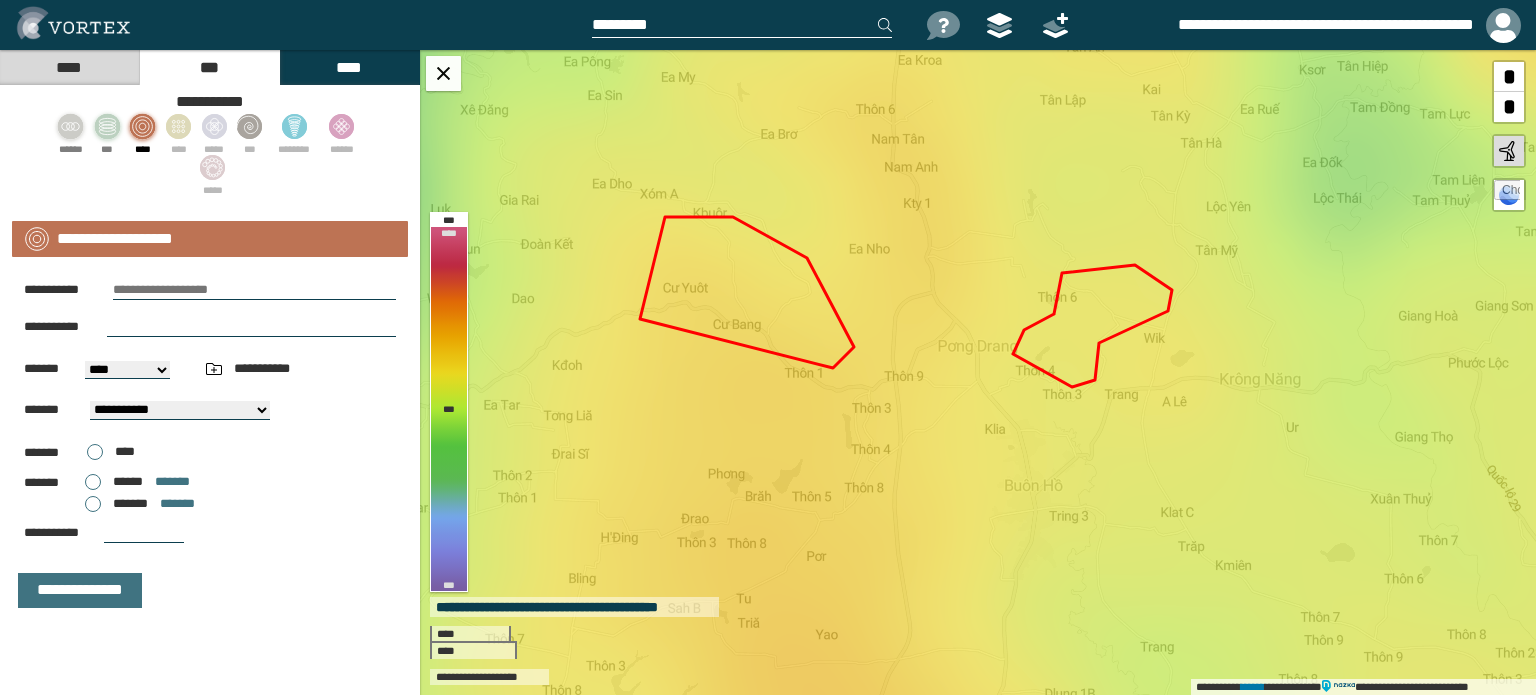 click 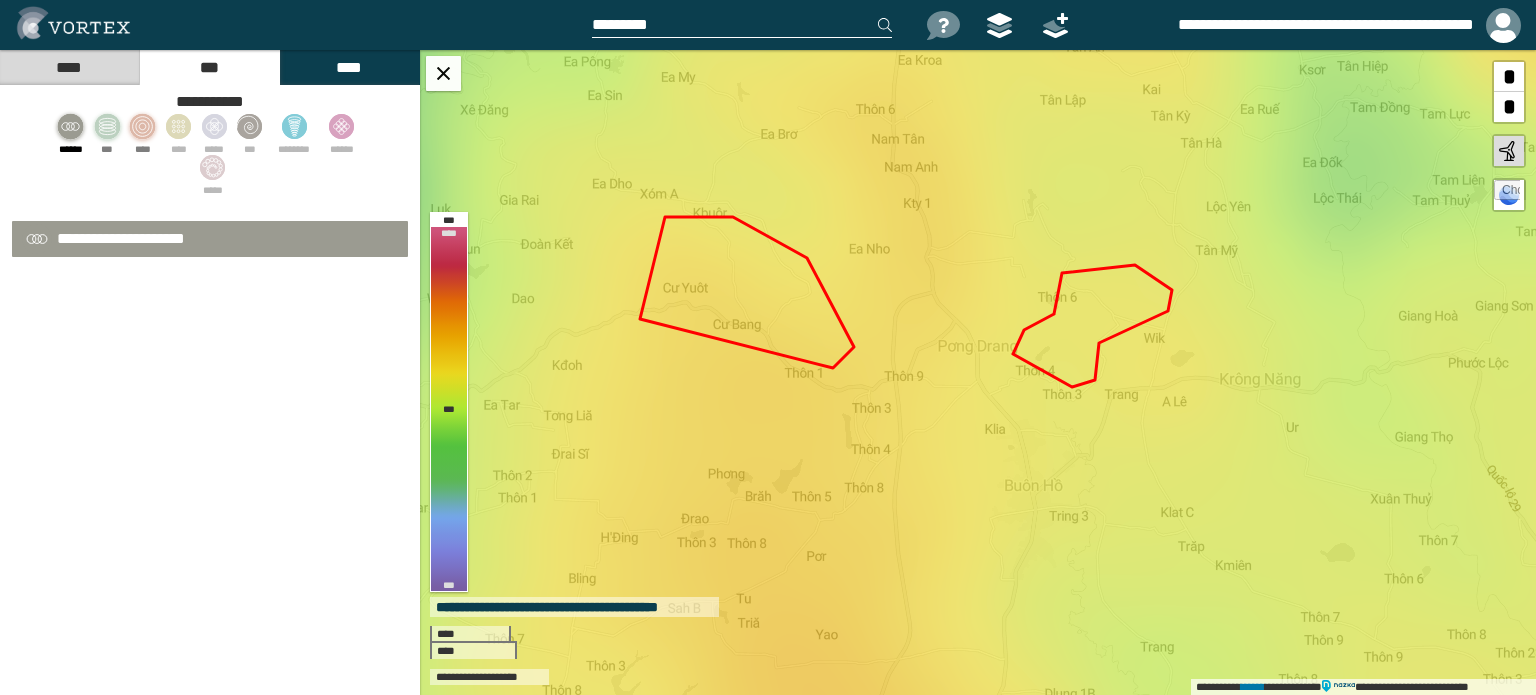 select on "**" 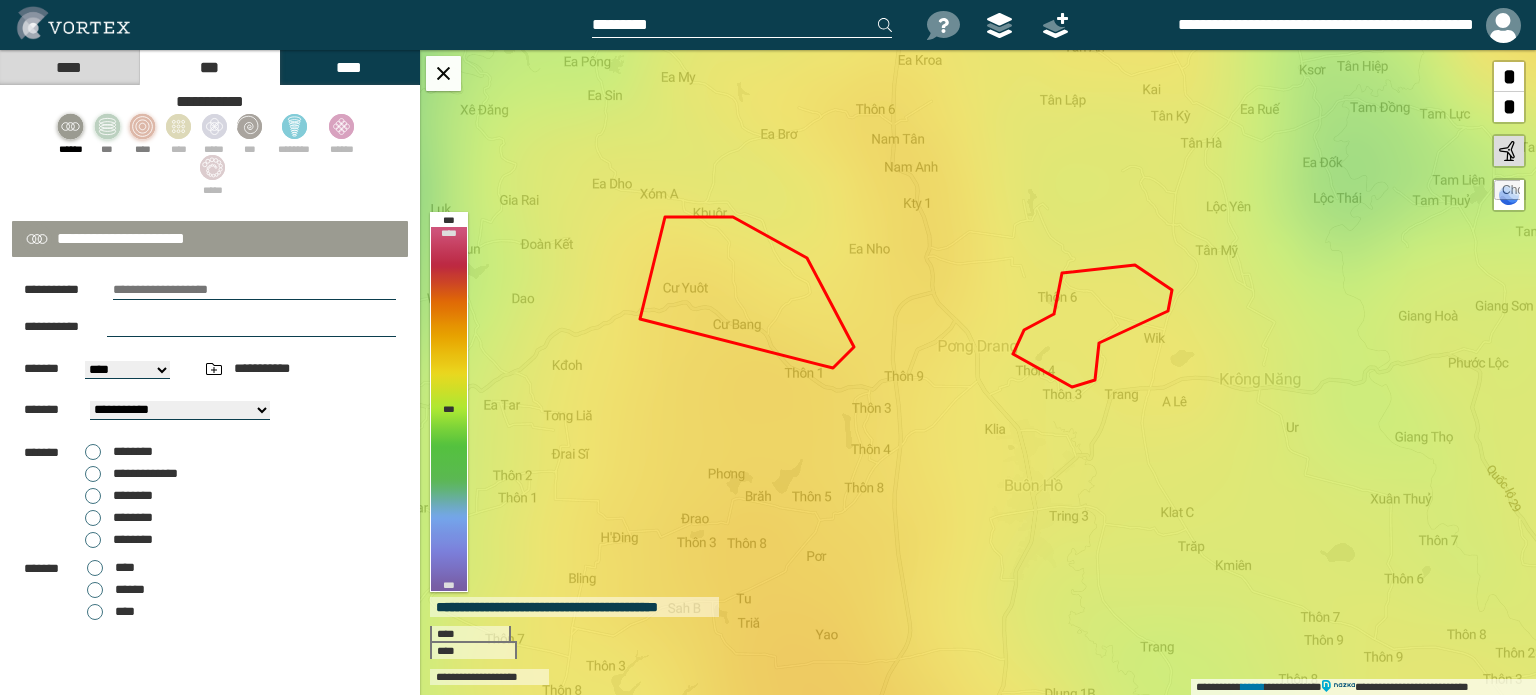 click on "****" at bounding box center (69, 67) 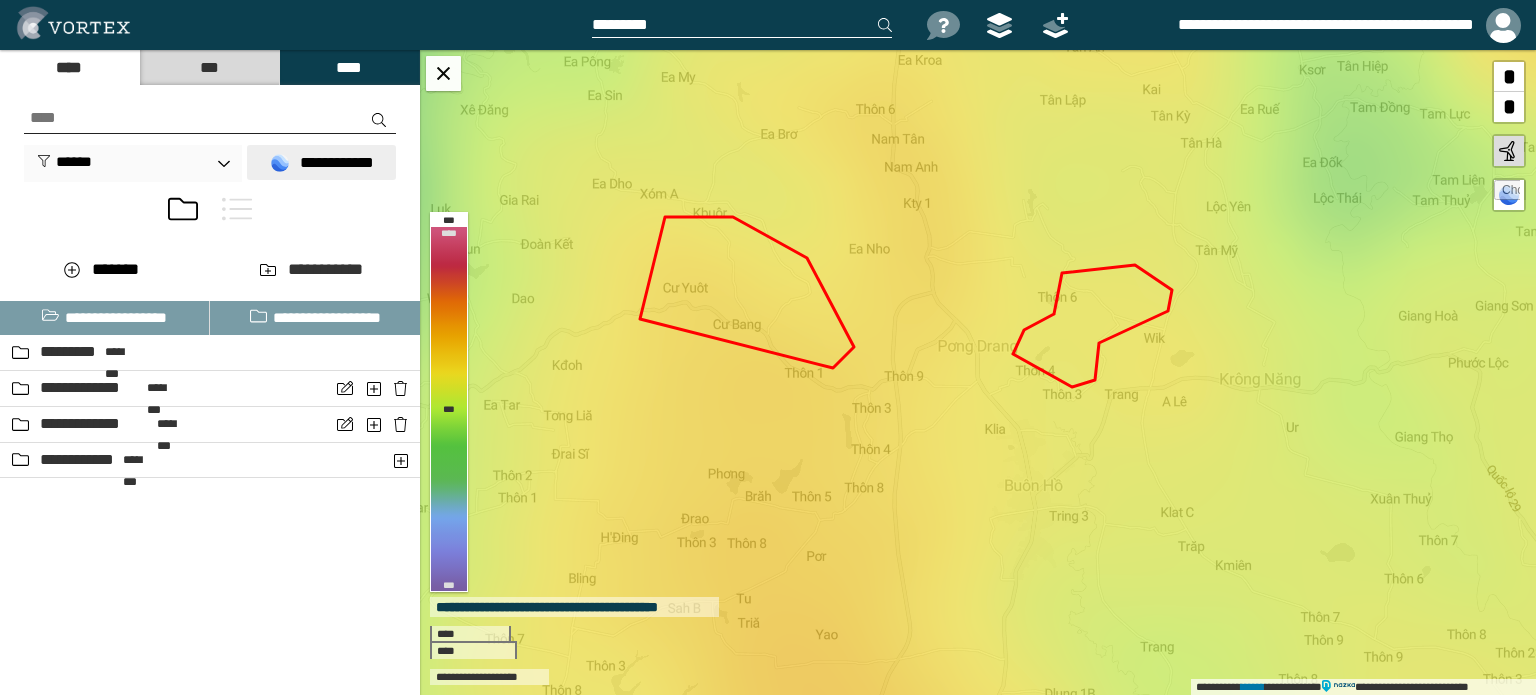 click on "**********" at bounding box center [321, 162] 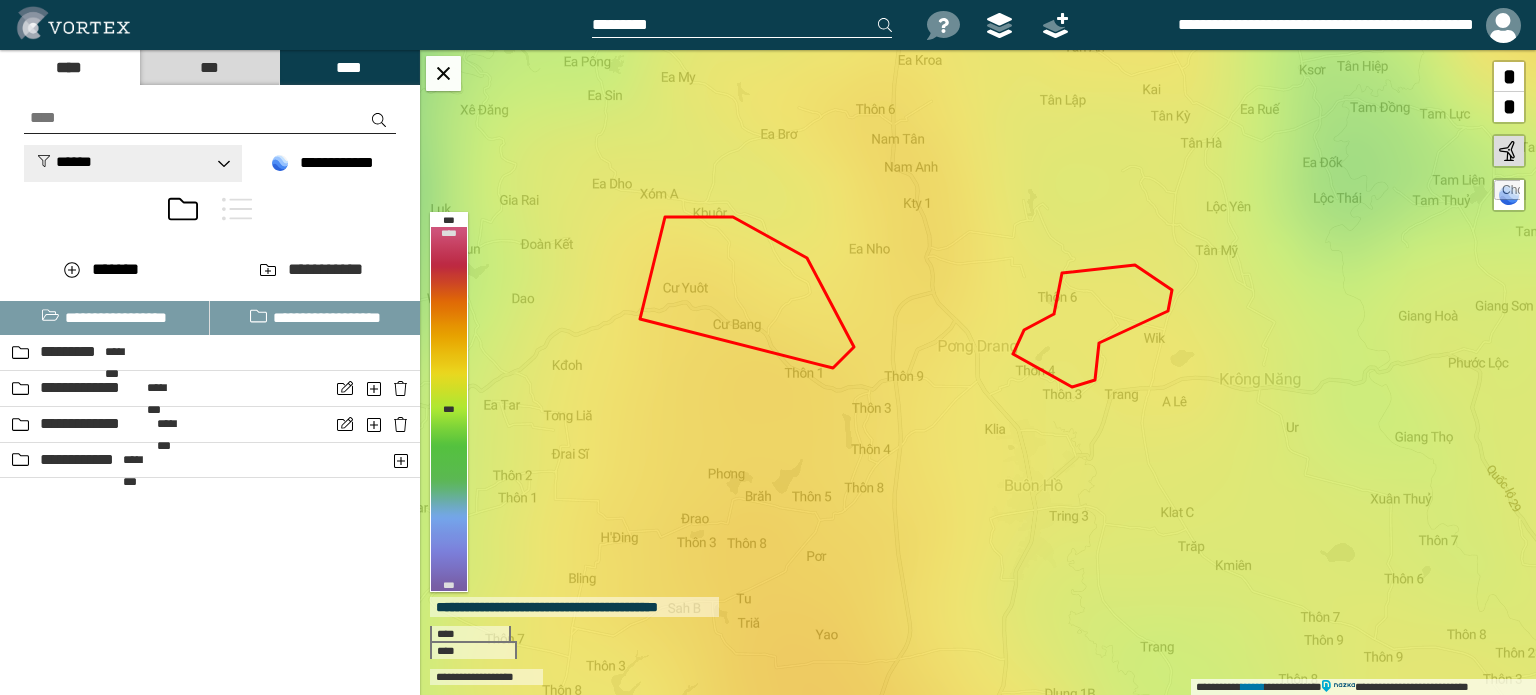 click on "******" at bounding box center (133, 163) 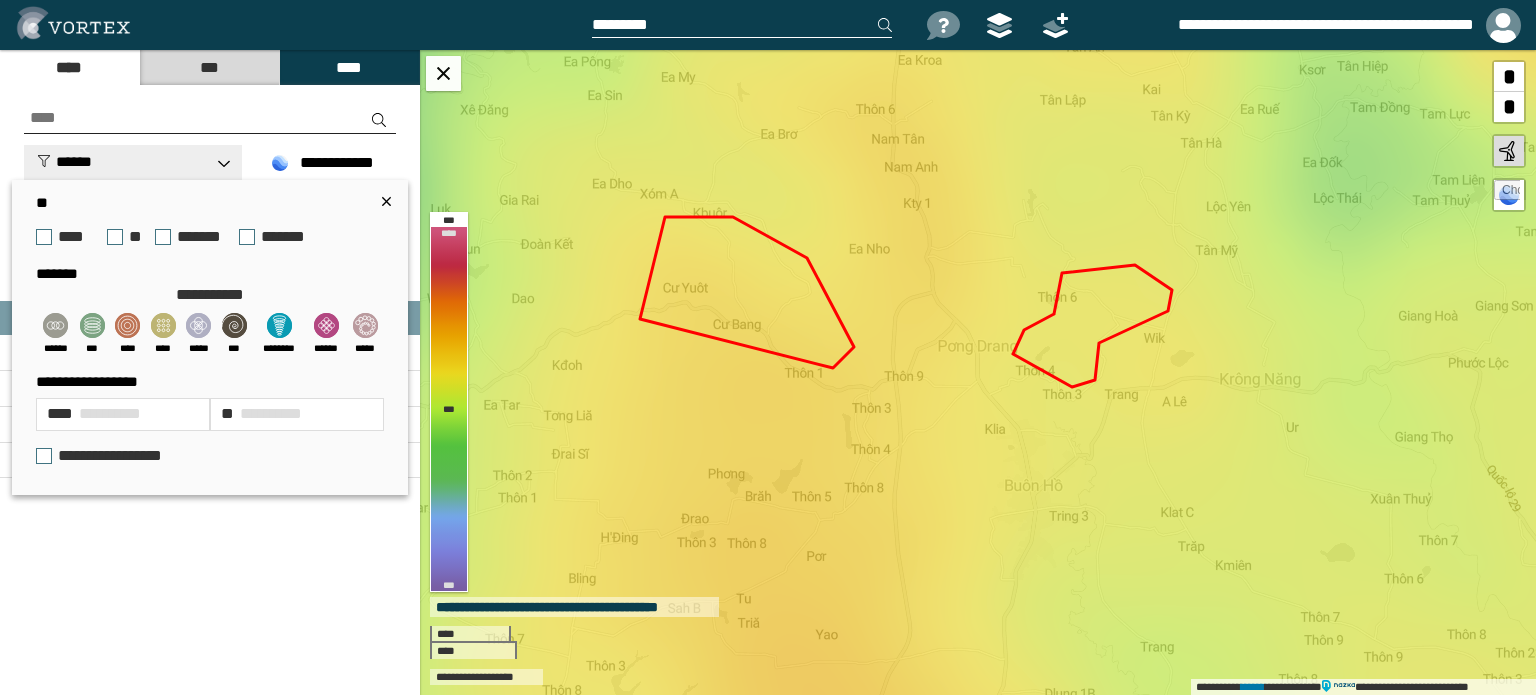 click on "******" at bounding box center (133, 163) 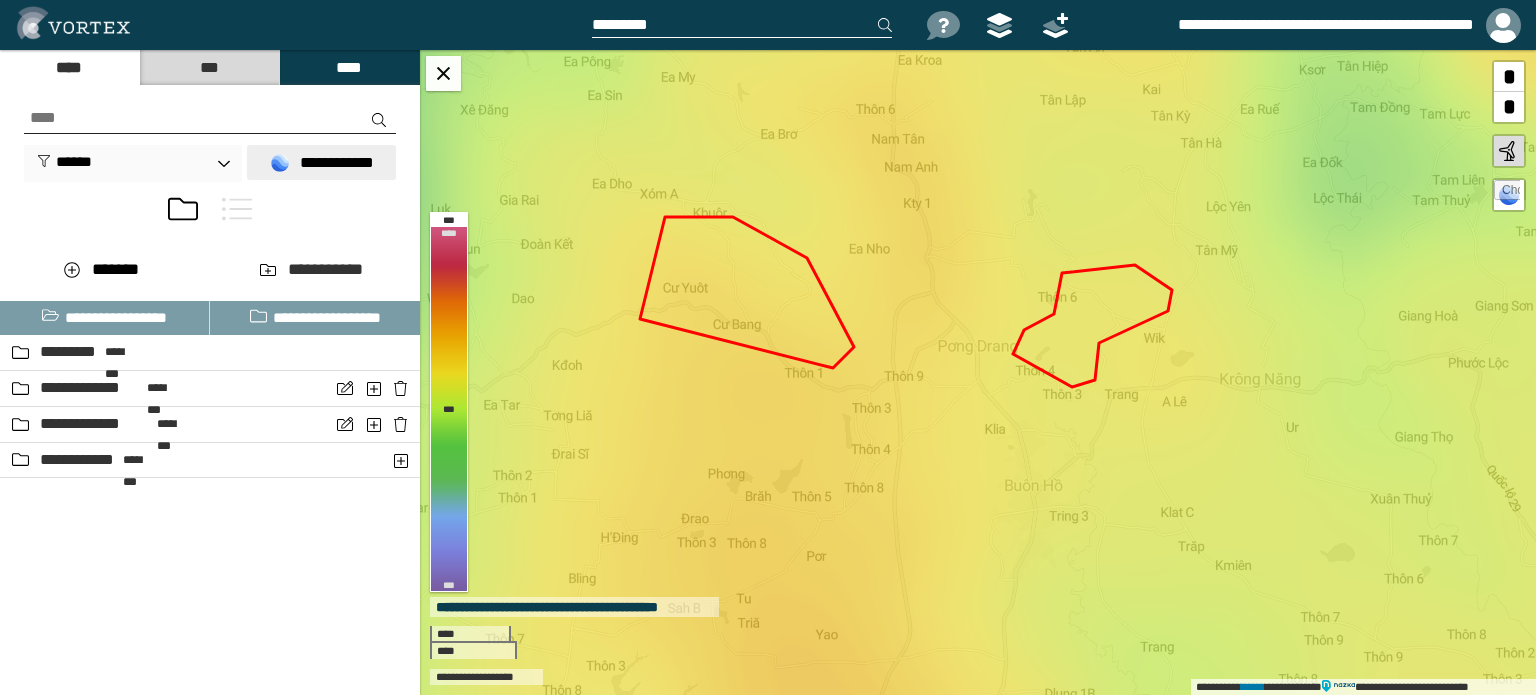 click on "**********" at bounding box center (321, 162) 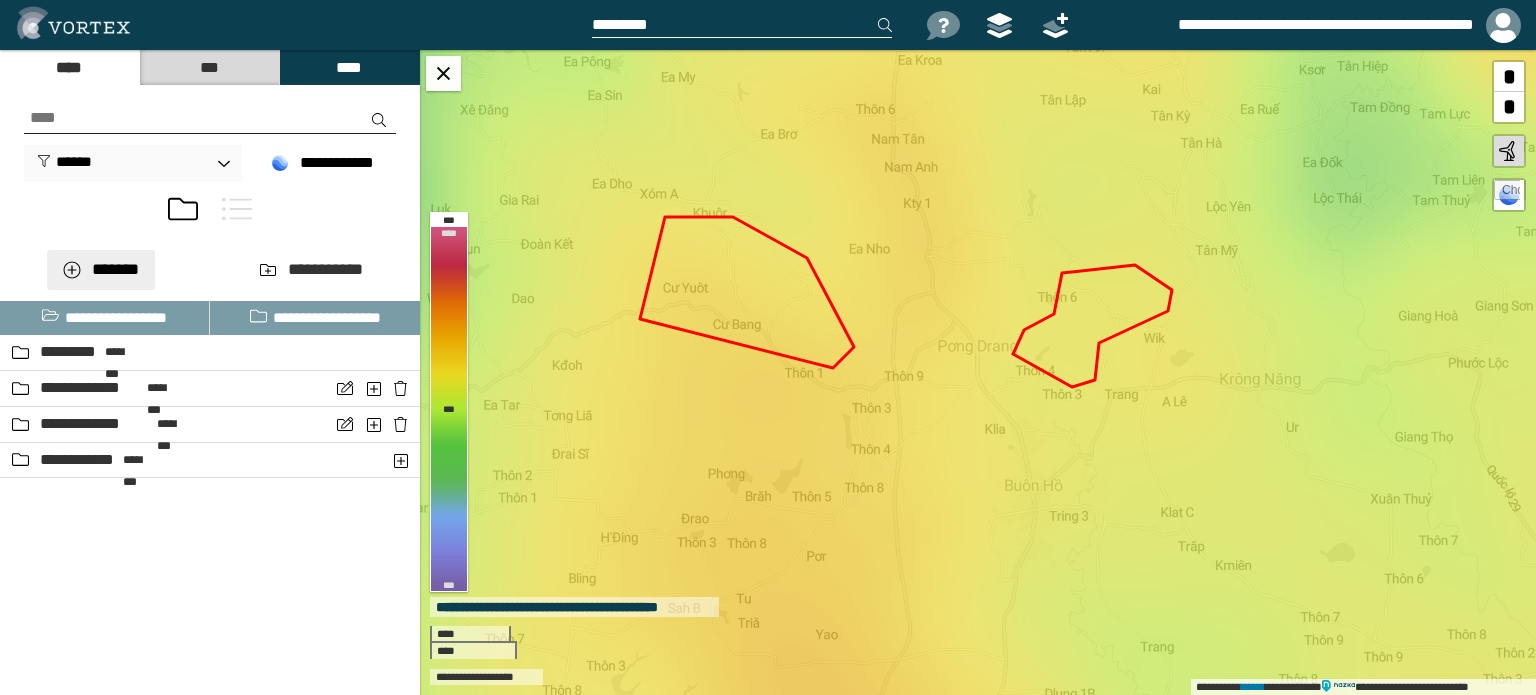 click on "*******" at bounding box center (101, 270) 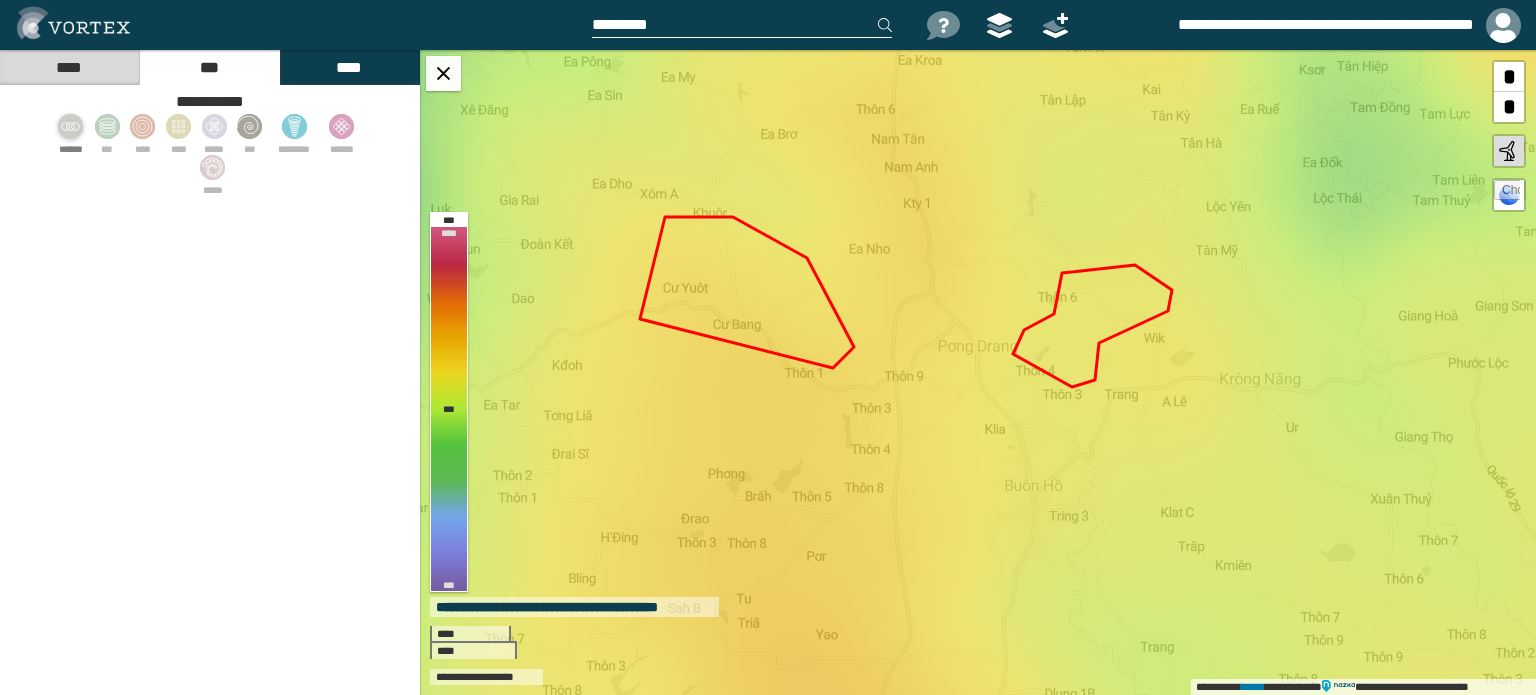 click 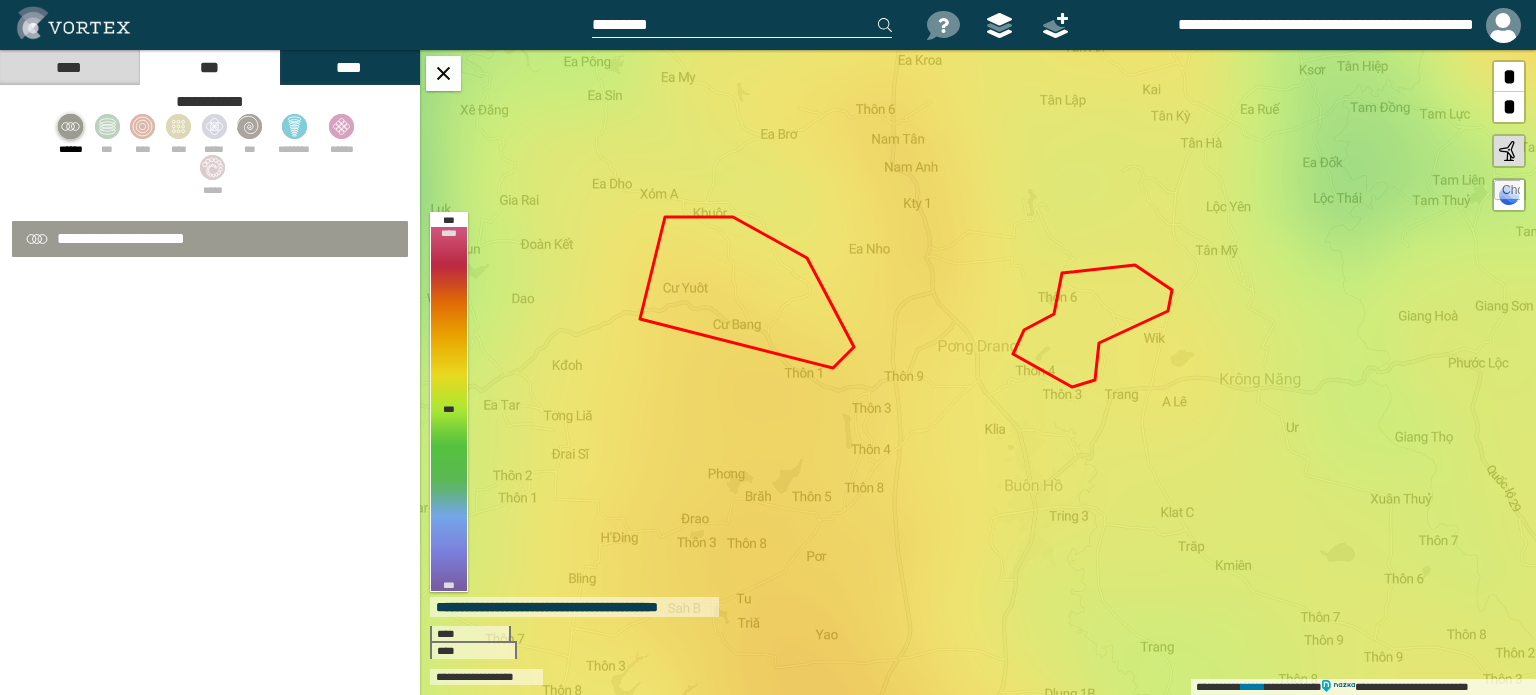 select on "**" 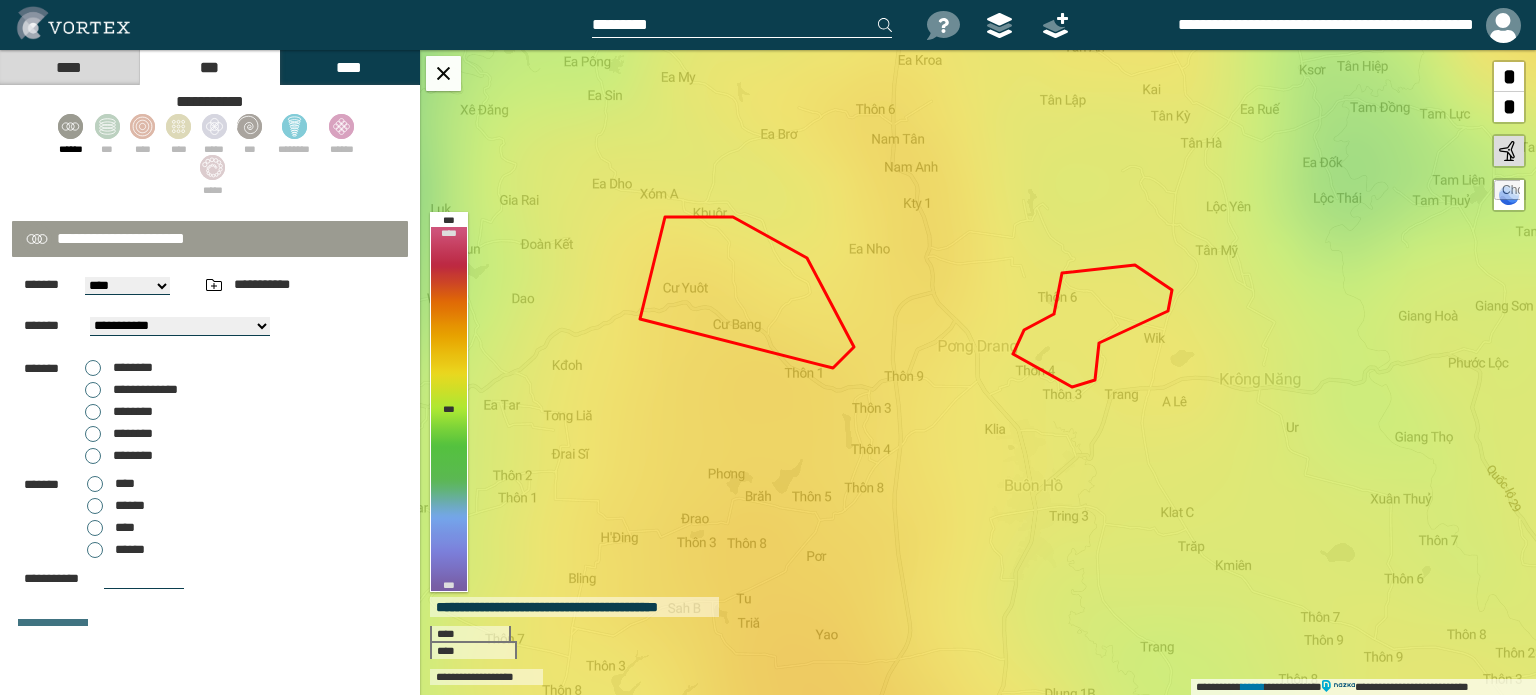 scroll, scrollTop: 117, scrollLeft: 0, axis: vertical 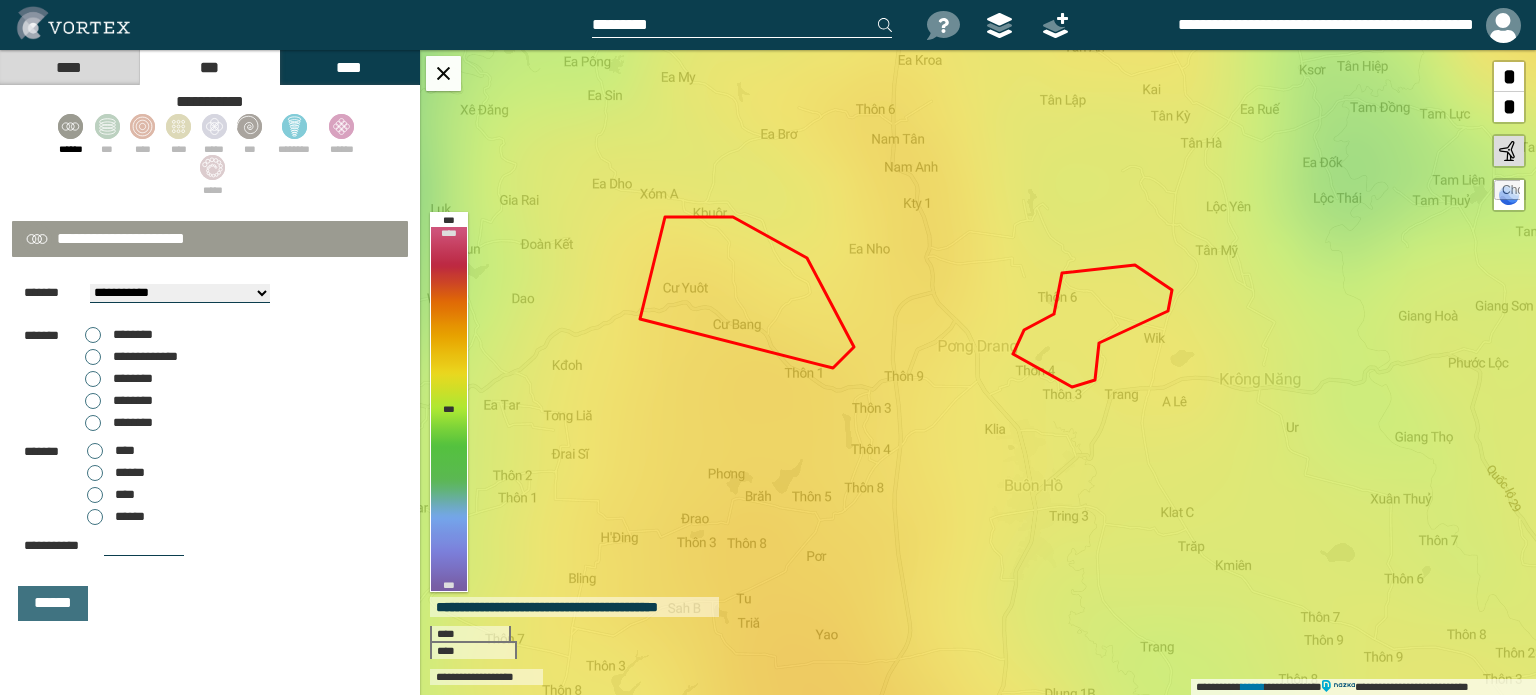 click on "****" at bounding box center [349, 67] 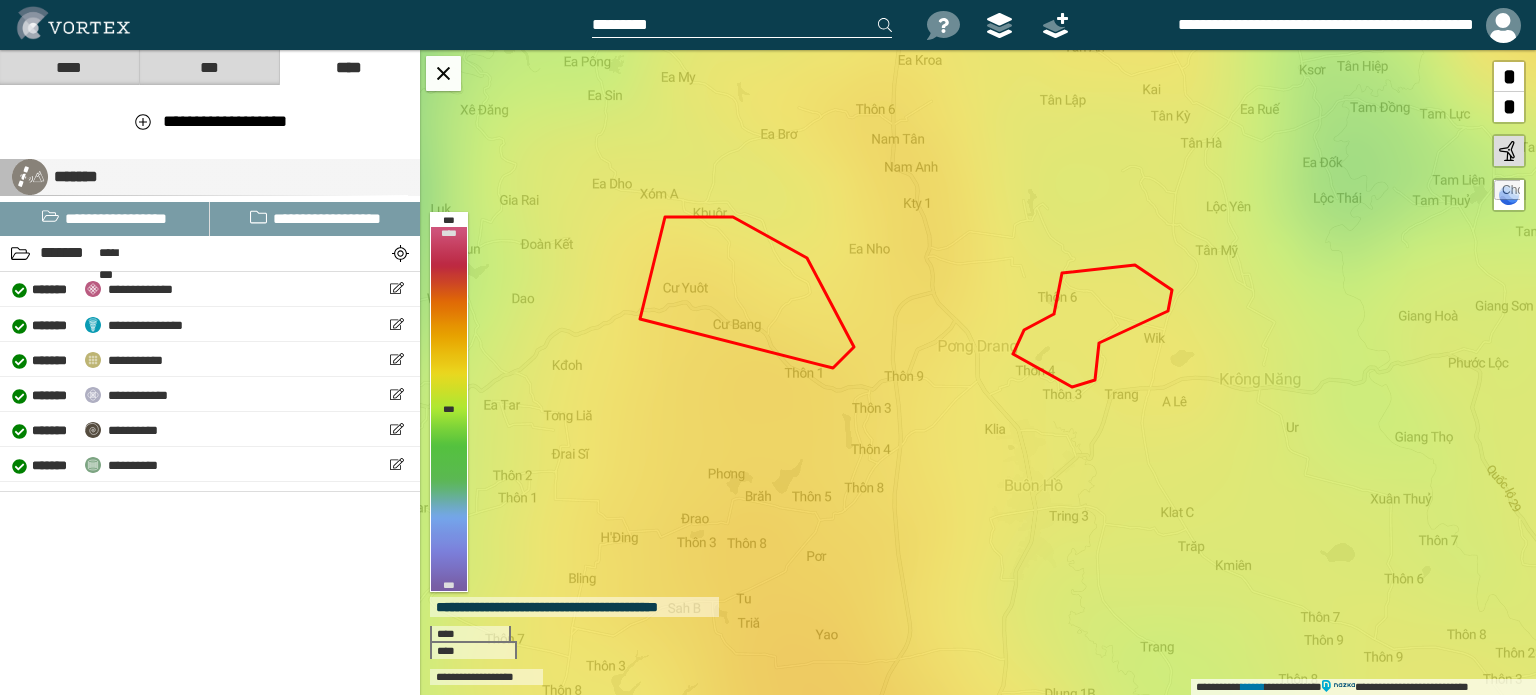 click on "*******" at bounding box center (210, 177) 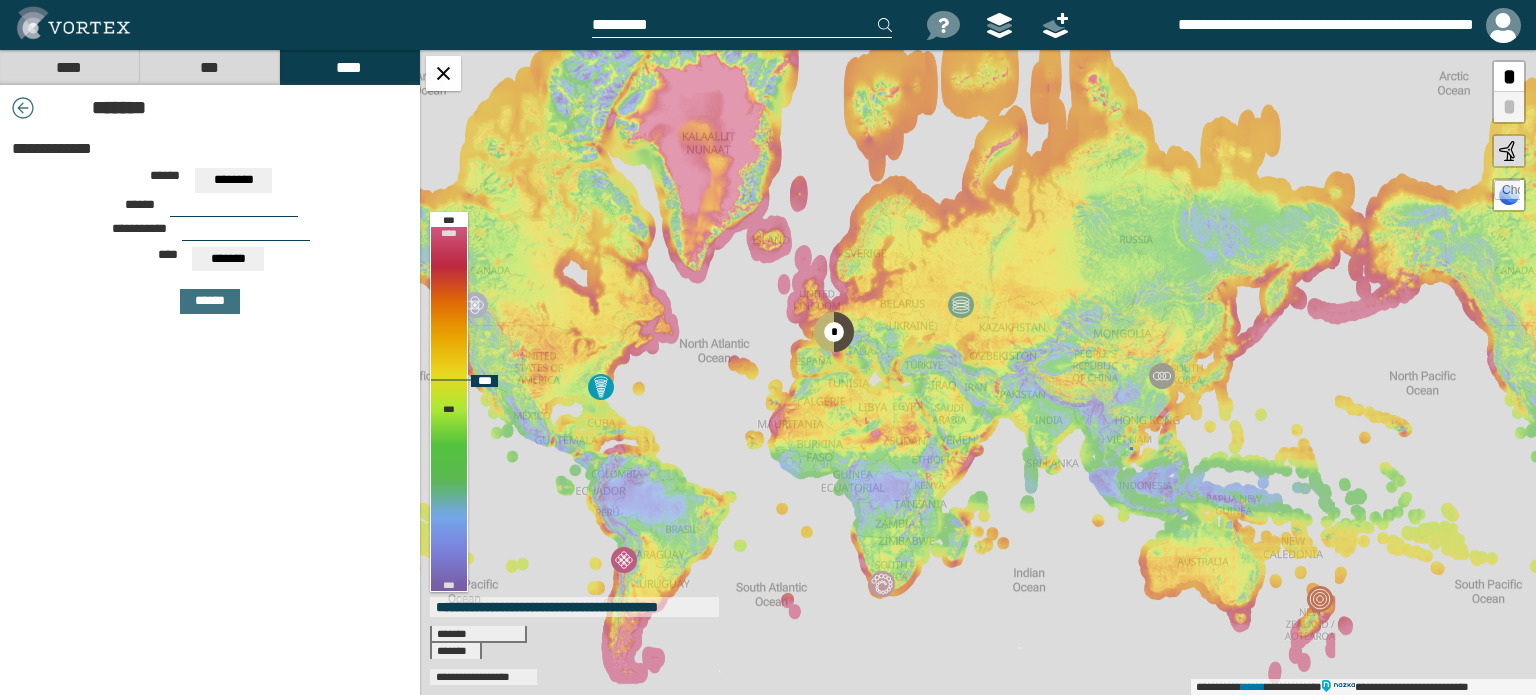 drag, startPoint x: 1049, startPoint y: 409, endPoint x: 921, endPoint y: 383, distance: 130.61394 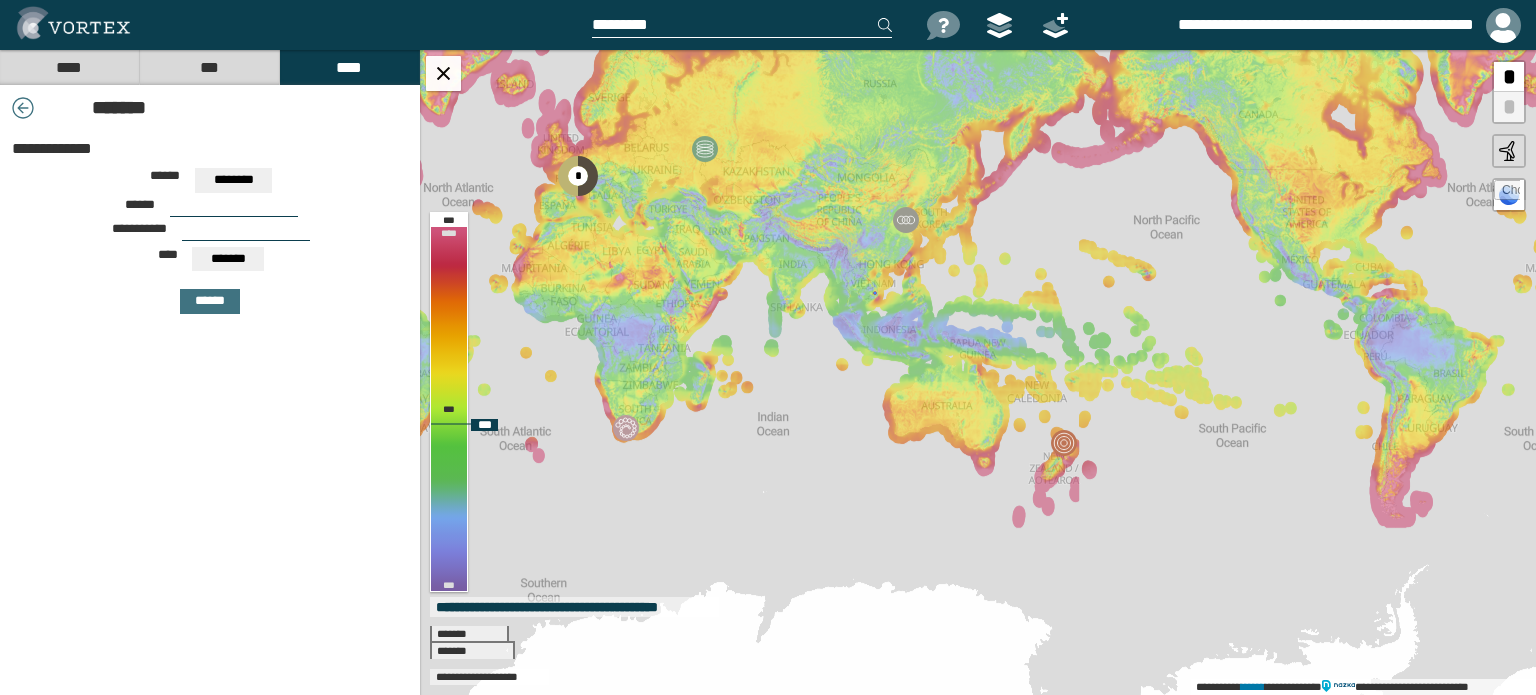drag, startPoint x: 1120, startPoint y: 445, endPoint x: 918, endPoint y: 313, distance: 241.30478 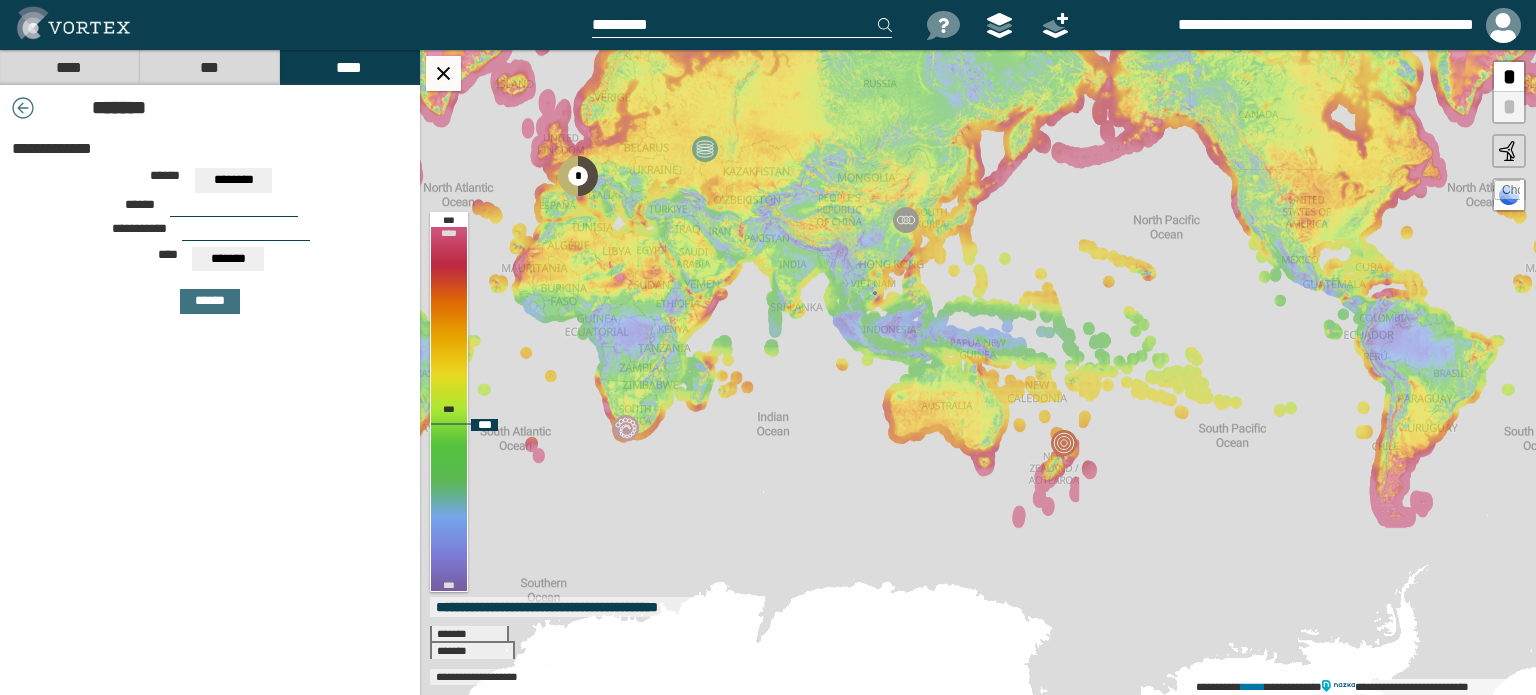 click 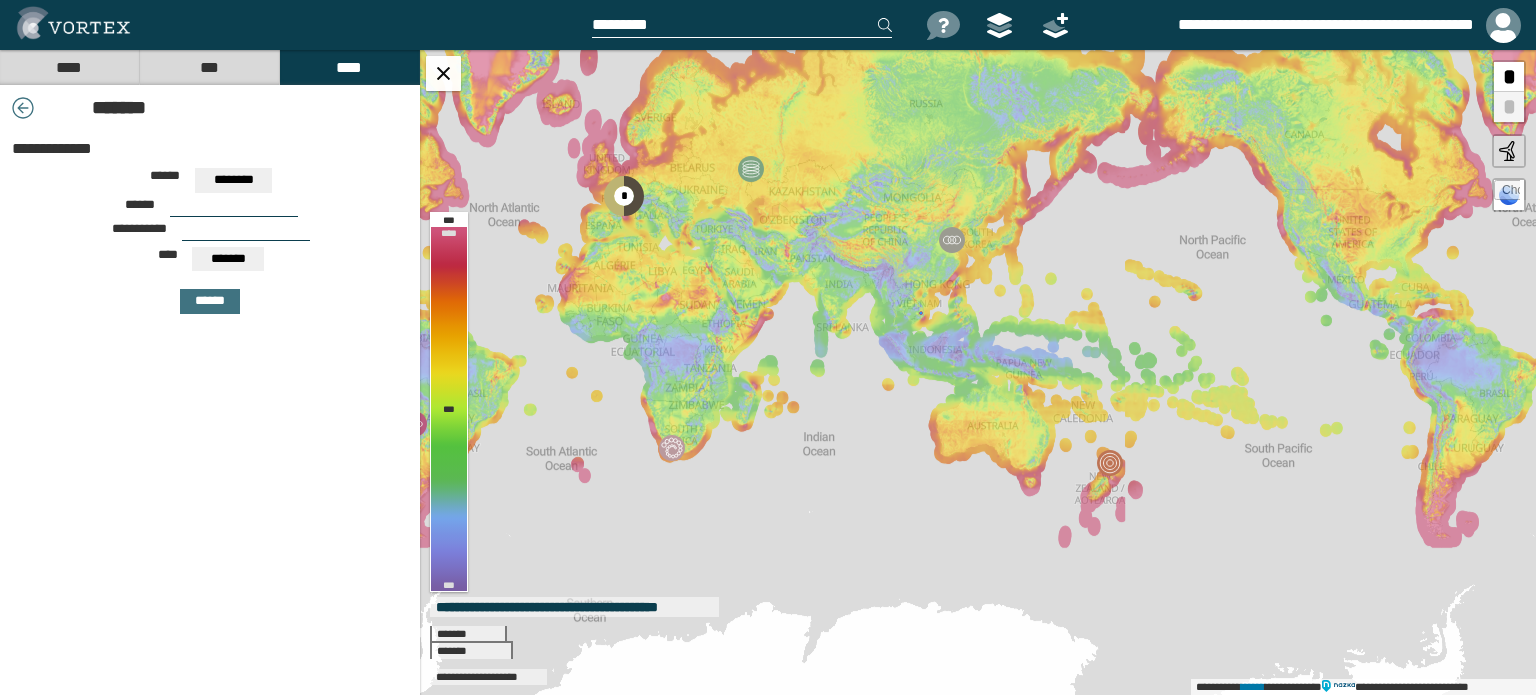 click on "*******" at bounding box center (228, 259) 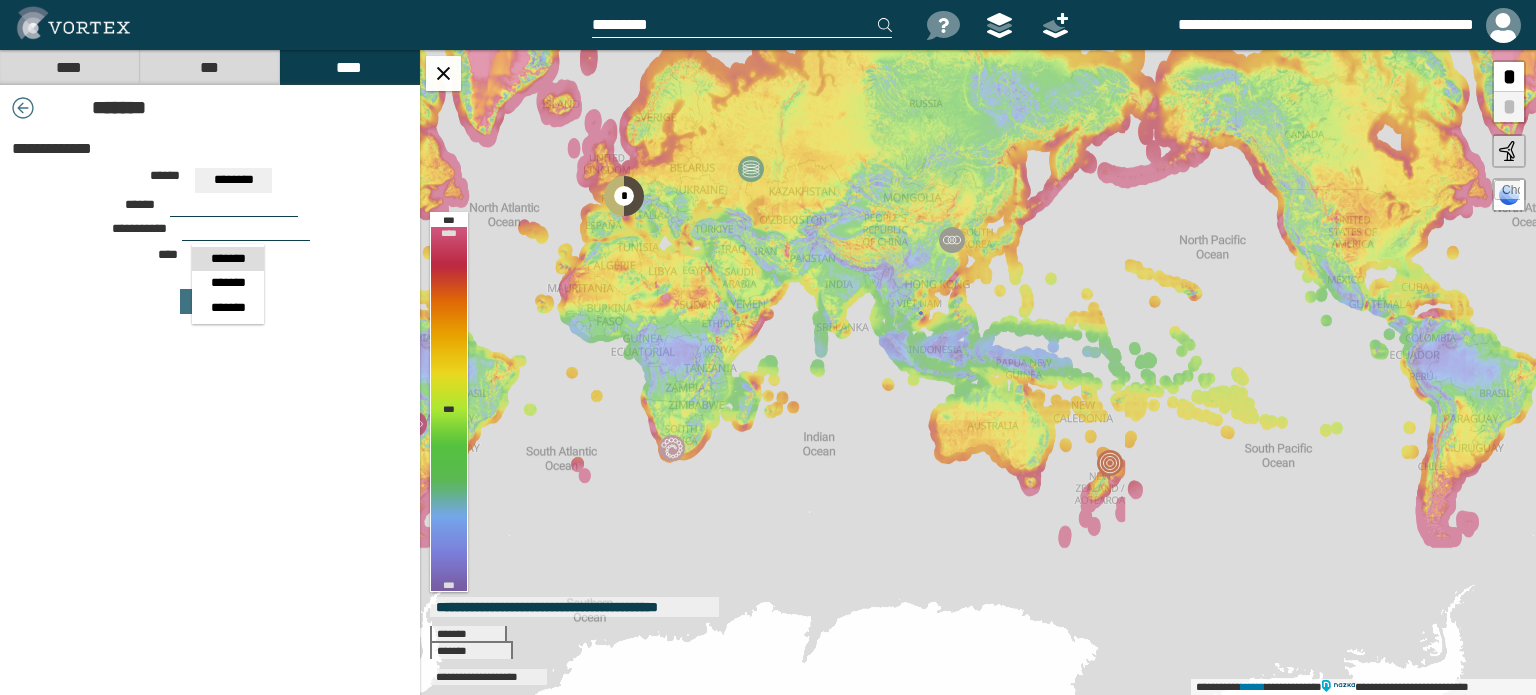 click on "*******" at bounding box center (228, 259) 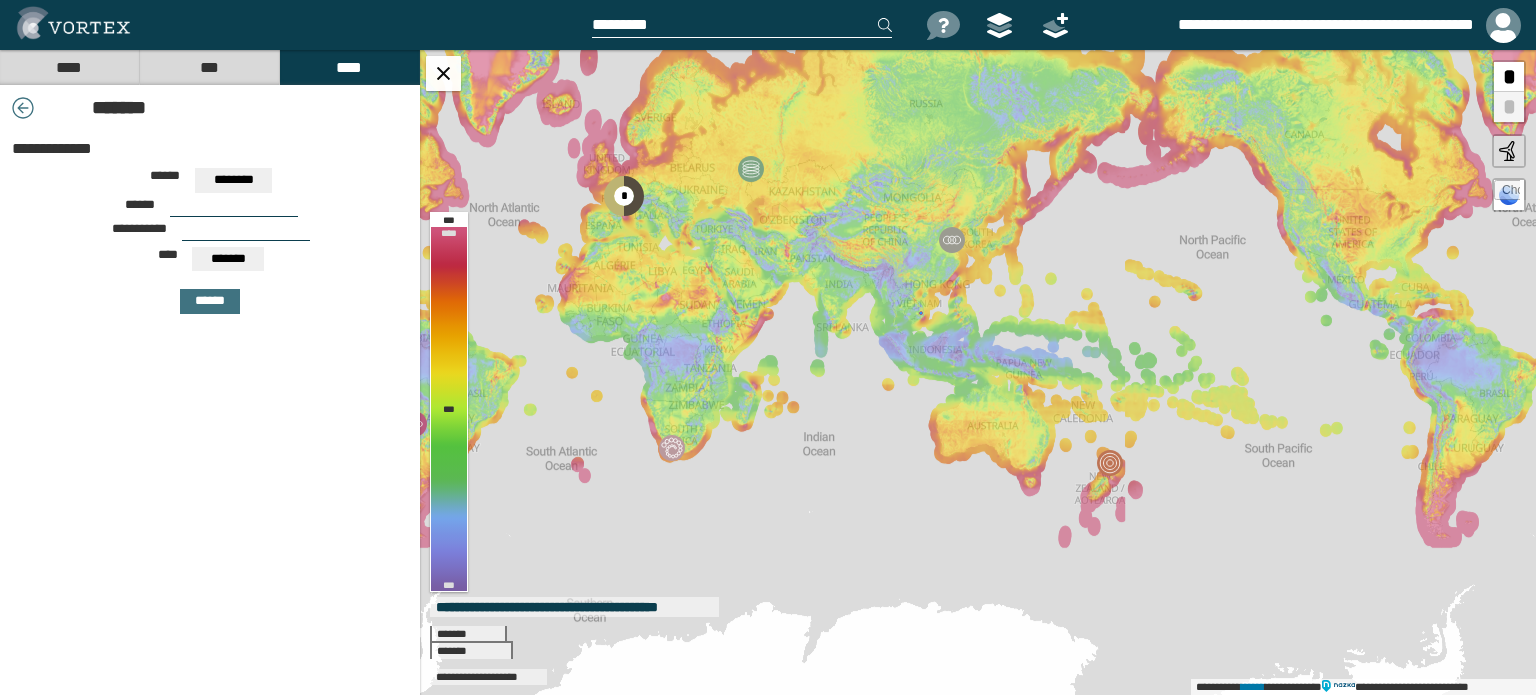 click on "*******" at bounding box center [228, 259] 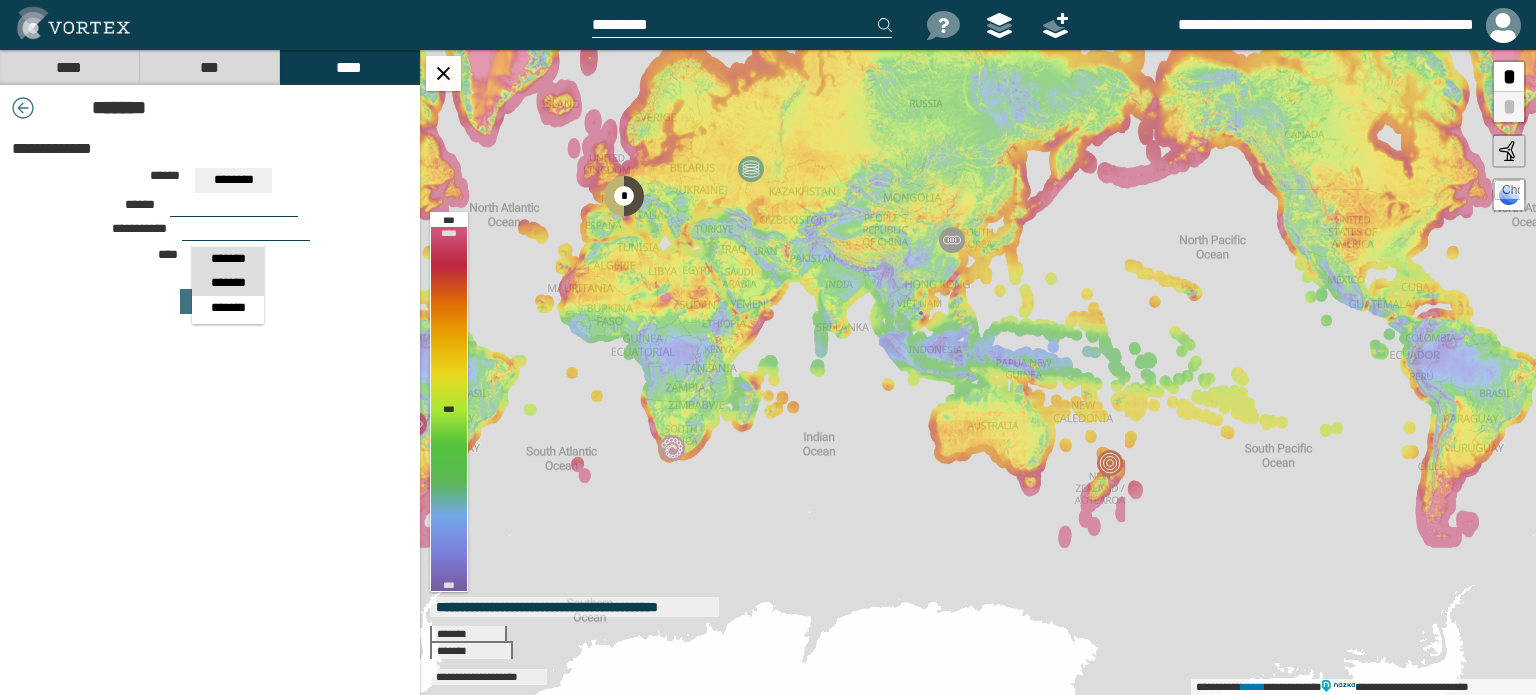 click on "*******" at bounding box center (228, 283) 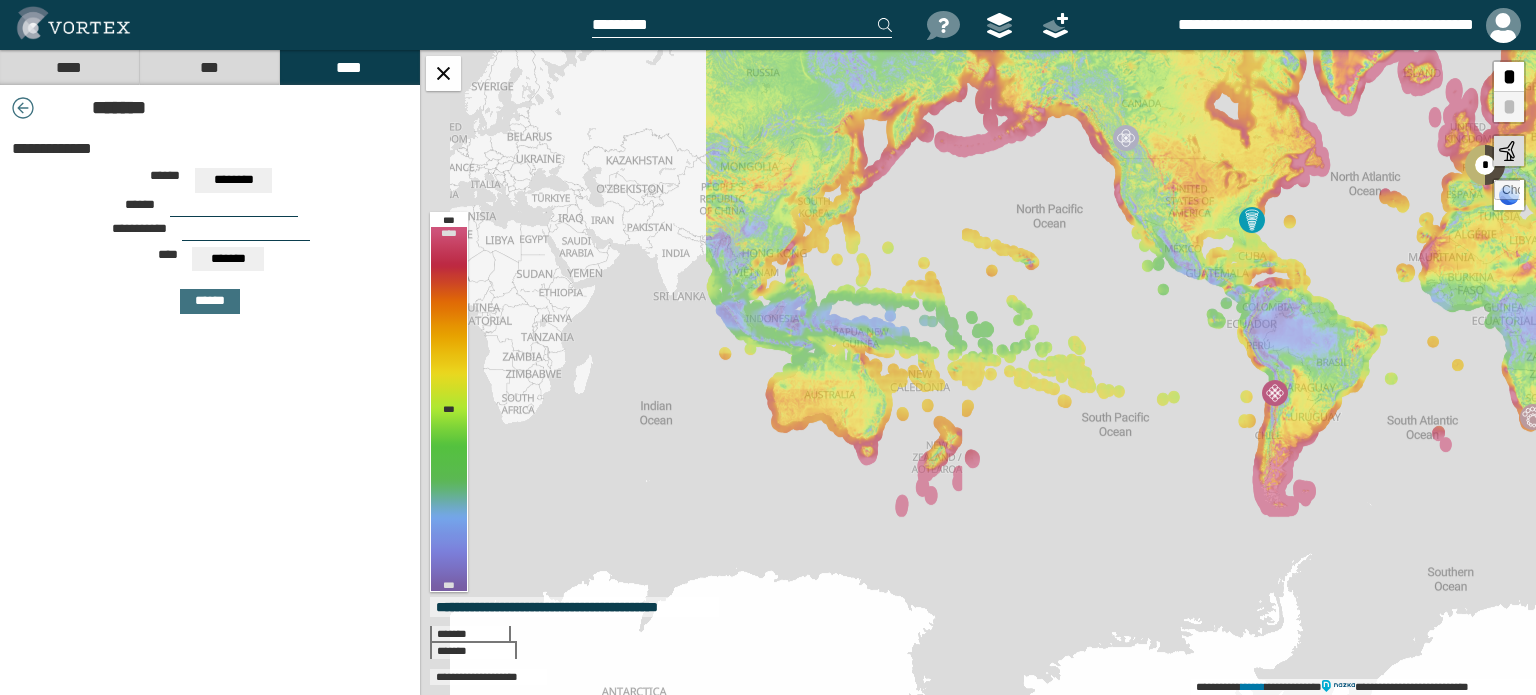 drag, startPoint x: 1074, startPoint y: 357, endPoint x: 898, endPoint y: 325, distance: 178.88544 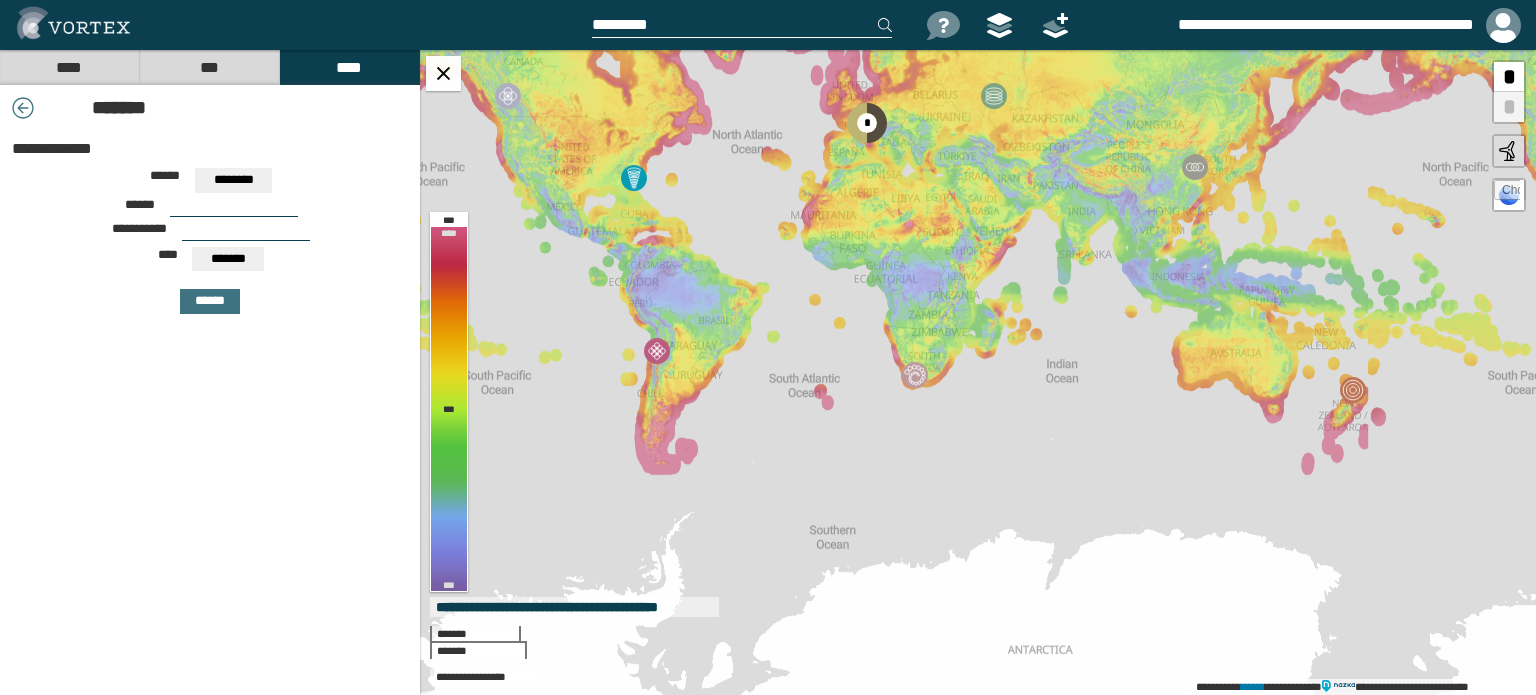 drag, startPoint x: 686, startPoint y: 231, endPoint x: 562, endPoint y: 262, distance: 127.81628 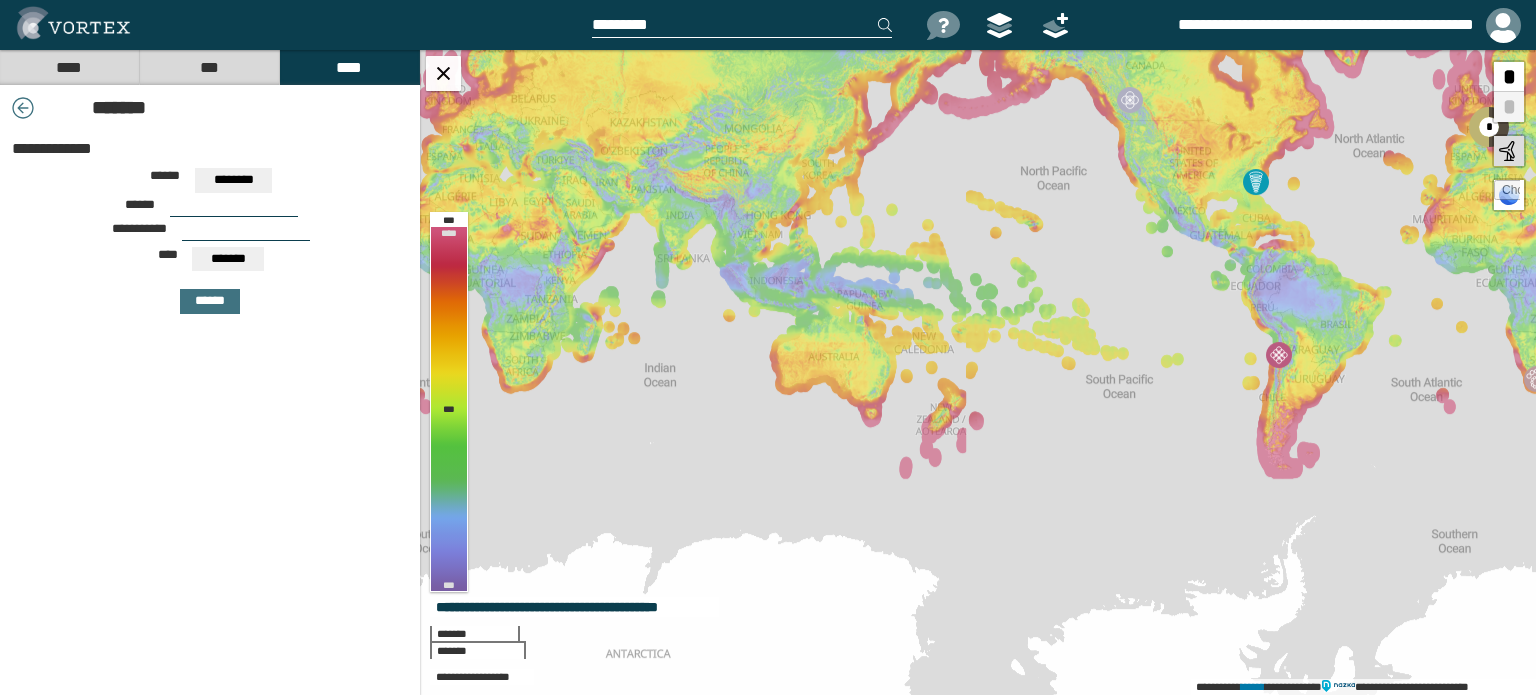 drag, startPoint x: 1100, startPoint y: 286, endPoint x: 715, endPoint y: 294, distance: 385.0831 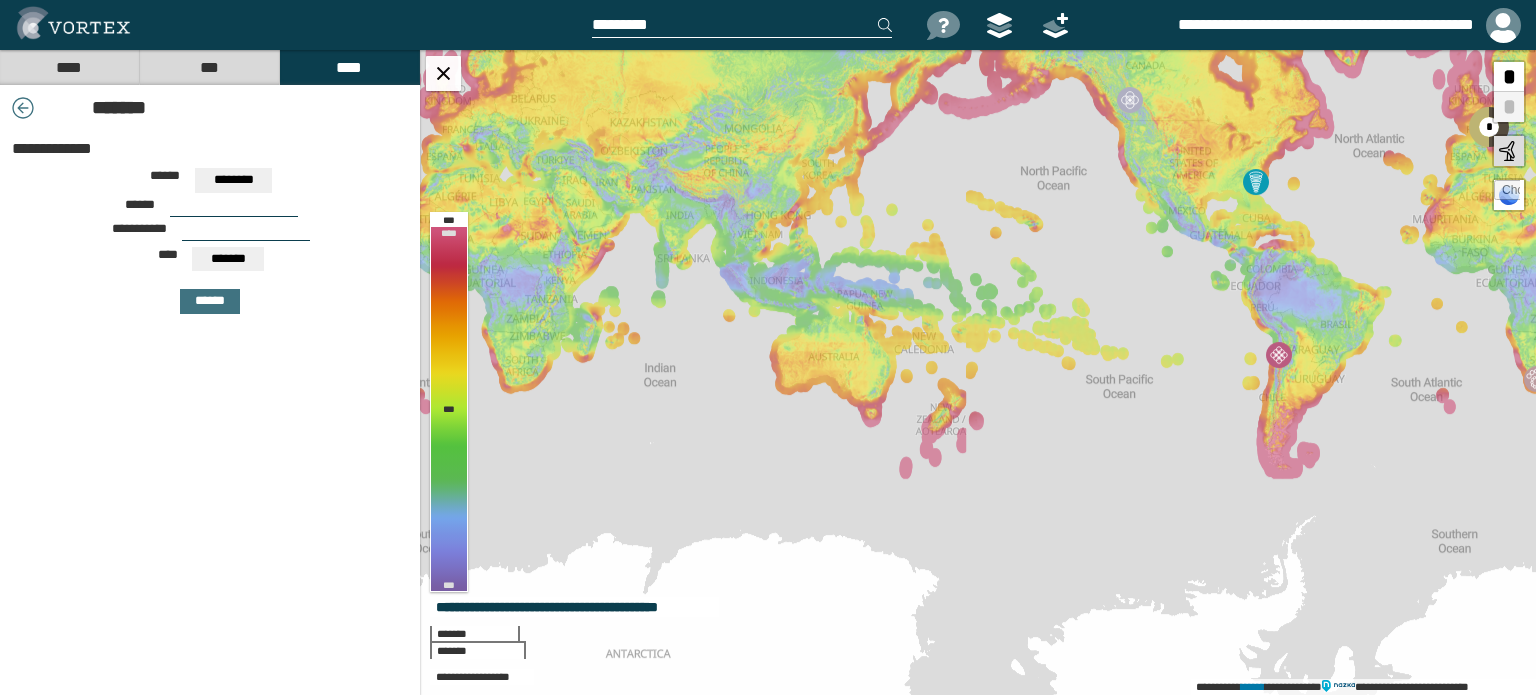 click on "**********" at bounding box center (978, 372) 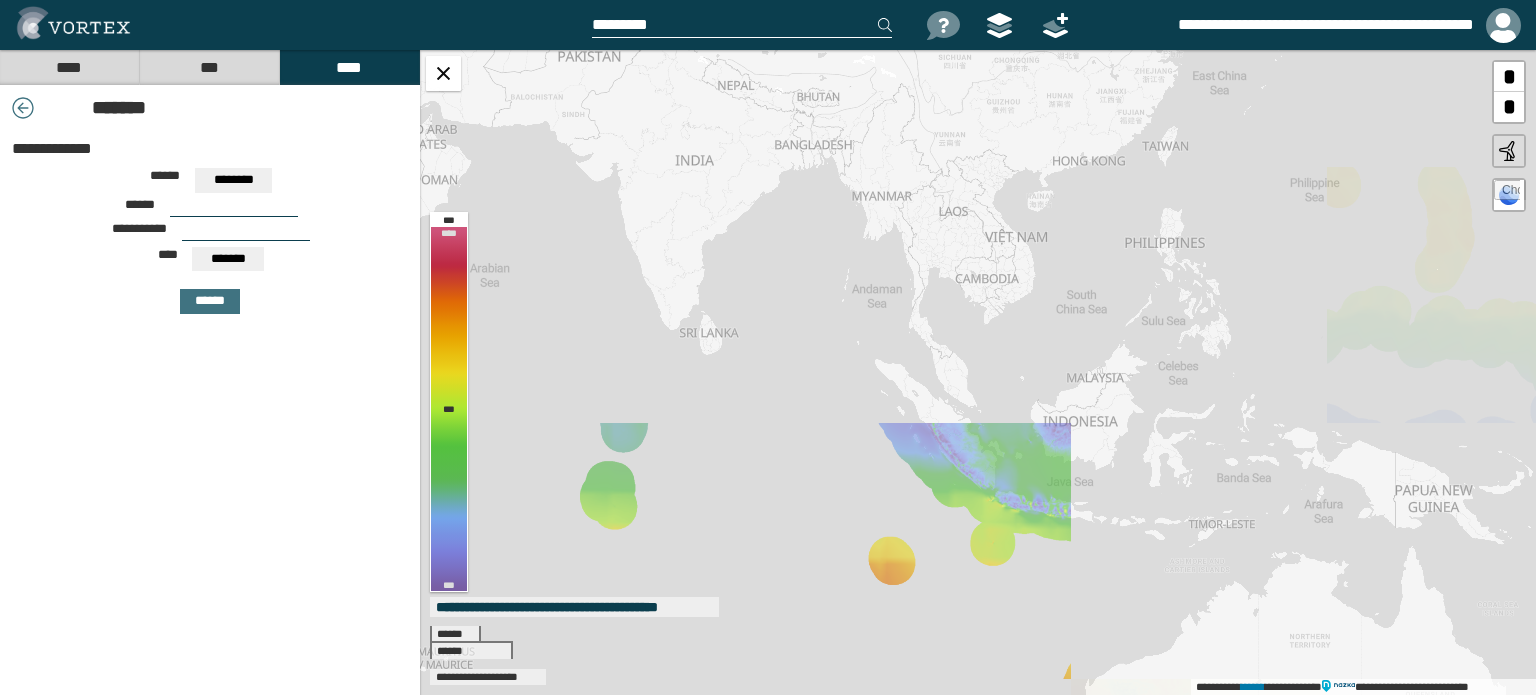 drag, startPoint x: 804, startPoint y: 294, endPoint x: 1080, endPoint y: 518, distance: 355.46027 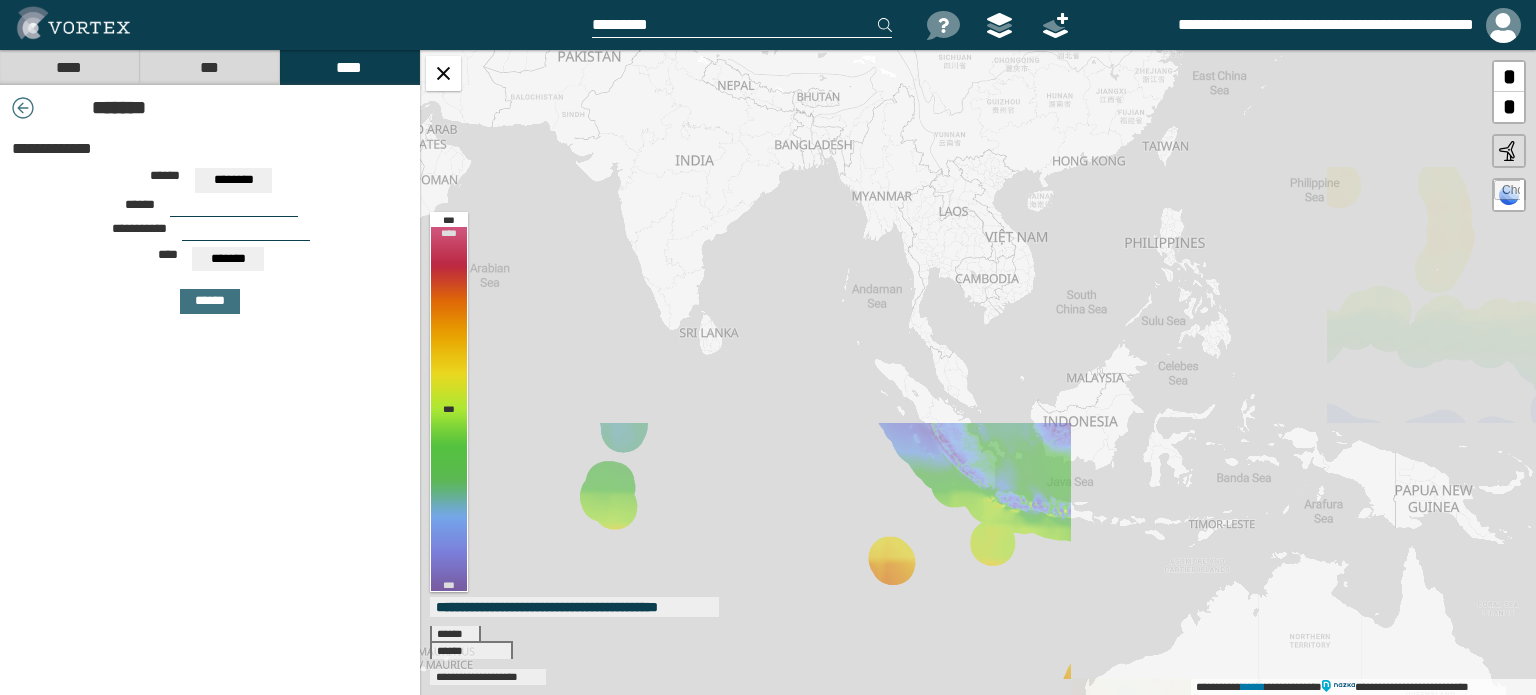 click on "**********" at bounding box center (978, 372) 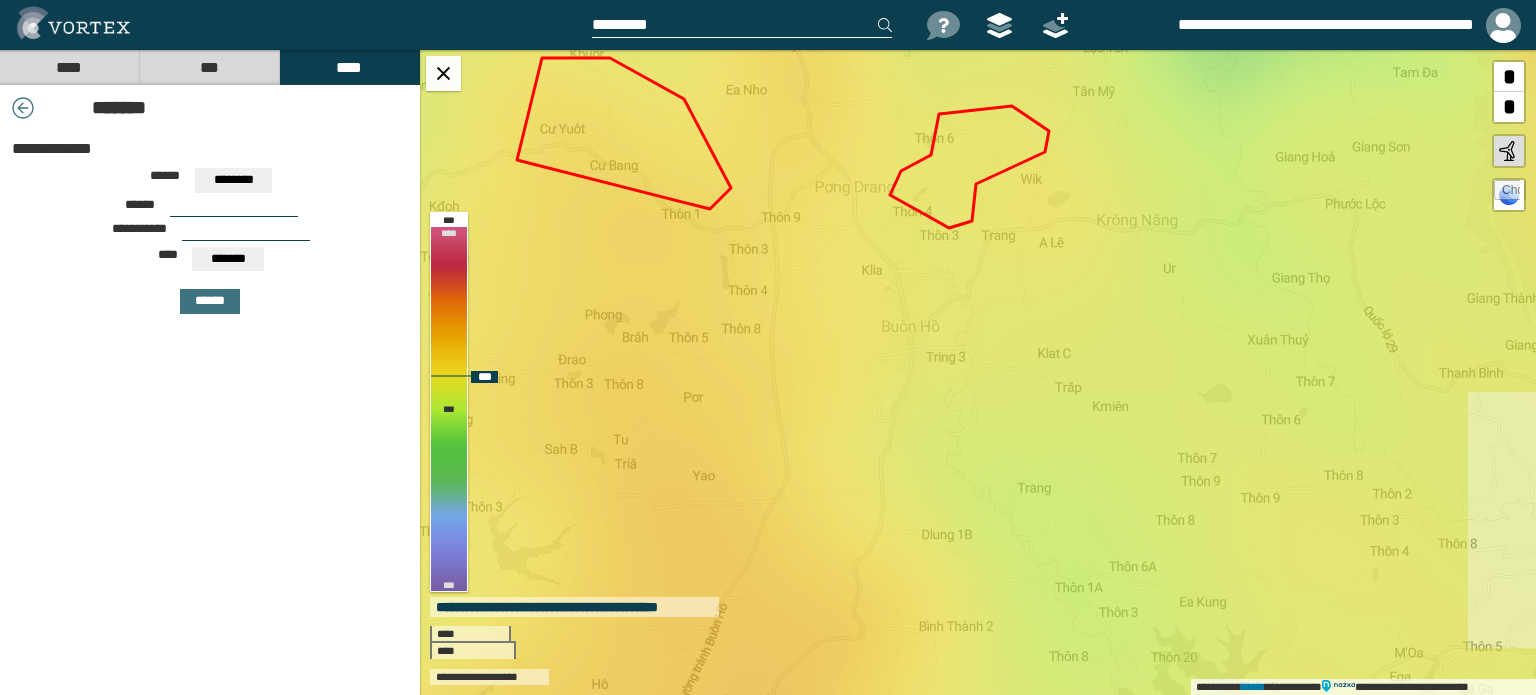 click on "**********" at bounding box center [978, 372] 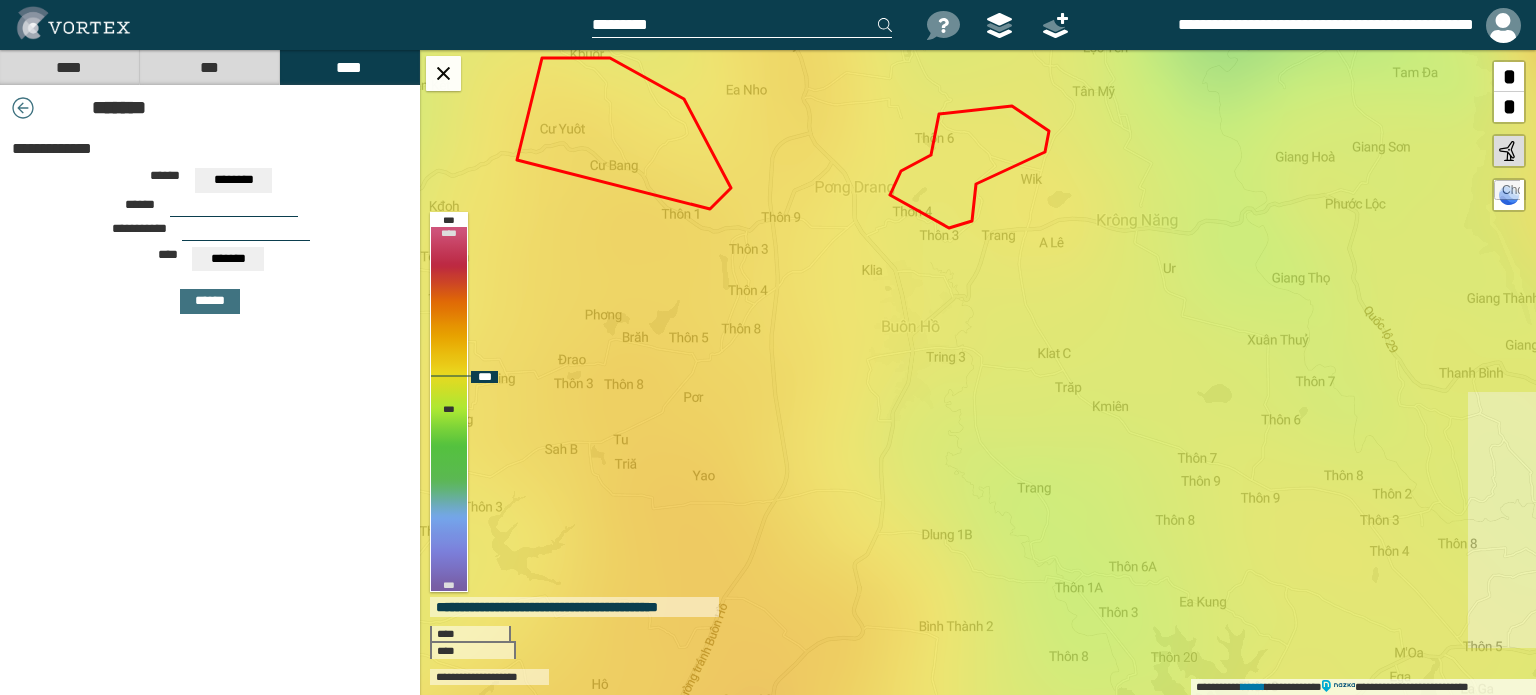 type on "**********" 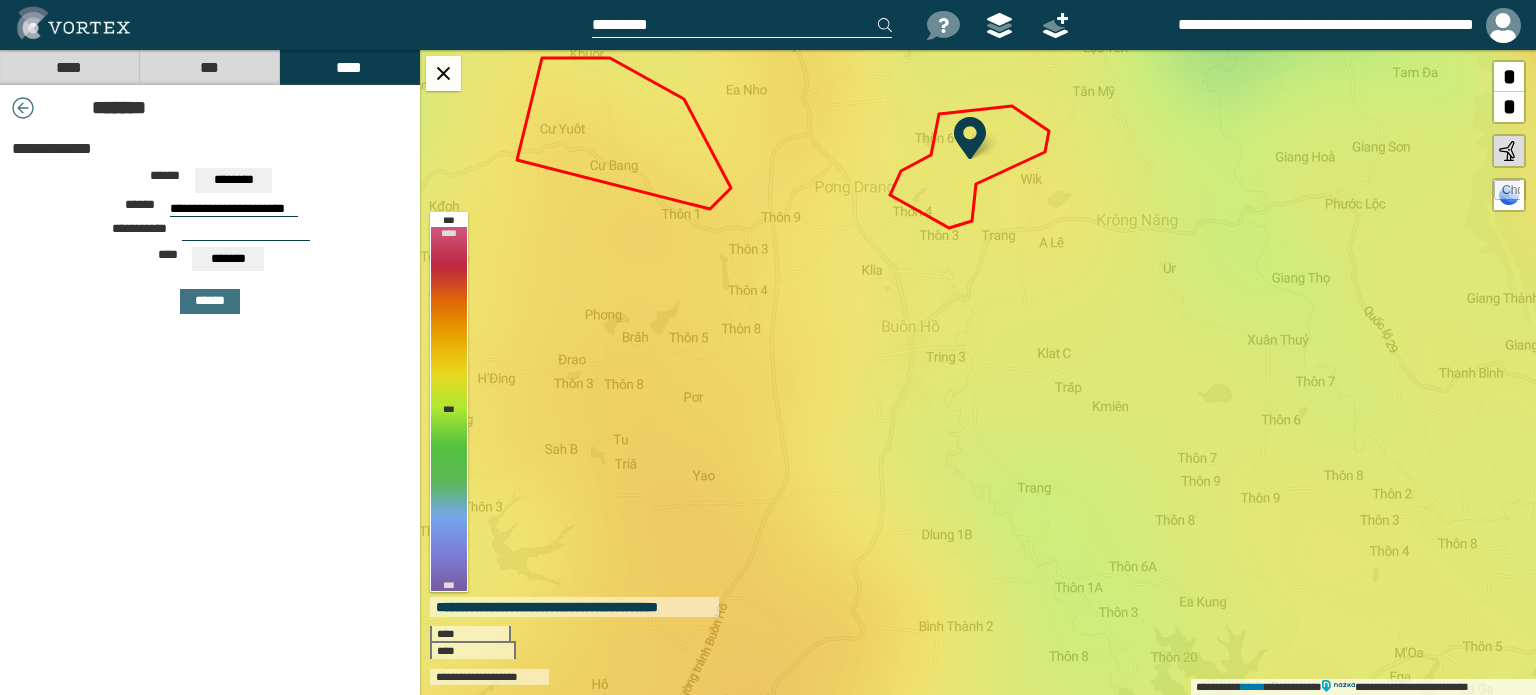 click at bounding box center [246, 233] 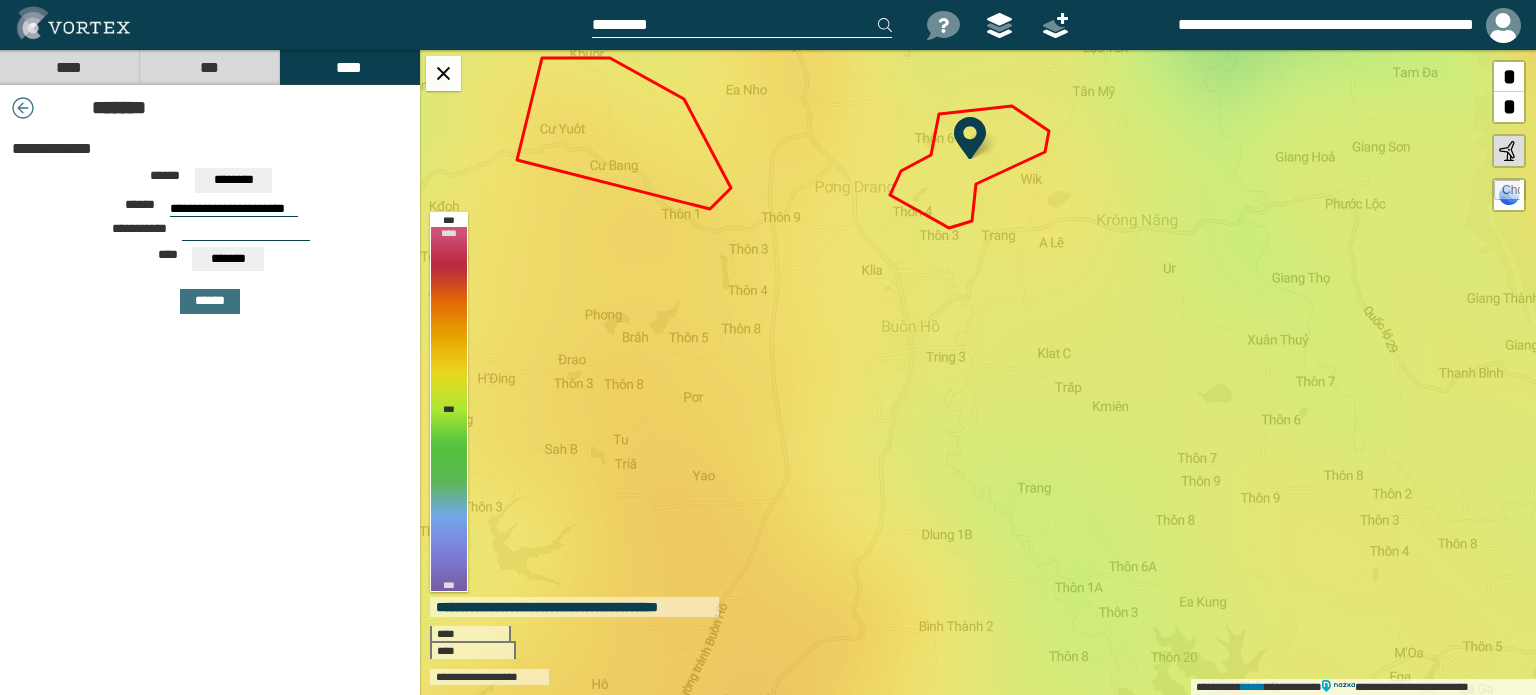 type on "*******" 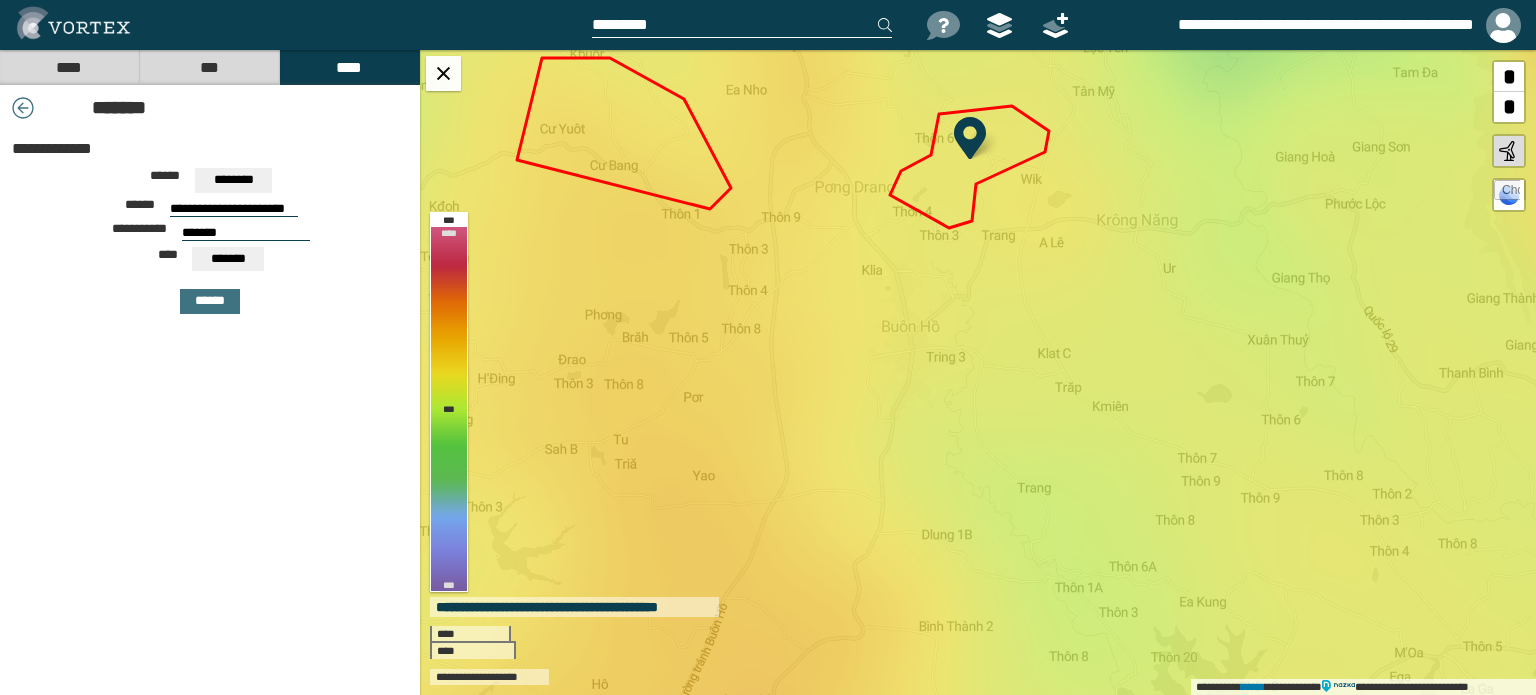 click on "*******" at bounding box center (228, 259) 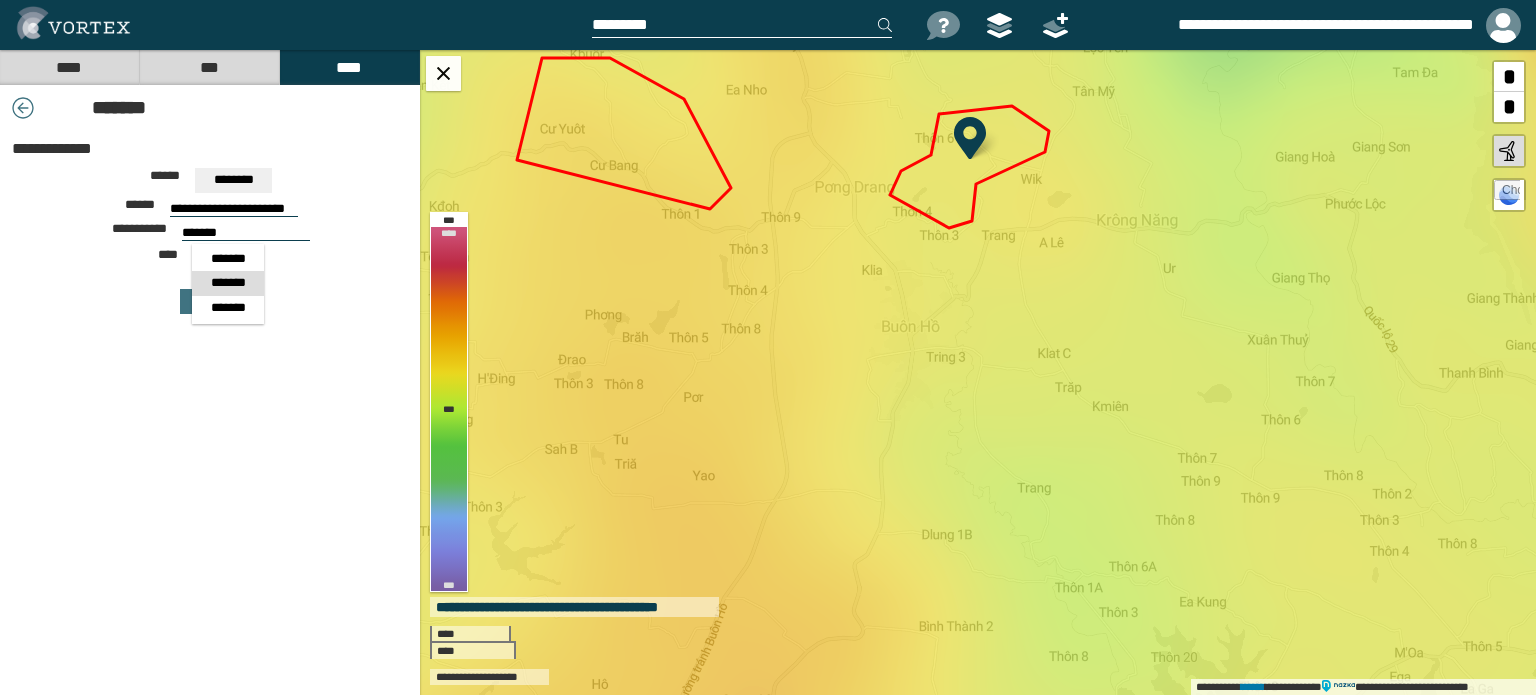 click on "*******" at bounding box center [228, 283] 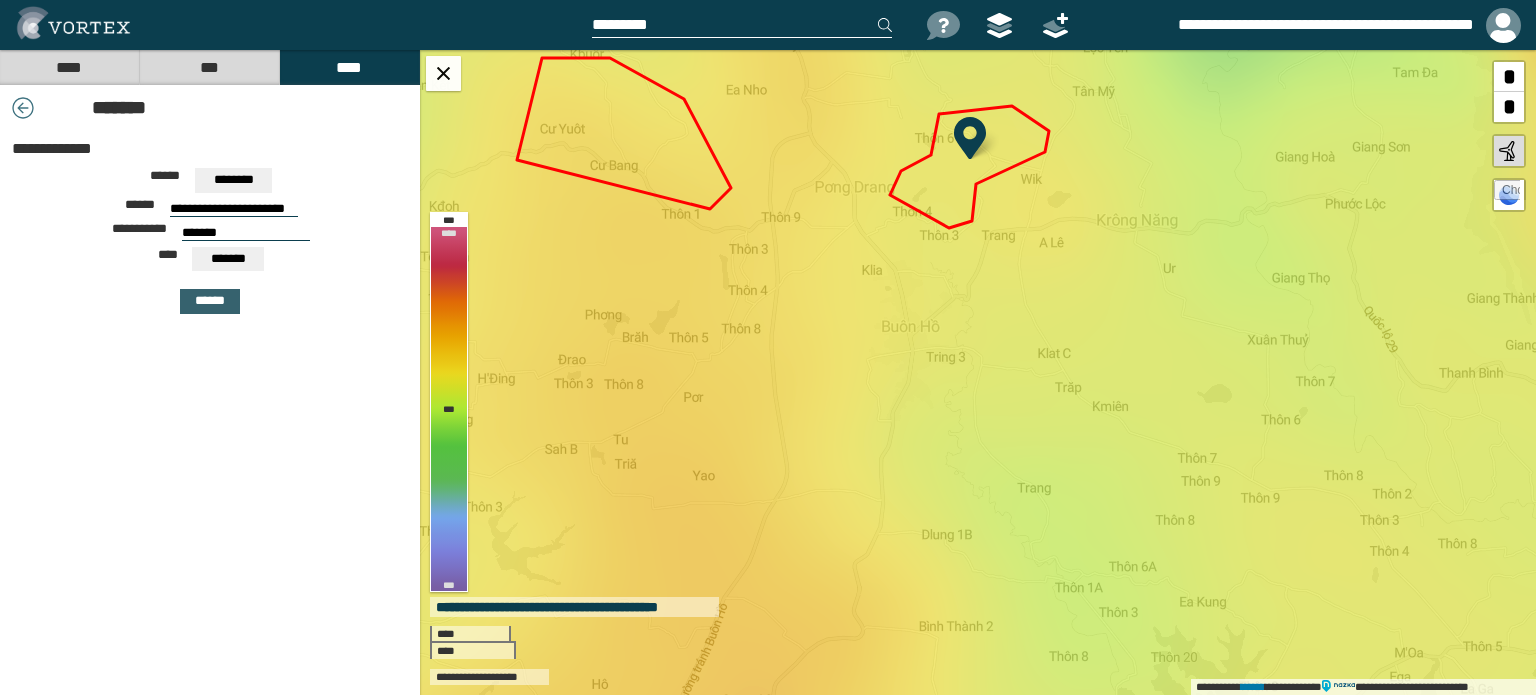 click on "******" at bounding box center (210, 301) 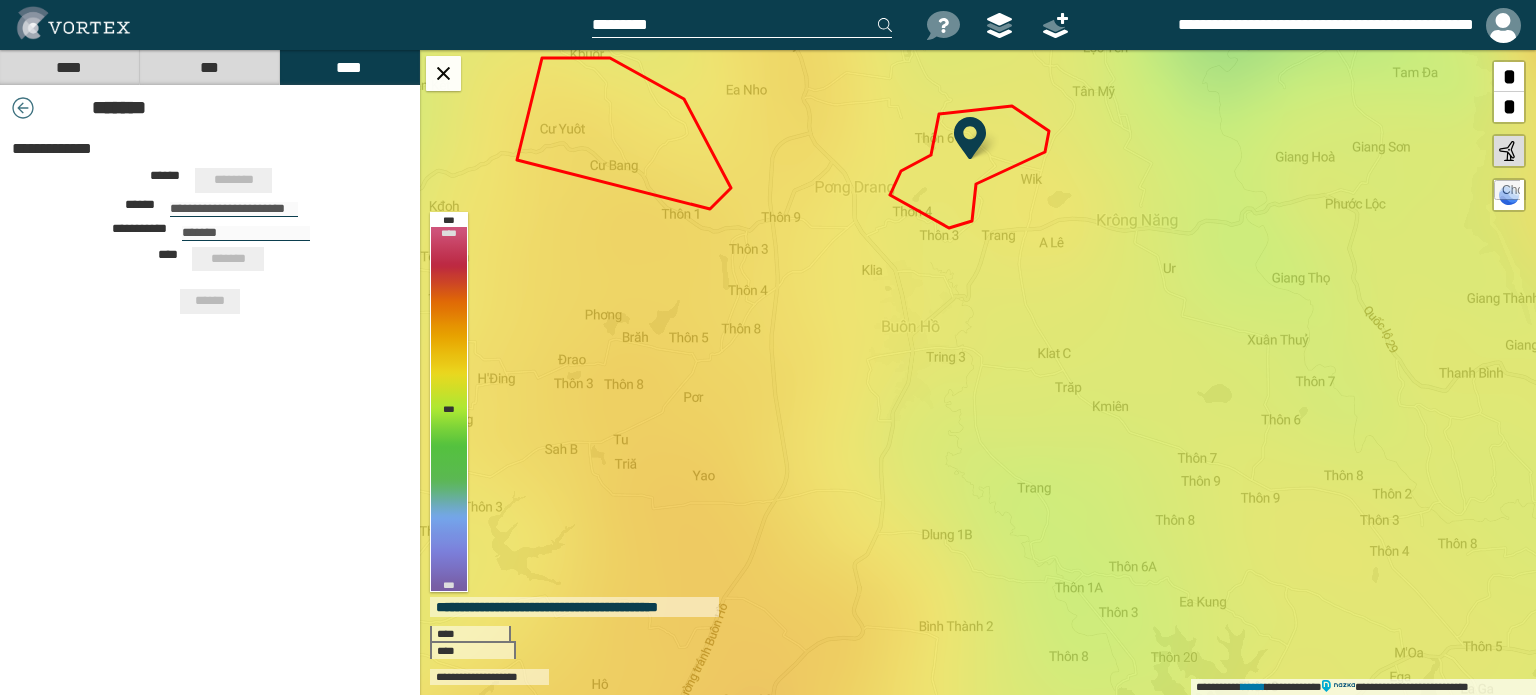 type 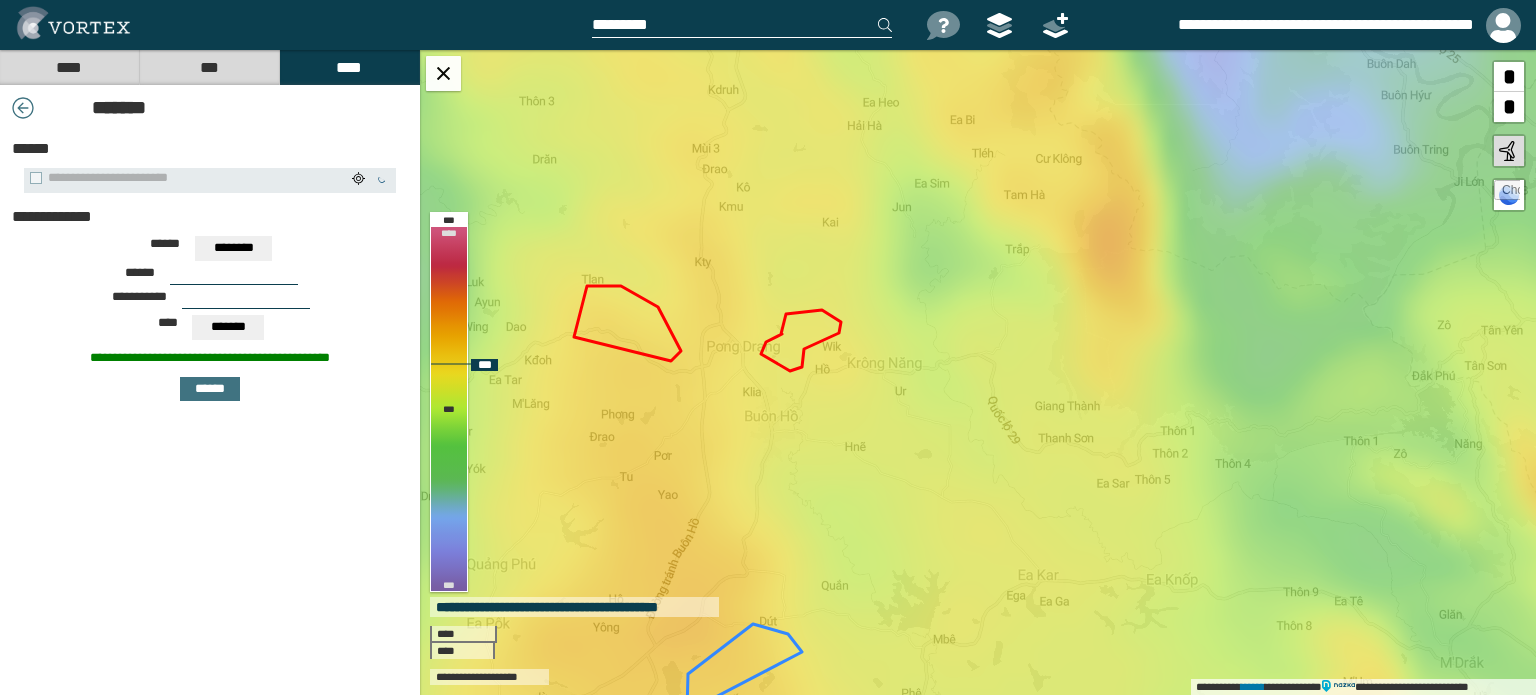 drag, startPoint x: 754, startPoint y: 315, endPoint x: 712, endPoint y: 393, distance: 88.588936 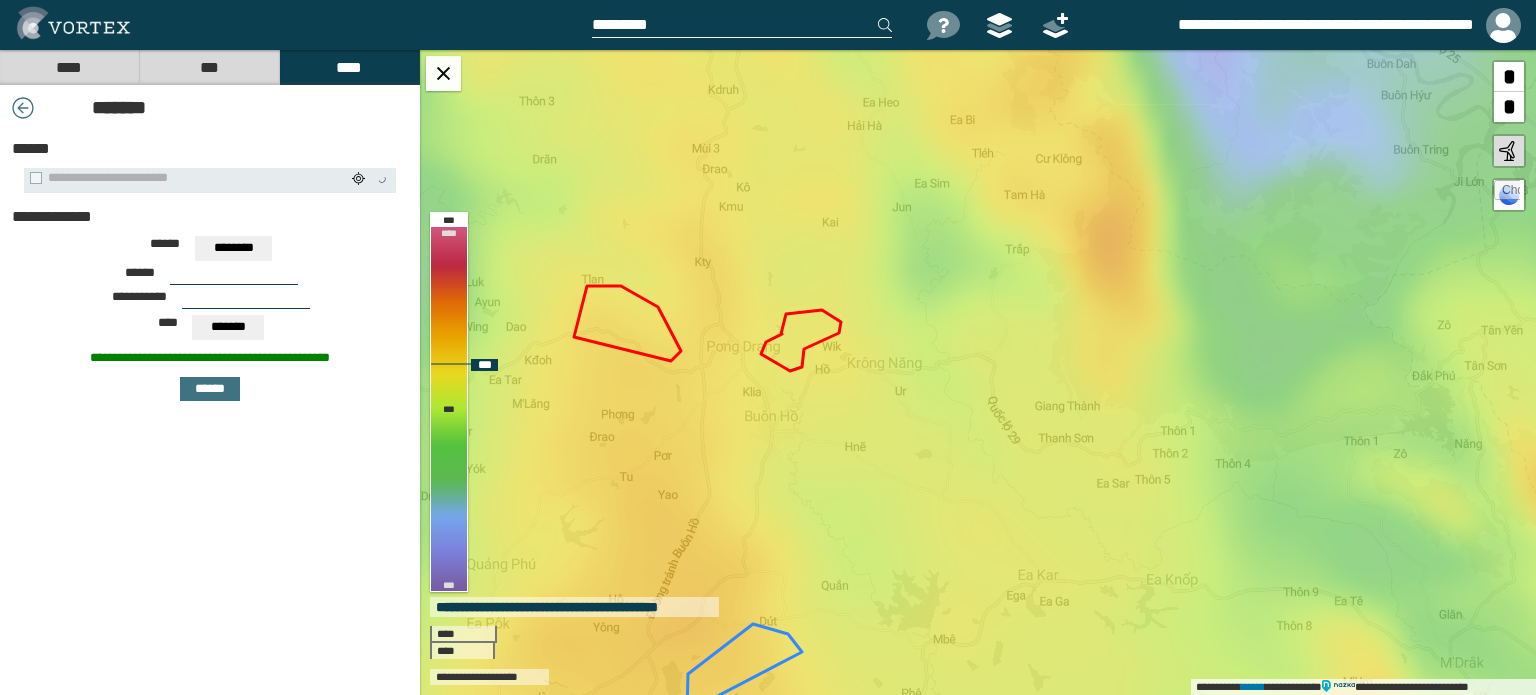 click on "**********" at bounding box center [978, 372] 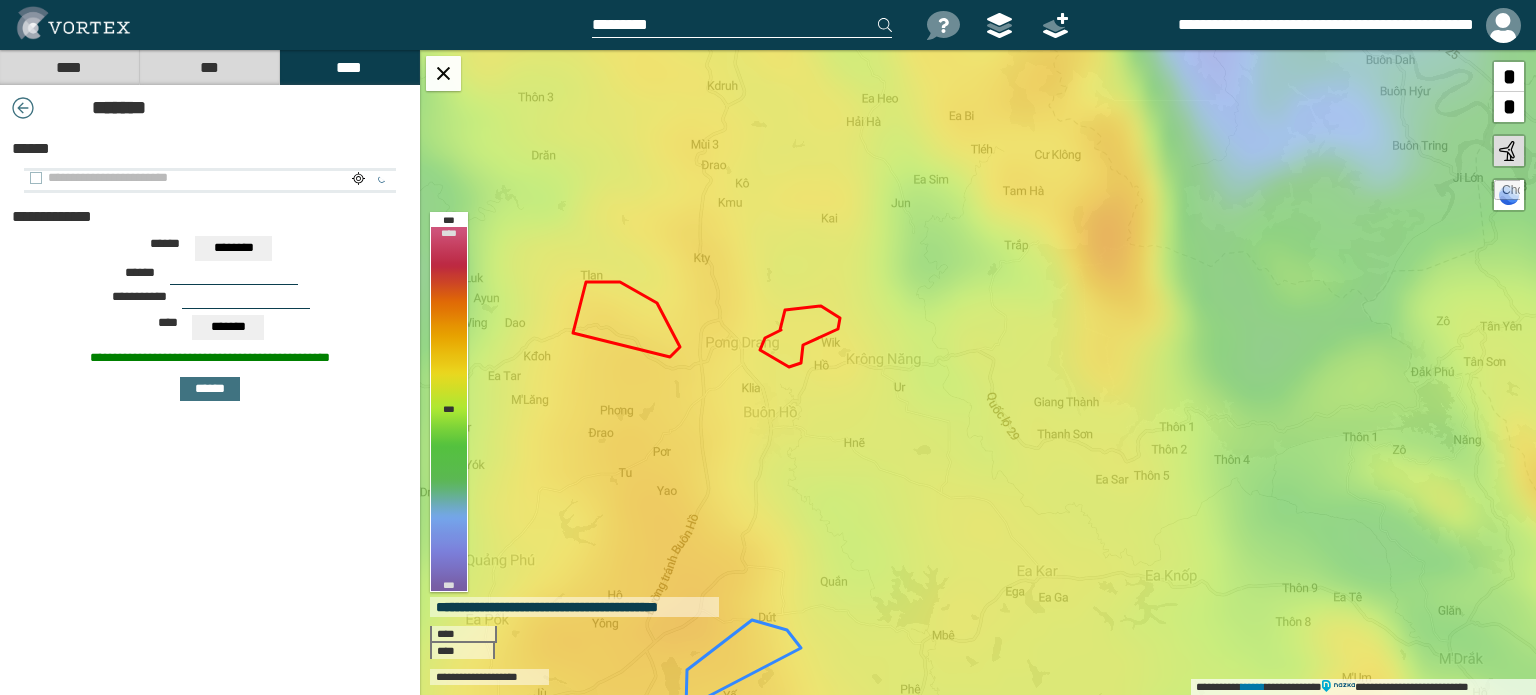 click on "**********" at bounding box center (188, 178) 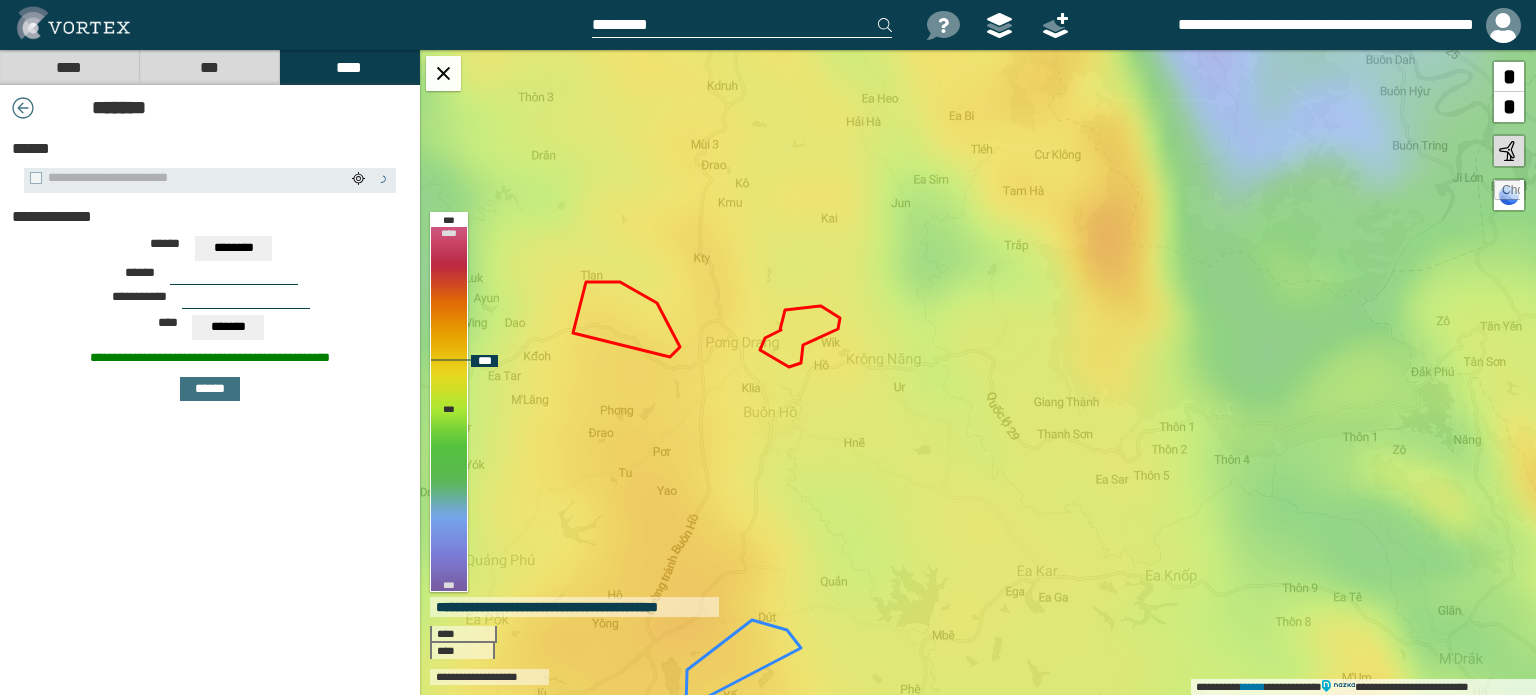 click on "**********" at bounding box center (978, 372) 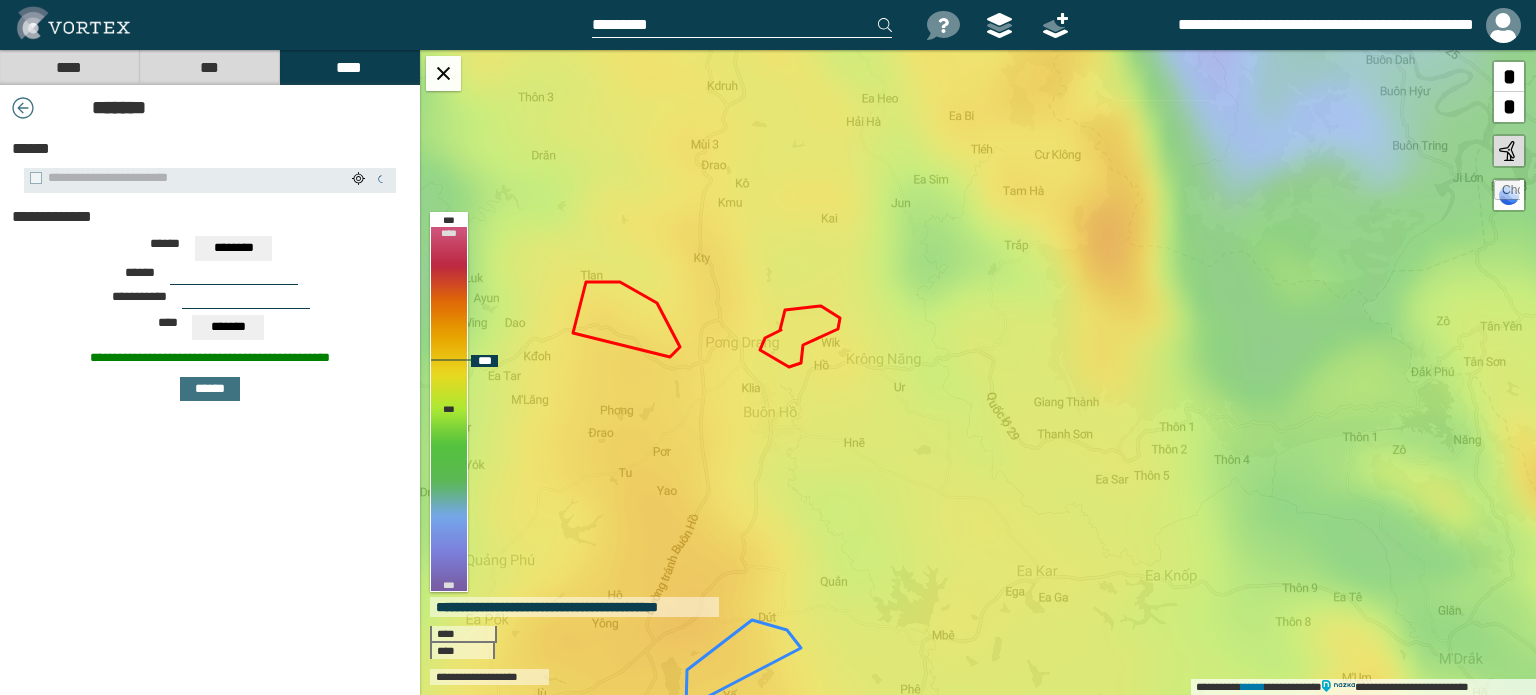 type on "**********" 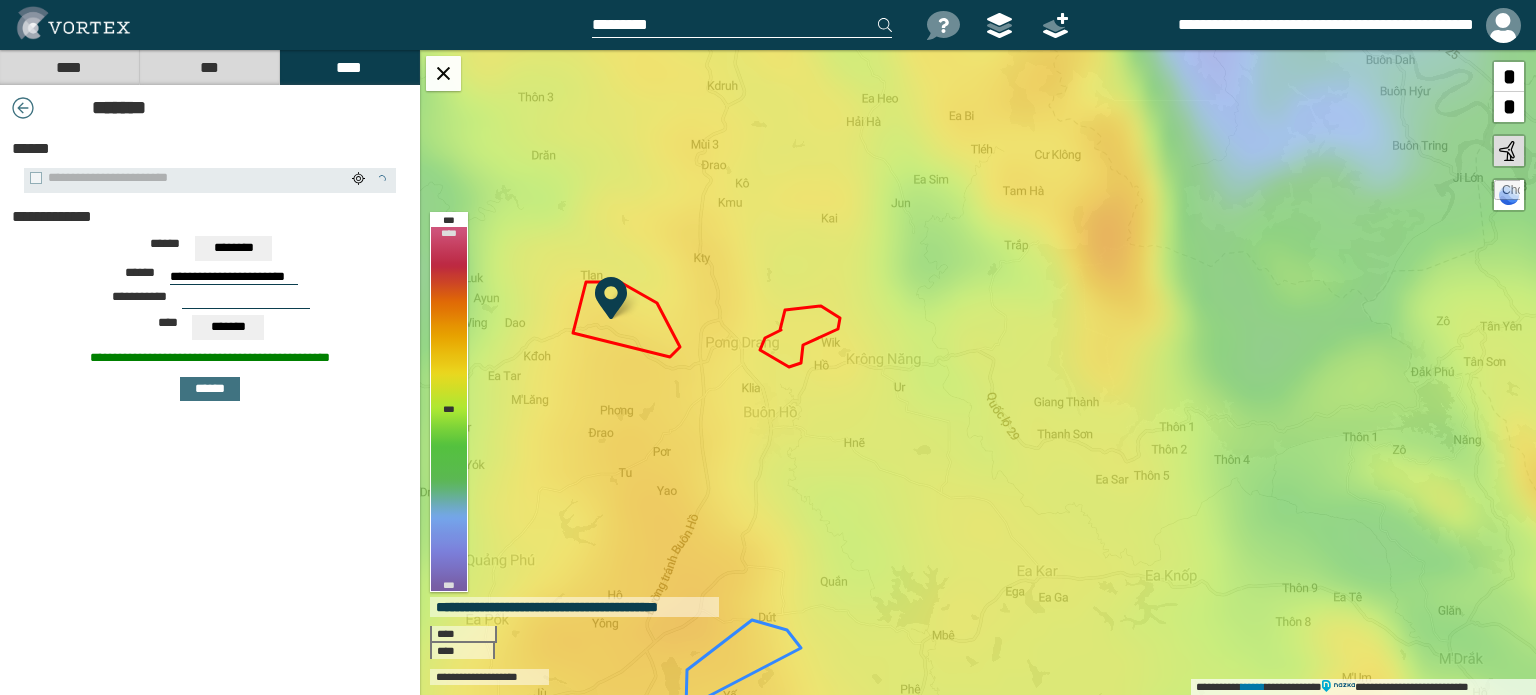 click at bounding box center (246, 301) 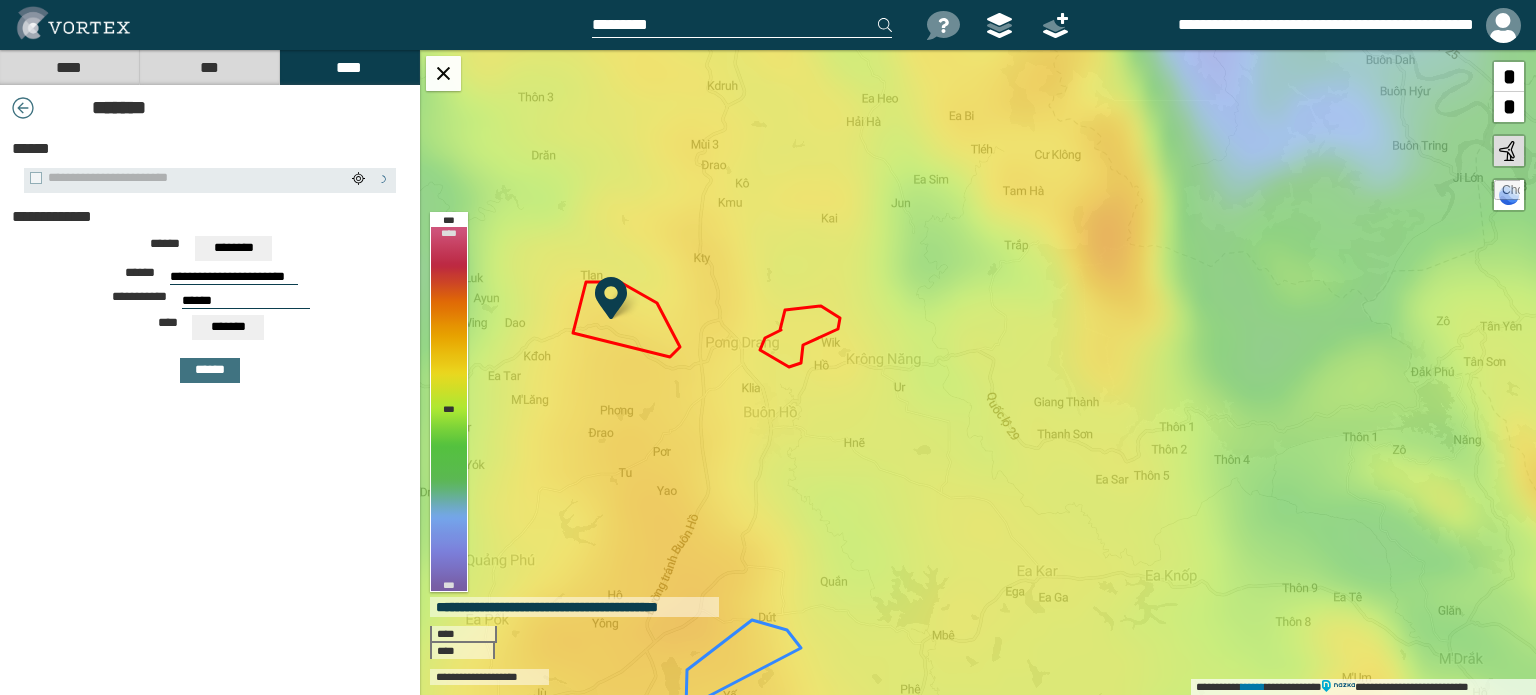type on "******" 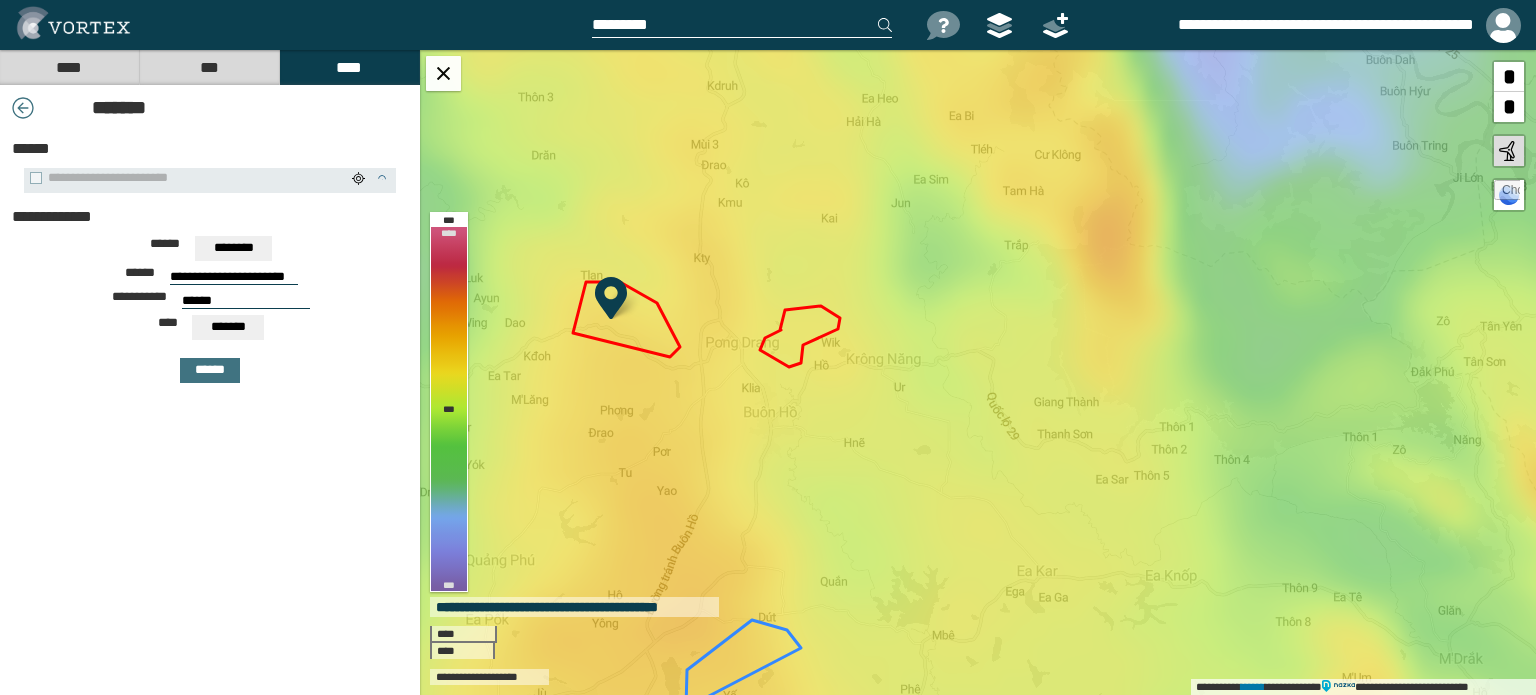 click on "*******" at bounding box center (228, 327) 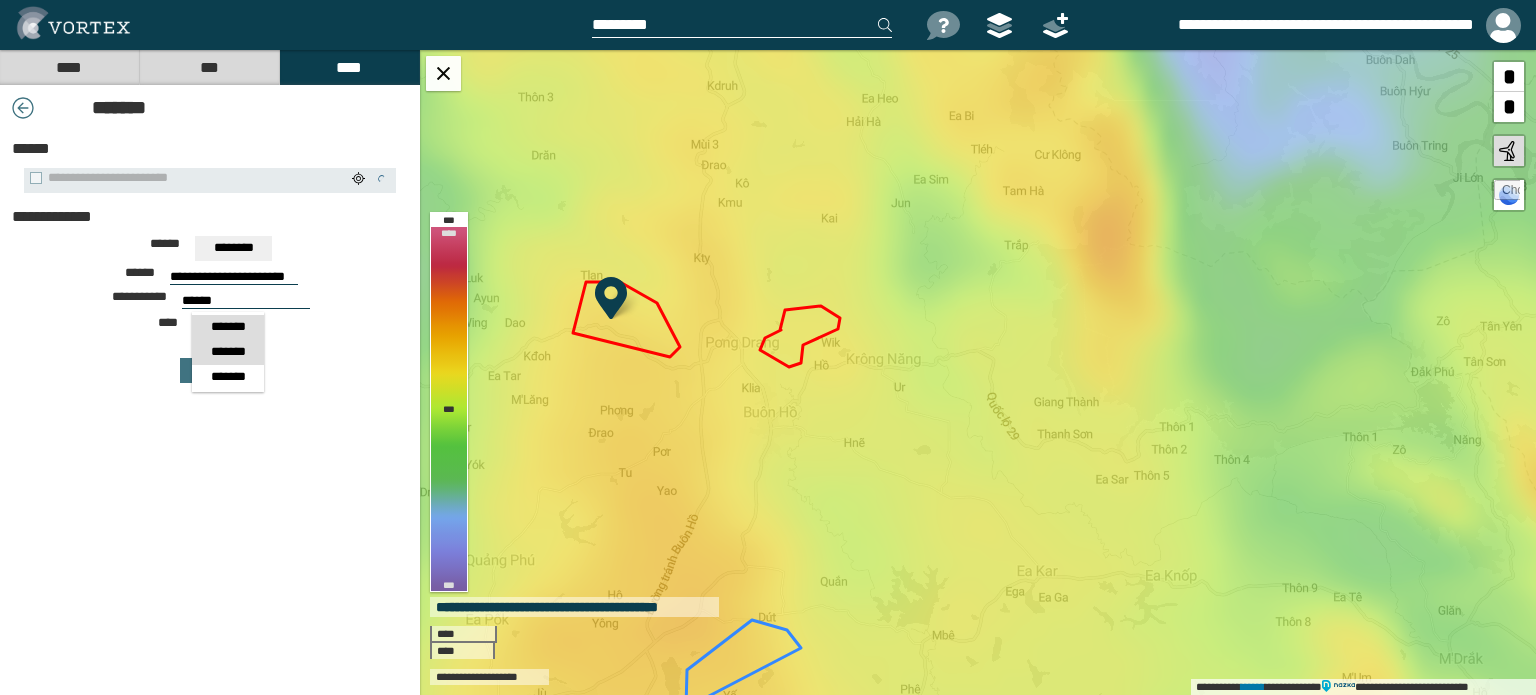 click on "*******" at bounding box center [228, 352] 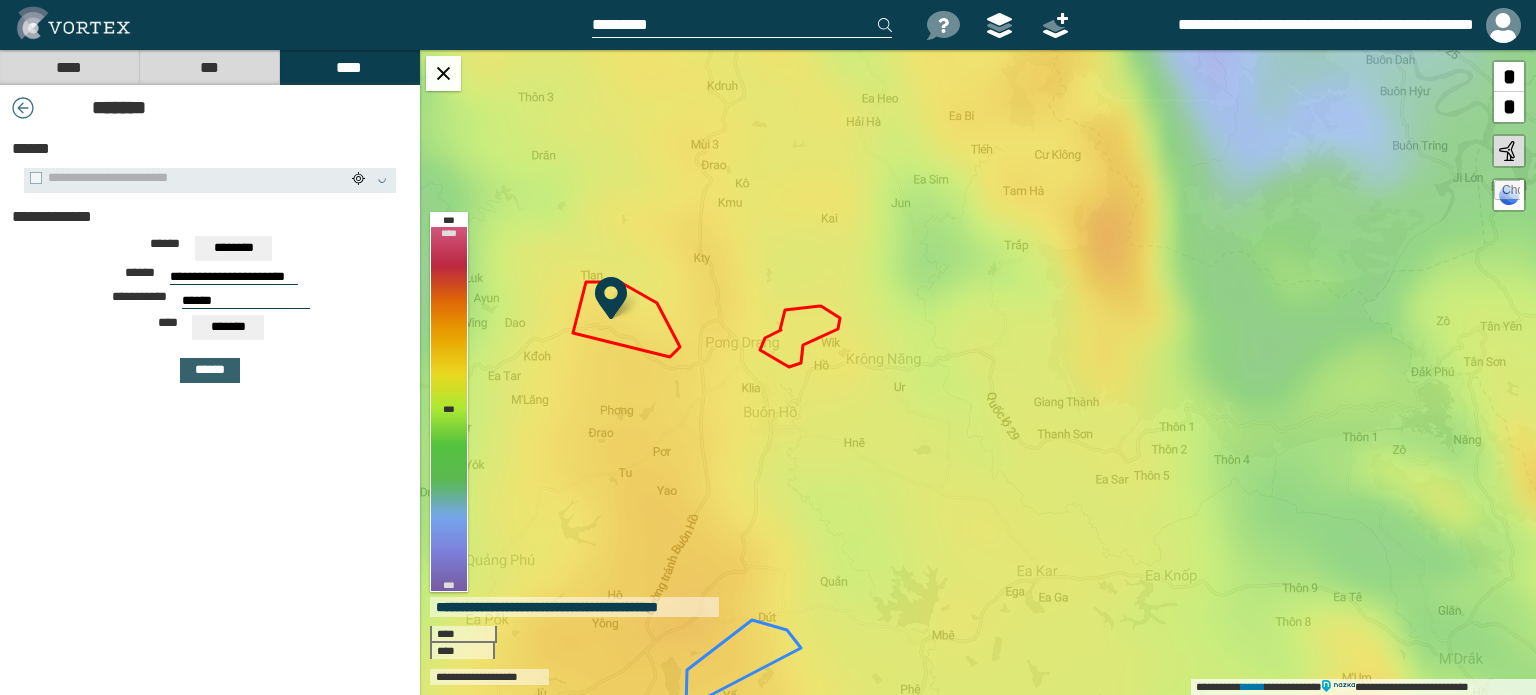 click on "******" at bounding box center (210, 370) 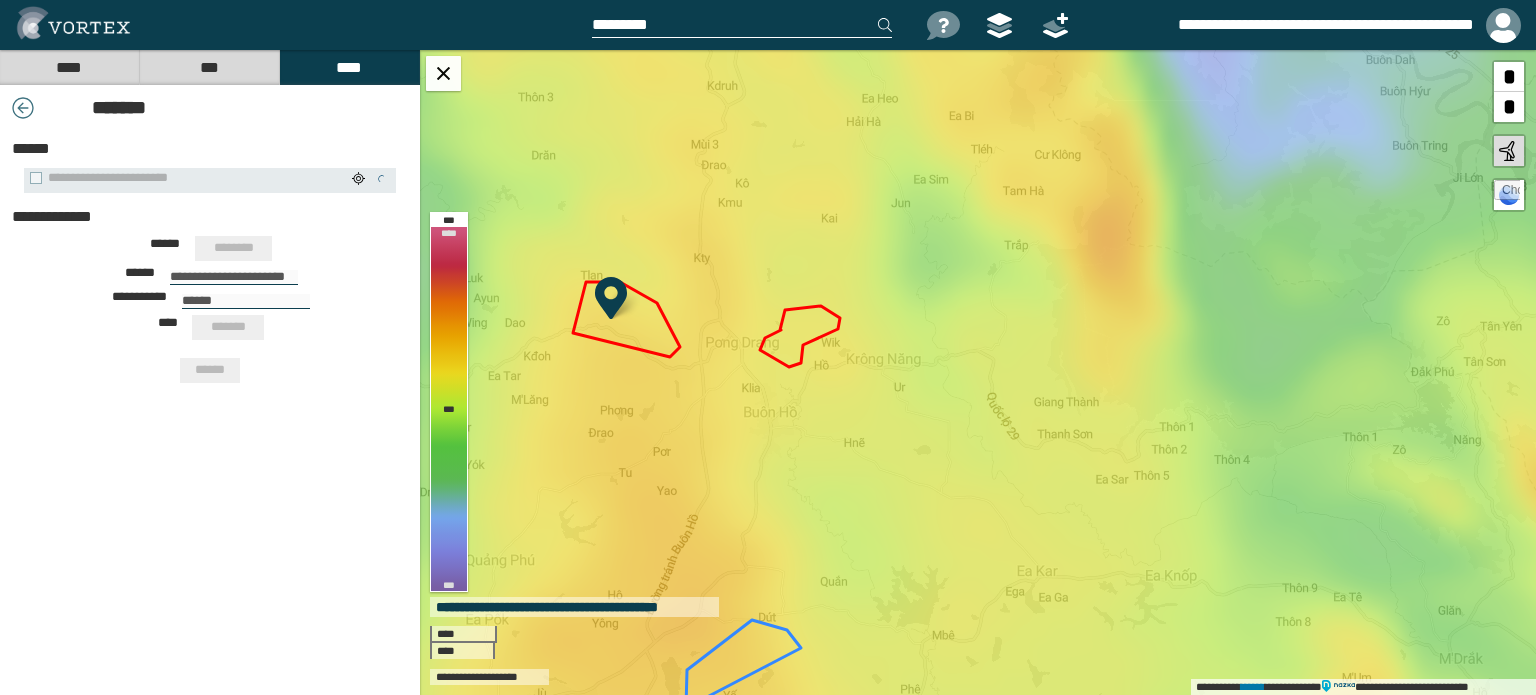 type 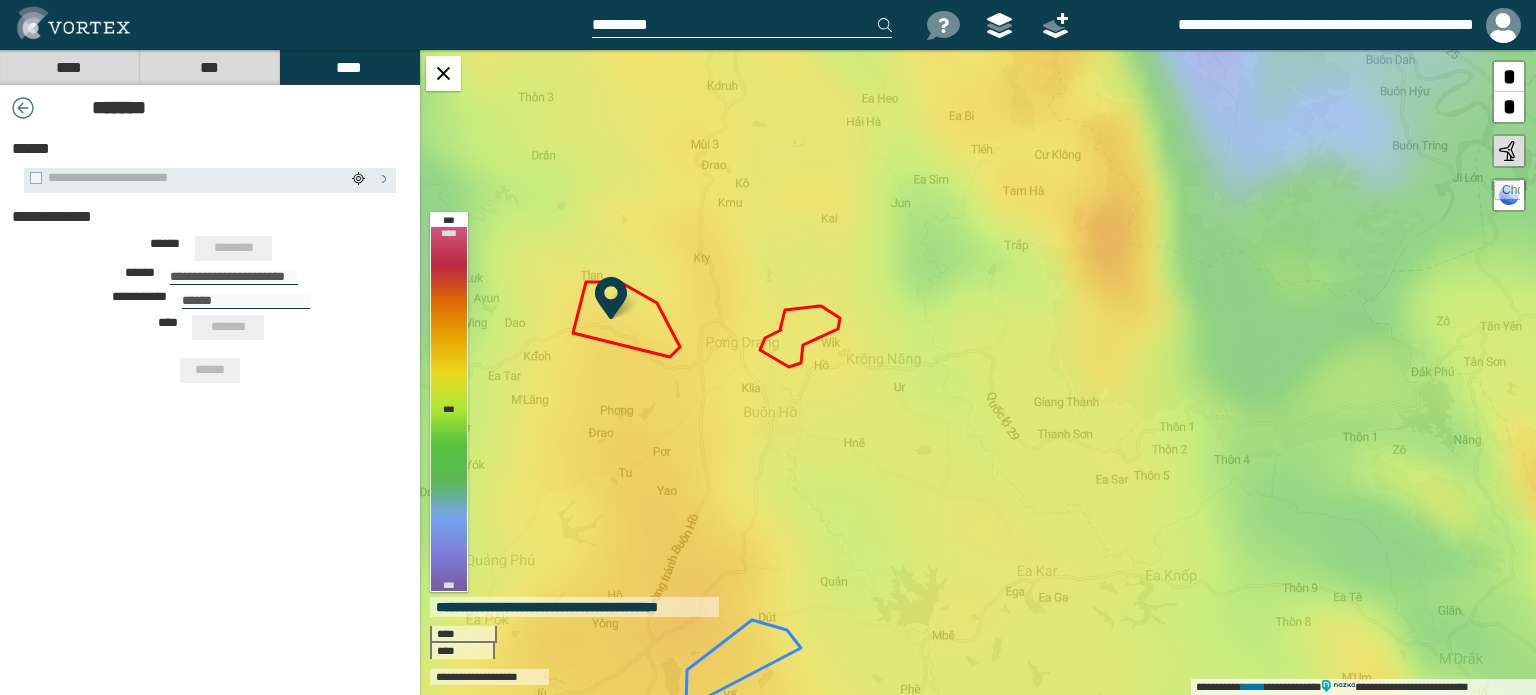 type 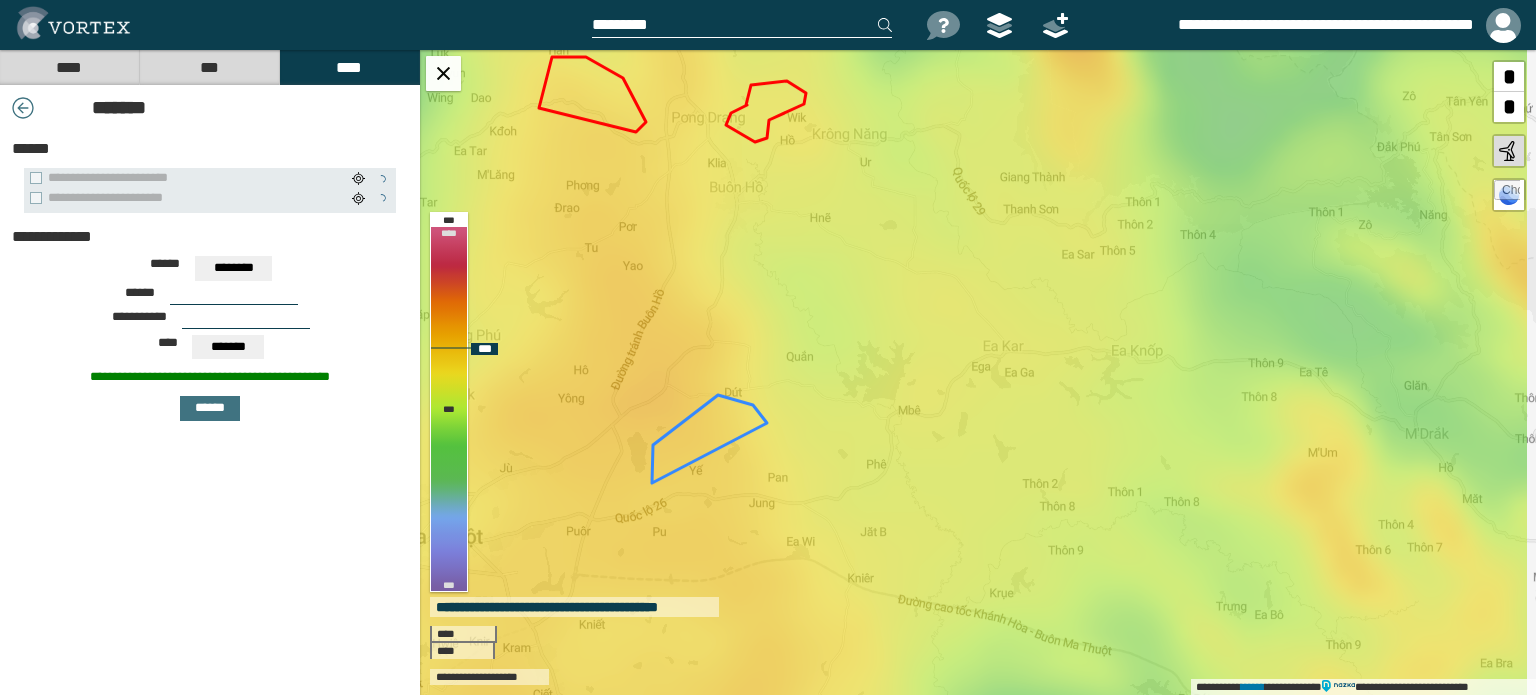 drag, startPoint x: 714, startPoint y: 543, endPoint x: 680, endPoint y: 324, distance: 221.62355 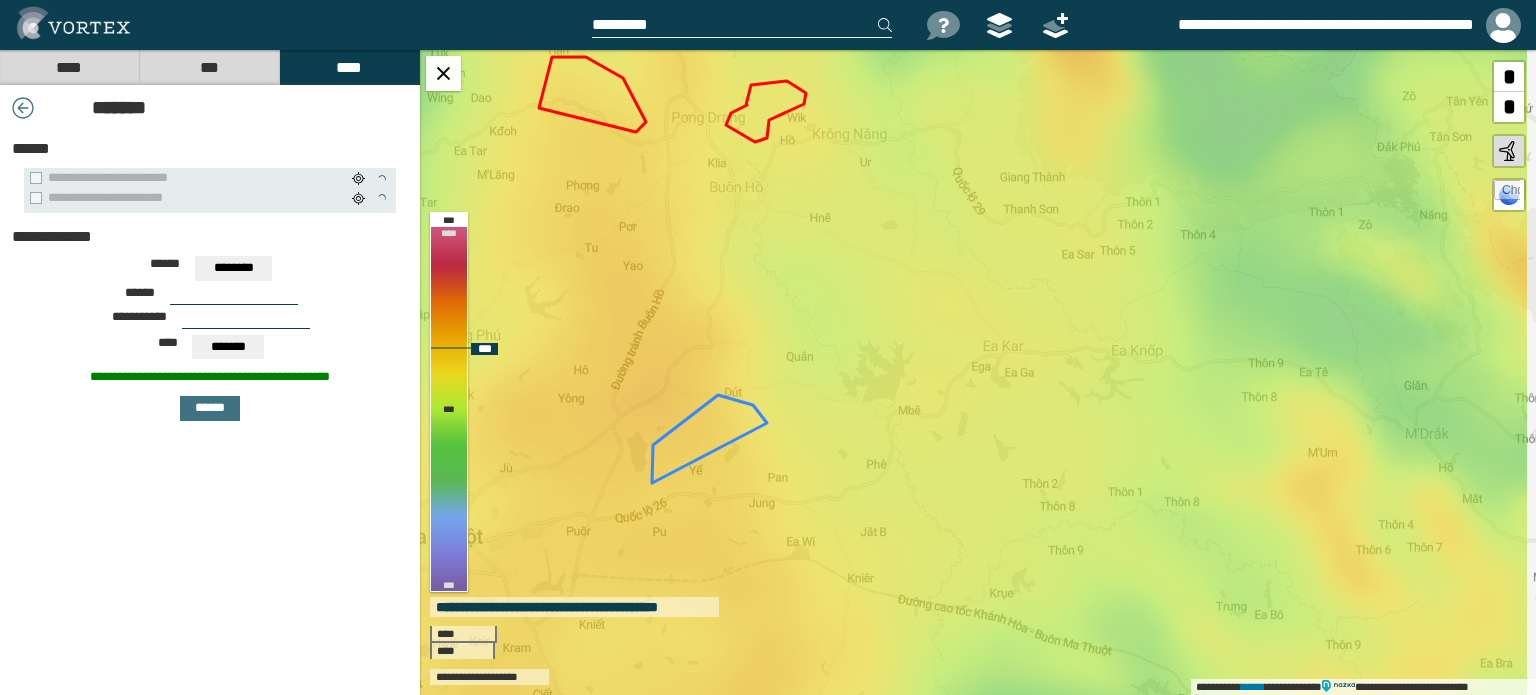 click on "**********" at bounding box center [978, 372] 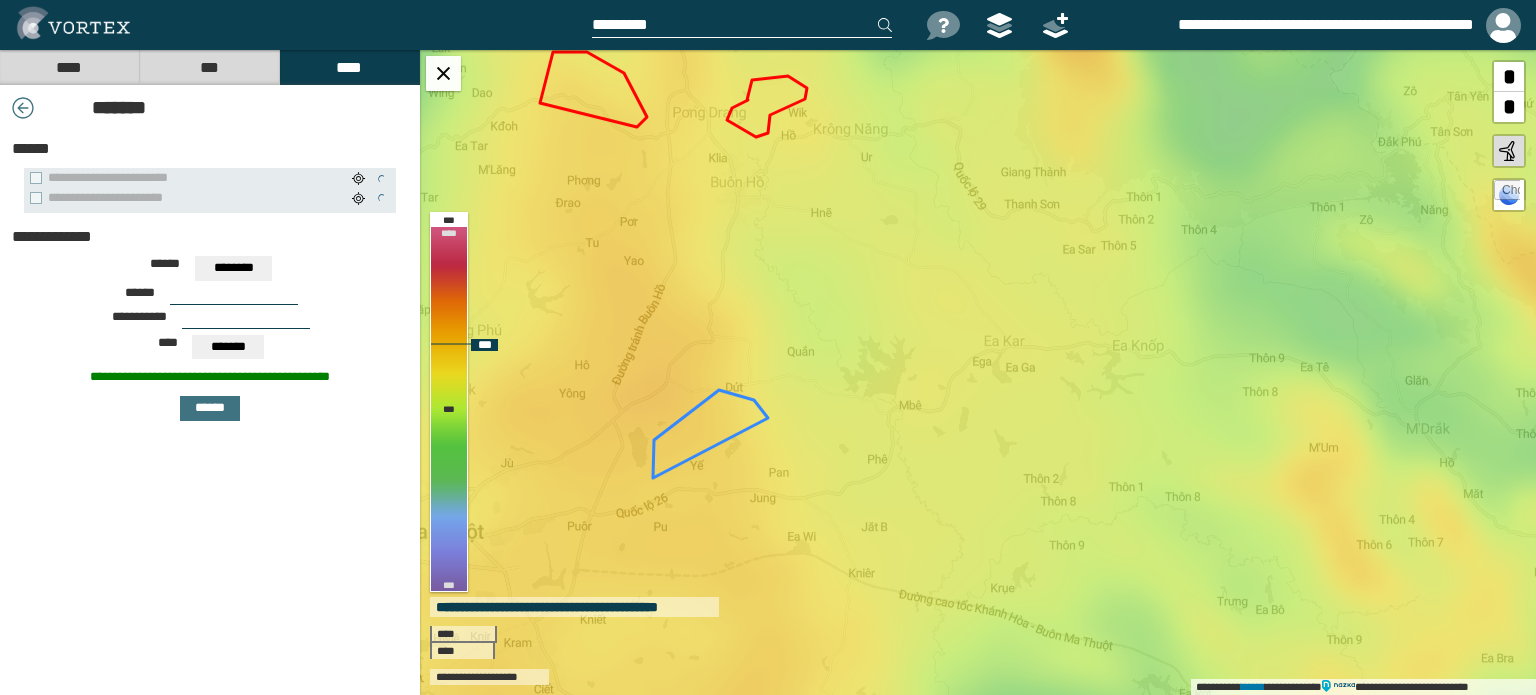 click on "**********" at bounding box center [978, 372] 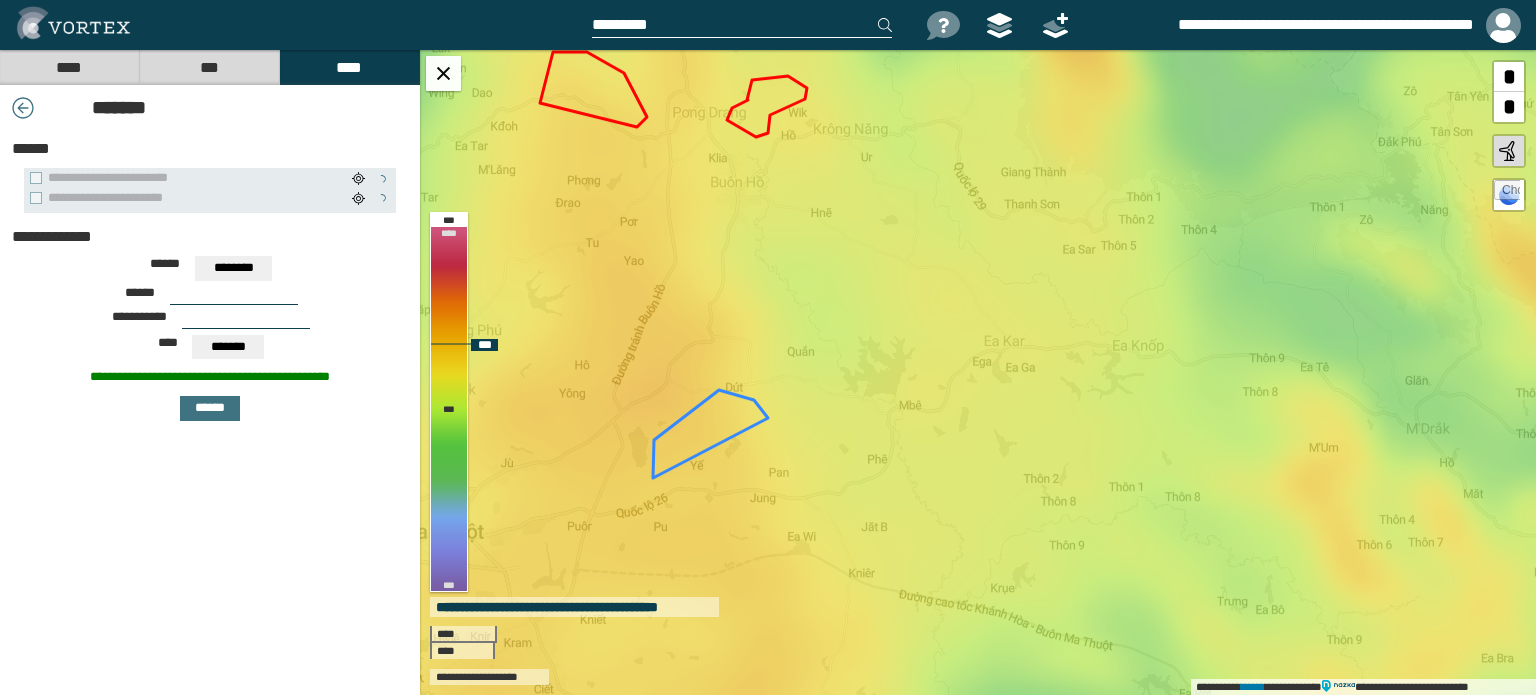 type on "**********" 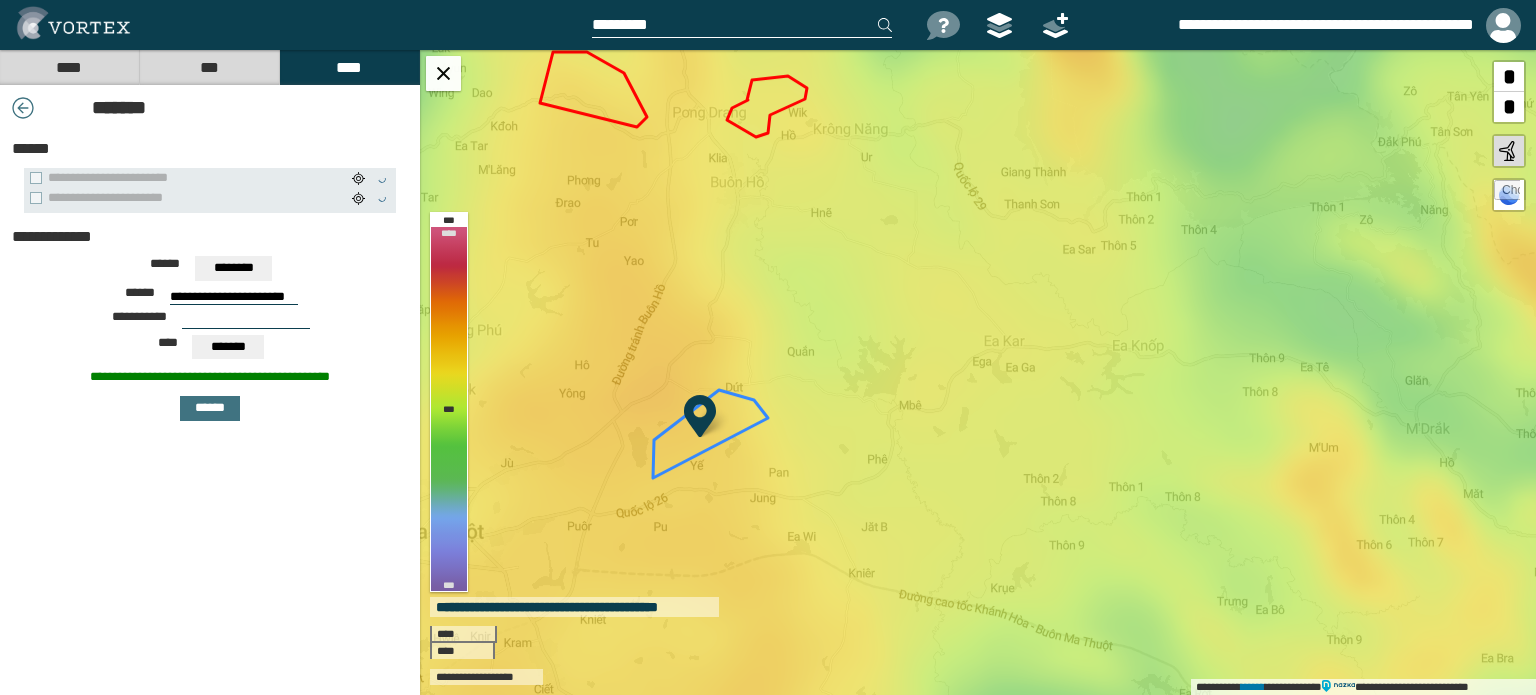 click at bounding box center [246, 321] 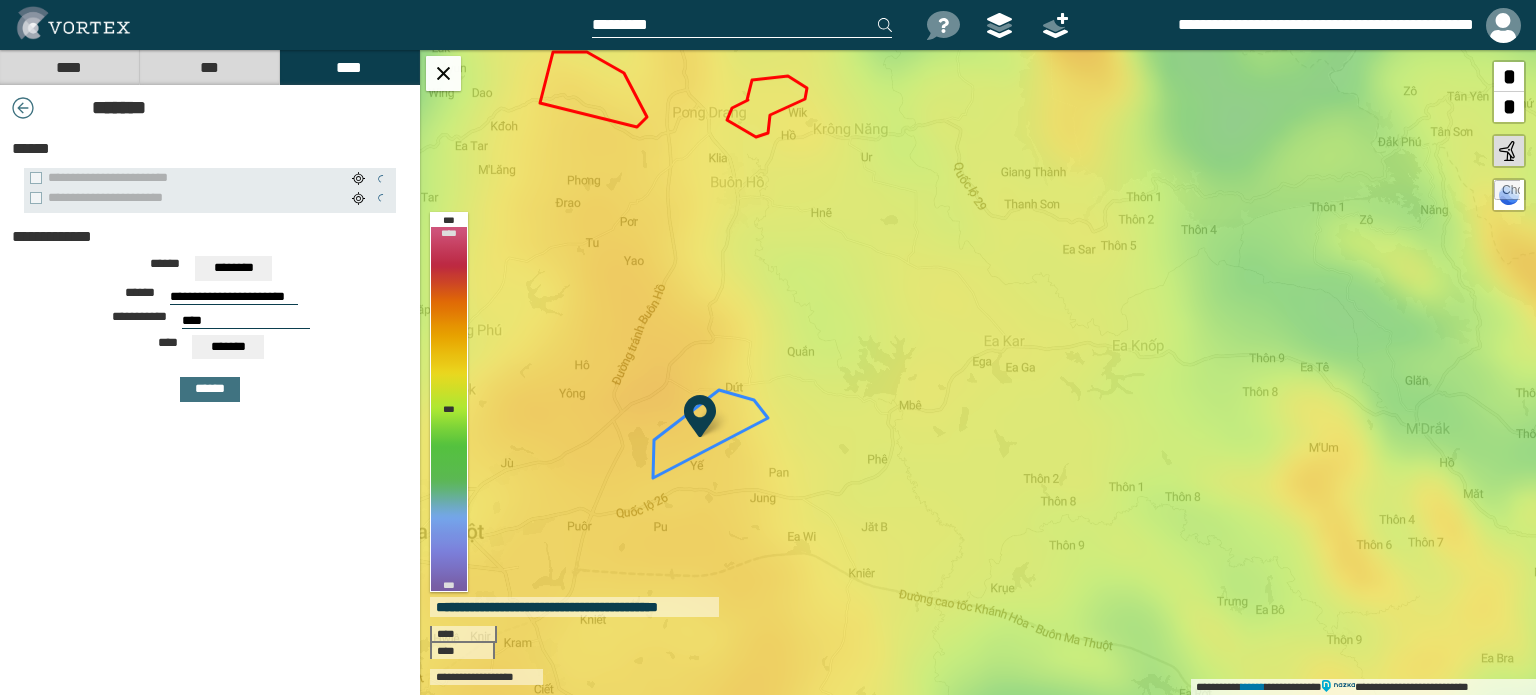type on "****" 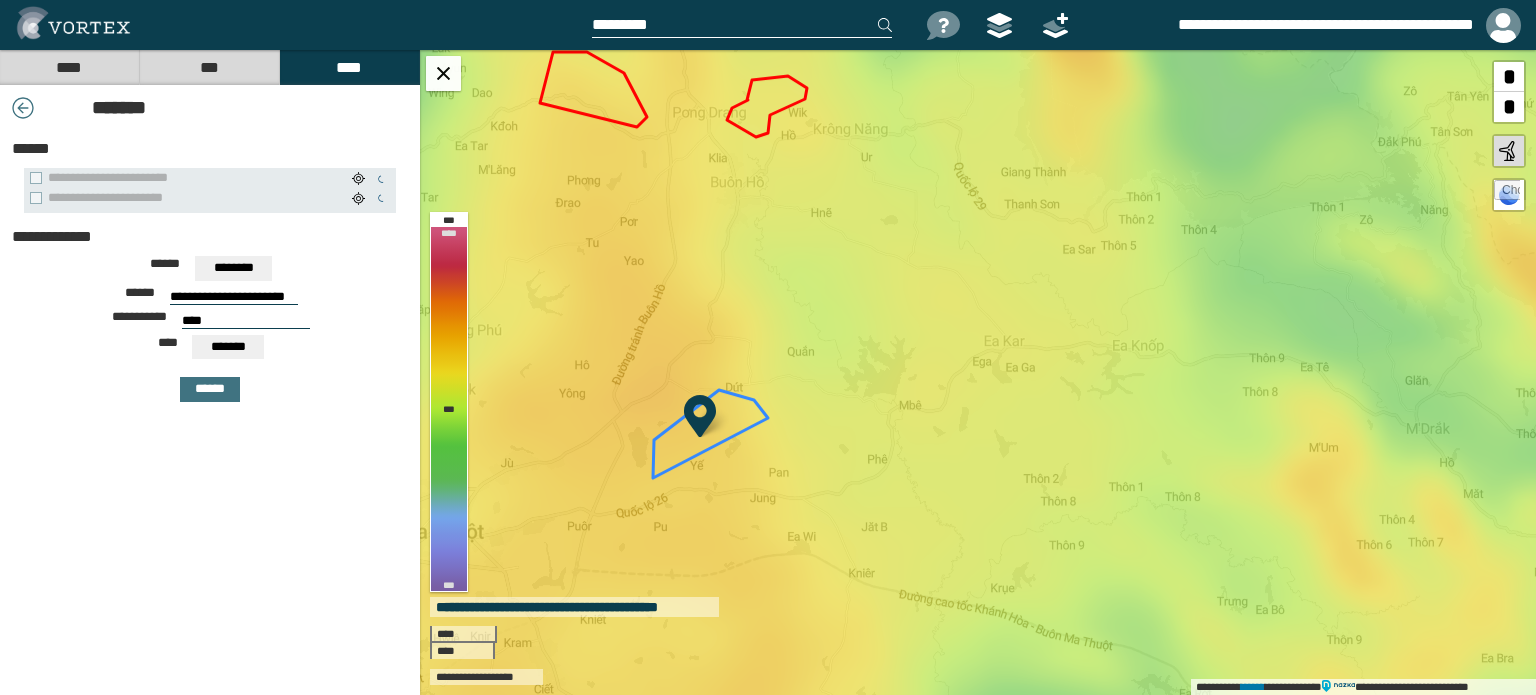 click on "*******" at bounding box center (228, 347) 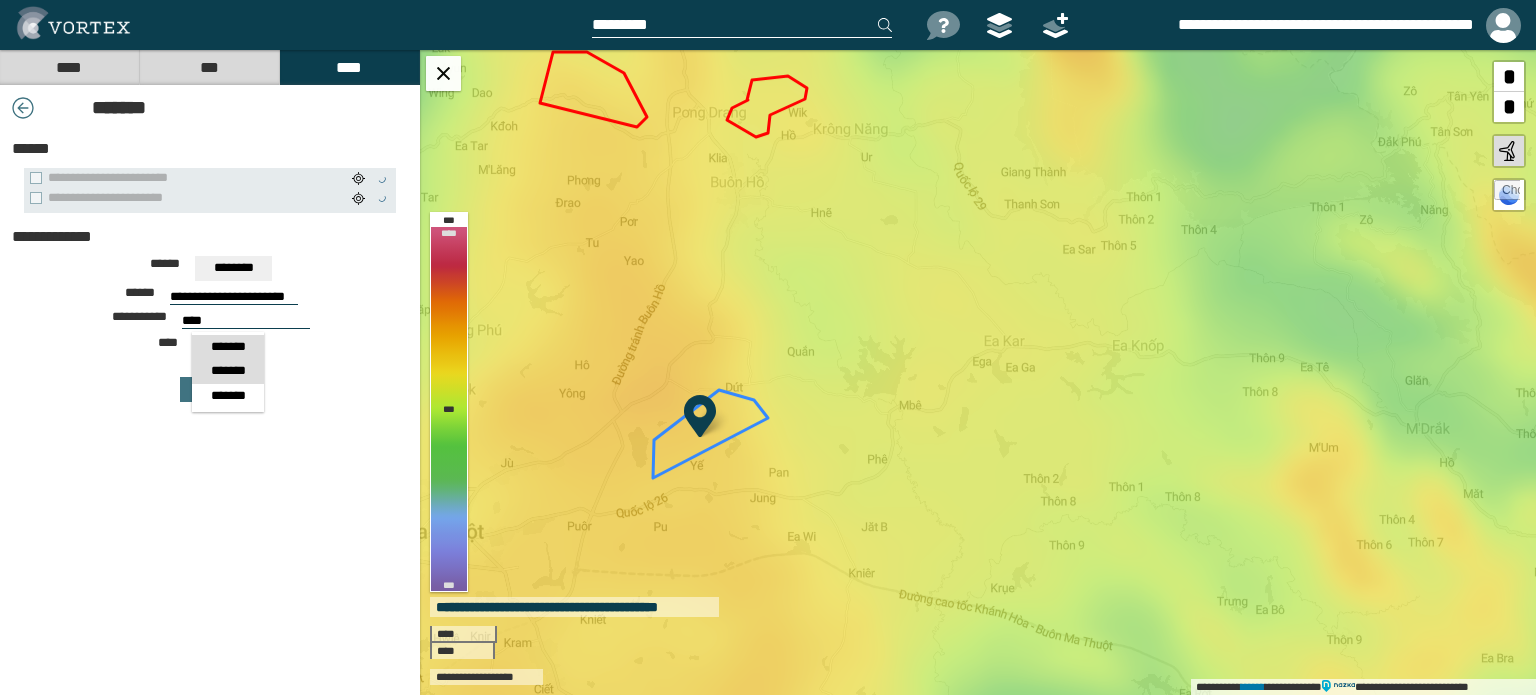 click on "*******" at bounding box center [228, 371] 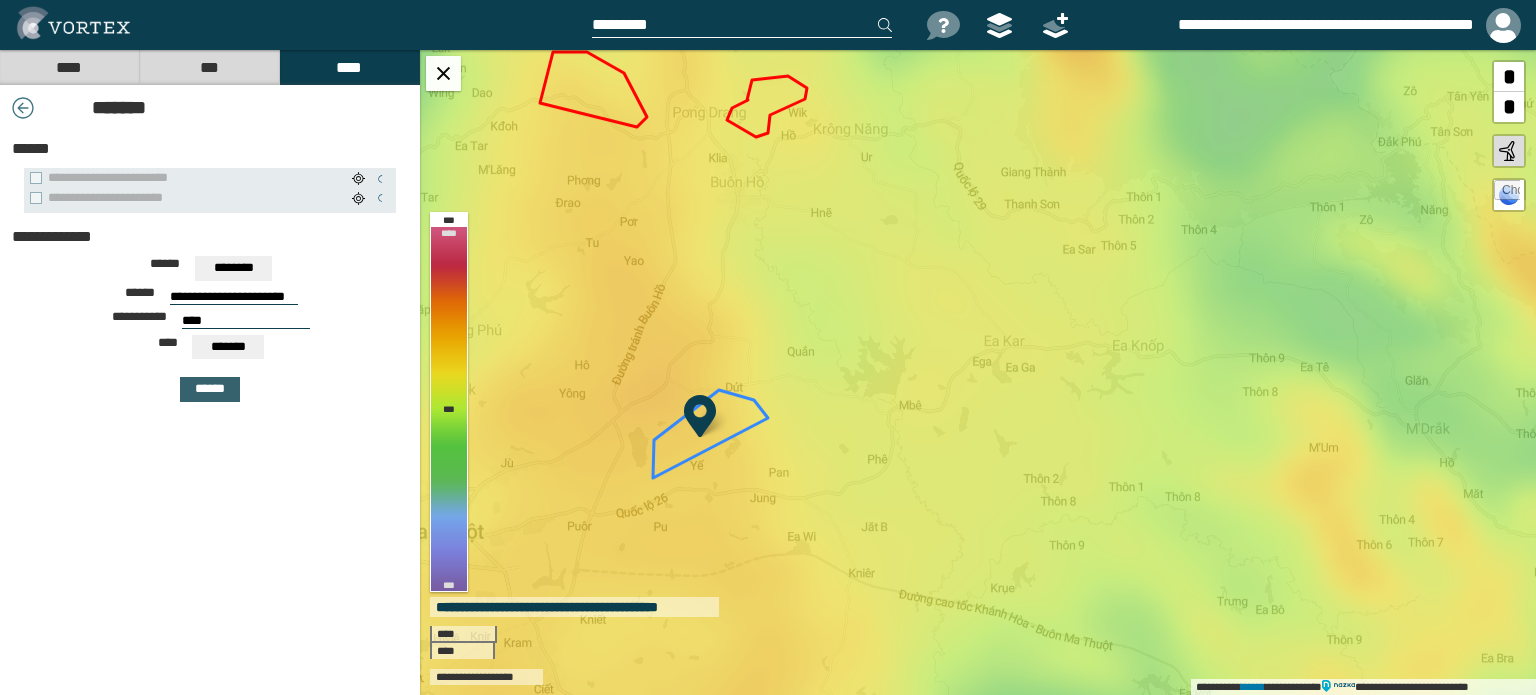 click on "******" at bounding box center [210, 389] 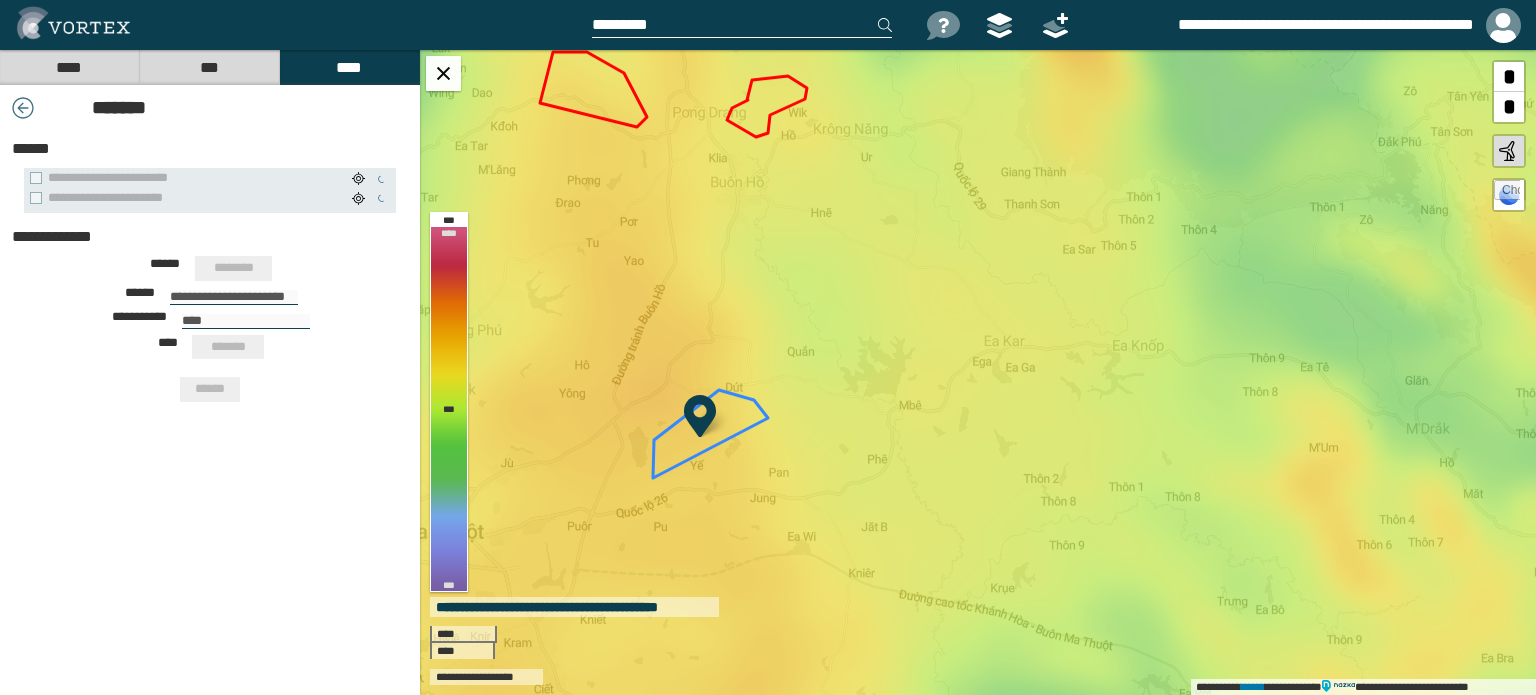 type 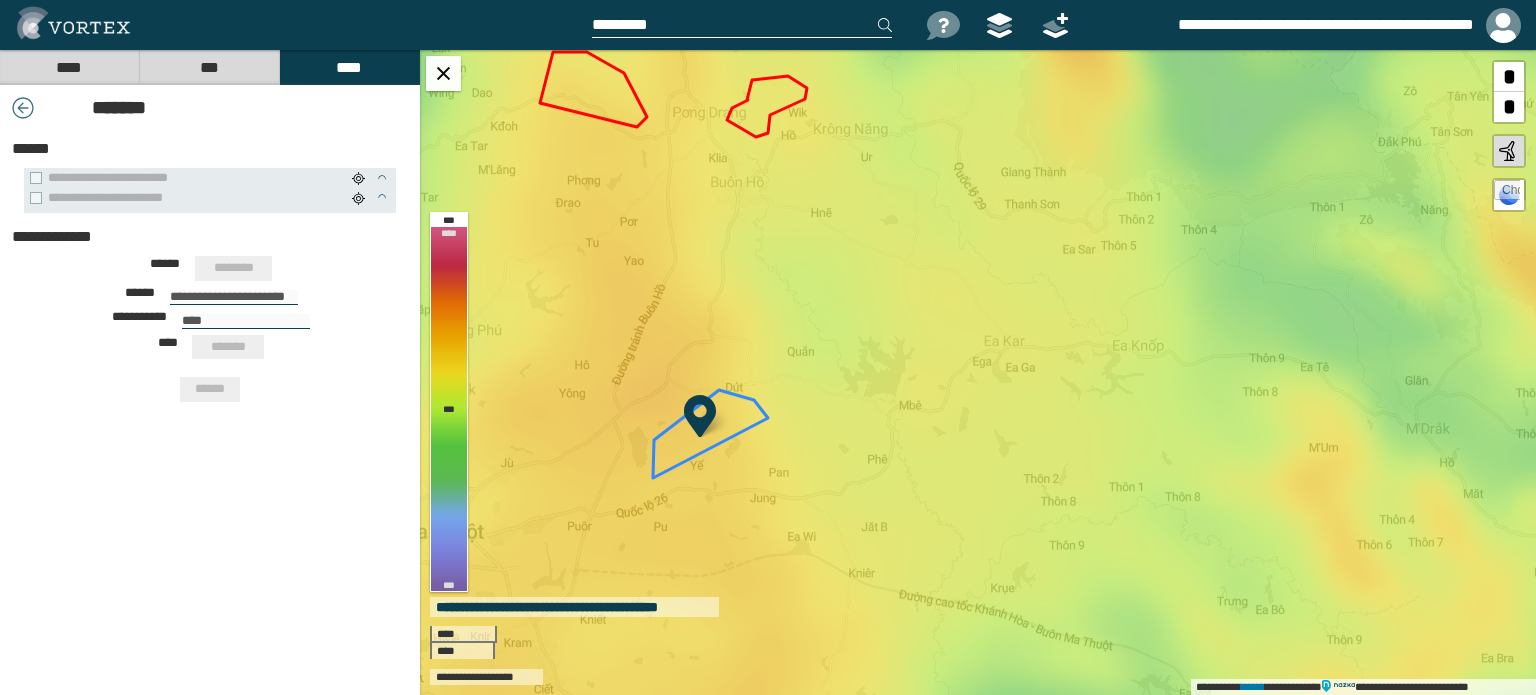 type 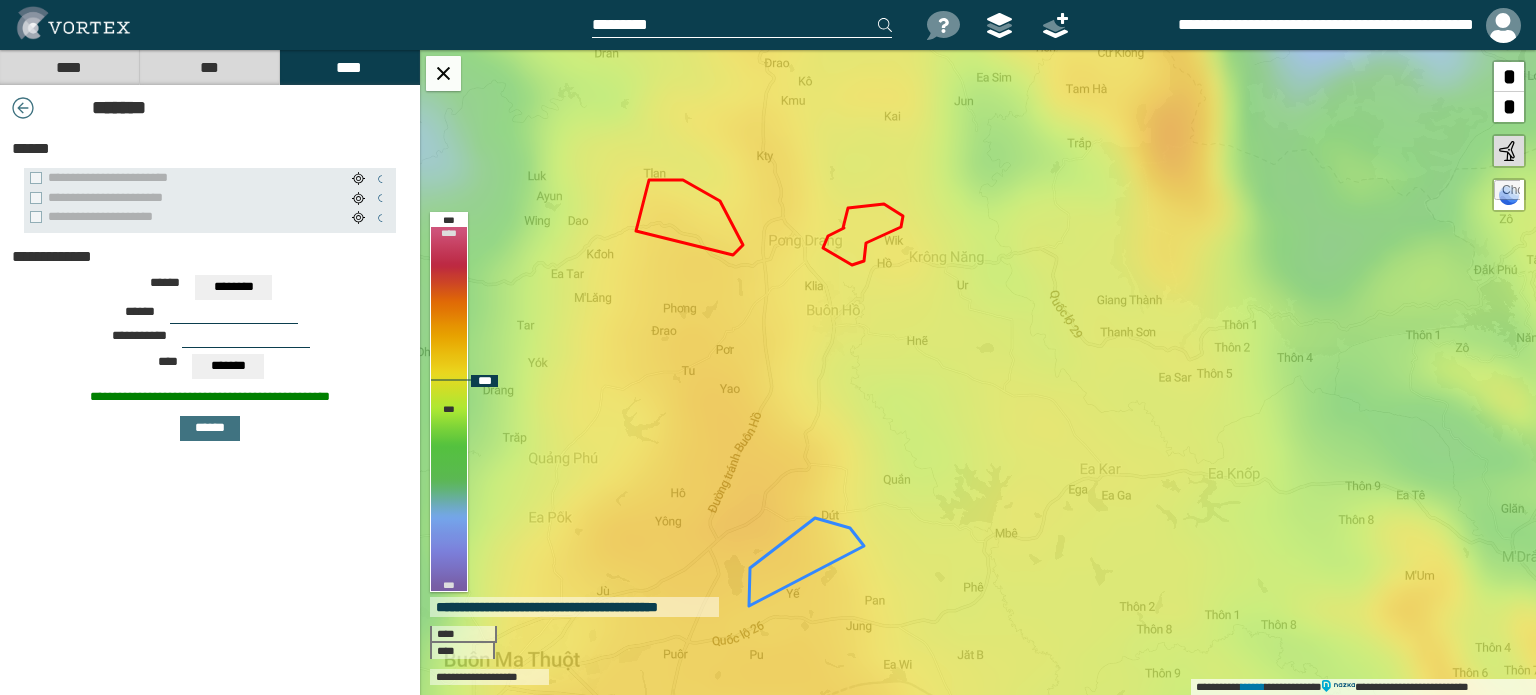 drag, startPoint x: 728, startPoint y: 262, endPoint x: 824, endPoint y: 386, distance: 156.81836 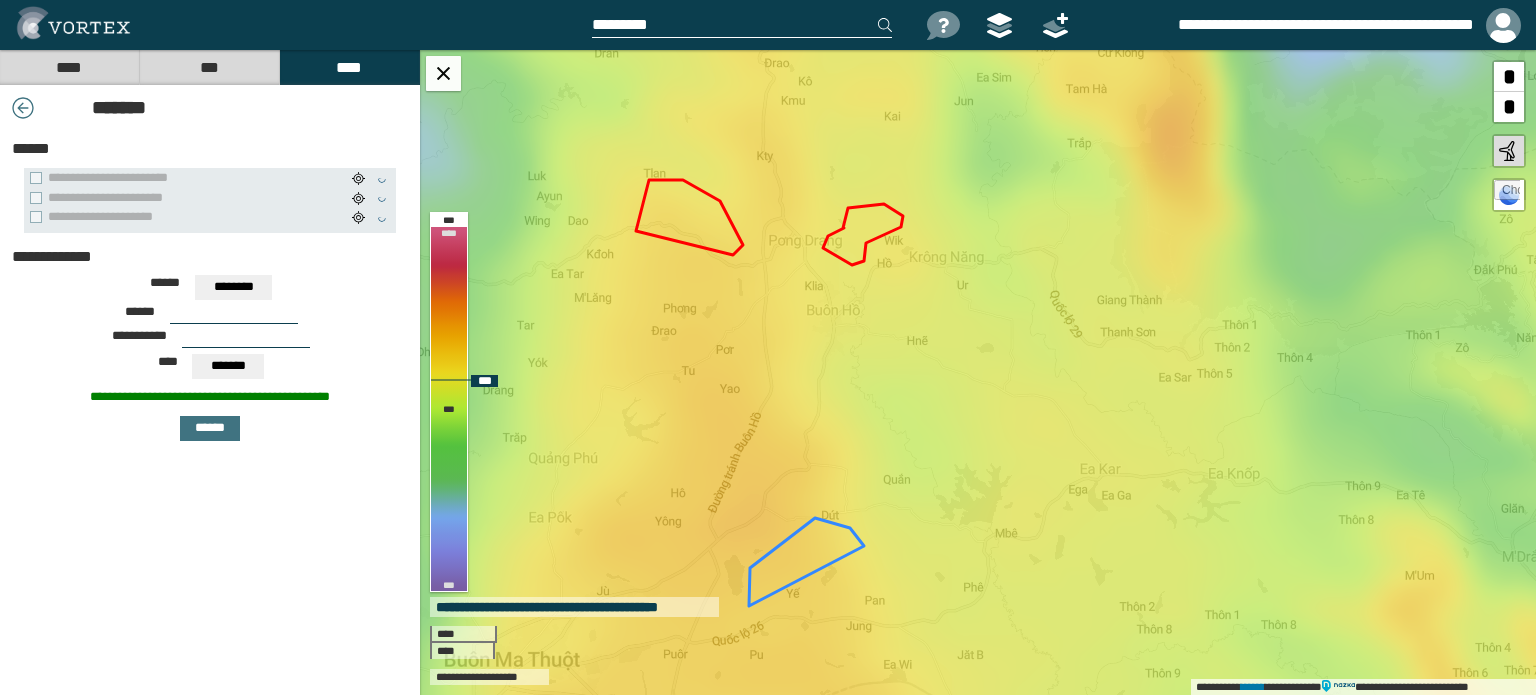 click on "**********" at bounding box center (978, 372) 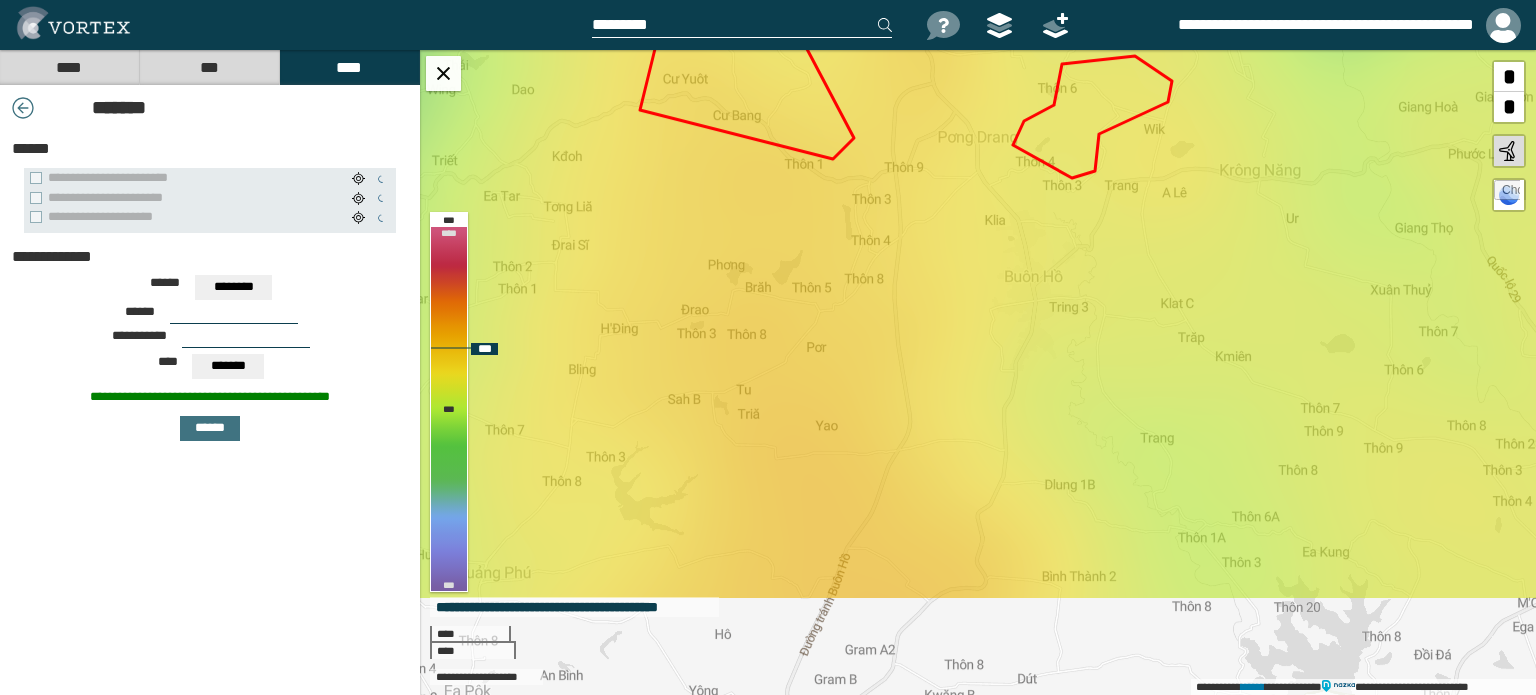 drag, startPoint x: 756, startPoint y: 332, endPoint x: 764, endPoint y: 286, distance: 46.69047 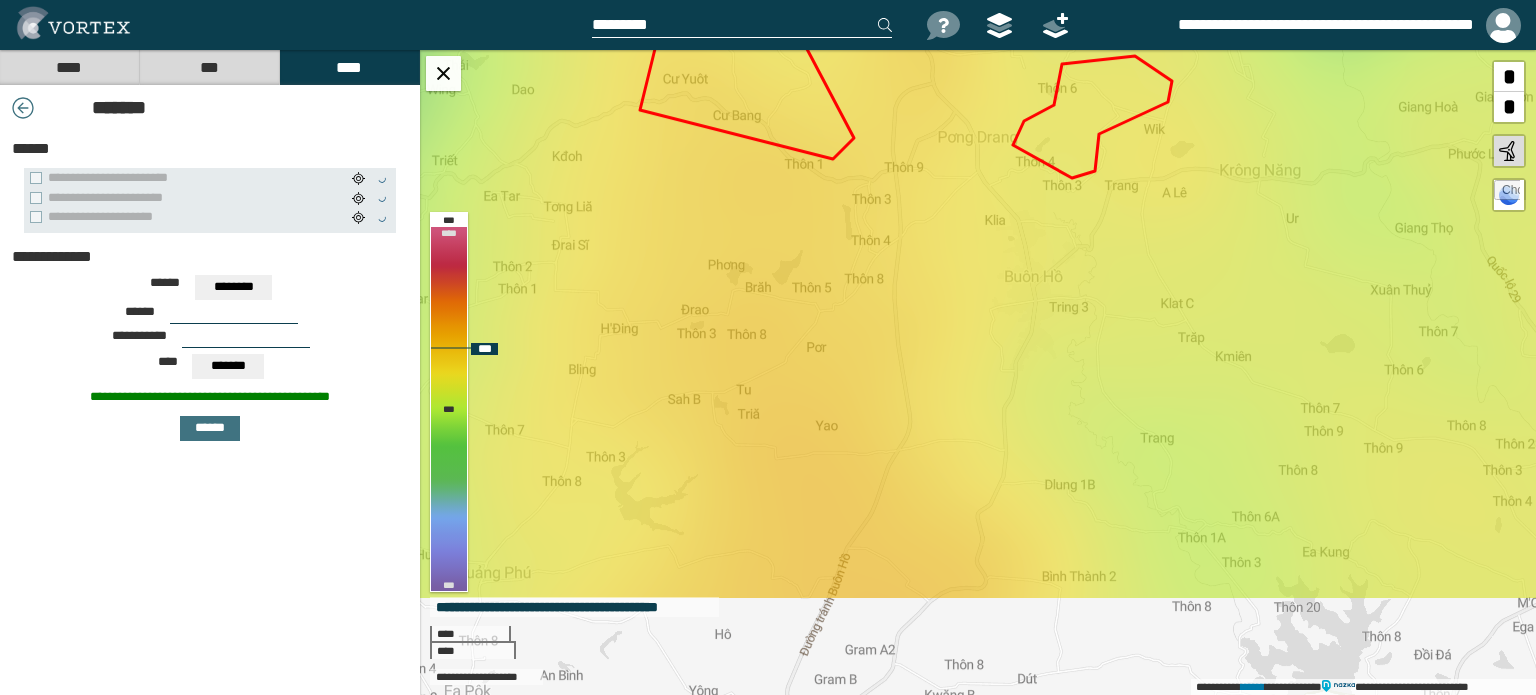 click on "**********" at bounding box center (978, 372) 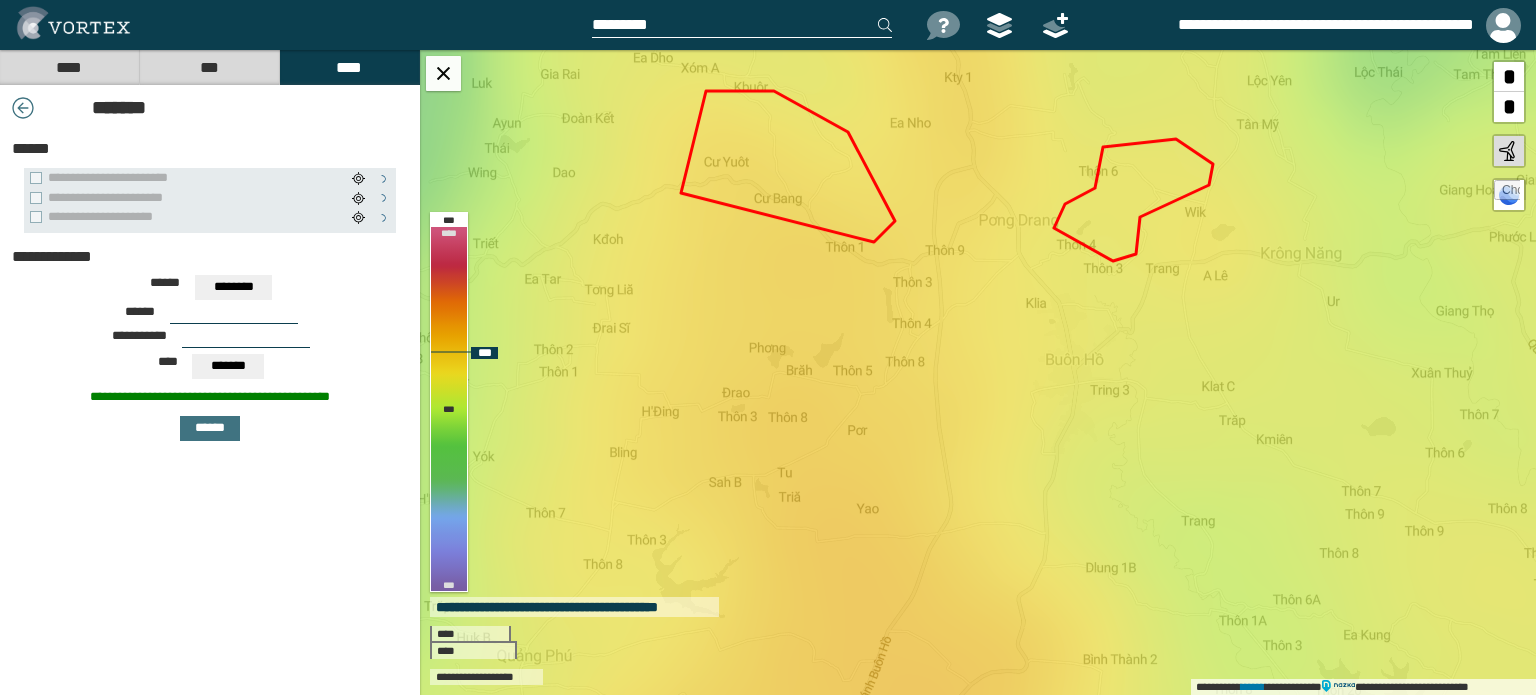 drag, startPoint x: 780, startPoint y: 247, endPoint x: 818, endPoint y: 339, distance: 99.53894 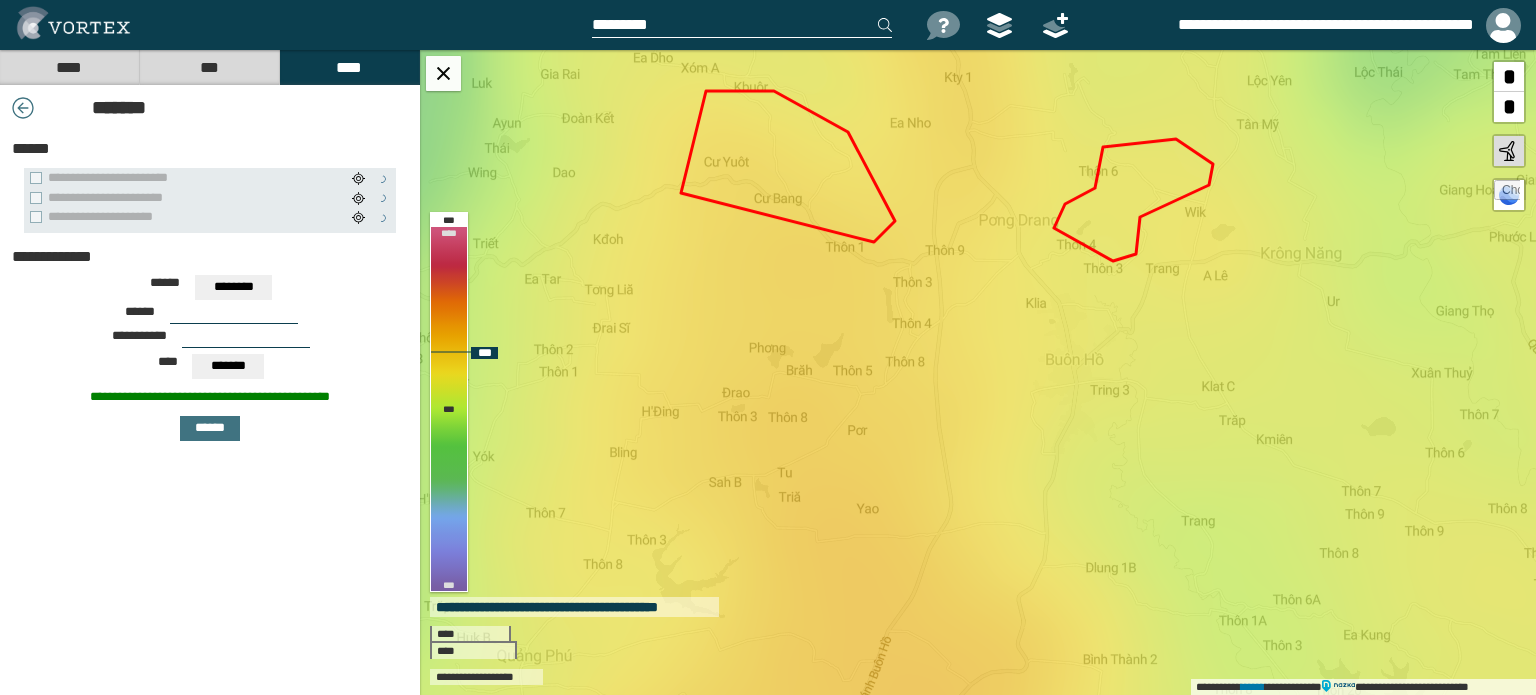click on "**********" at bounding box center [978, 372] 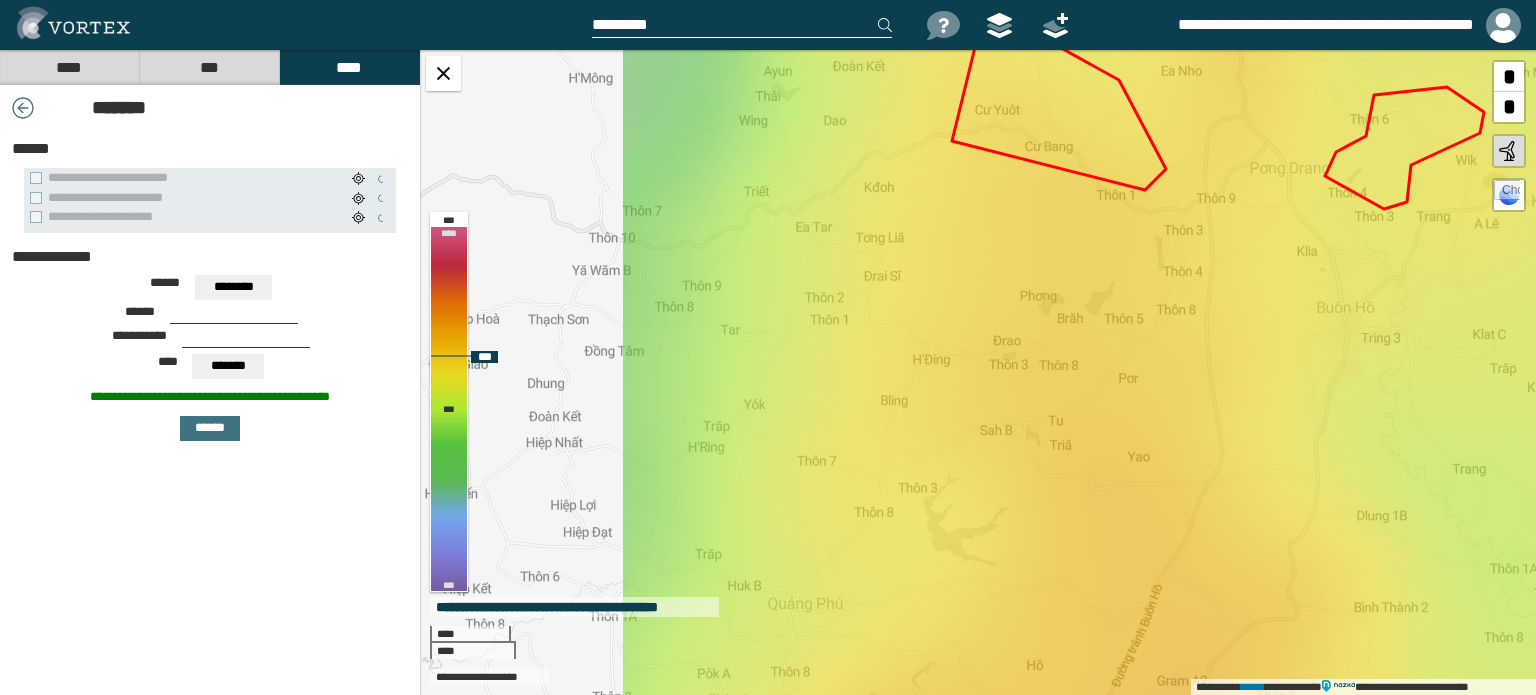 drag, startPoint x: 736, startPoint y: 334, endPoint x: 1007, endPoint y: 282, distance: 275.94385 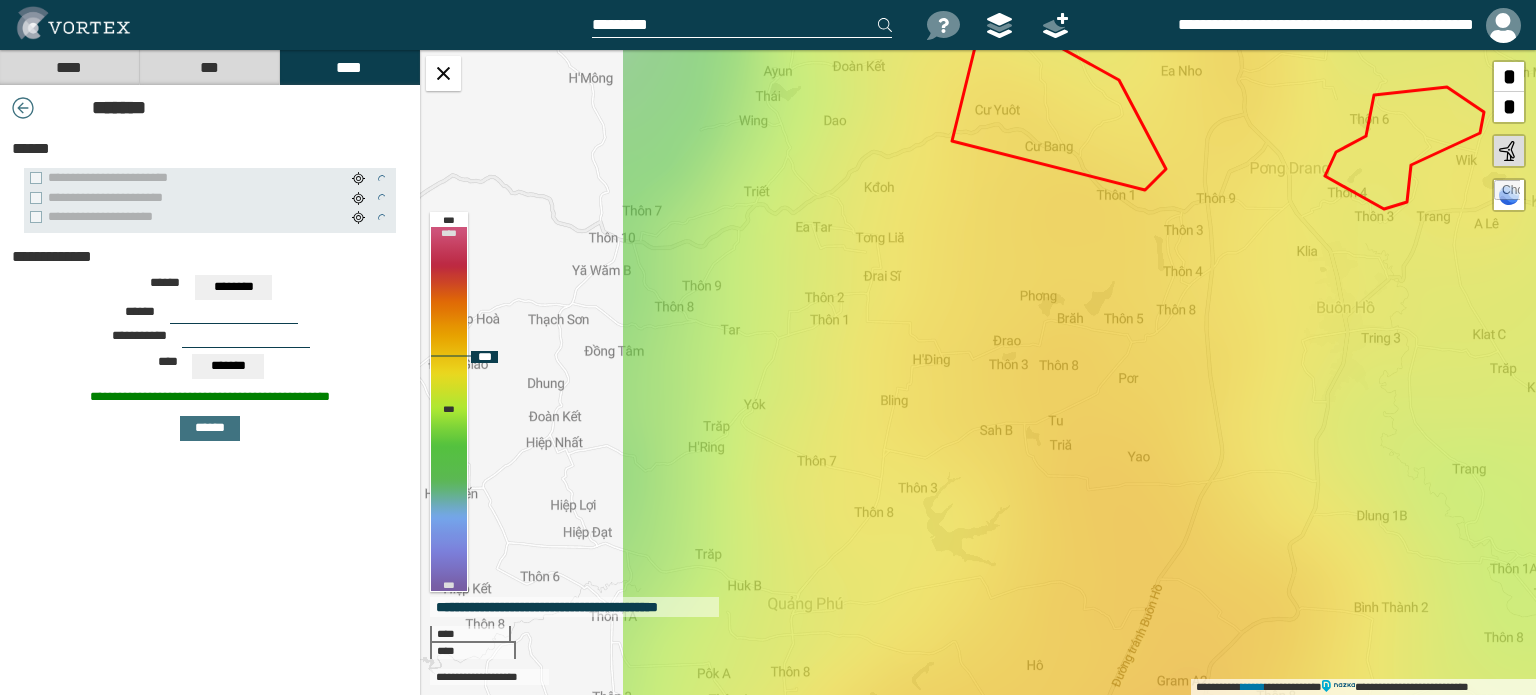 click on "**********" at bounding box center (978, 372) 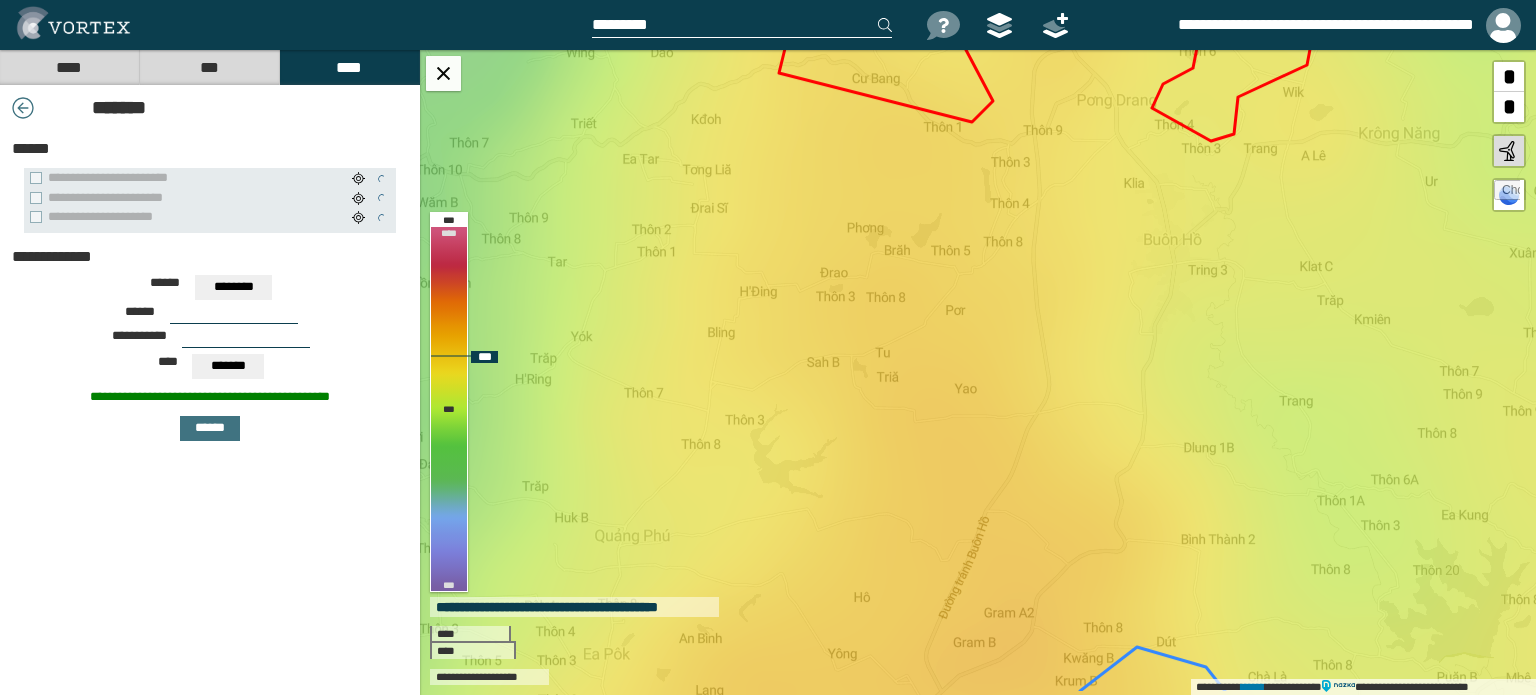 drag, startPoint x: 953, startPoint y: 271, endPoint x: 681, endPoint y: 199, distance: 281.36807 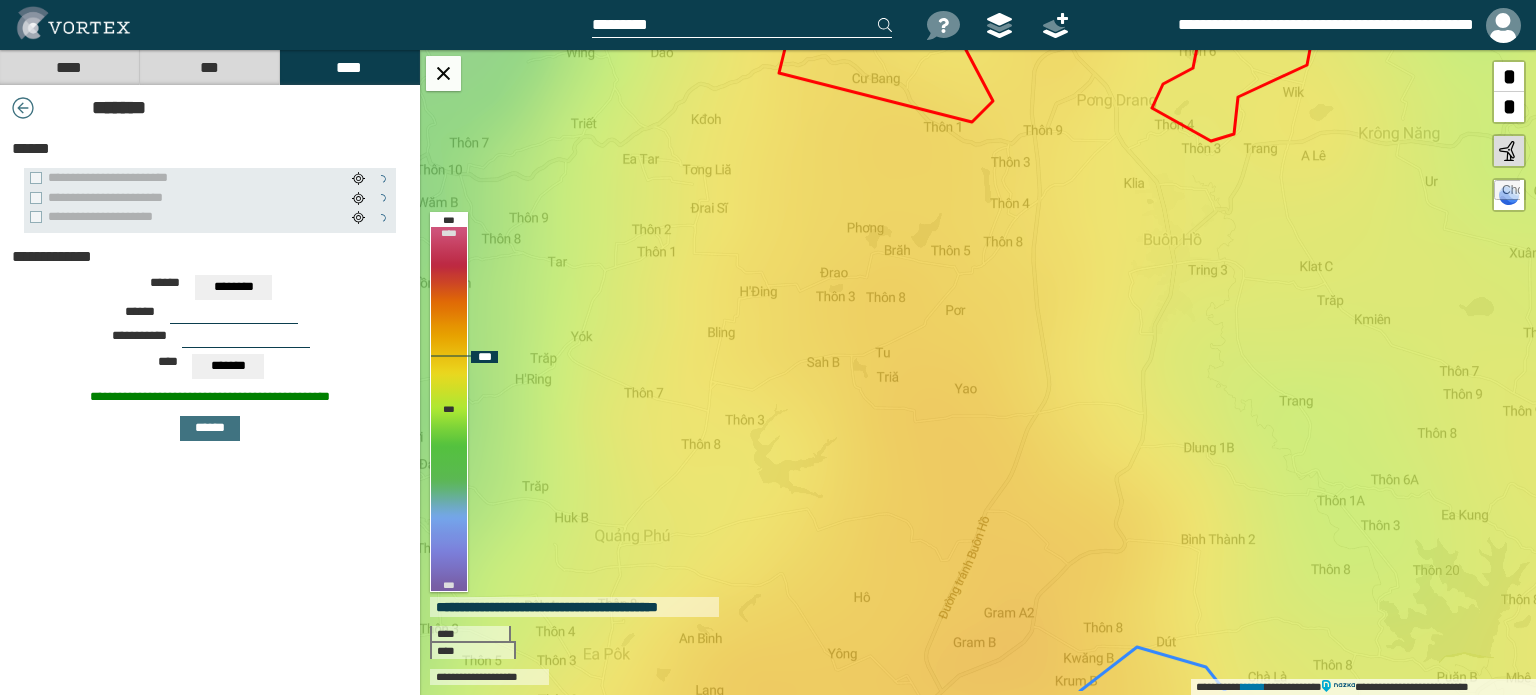 click on "**********" at bounding box center (978, 372) 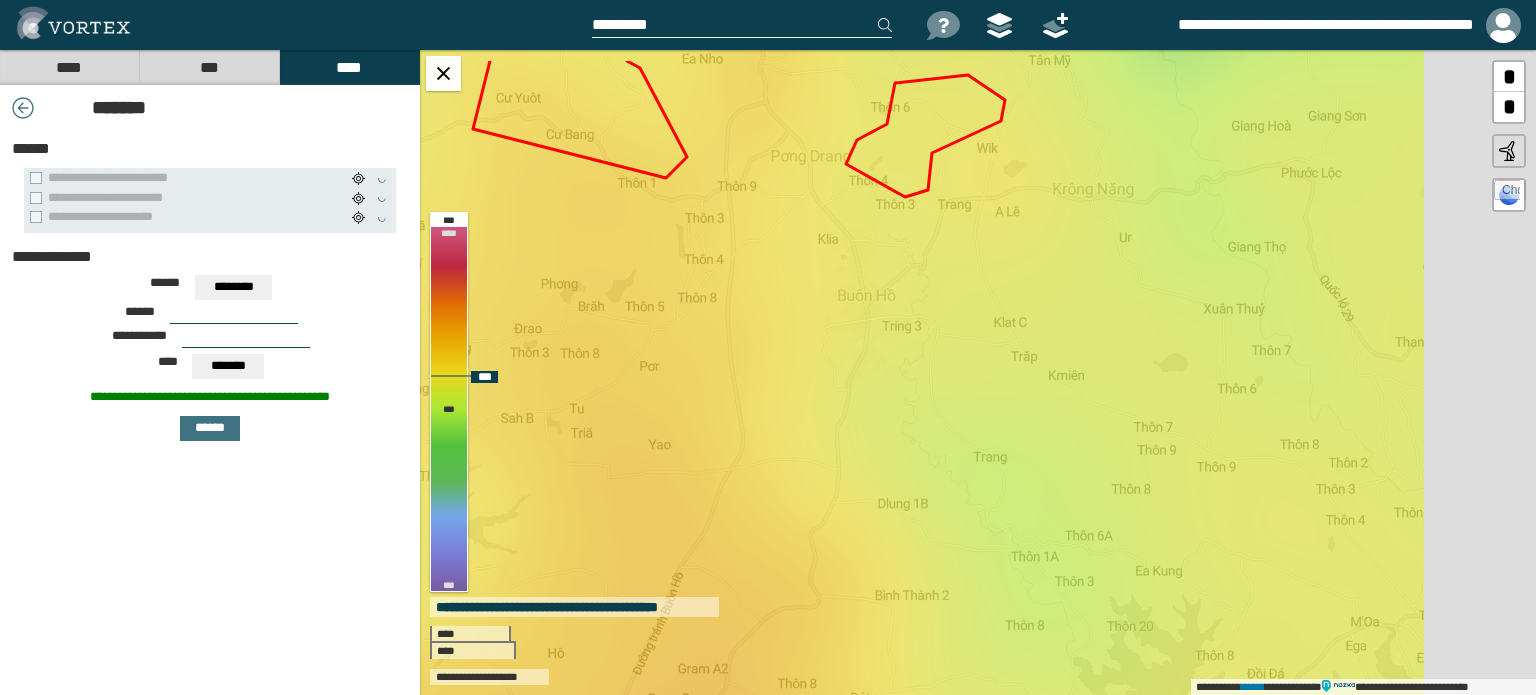 drag, startPoint x: 1012, startPoint y: 282, endPoint x: 850, endPoint y: 346, distance: 174.1838 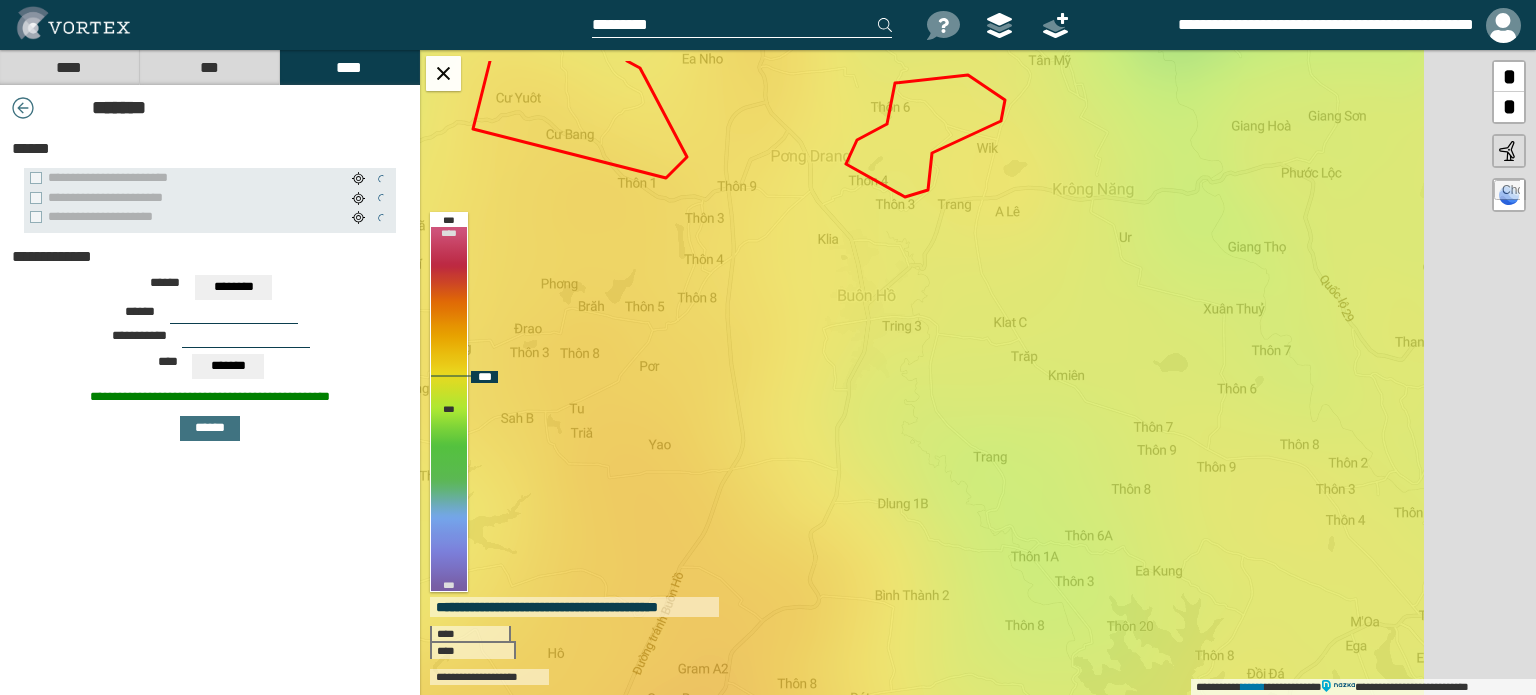 click on "**********" at bounding box center (978, 372) 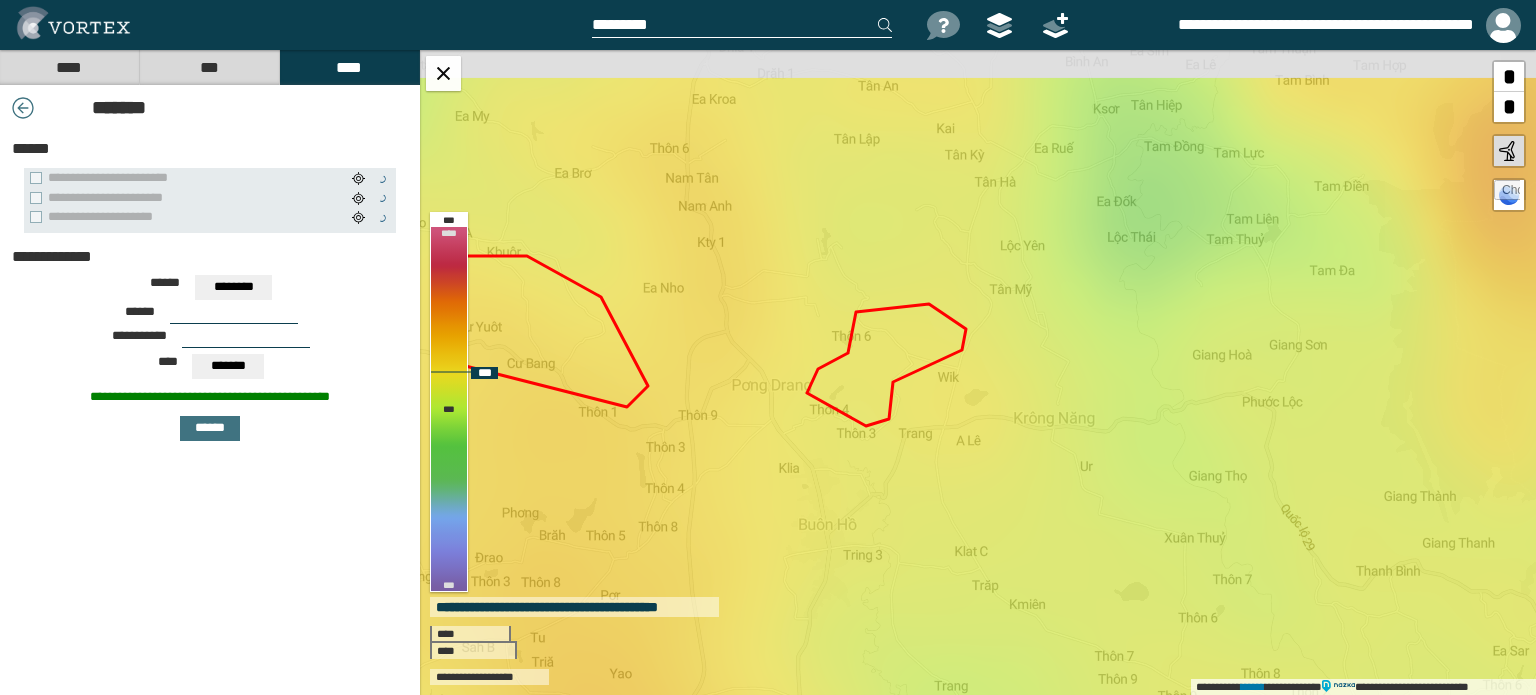 drag, startPoint x: 859, startPoint y: 224, endPoint x: 771, endPoint y: 434, distance: 227.69278 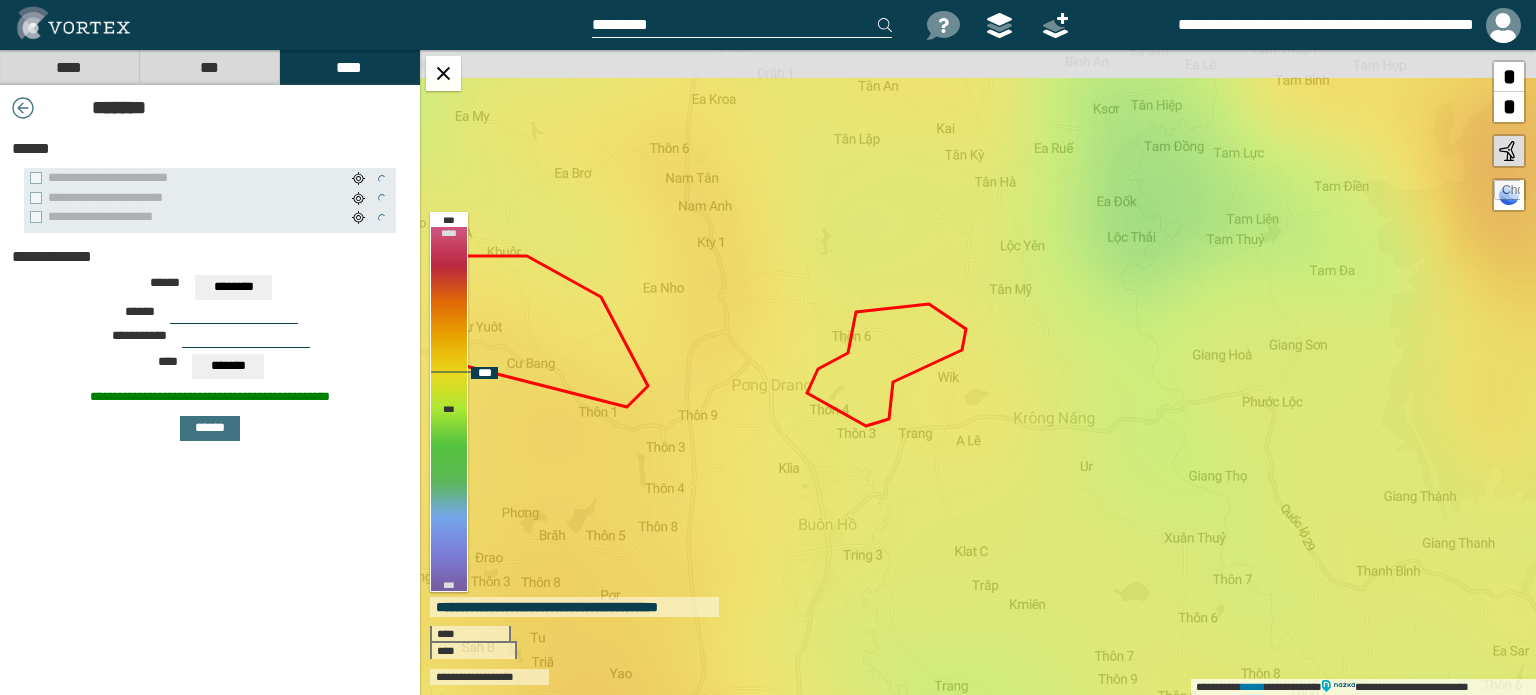 click on "**********" at bounding box center [978, 372] 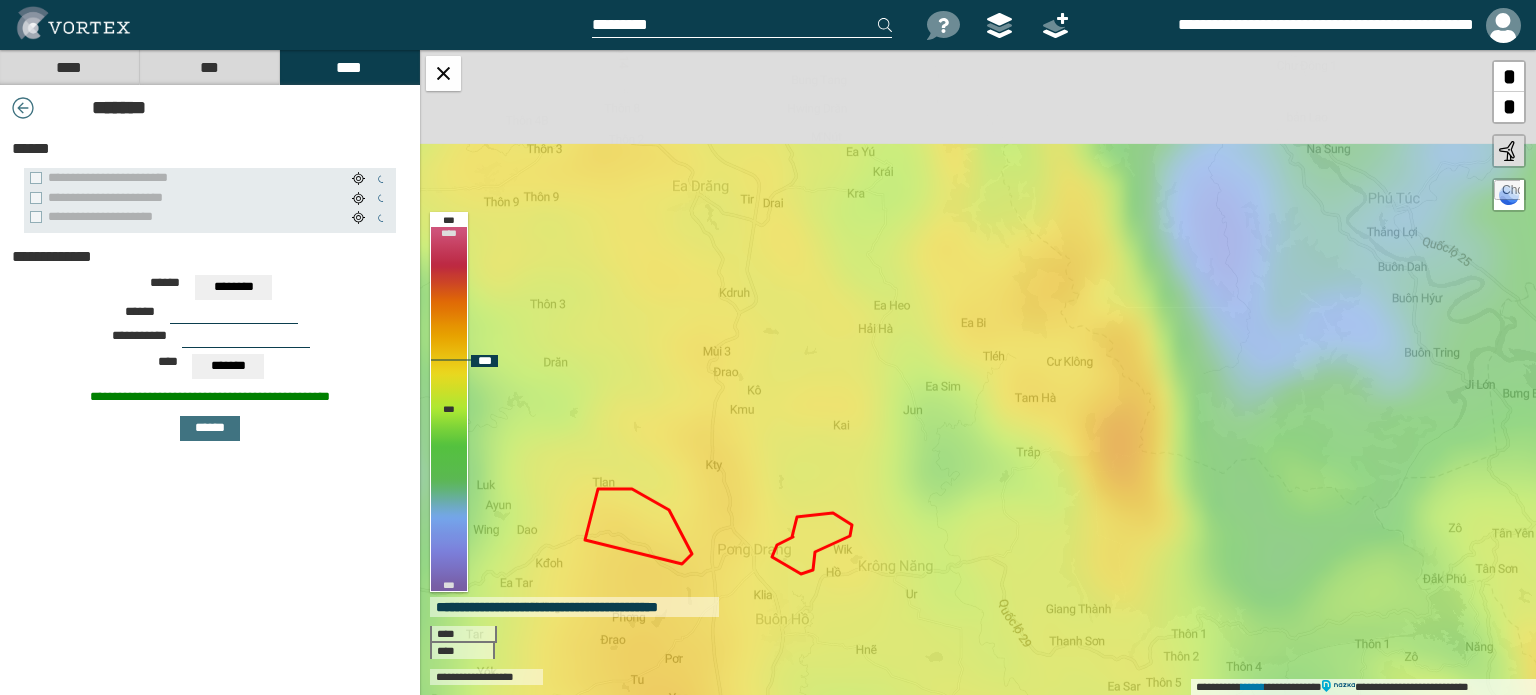 drag, startPoint x: 754, startPoint y: 336, endPoint x: 740, endPoint y: 478, distance: 142.68848 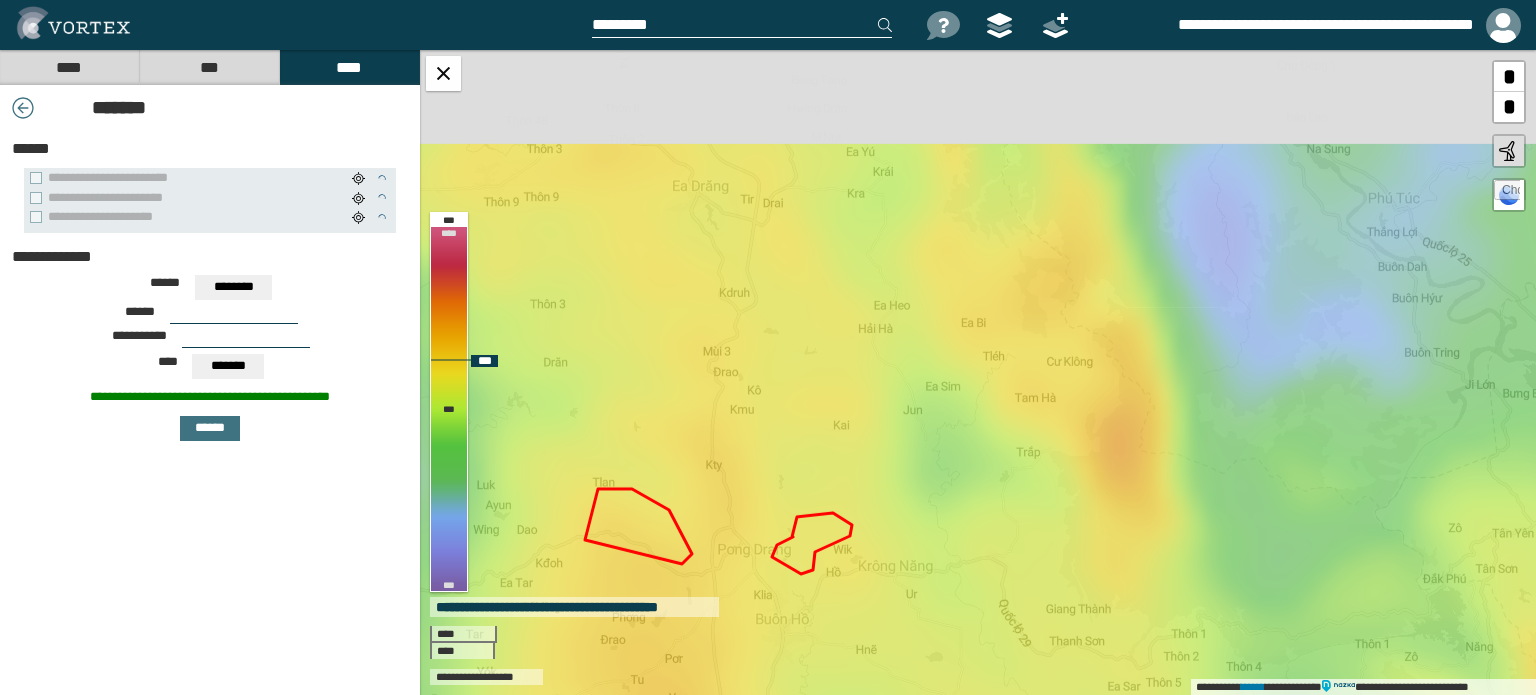 click on "**********" at bounding box center (978, 372) 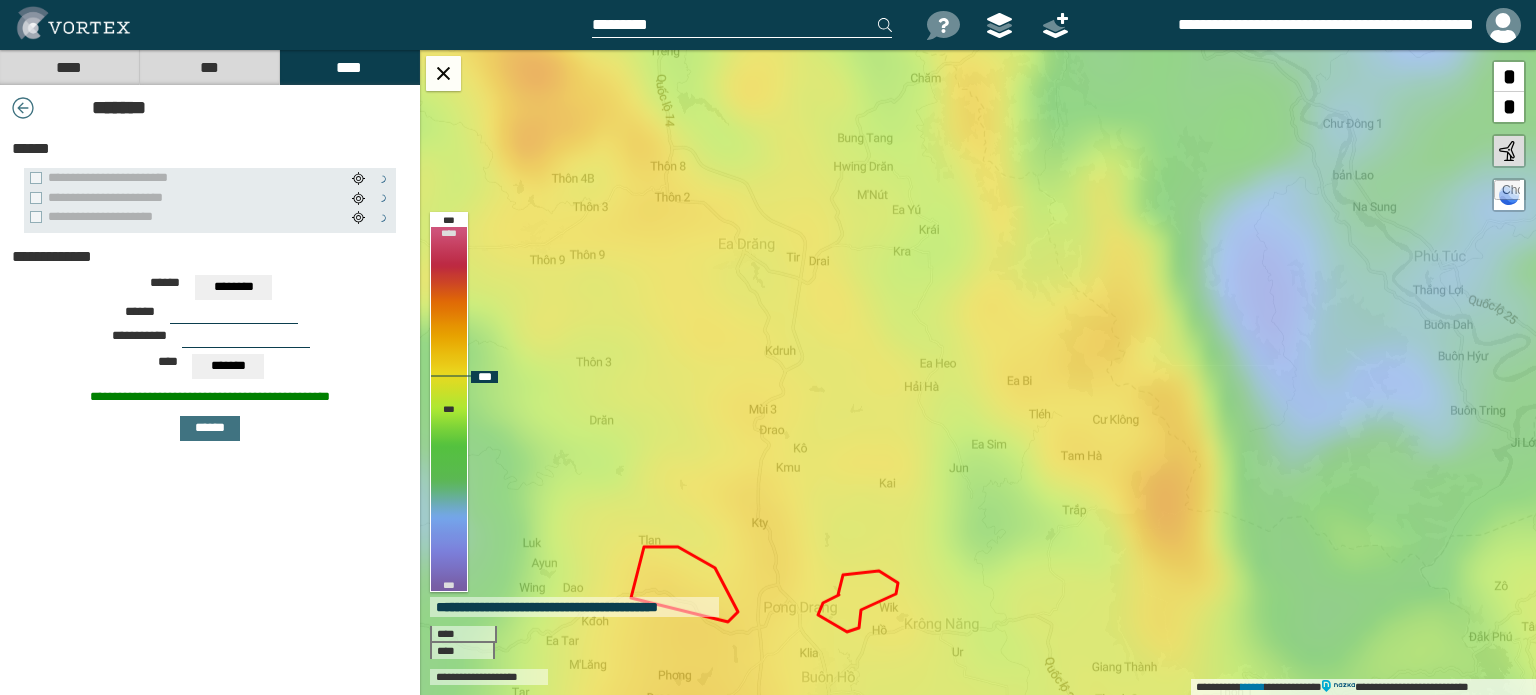 drag, startPoint x: 754, startPoint y: 331, endPoint x: 799, endPoint y: 382, distance: 68.0147 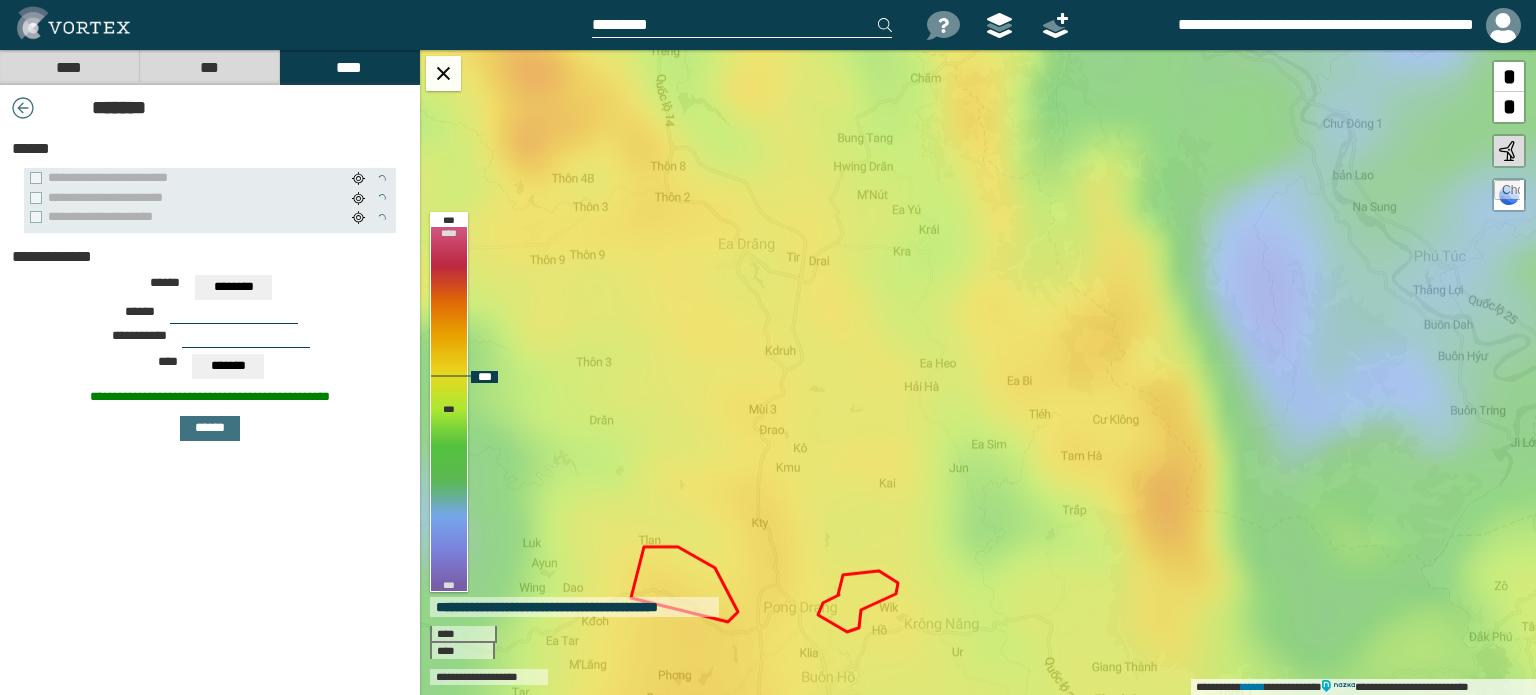 click on "**********" at bounding box center [978, 372] 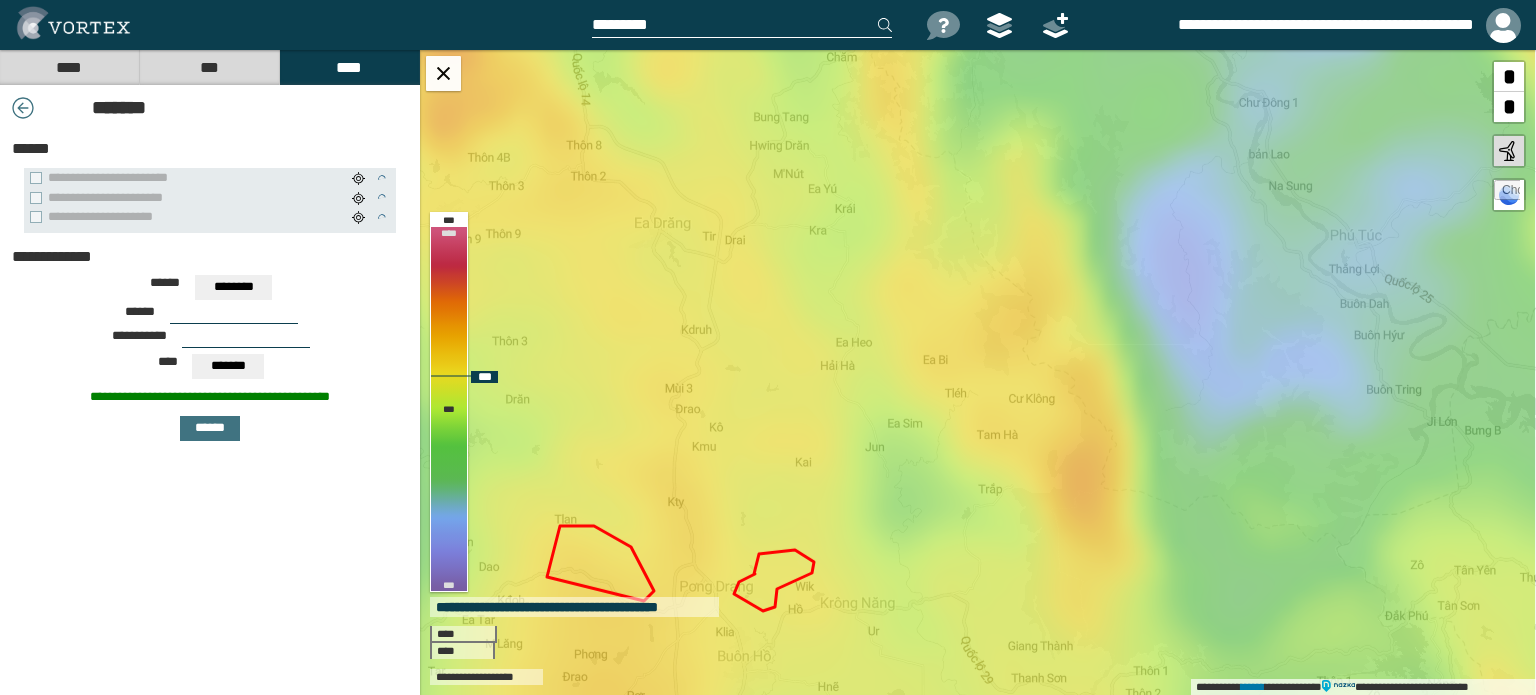 drag, startPoint x: 873, startPoint y: 360, endPoint x: 778, endPoint y: 331, distance: 99.32774 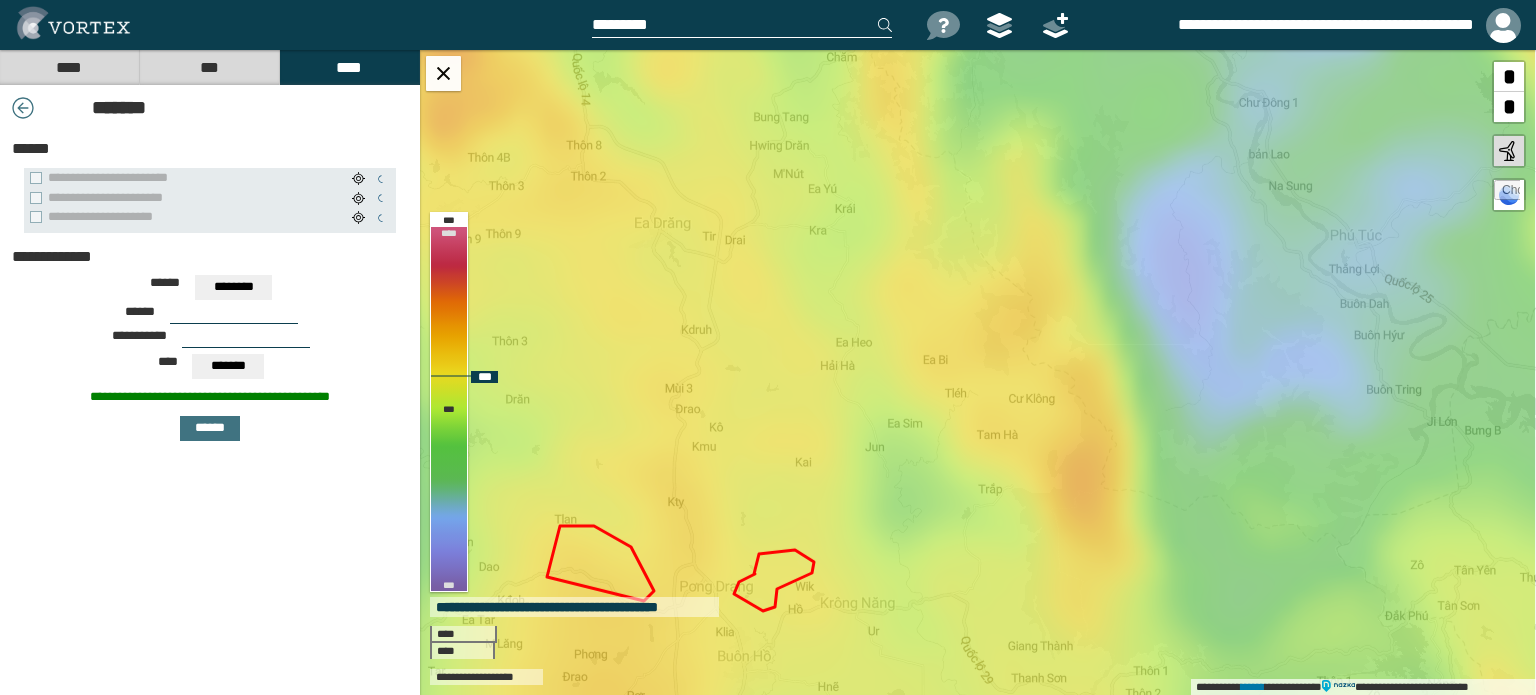 click on "**********" at bounding box center [978, 372] 